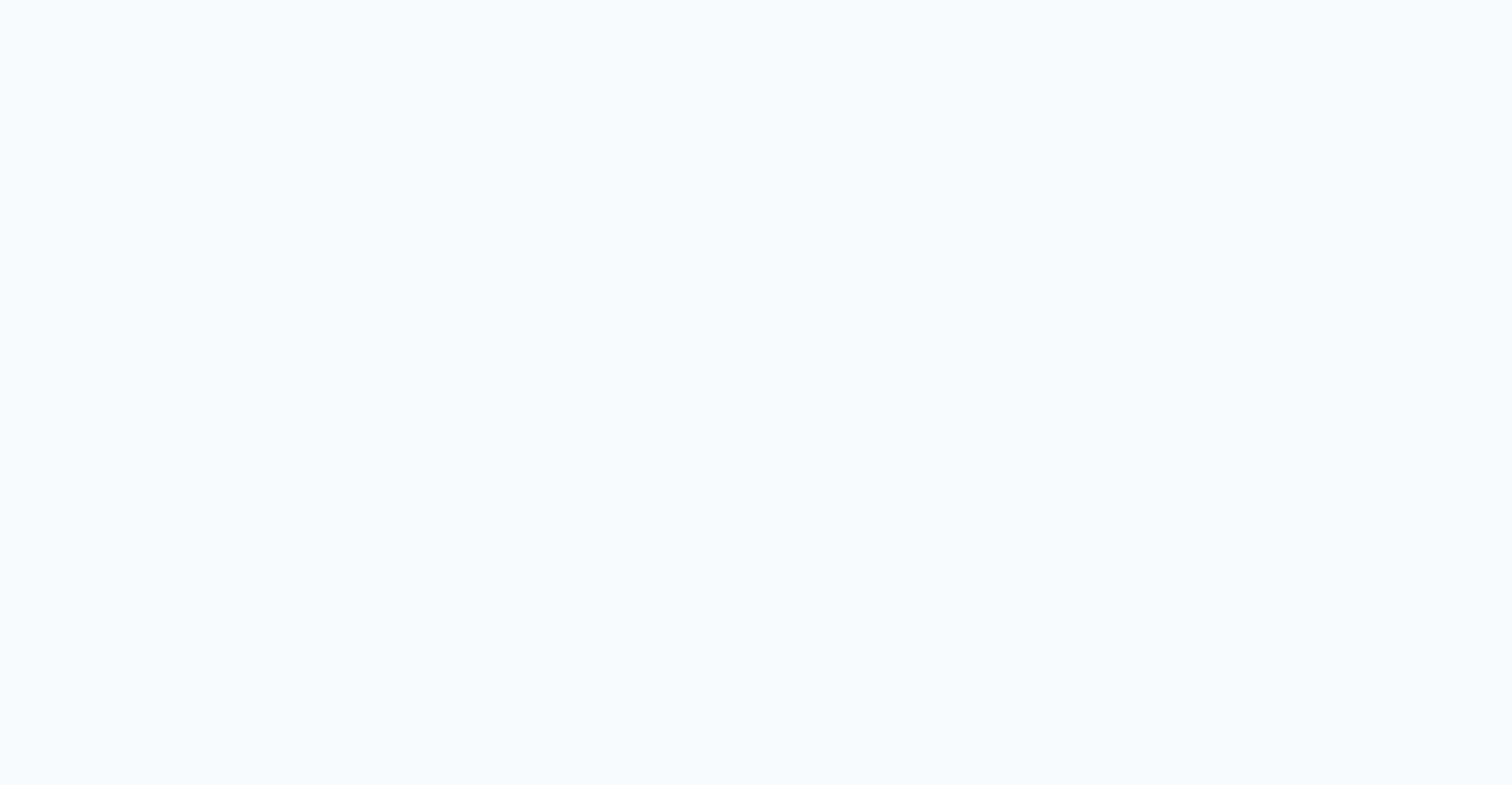 scroll, scrollTop: 0, scrollLeft: 0, axis: both 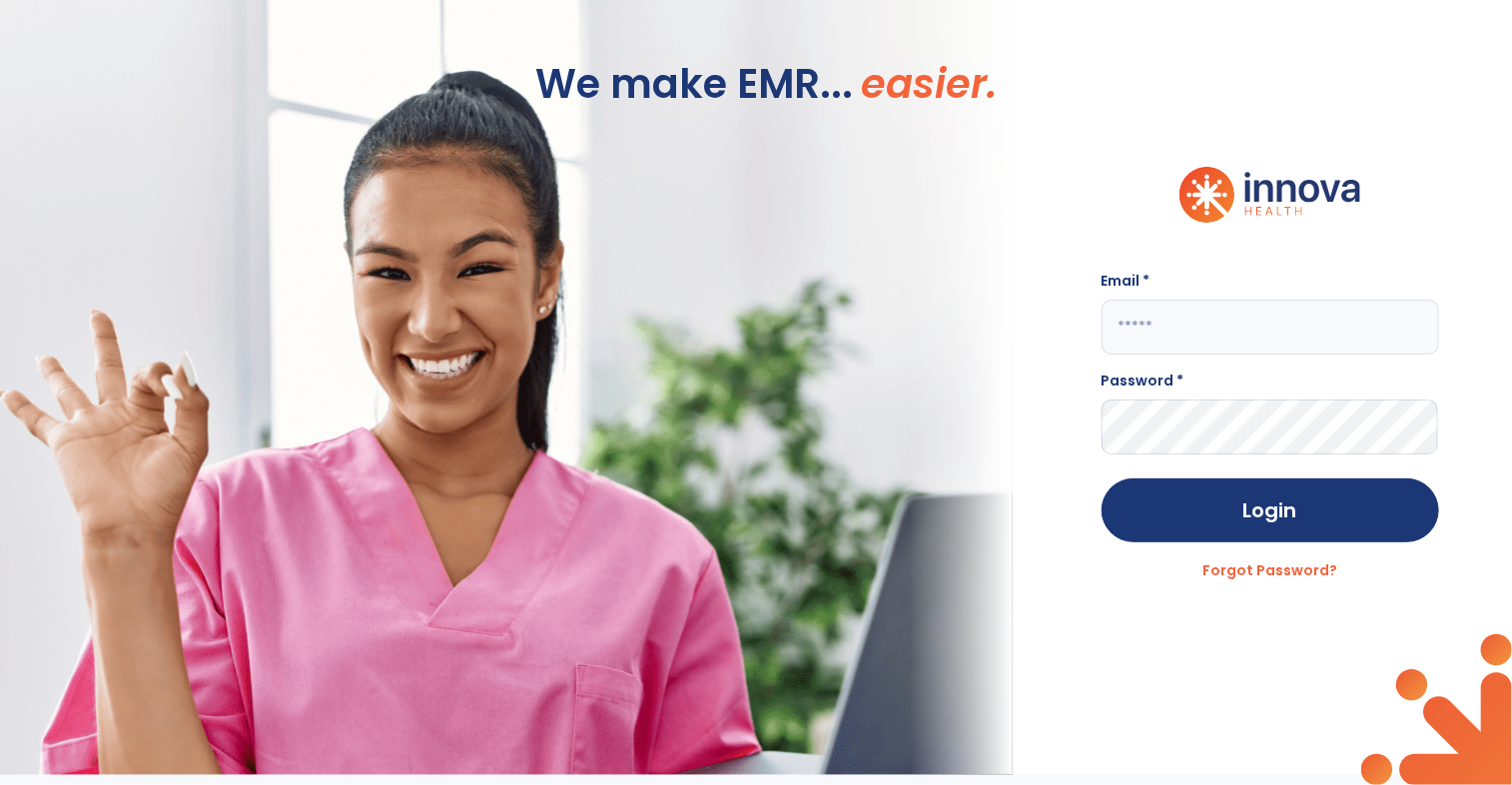 click 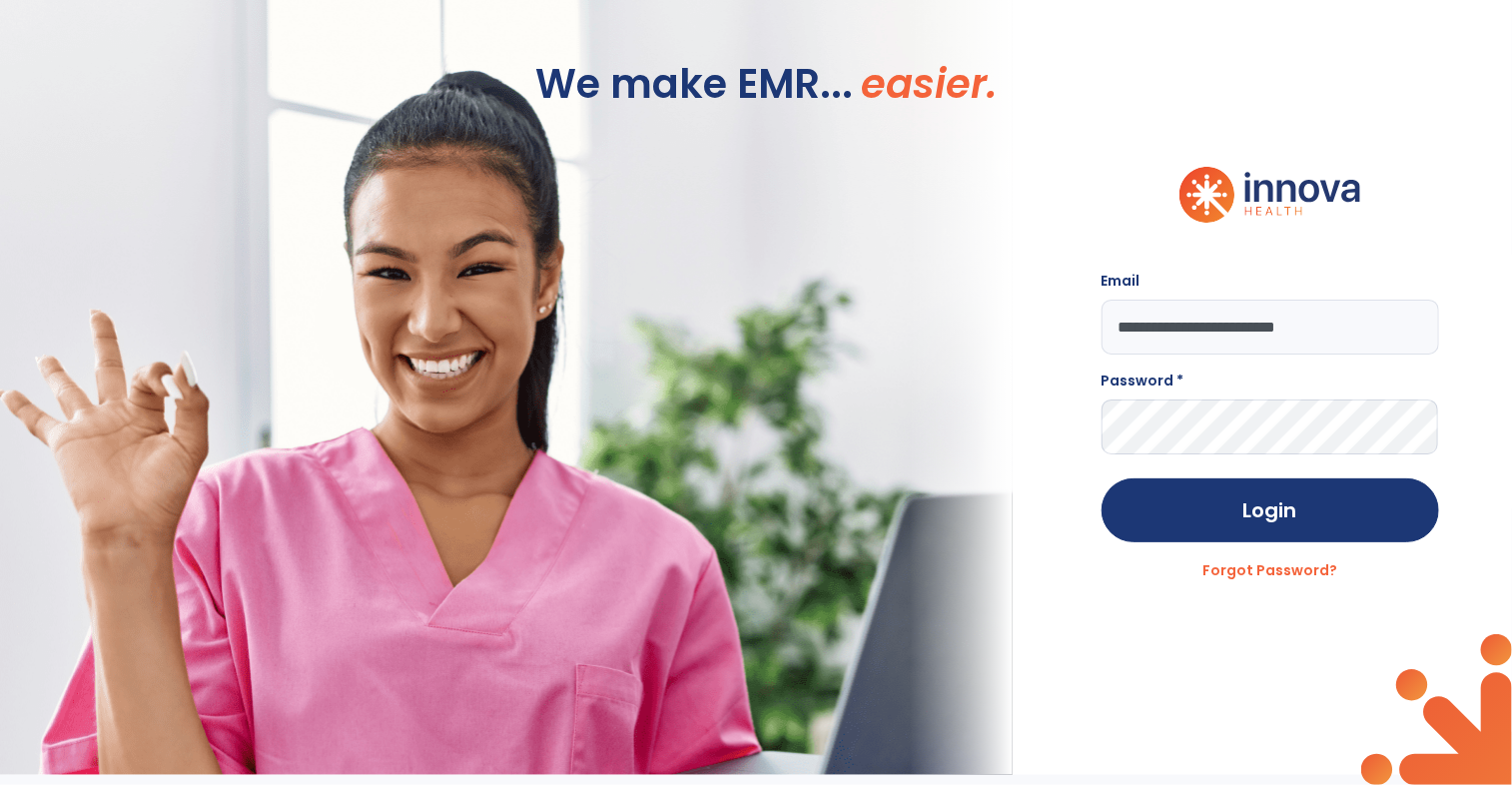 type on "**********" 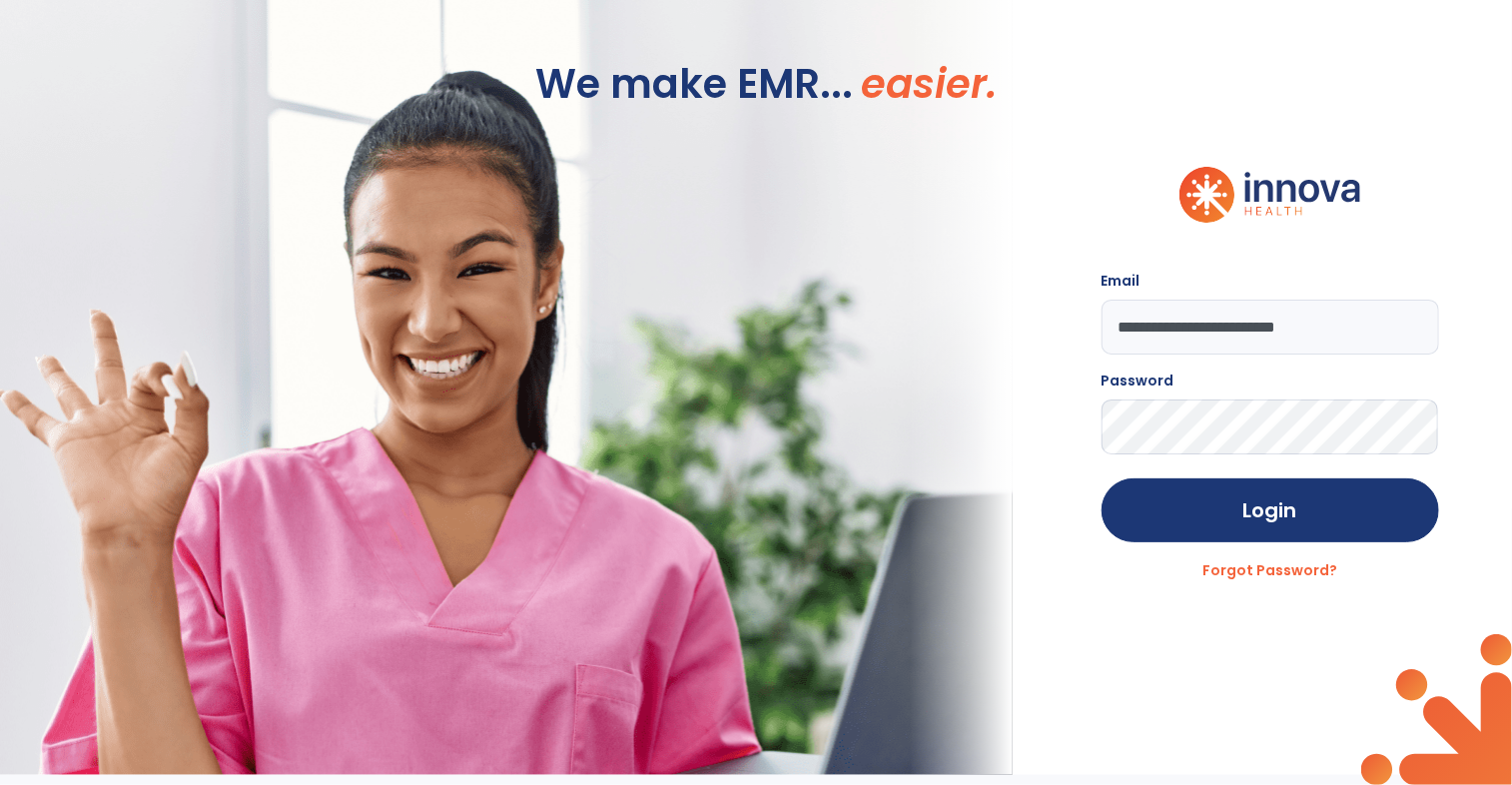 click on "Login" 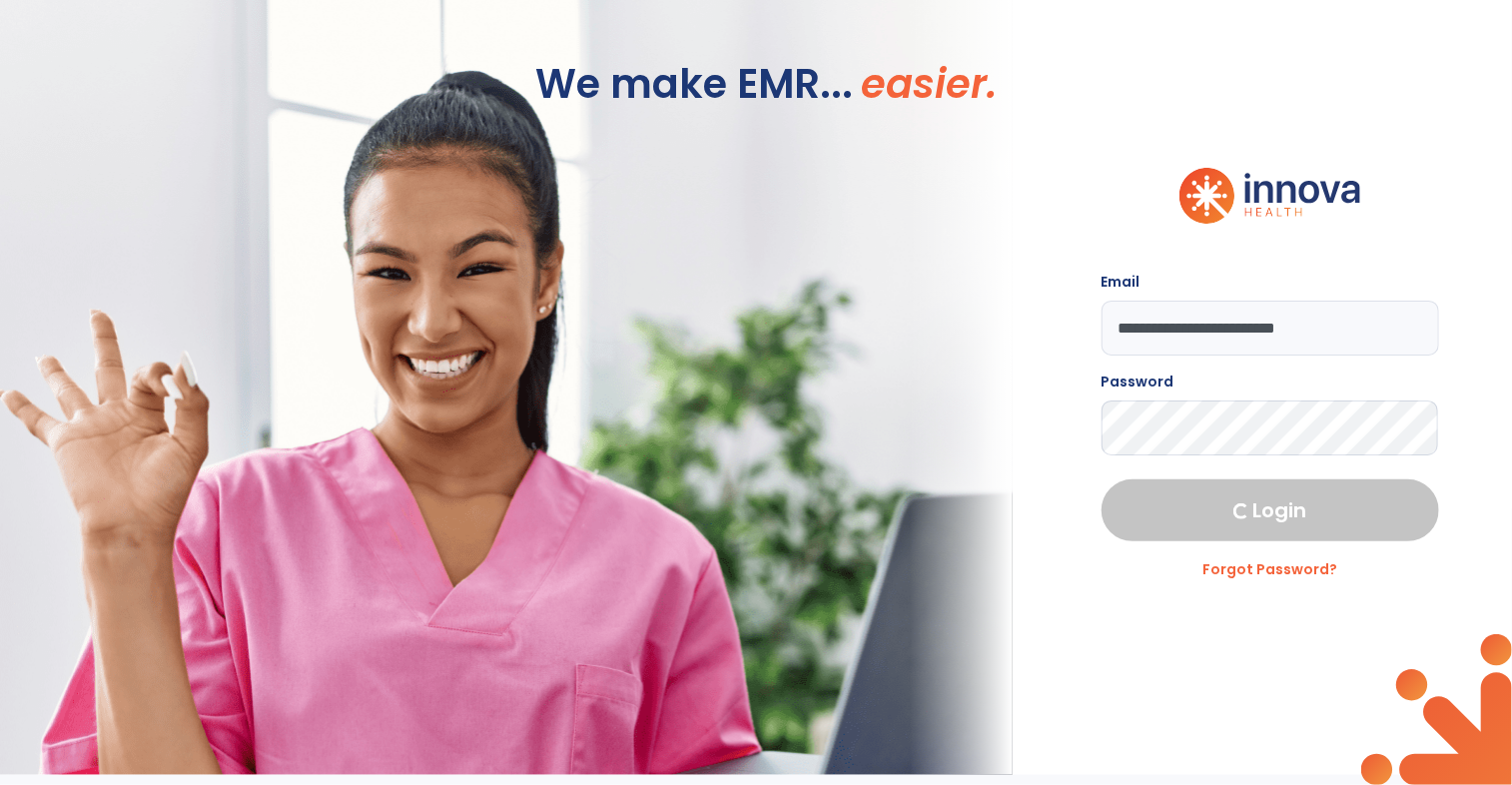 select on "***" 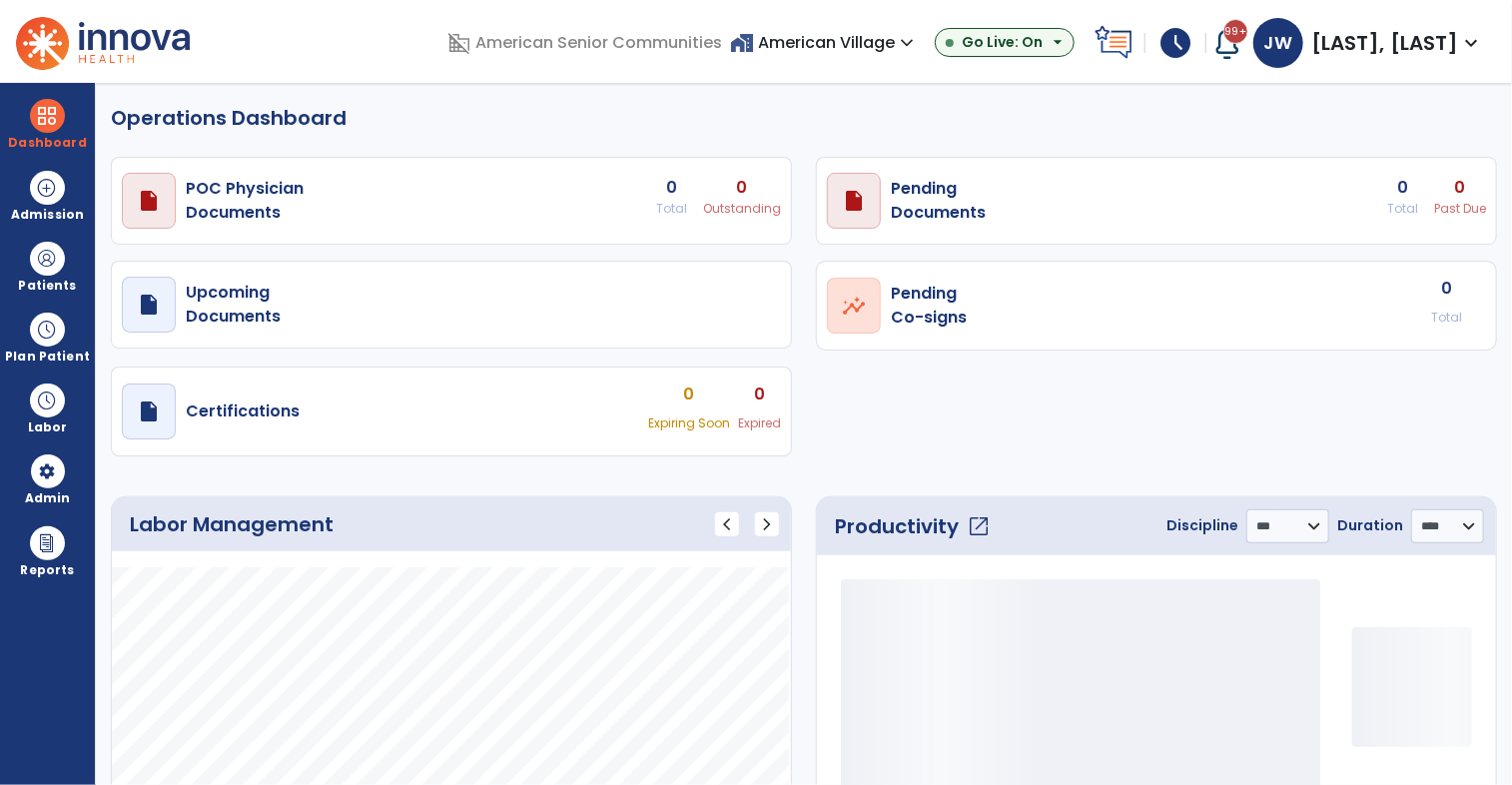 select on "***" 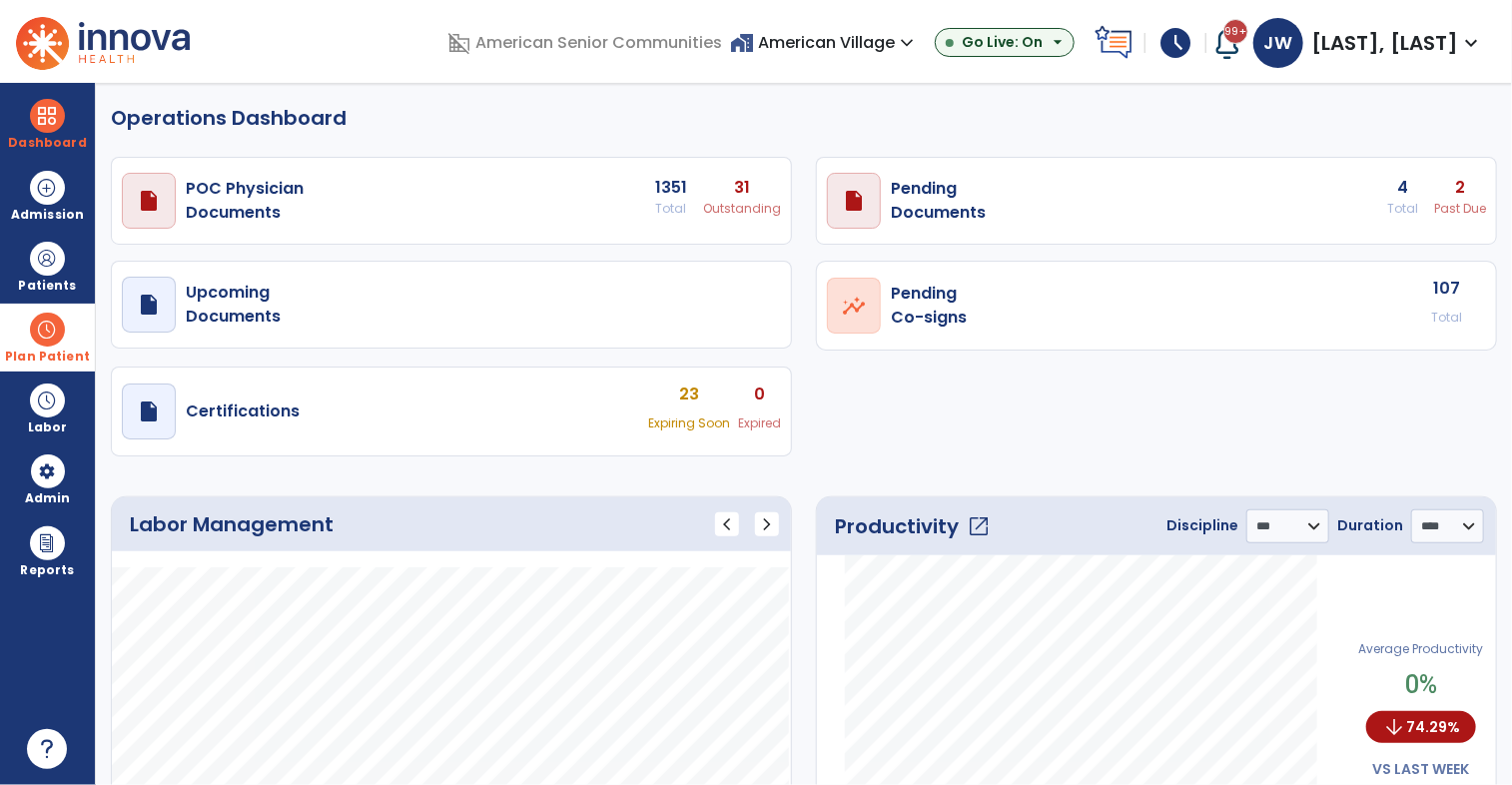 click at bounding box center (47, 330) 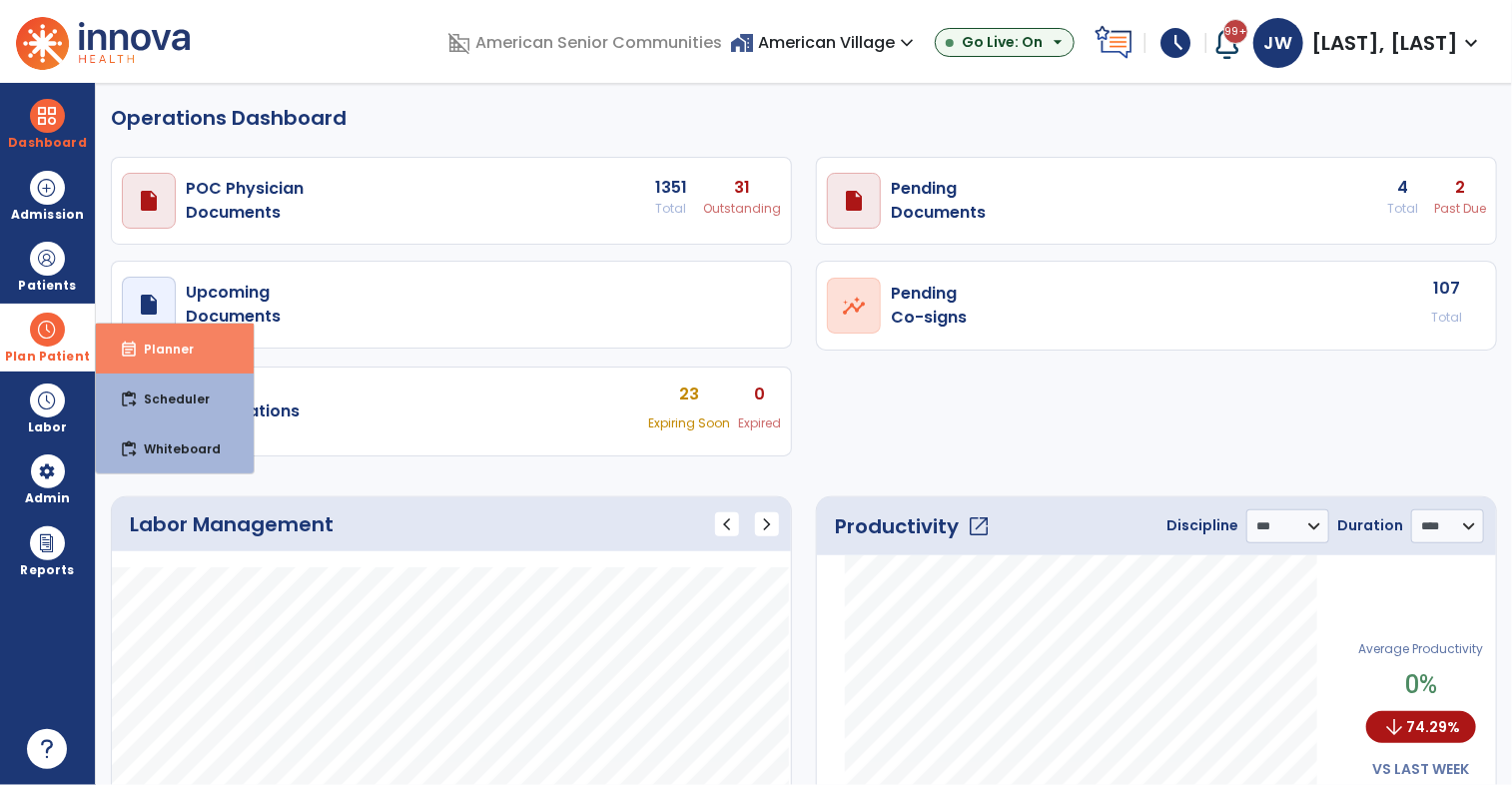 click on "event_note" at bounding box center (129, 350) 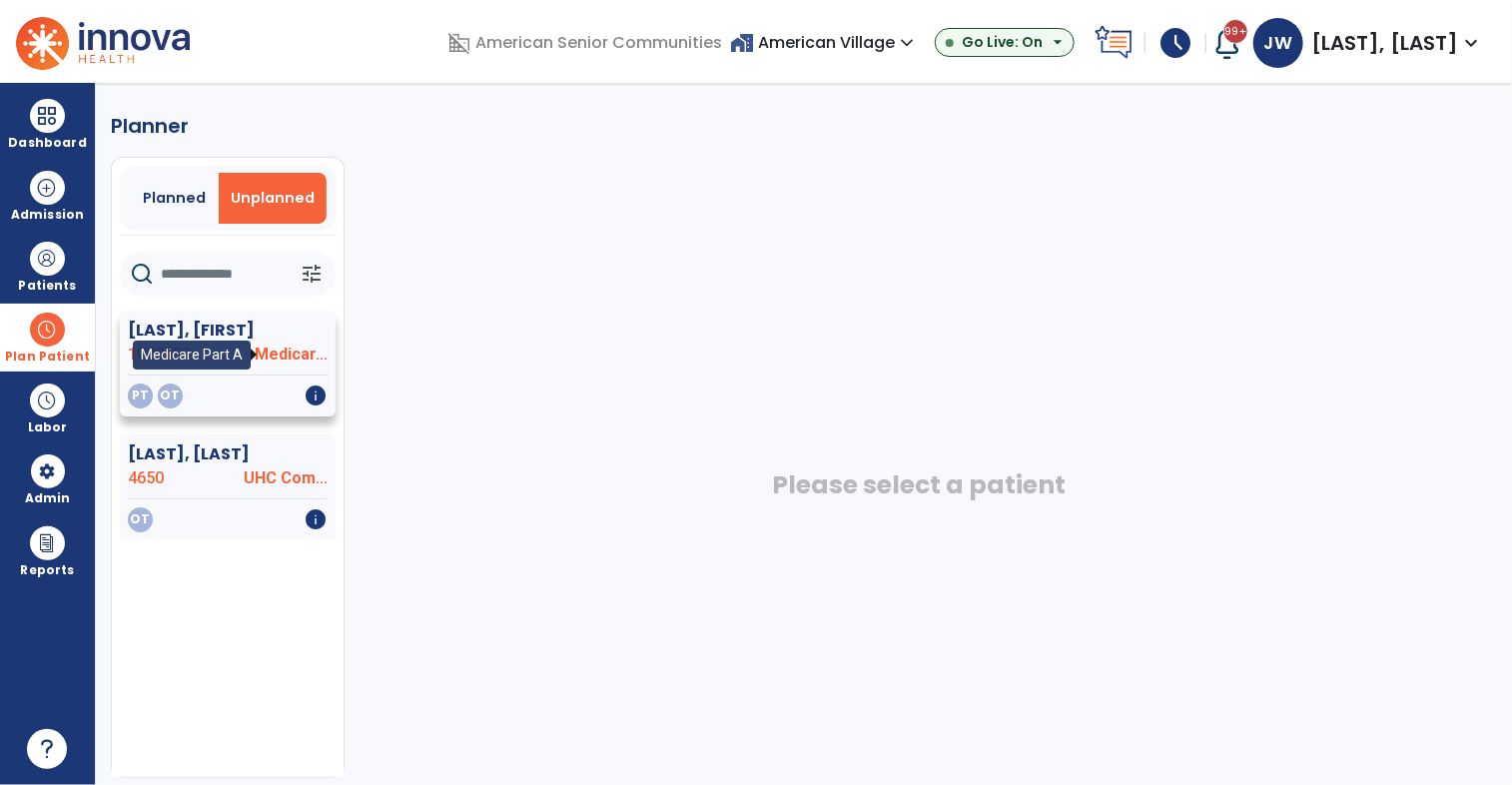 click on "Medicar..." 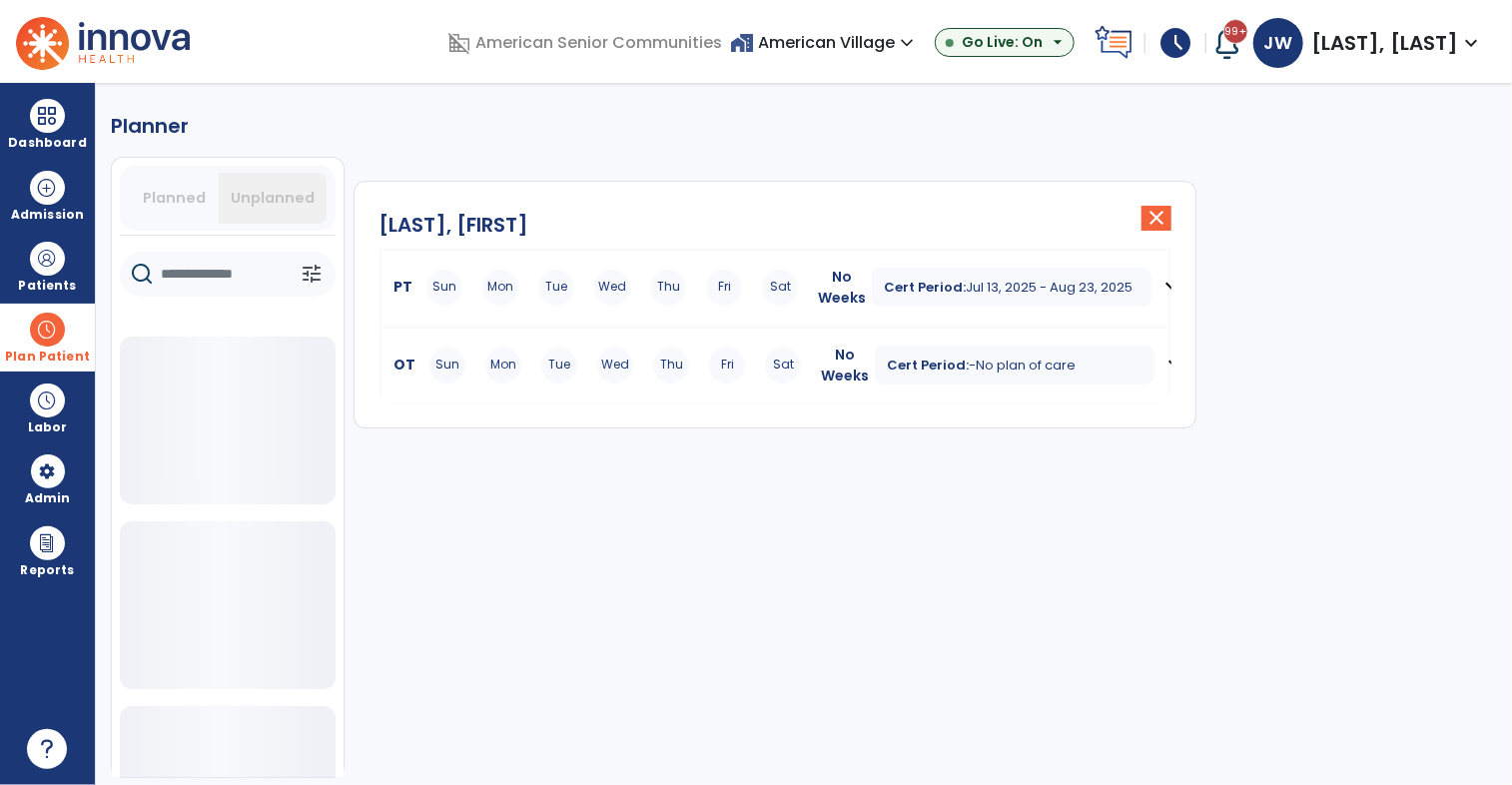 click on "Cert Period:  Jul 13, 2025 - Aug 23, 2025  expand_more" at bounding box center [1032, 288] 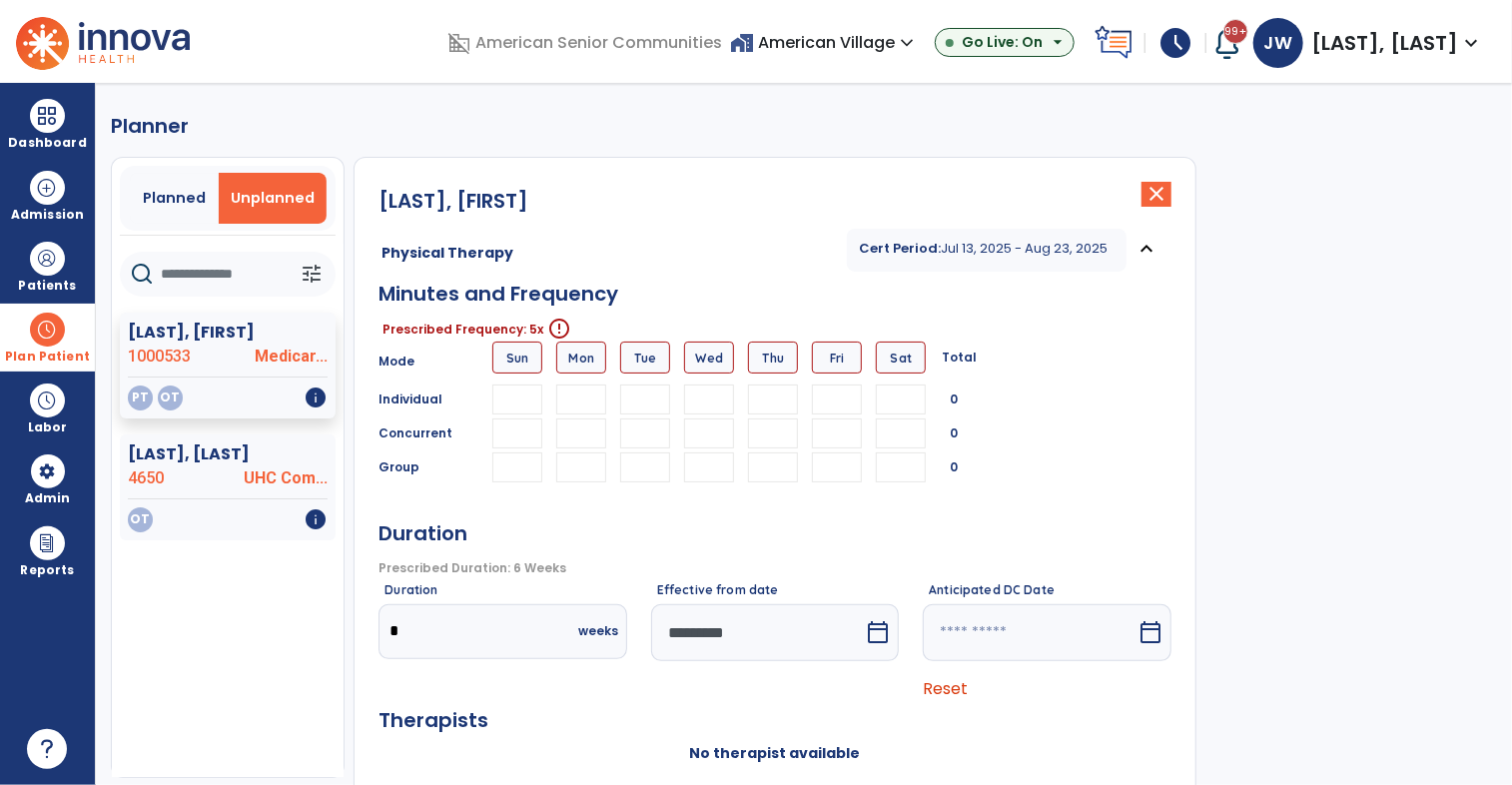 click at bounding box center [581, 399] 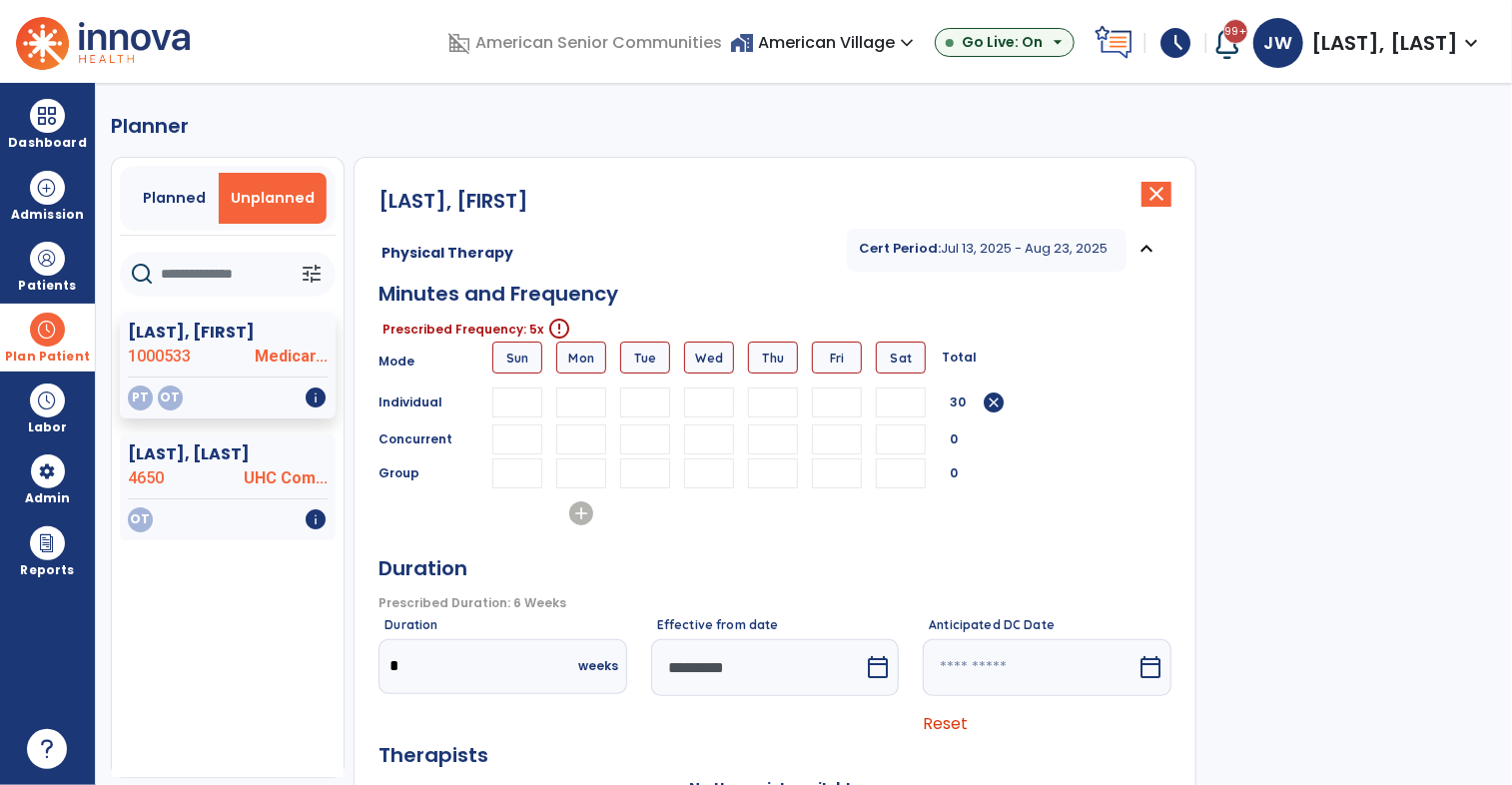 type on "**" 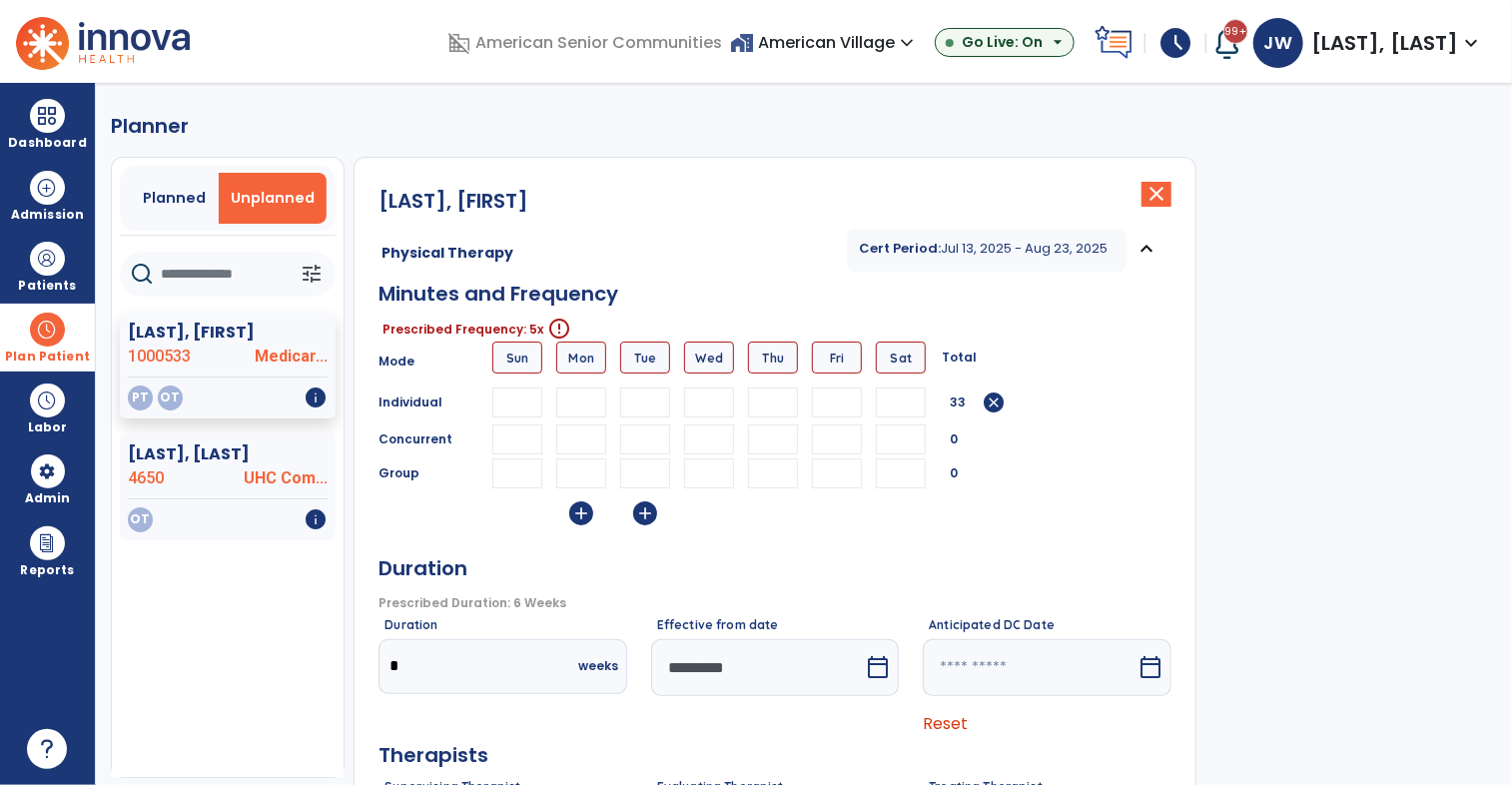 type on "**" 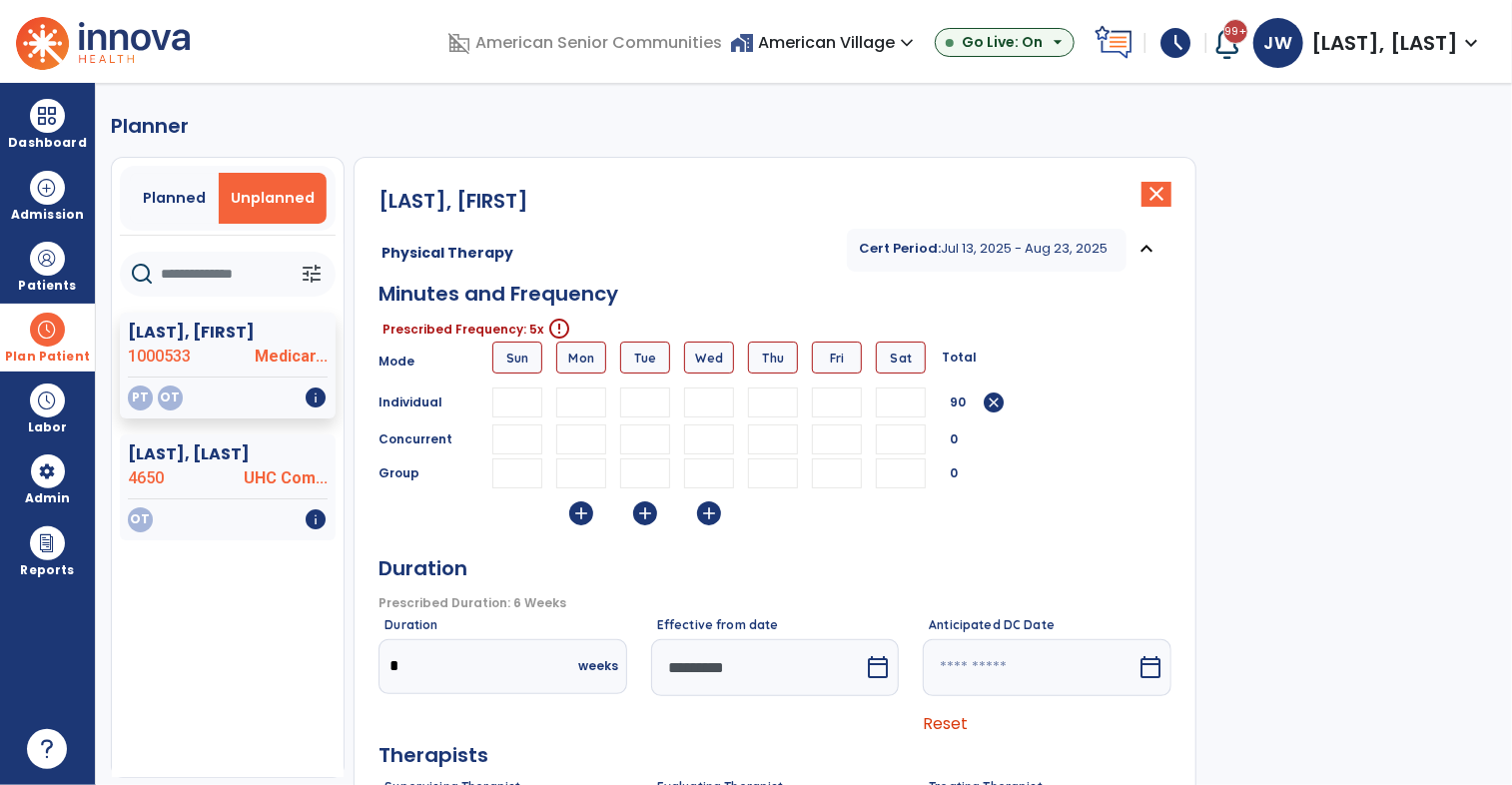 type on "**" 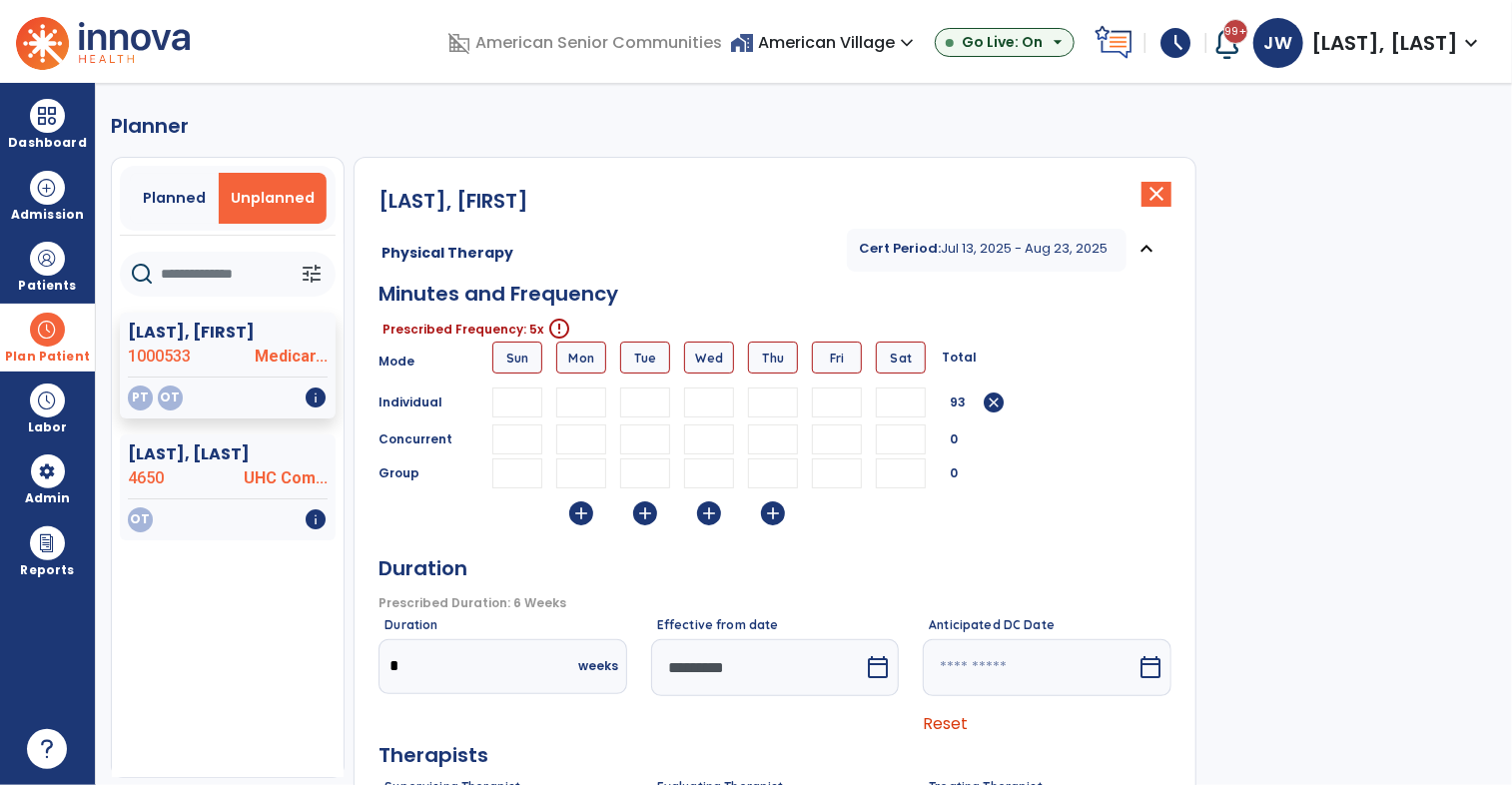 type on "**" 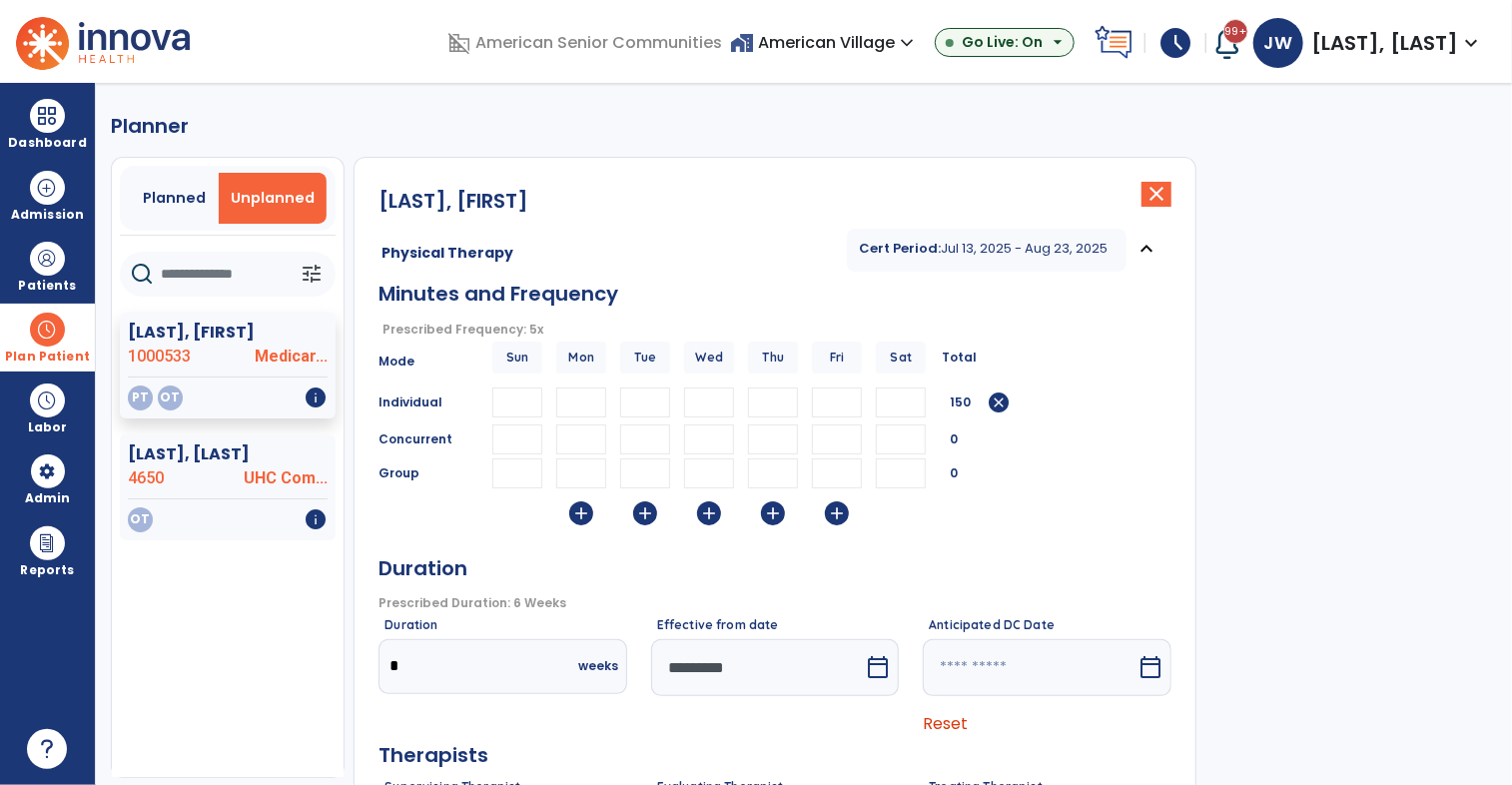 type on "**" 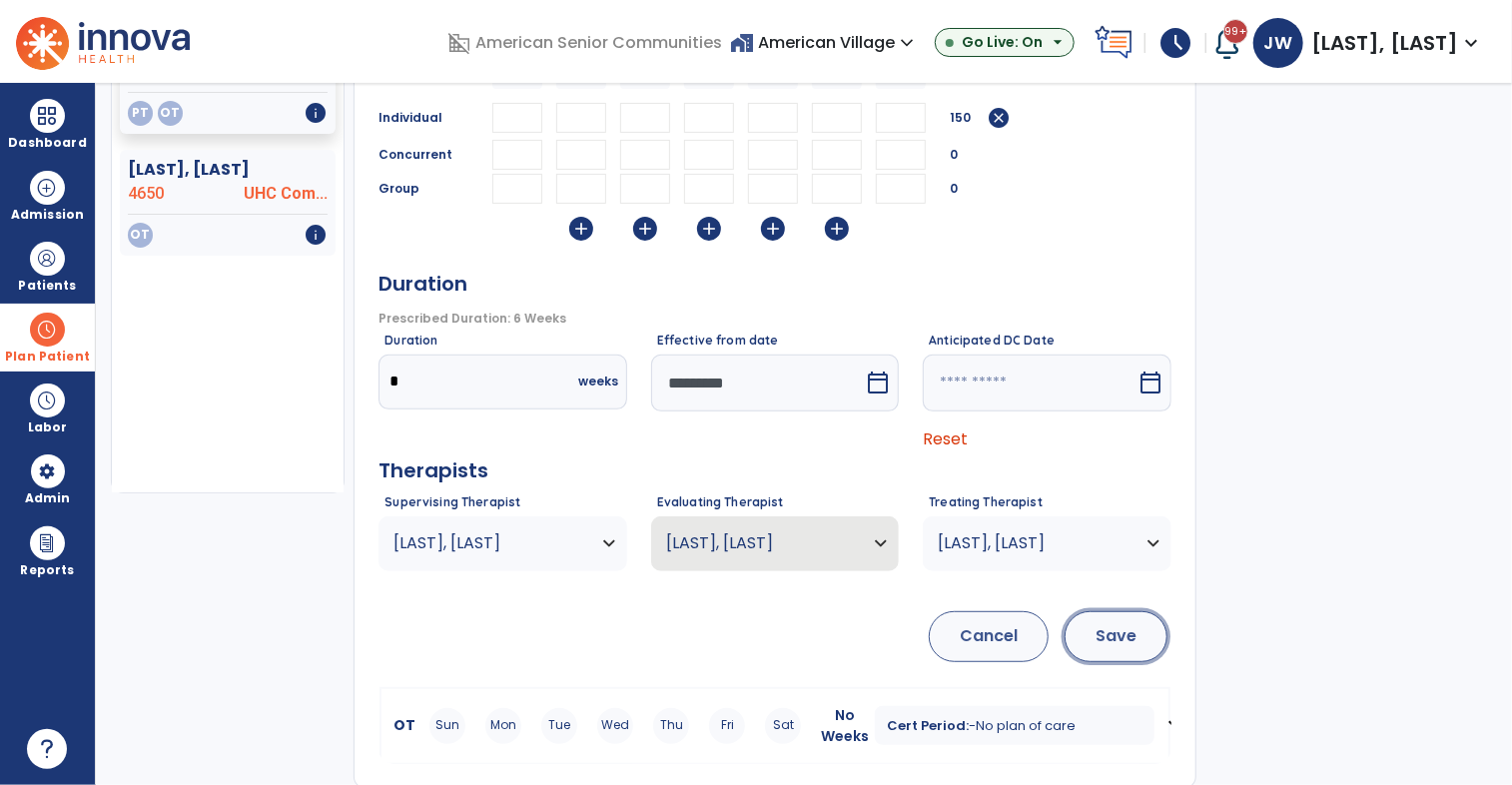 click on "Save" at bounding box center [1116, 636] 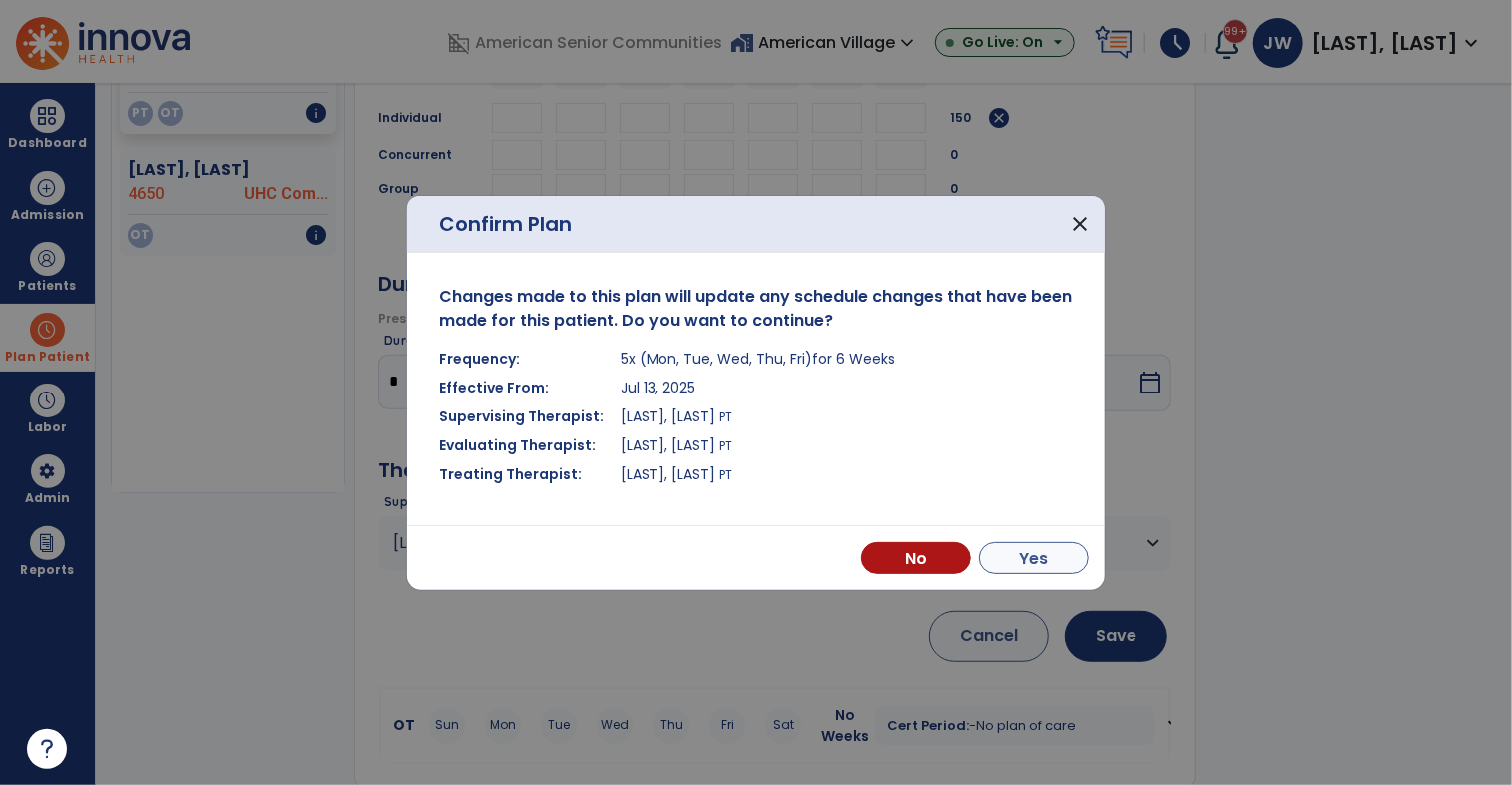 drag, startPoint x: 1025, startPoint y: 529, endPoint x: 1035, endPoint y: 552, distance: 25.079872 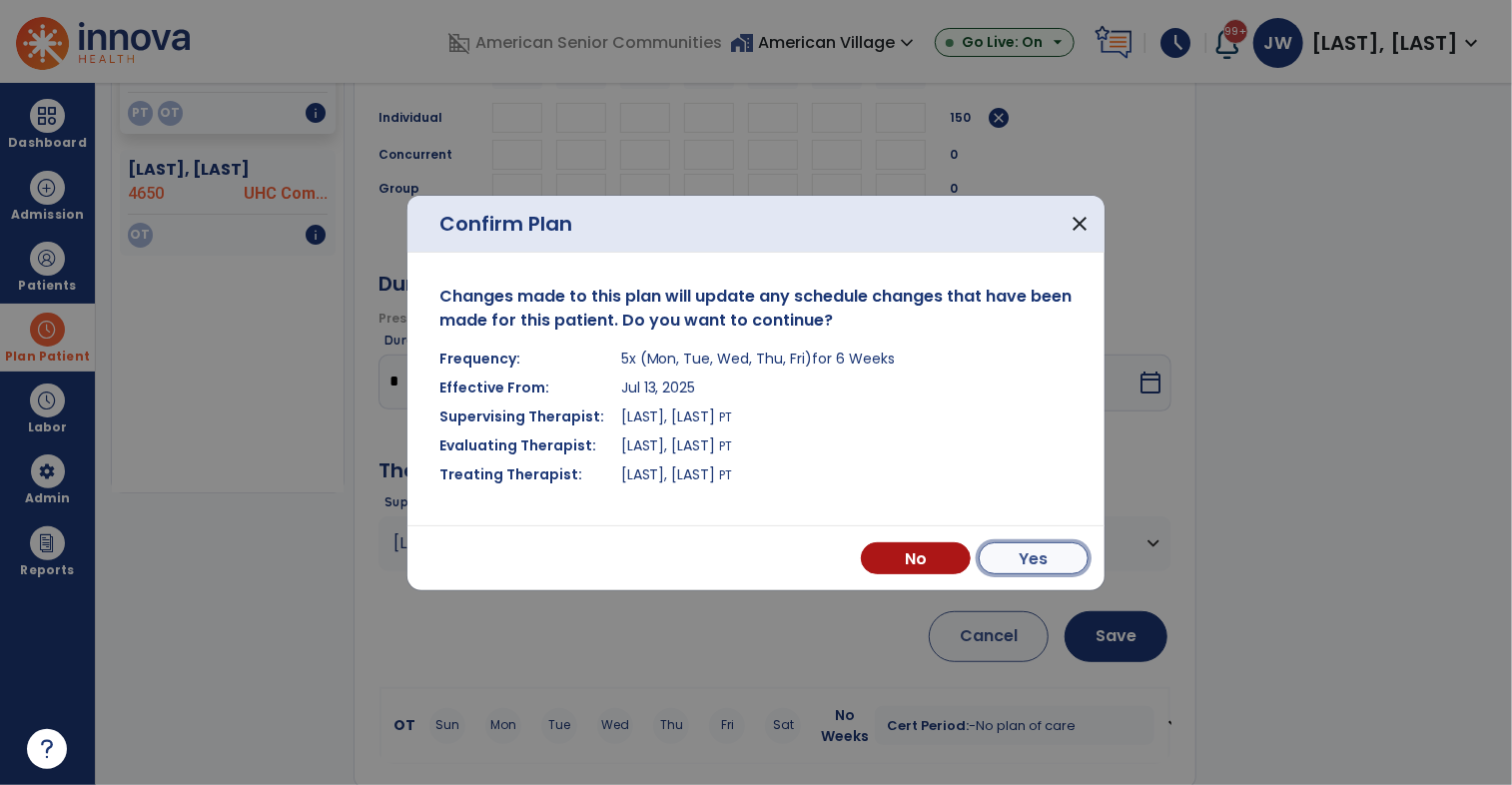 click on "Yes" at bounding box center (1034, 558) 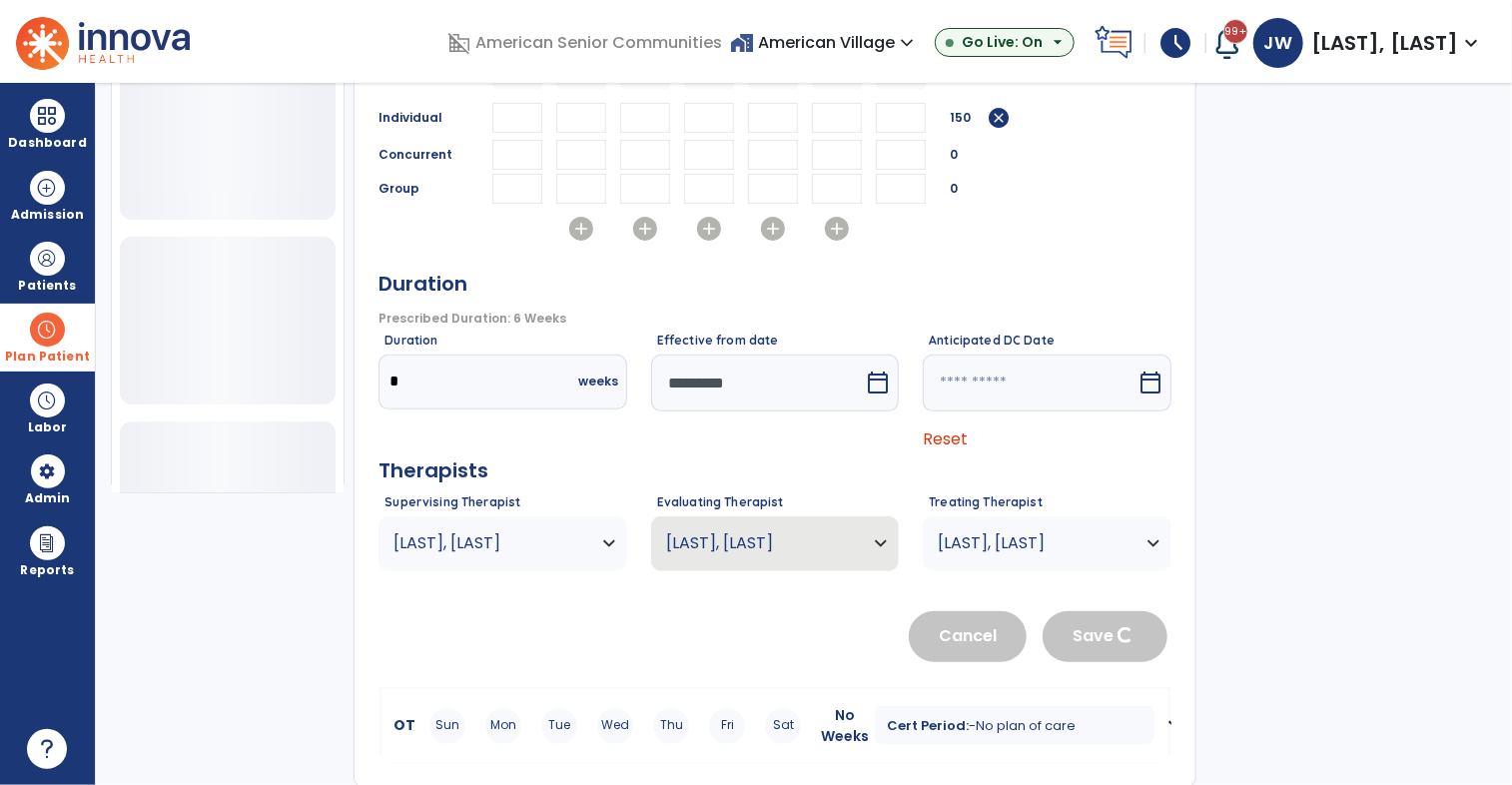 click at bounding box center (47, 330) 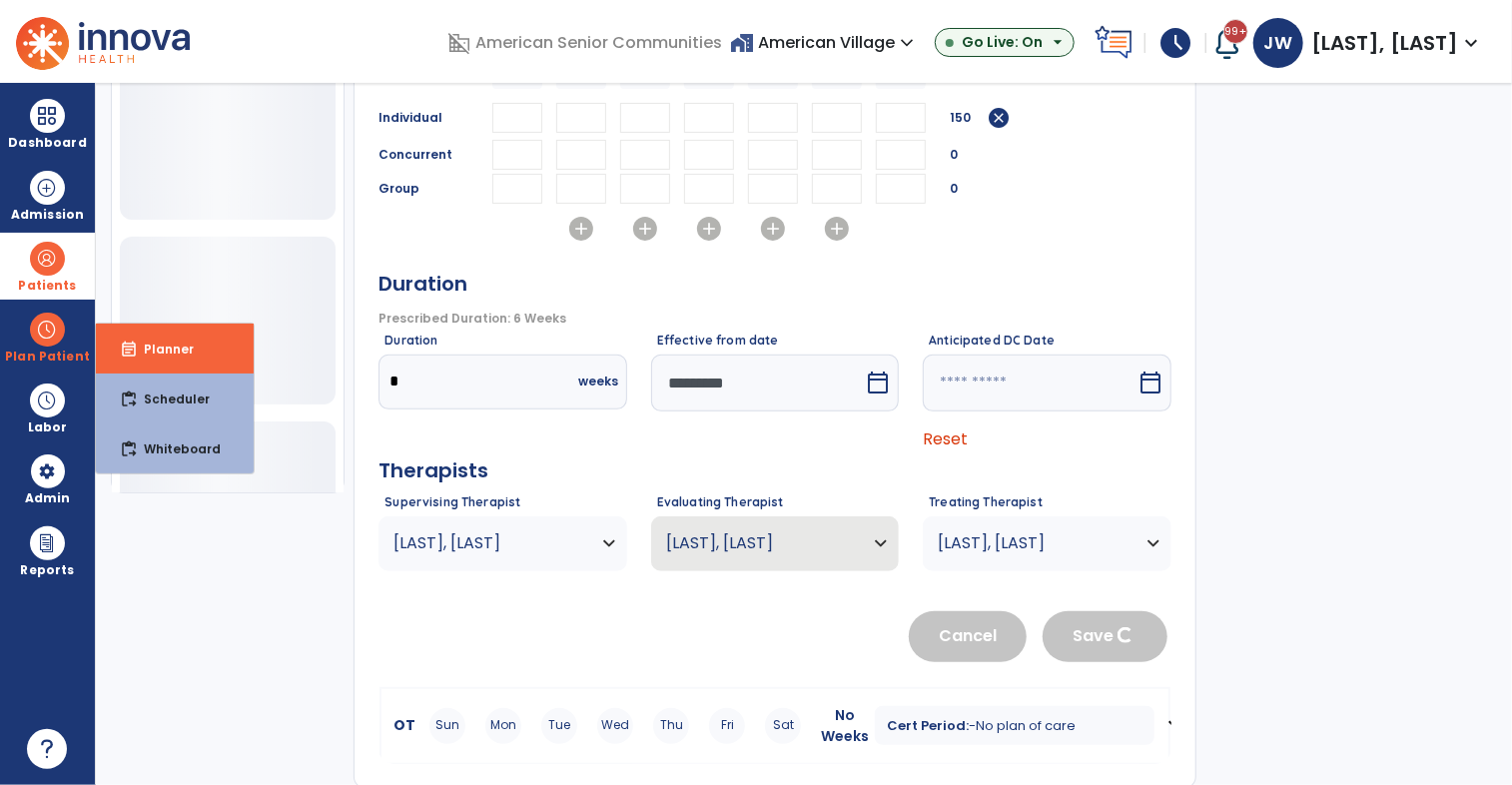 click on "Patients" at bounding box center (47, 266) 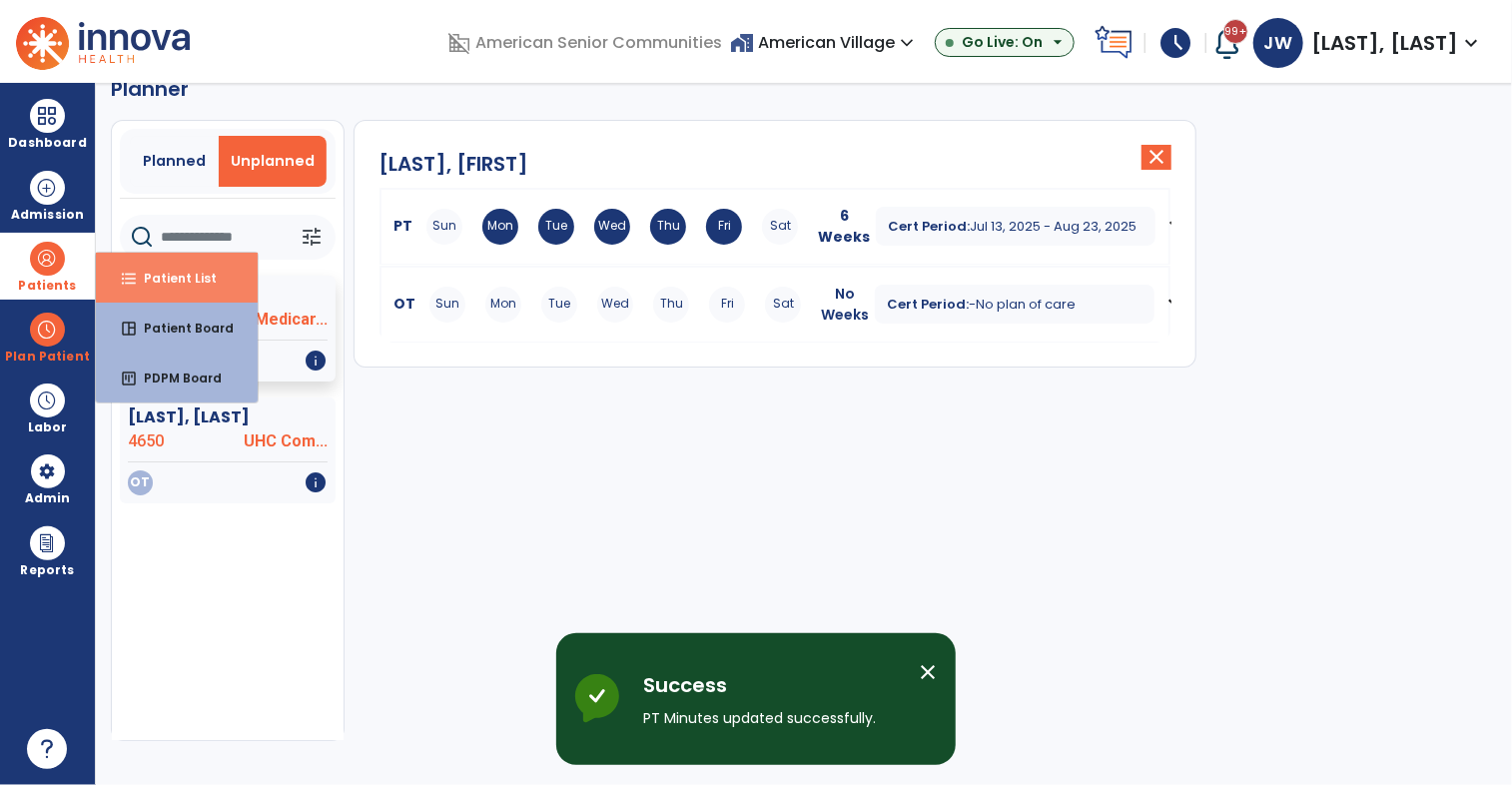 scroll, scrollTop: 36, scrollLeft: 0, axis: vertical 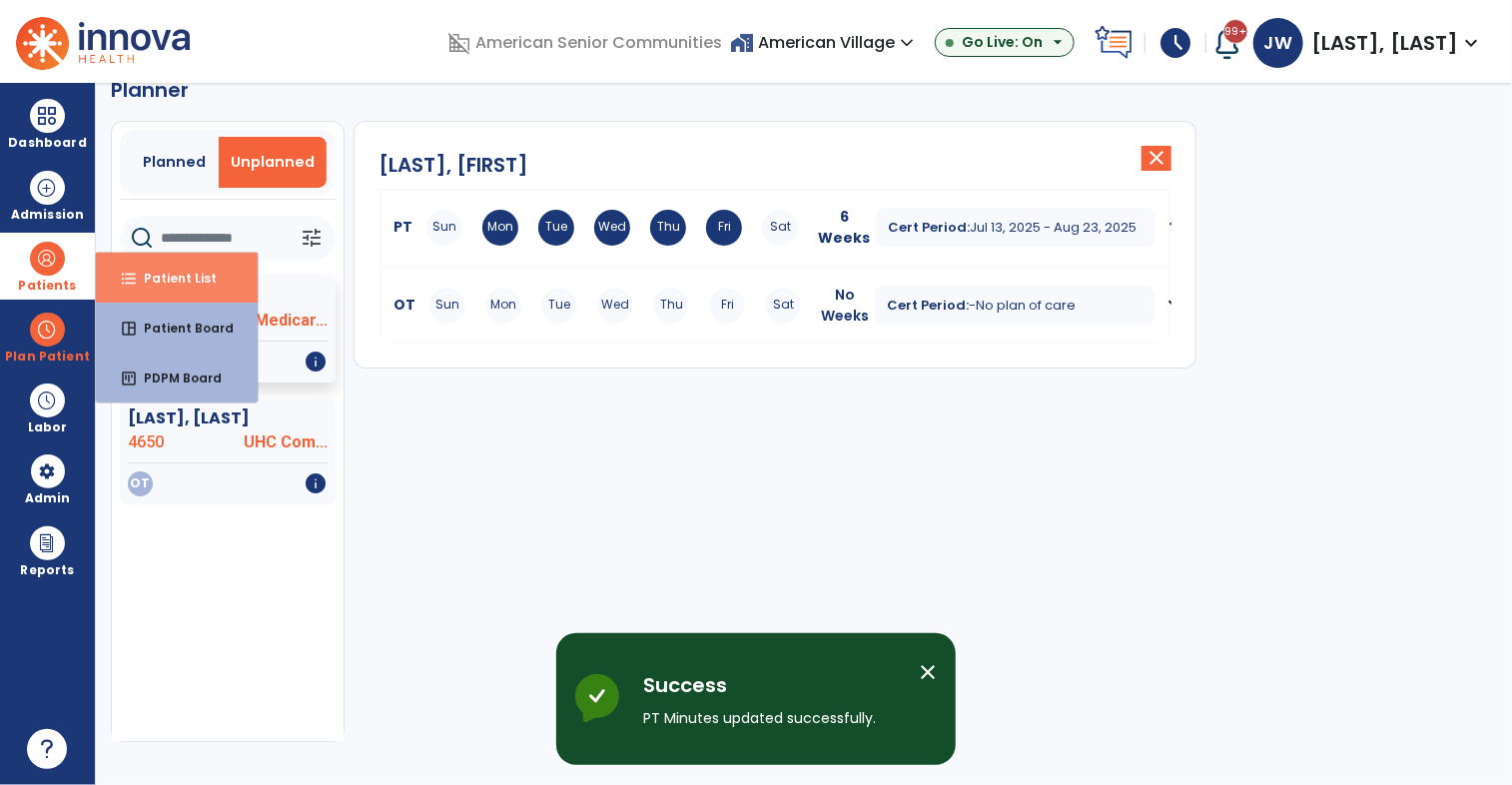 click on "Patient List" at bounding box center (172, 278) 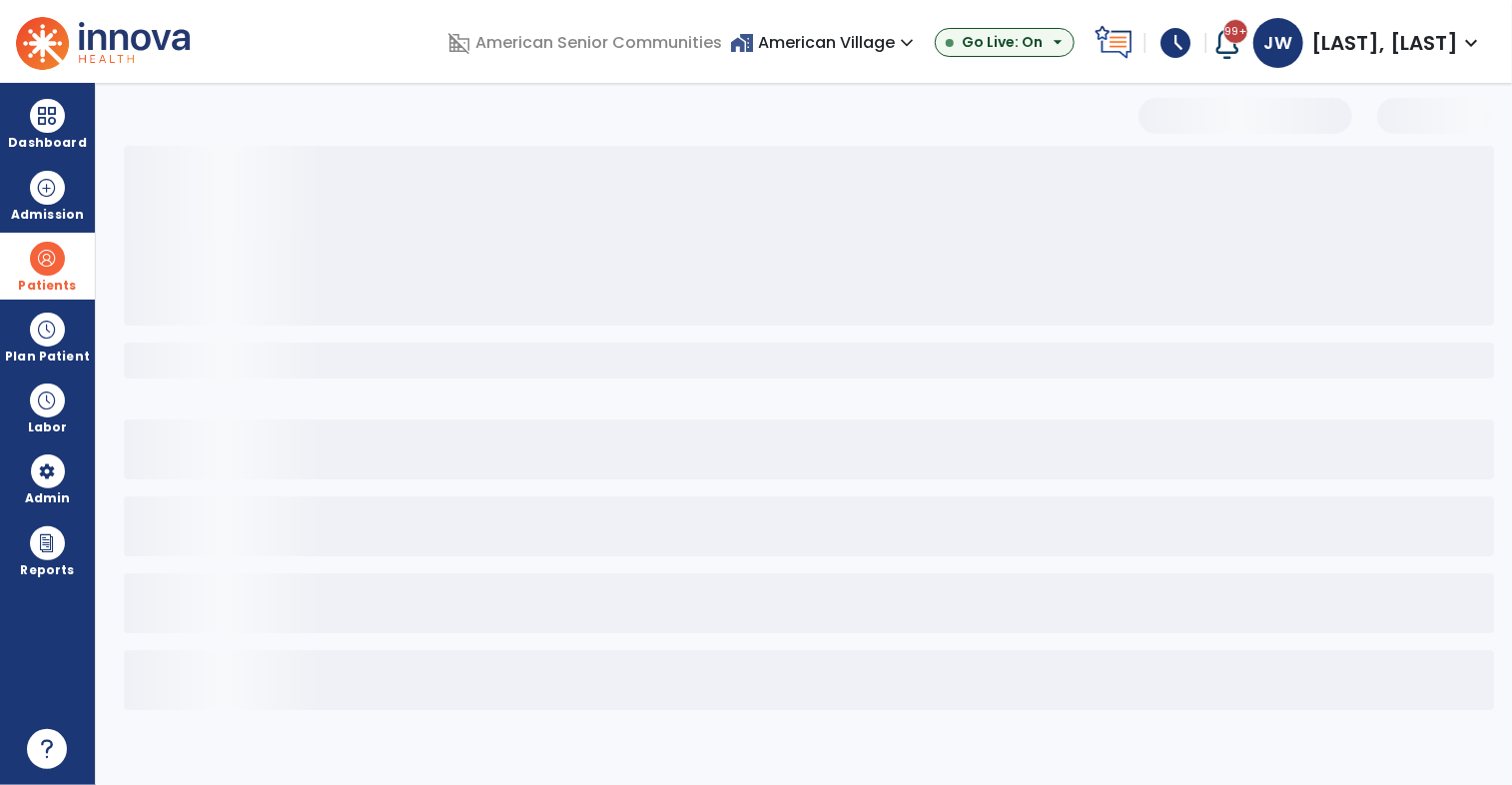 scroll, scrollTop: 0, scrollLeft: 0, axis: both 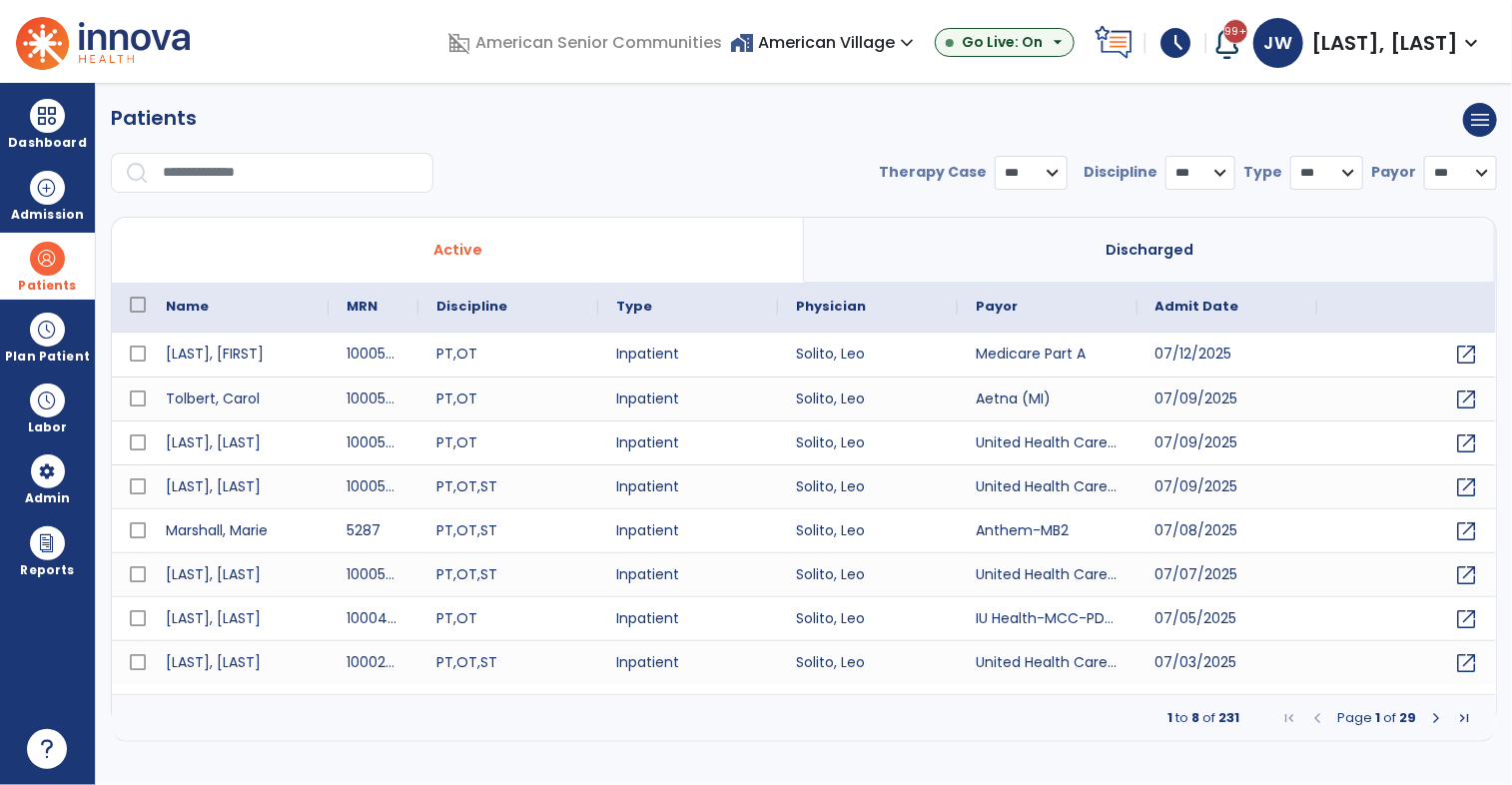 select on "***" 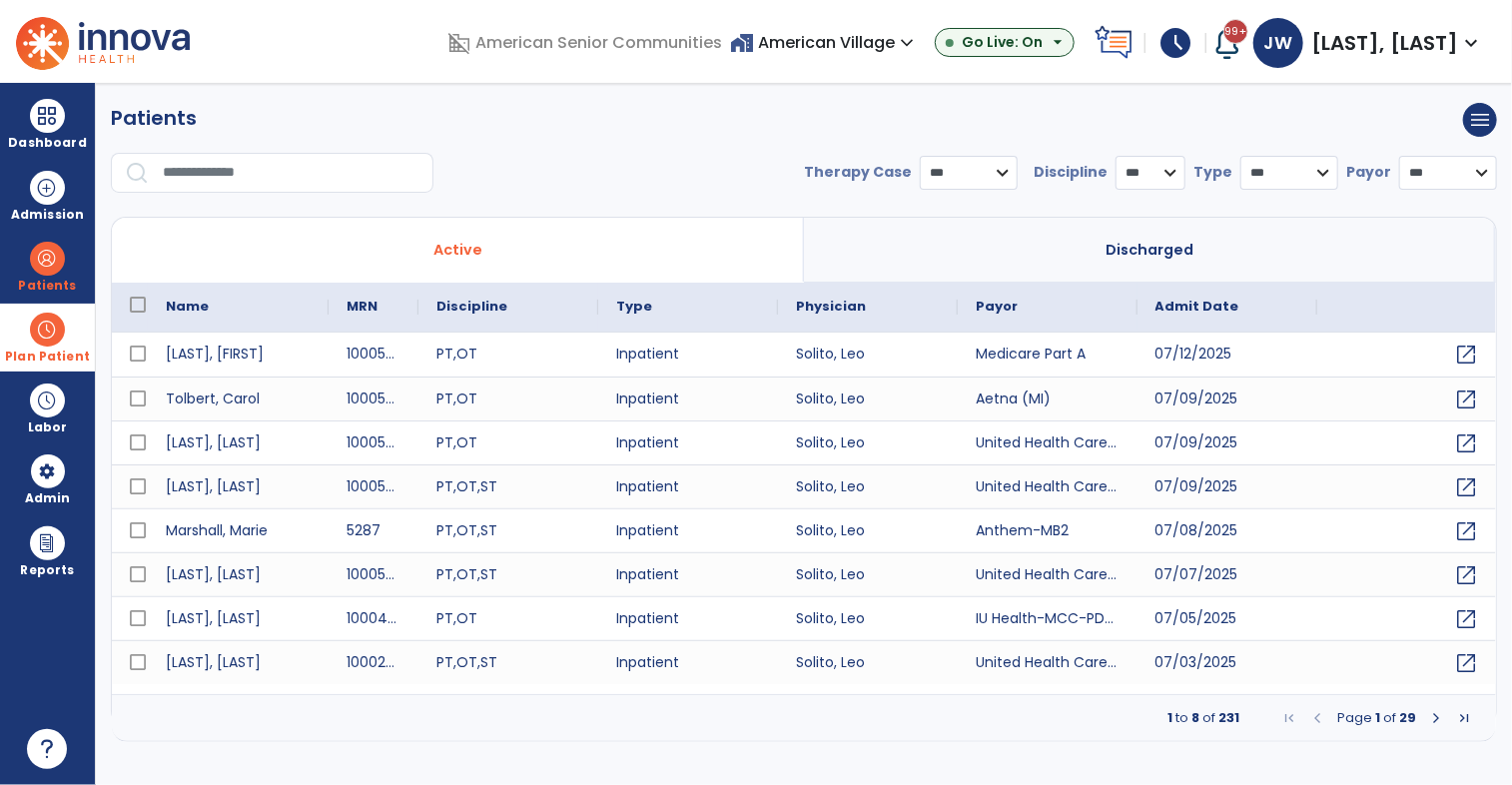 click at bounding box center [47, 330] 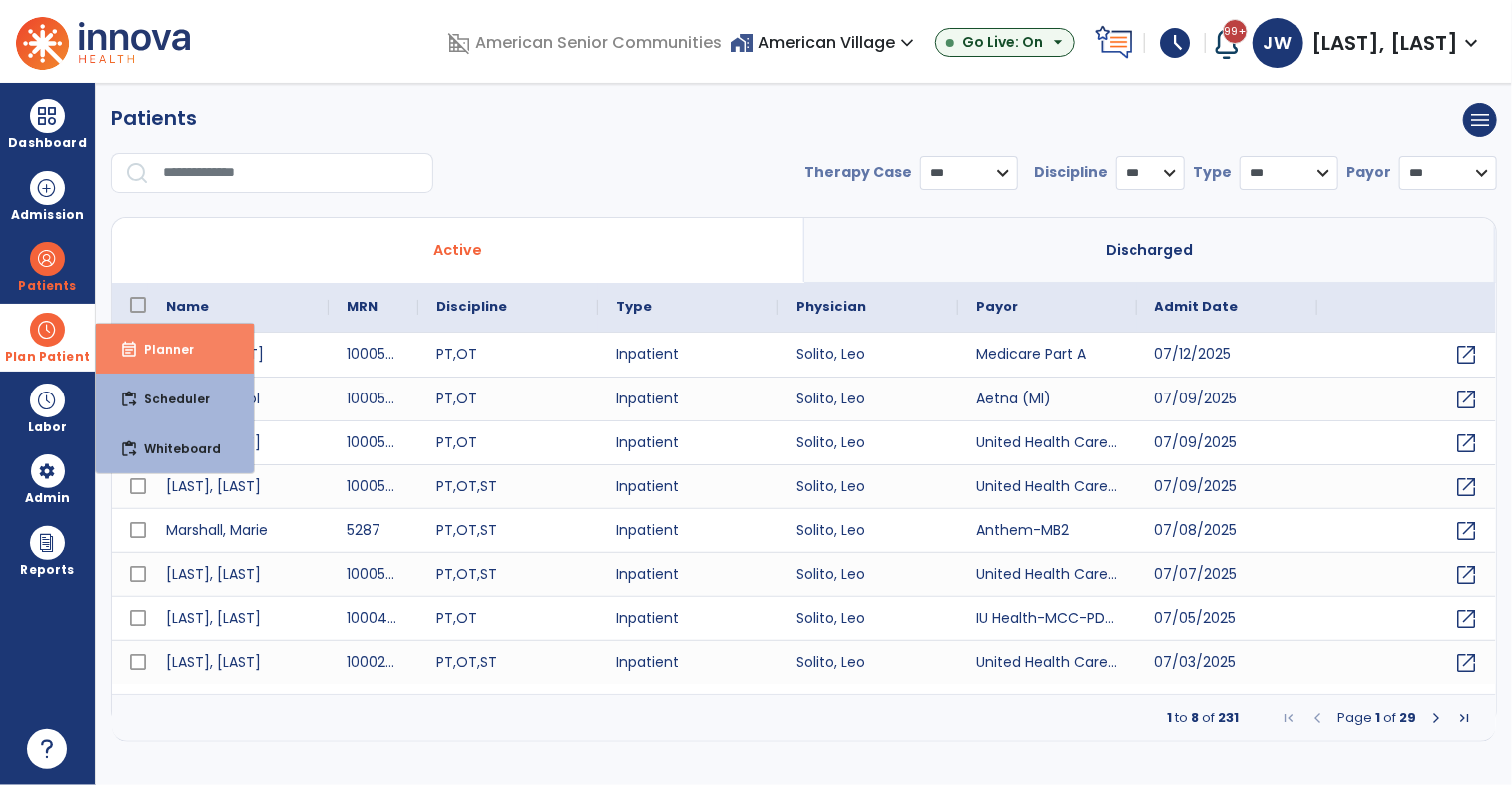 click on "Planner" at bounding box center (161, 349) 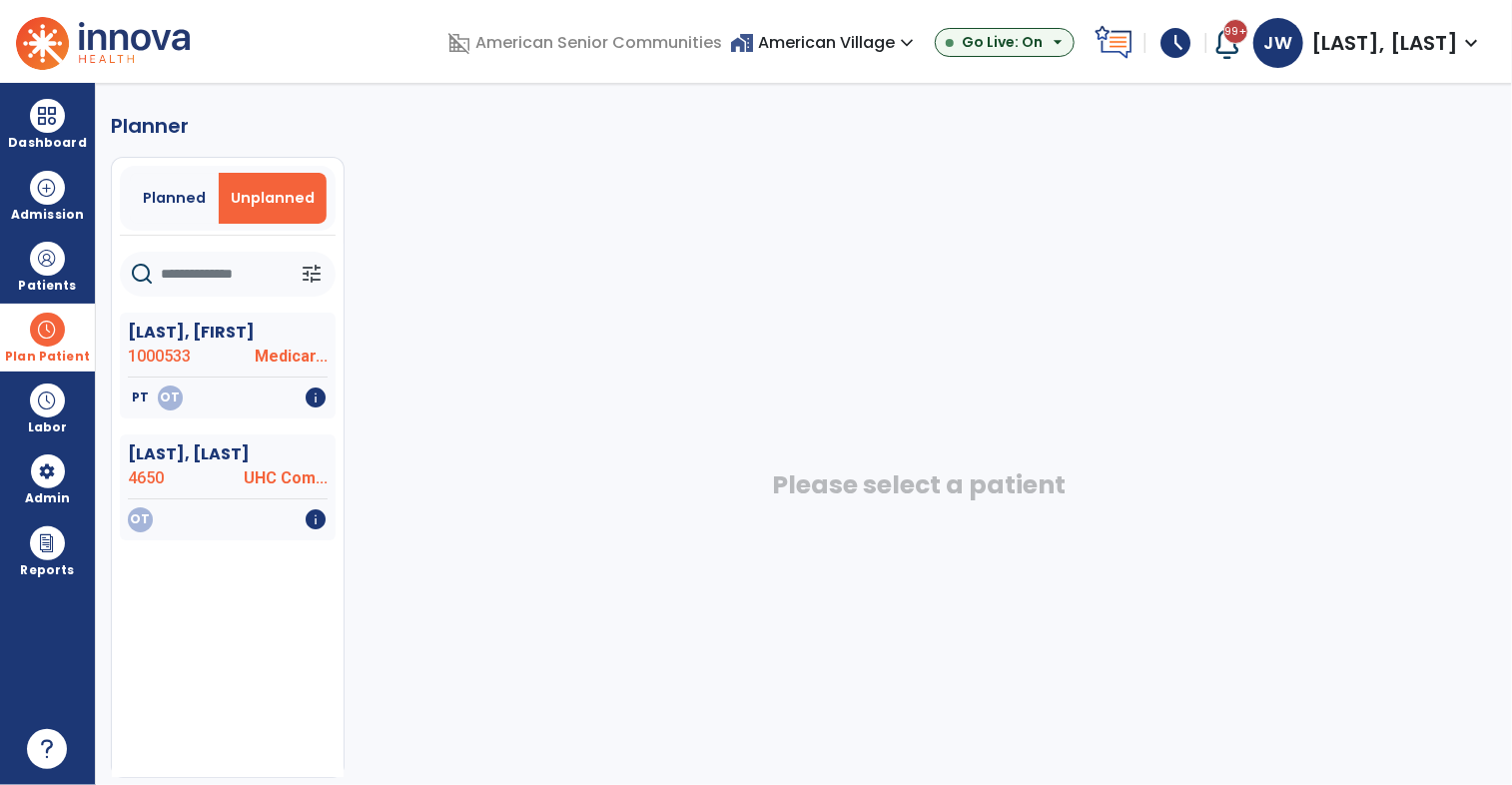 click at bounding box center (47, 330) 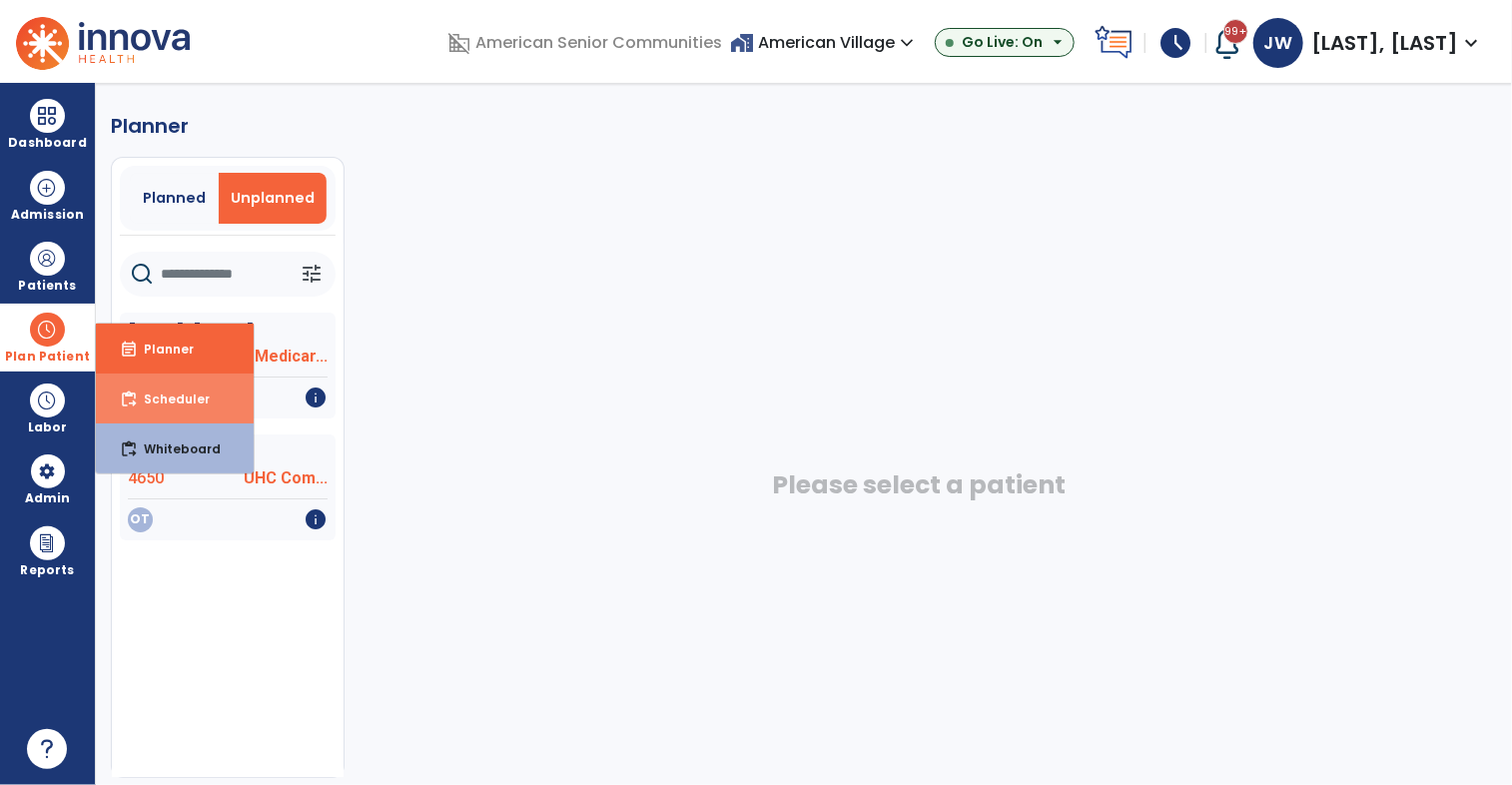 click on "Scheduler" at bounding box center [169, 398] 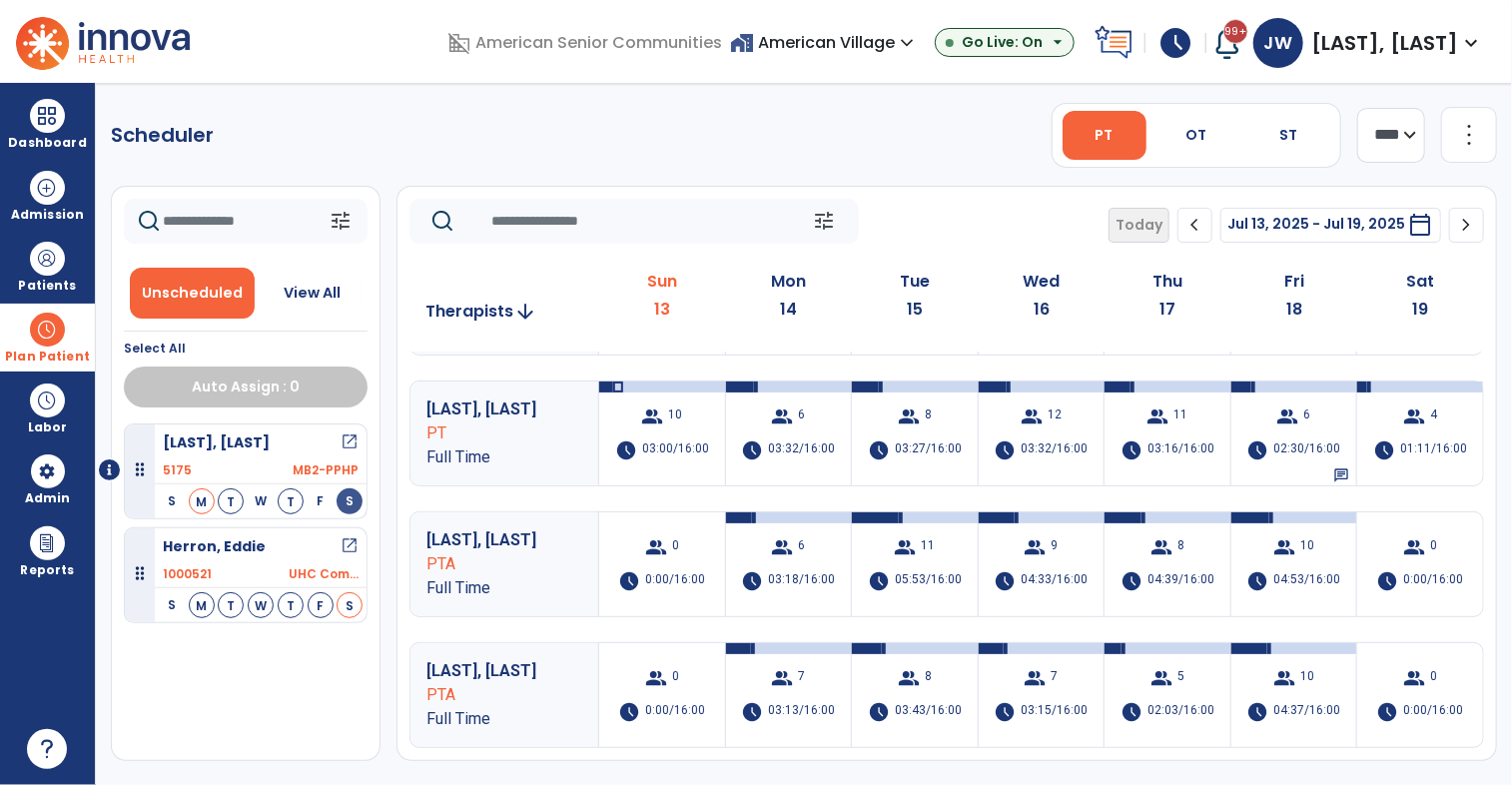 scroll, scrollTop: 112, scrollLeft: 0, axis: vertical 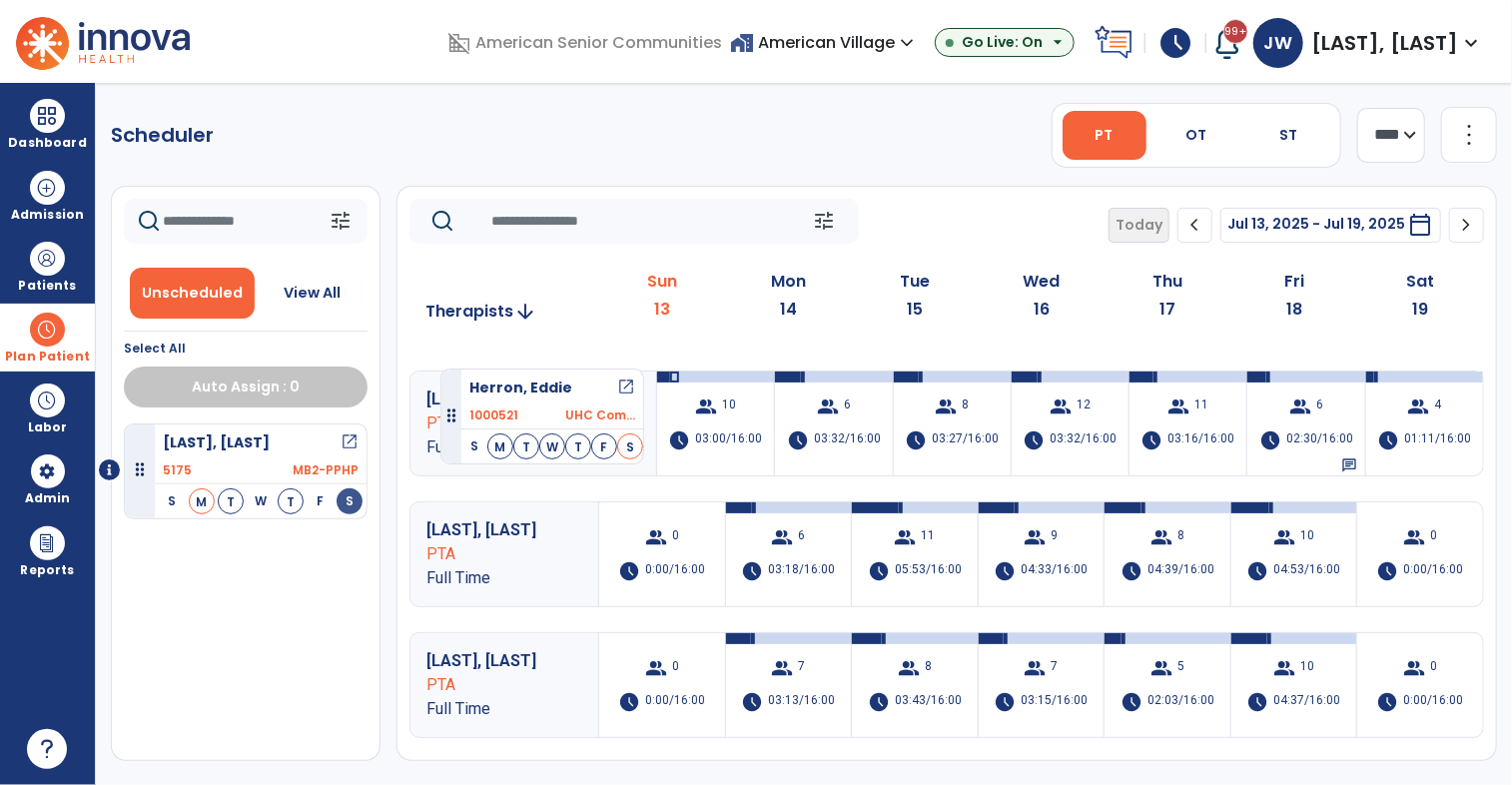 drag, startPoint x: 262, startPoint y: 563, endPoint x: 434, endPoint y: 361, distance: 265.30737 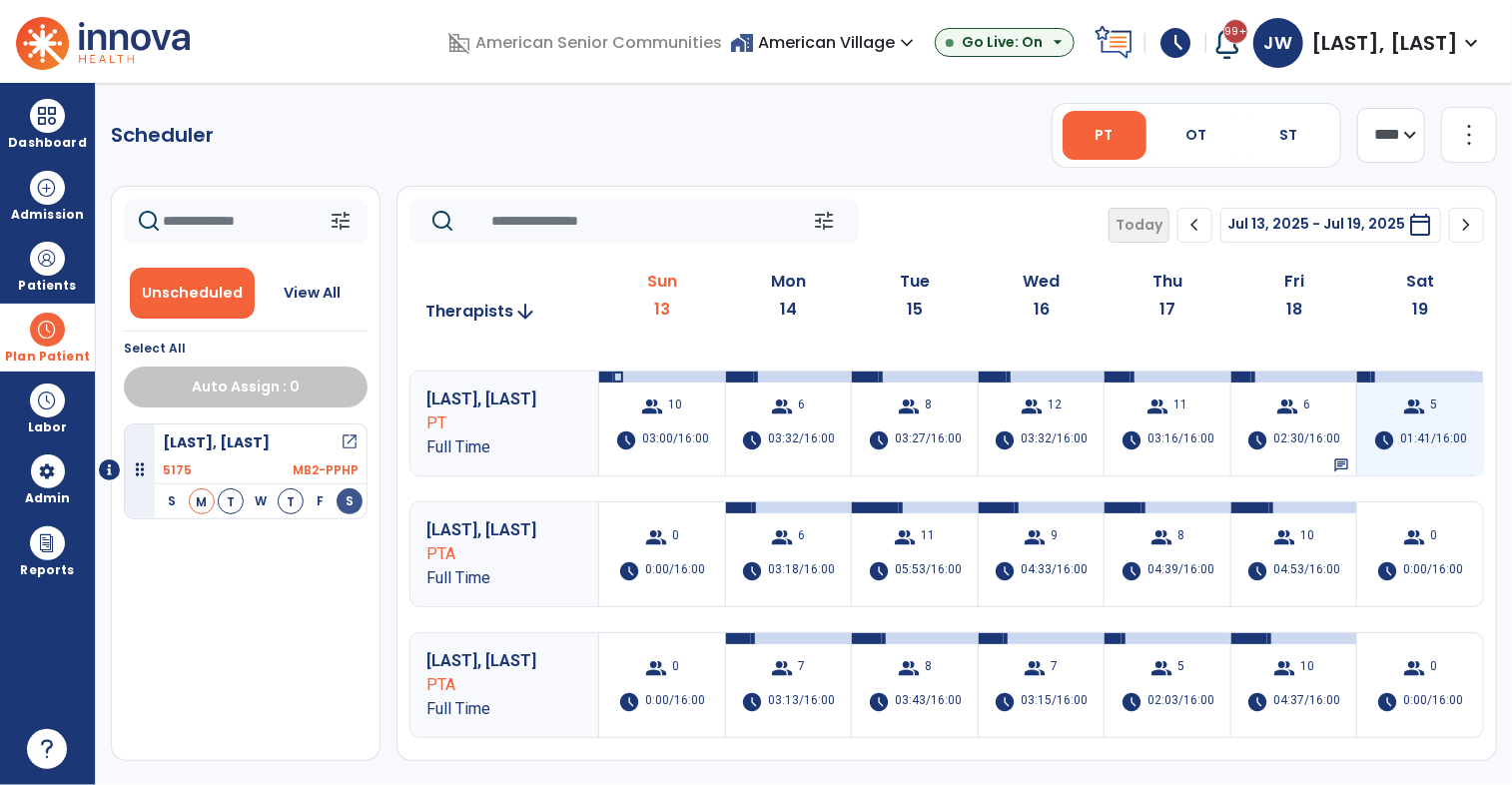 click on "01:41/16:00" at bounding box center [1433, 440] 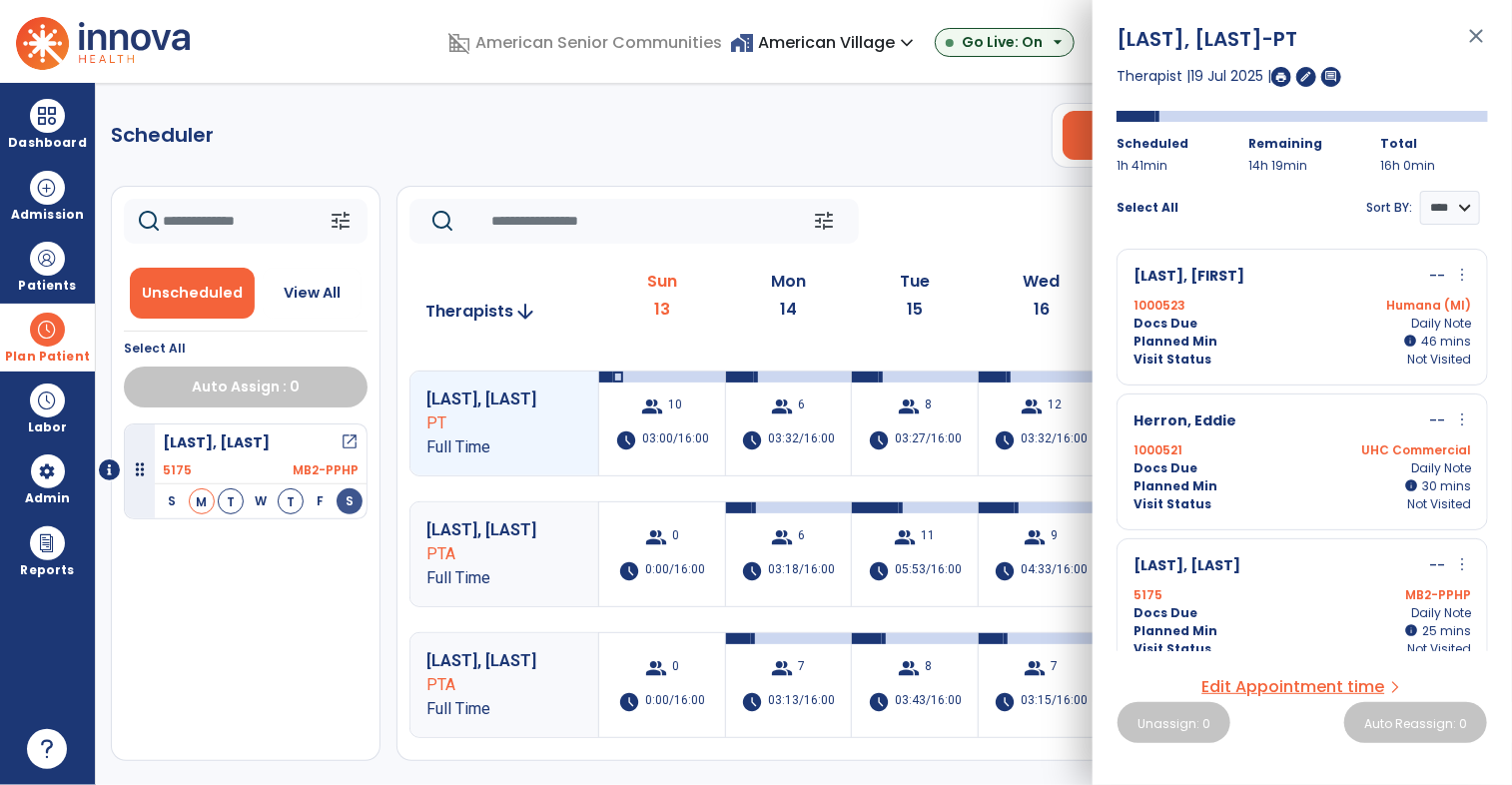 click on "UHC Commercial" at bounding box center (1386, 450) 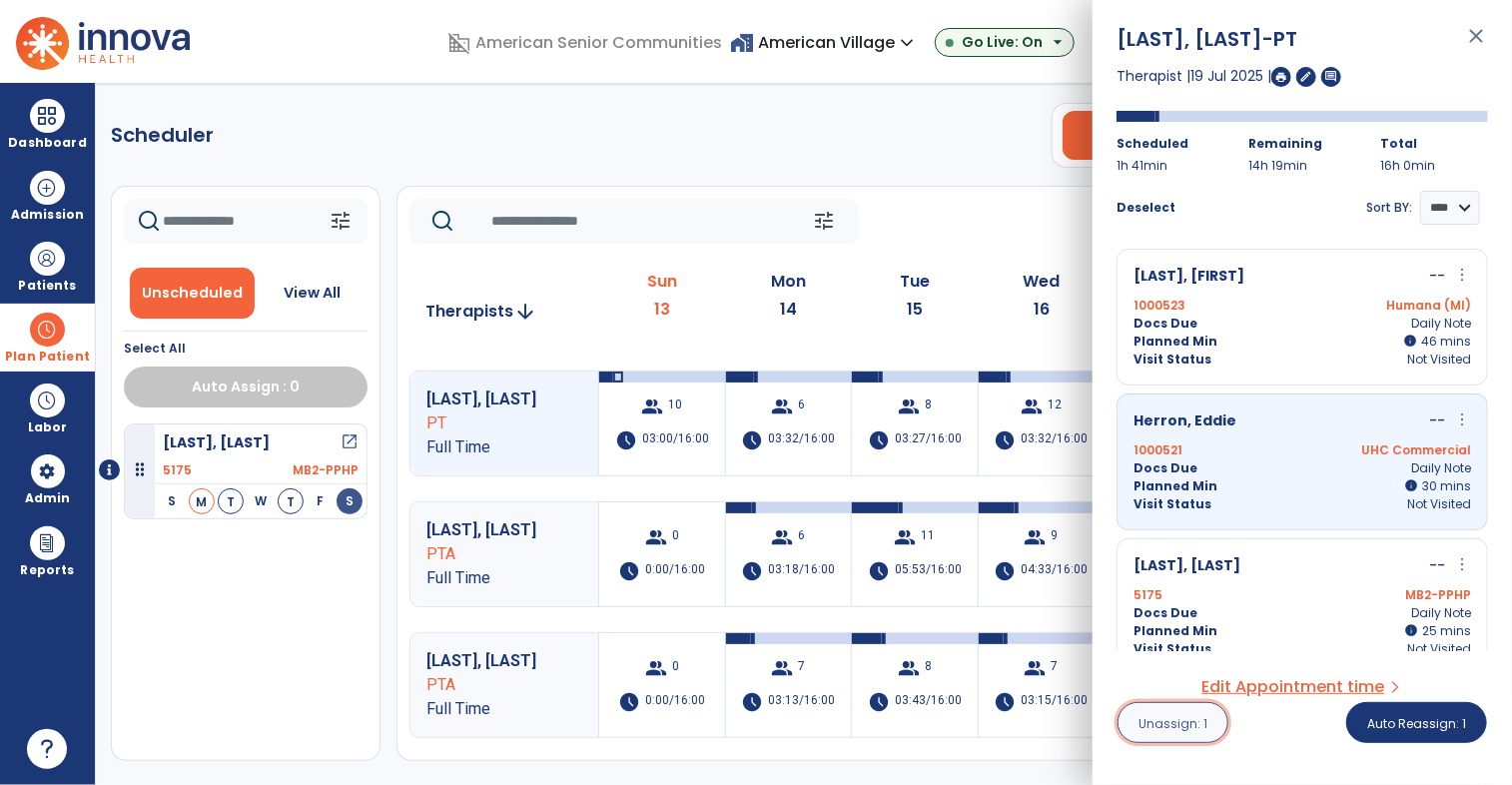 click on "Unassign: 1" at bounding box center [1172, 722] 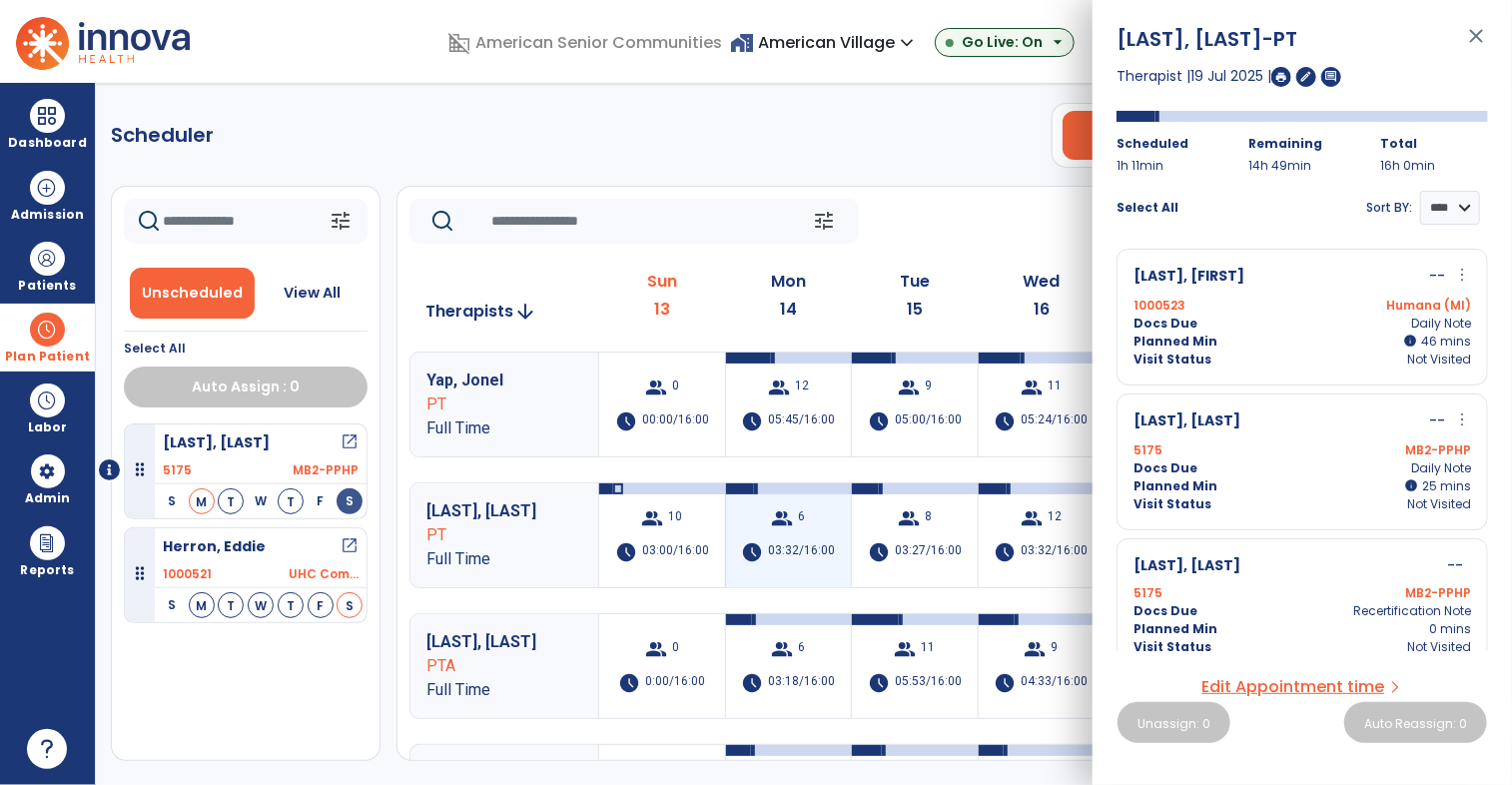 click on "group" at bounding box center (783, 518) 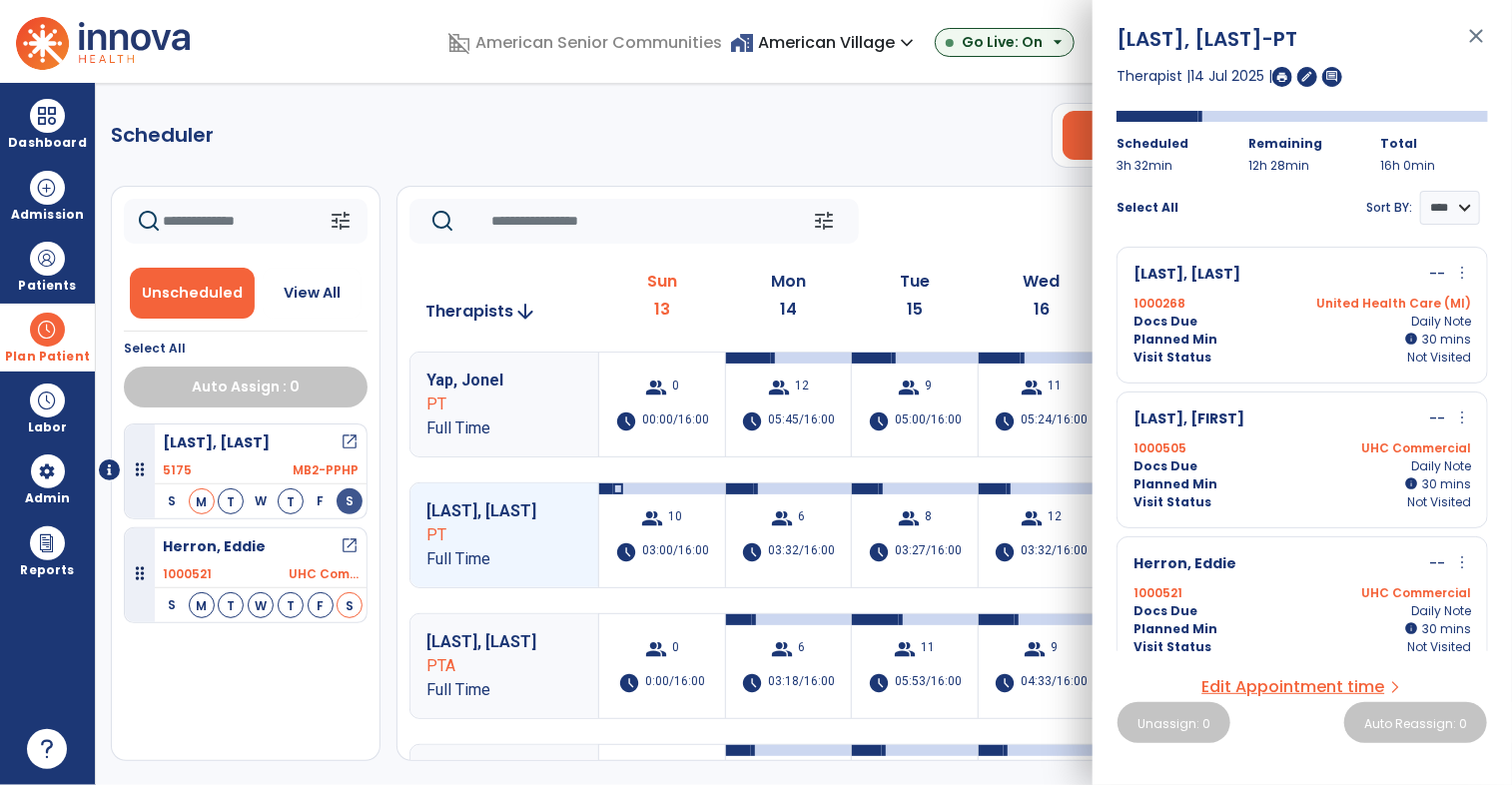 scroll, scrollTop: 454, scrollLeft: 0, axis: vertical 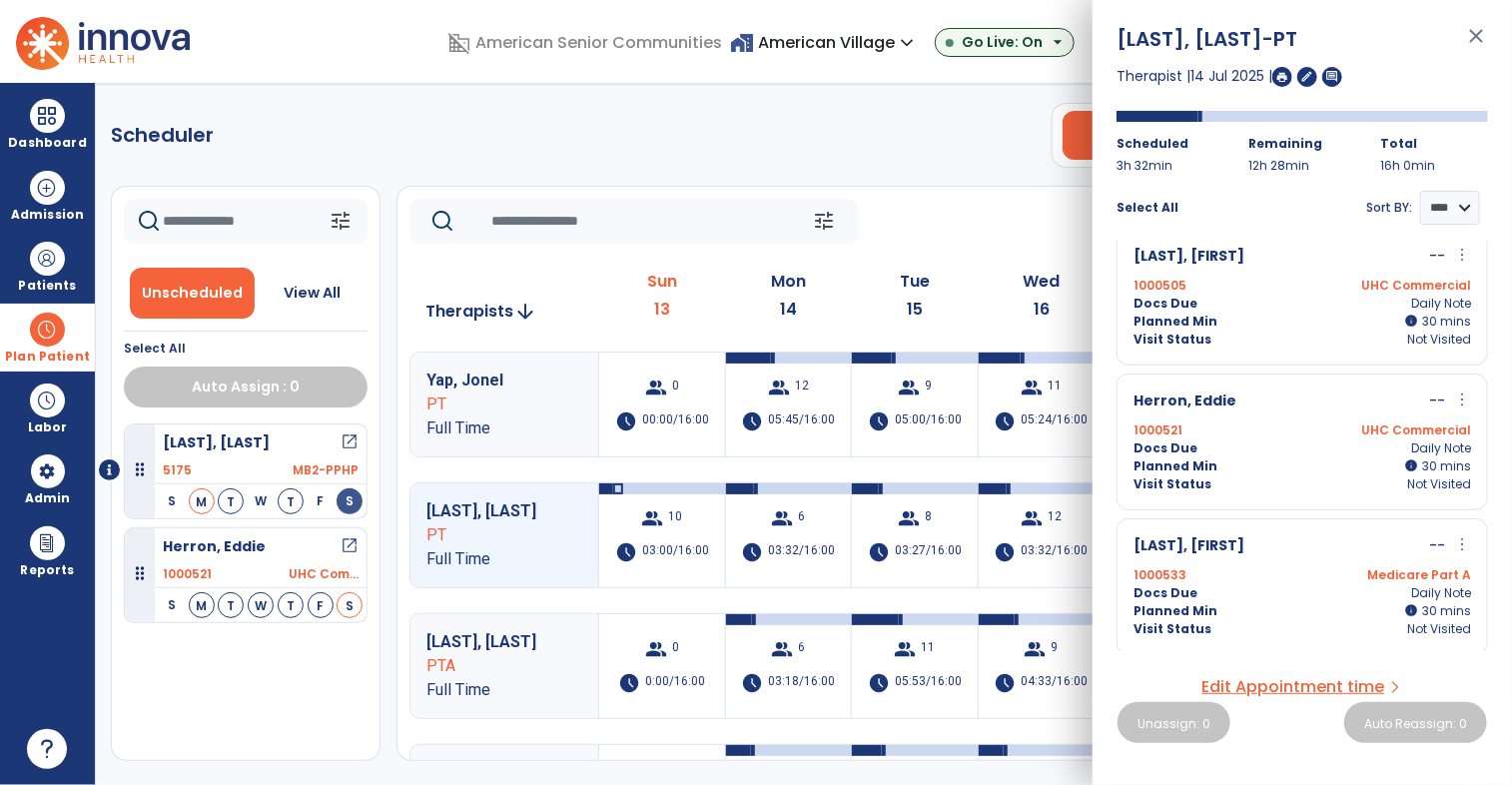 click on "1000533 Medicare Part A" at bounding box center (1302, 575) 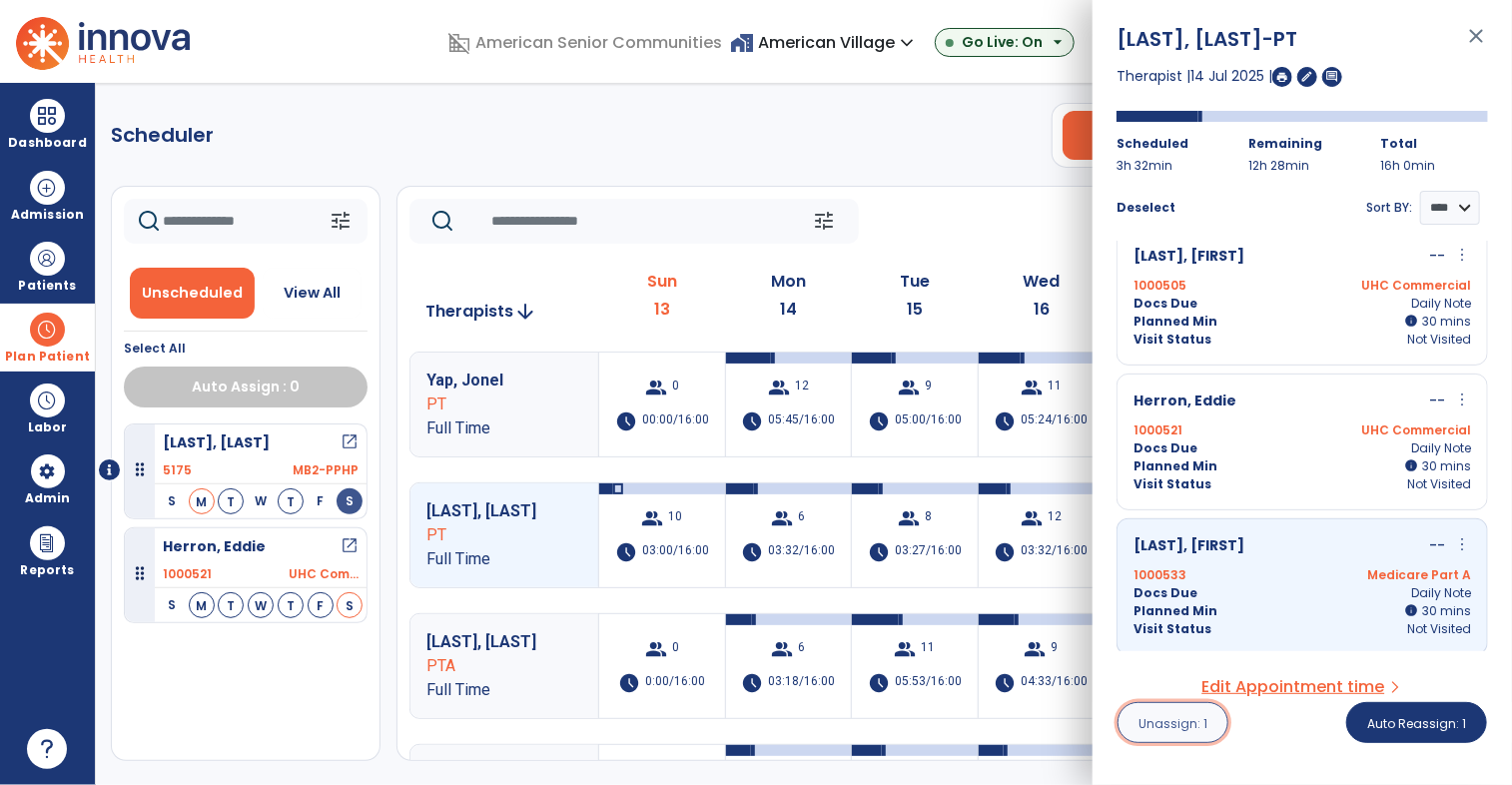 click on "Unassign: 1" at bounding box center (1172, 723) 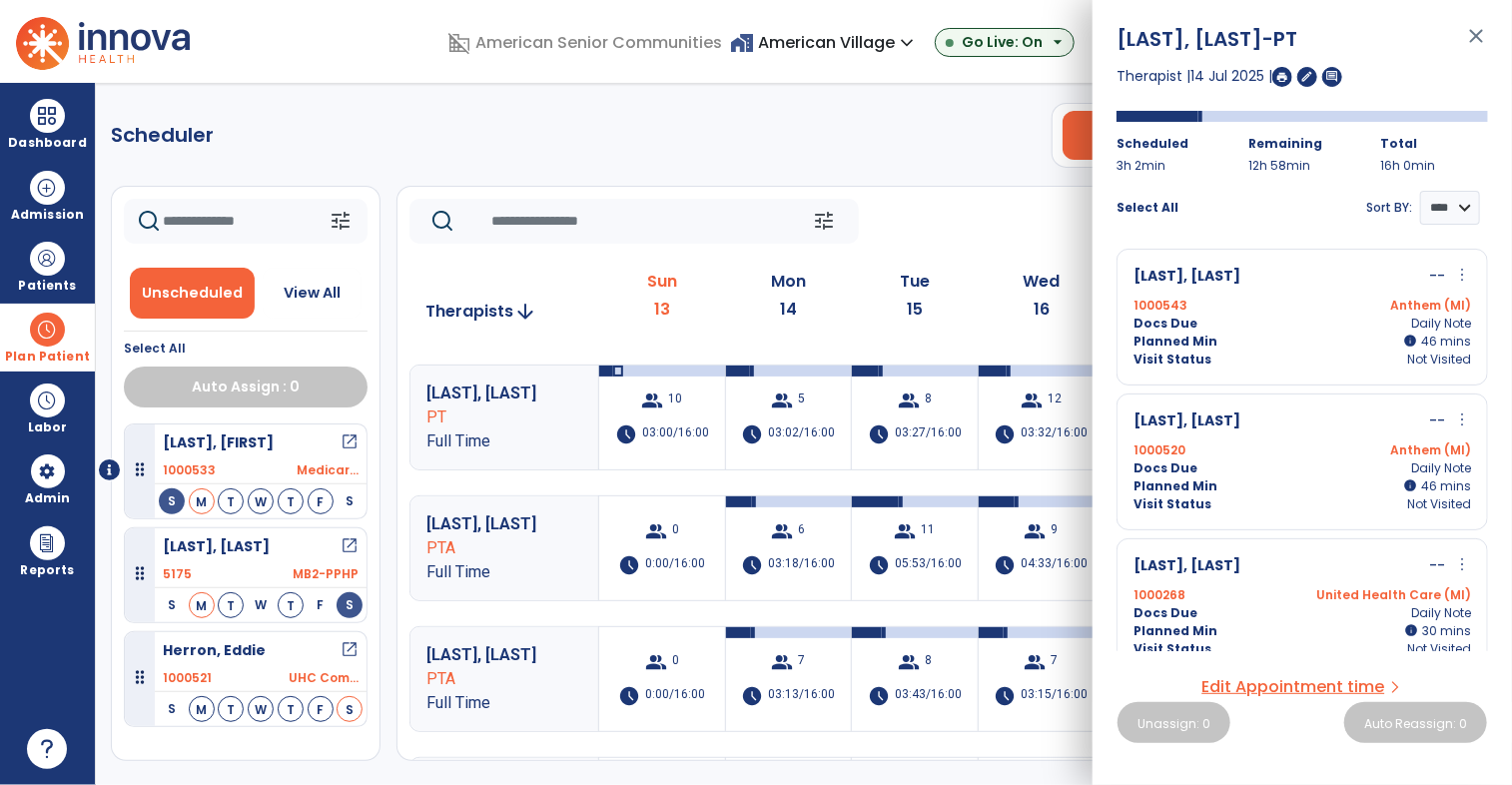 scroll, scrollTop: 126, scrollLeft: 0, axis: vertical 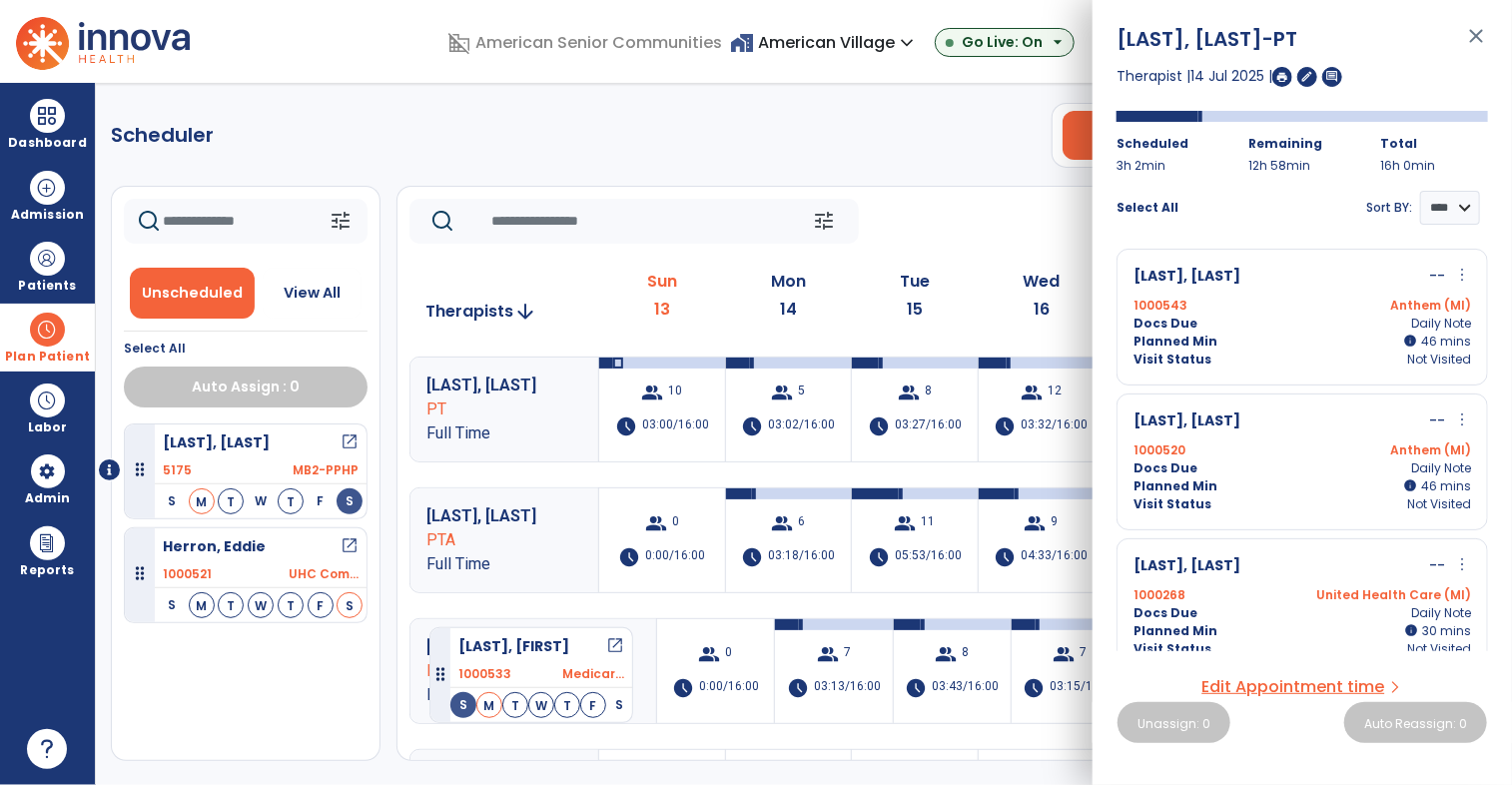 drag, startPoint x: 247, startPoint y: 447, endPoint x: 431, endPoint y: 618, distance: 251.19116 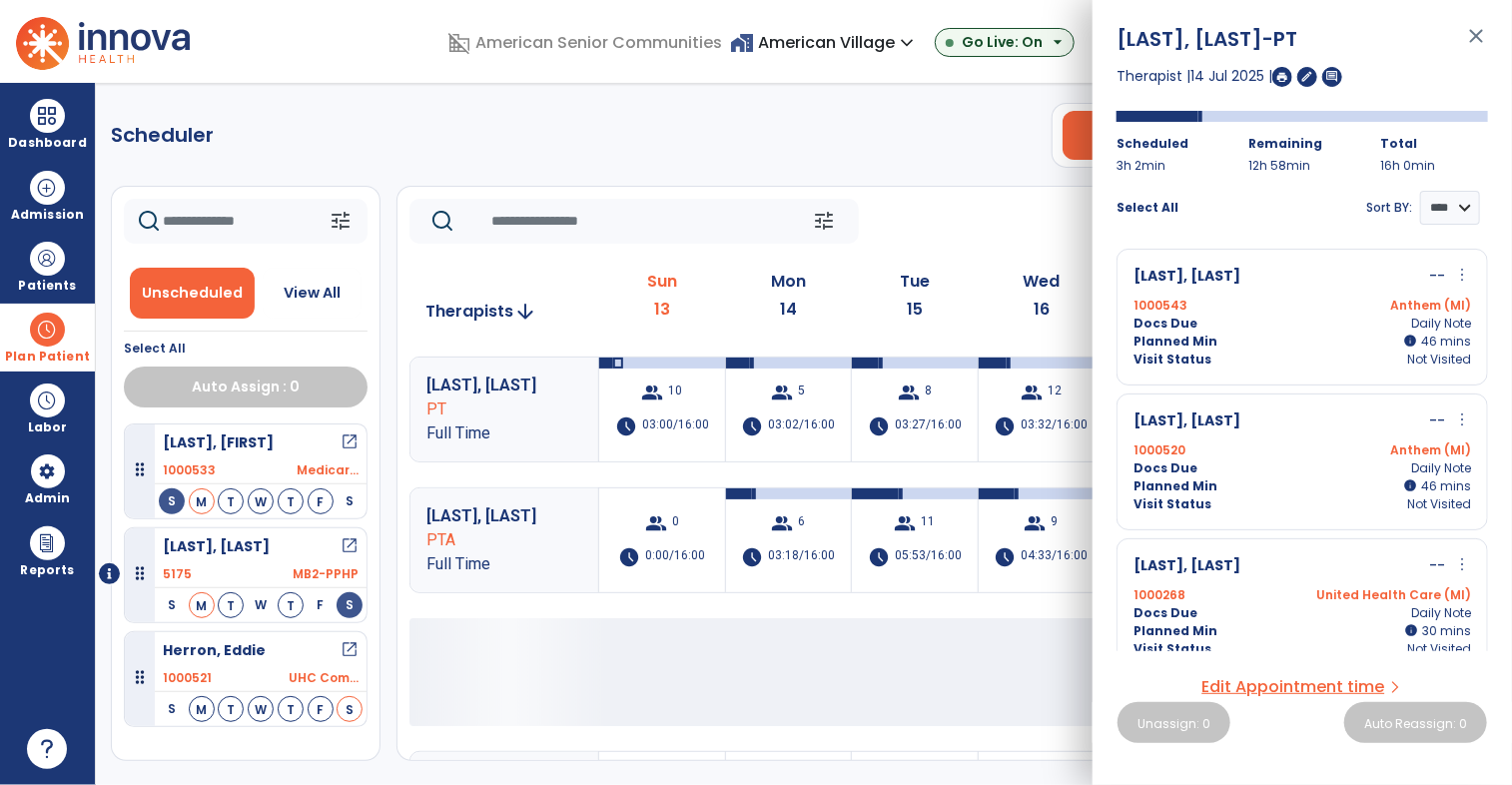 click on "tune   Today  chevron_left Jul 13, 2025 - Jul 19, 2025  *********  calendar_today  chevron_right" 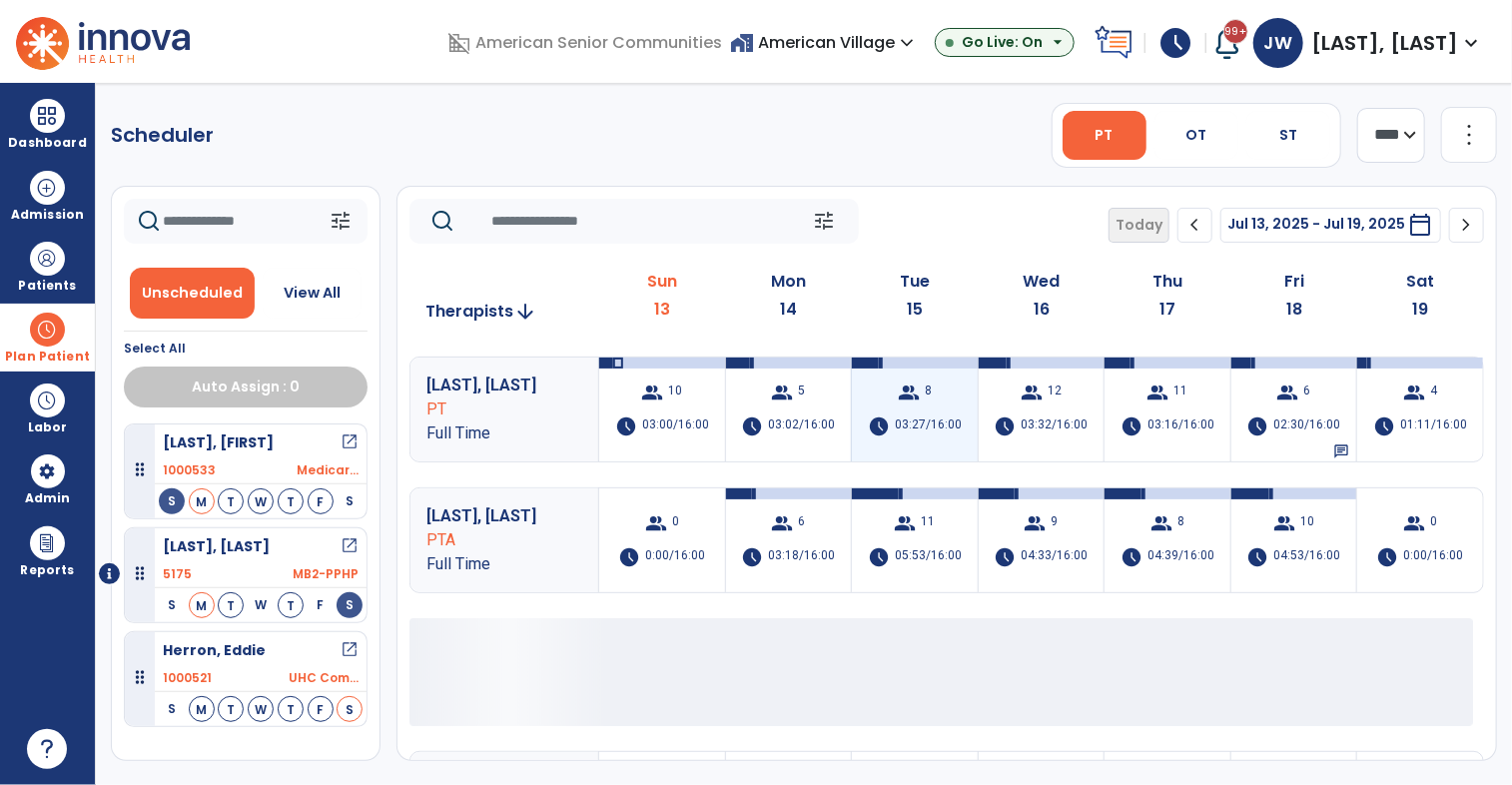 scroll, scrollTop: 0, scrollLeft: 0, axis: both 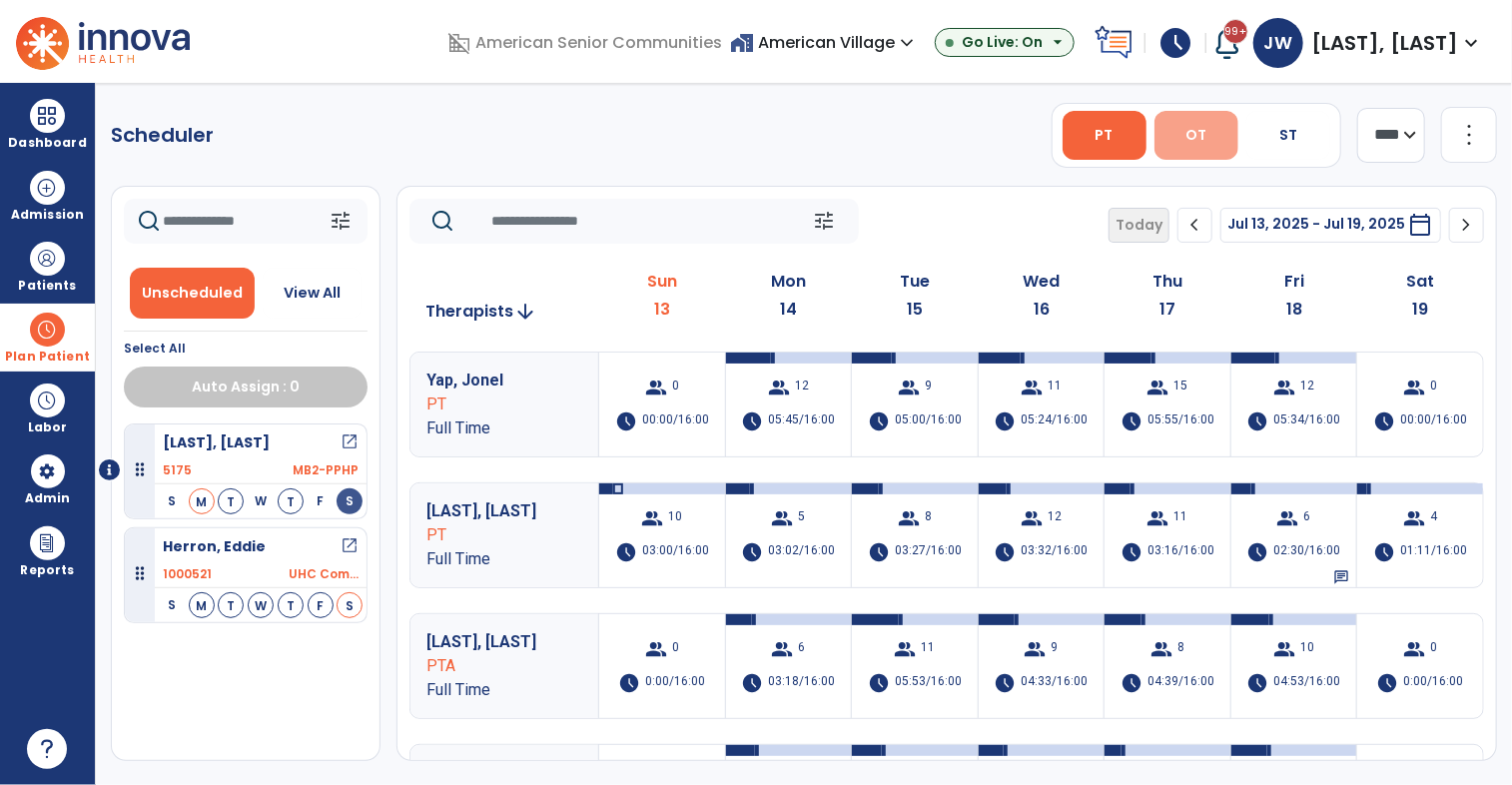 click on "OT" at bounding box center (1195, 135) 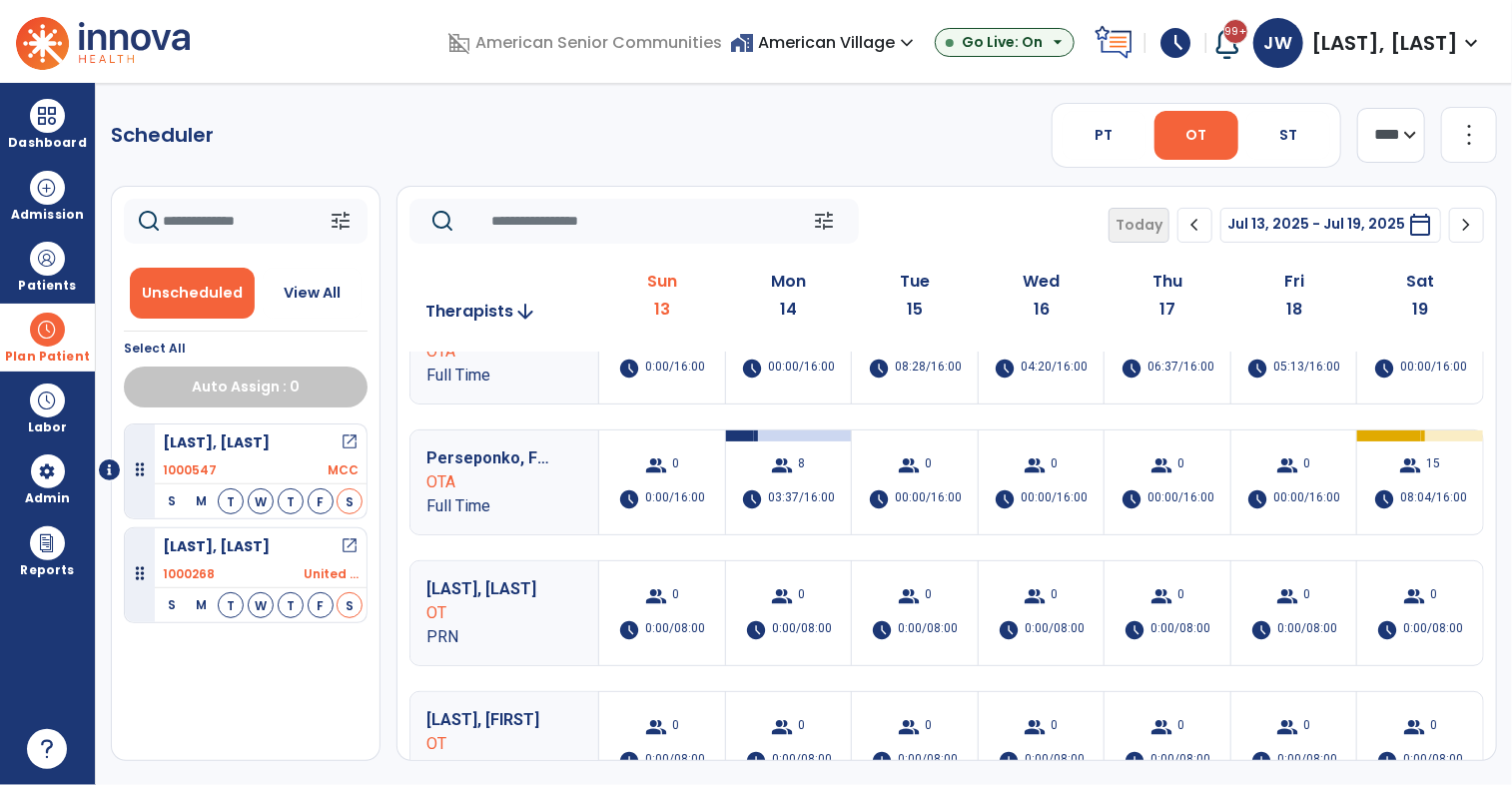 scroll, scrollTop: 0, scrollLeft: 0, axis: both 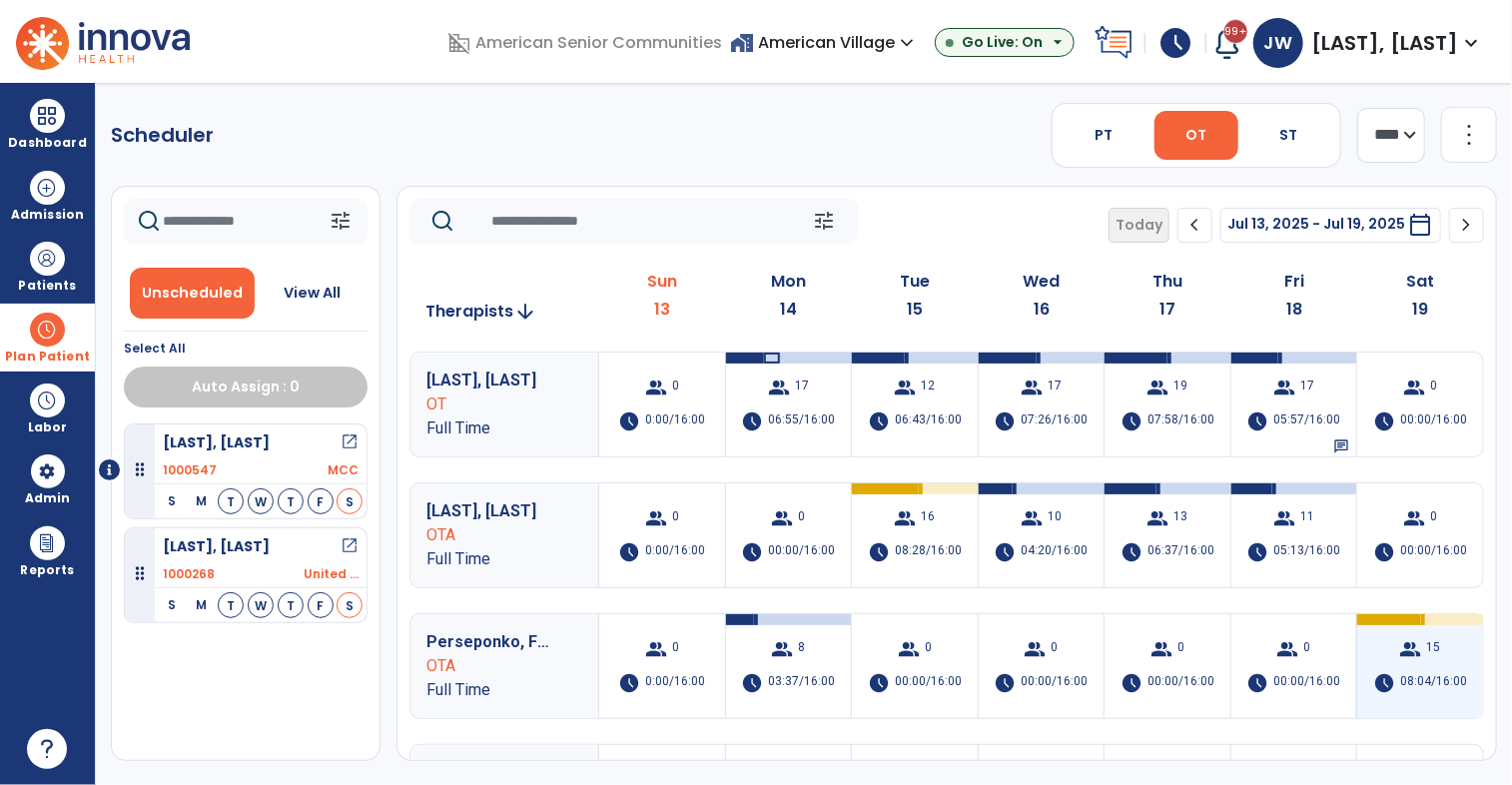 click on "group  15  schedule  08:04/16:00" at bounding box center [1420, 666] 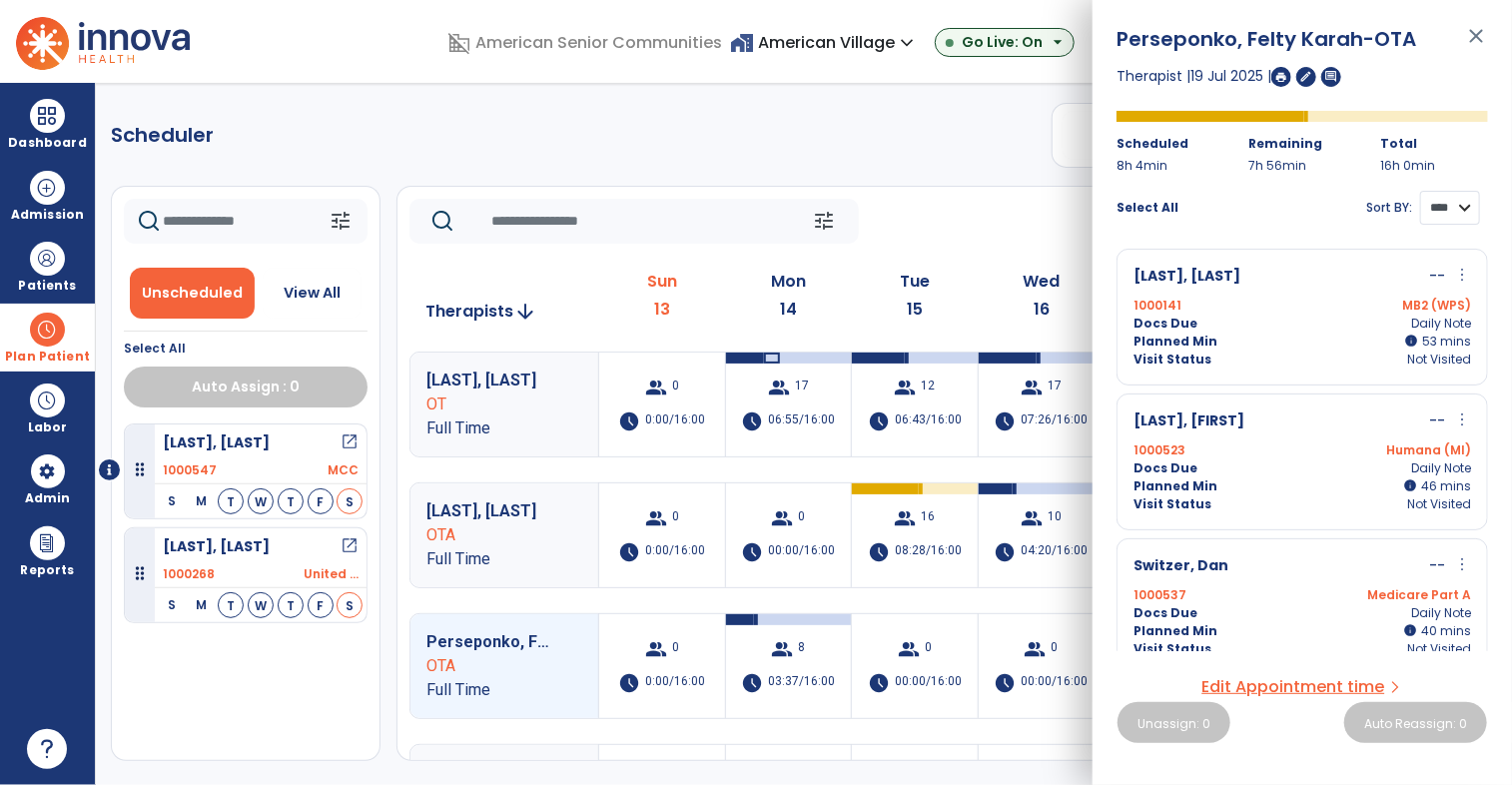 click on "**** ****" at bounding box center [1450, 208] 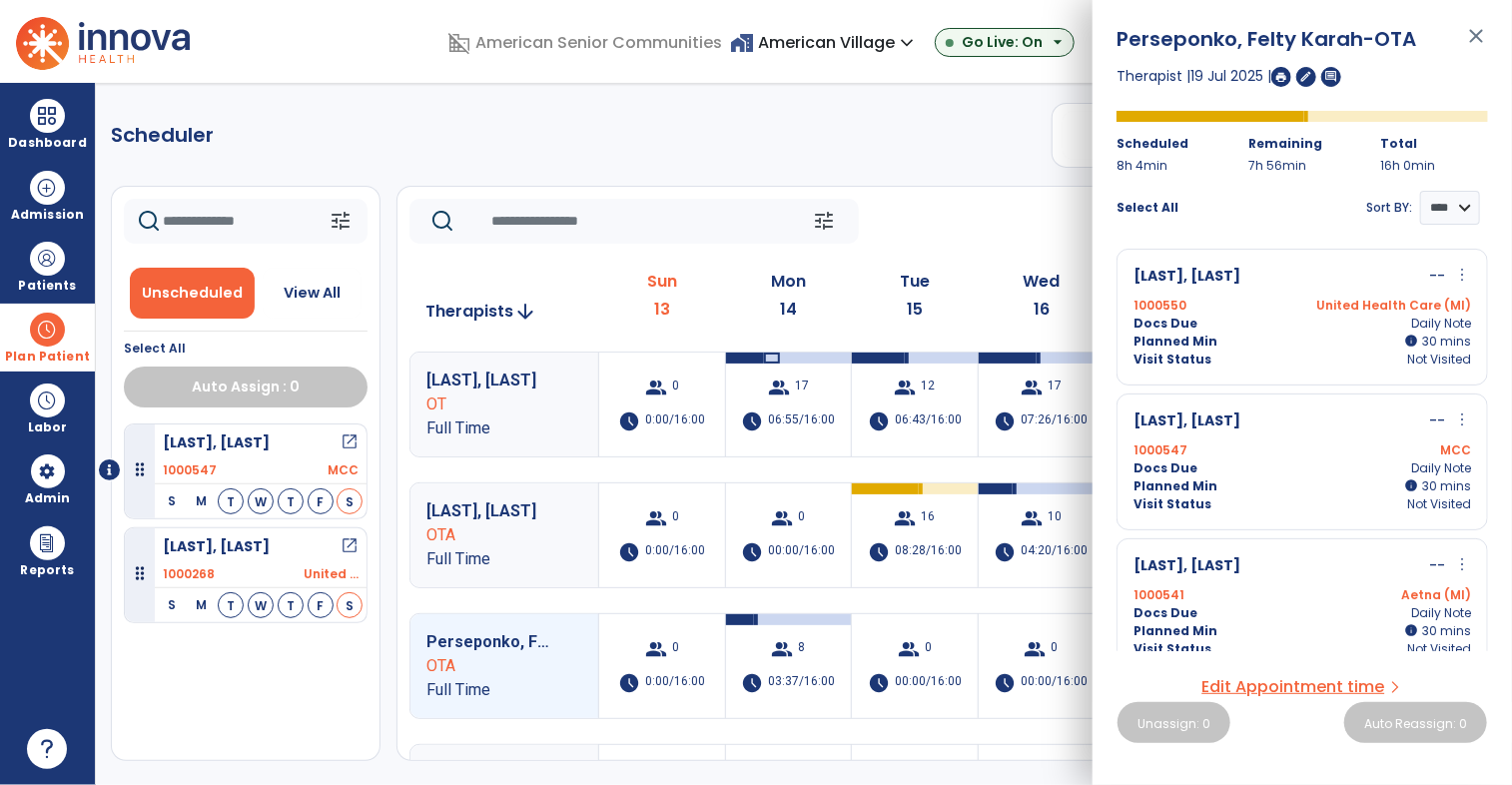 click on "1000550 United Health Care (MI)" at bounding box center (1302, 306) 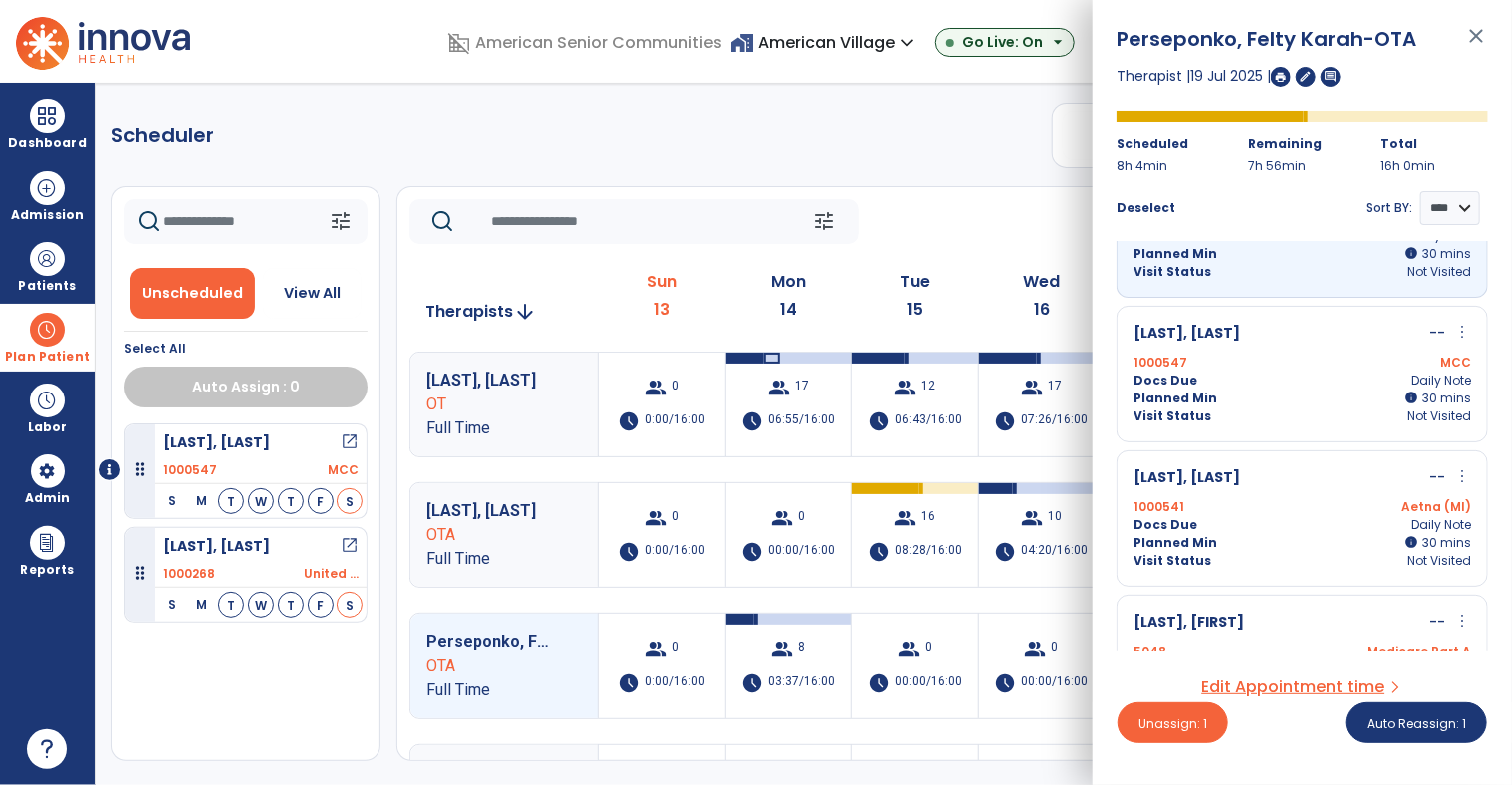 scroll, scrollTop: 144, scrollLeft: 0, axis: vertical 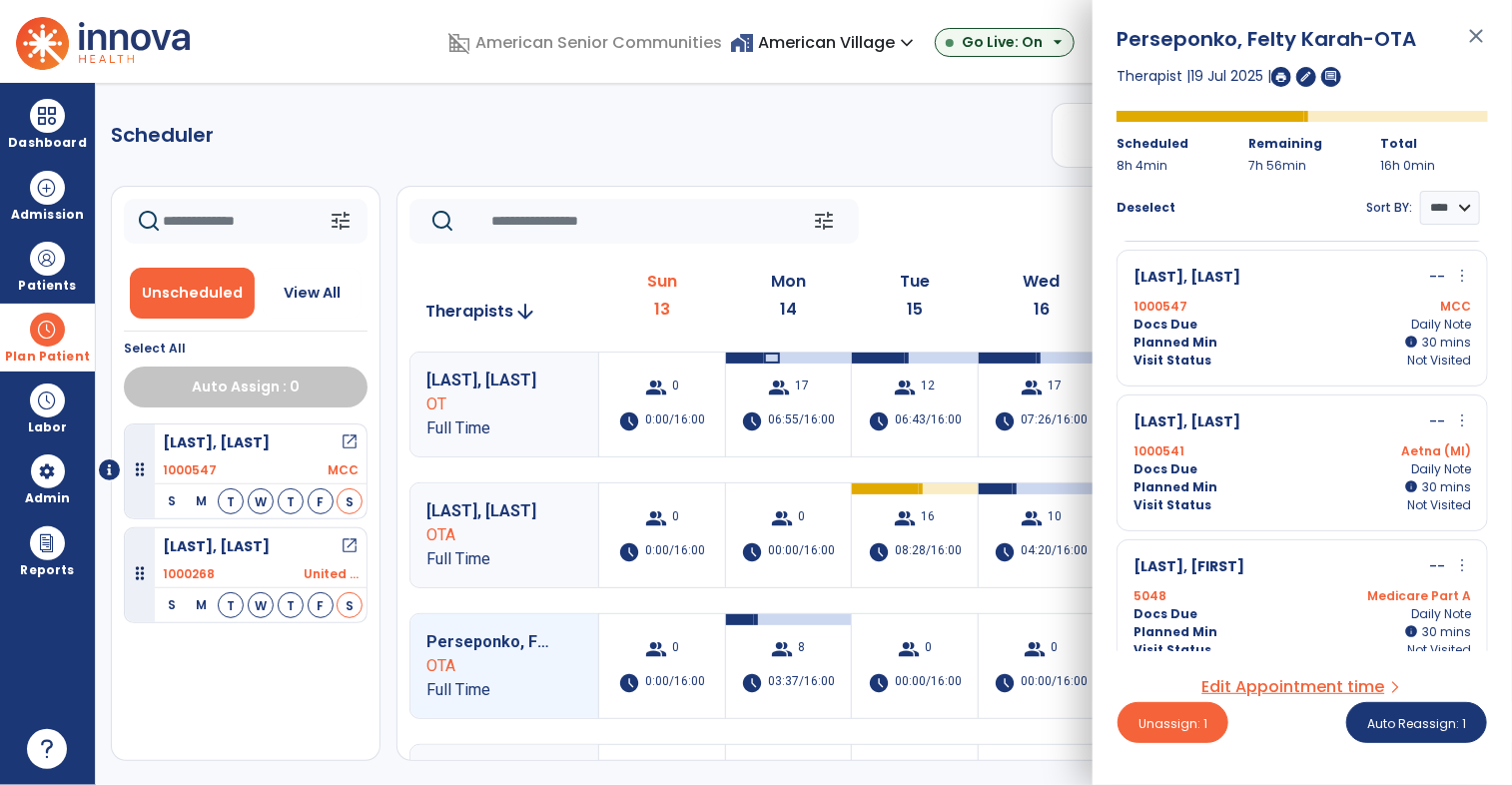 click on "1000547 MCC" at bounding box center [1302, 307] 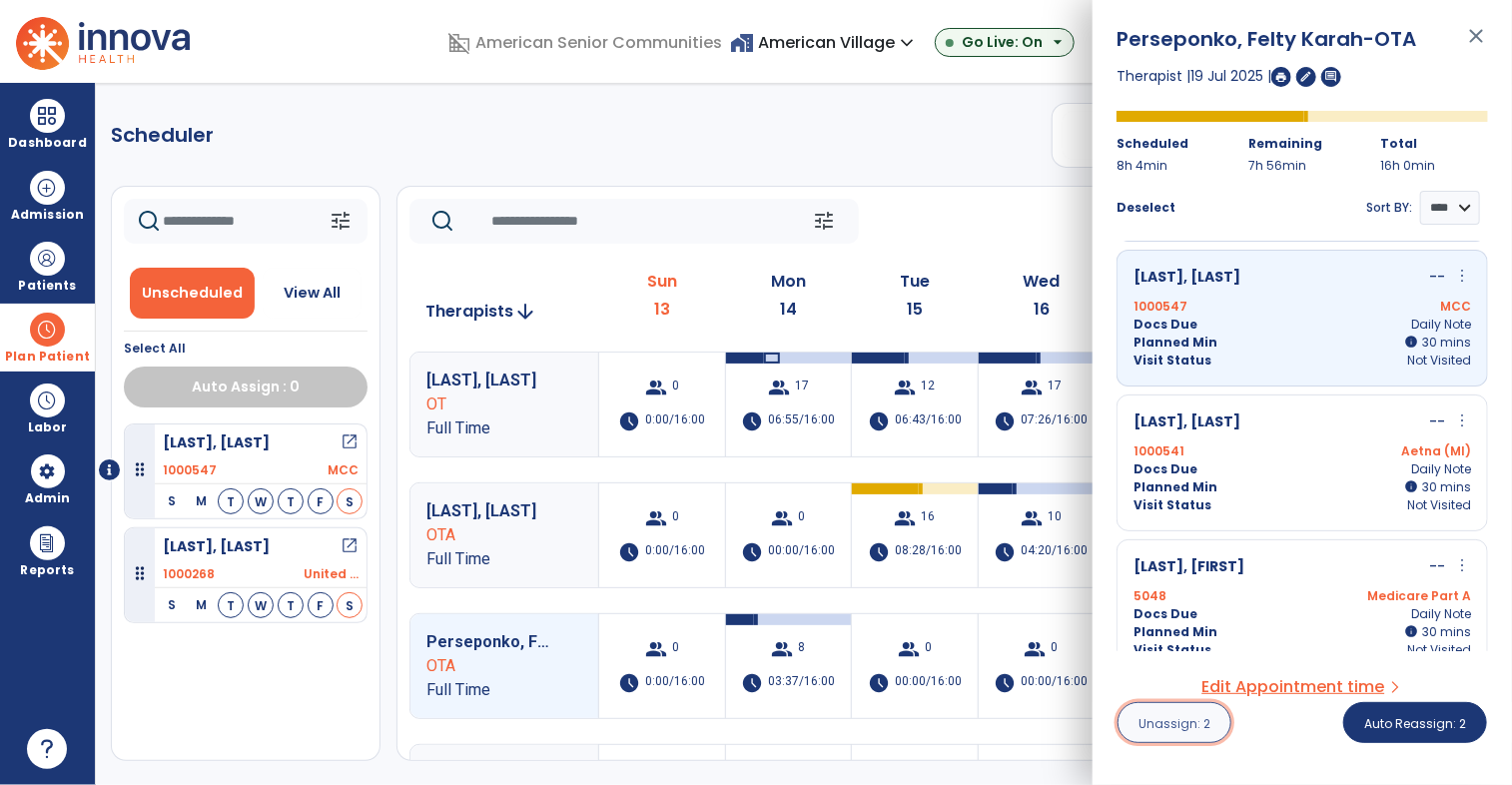 click on "Unassign: 2" at bounding box center (1174, 723) 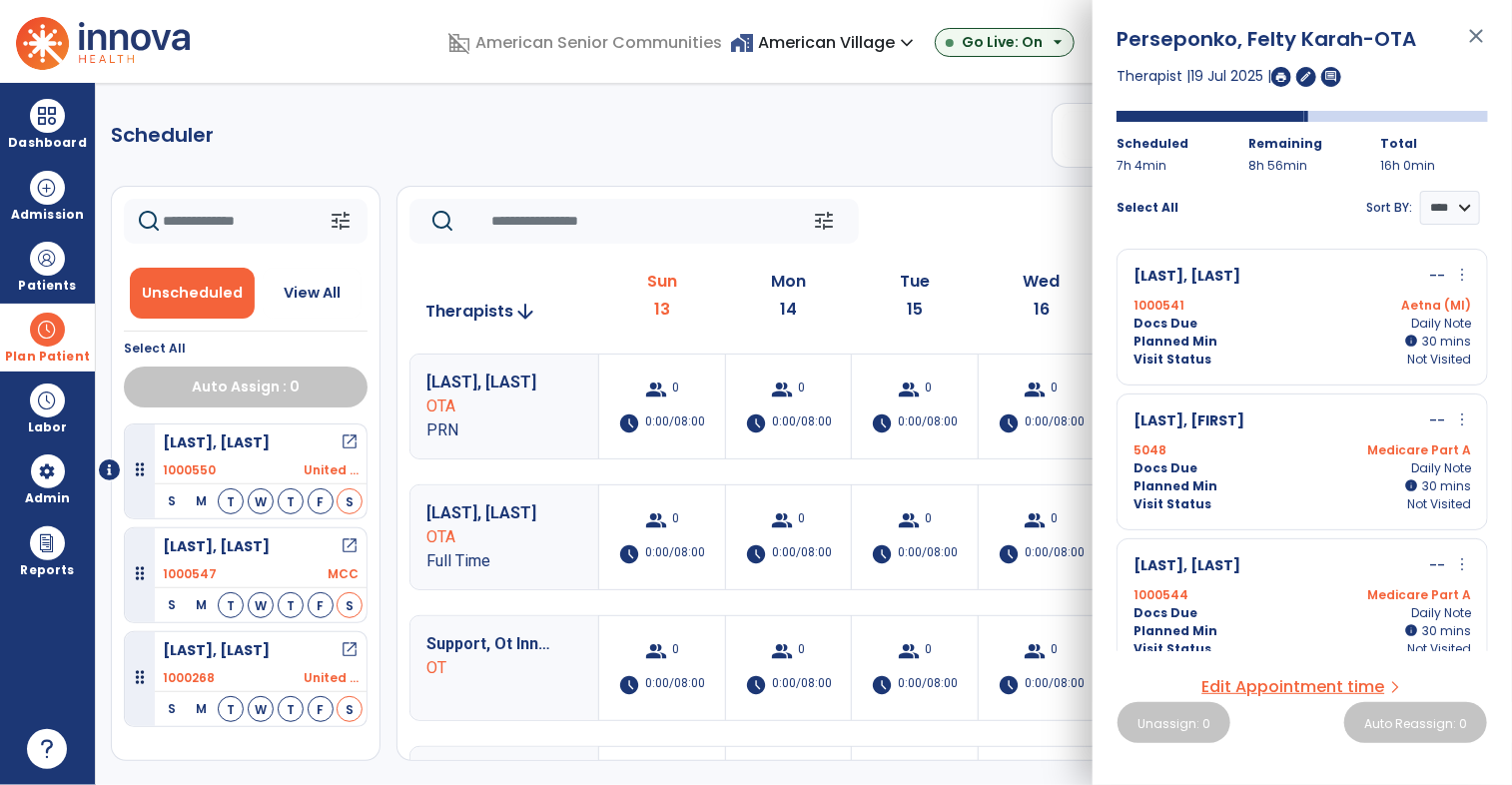 scroll, scrollTop: 1498, scrollLeft: 0, axis: vertical 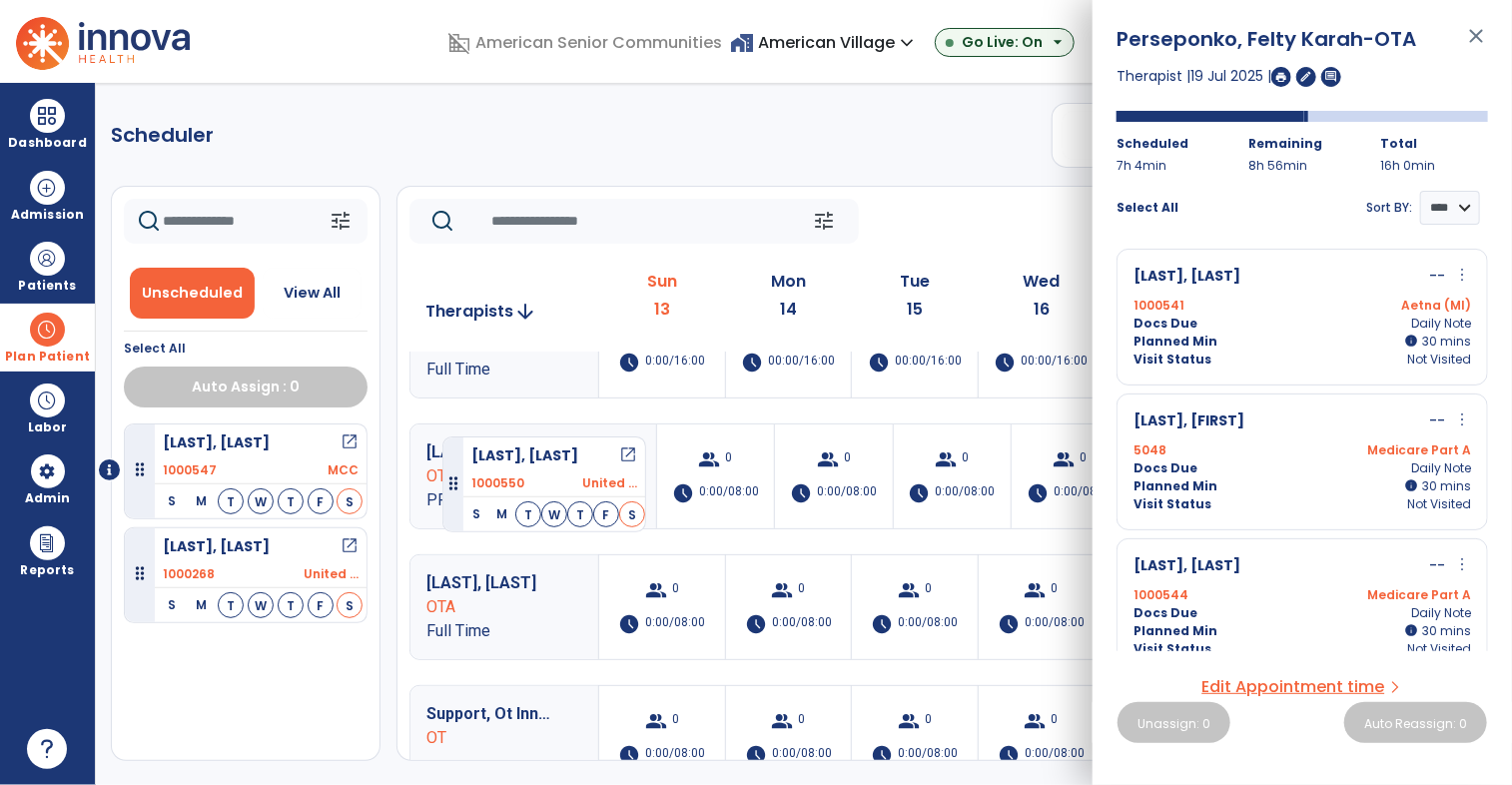 drag, startPoint x: 283, startPoint y: 452, endPoint x: 442, endPoint y: 426, distance: 161.11176 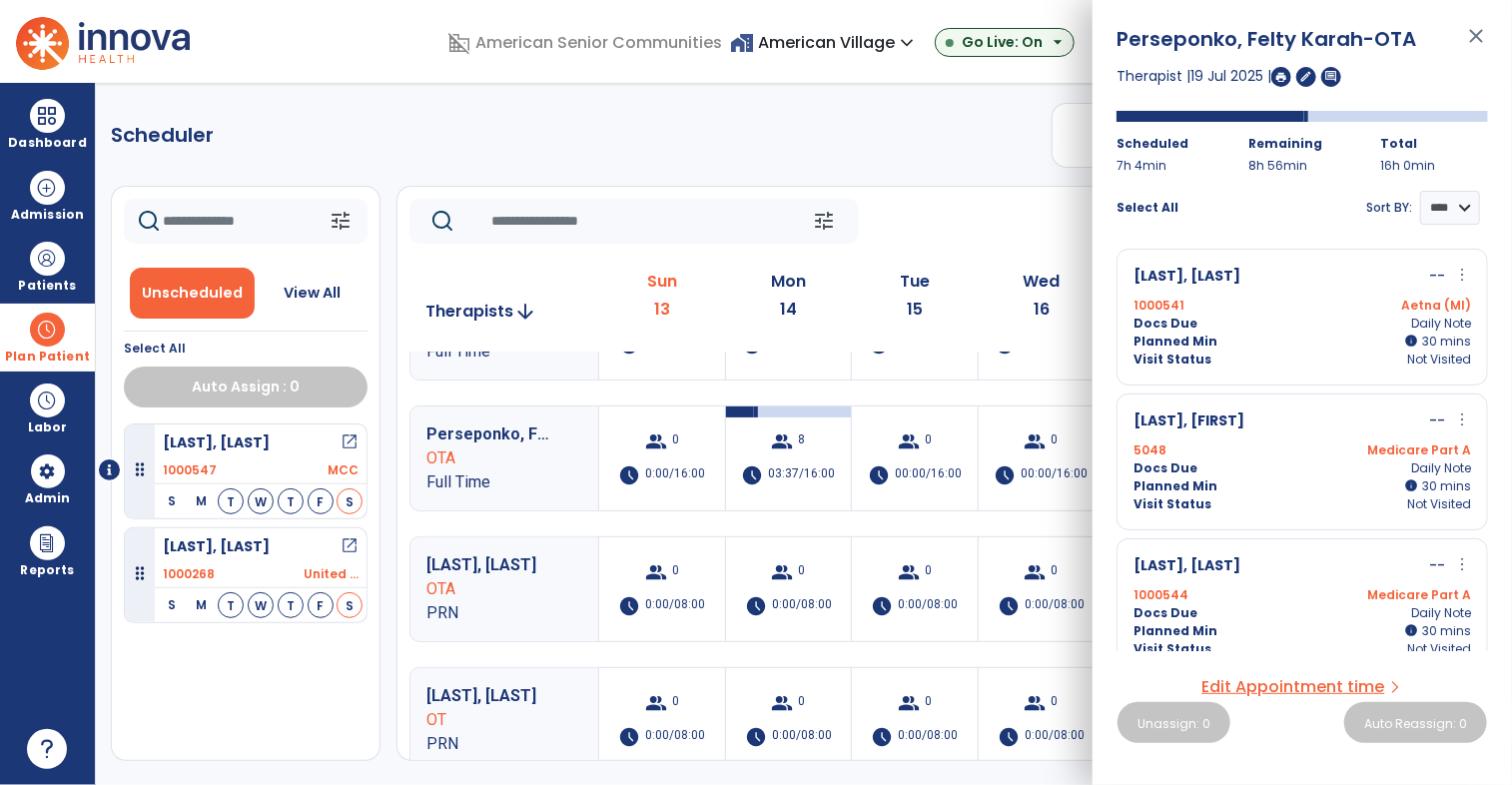 scroll, scrollTop: 212, scrollLeft: 0, axis: vertical 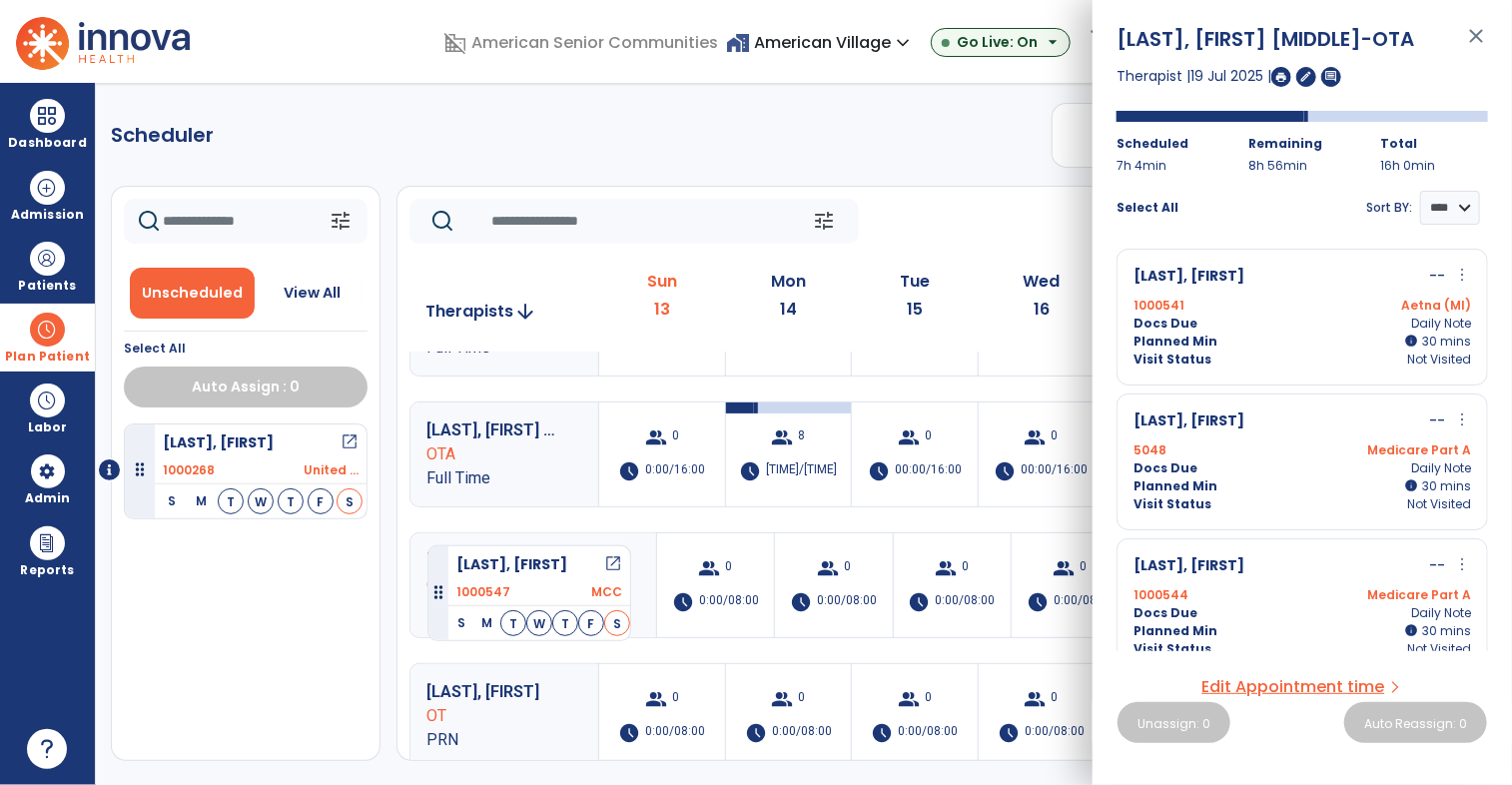 drag, startPoint x: 260, startPoint y: 444, endPoint x: 430, endPoint y: 537, distance: 193.77564 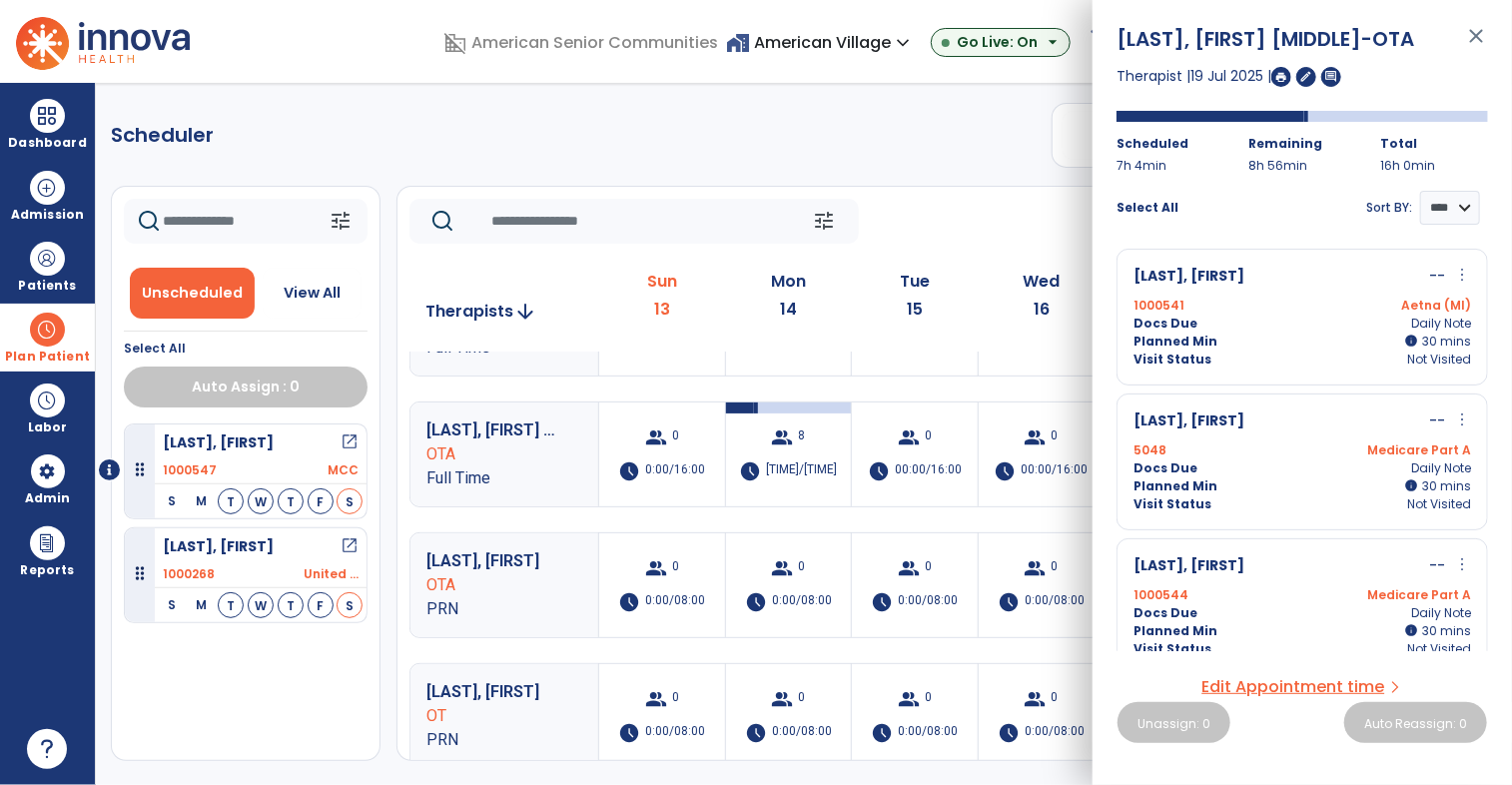 click on "tune   Today  chevron_left Jul 13, 2025 - Jul 19, 2025  *********  calendar_today  chevron_right" 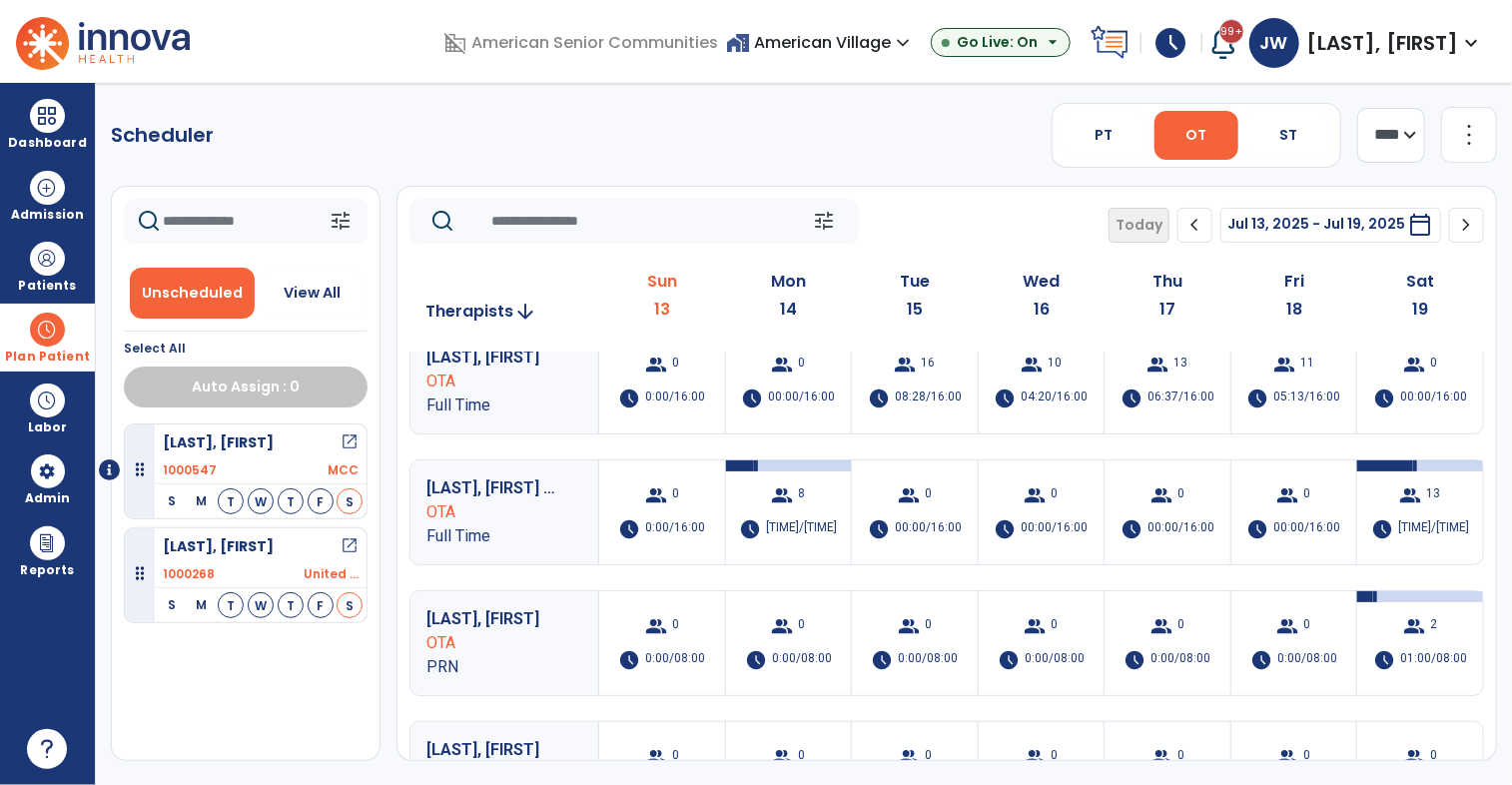 scroll, scrollTop: 0, scrollLeft: 0, axis: both 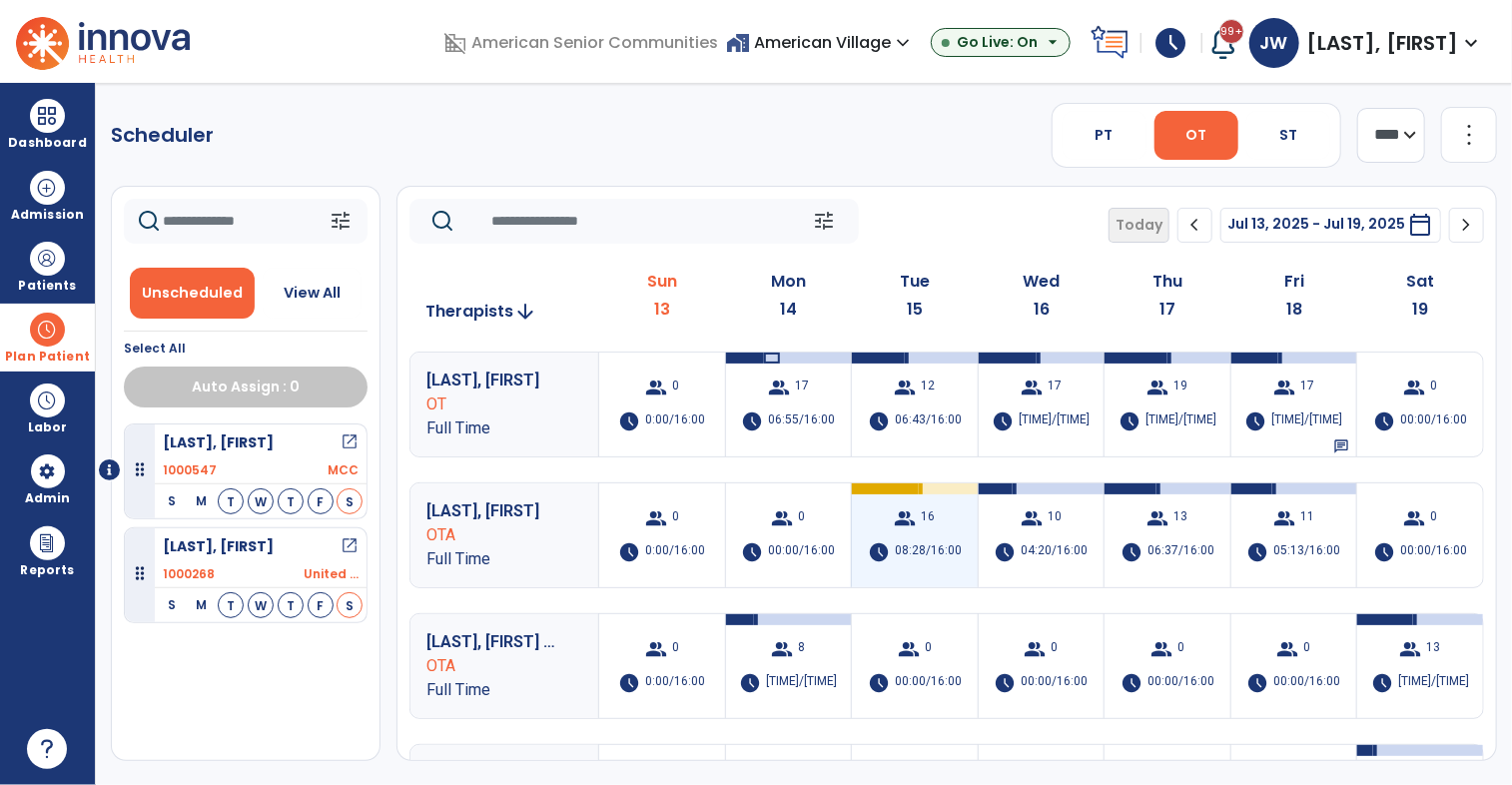 click on "group" at bounding box center (906, 518) 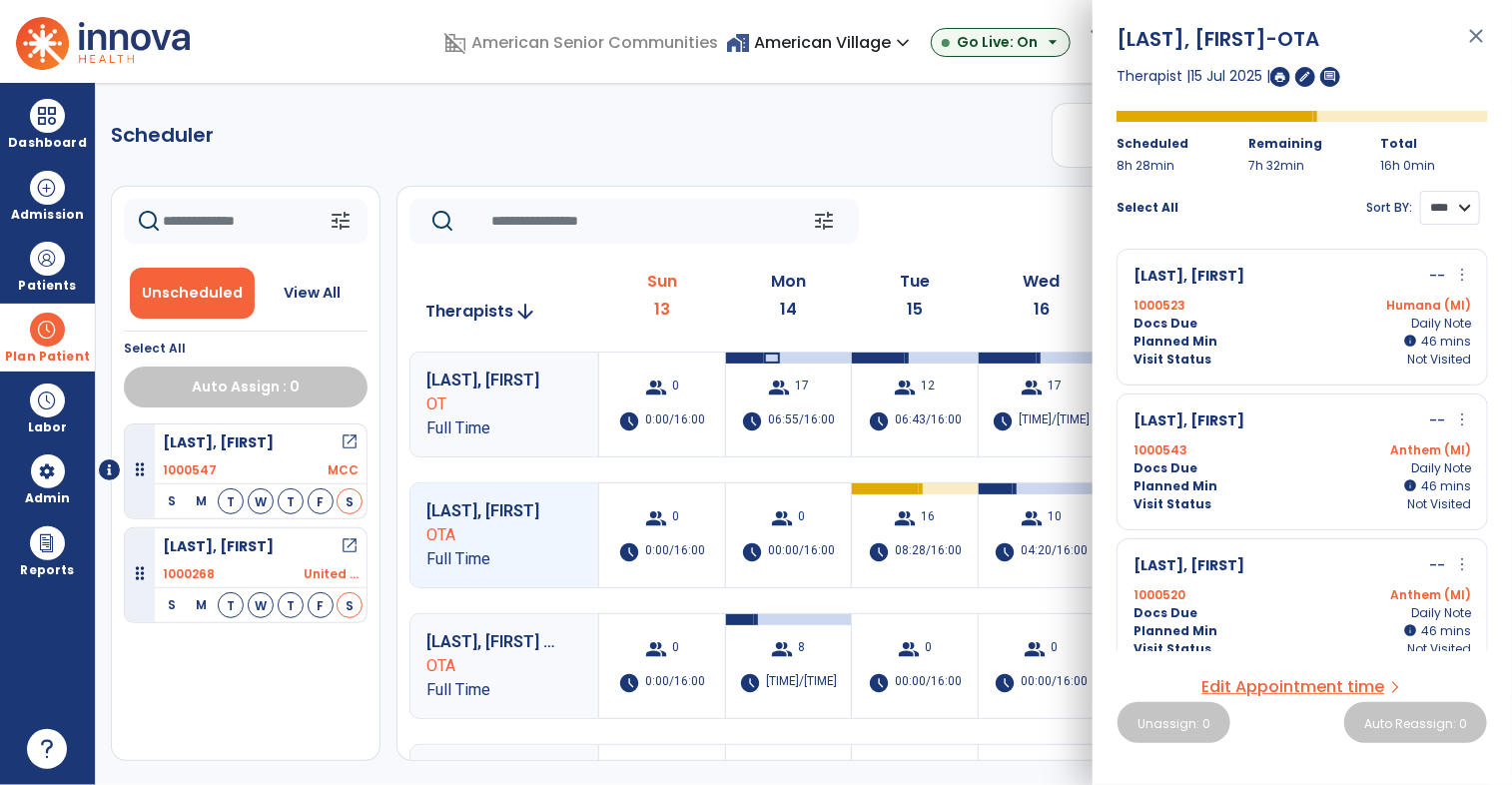 click on "**** ****" at bounding box center (1450, 208) 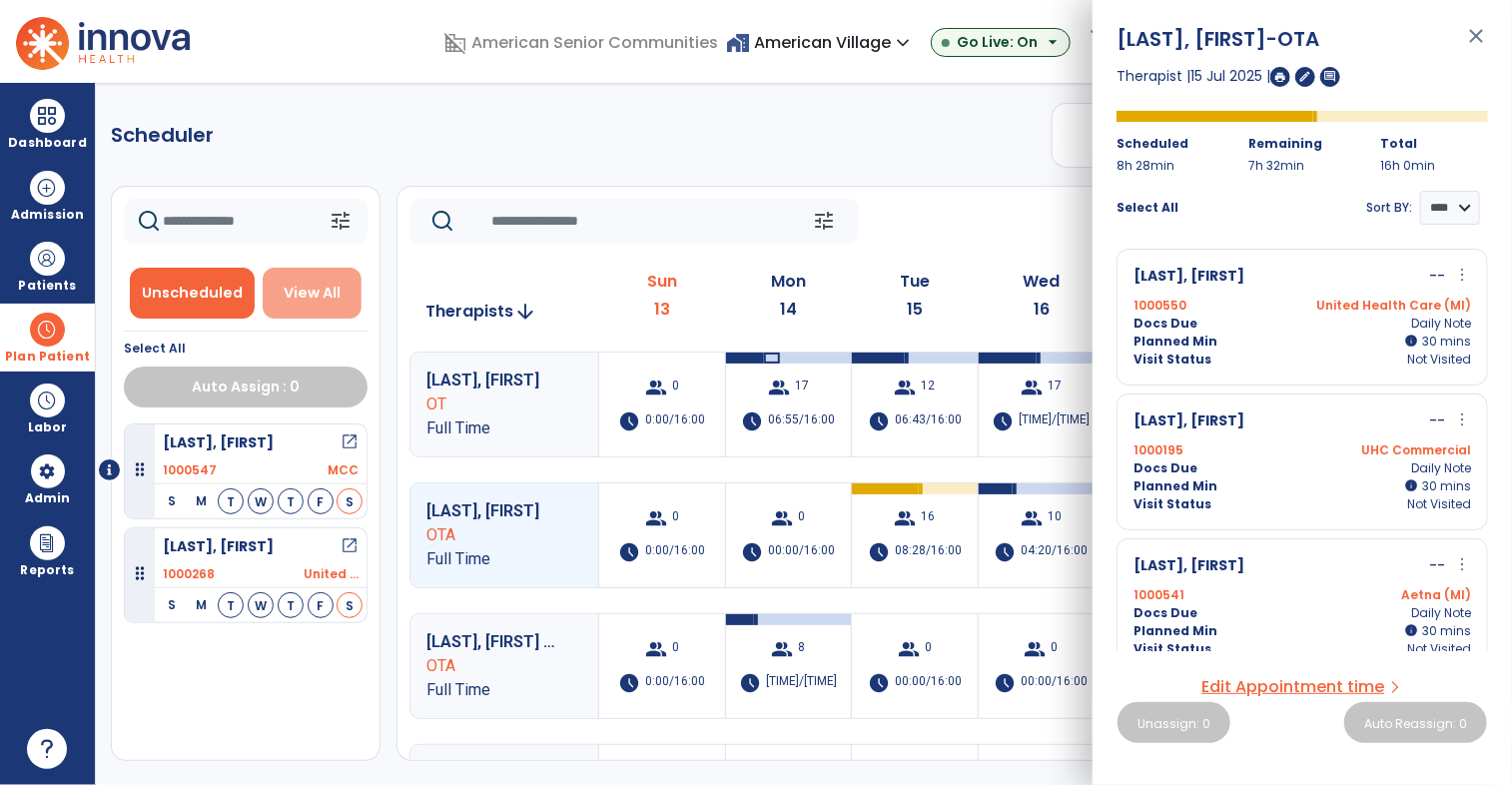 click on "View All" at bounding box center [312, 293] 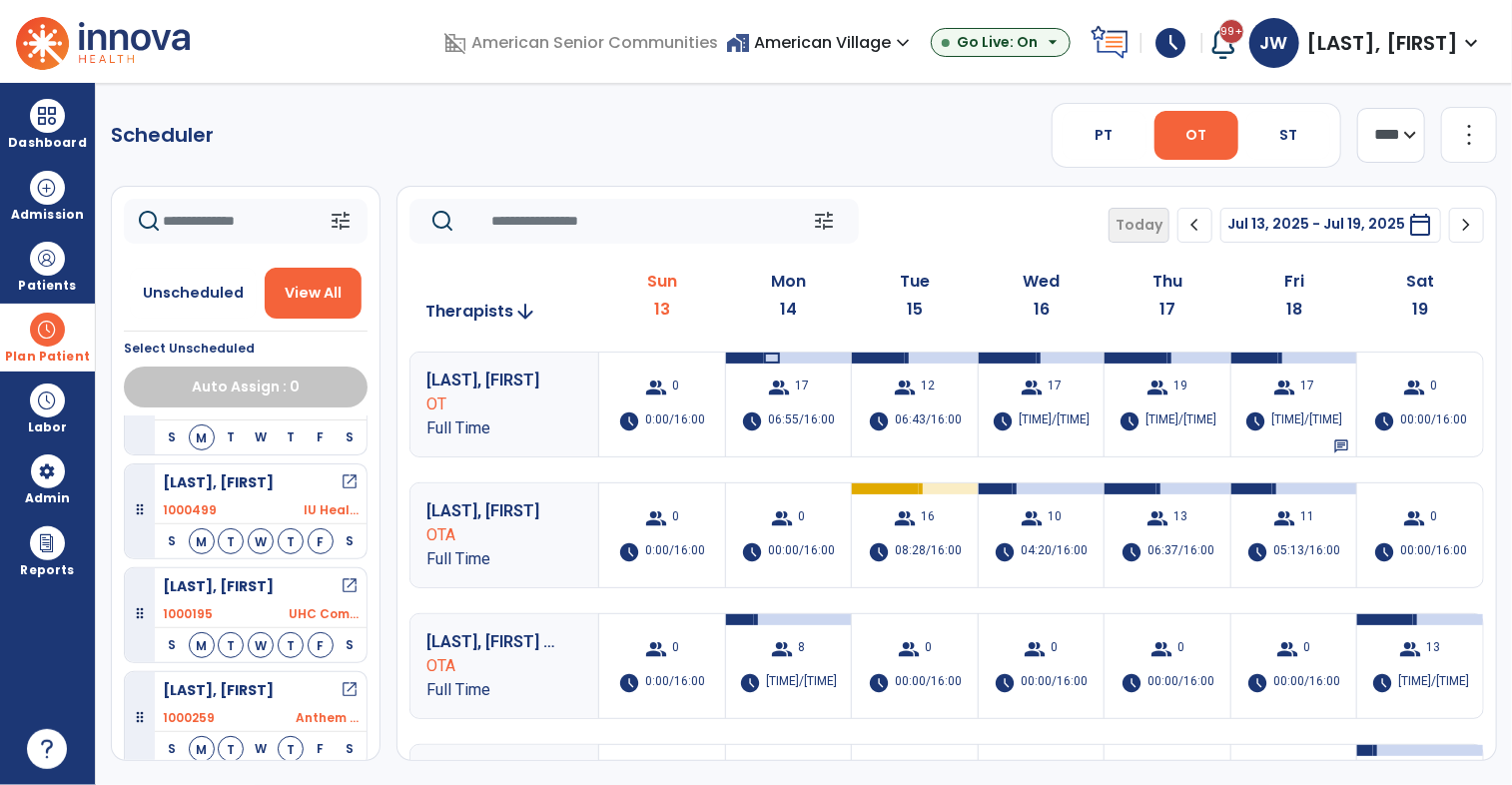 scroll, scrollTop: 179, scrollLeft: 0, axis: vertical 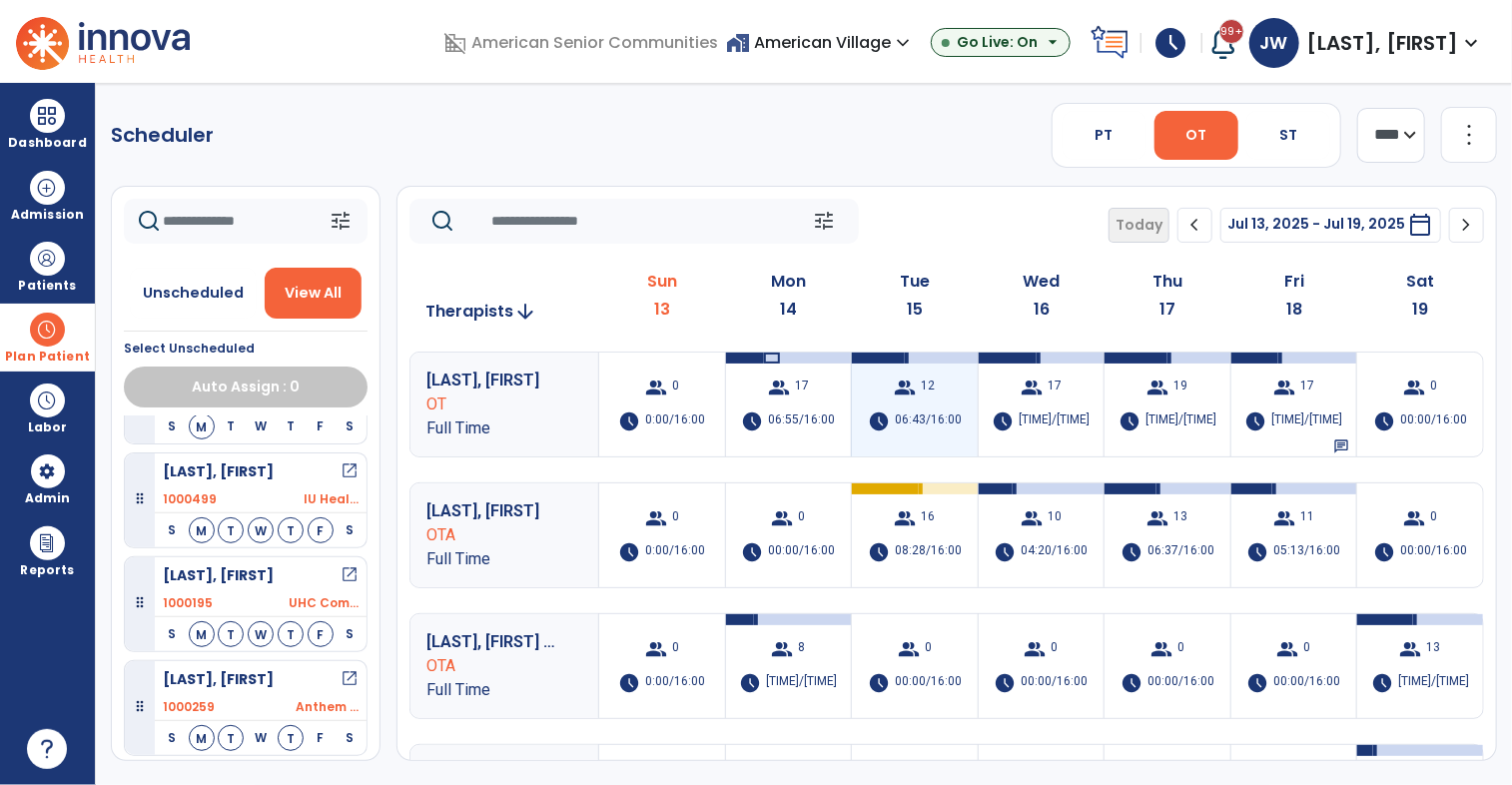 click on "group  12  schedule  06:43/16:00" at bounding box center [915, 404] 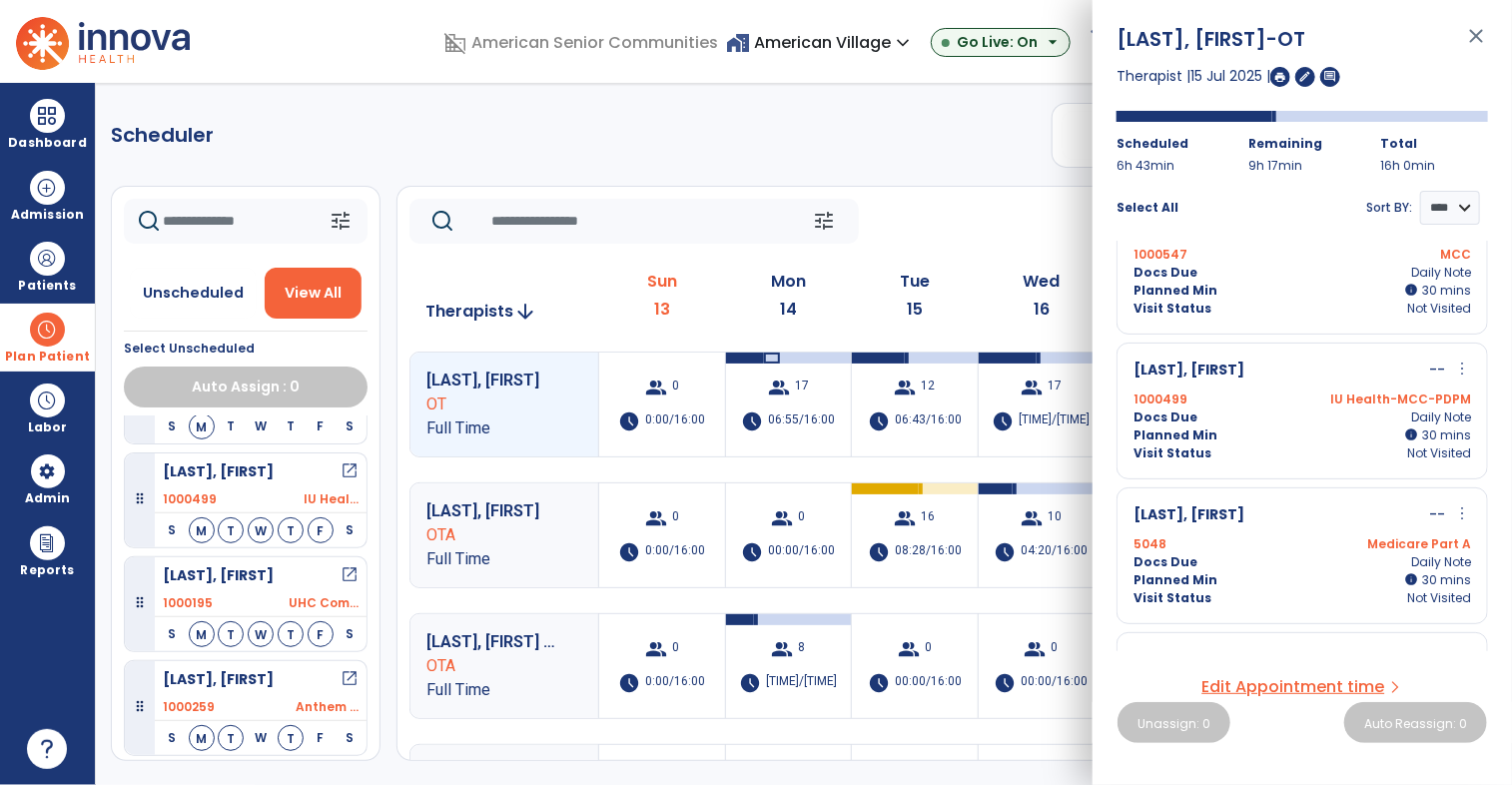scroll, scrollTop: 773, scrollLeft: 0, axis: vertical 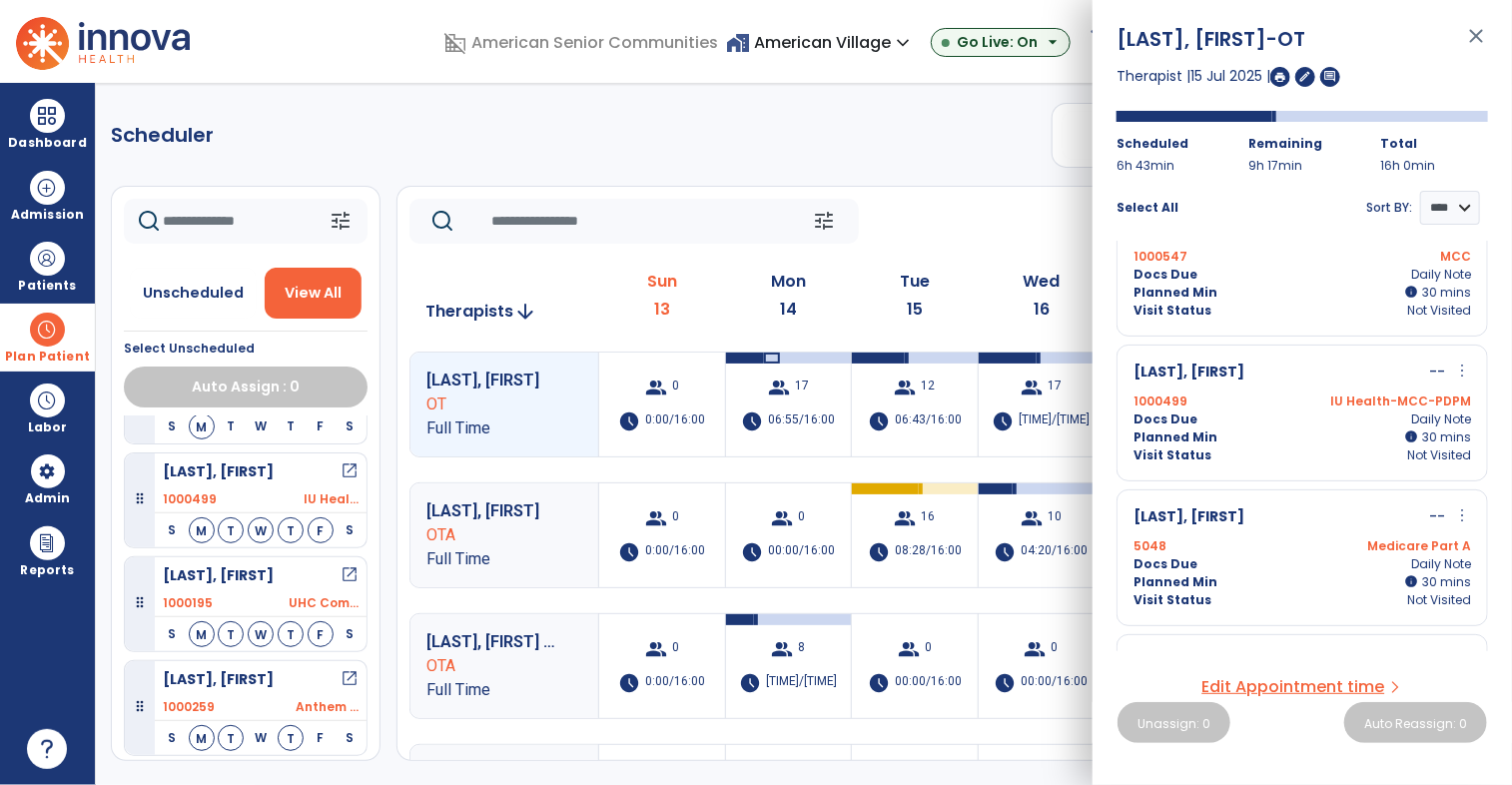 click on "more_vert" at bounding box center (1462, 371) 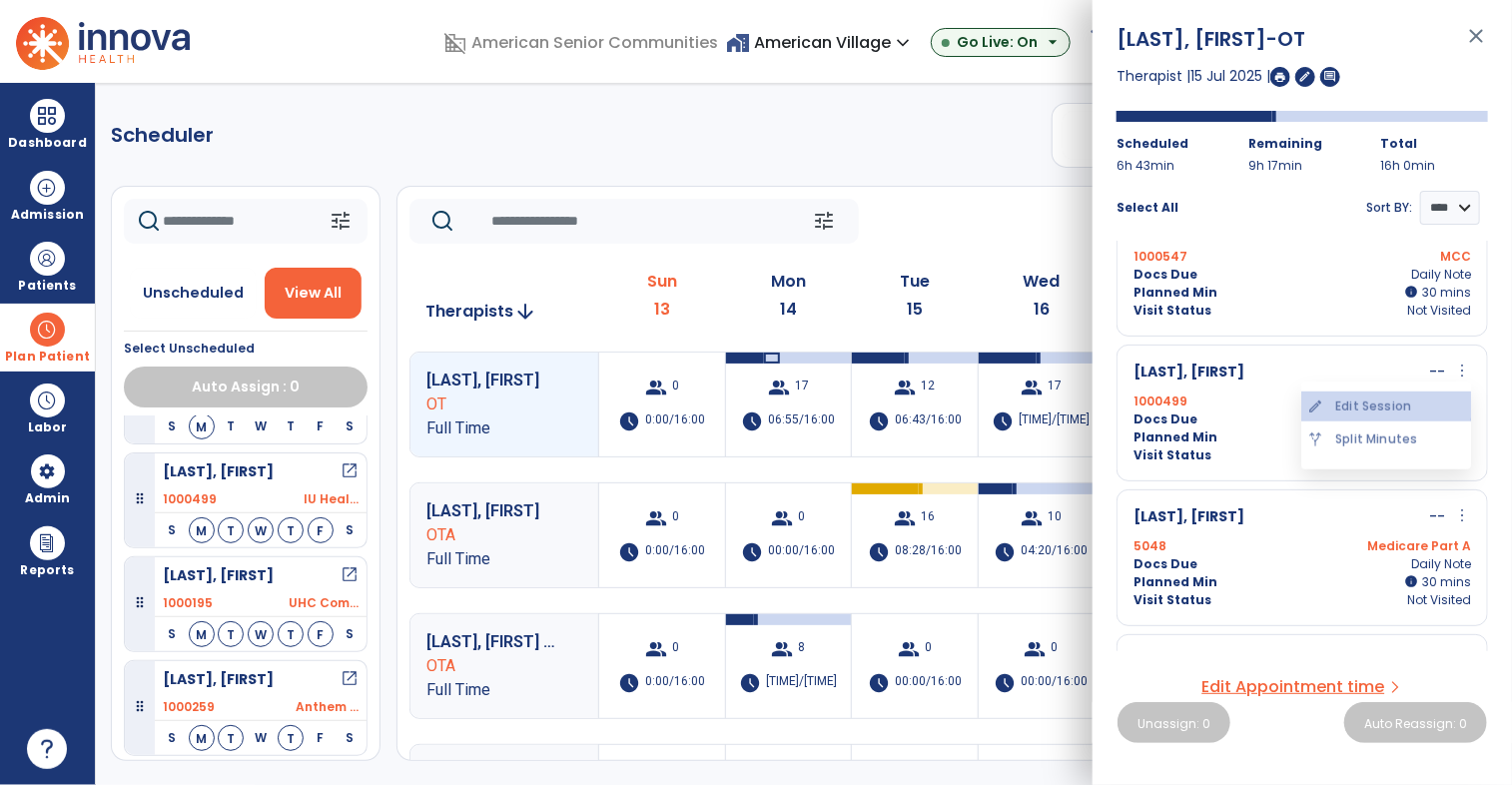 click on "edit   Edit Session" at bounding box center [1386, 406] 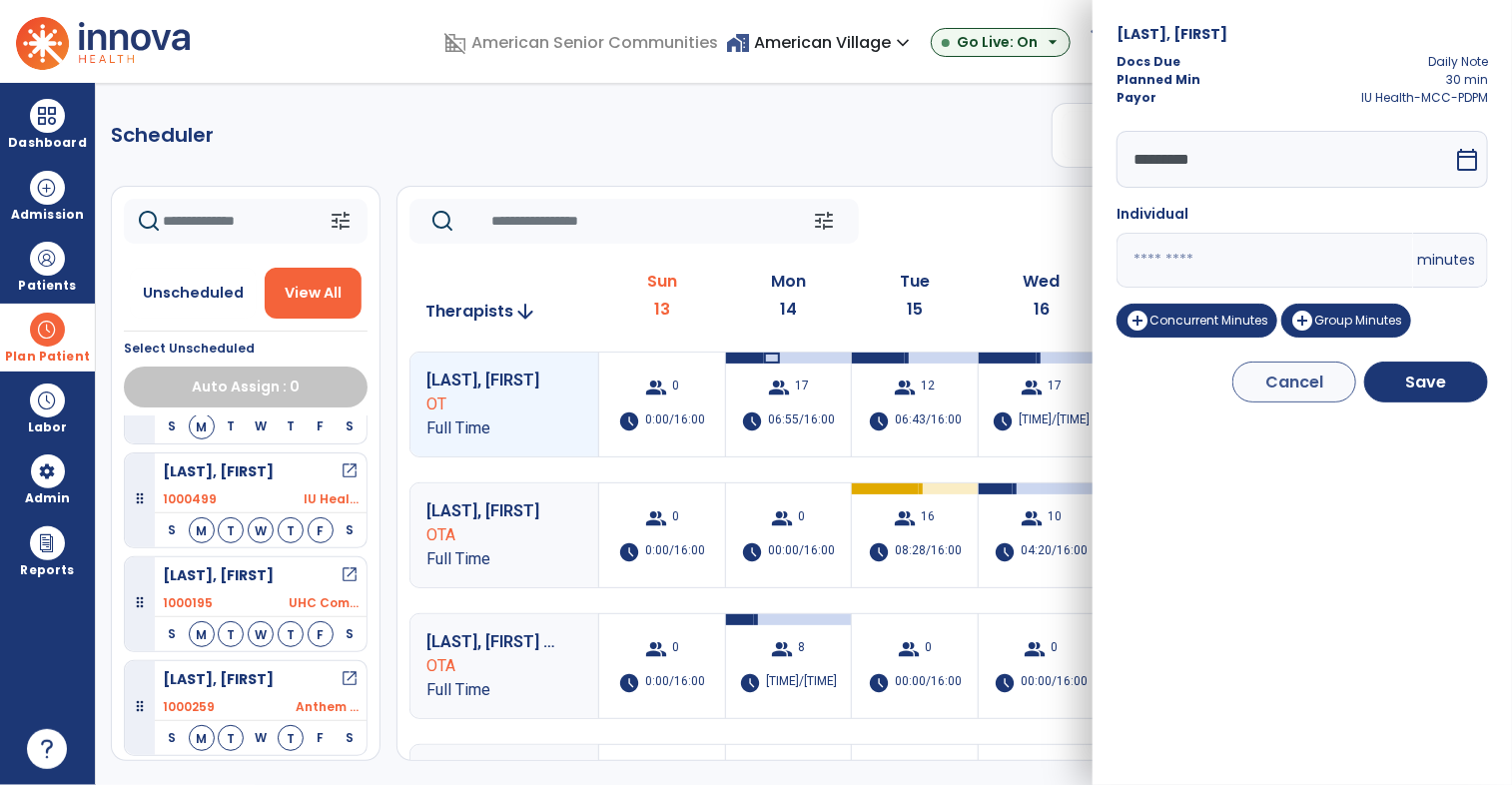 click on "*********" at bounding box center (1284, 159) 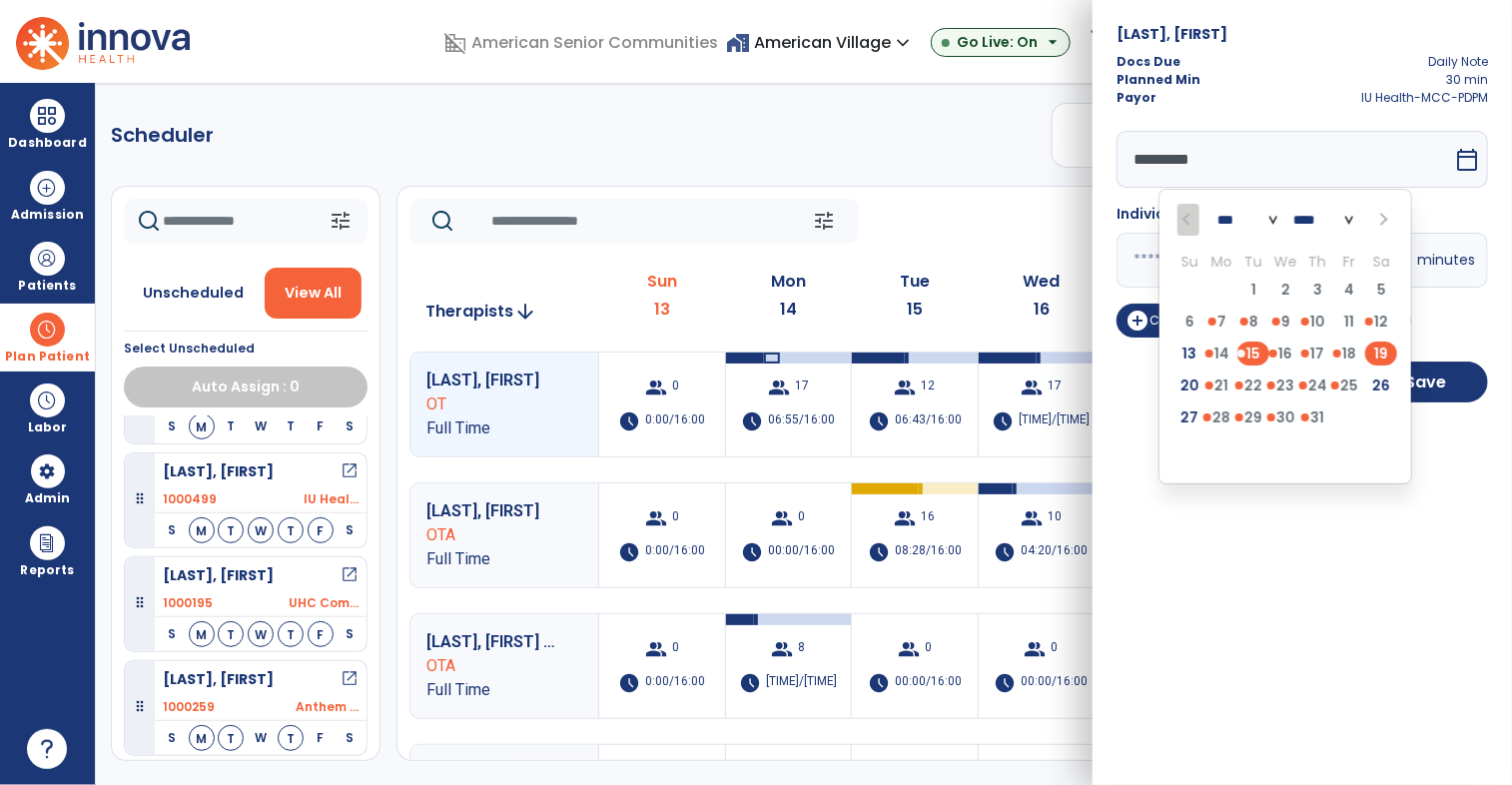 click on "19" at bounding box center [1381, 354] 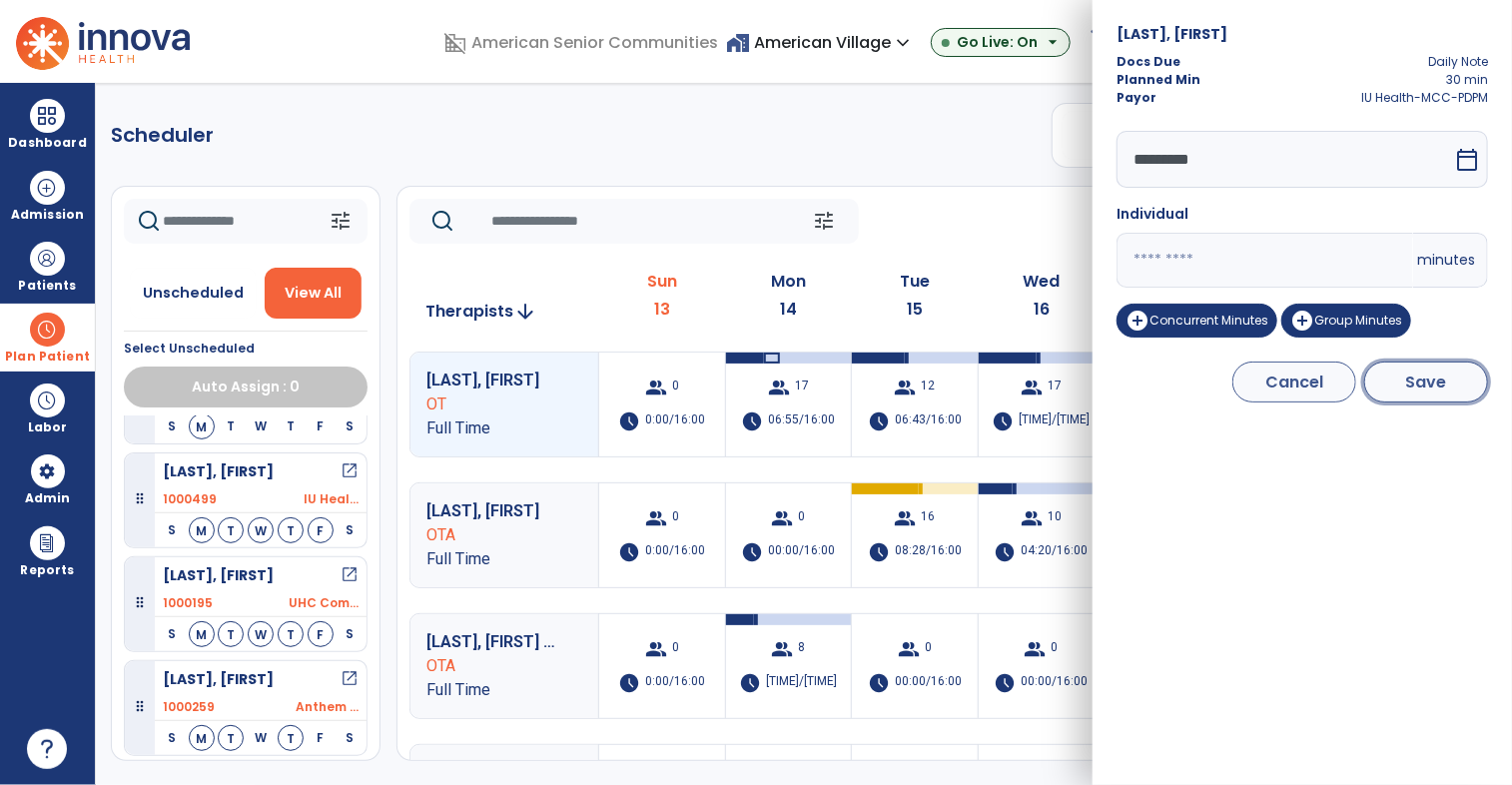 click on "Save" at bounding box center [1426, 382] 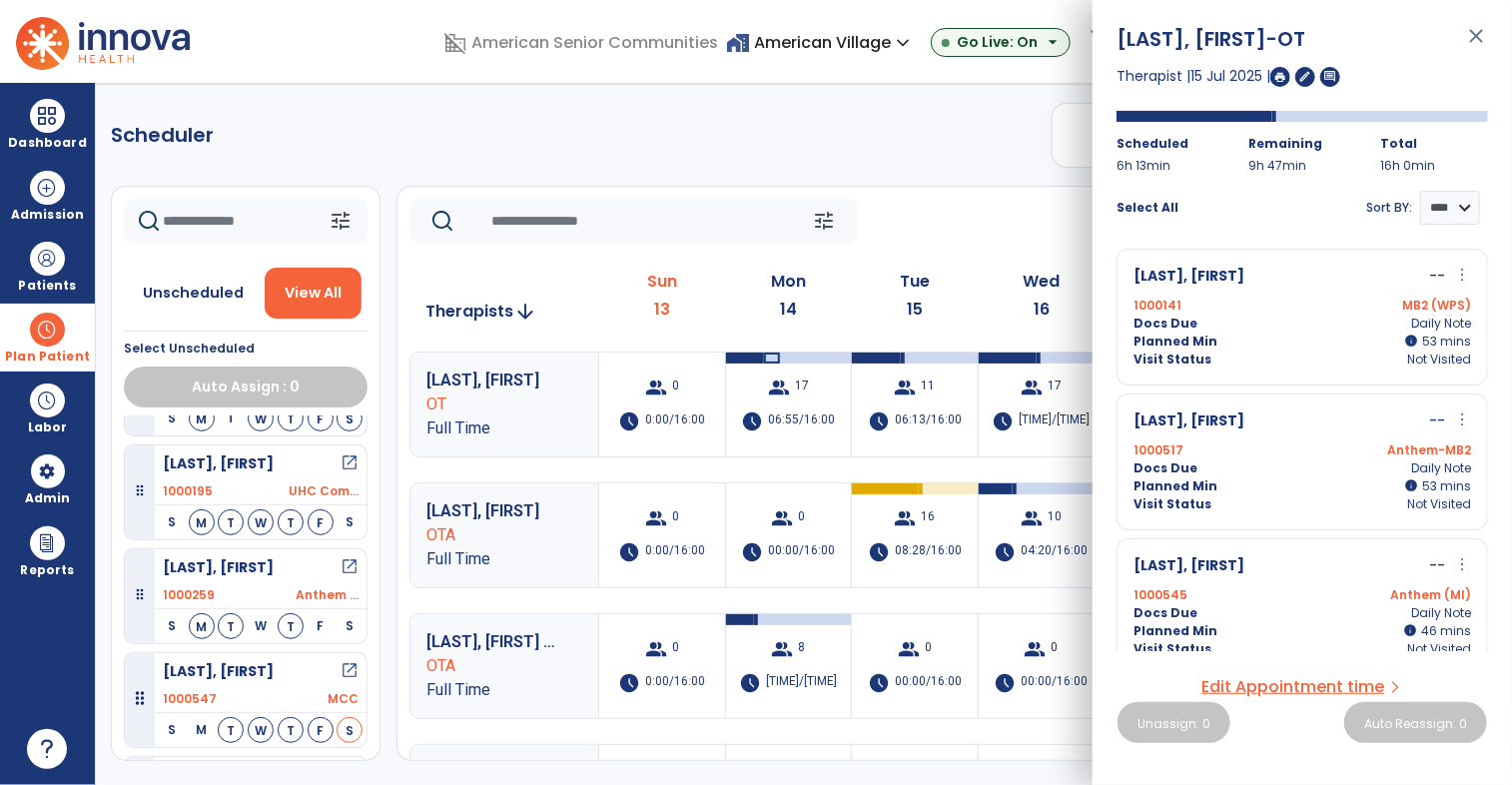 scroll, scrollTop: 290, scrollLeft: 0, axis: vertical 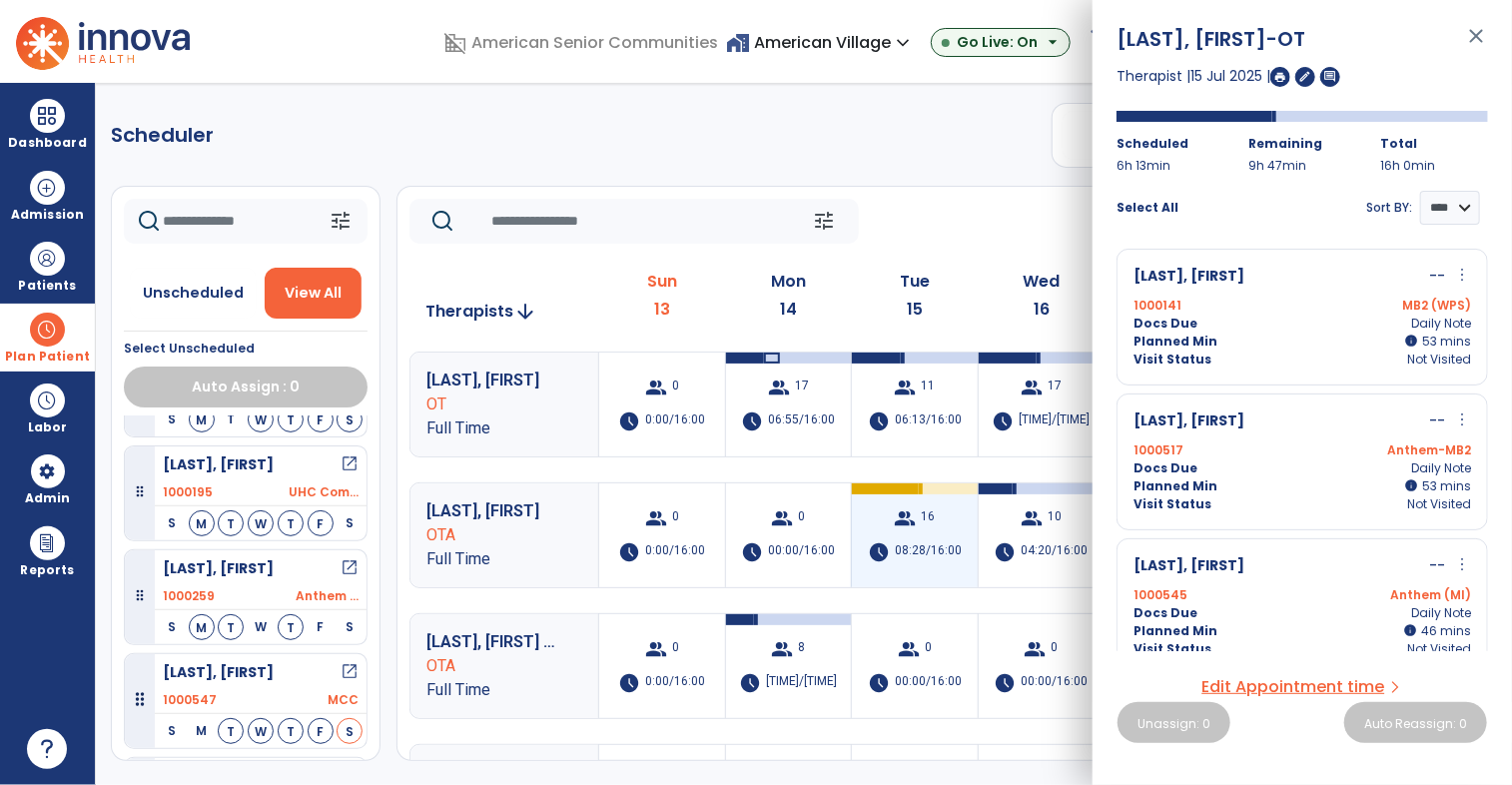 click on "group" at bounding box center [906, 518] 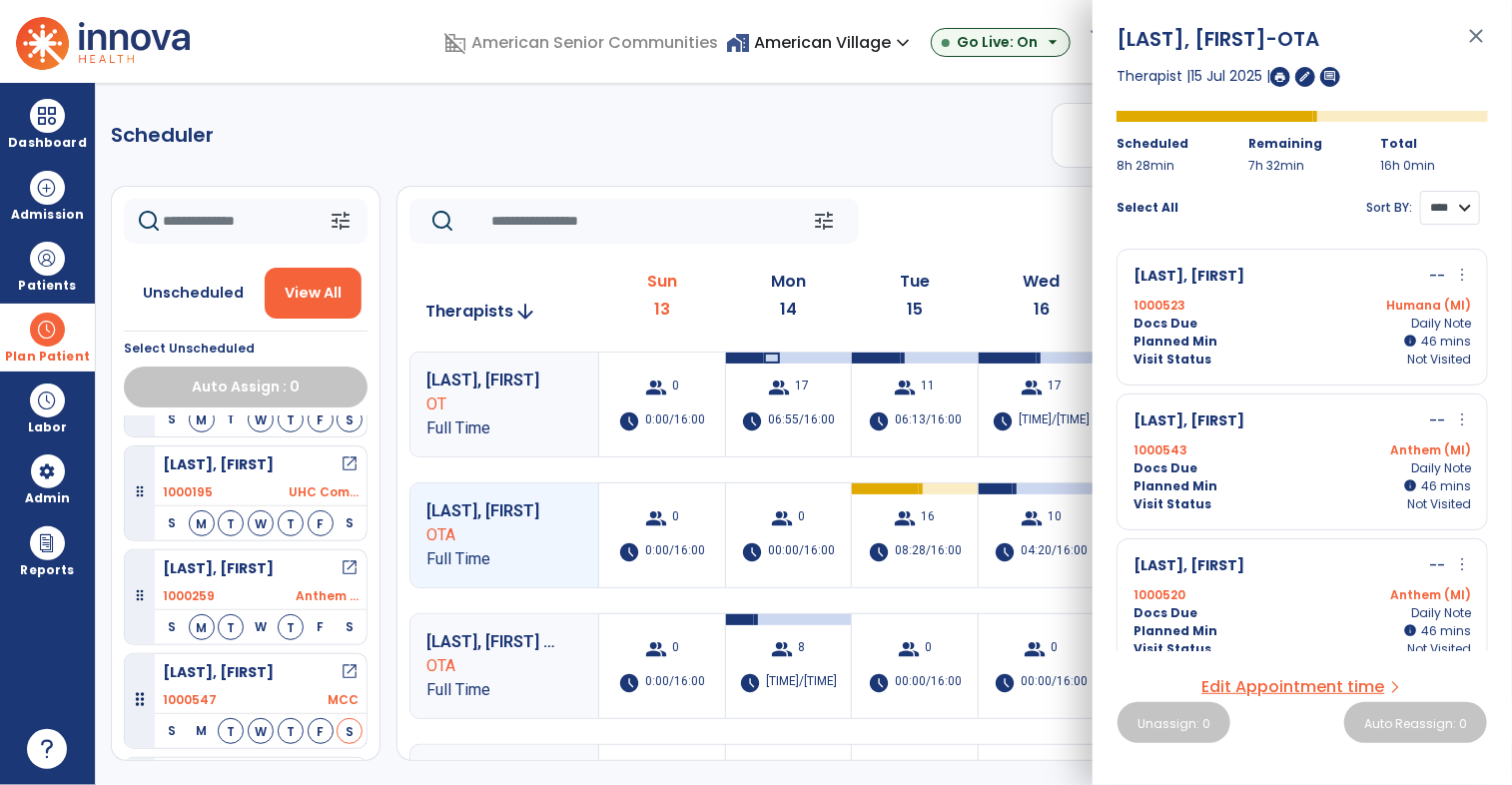 click on "**** ****" at bounding box center [1450, 208] 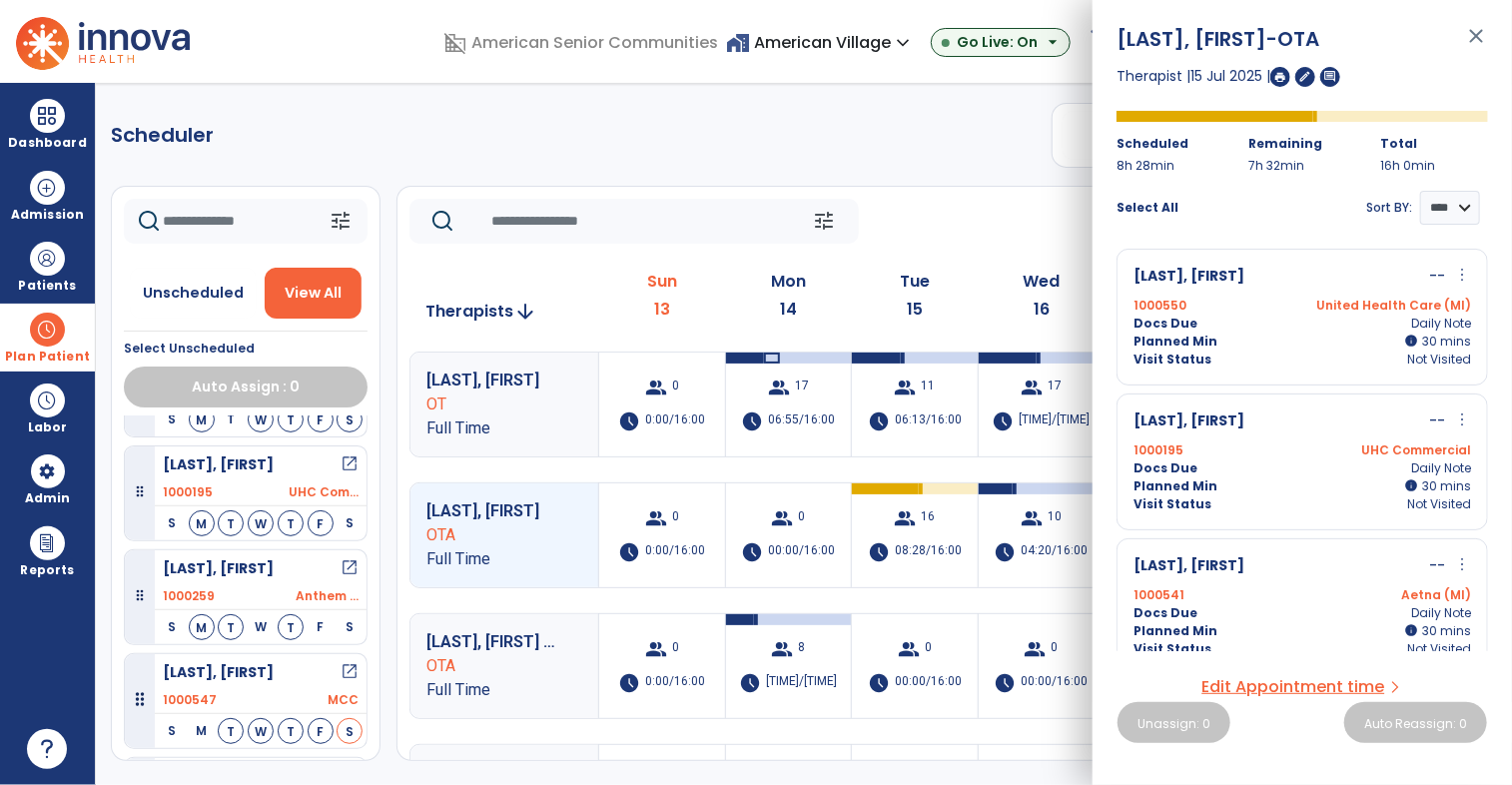 click on "more_vert" at bounding box center [1462, 419] 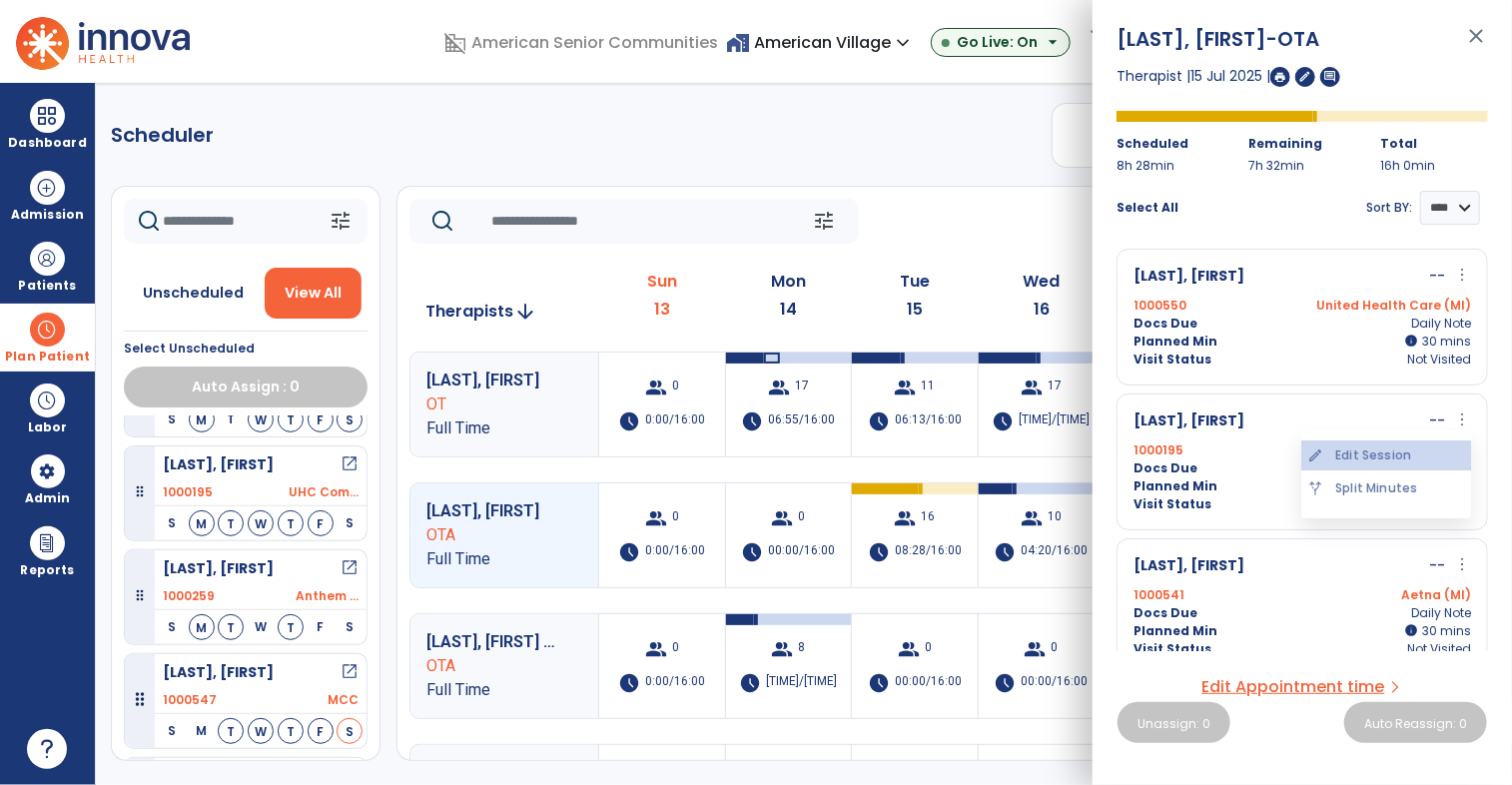 click on "edit   Edit Session" at bounding box center (1386, 455) 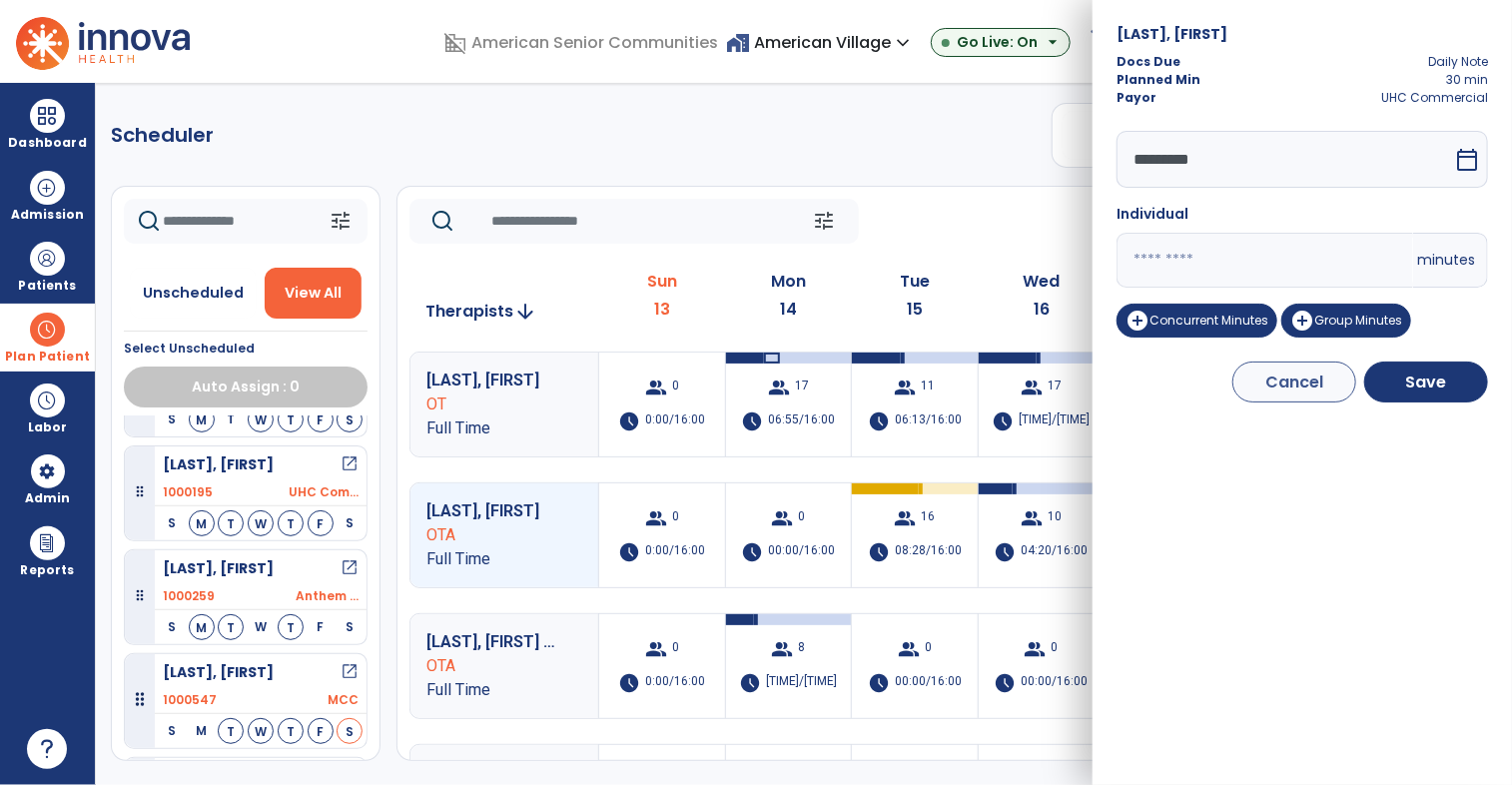 click on "*********" at bounding box center (1284, 159) 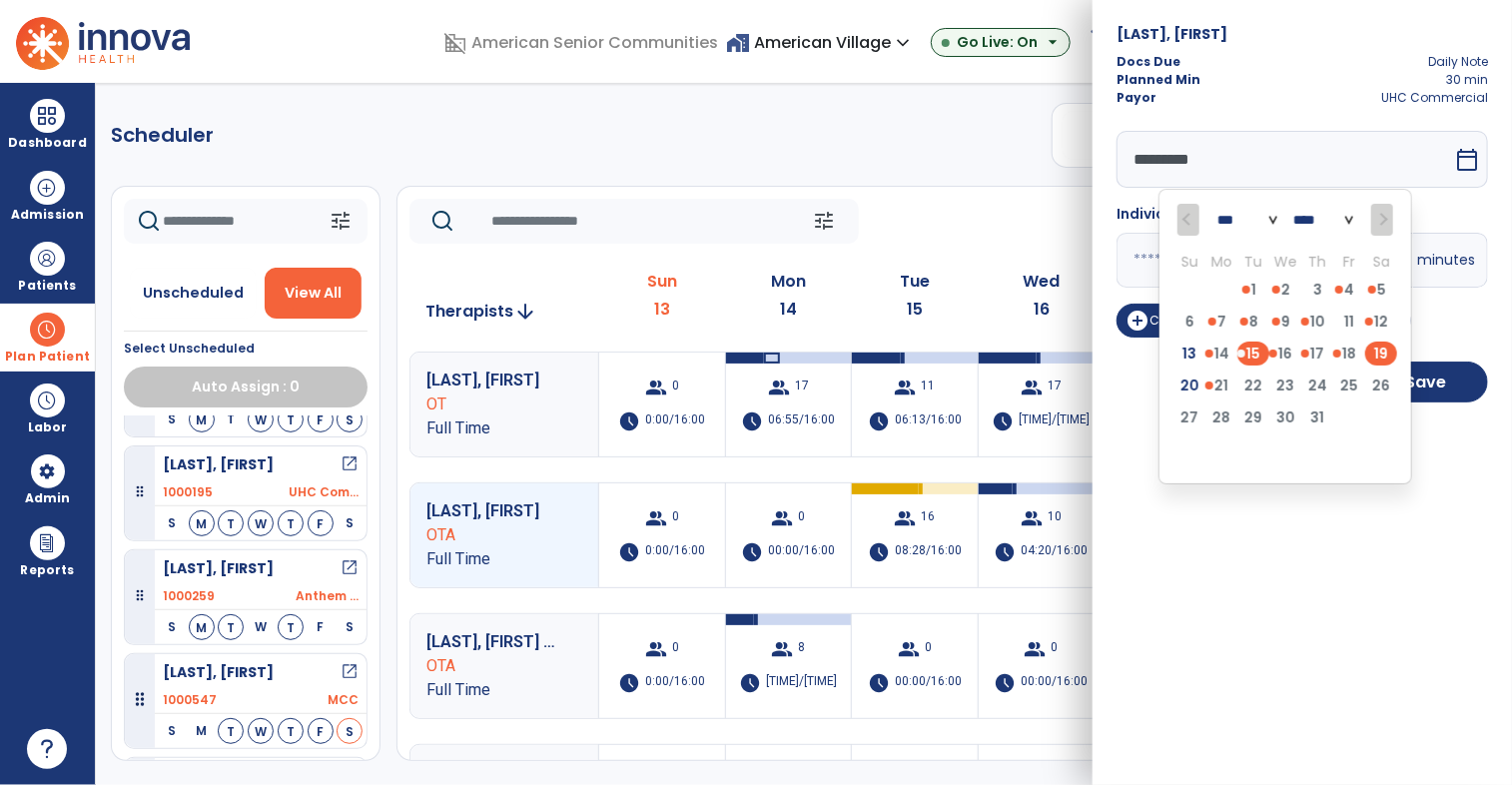 click on "19" at bounding box center (1381, 354) 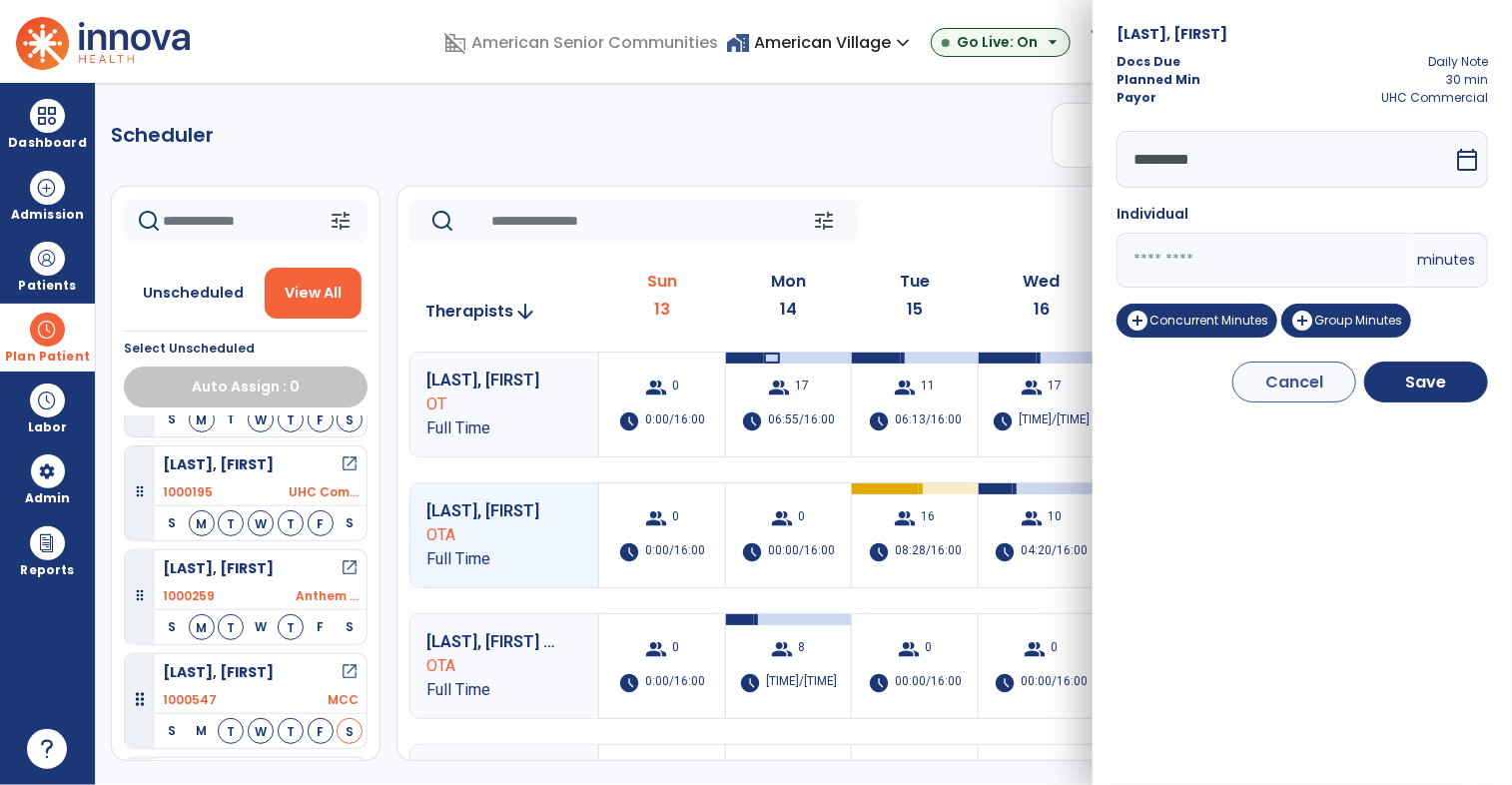 click on "Bouye, Ruby   Docs Due Daily Note   Planned Min  30 min   Payor  UHC Commercial  *********  calendar_today  Individual  ** minutes  add_circle   Concurrent Minutes  add_circle   Group Minutes  Cancel   Save" at bounding box center [1302, 392] 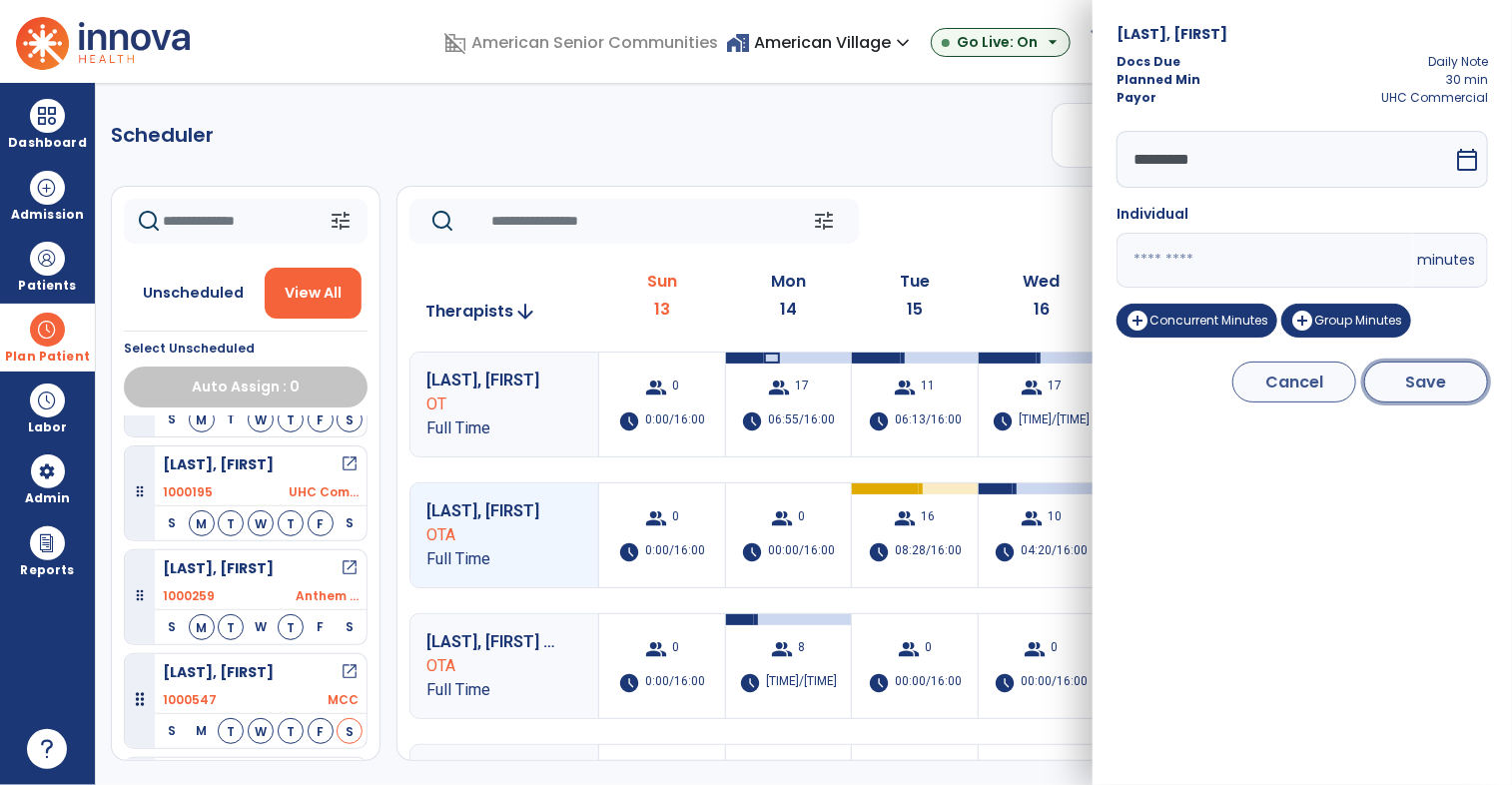 click on "Save" at bounding box center (1426, 382) 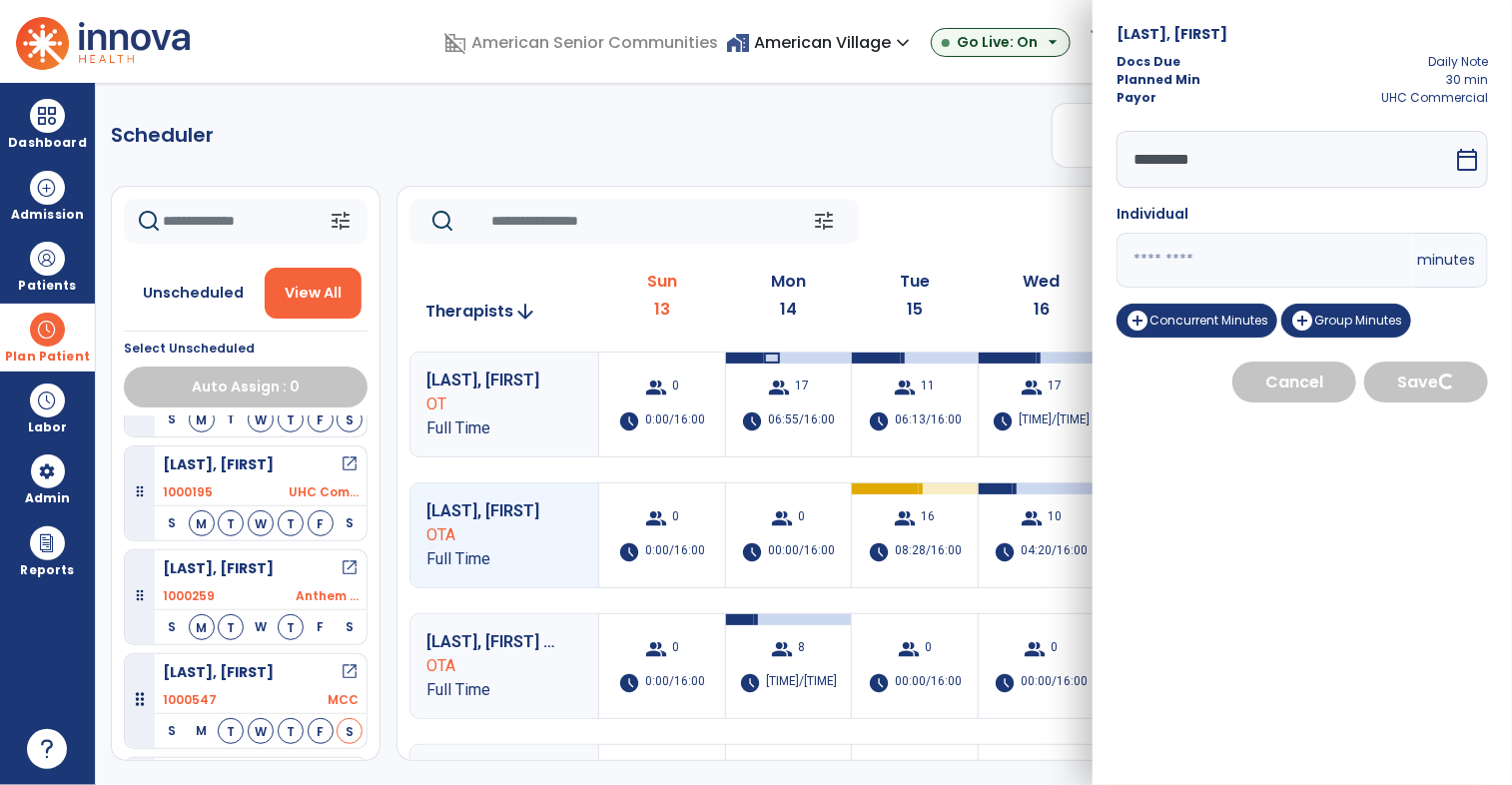 select on "****" 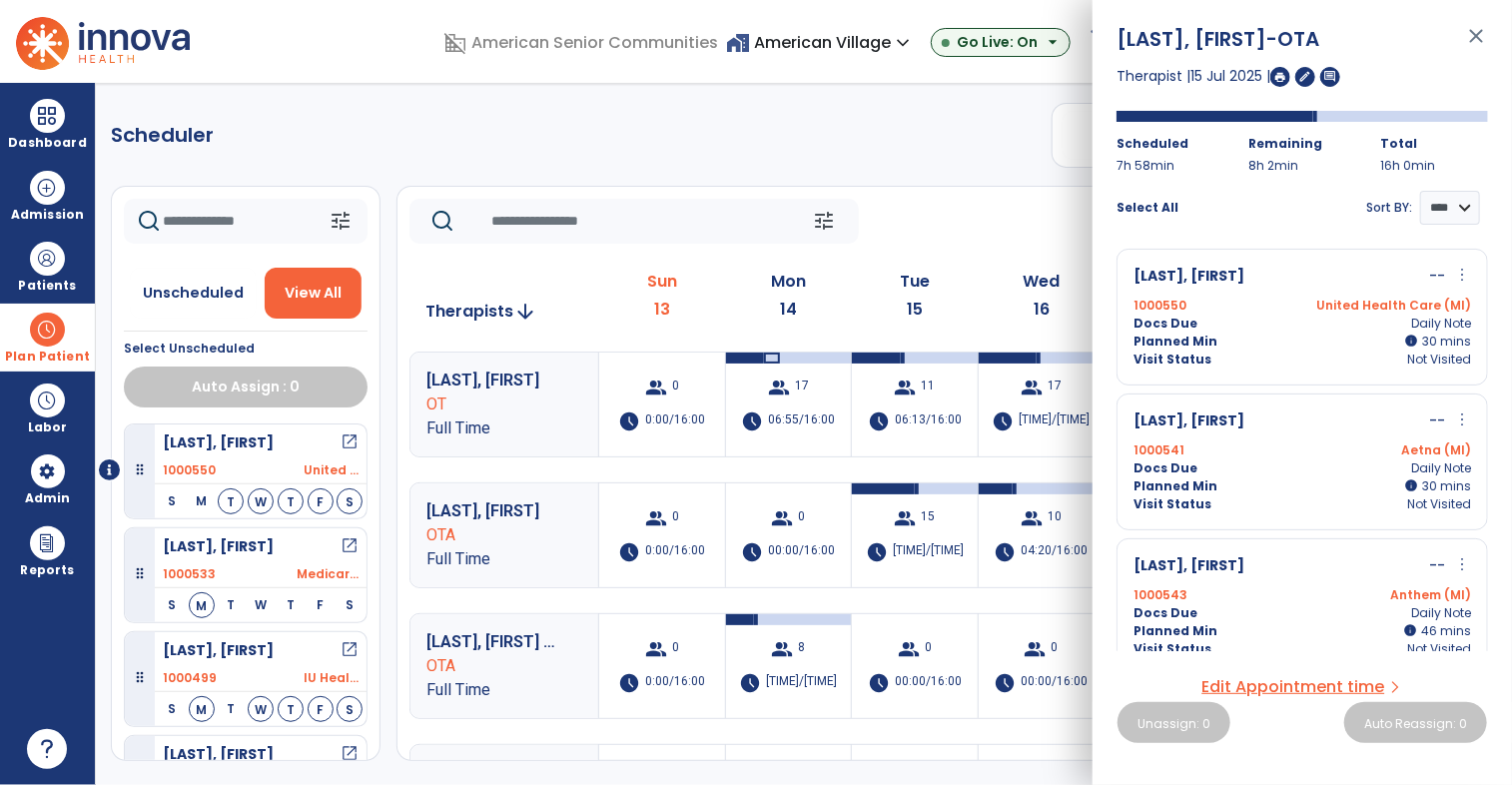 click on "tune   Today  chevron_left Jul 13, 2025 - Jul 19, 2025  *********  calendar_today  chevron_right" 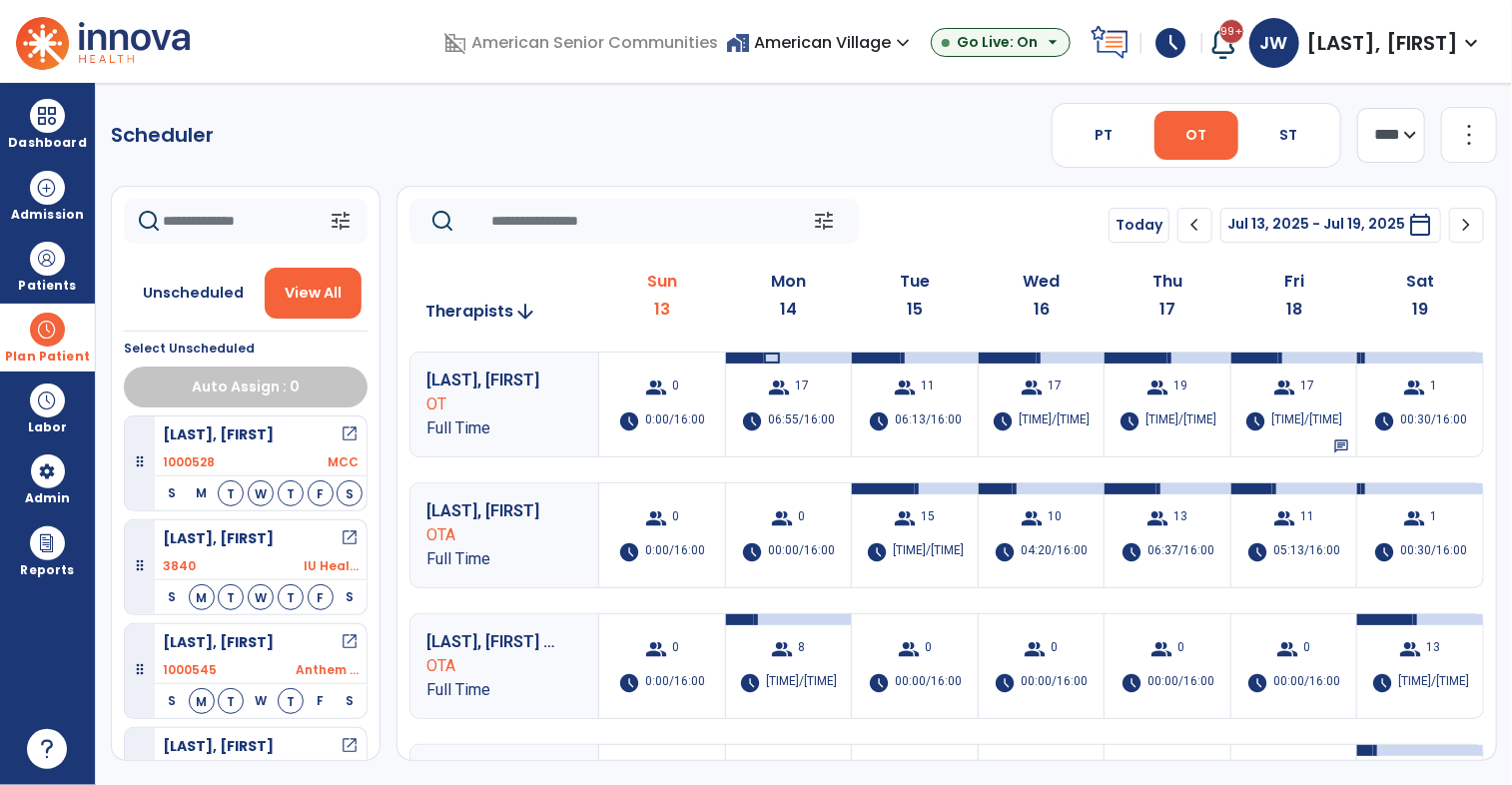 scroll, scrollTop: 1674, scrollLeft: 0, axis: vertical 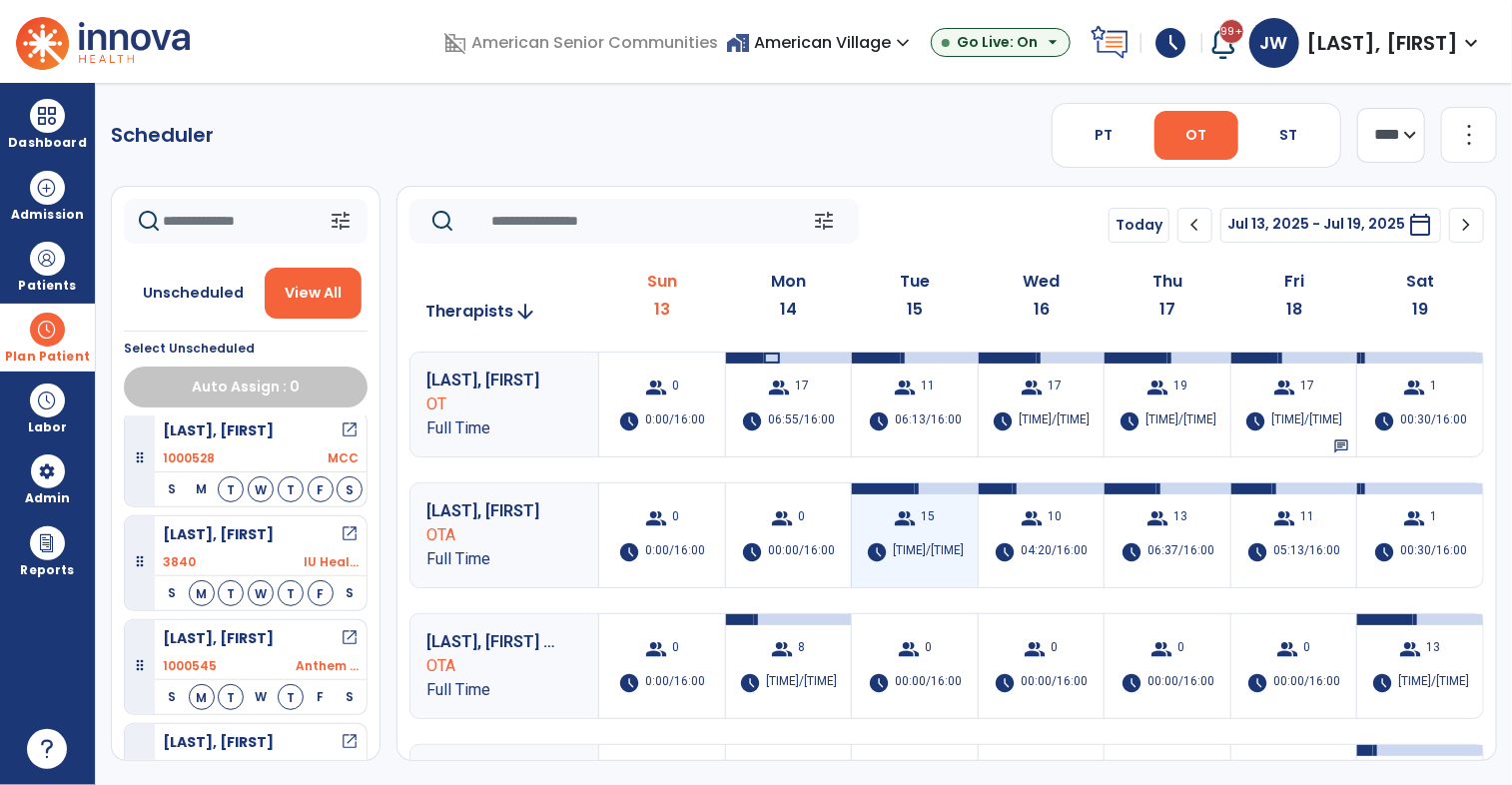 click on "group" at bounding box center (906, 518) 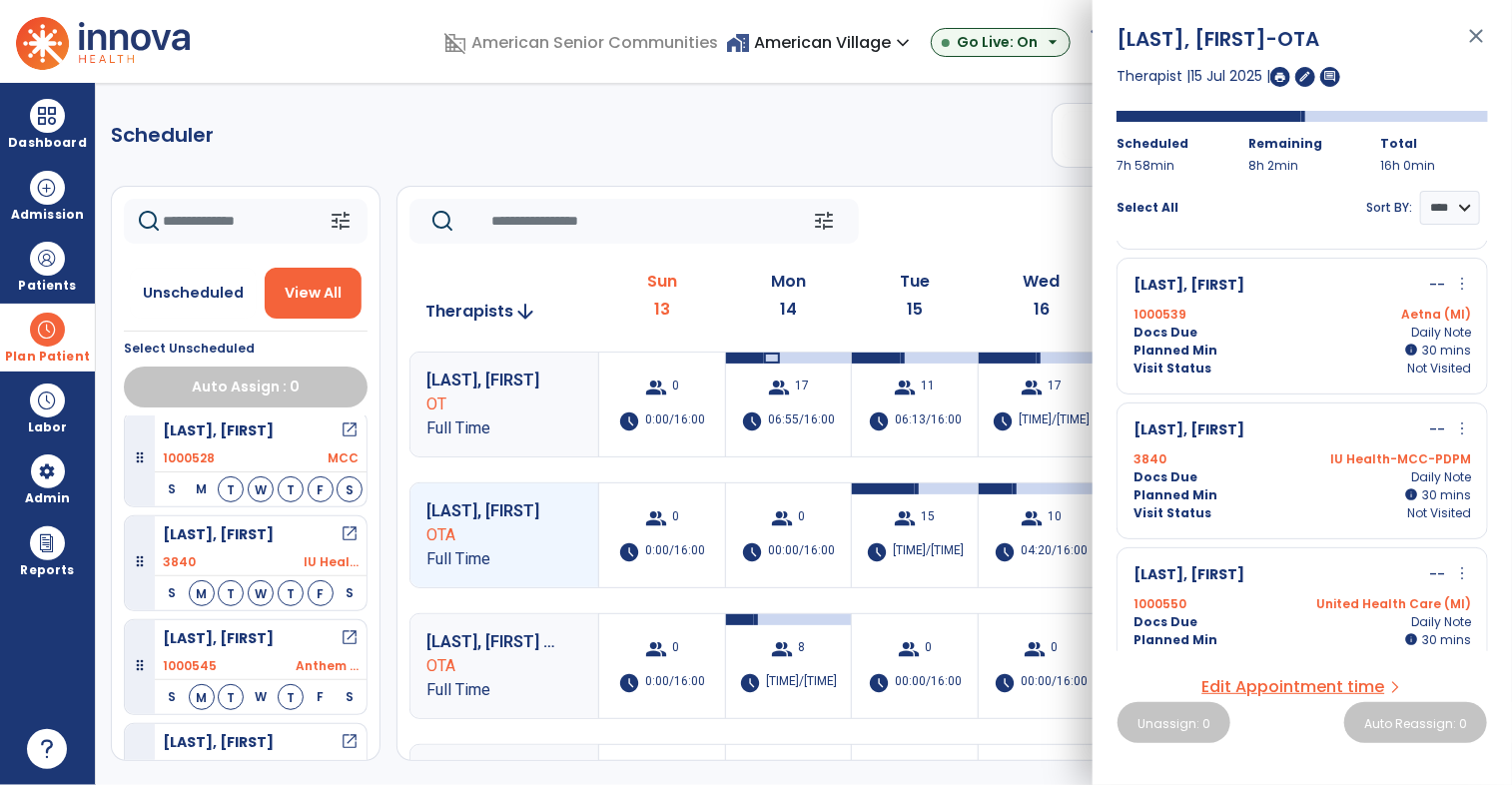 scroll, scrollTop: 571, scrollLeft: 0, axis: vertical 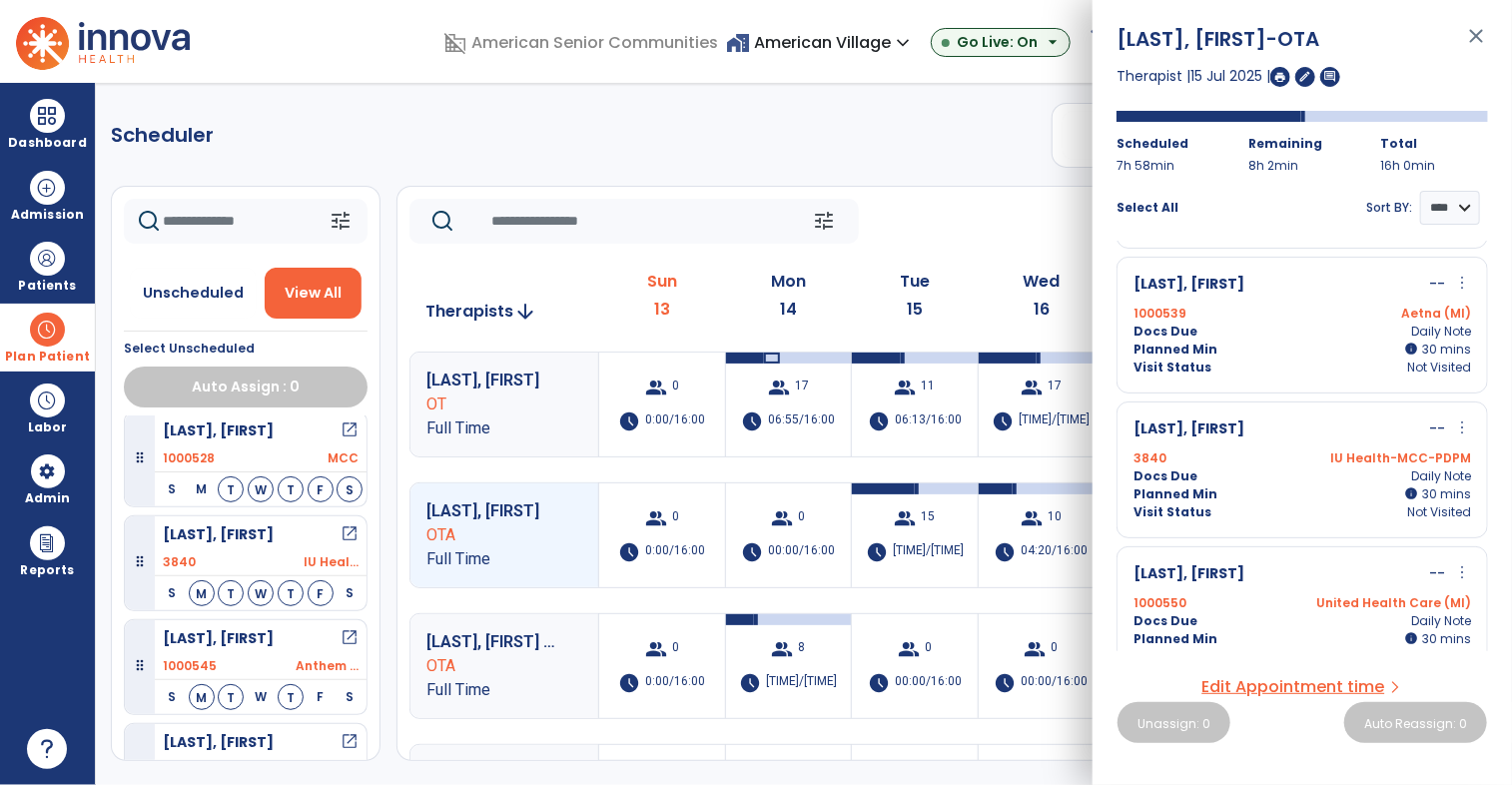 click on "more_vert" at bounding box center (1462, 427) 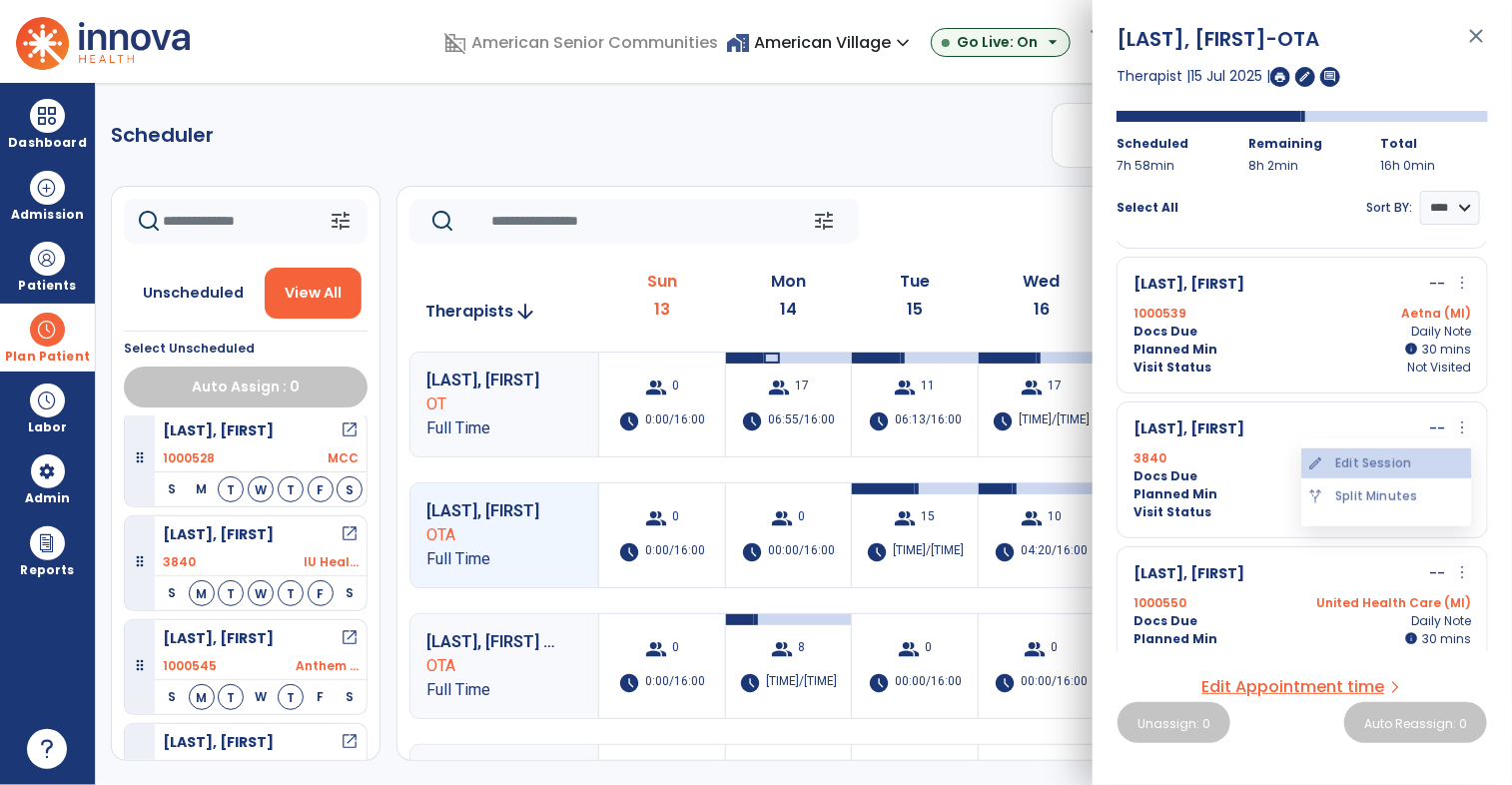 click on "edit   Edit Session" at bounding box center [1386, 463] 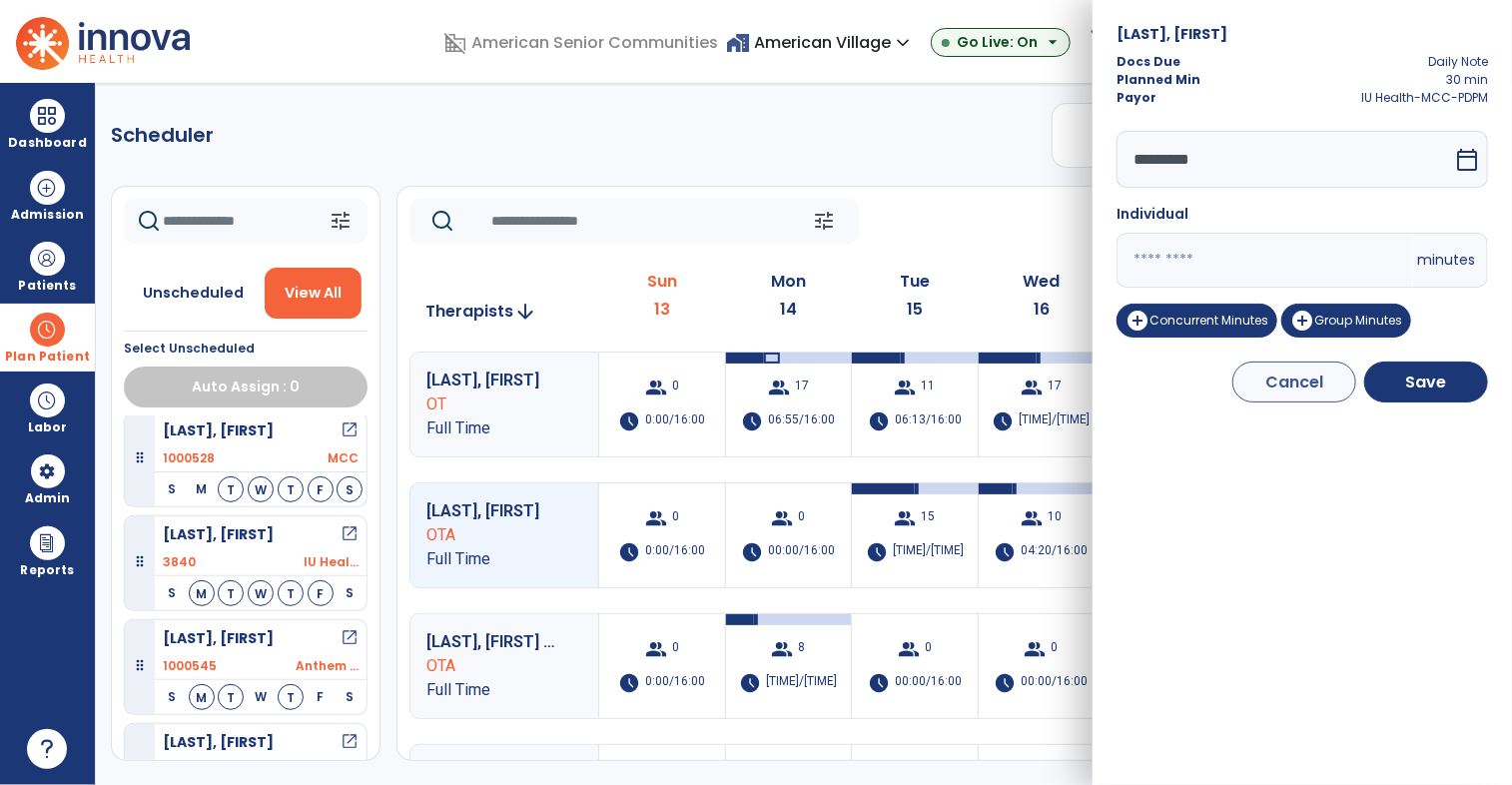 click on "*********" at bounding box center (1284, 159) 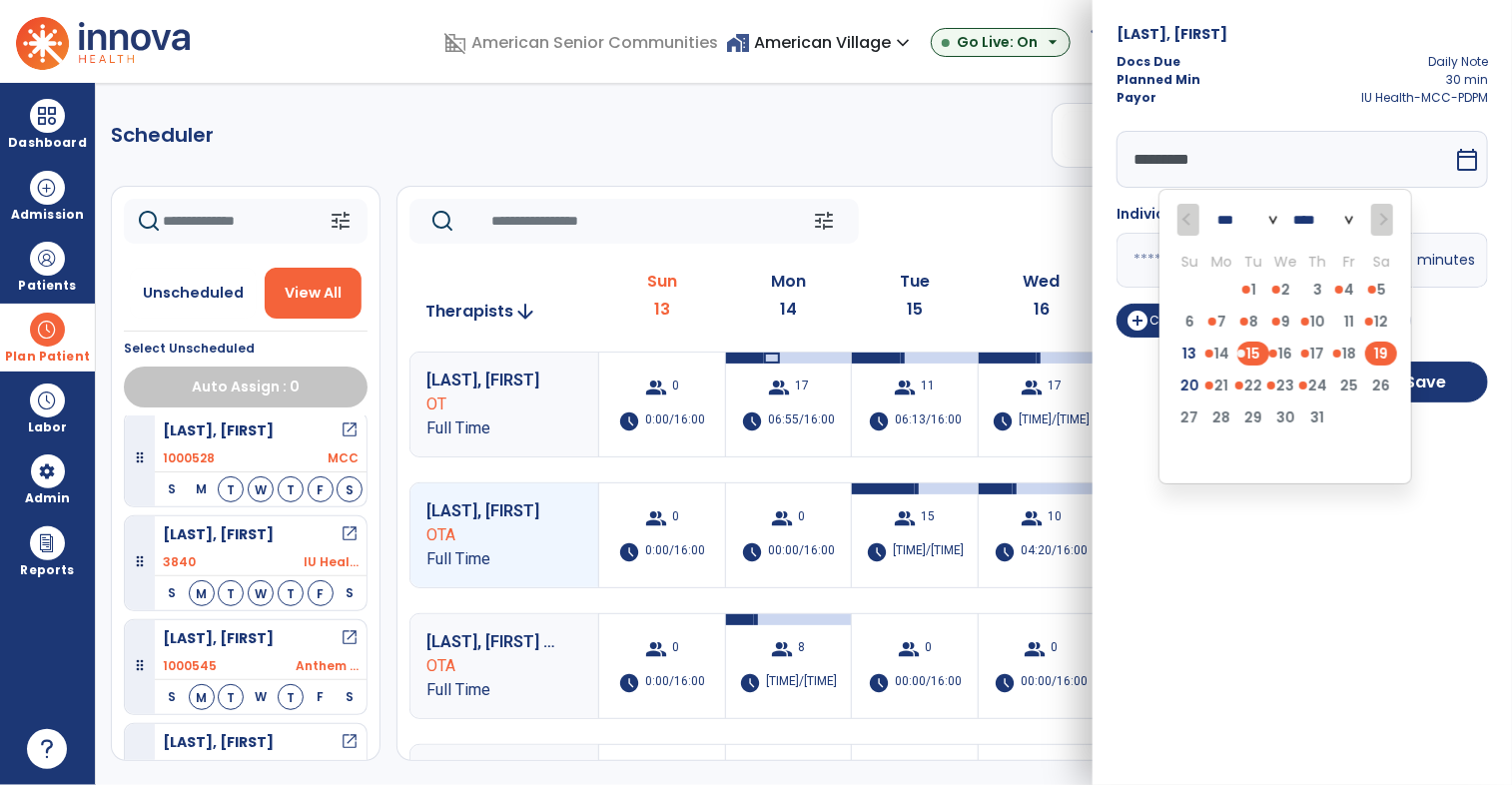 click on "19" at bounding box center [1381, 354] 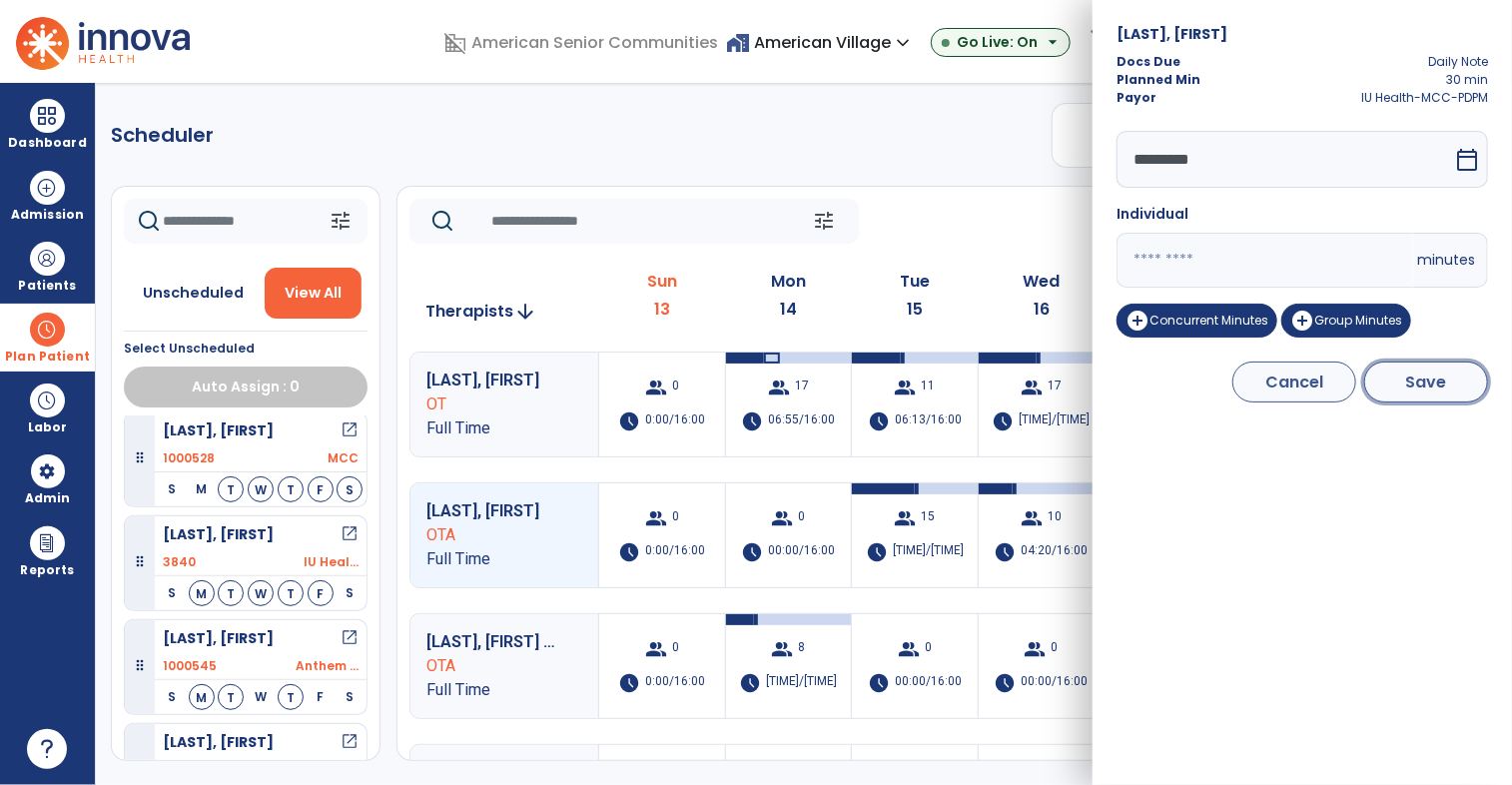 click on "Save" at bounding box center (1426, 382) 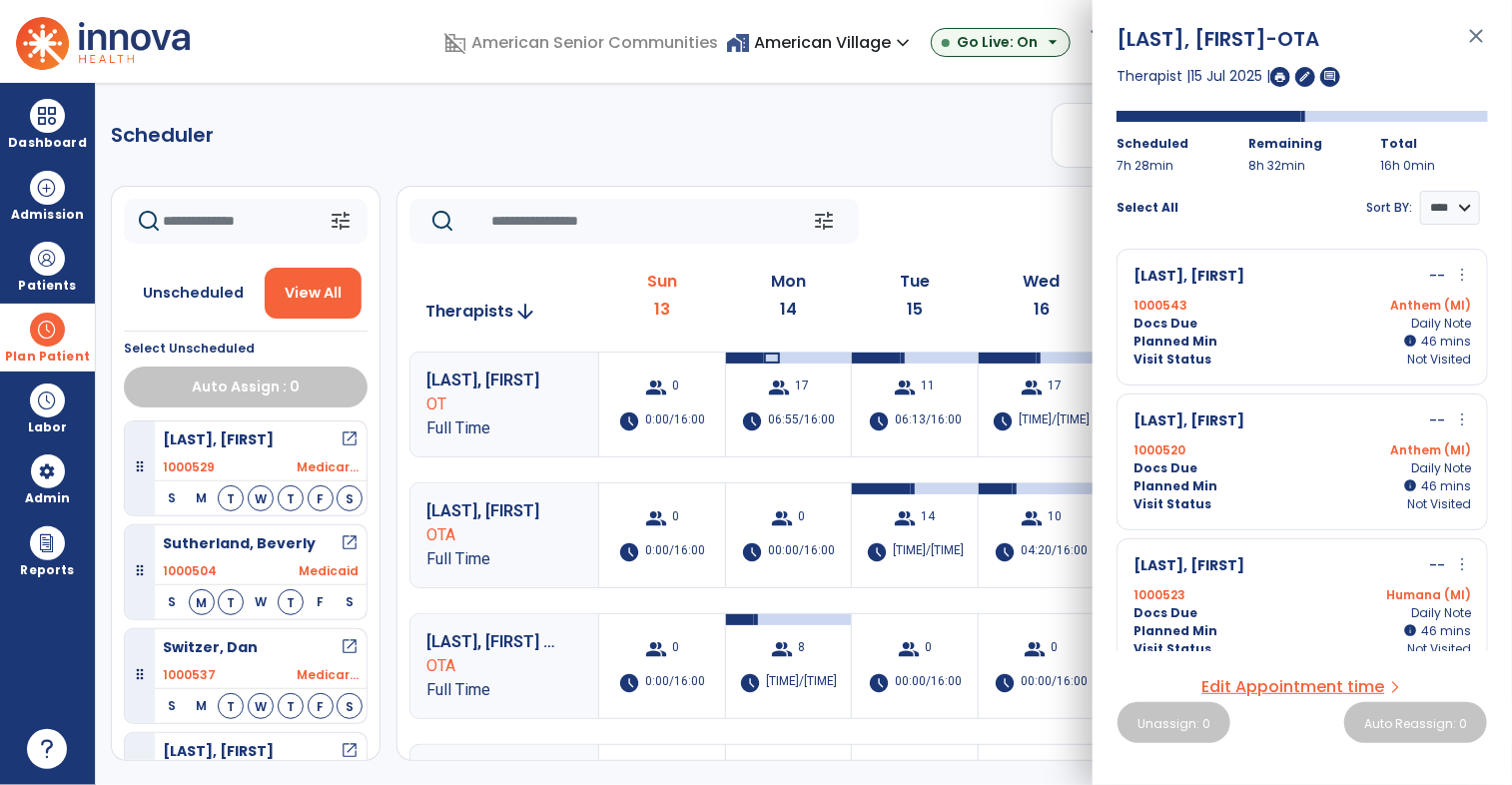 scroll, scrollTop: 3052, scrollLeft: 0, axis: vertical 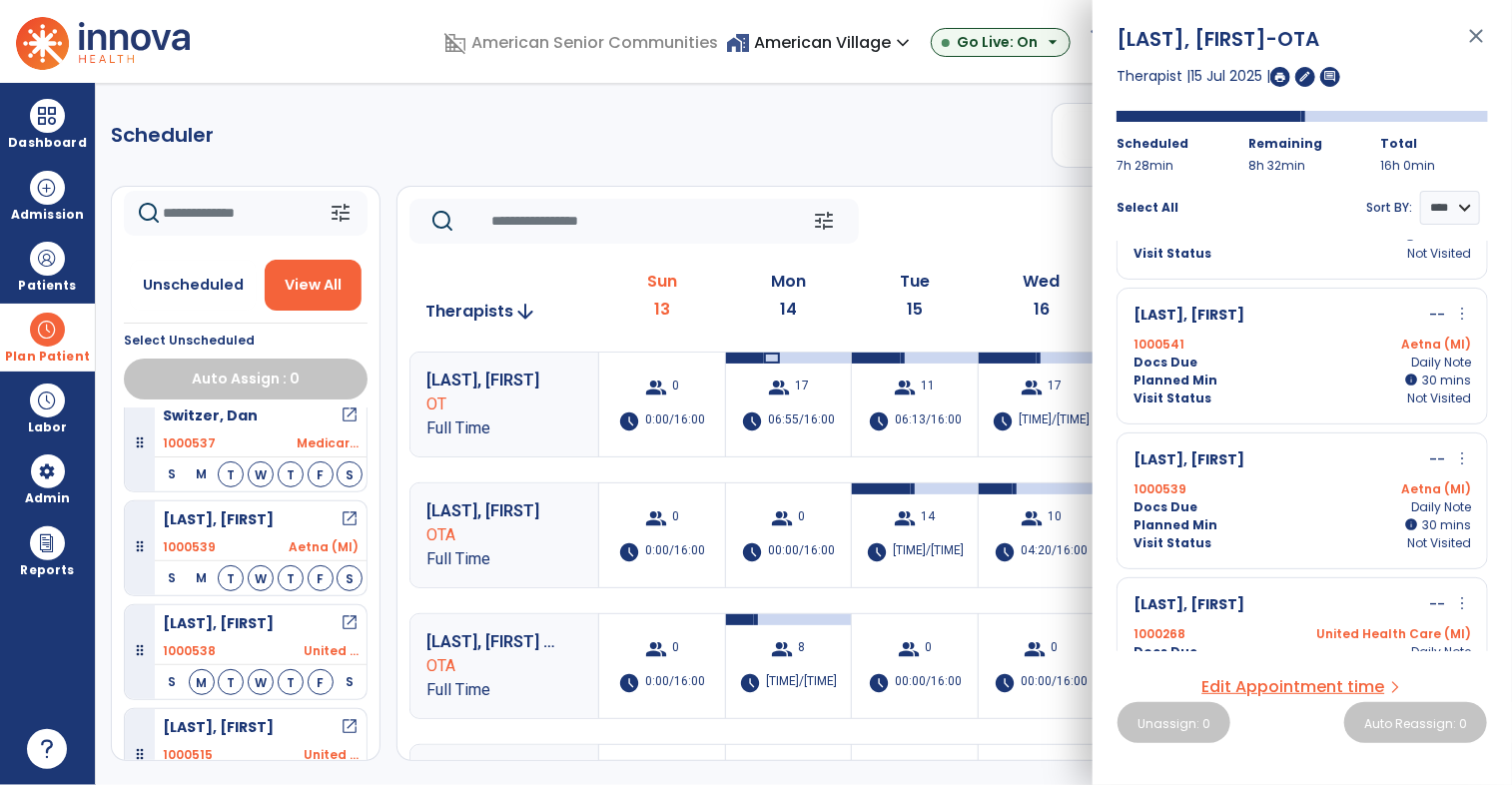 click on "more_vert" at bounding box center (1462, 458) 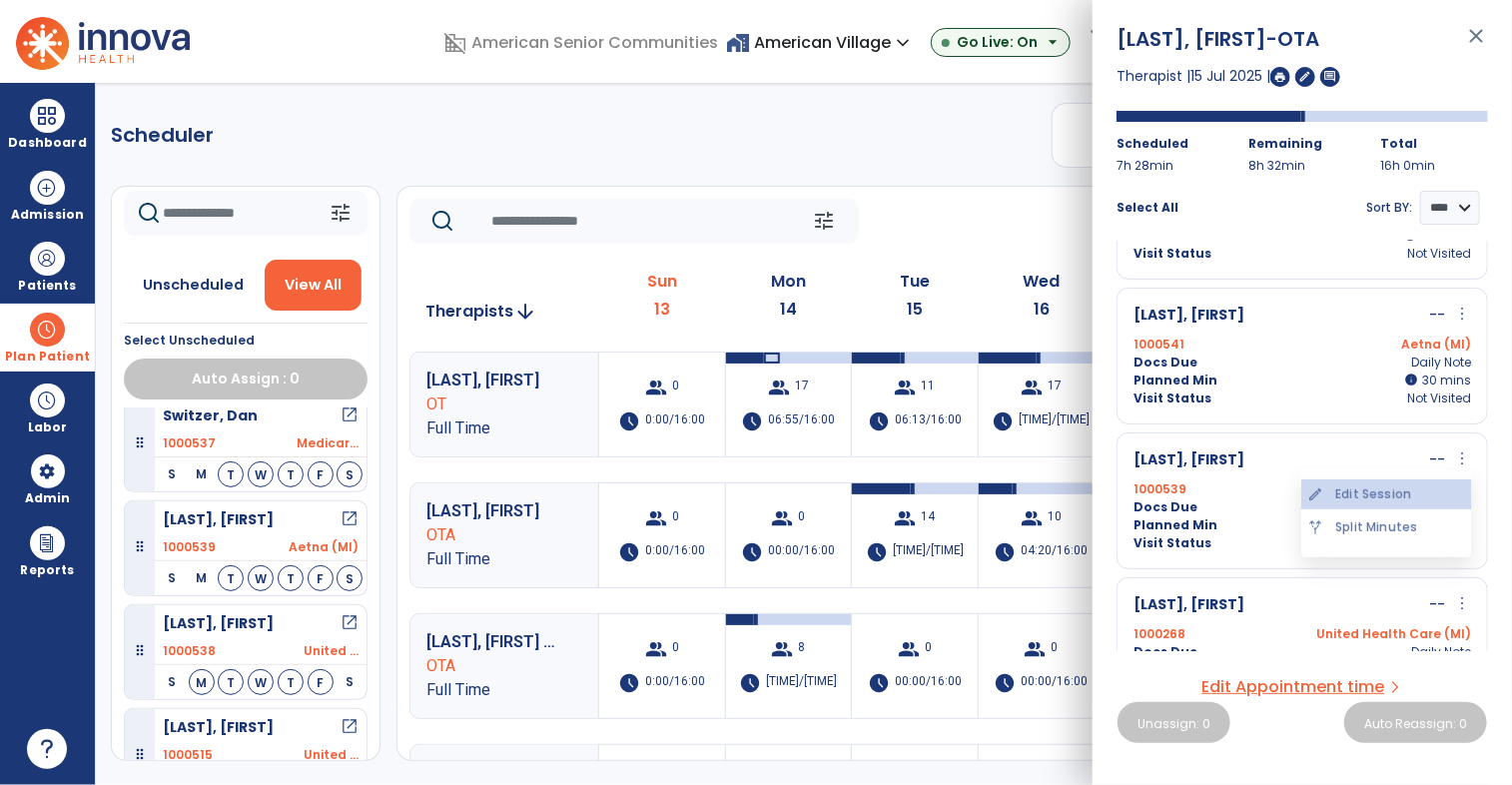 click on "edit   Edit Session" at bounding box center [1386, 494] 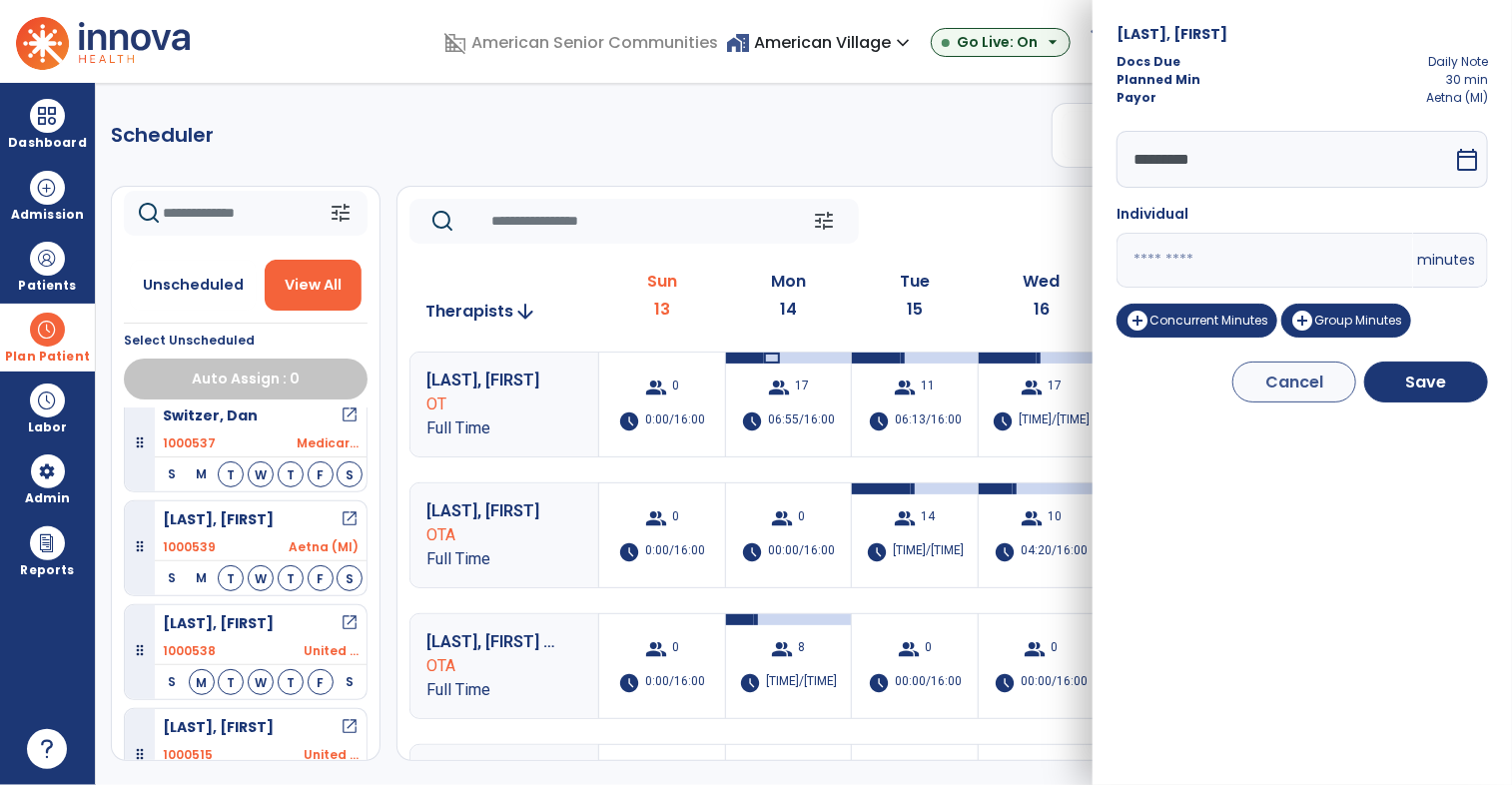 click on "*********" at bounding box center (1284, 159) 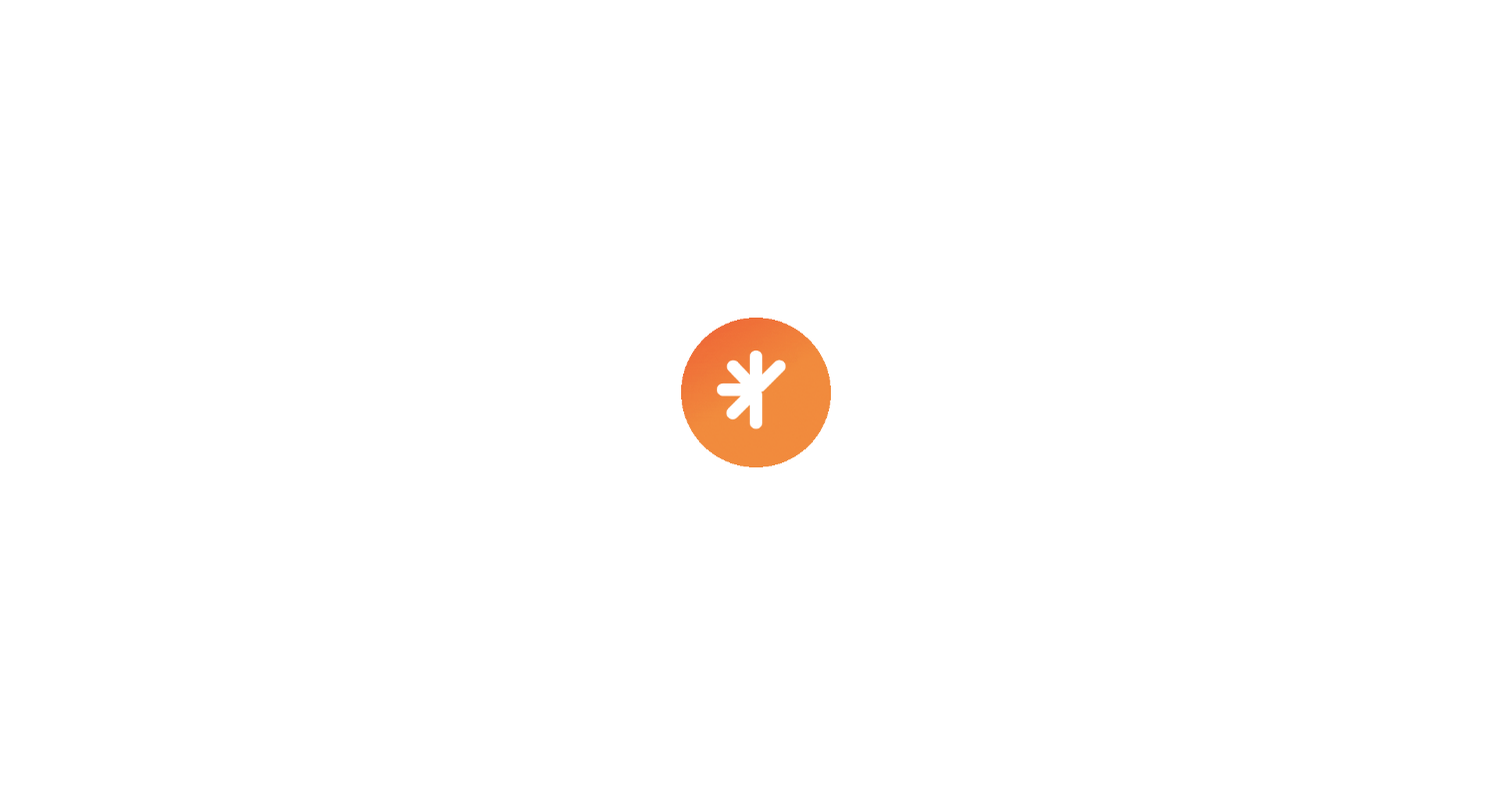 scroll, scrollTop: 0, scrollLeft: 0, axis: both 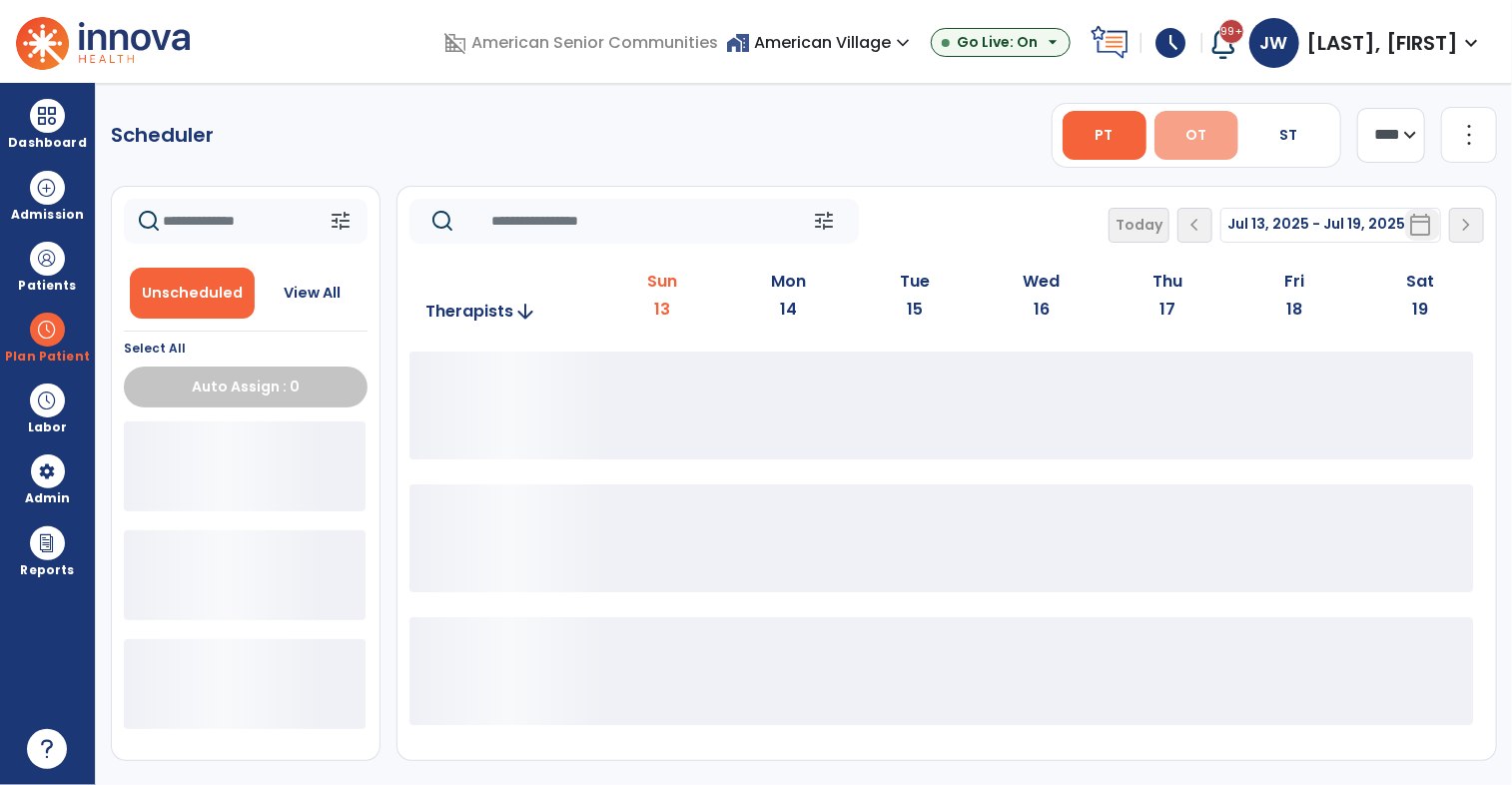 click on "OT" at bounding box center [1196, 135] 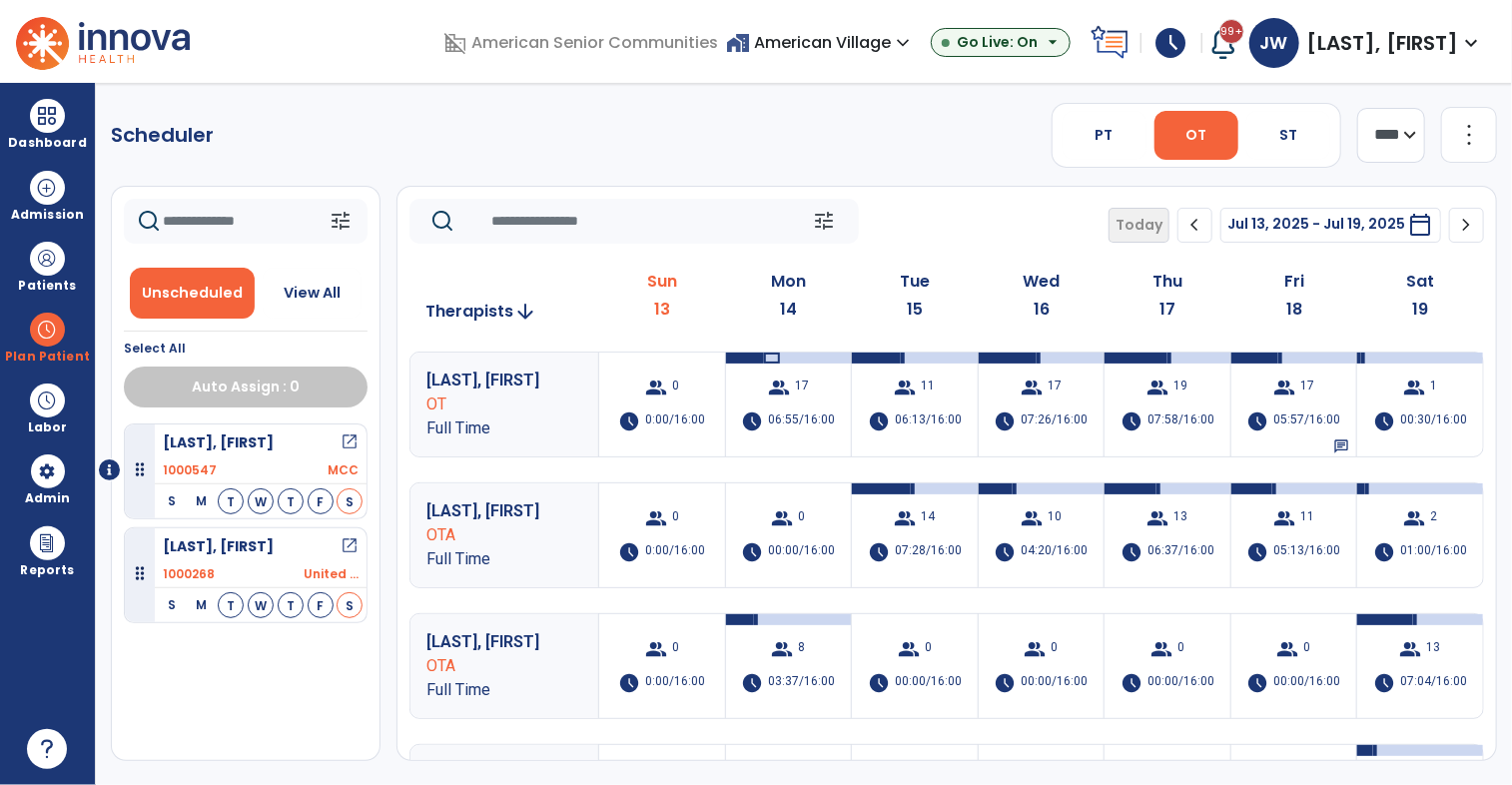 click on "group" at bounding box center (906, 518) 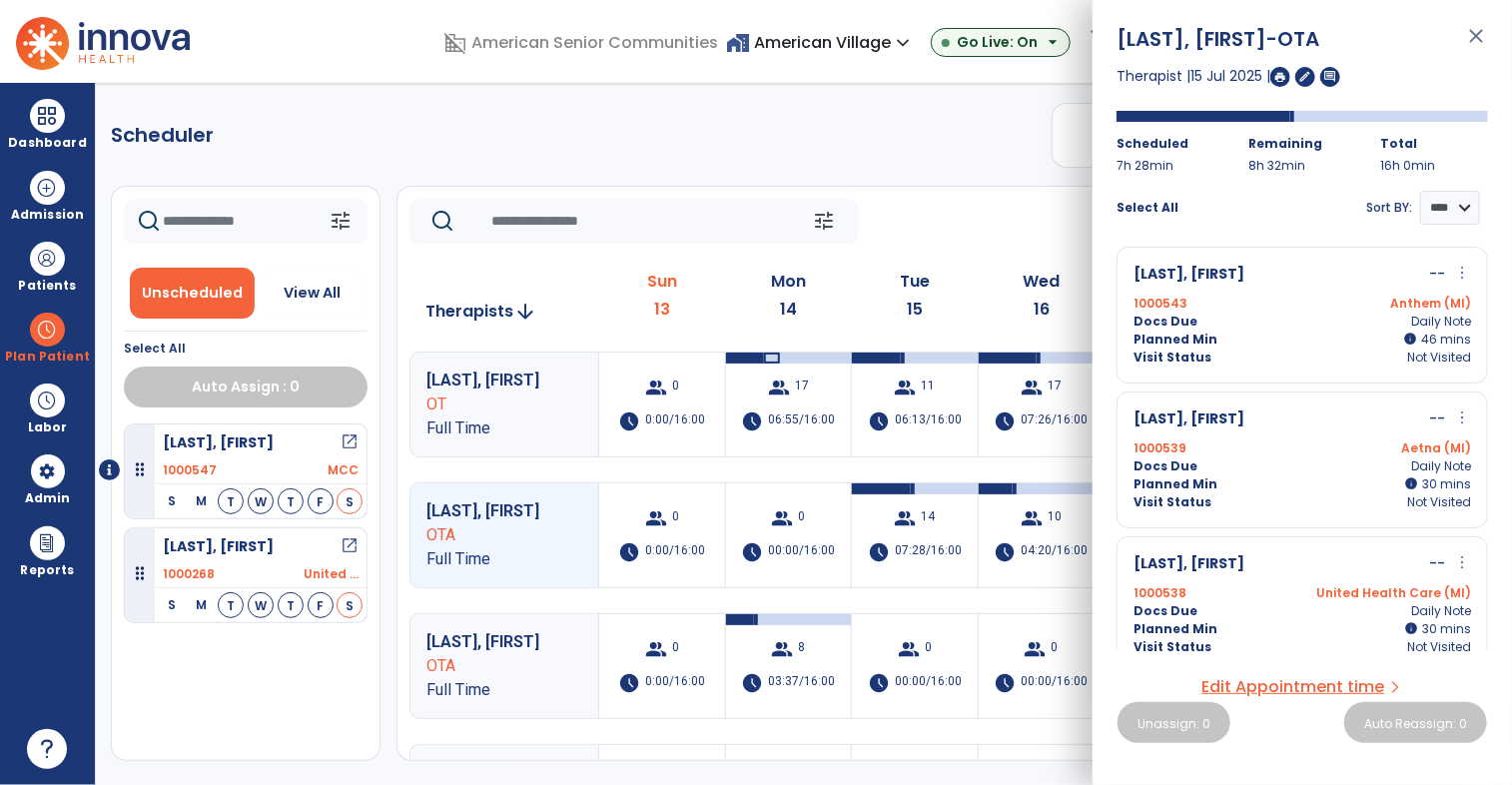 scroll, scrollTop: 307, scrollLeft: 0, axis: vertical 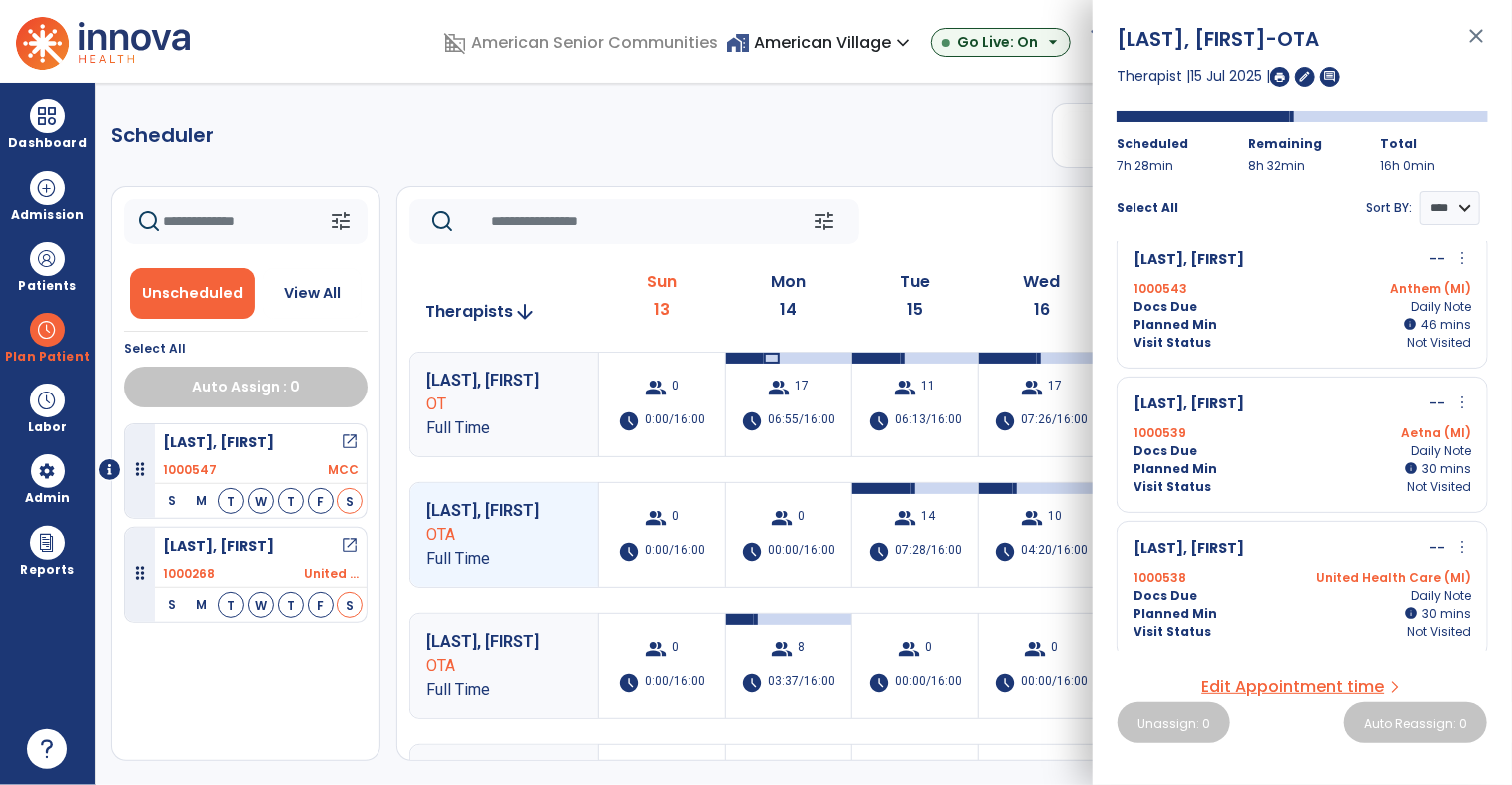 click on "more_vert" at bounding box center (1462, 402) 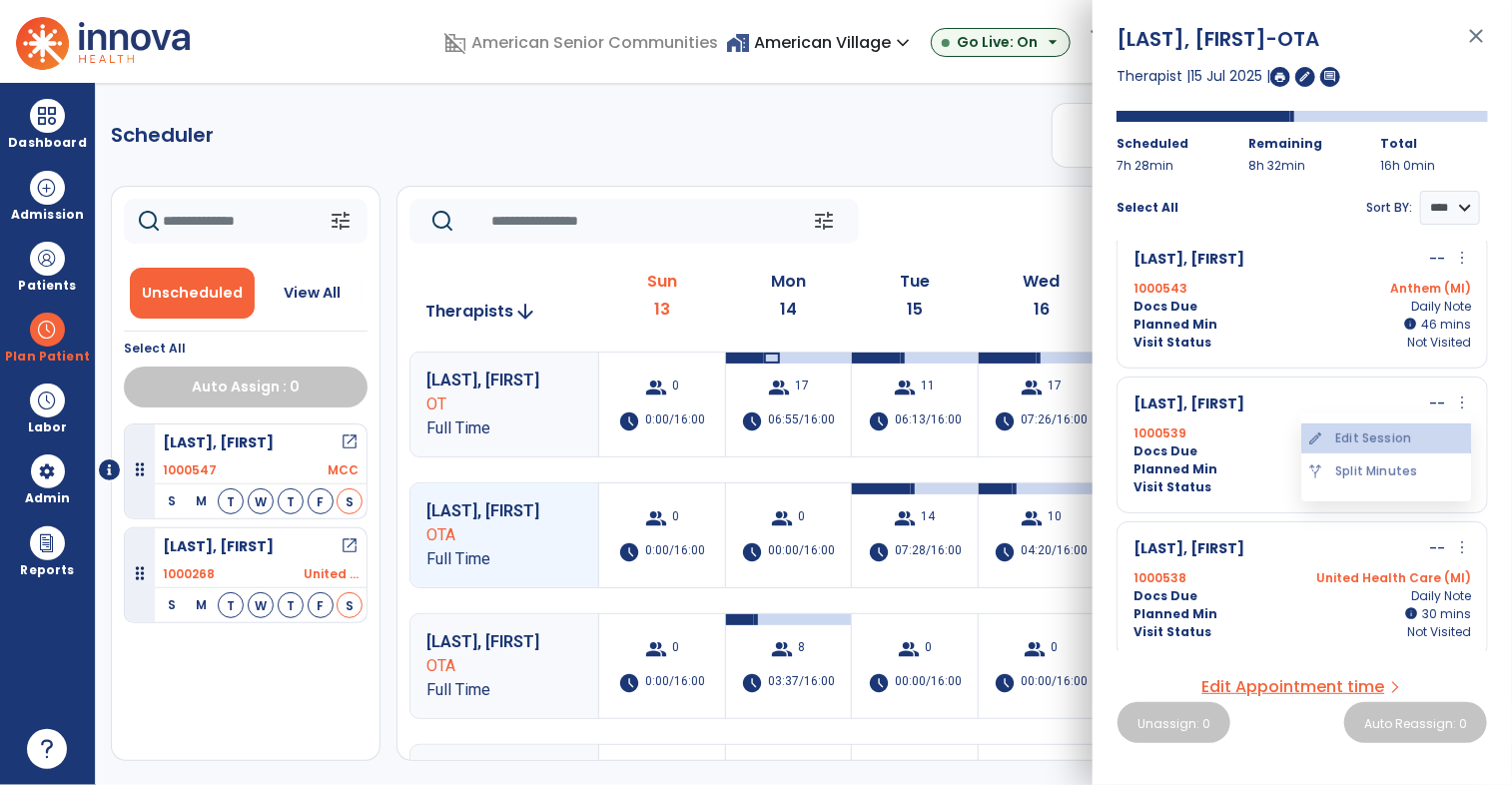 click on "edit   Edit Session" at bounding box center (1386, 438) 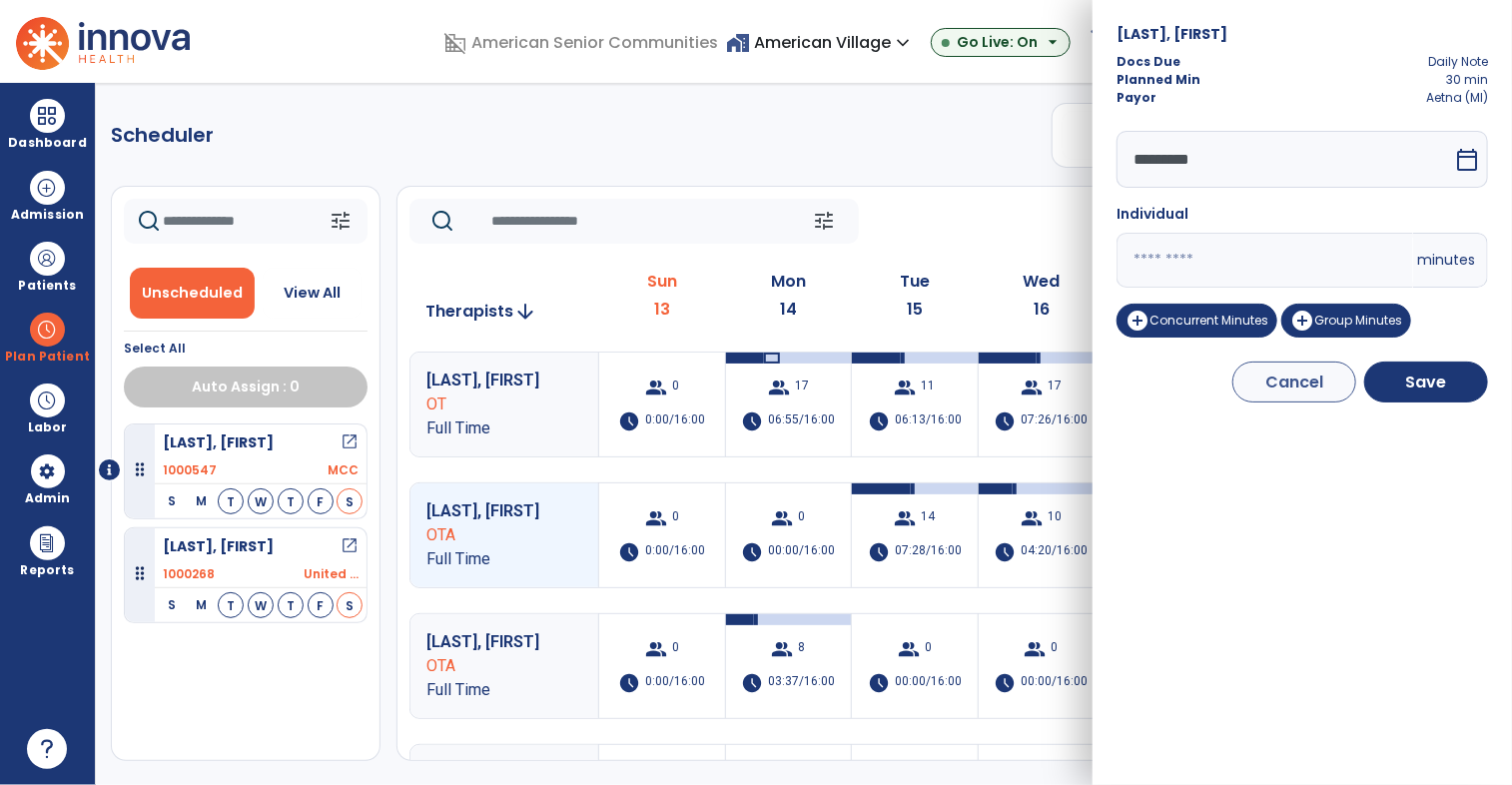 click on "*********" at bounding box center [1284, 159] 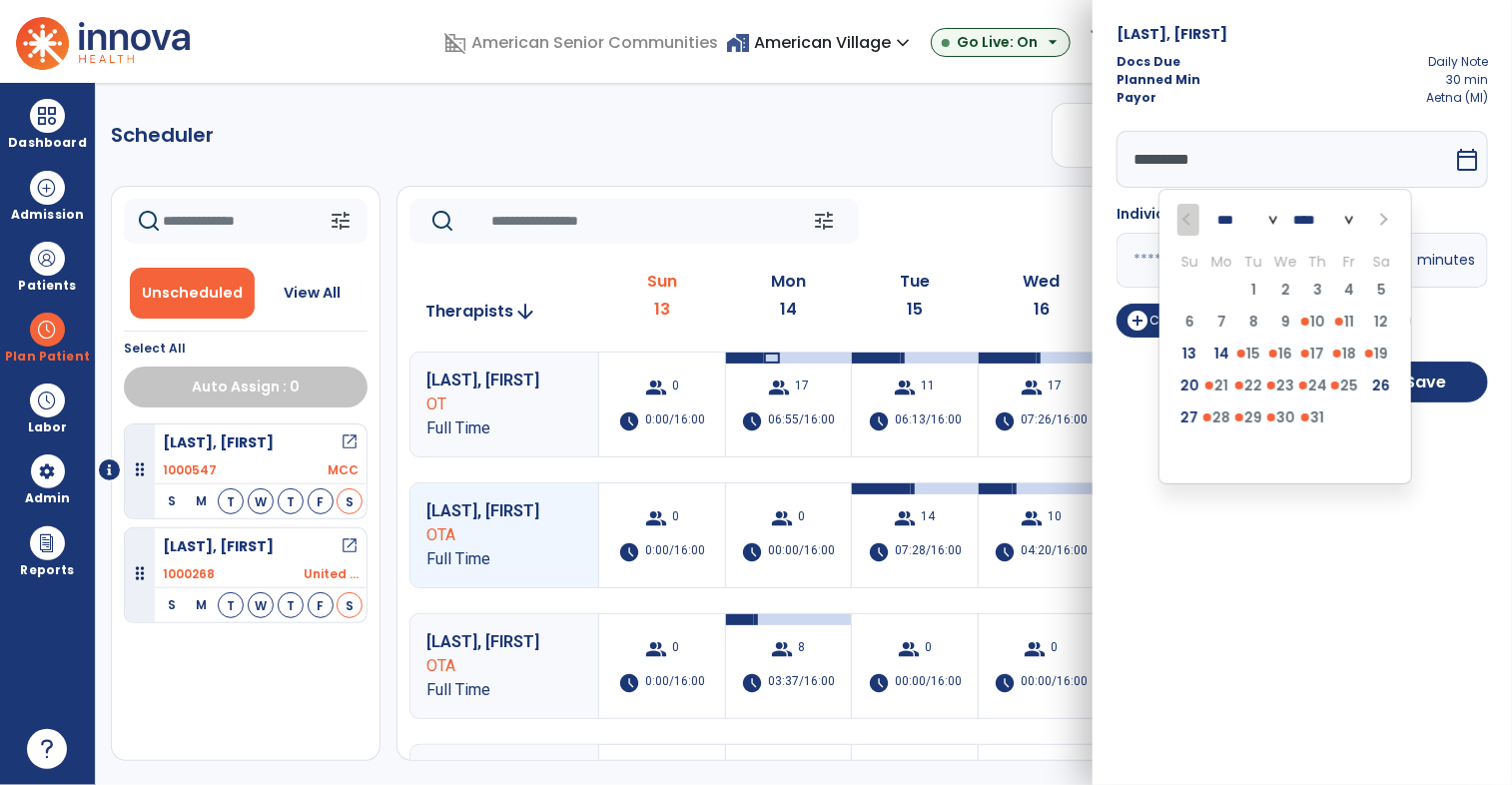 click on "Payor  Aetna (MI)" at bounding box center (1302, 98) 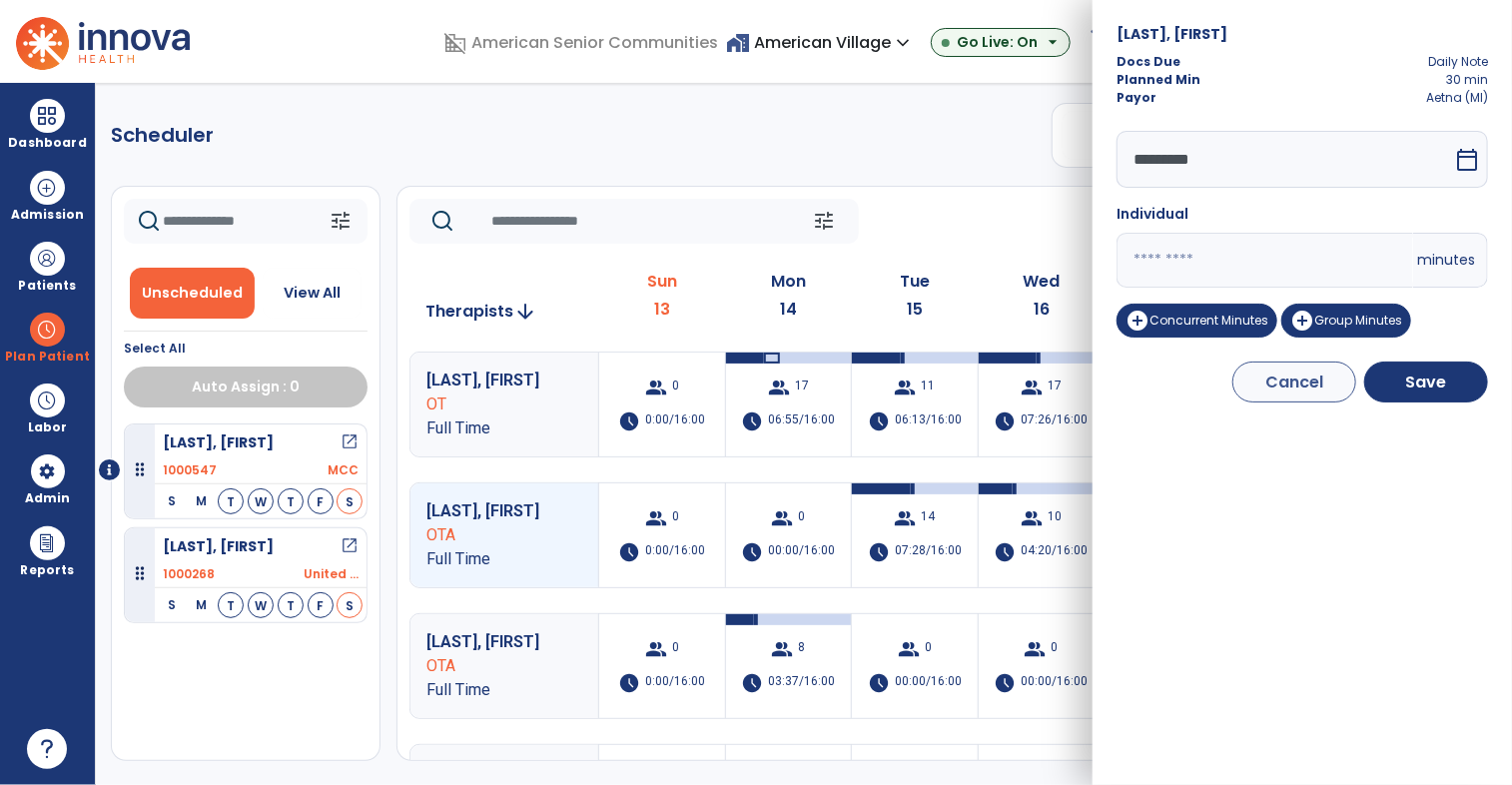 click on "tune   Today  chevron_left Jul 13, 2025 - Jul 19, 2025  *********  calendar_today  chevron_right" 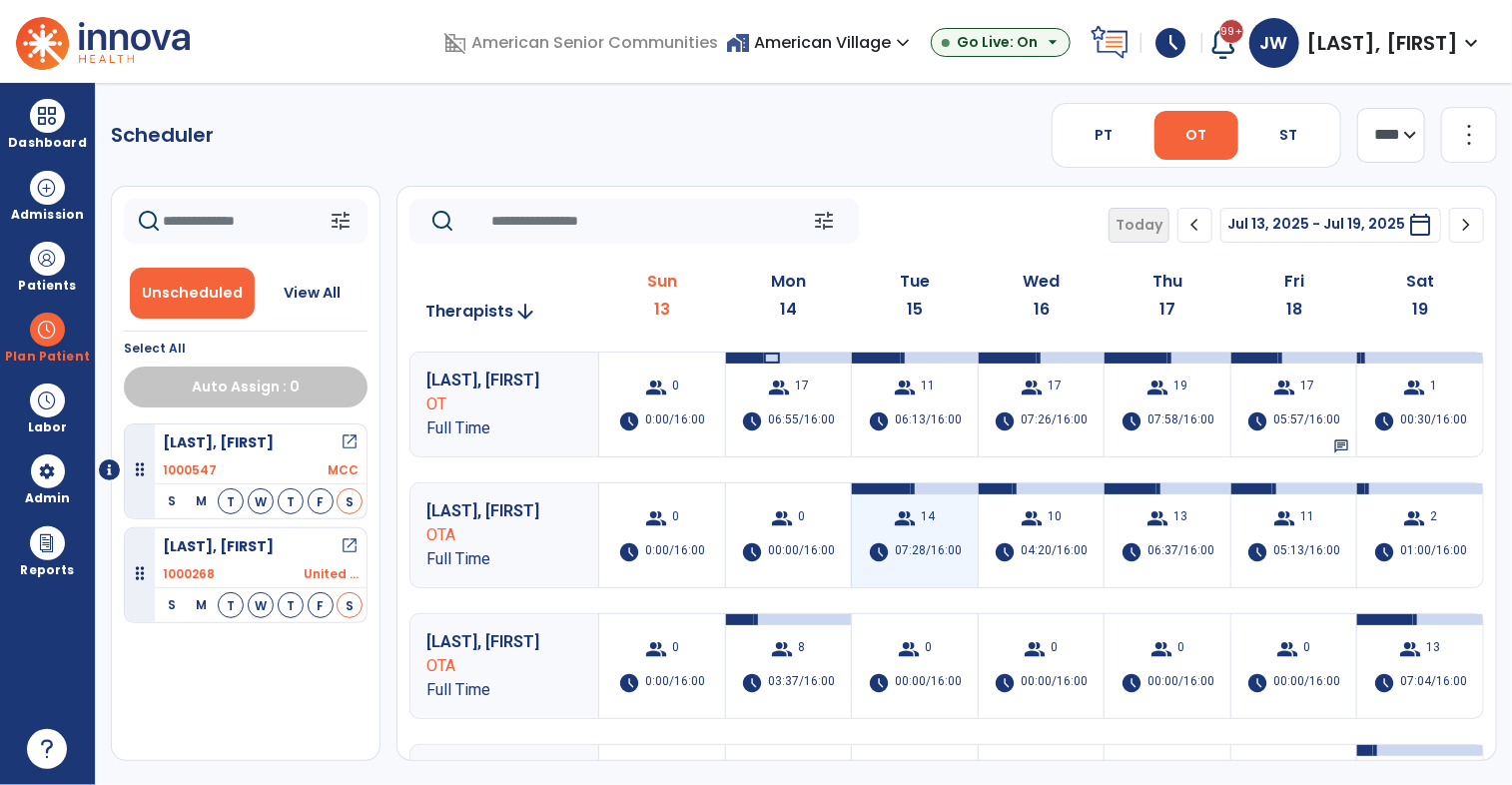 click on "group  14" at bounding box center (915, 518) 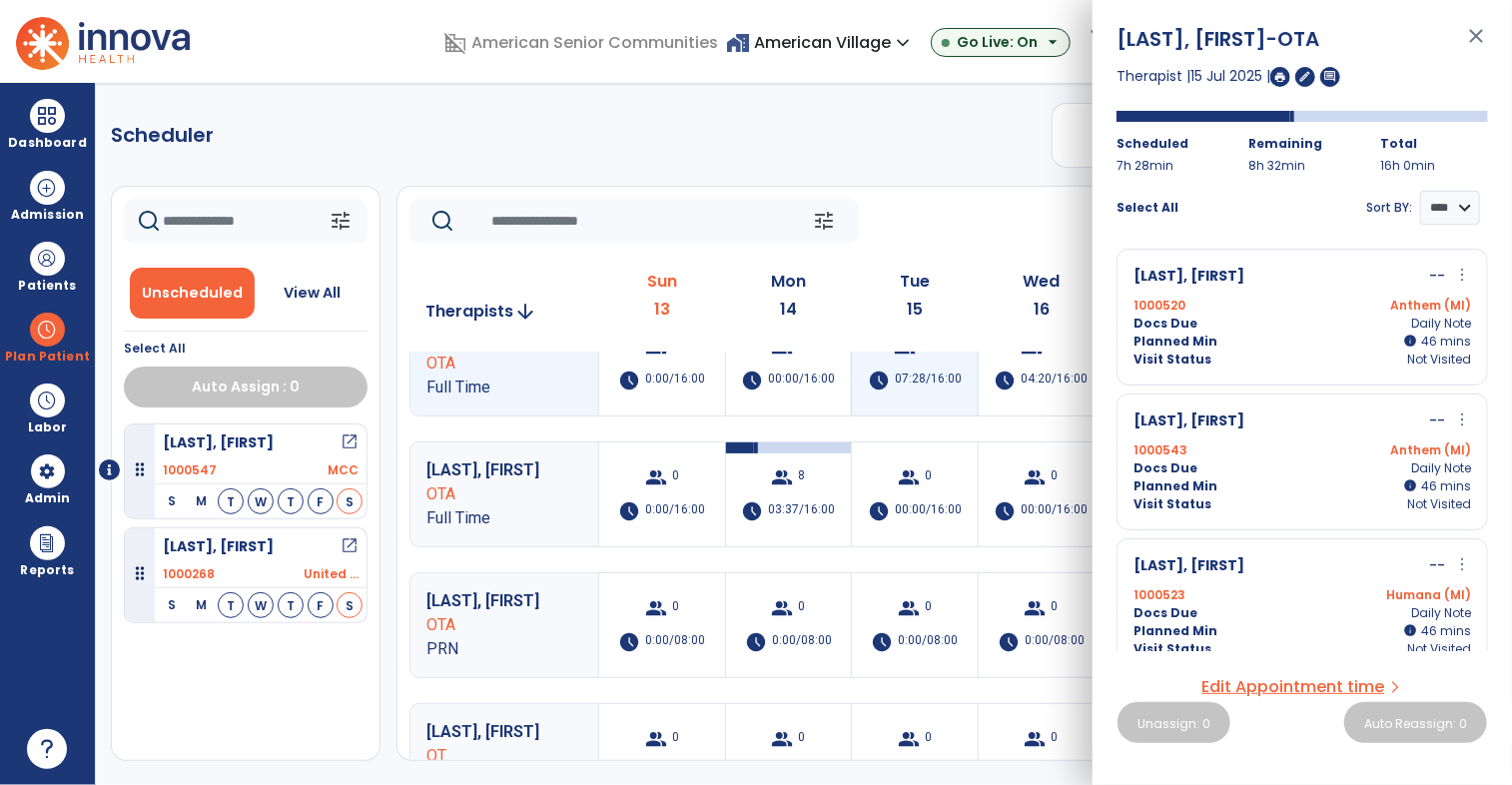 scroll, scrollTop: 184, scrollLeft: 0, axis: vertical 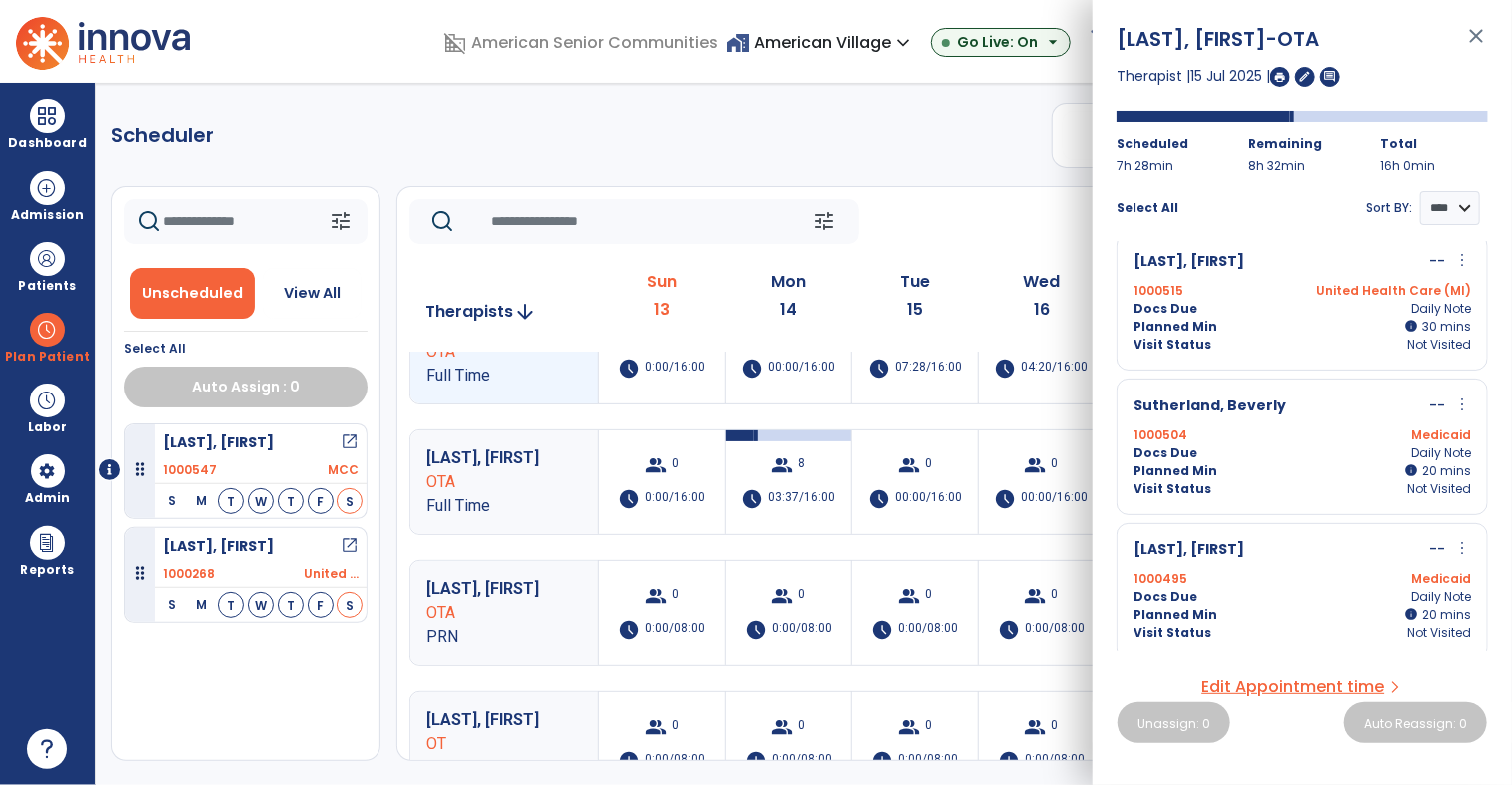 click on "more_vert" at bounding box center (1462, 260) 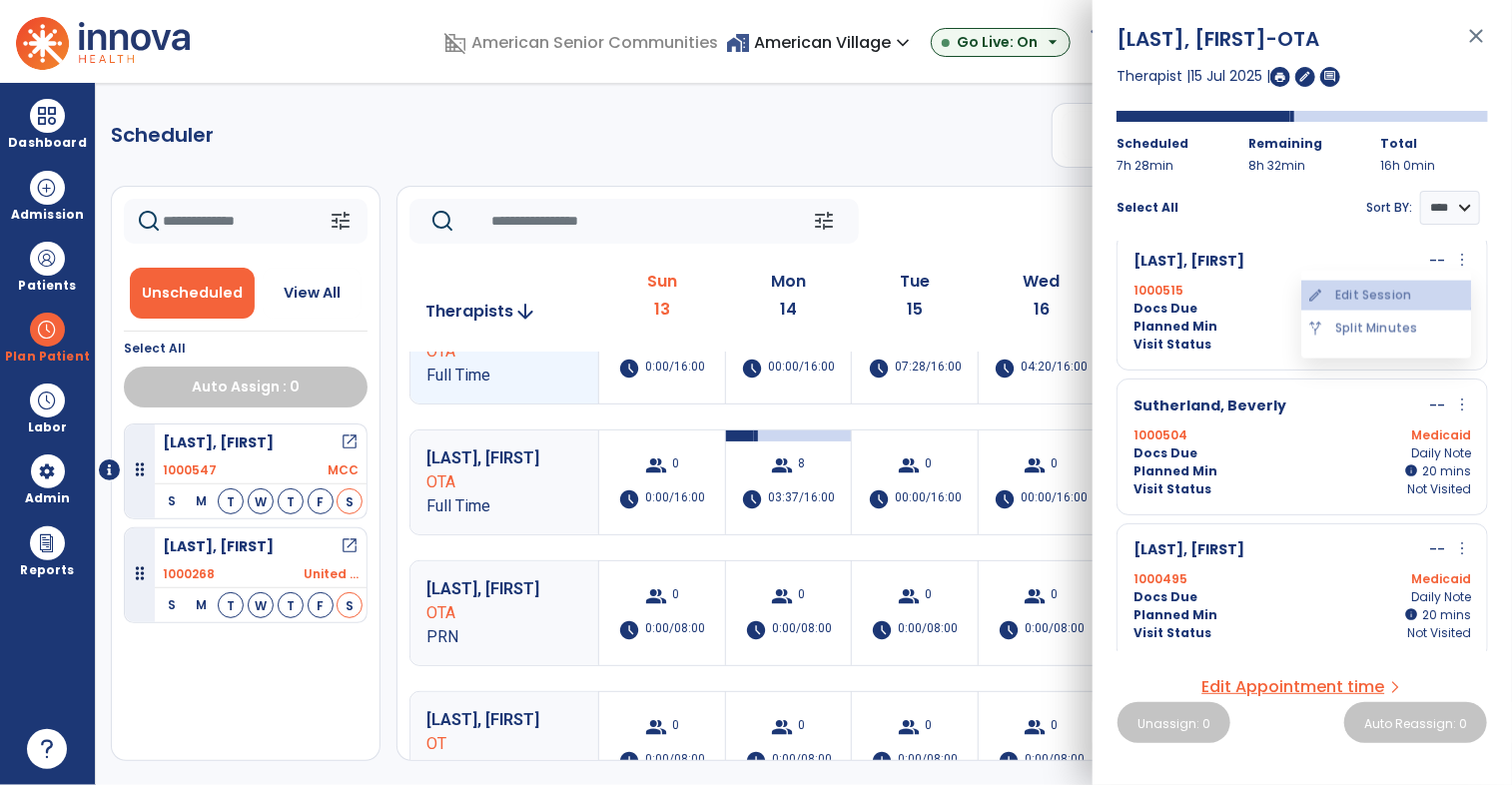 click on "edit   Edit Session" at bounding box center (1386, 296) 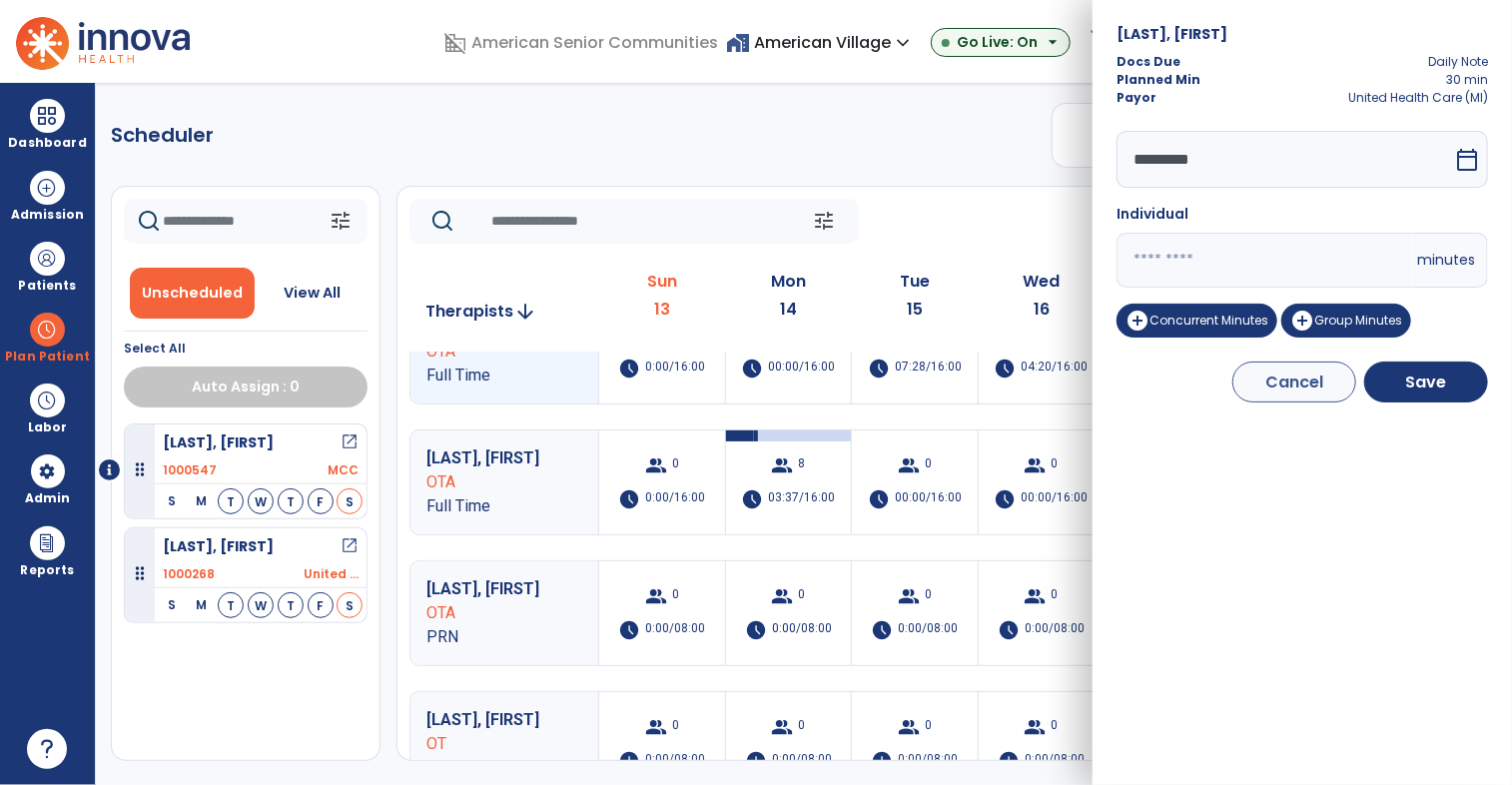 click on "*********" at bounding box center [1284, 159] 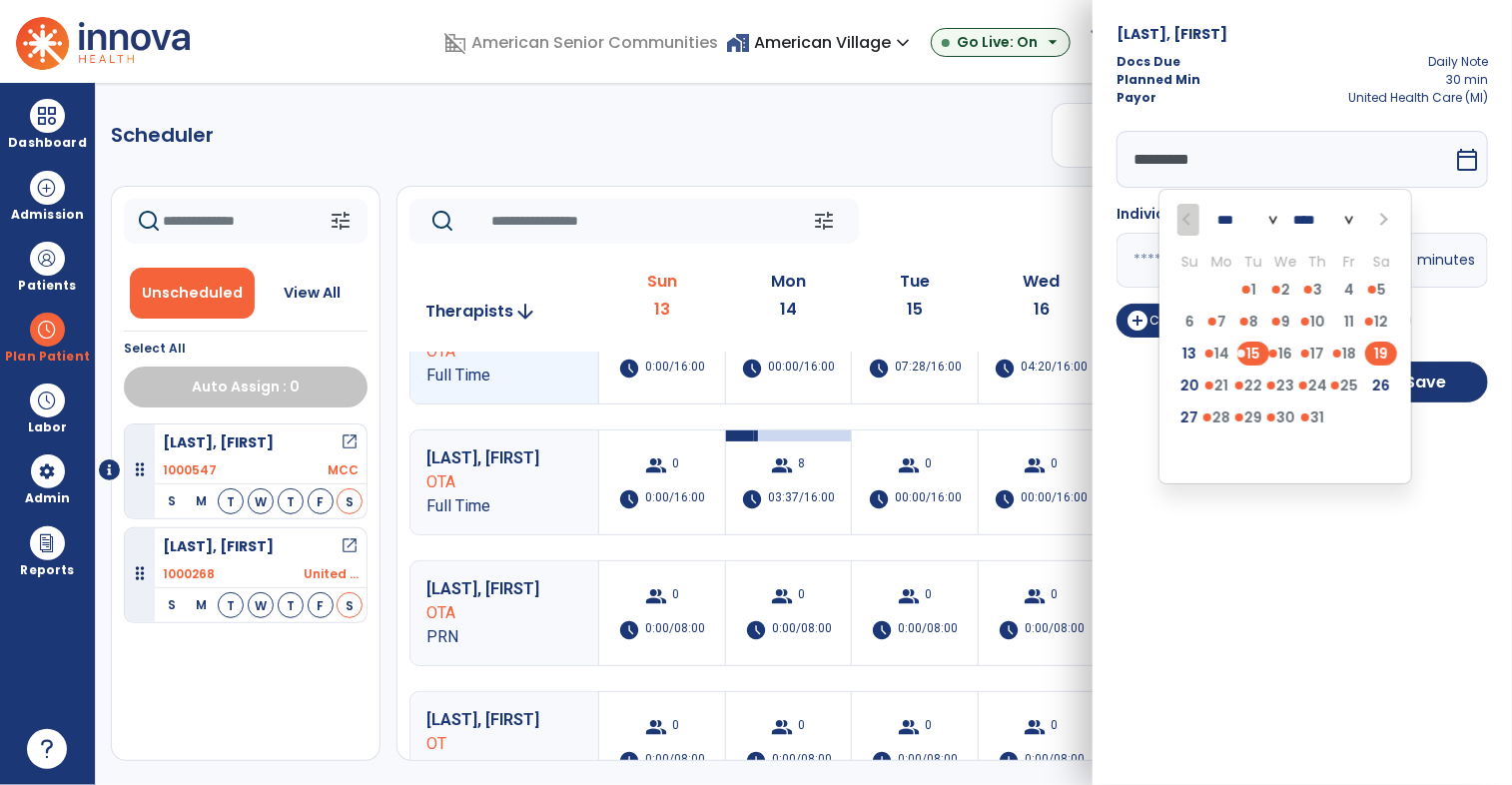 click on "19" at bounding box center [1381, 354] 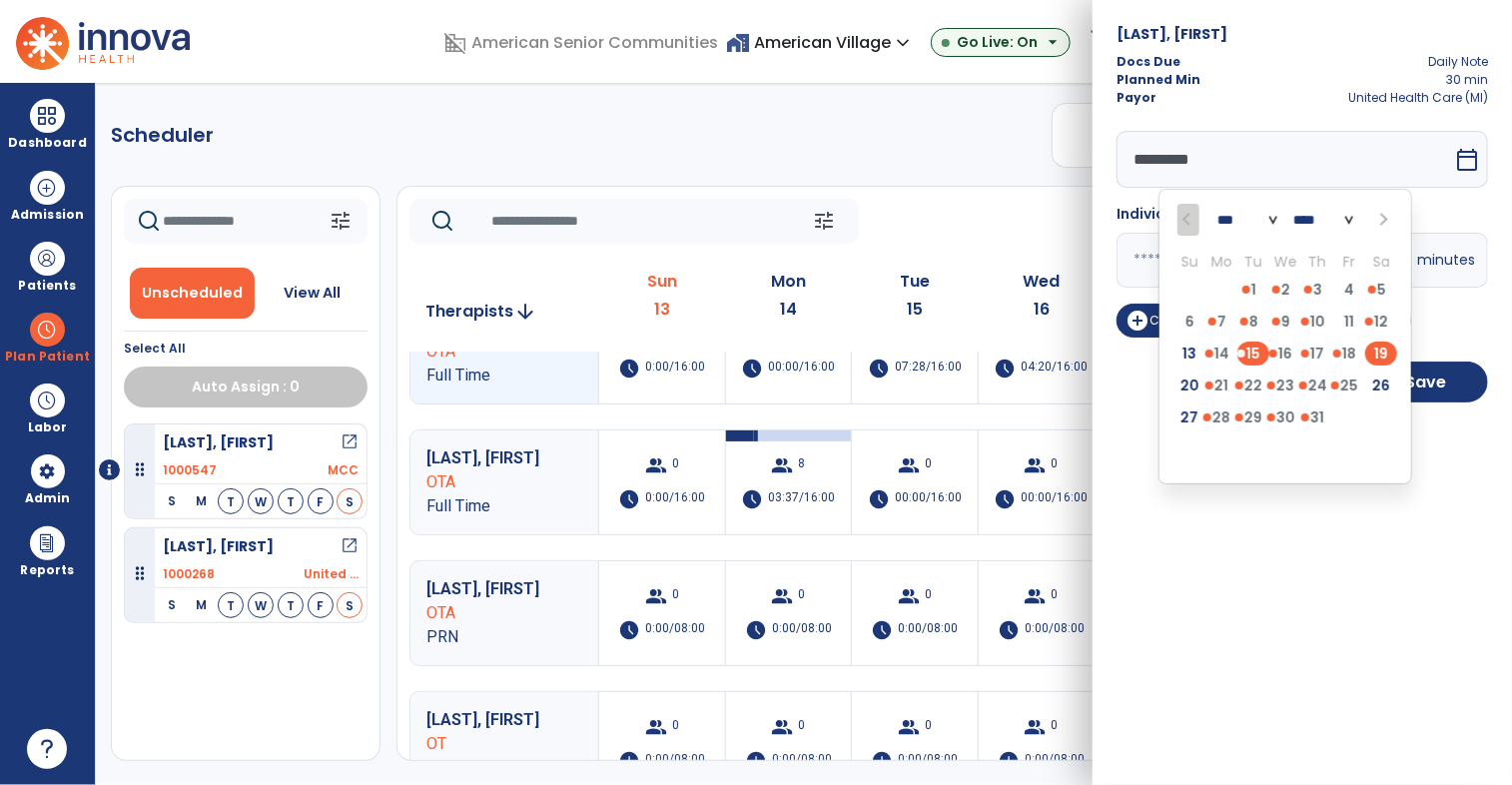 type on "*********" 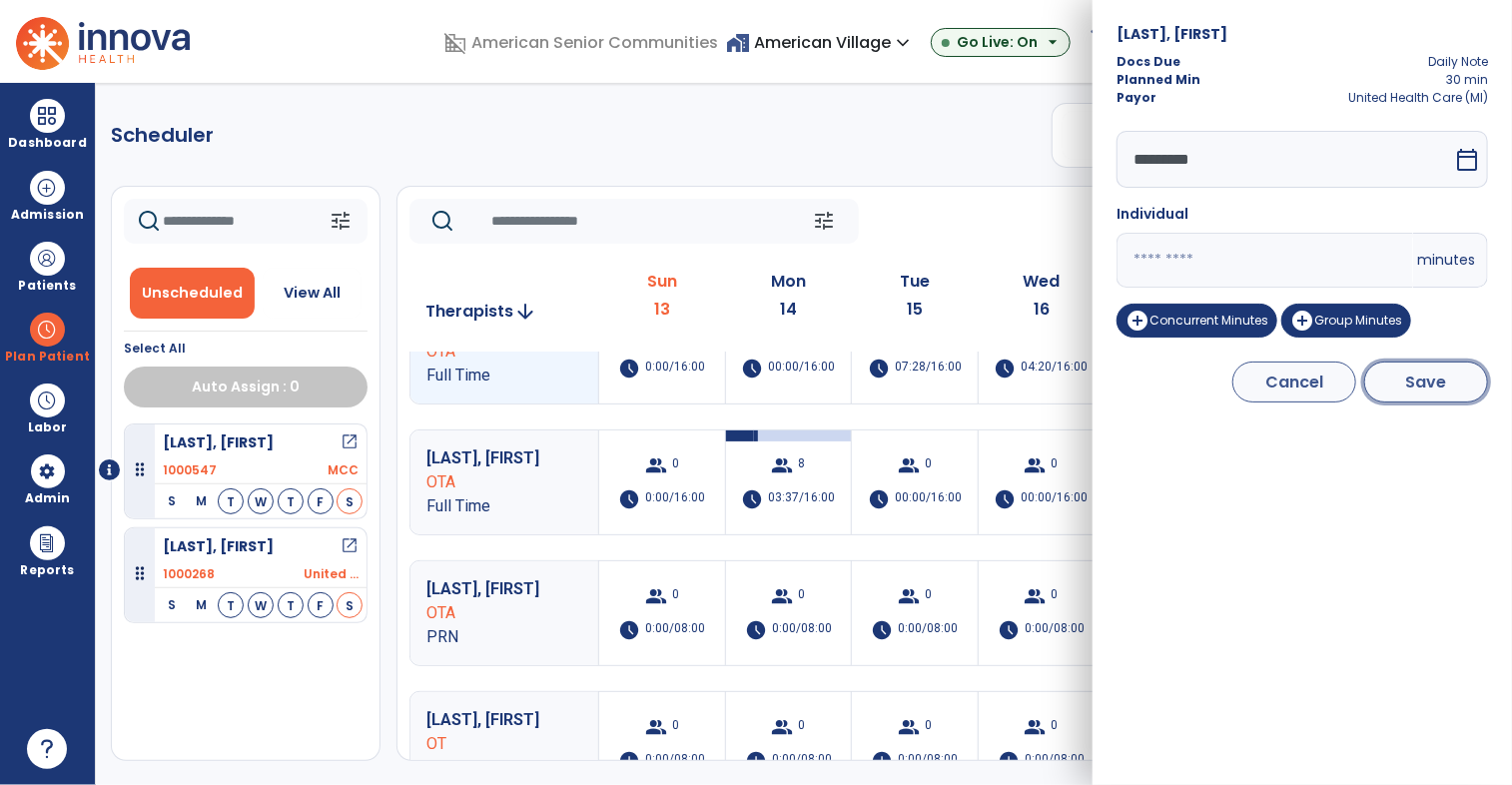 click on "Save" at bounding box center (1426, 382) 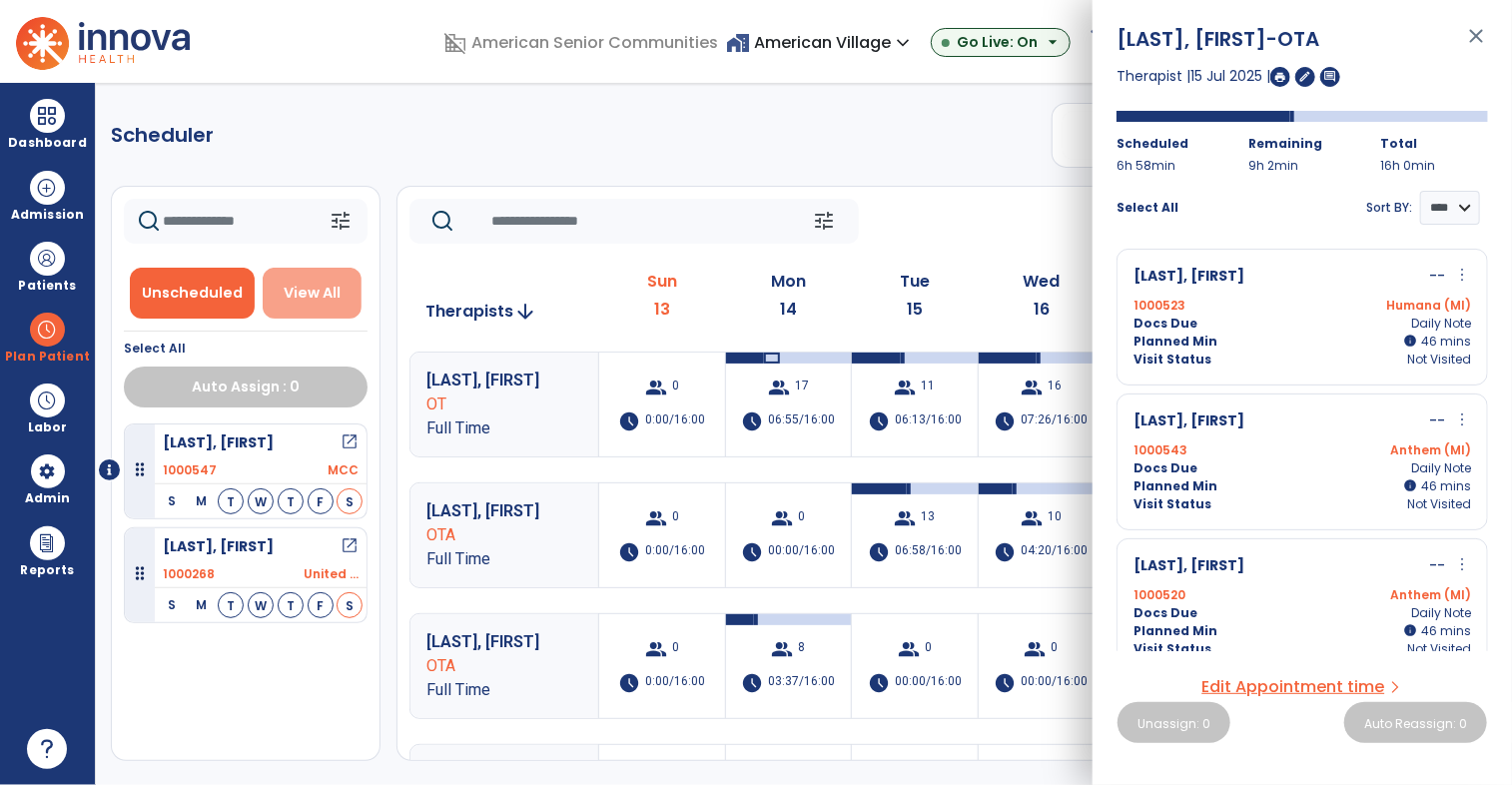 click on "View All" at bounding box center (312, 293) 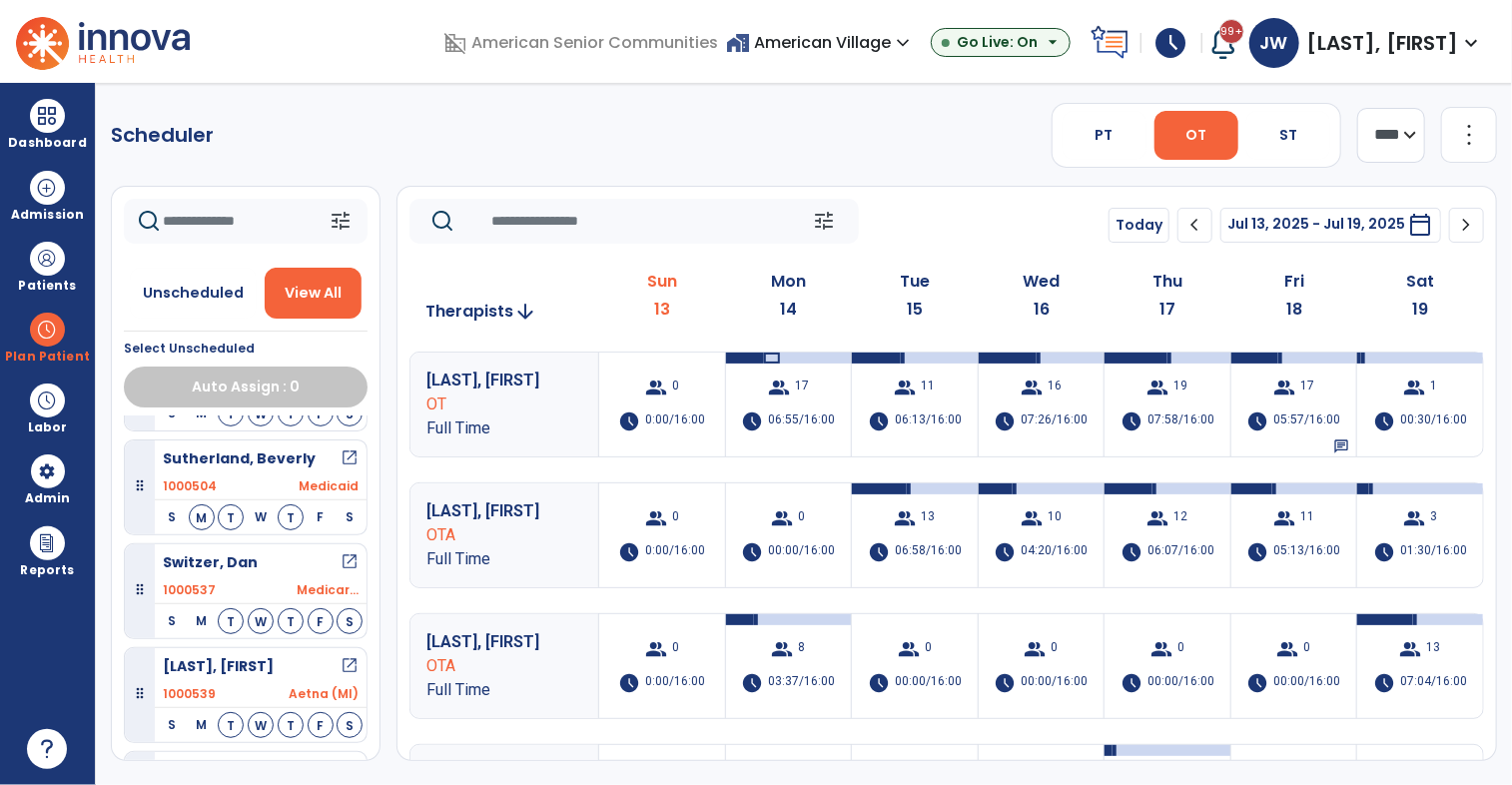 scroll, scrollTop: 3052, scrollLeft: 0, axis: vertical 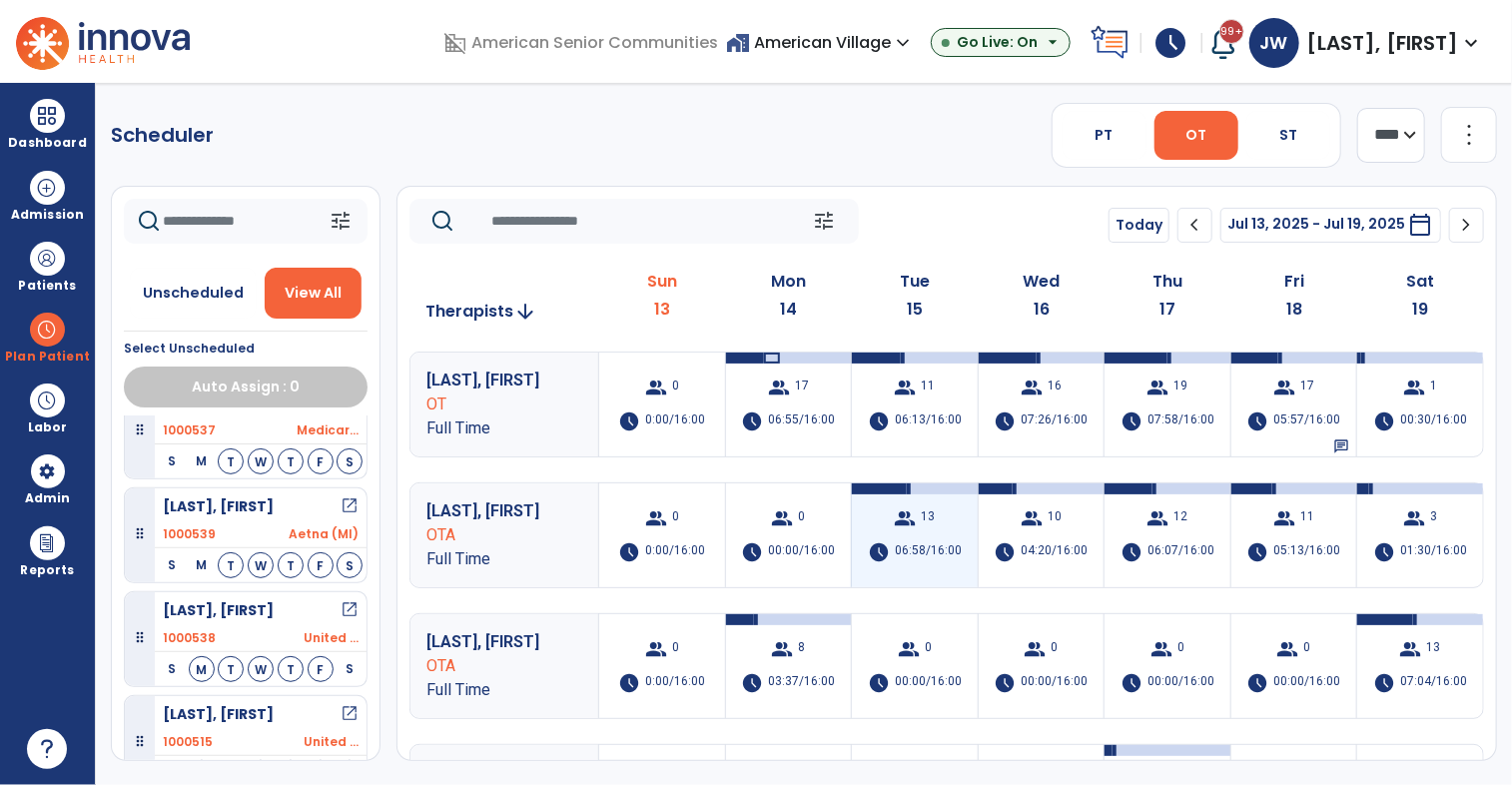click on "group  13  schedule  06:58/16:00" at bounding box center [915, 535] 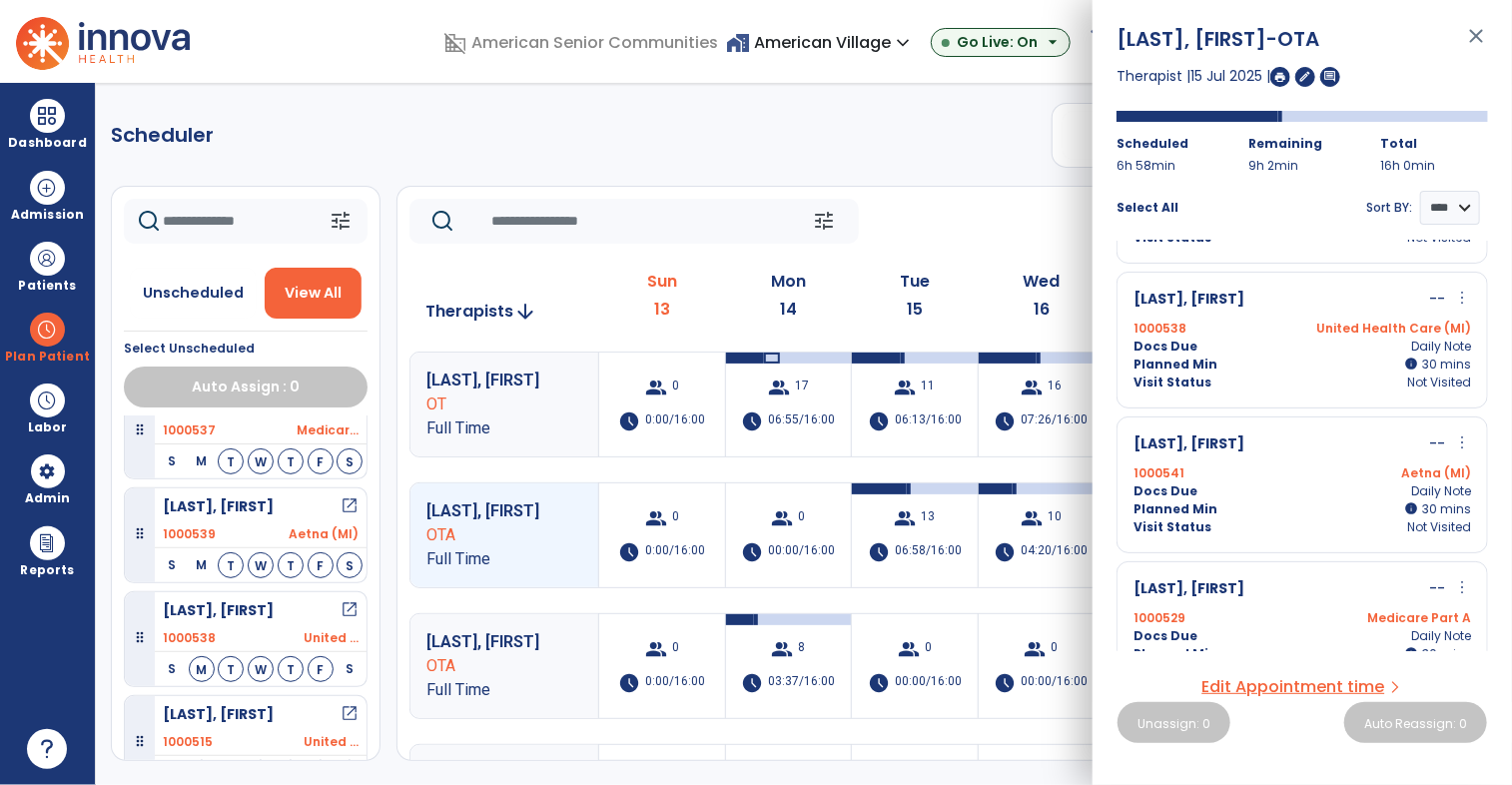 scroll, scrollTop: 413, scrollLeft: 0, axis: vertical 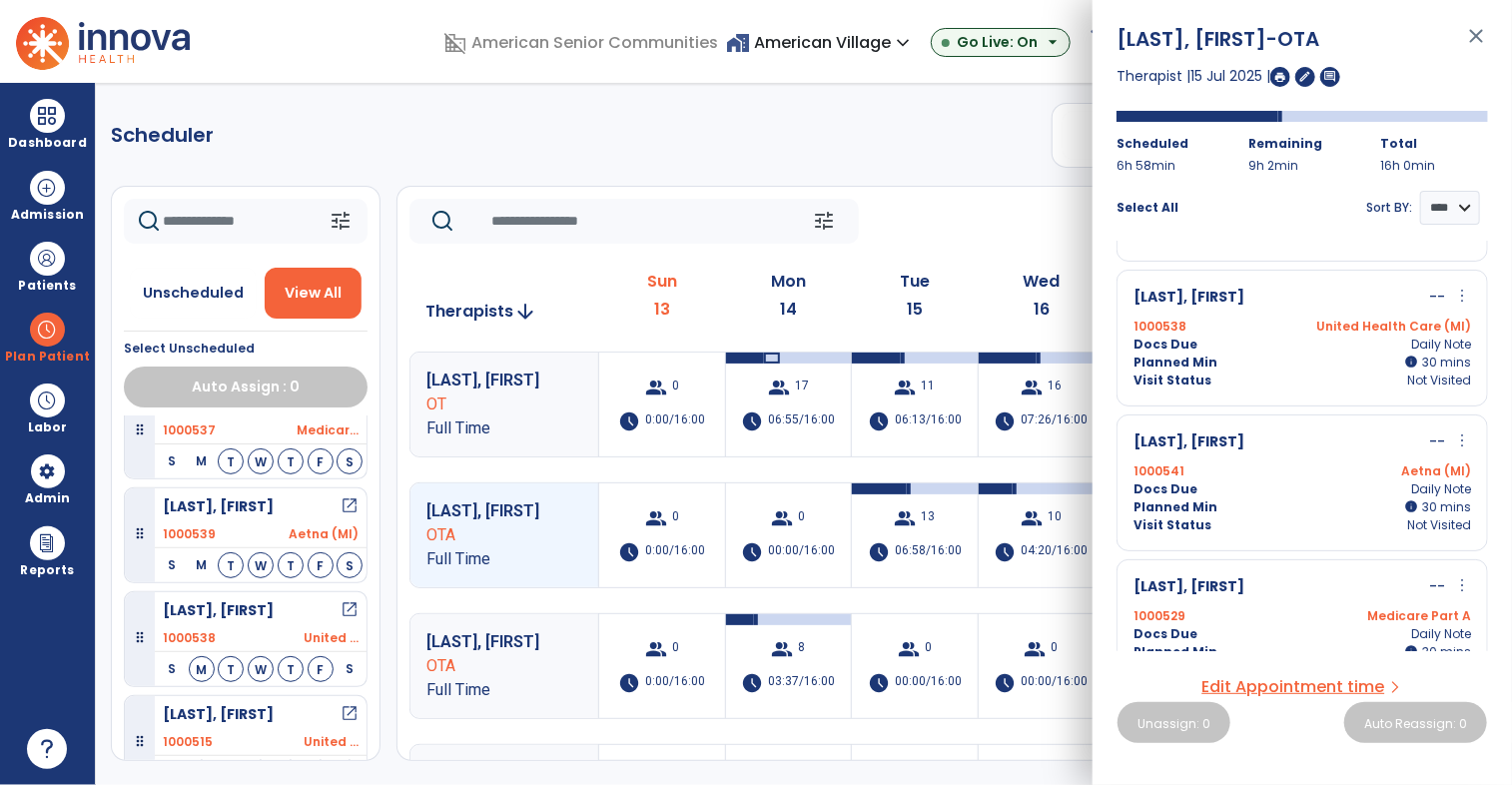 click on "more_vert" at bounding box center [1462, 296] 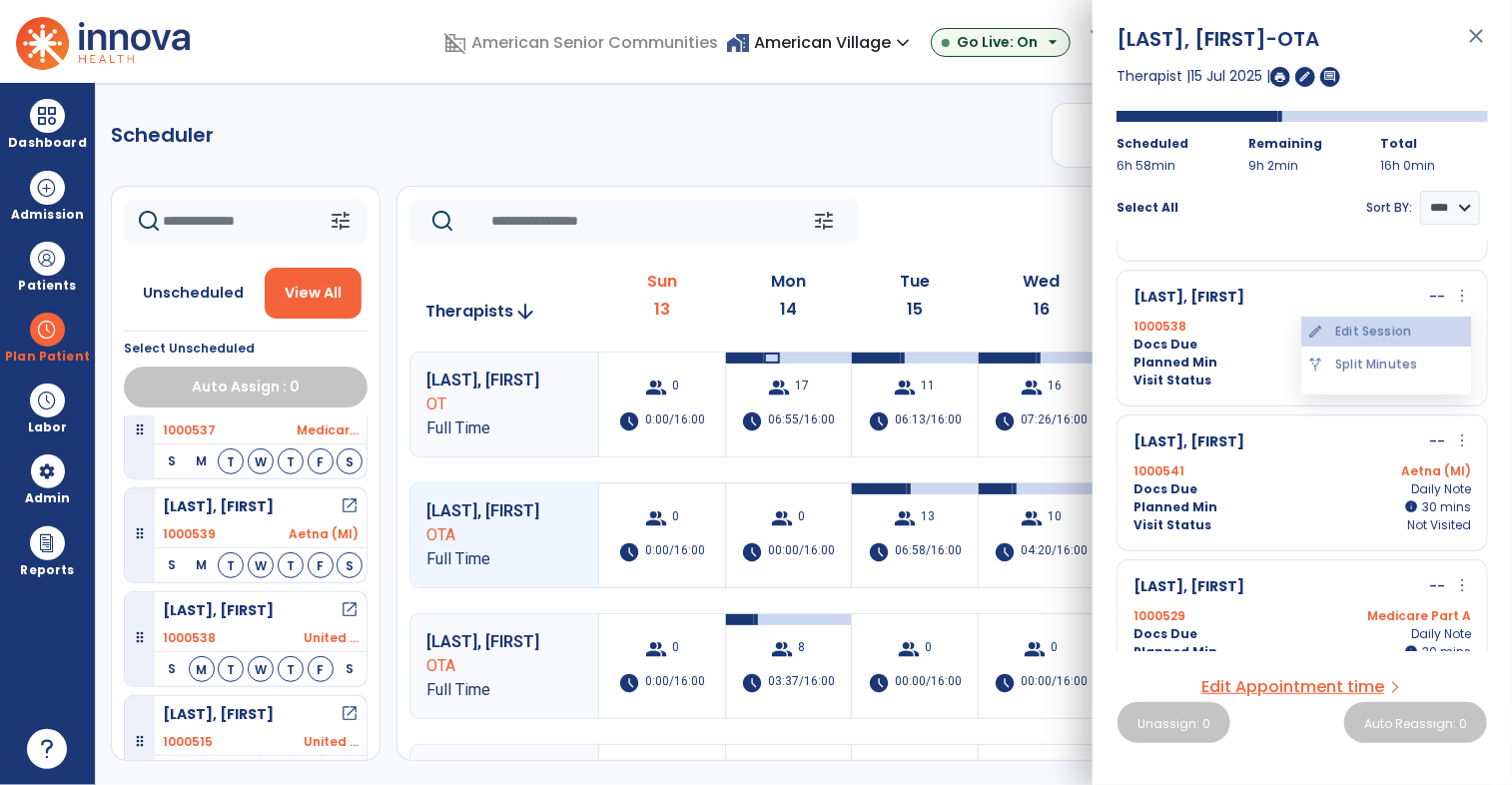 click on "edit   Edit Session" at bounding box center [1386, 332] 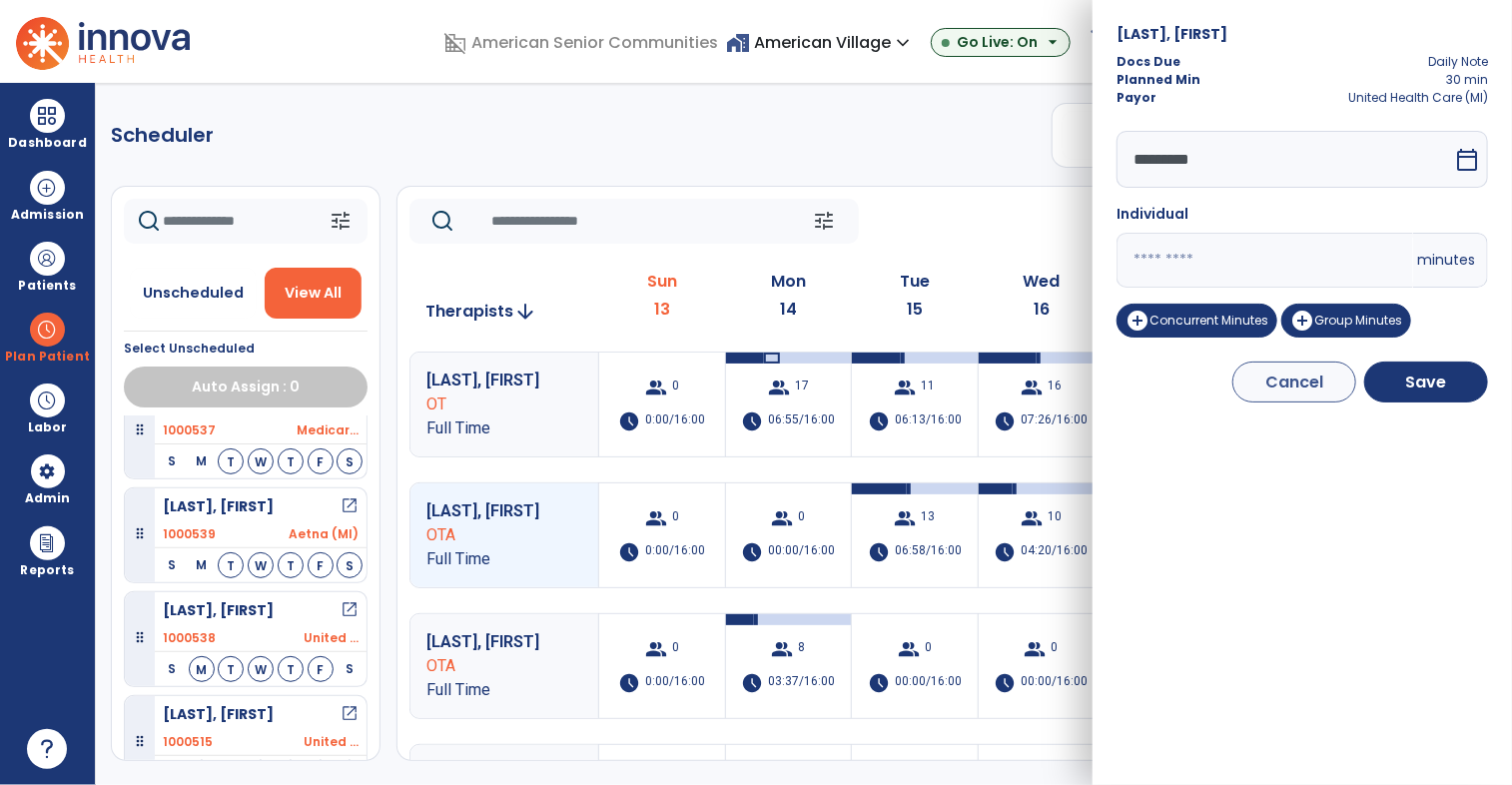 click on "*********" at bounding box center [1284, 159] 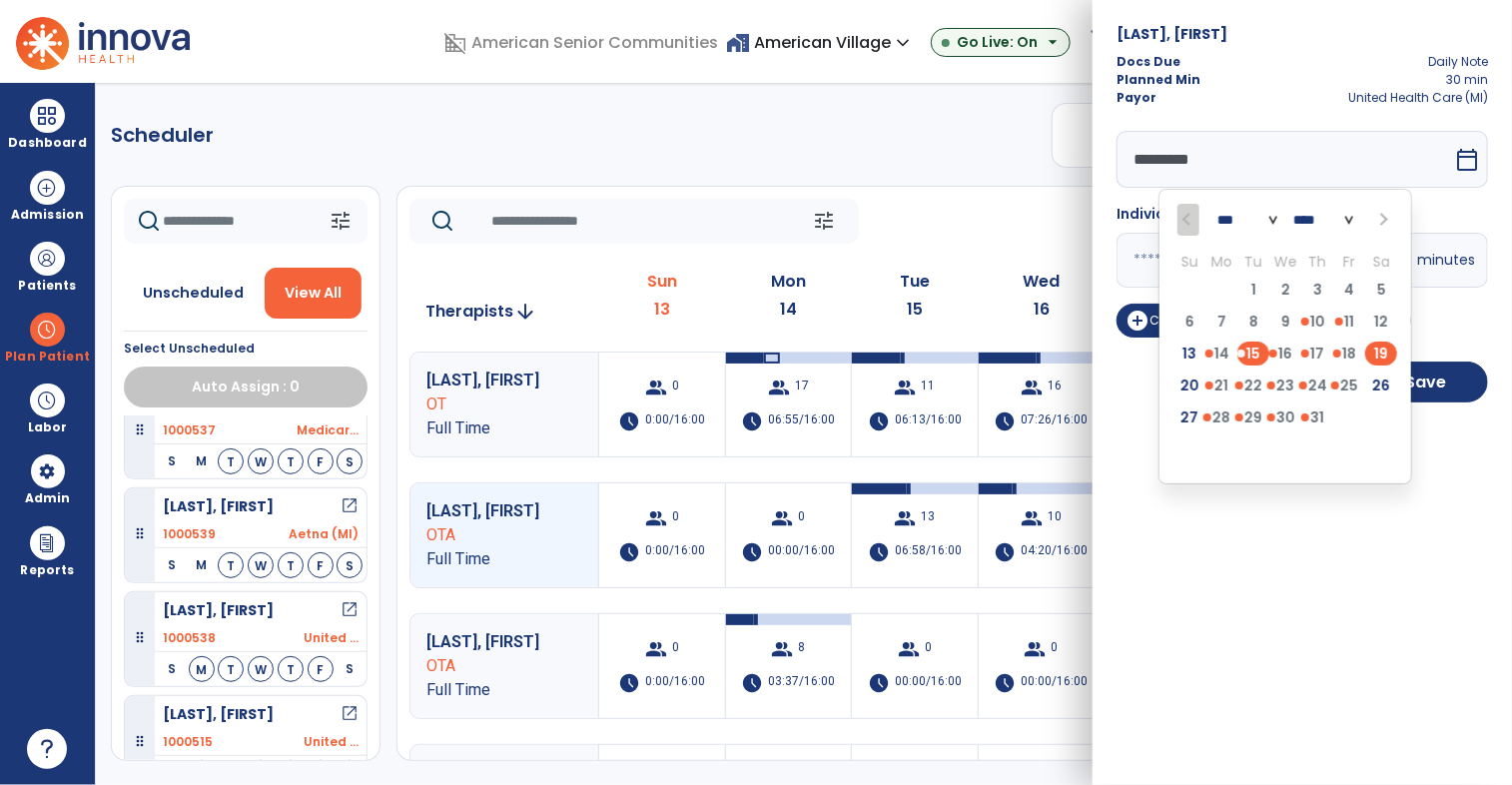 click on "19" at bounding box center (1381, 354) 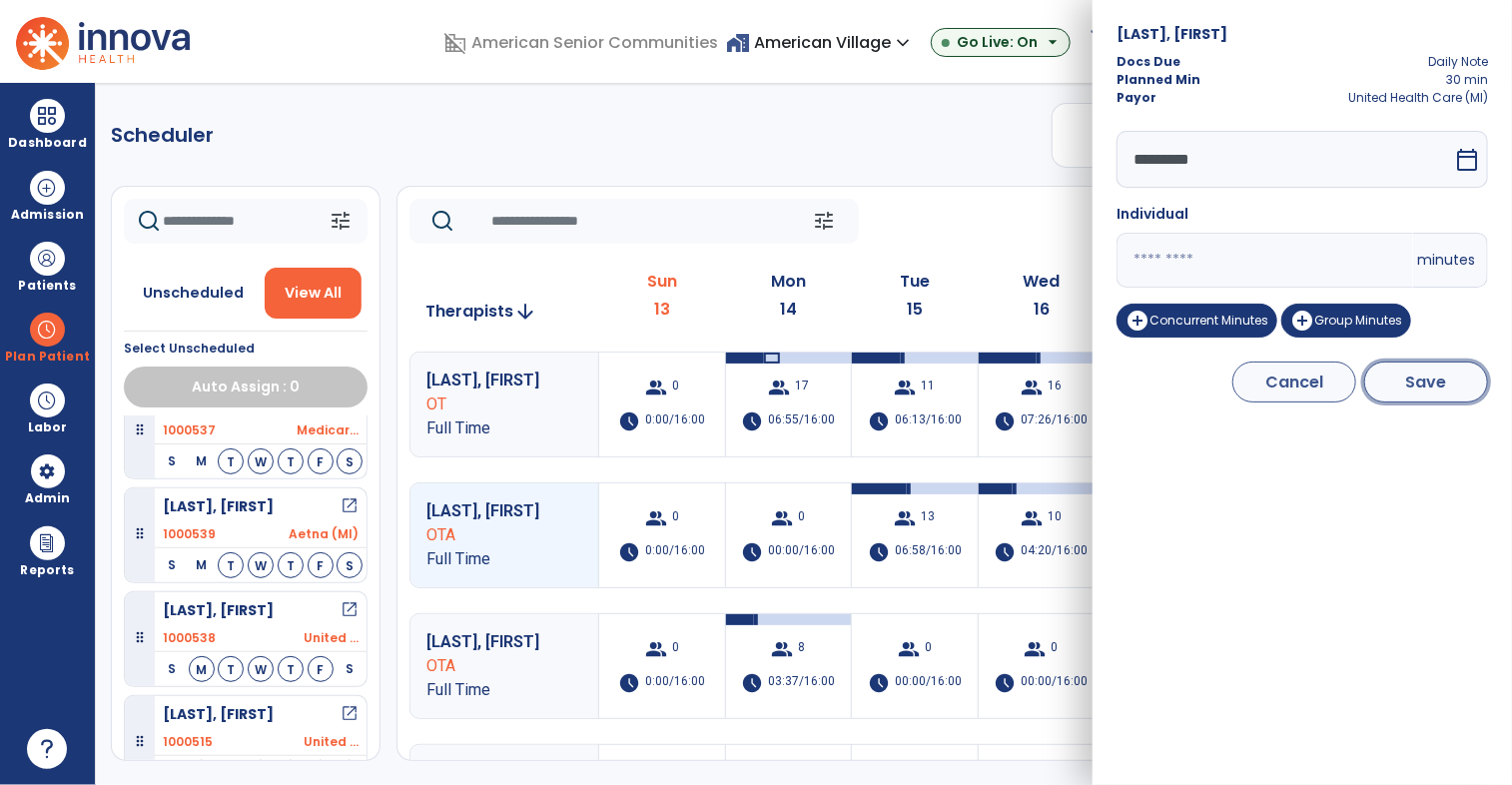 click on "Save" at bounding box center (1426, 382) 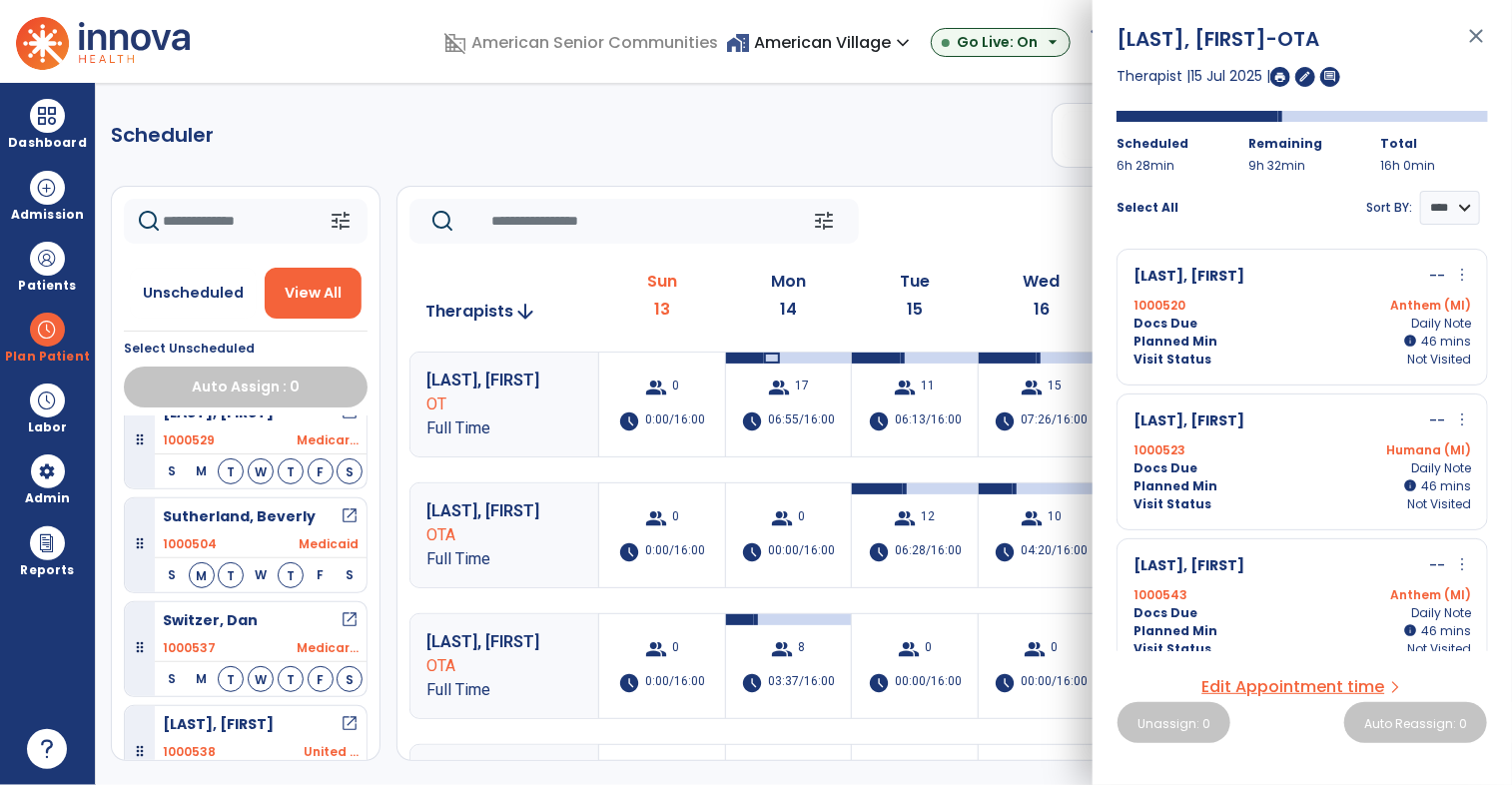 scroll, scrollTop: 3052, scrollLeft: 0, axis: vertical 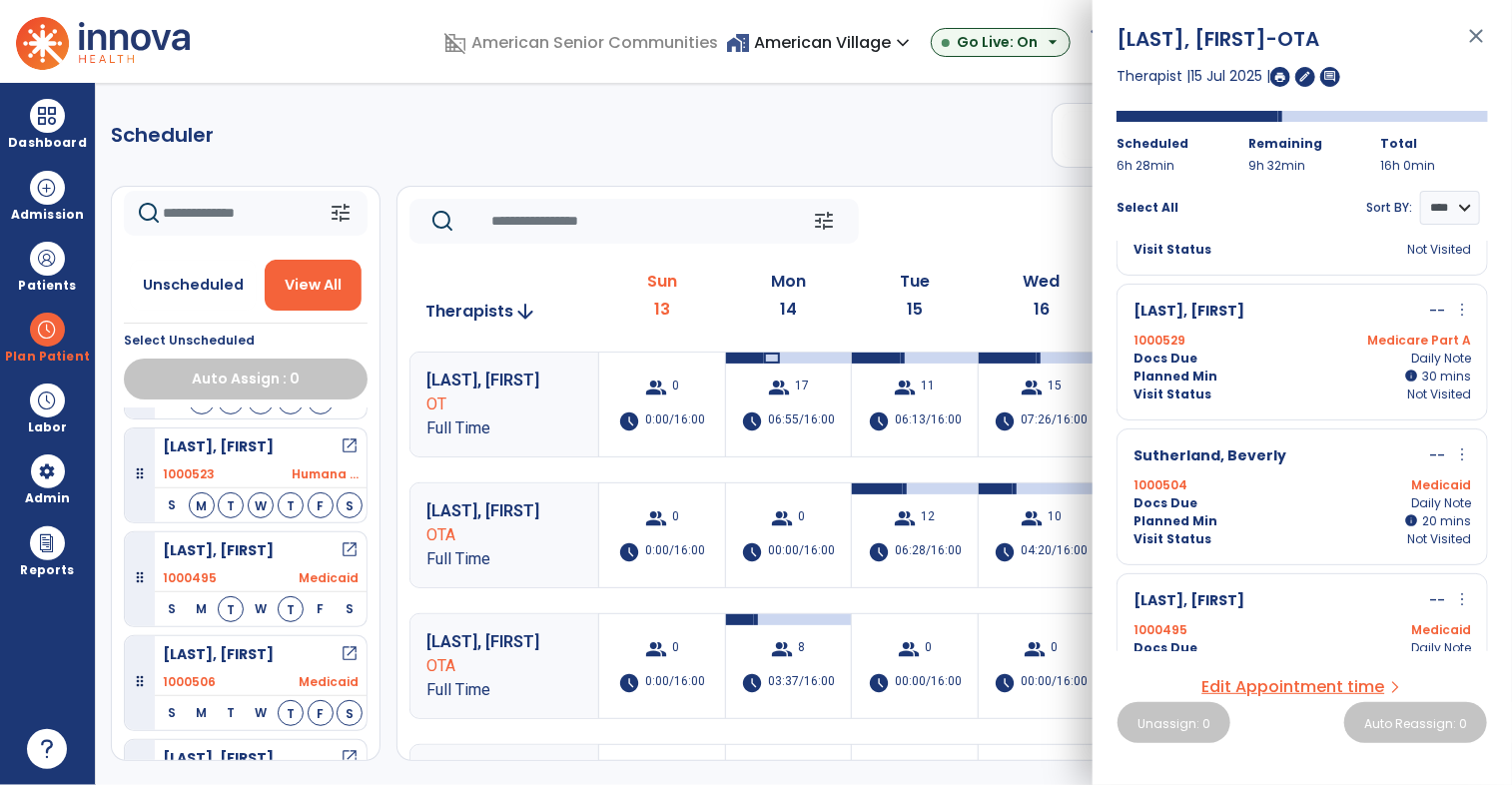 click on "more_vert" at bounding box center [1462, 454] 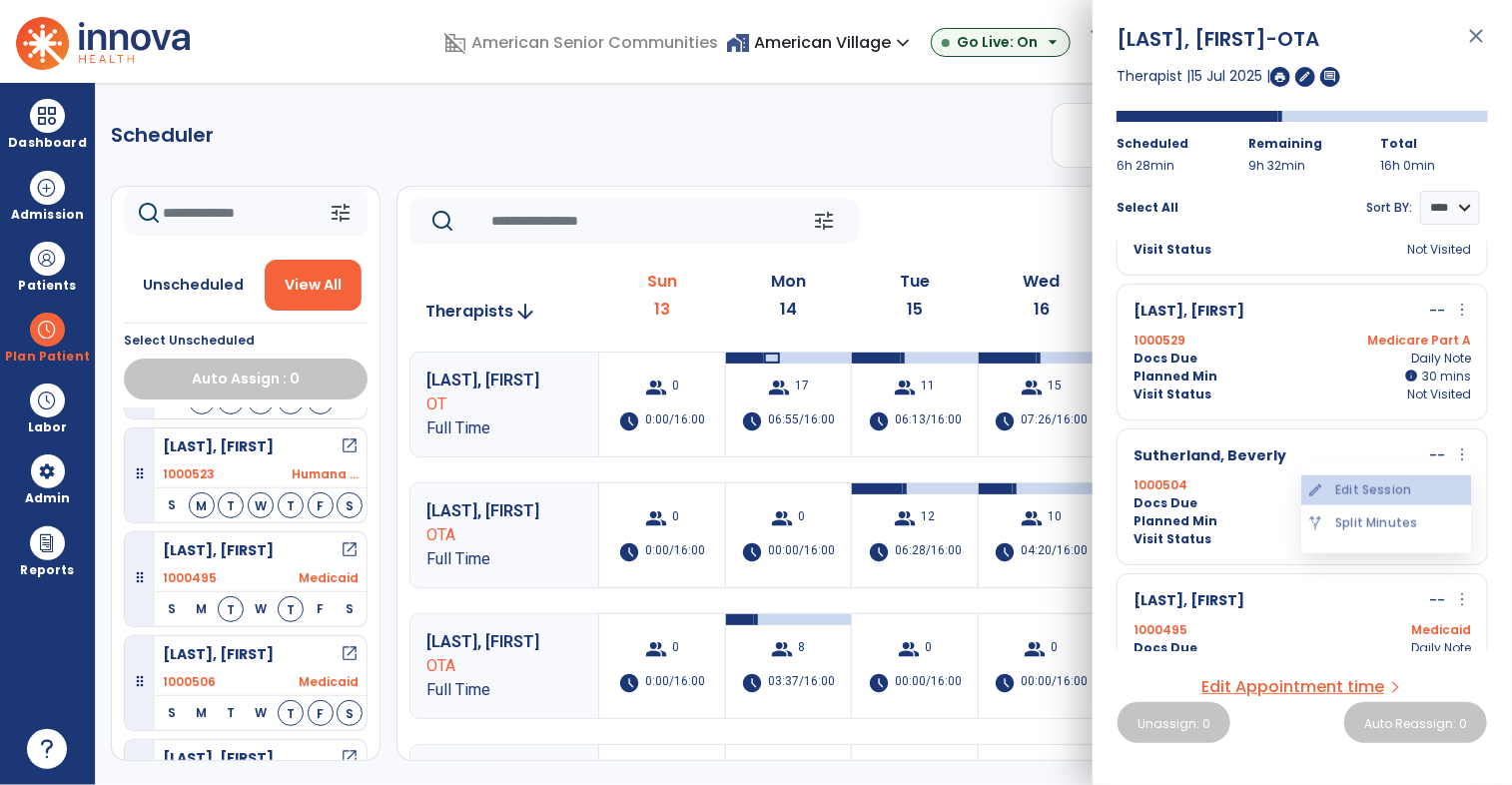 click on "edit   Edit Session" at bounding box center (1386, 490) 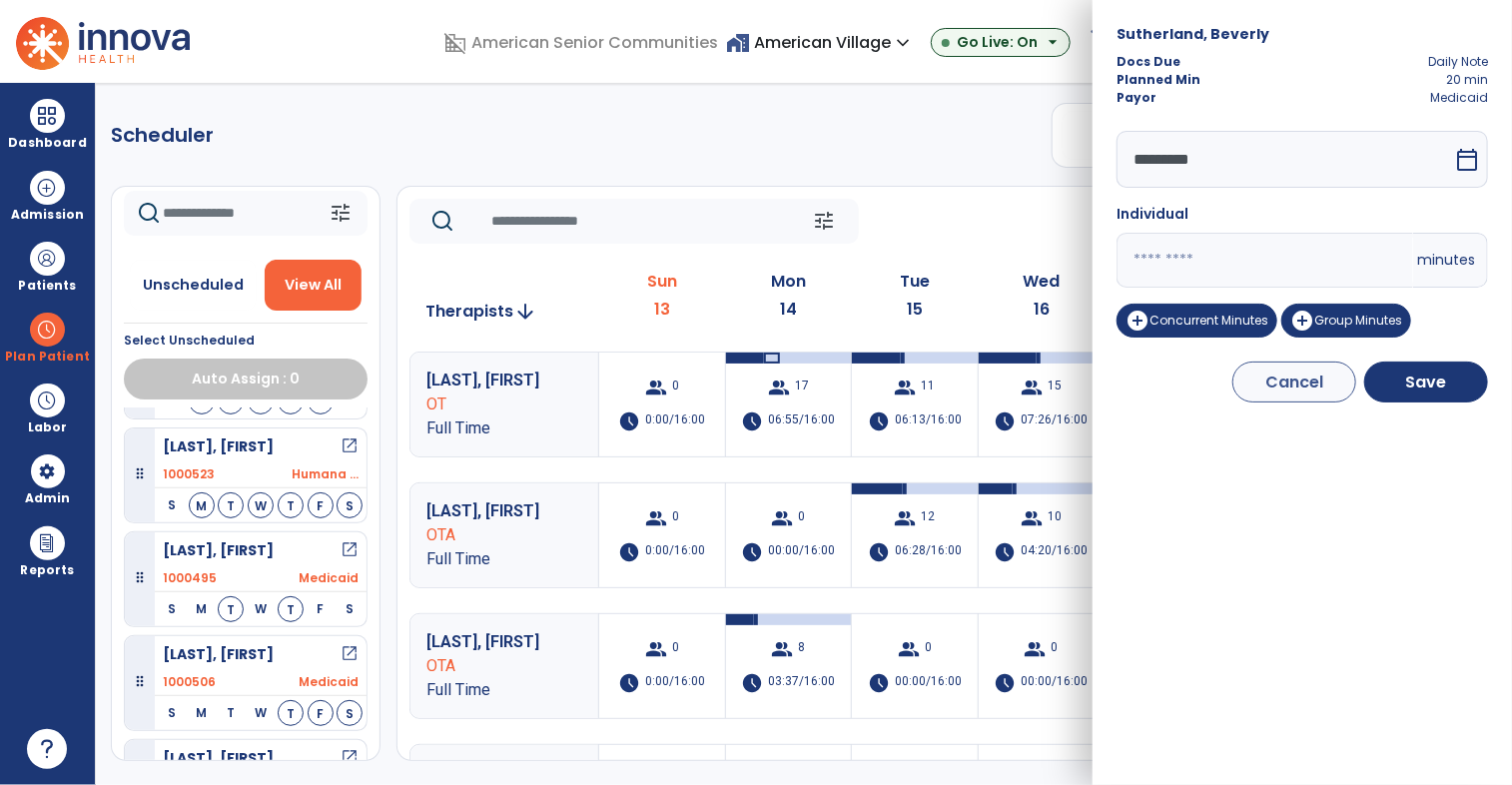 click on "*********" at bounding box center [1284, 159] 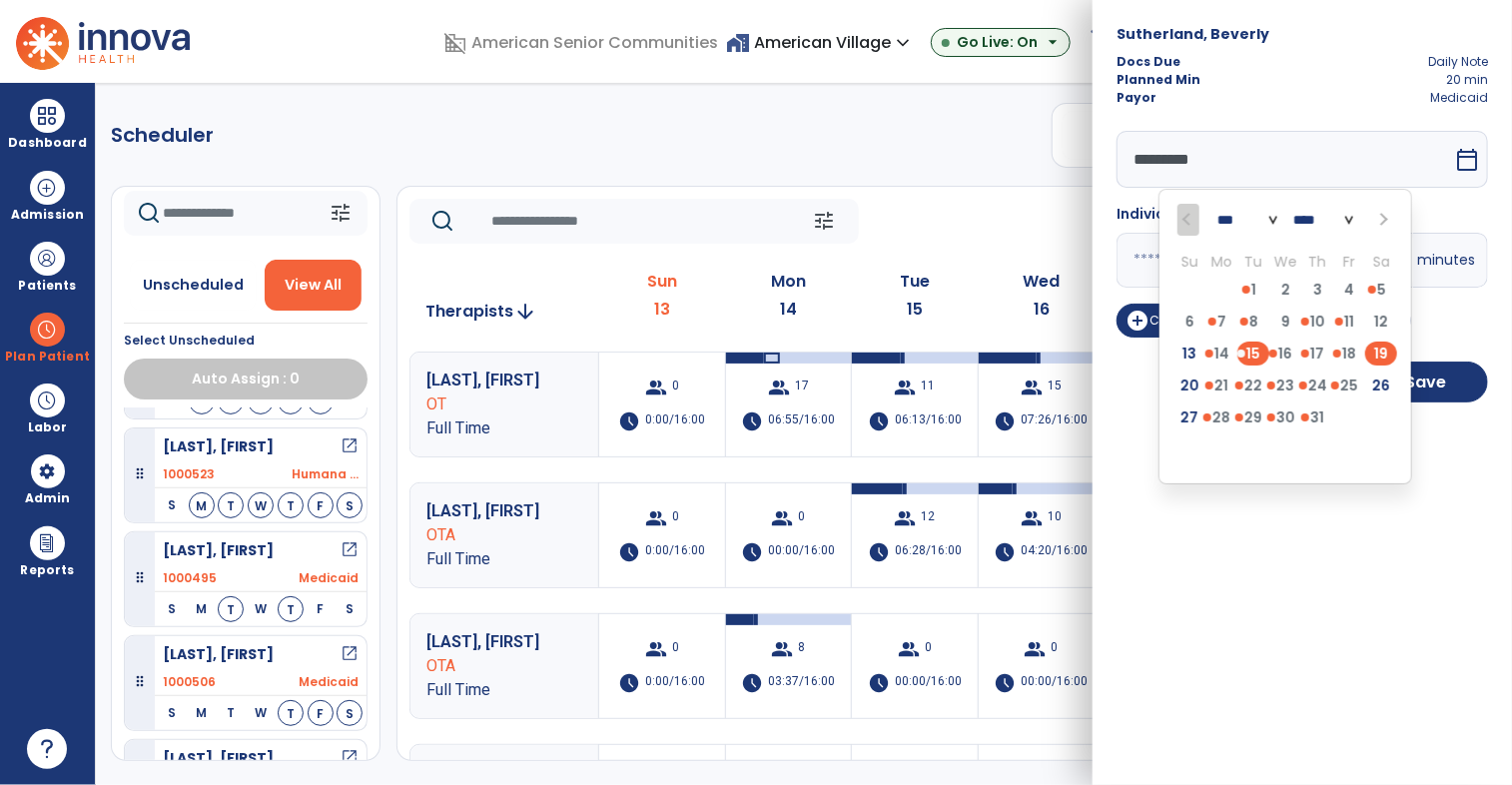 click on "19" at bounding box center (1381, 354) 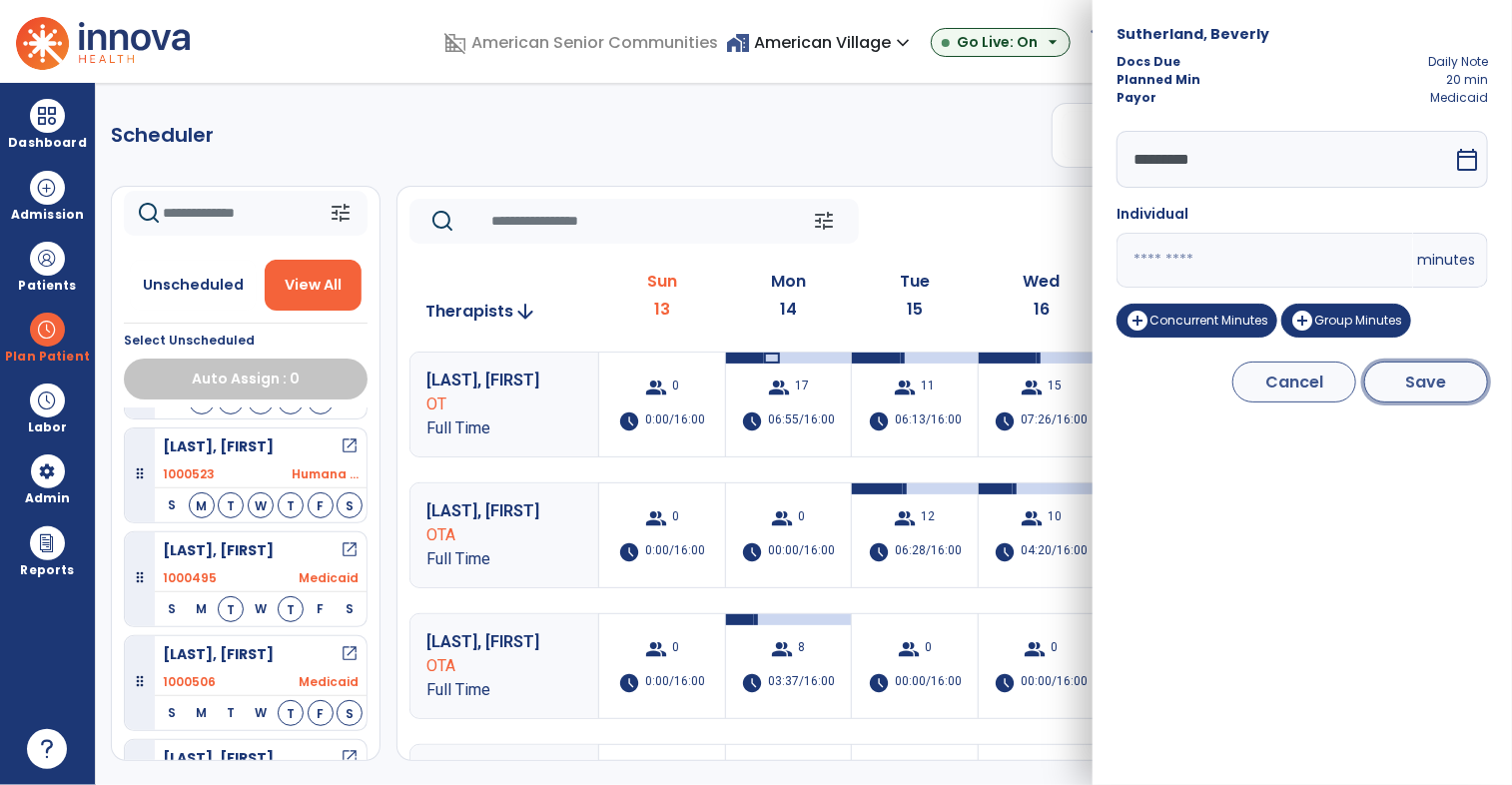 click on "Save" at bounding box center [1426, 382] 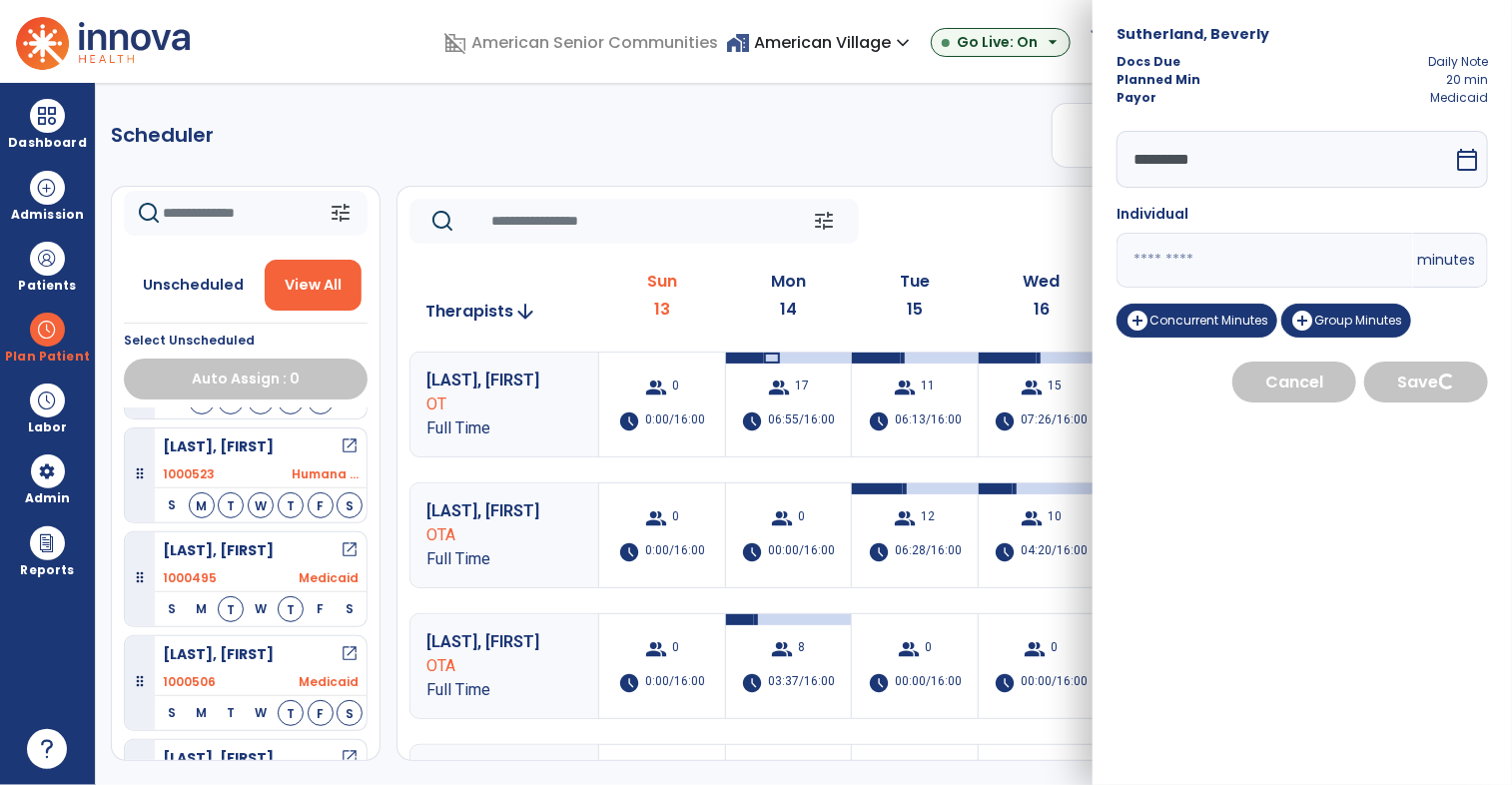scroll, scrollTop: 0, scrollLeft: 0, axis: both 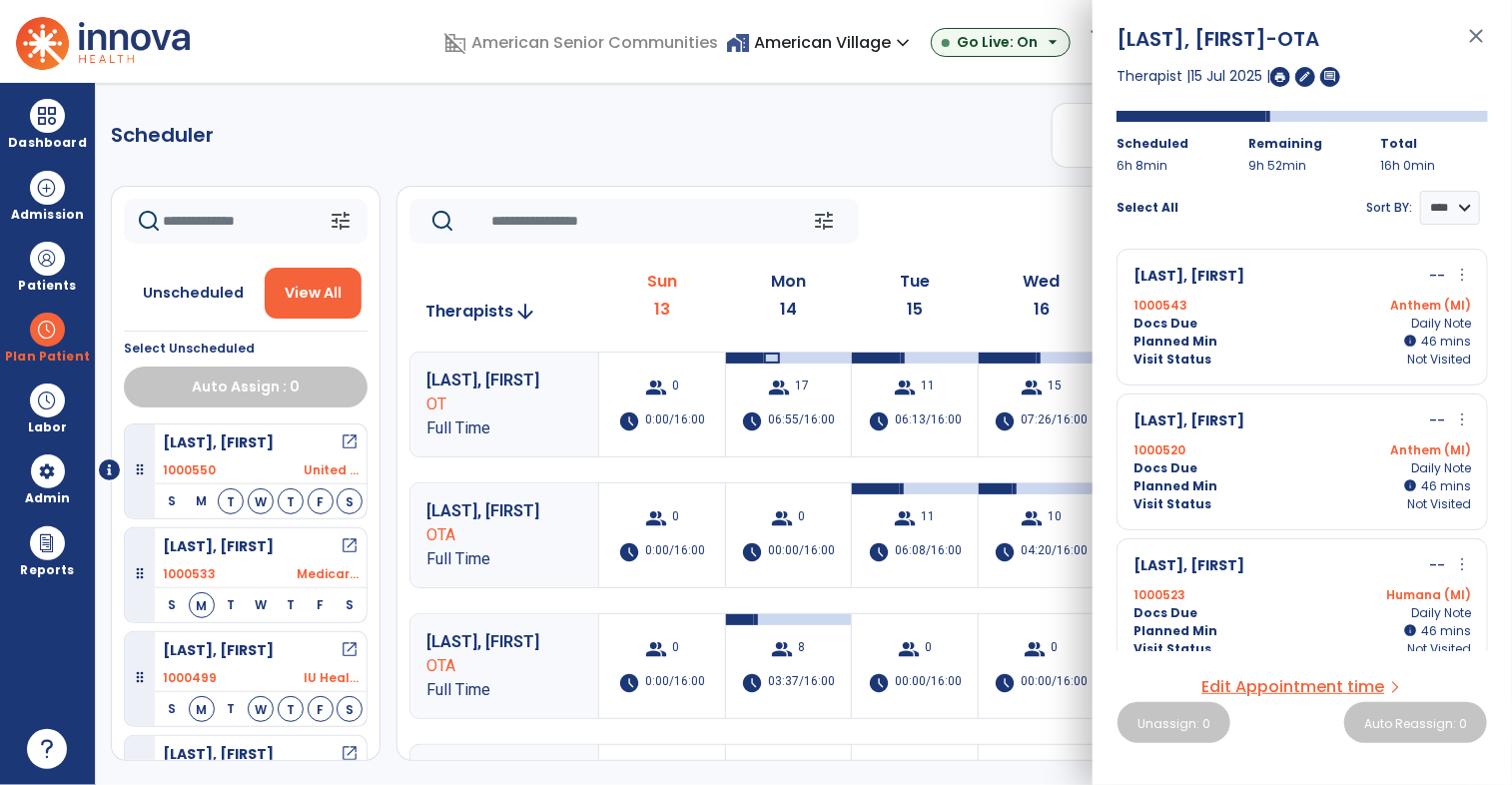 click on "tune   Today  chevron_left Jul 13, 2025 - Jul 19, 2025  *********  calendar_today  chevron_right" 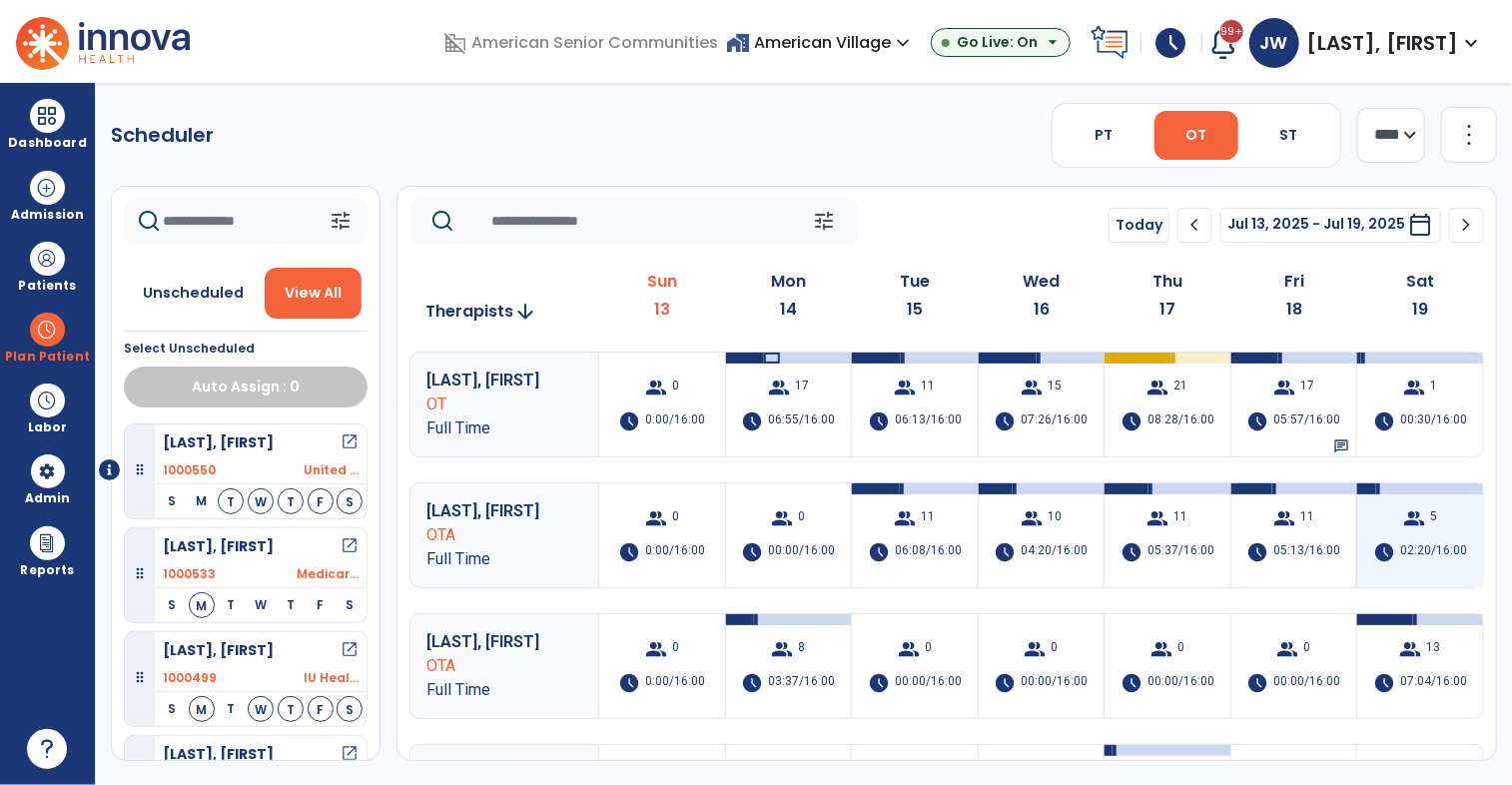 click on "group" at bounding box center [1414, 518] 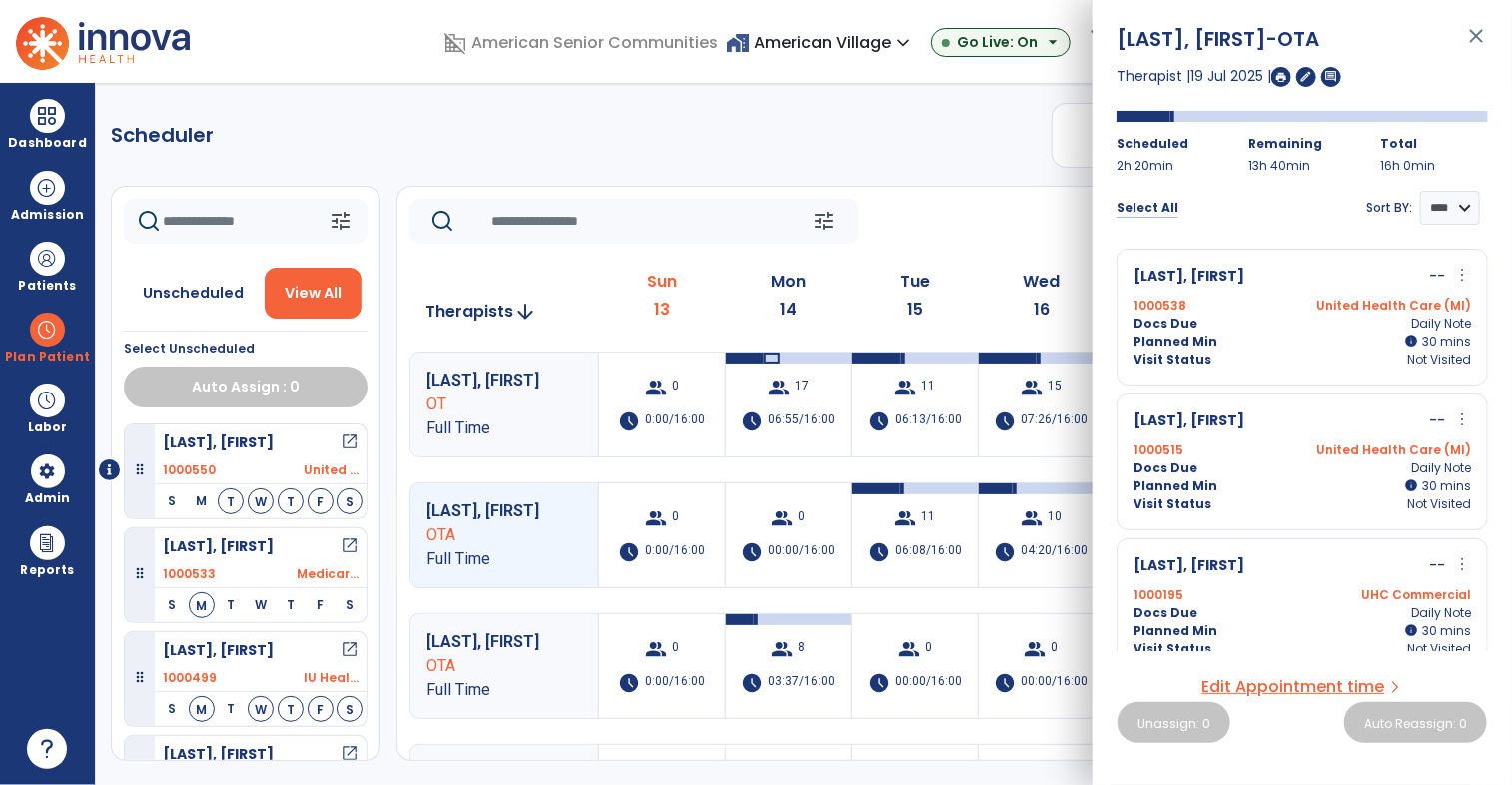 click on "Select All" at bounding box center [1147, 208] 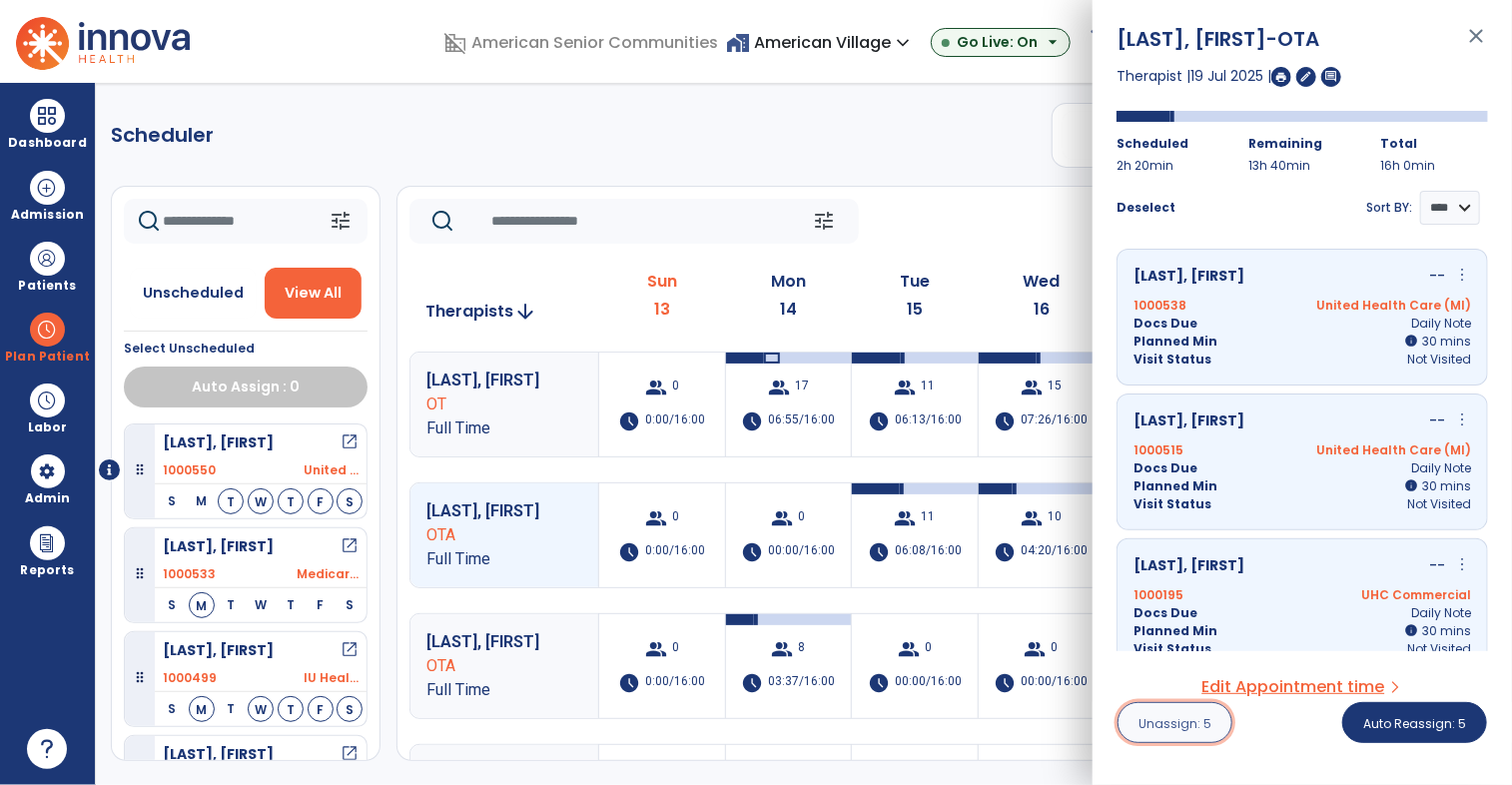 click on "Unassign: 5" at bounding box center [1174, 722] 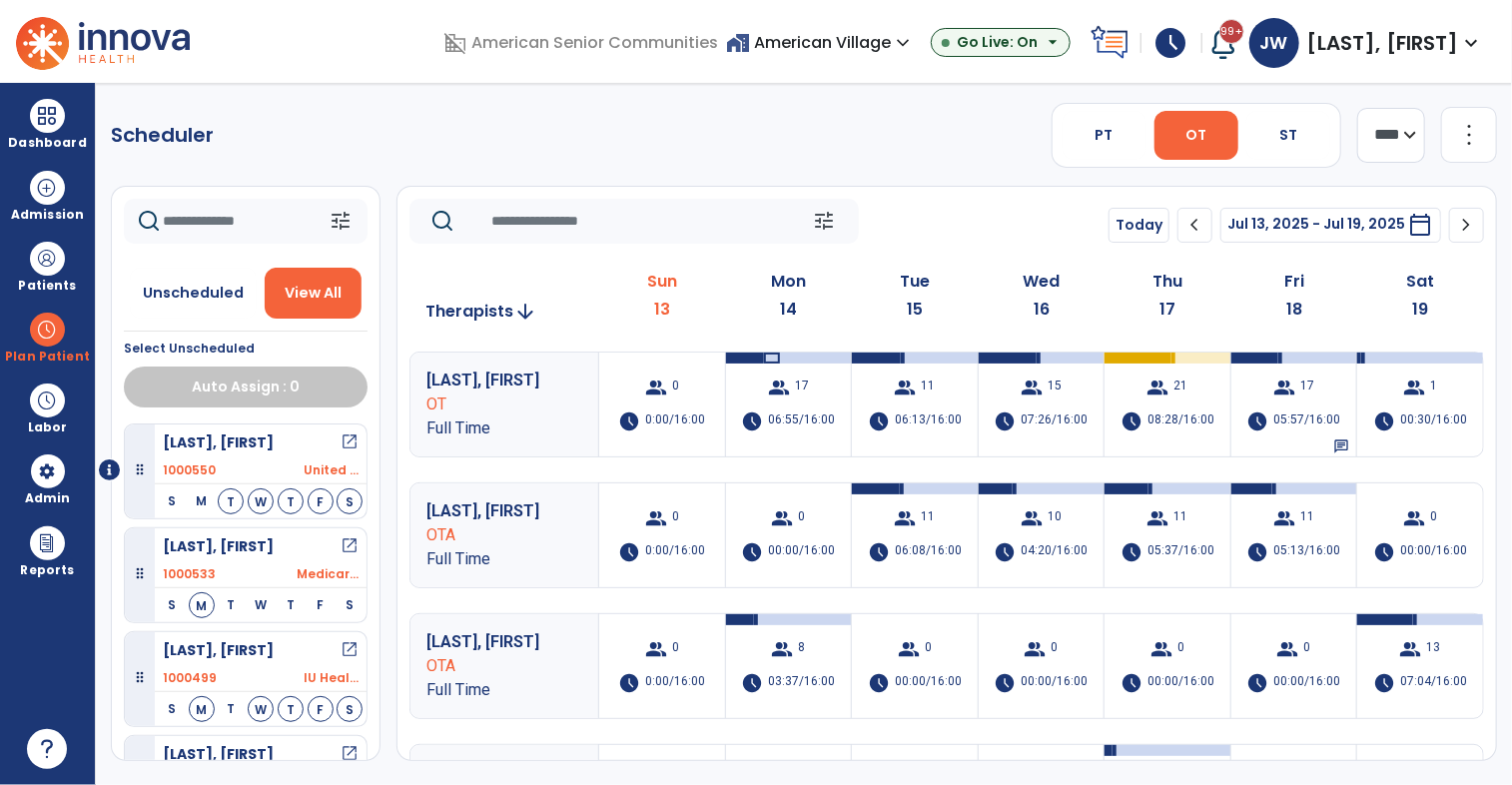 click on "tune   Today  chevron_left Jul 13, 2025 - Jul 19, 2025  *********  calendar_today  chevron_right" 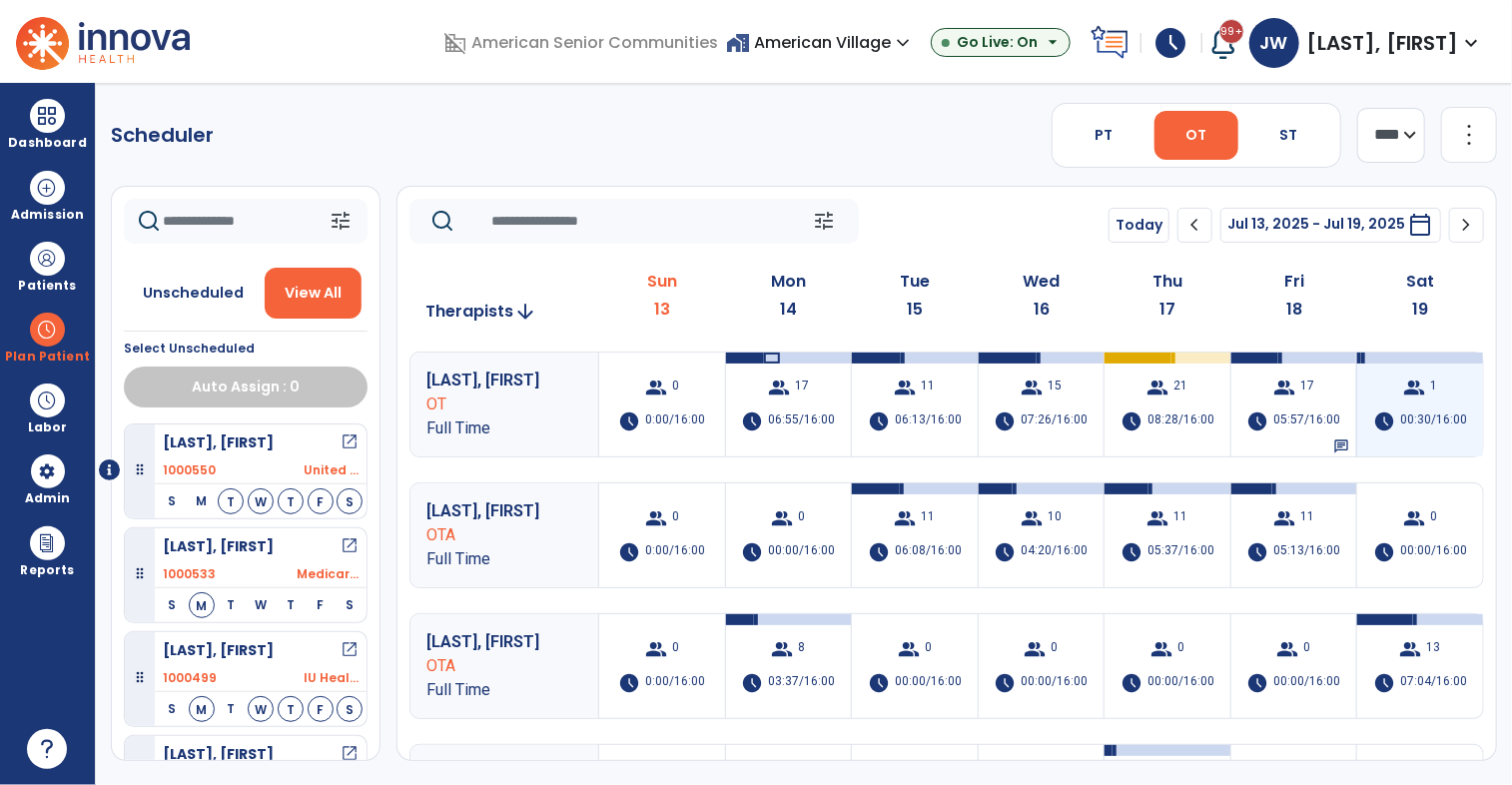 click on "group  1  schedule  00:30/16:00" at bounding box center [1420, 404] 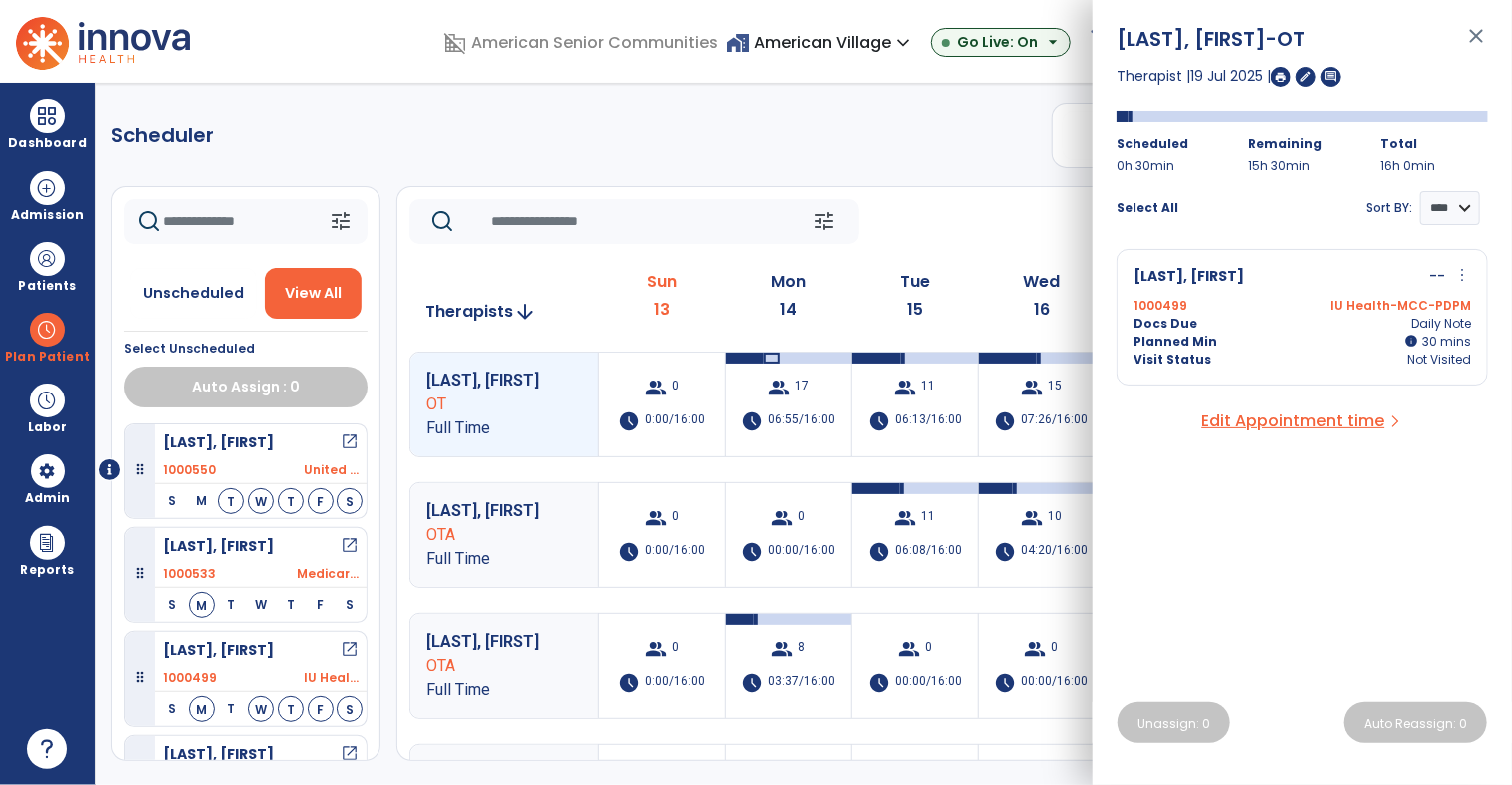 click on "1000499 IU Health-MCC-PDPM" at bounding box center [1302, 306] 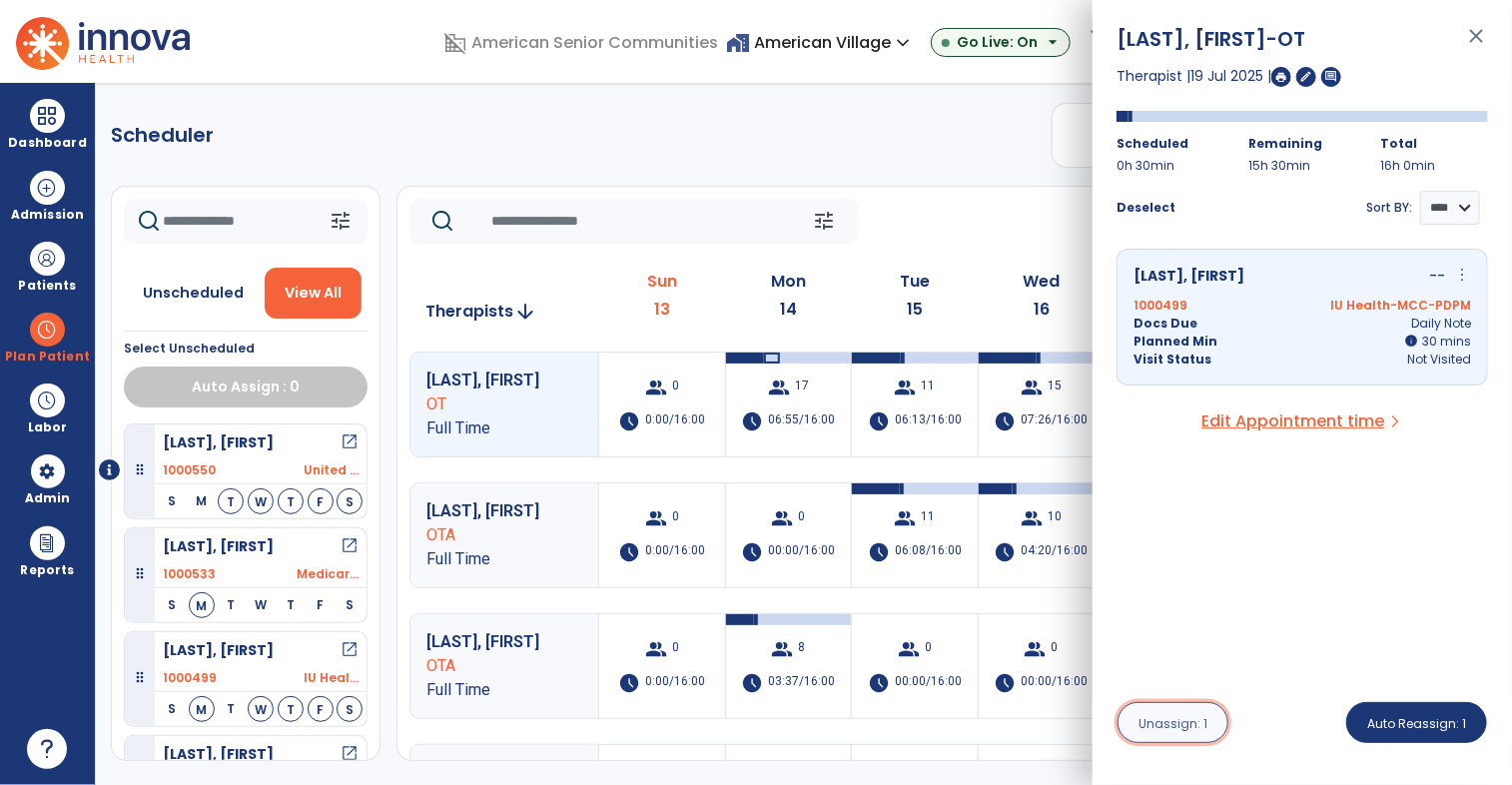 click on "Unassign: 1" at bounding box center (1172, 722) 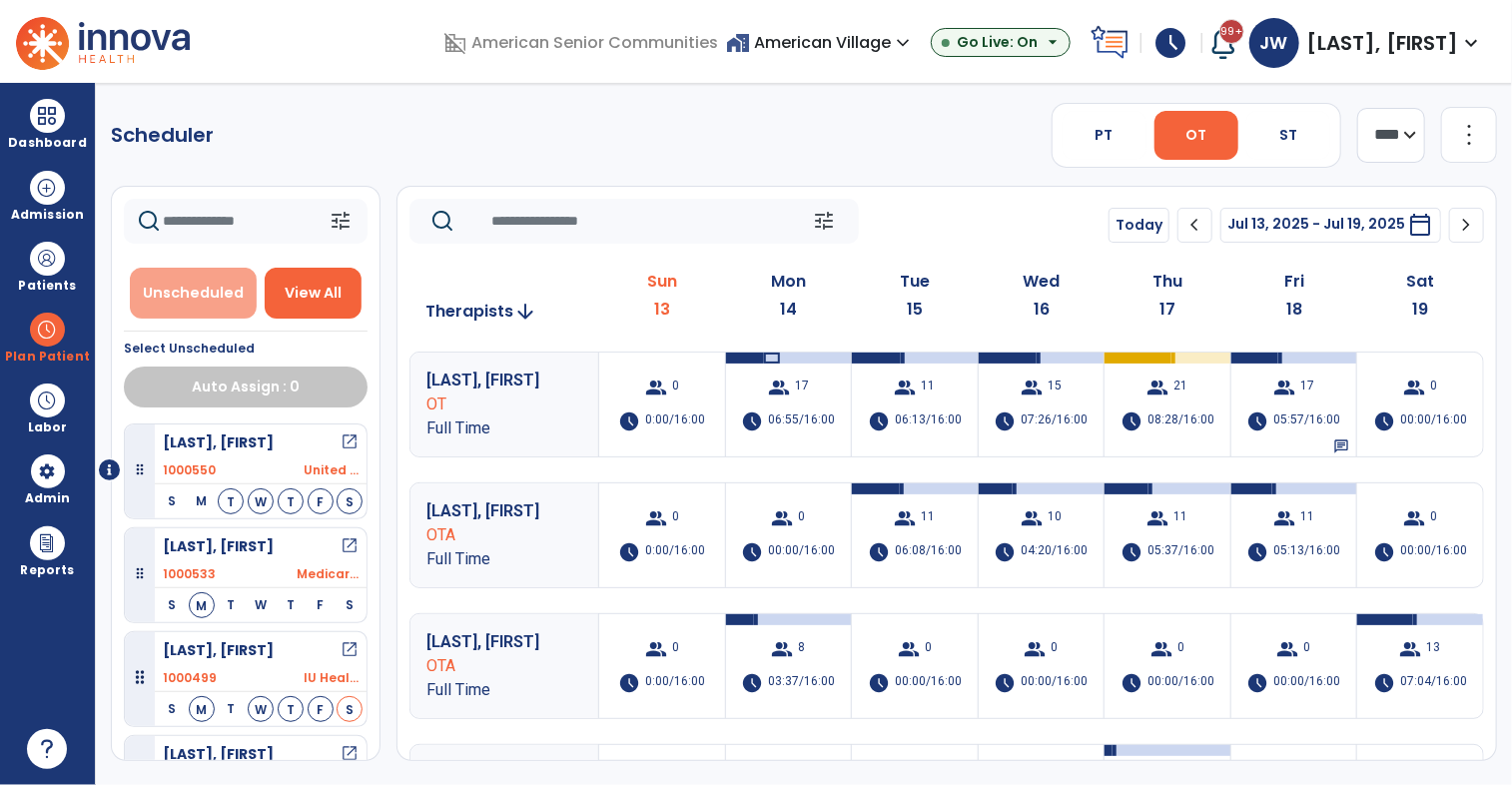 click on "Unscheduled" at bounding box center [193, 293] 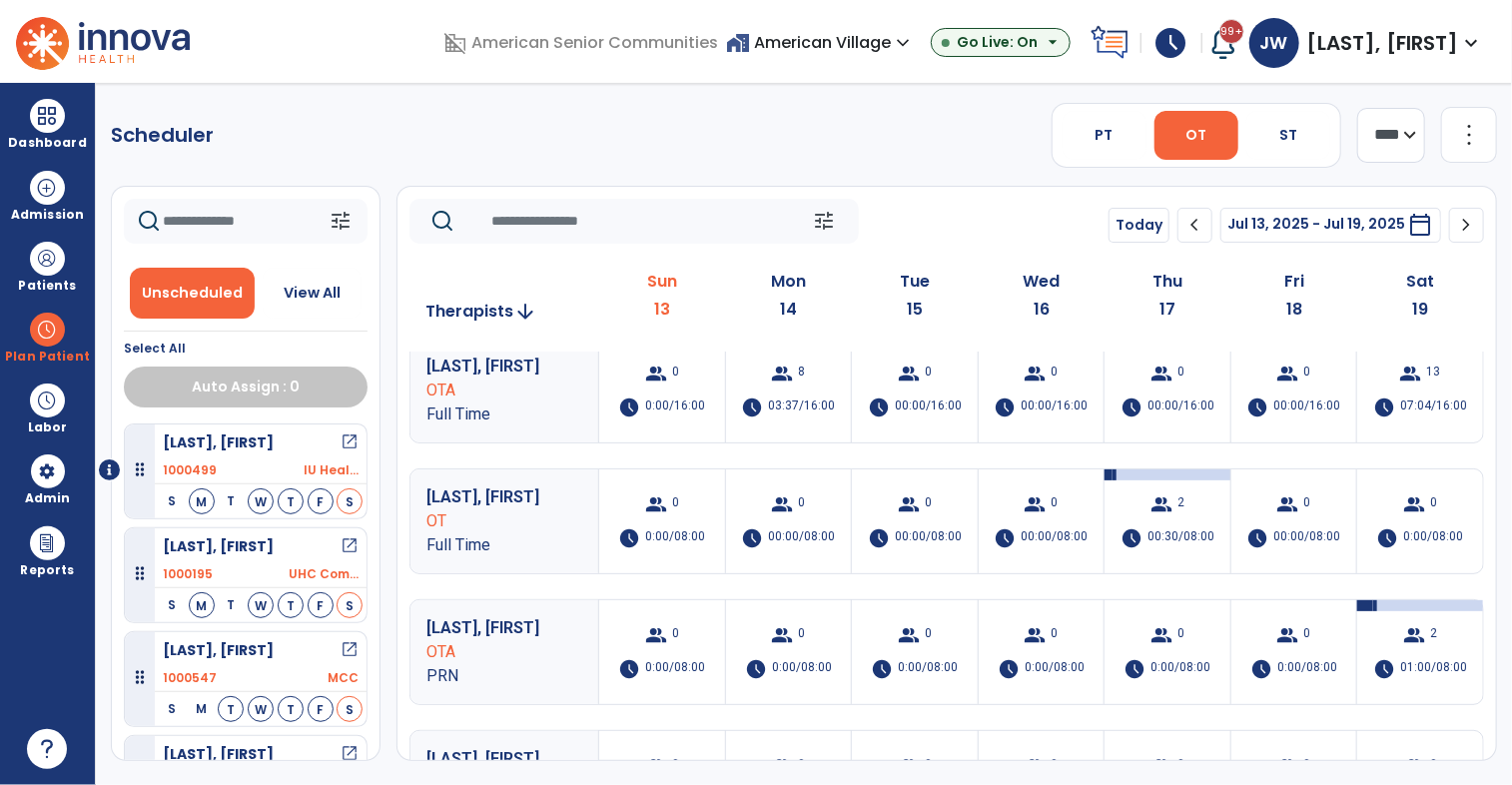 scroll, scrollTop: 288, scrollLeft: 0, axis: vertical 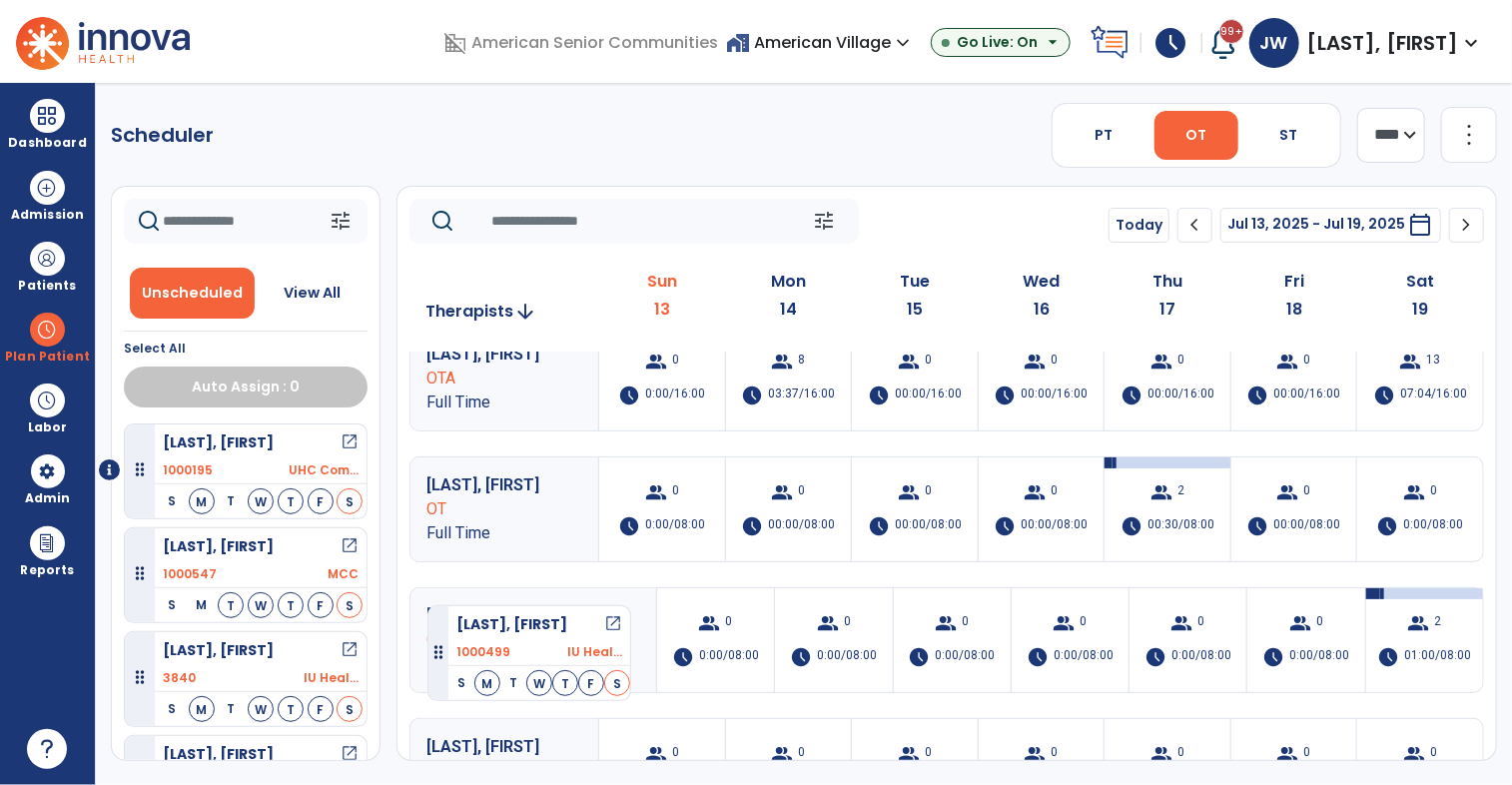 drag, startPoint x: 285, startPoint y: 449, endPoint x: 427, endPoint y: 596, distance: 204.38444 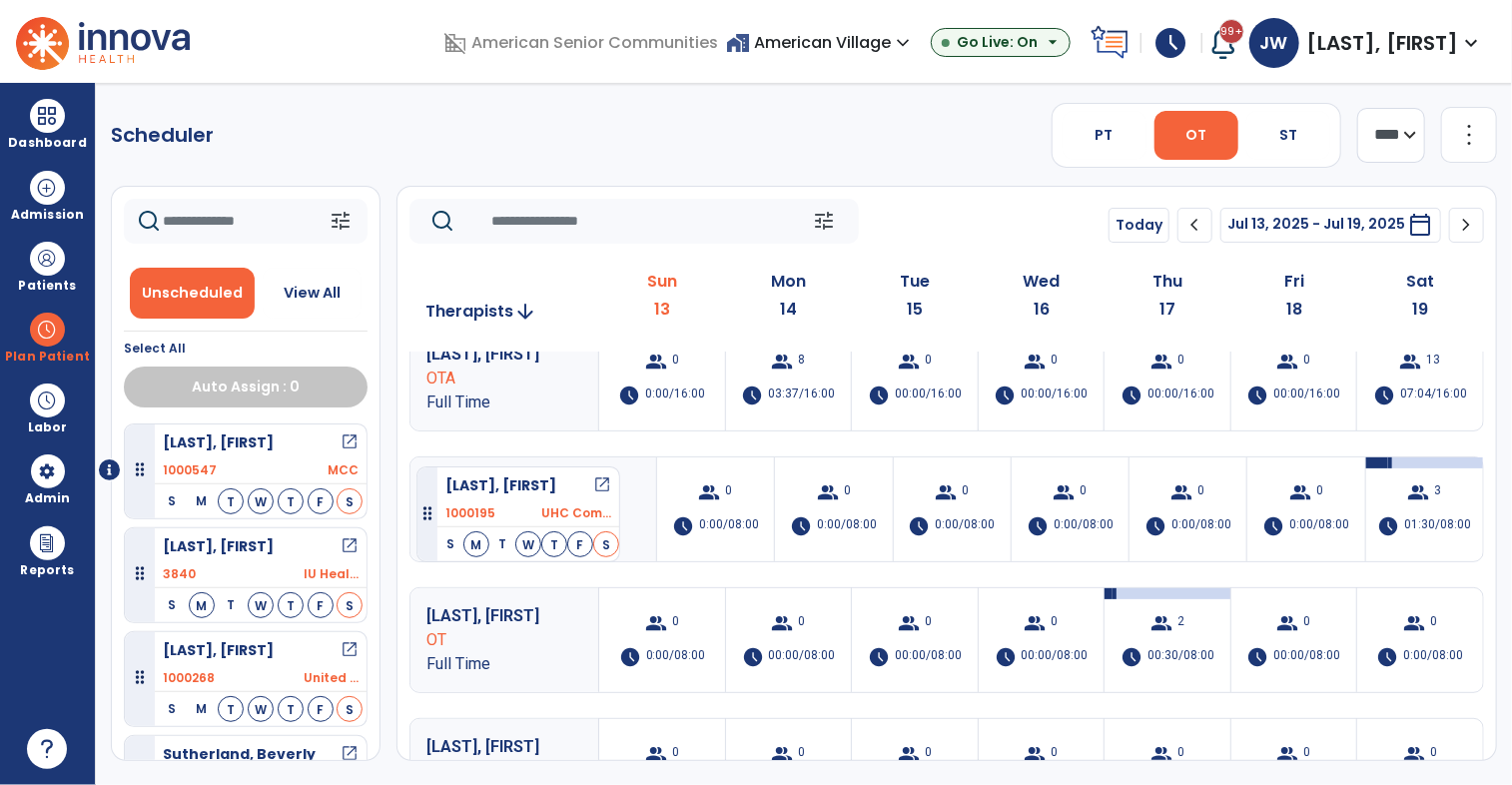 drag, startPoint x: 316, startPoint y: 454, endPoint x: 412, endPoint y: 456, distance: 96.020831 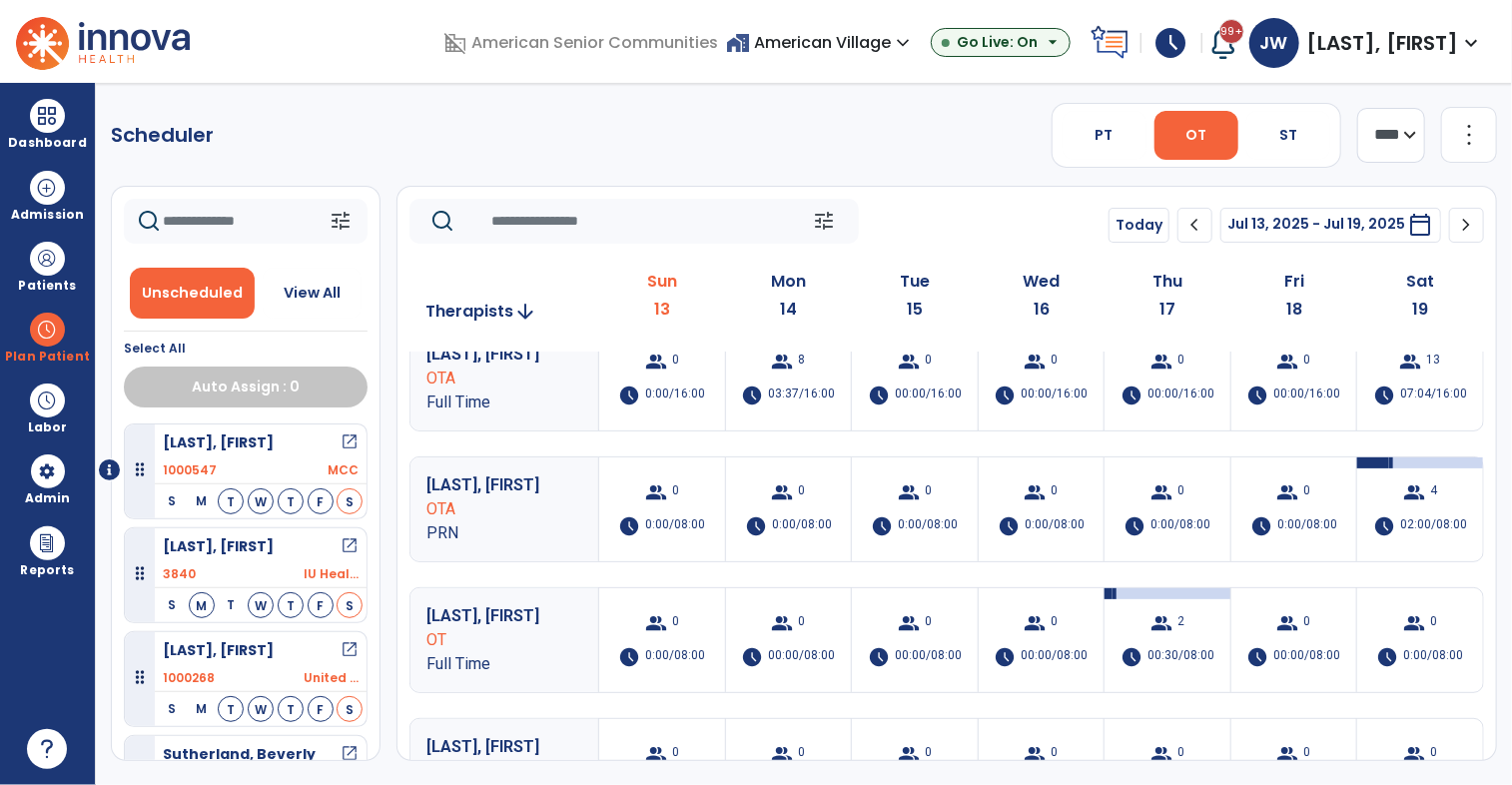 click on "Jahr, Kari   open_in_new" at bounding box center (261, 546) 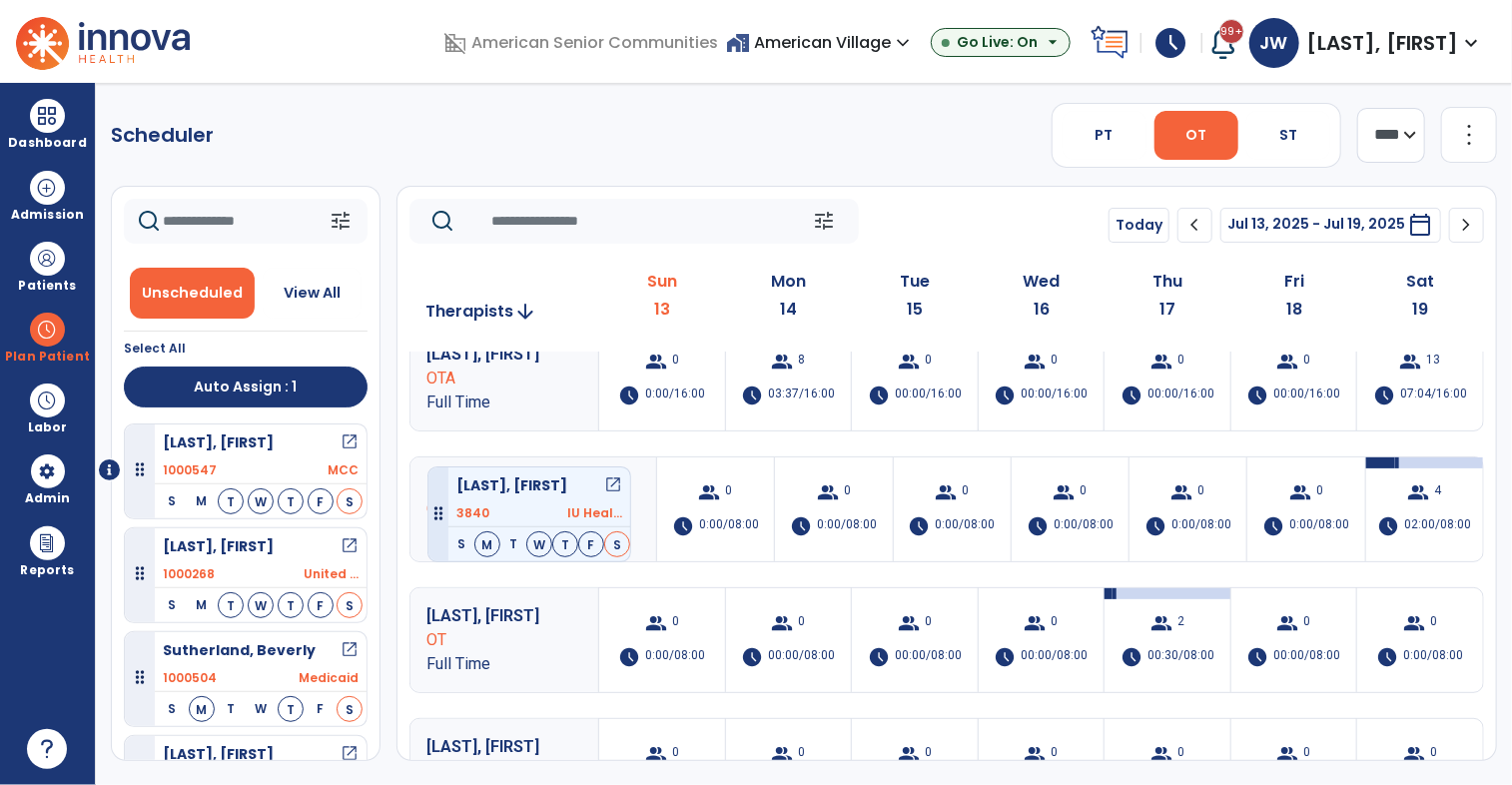 drag, startPoint x: 268, startPoint y: 548, endPoint x: 416, endPoint y: 459, distance: 172.6992 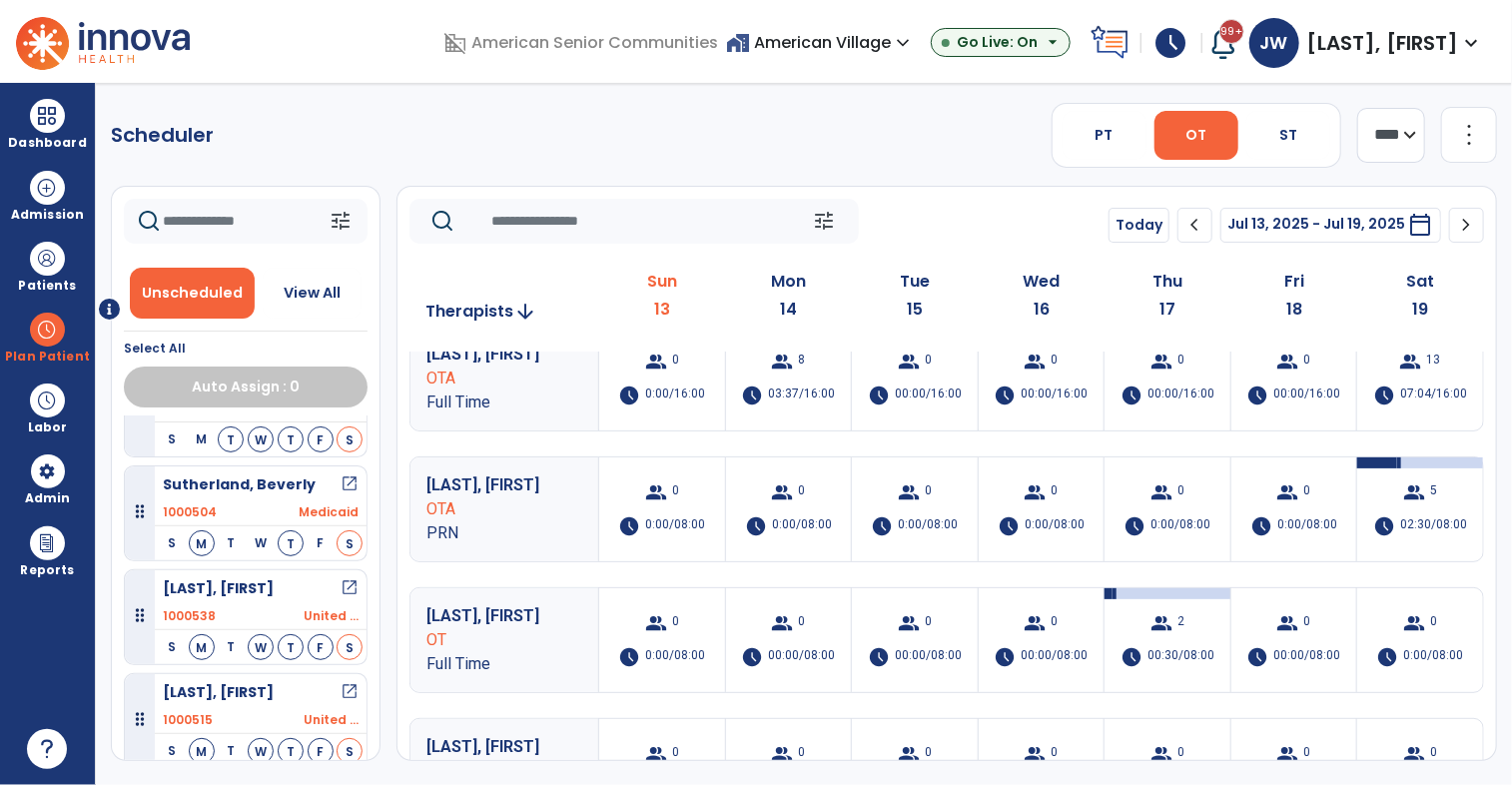 scroll, scrollTop: 161, scrollLeft: 0, axis: vertical 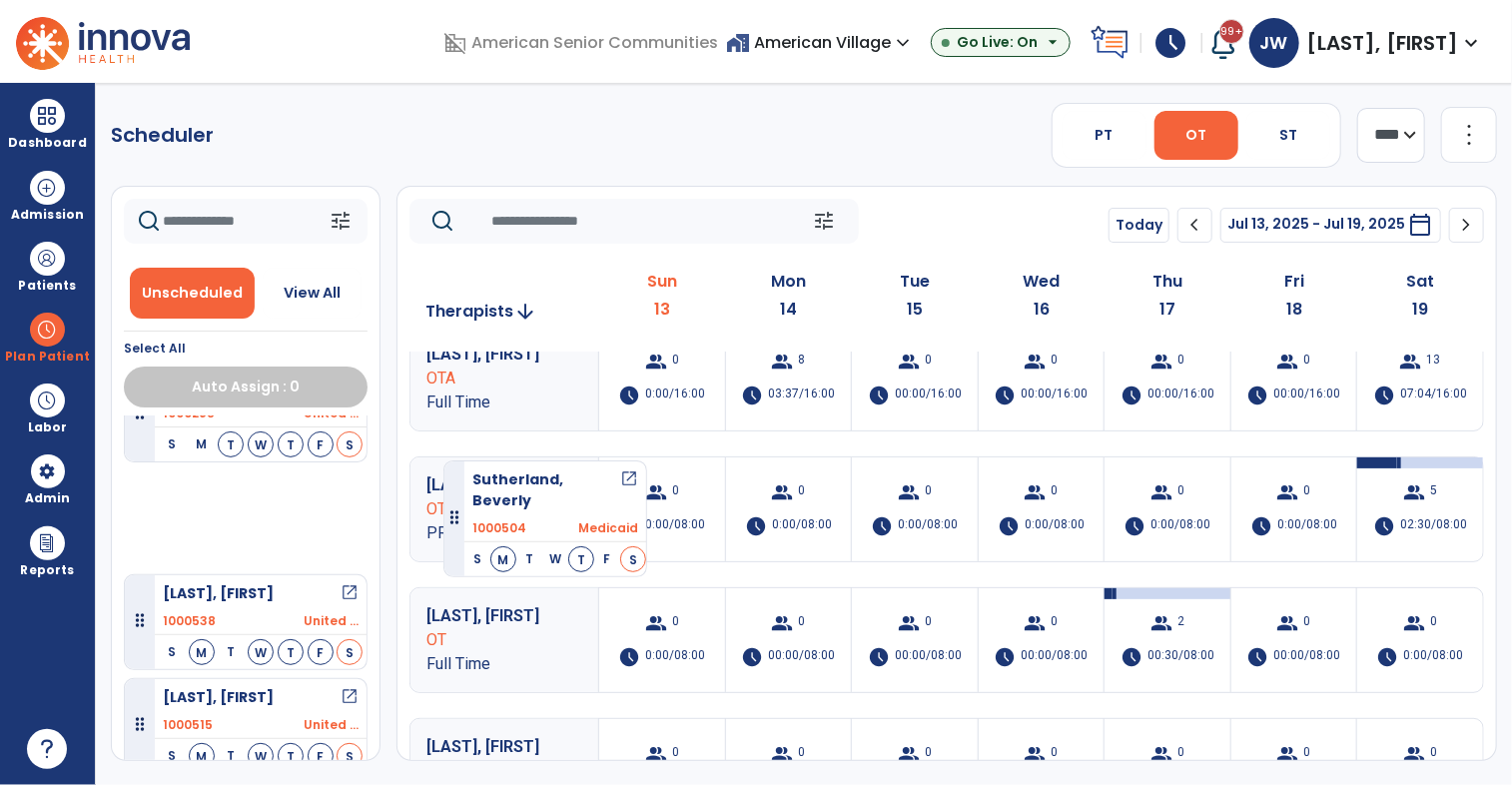 drag, startPoint x: 229, startPoint y: 514, endPoint x: 441, endPoint y: 449, distance: 221.7408 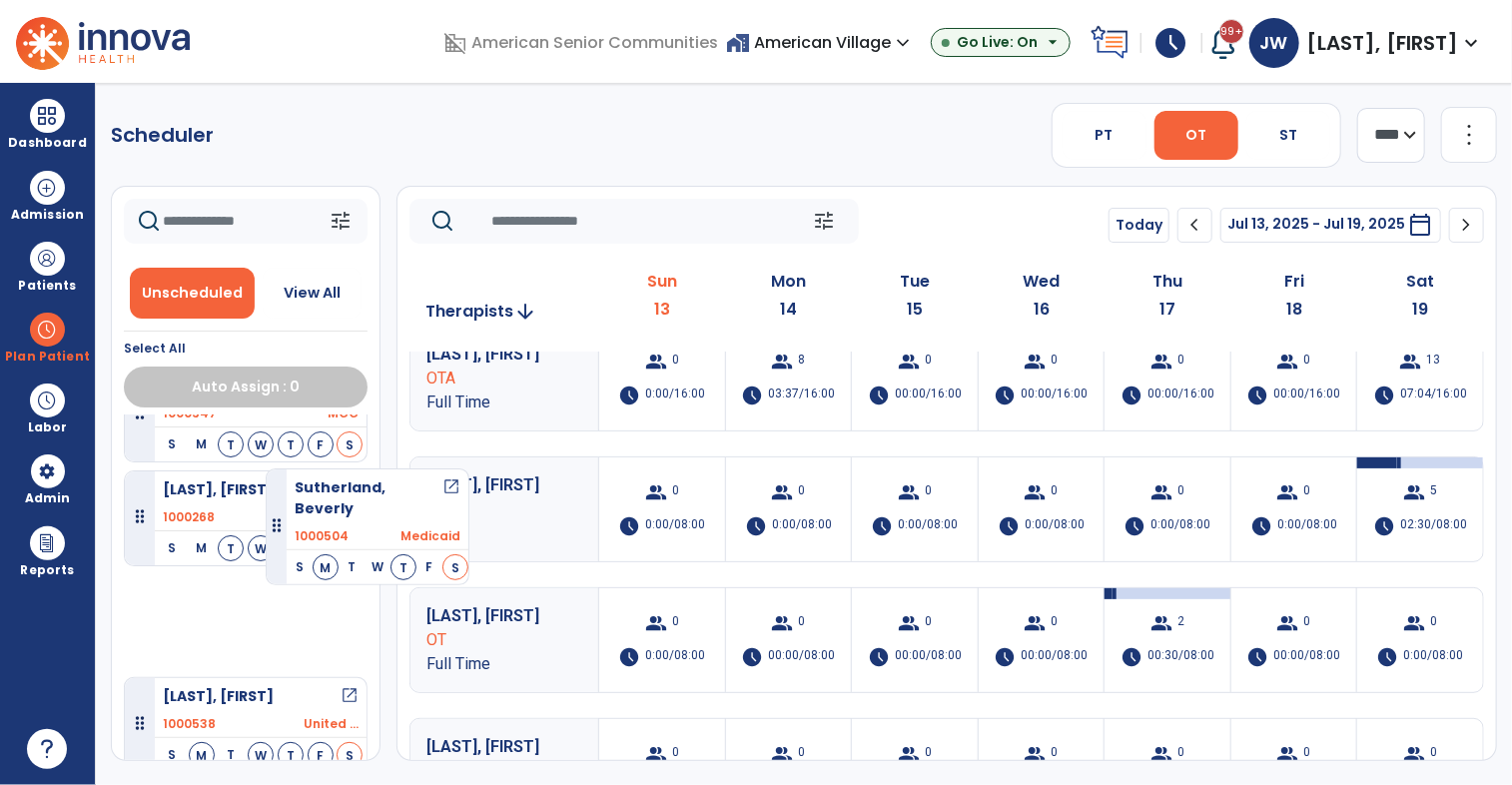 scroll, scrollTop: 161, scrollLeft: 0, axis: vertical 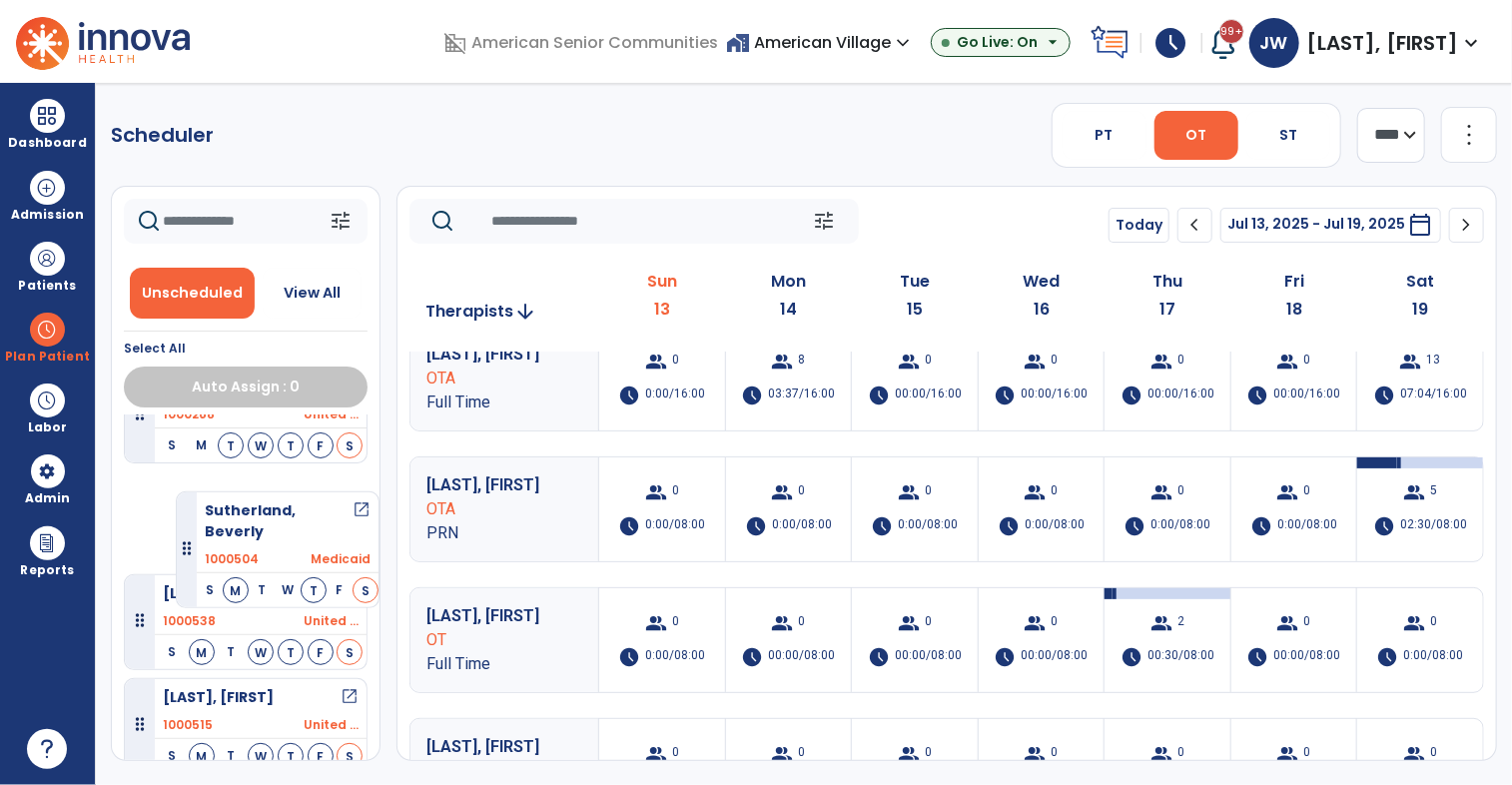 drag, startPoint x: 285, startPoint y: 510, endPoint x: 174, endPoint y: 482, distance: 114.47707 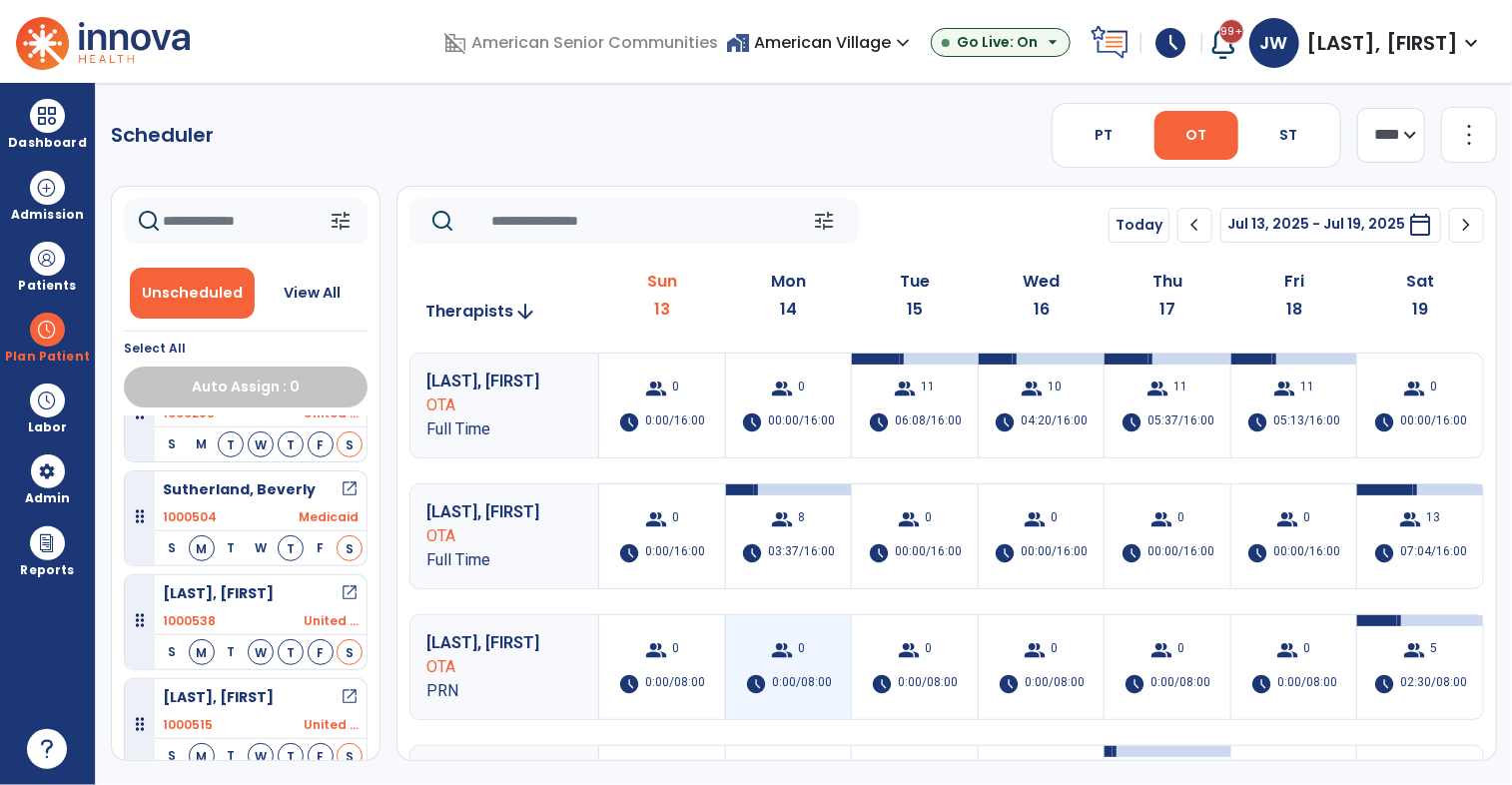 scroll, scrollTop: 135, scrollLeft: 0, axis: vertical 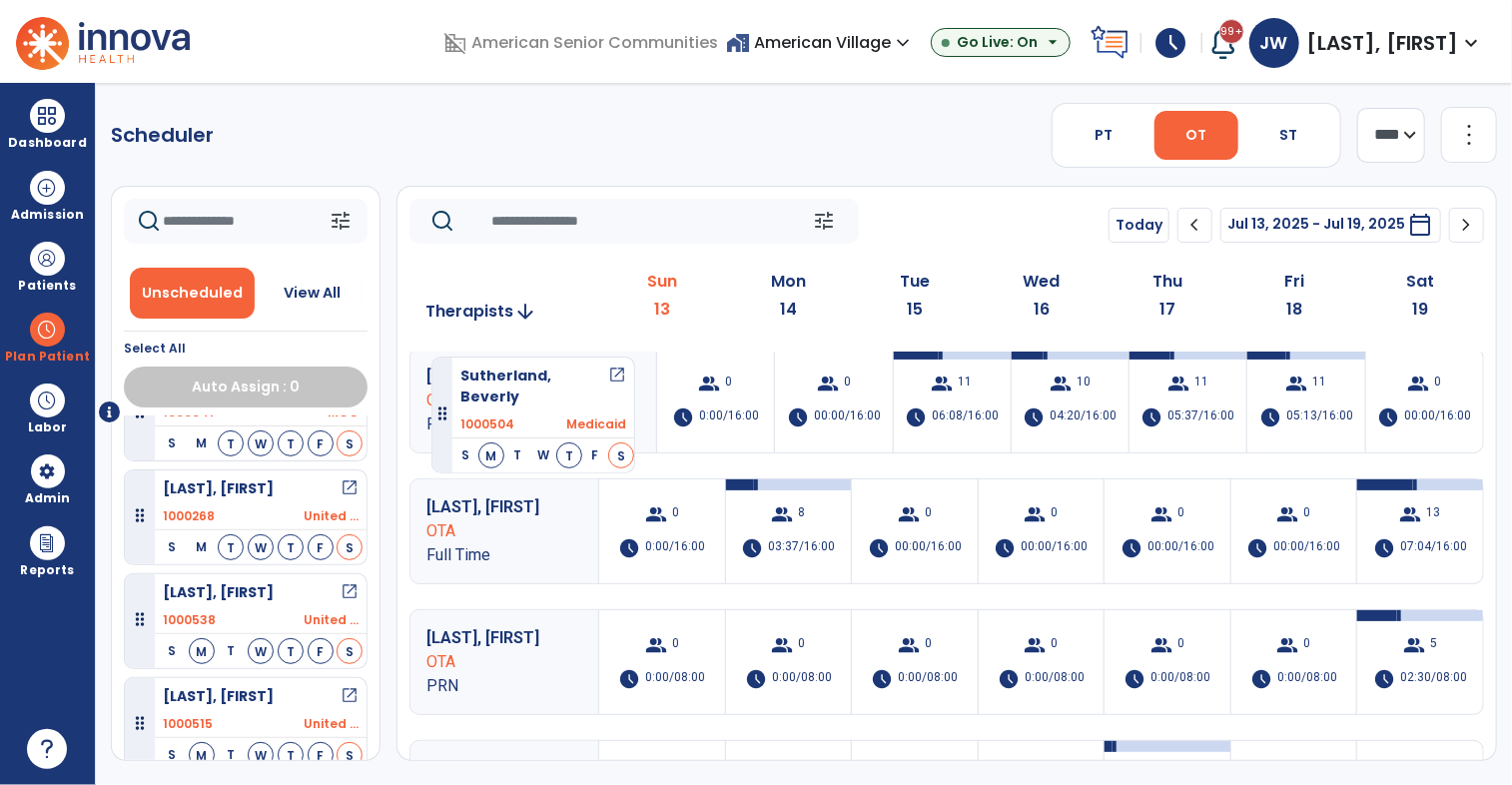 drag, startPoint x: 267, startPoint y: 503, endPoint x: 430, endPoint y: 347, distance: 225.62136 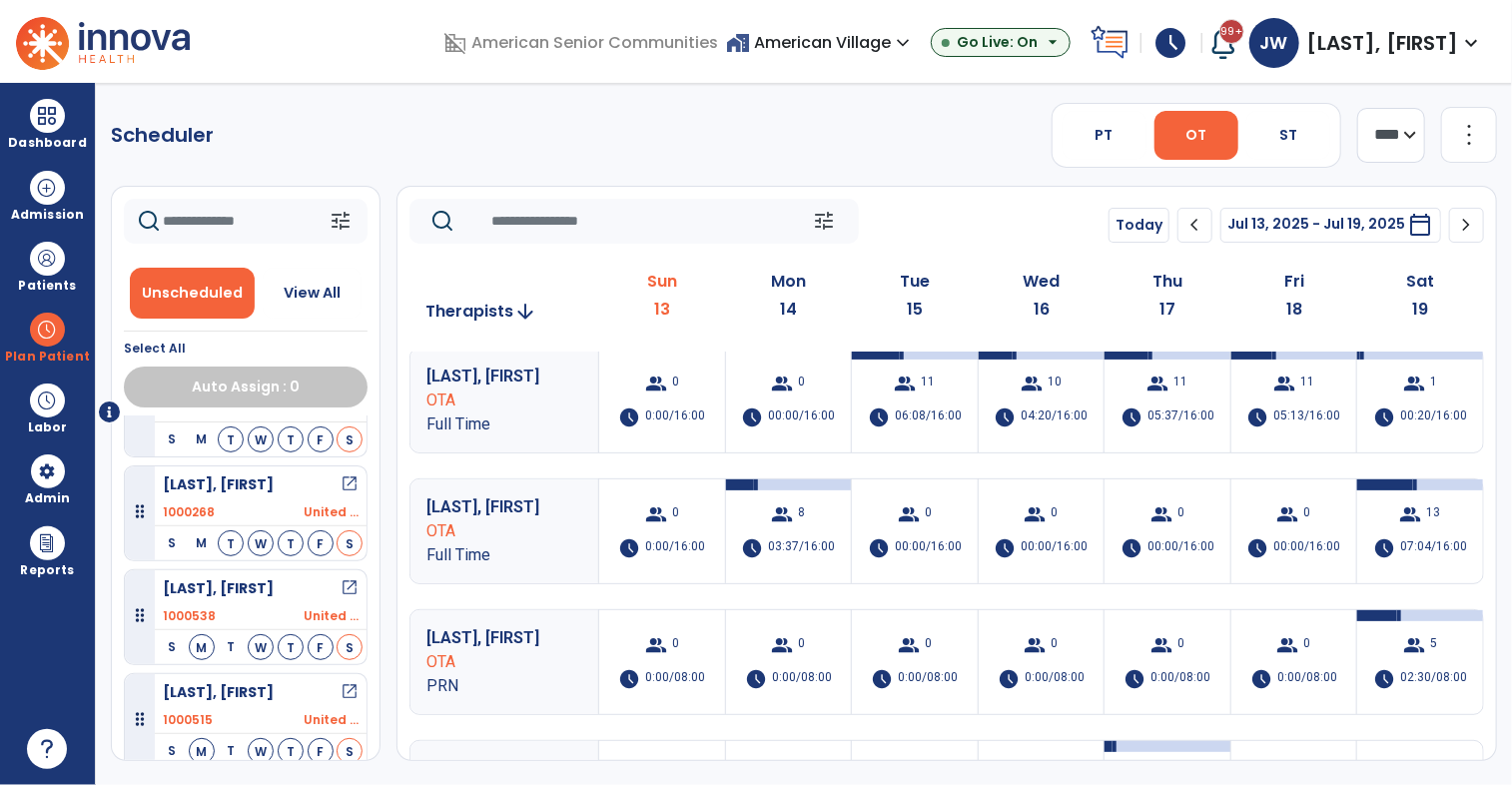 scroll, scrollTop: 58, scrollLeft: 0, axis: vertical 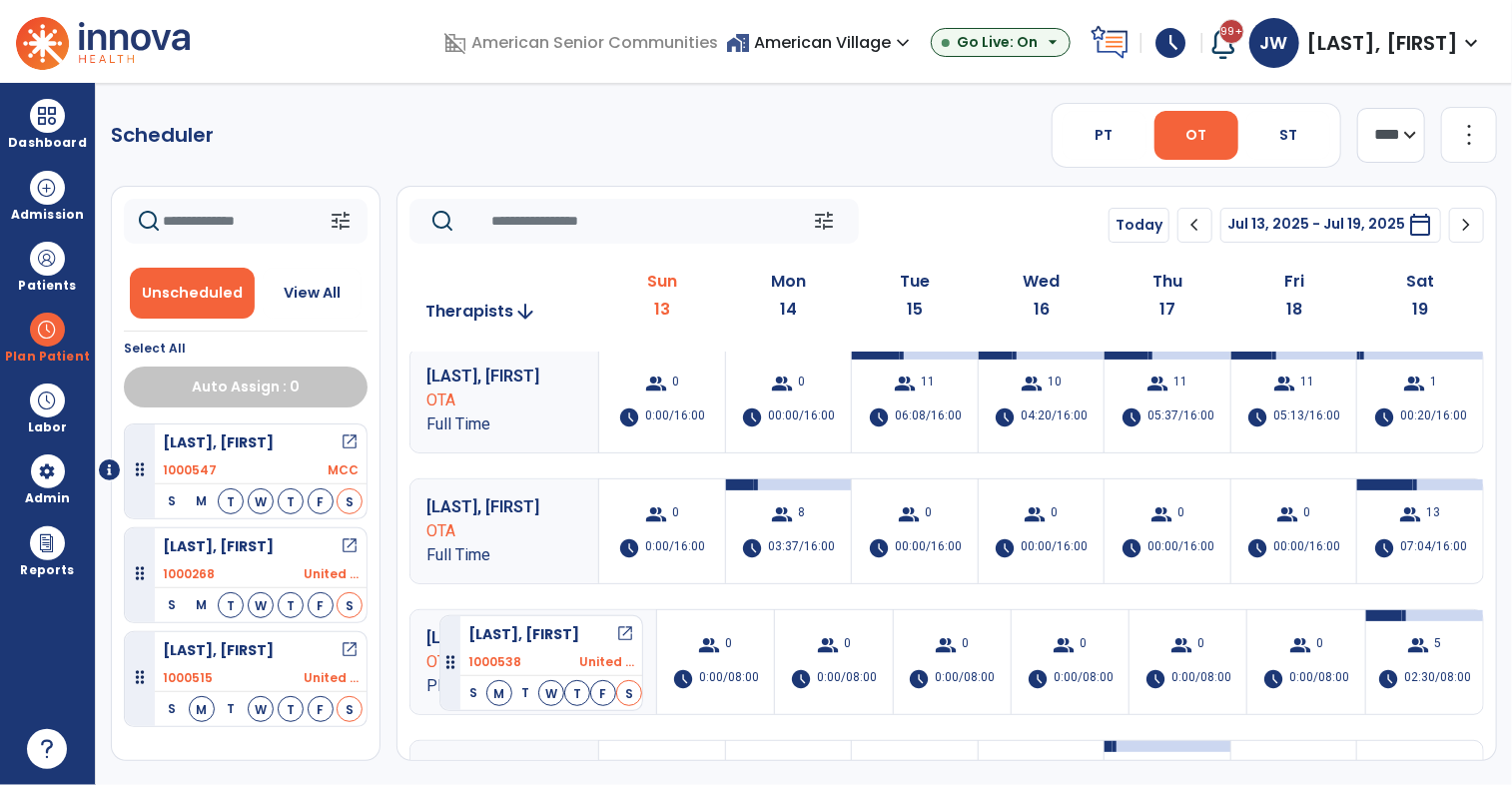 drag, startPoint x: 283, startPoint y: 600, endPoint x: 436, endPoint y: 608, distance: 153.20901 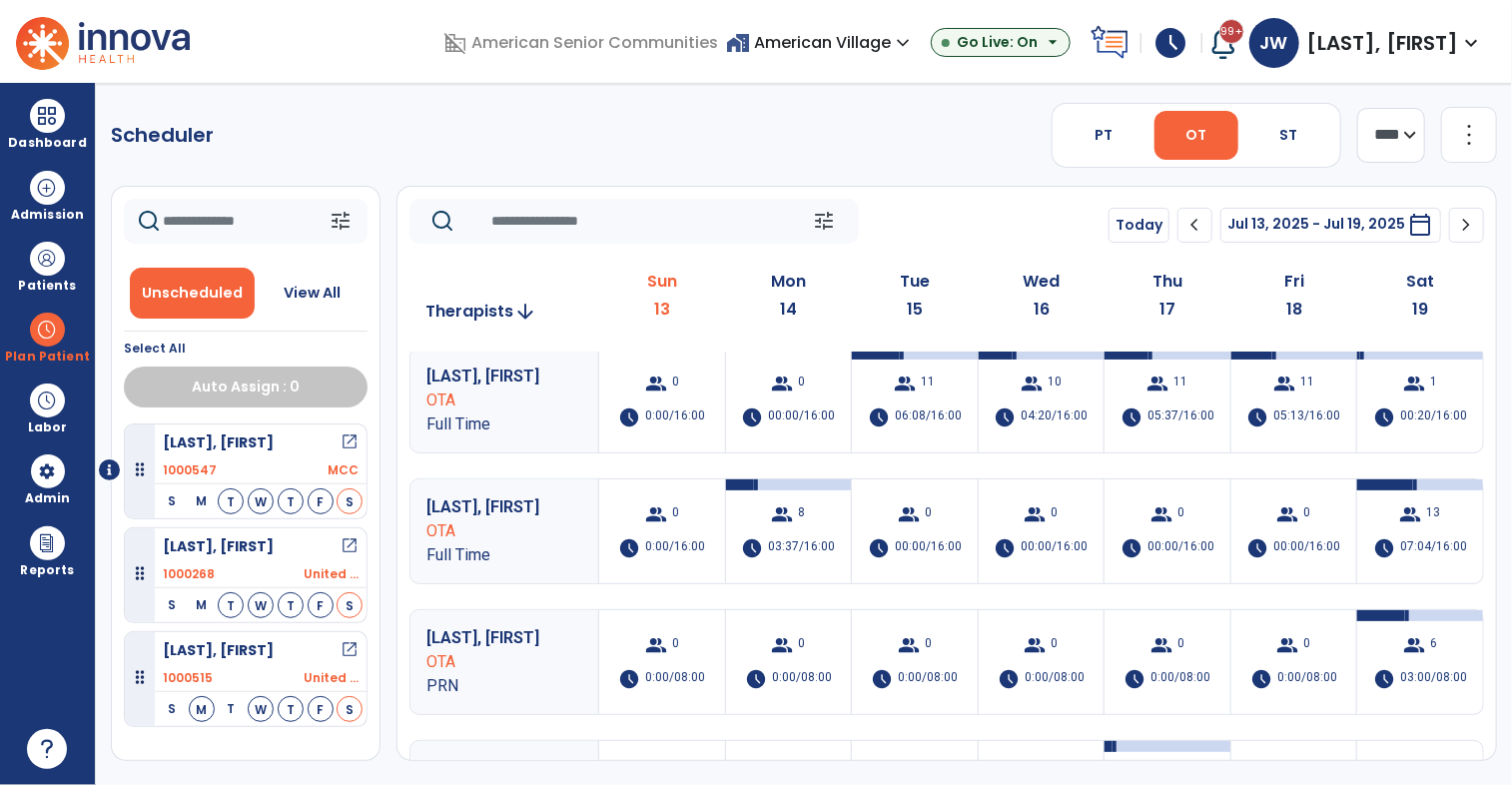 scroll, scrollTop: 0, scrollLeft: 0, axis: both 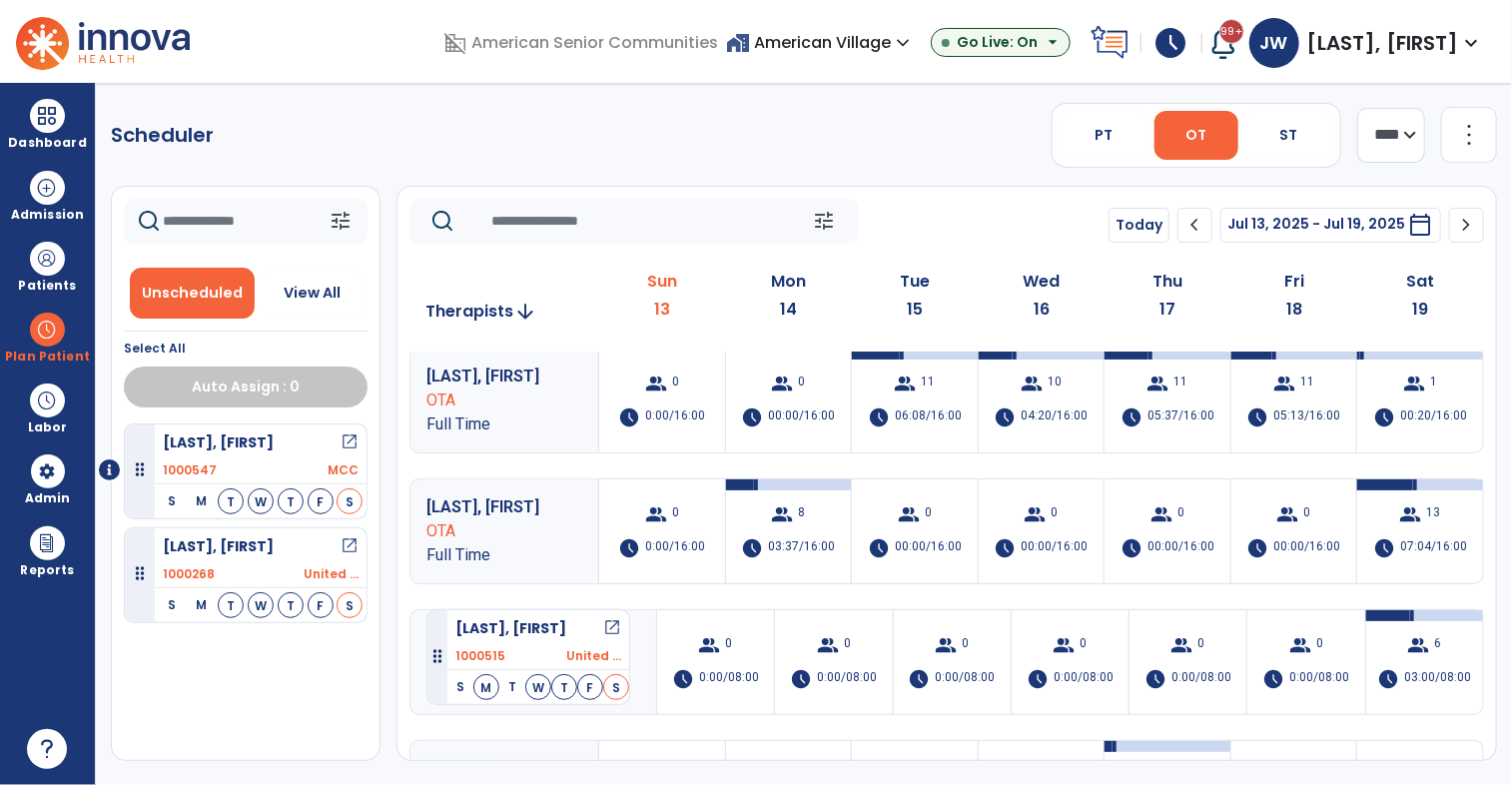 drag, startPoint x: 283, startPoint y: 657, endPoint x: 426, endPoint y: 602, distance: 153.21227 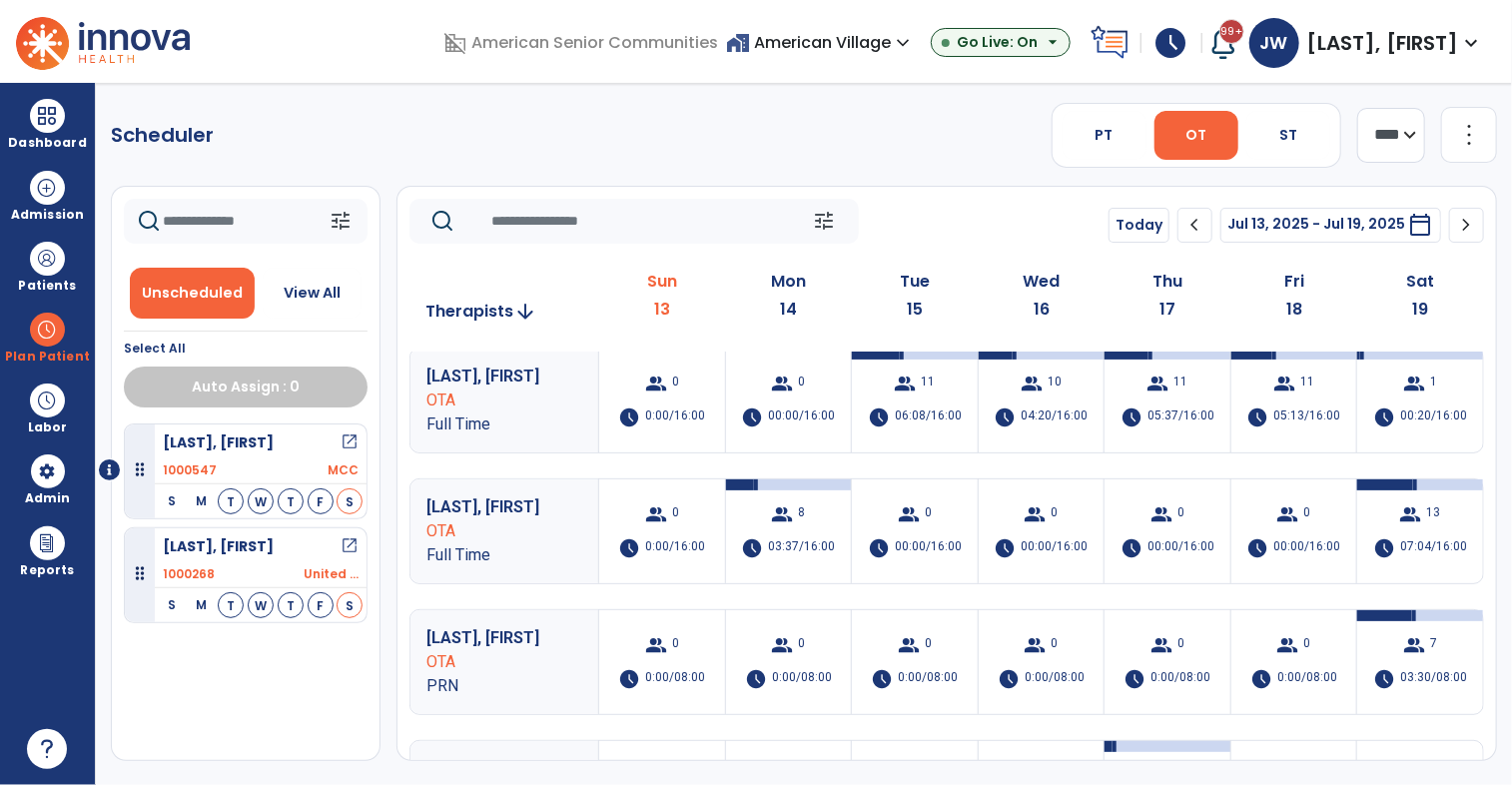 click on "group  1  schedule  00:20/16:00" at bounding box center (1420, 400) 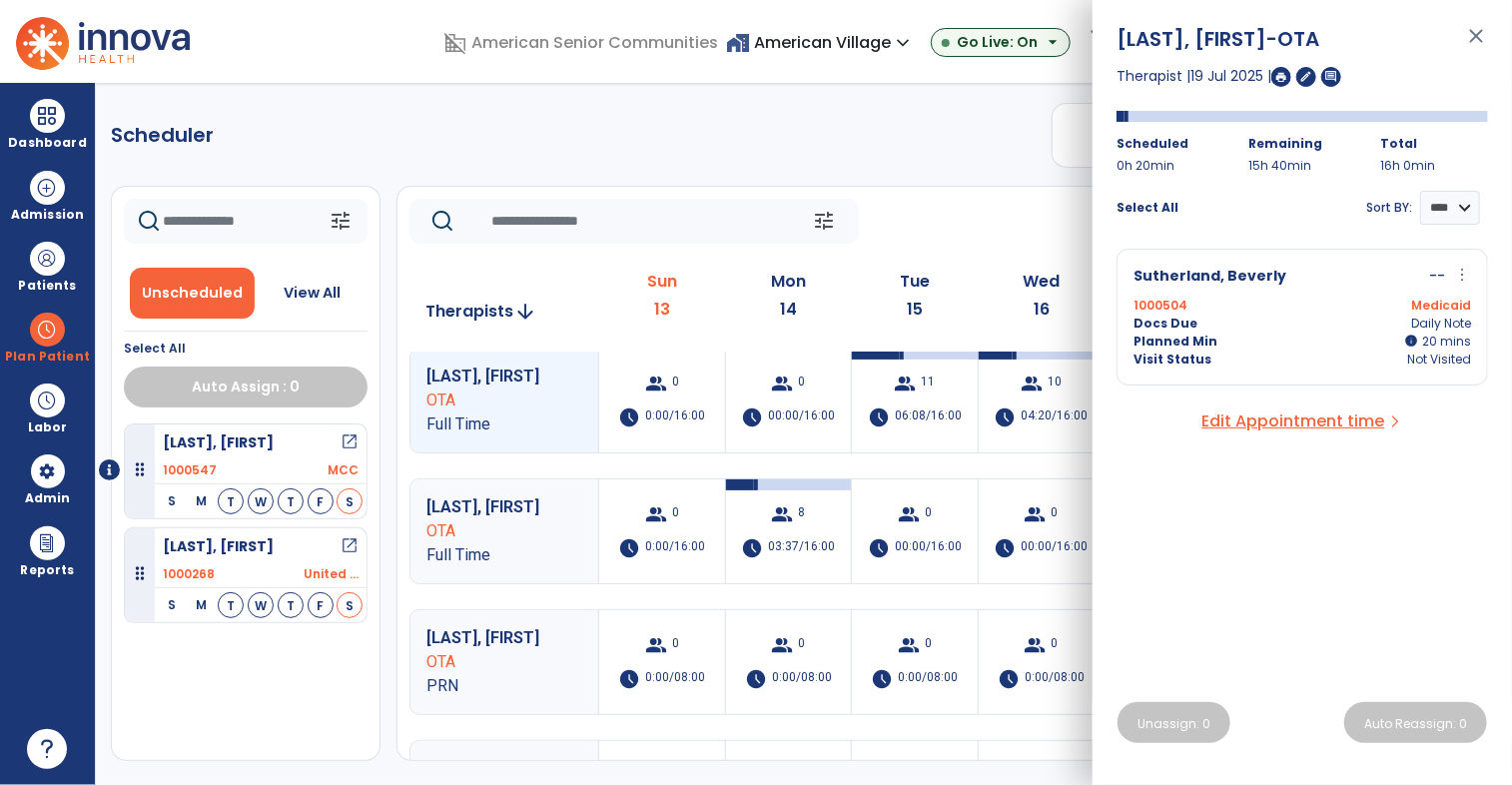 click on "more_vert" at bounding box center (1462, 275) 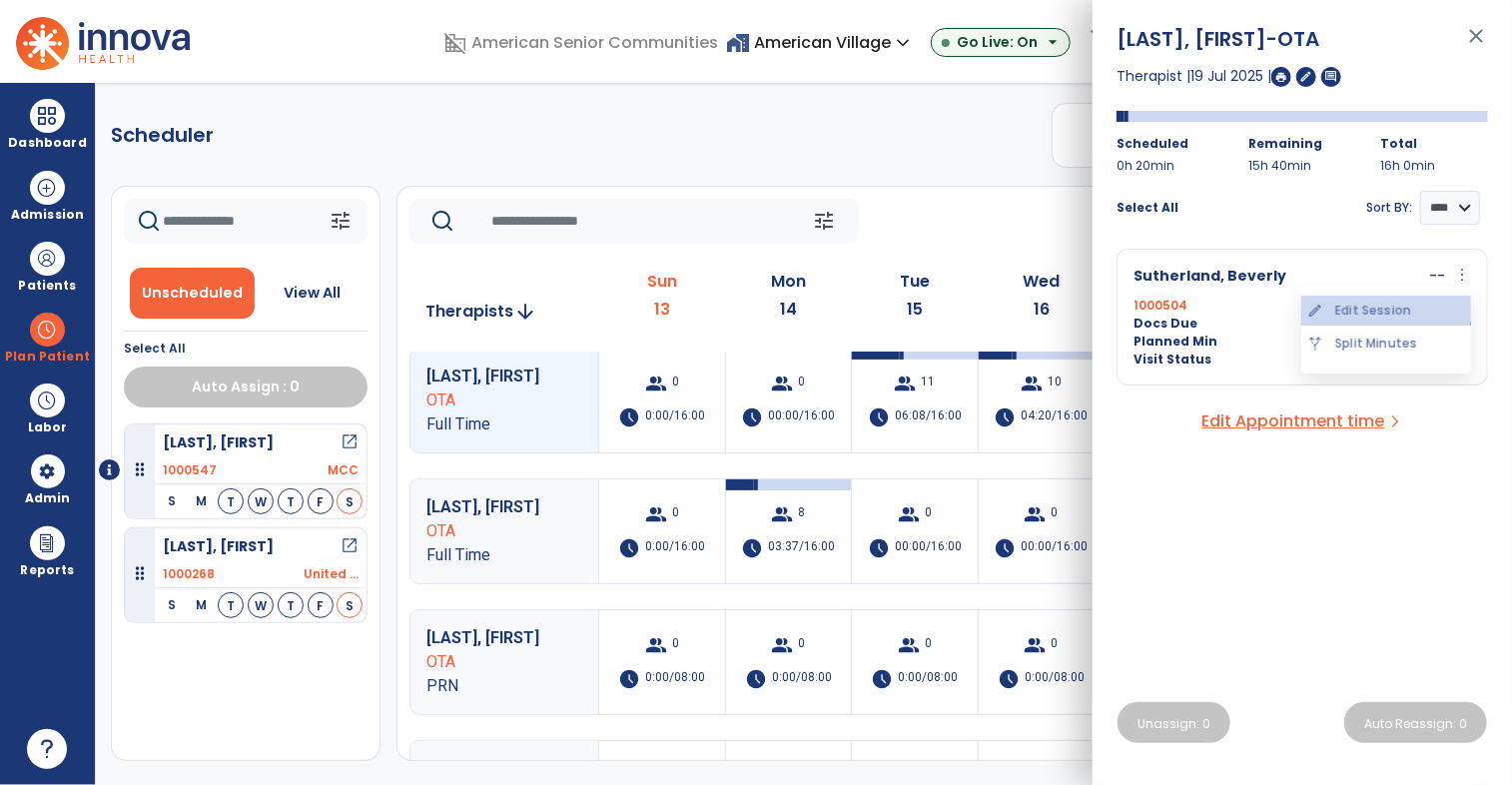 click on "edit   Edit Session" at bounding box center (1386, 311) 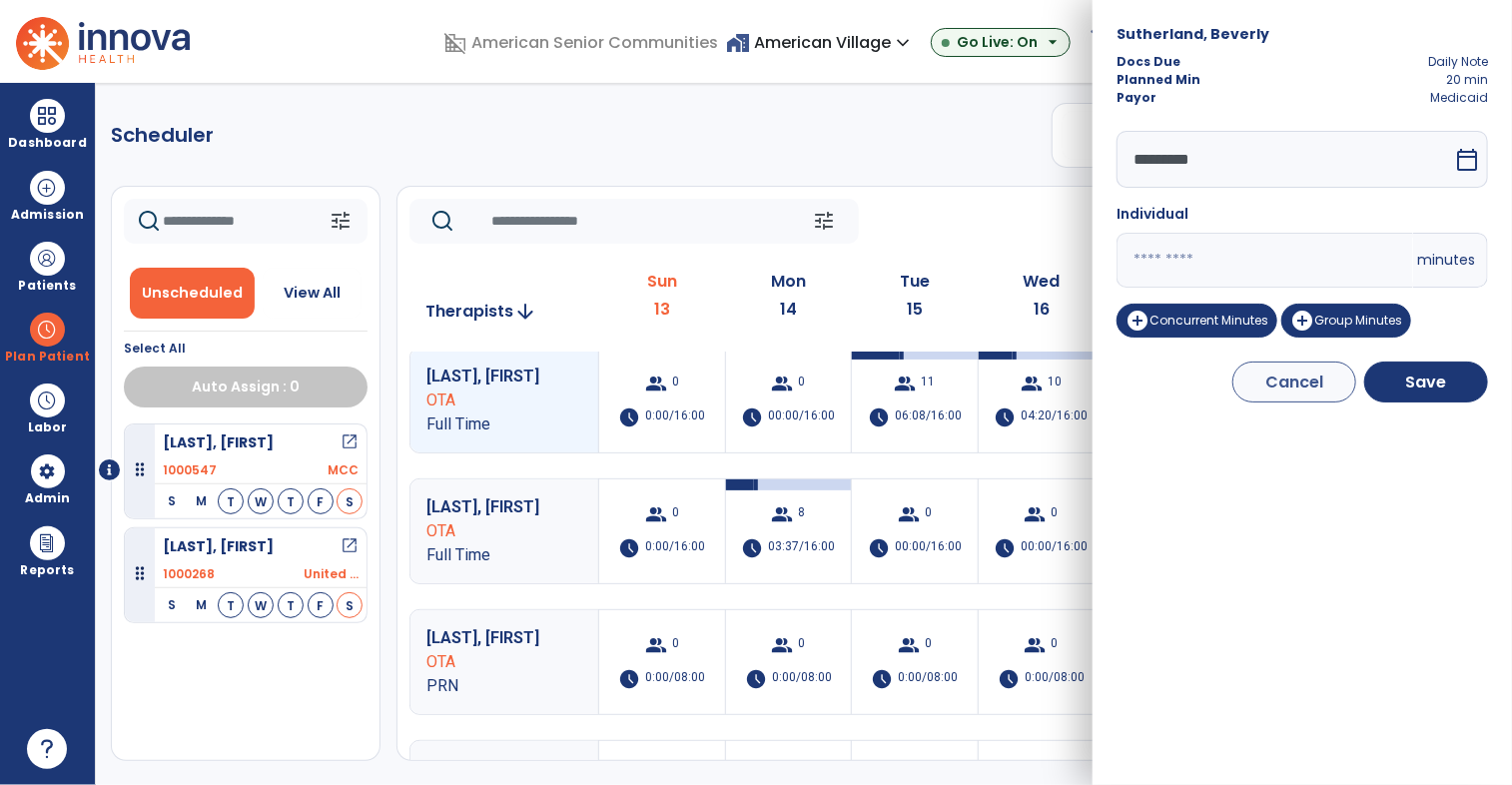 click on "*********" at bounding box center (1284, 159) 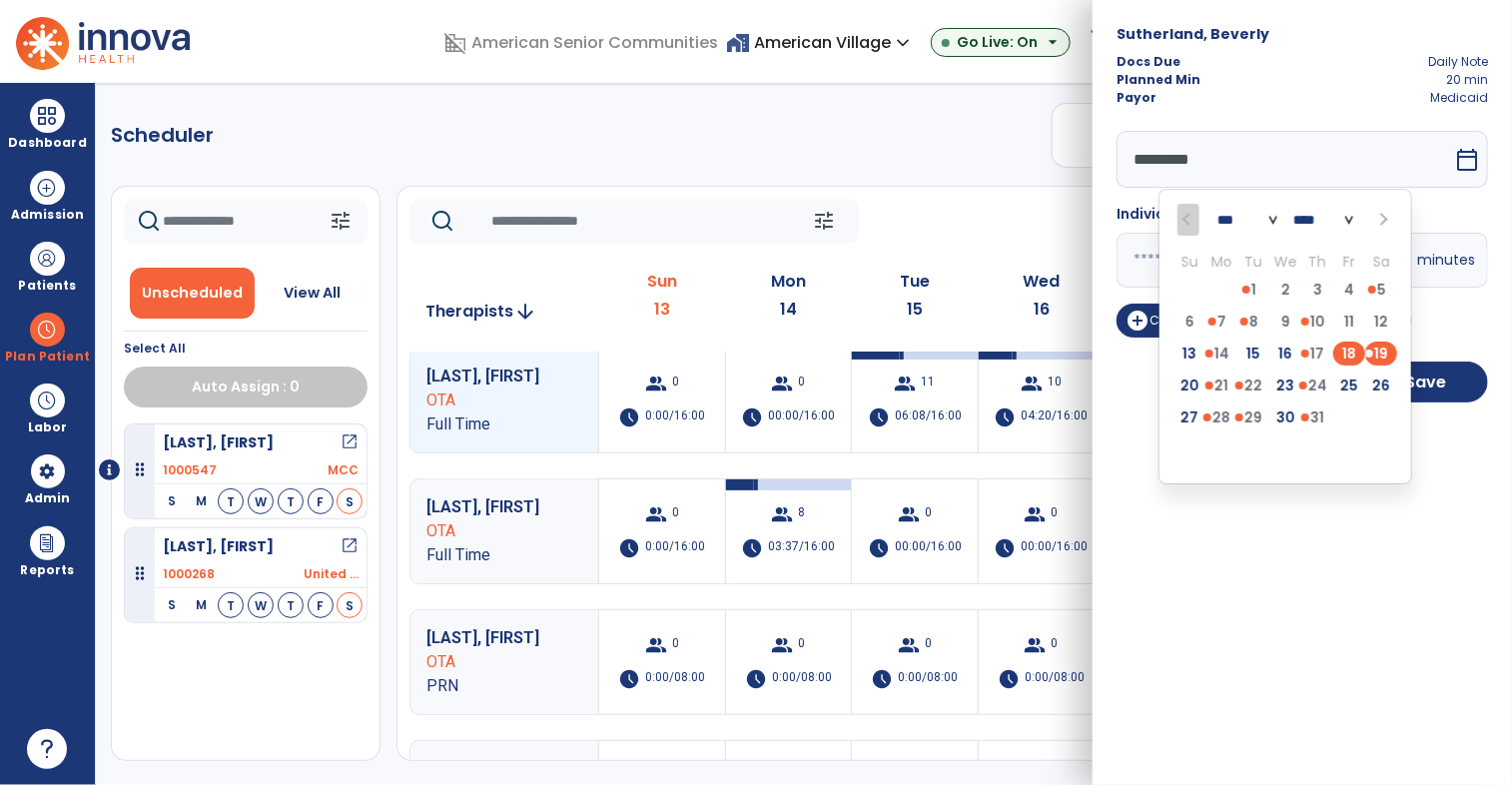 click on "18" at bounding box center [1349, 354] 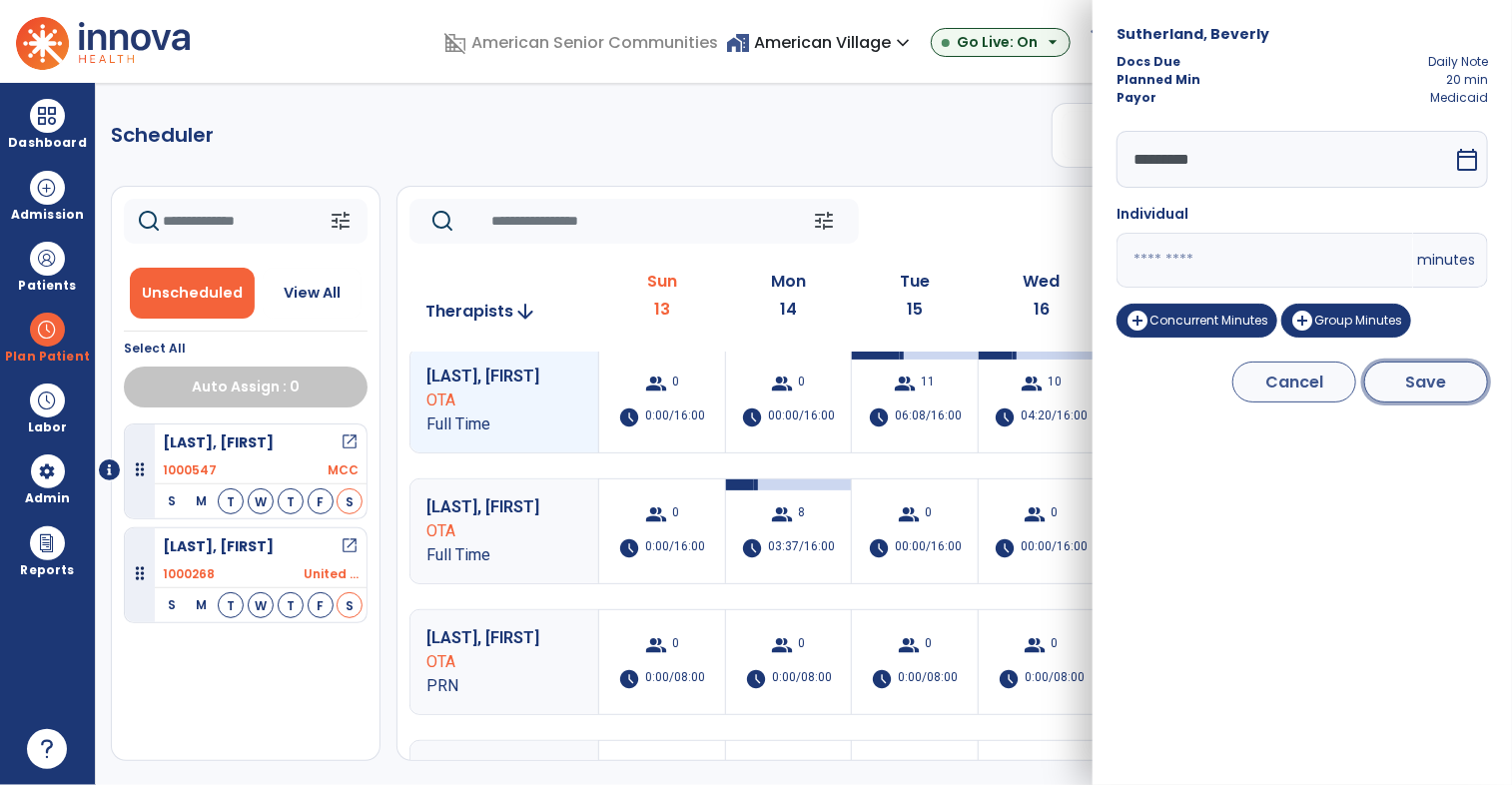 click on "Save" at bounding box center [1426, 382] 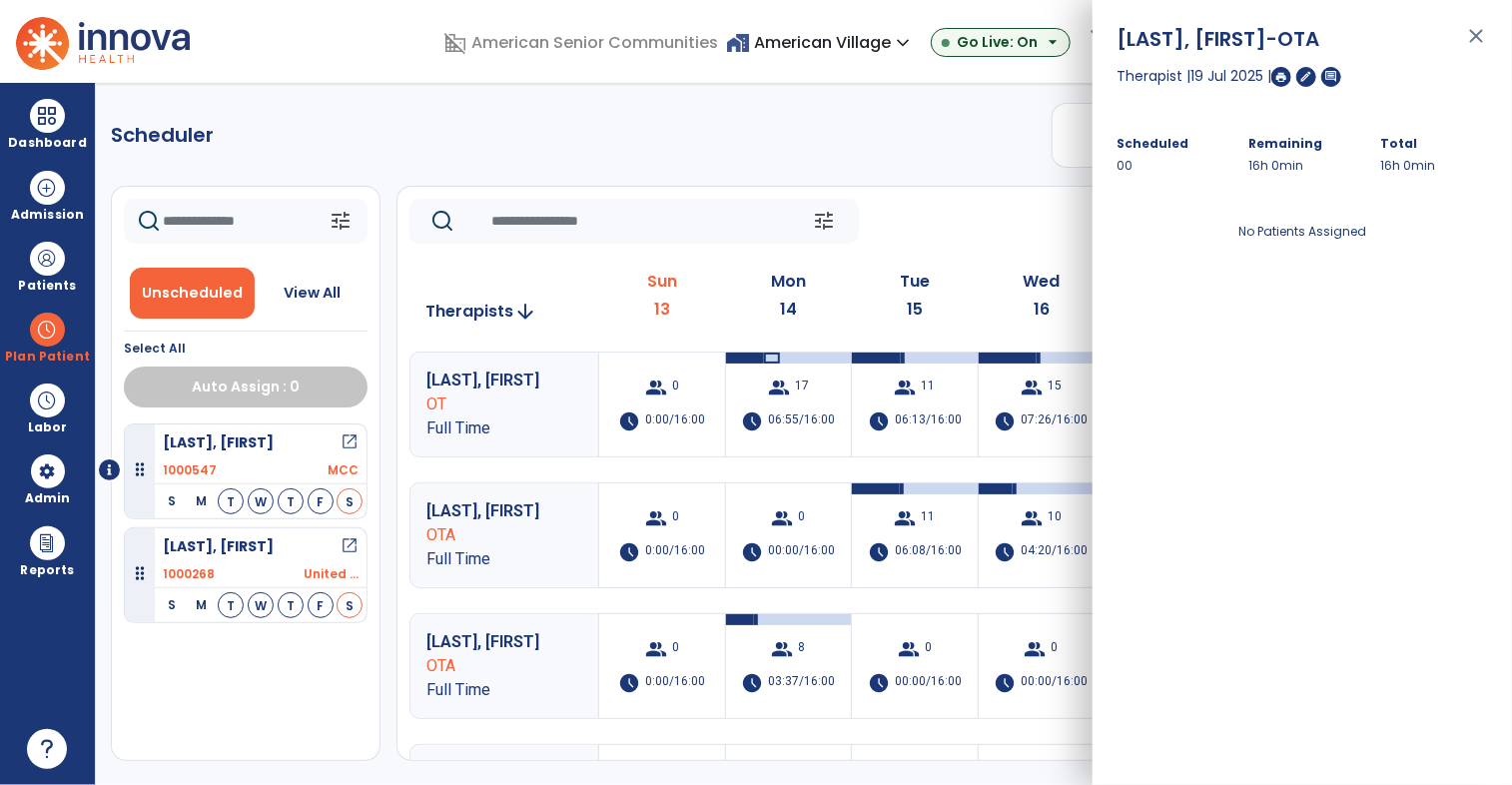 click on "tune   Today  chevron_left Jul 13, 2025 - Jul 19, 2025  *********  calendar_today  chevron_right" 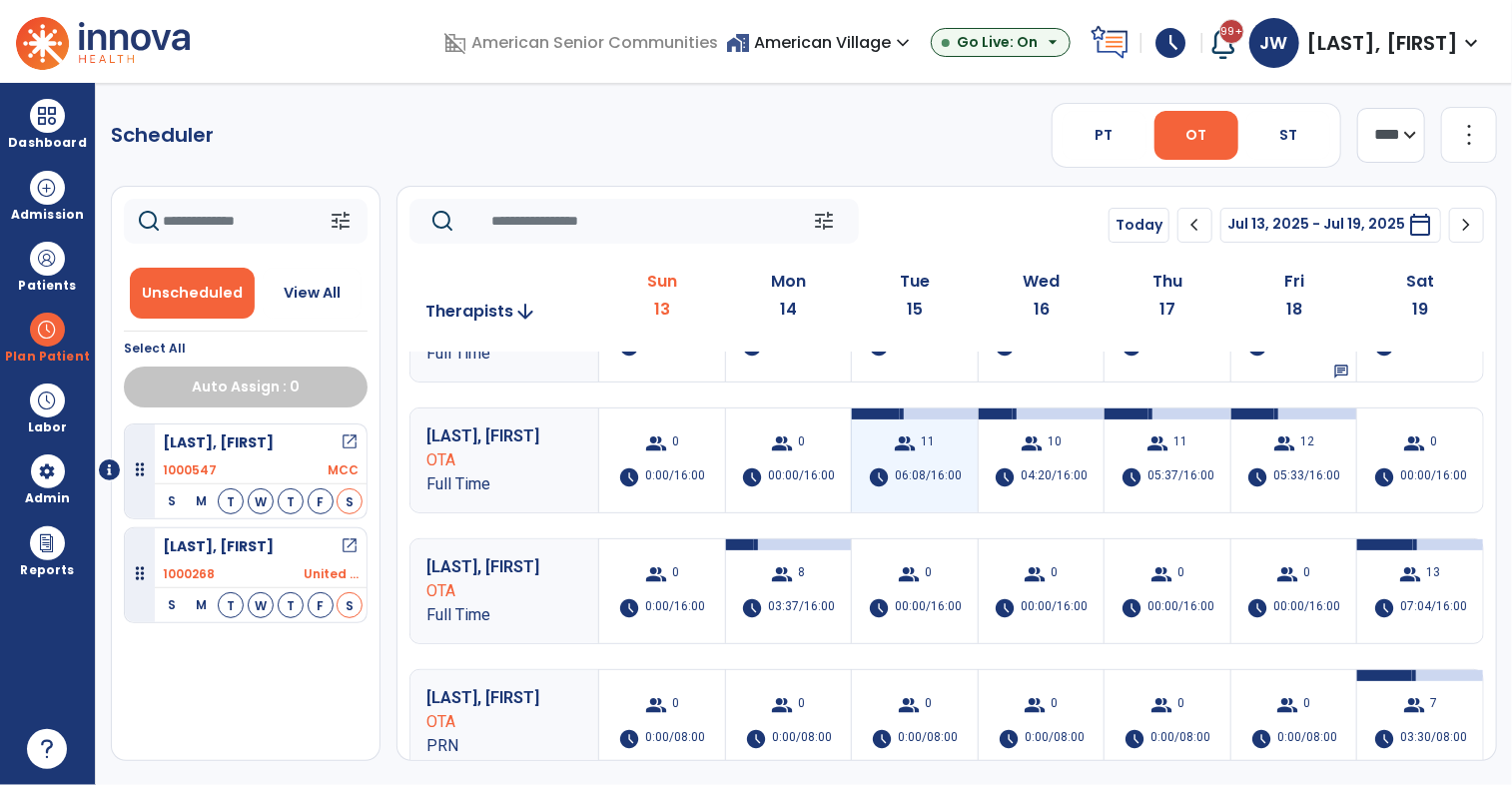 scroll, scrollTop: 0, scrollLeft: 0, axis: both 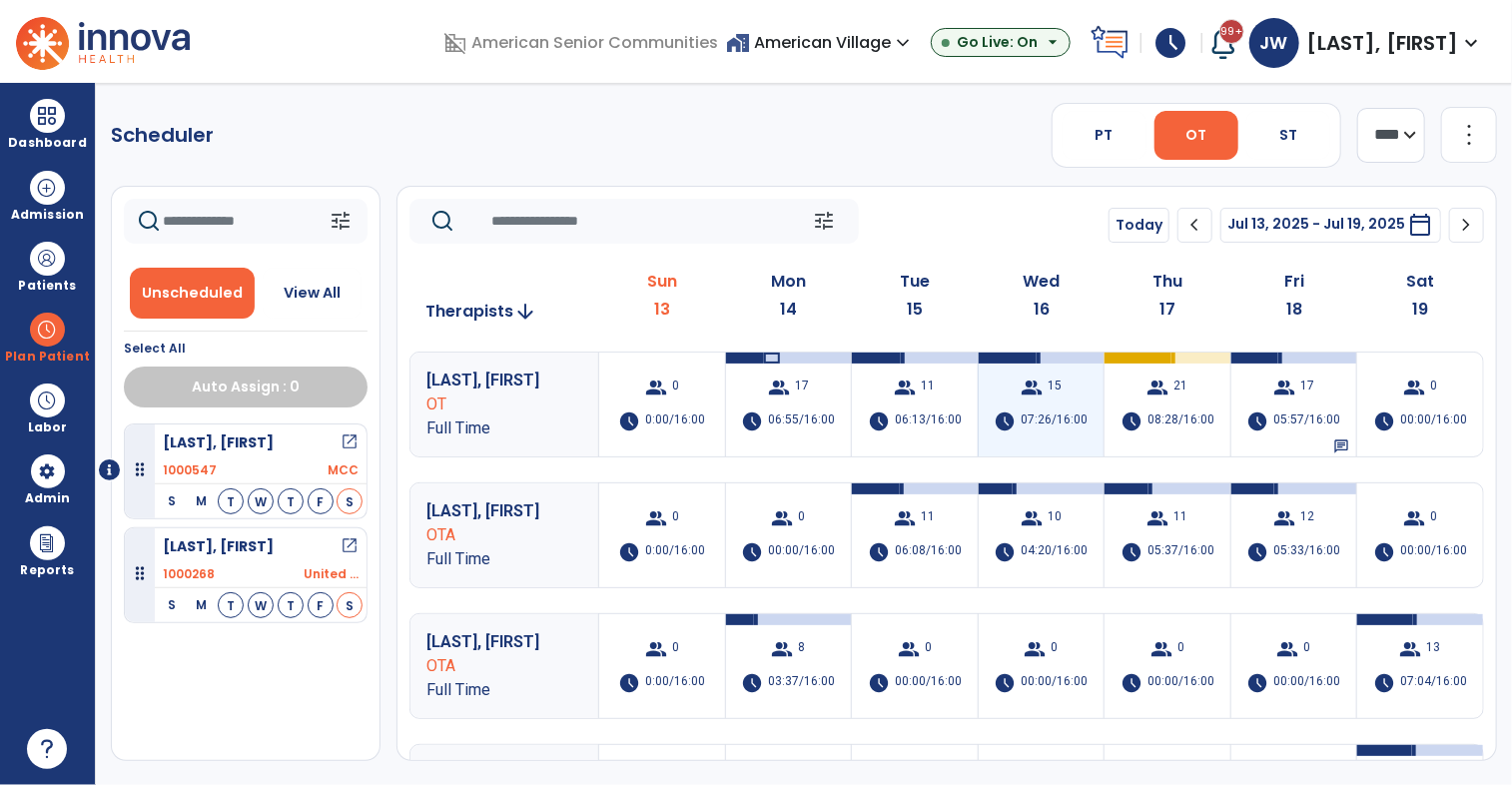 click on "group" at bounding box center (1032, 388) 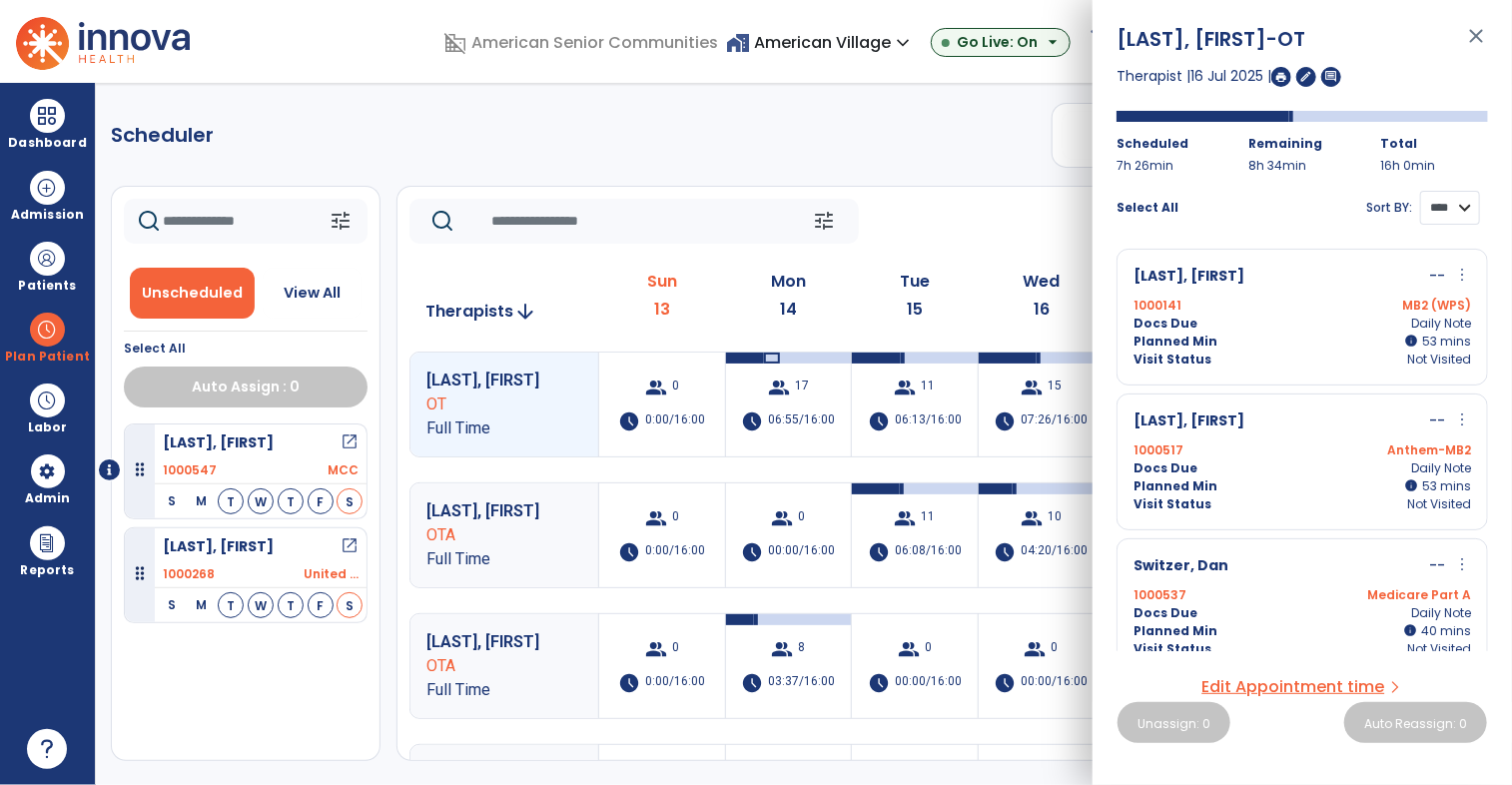 click on "**** ****" at bounding box center [1450, 208] 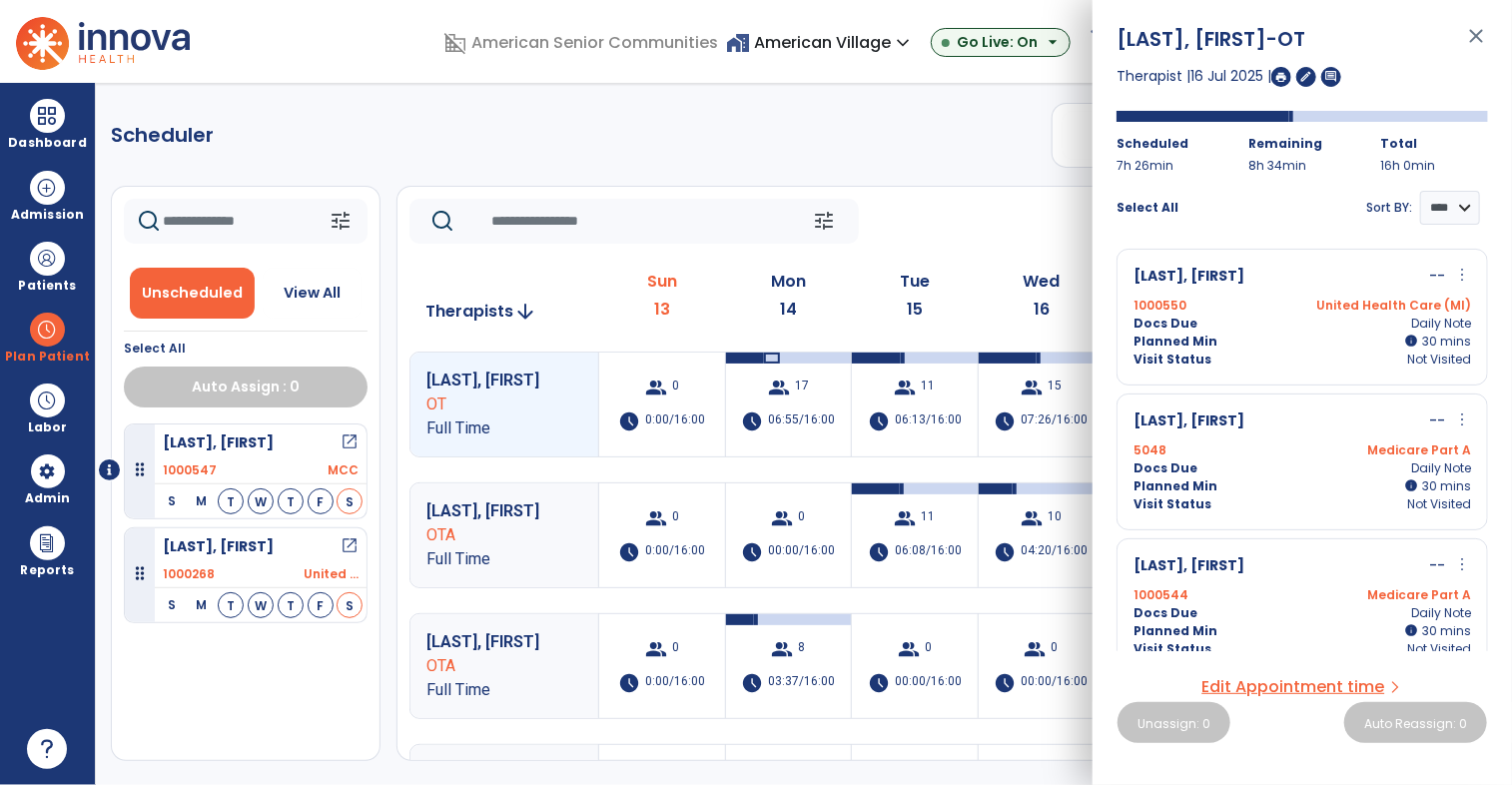 click on "Docs Due Daily Note" at bounding box center (1302, 324) 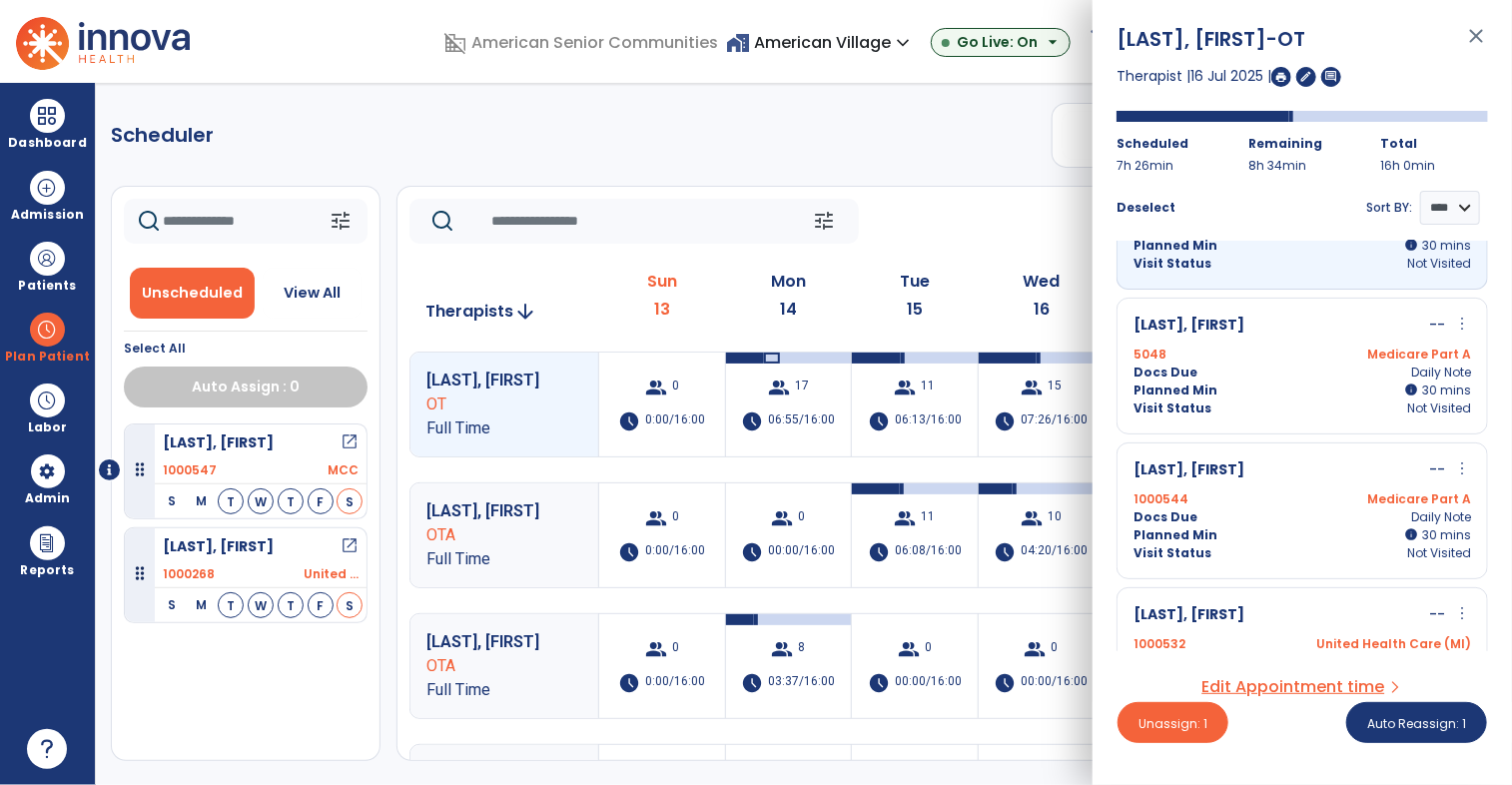 scroll, scrollTop: 102, scrollLeft: 0, axis: vertical 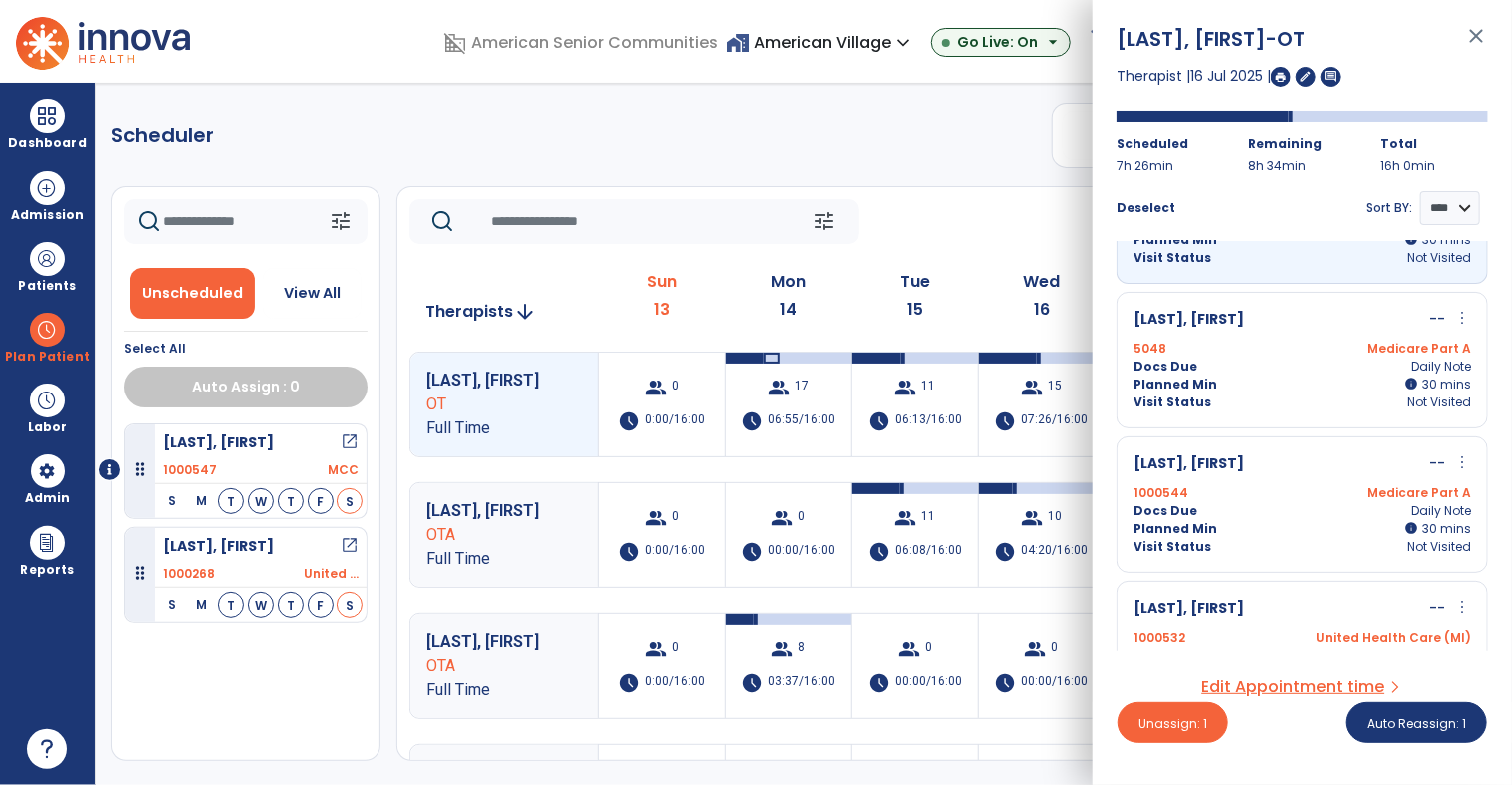 click on "[LAST], [FIRST]" at bounding box center (1188, 320) 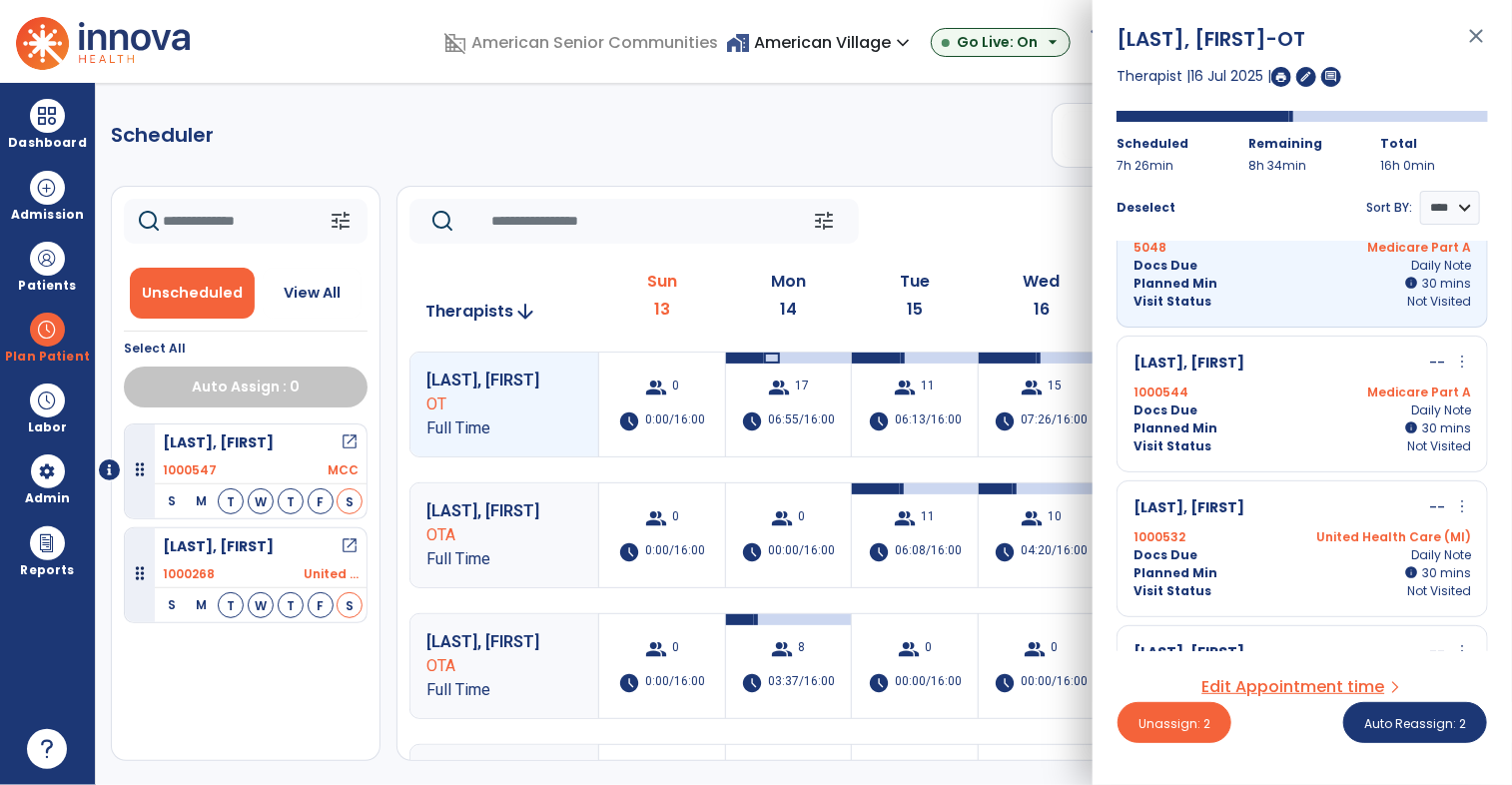 scroll, scrollTop: 206, scrollLeft: 0, axis: vertical 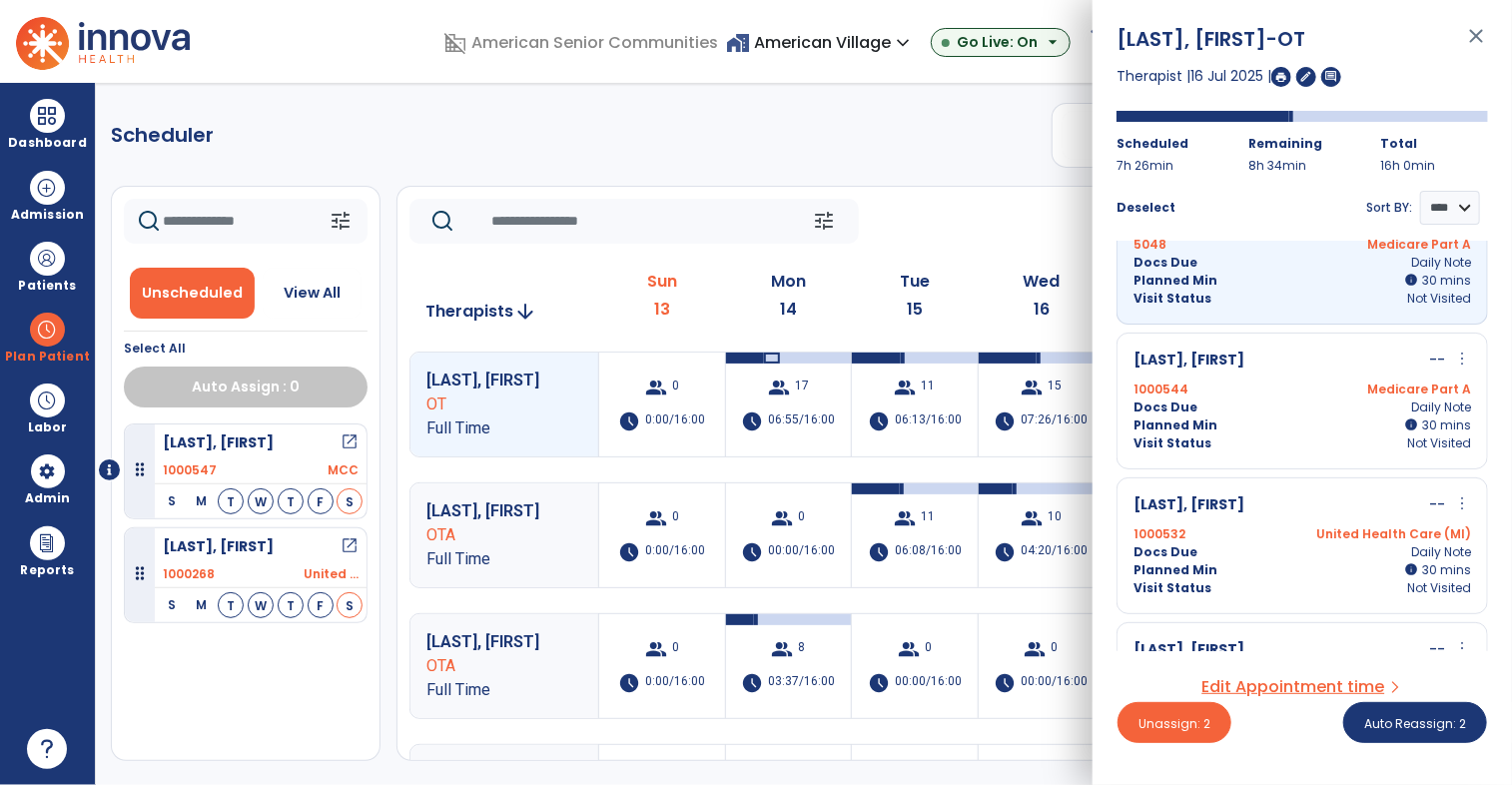 click on "Halt, Teresa   --  more_vert  edit   Edit Session   alt_route   Split Minutes" at bounding box center (1302, 361) 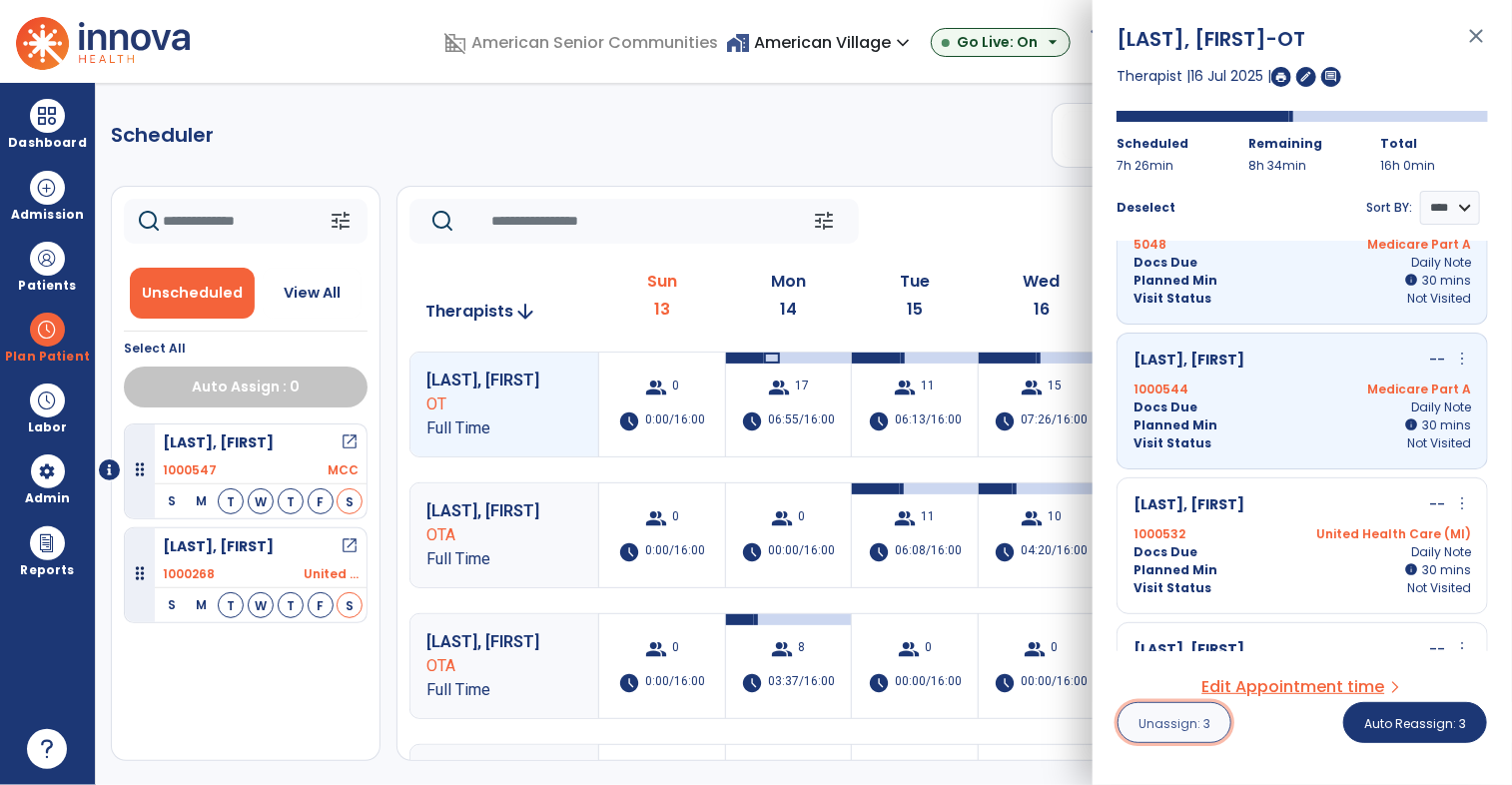 click on "Unassign: 3" at bounding box center [1174, 723] 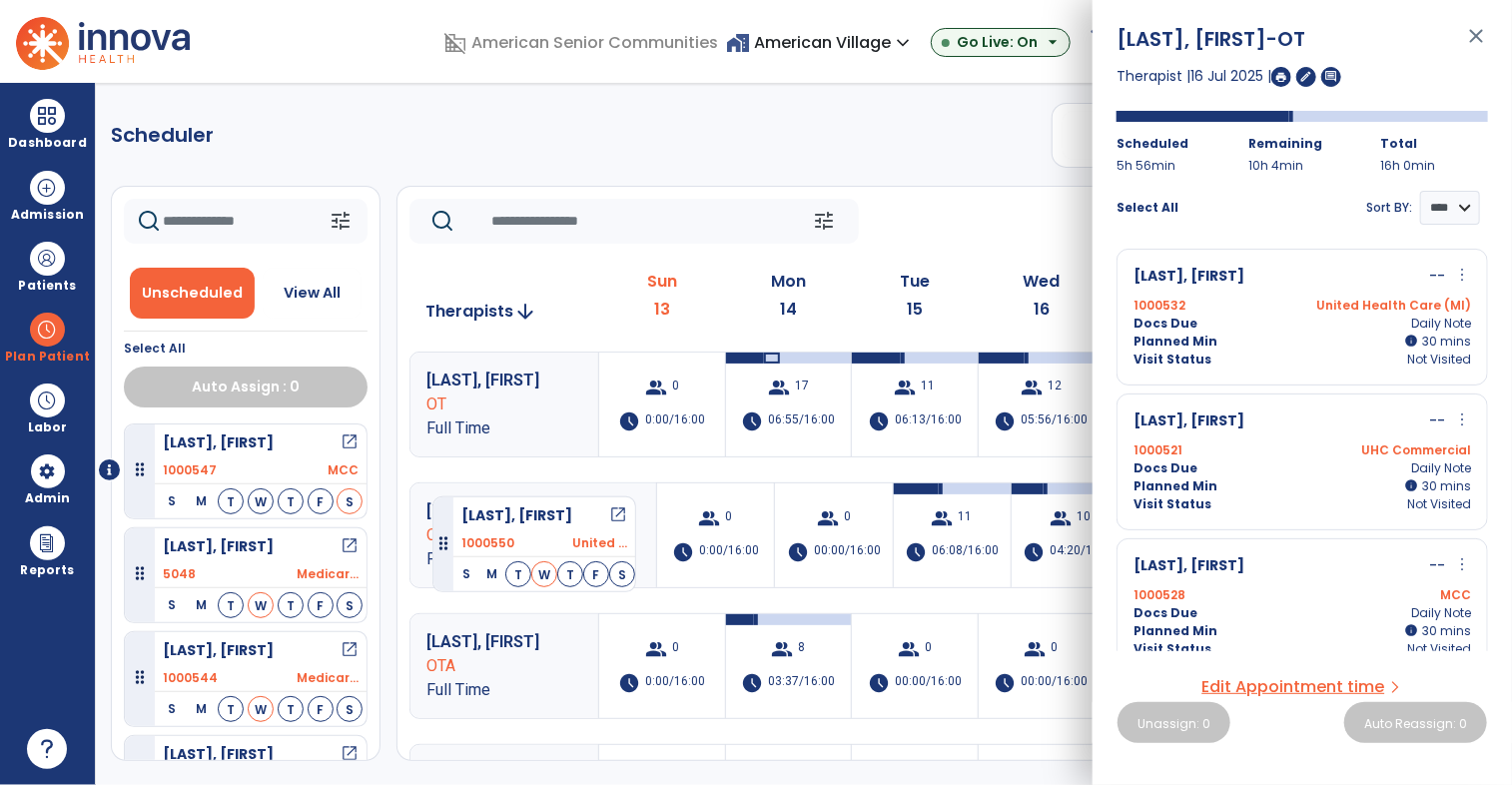 drag, startPoint x: 177, startPoint y: 461, endPoint x: 432, endPoint y: 488, distance: 256.4254 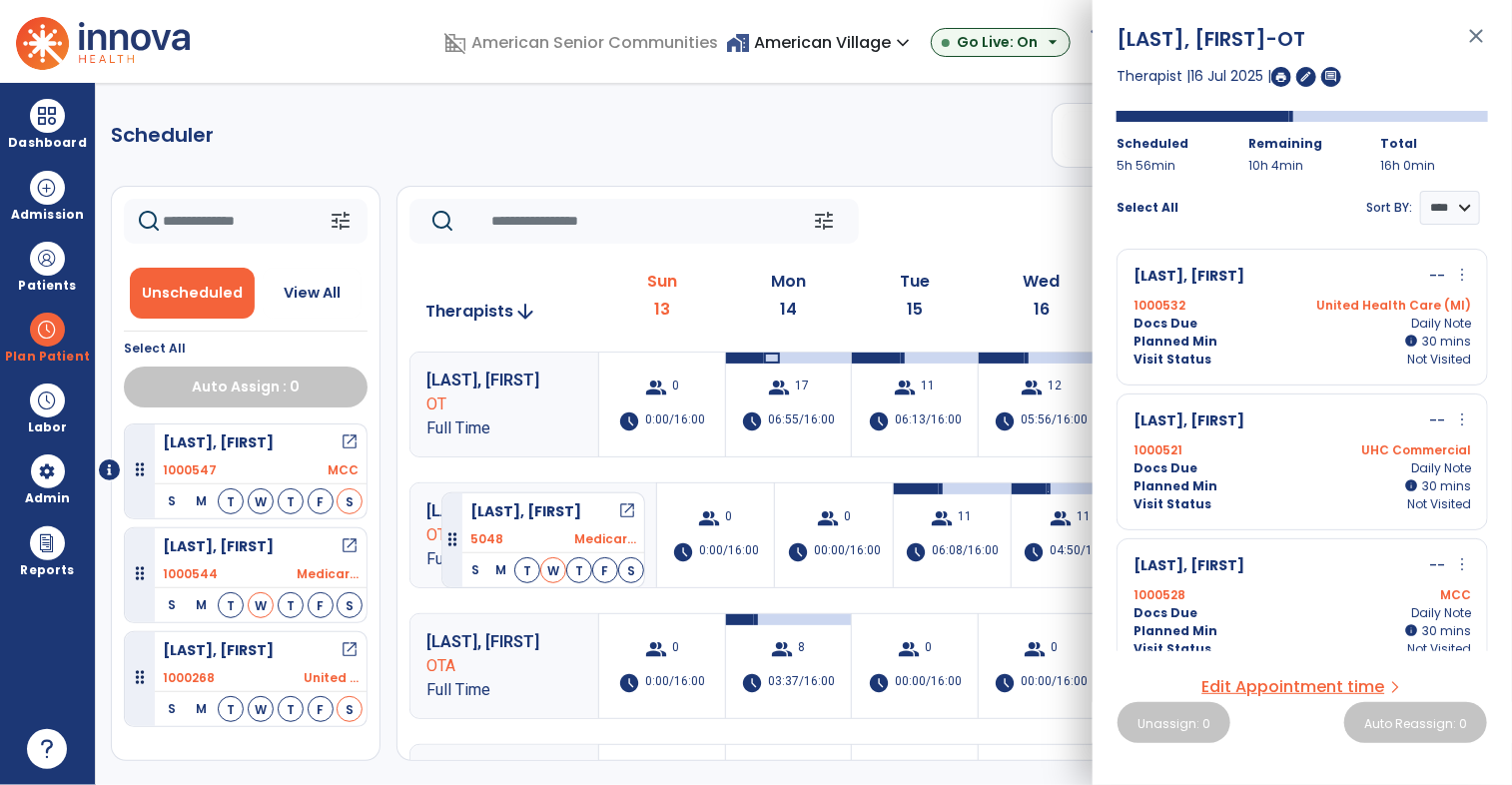 drag, startPoint x: 240, startPoint y: 551, endPoint x: 441, endPoint y: 484, distance: 211.8726 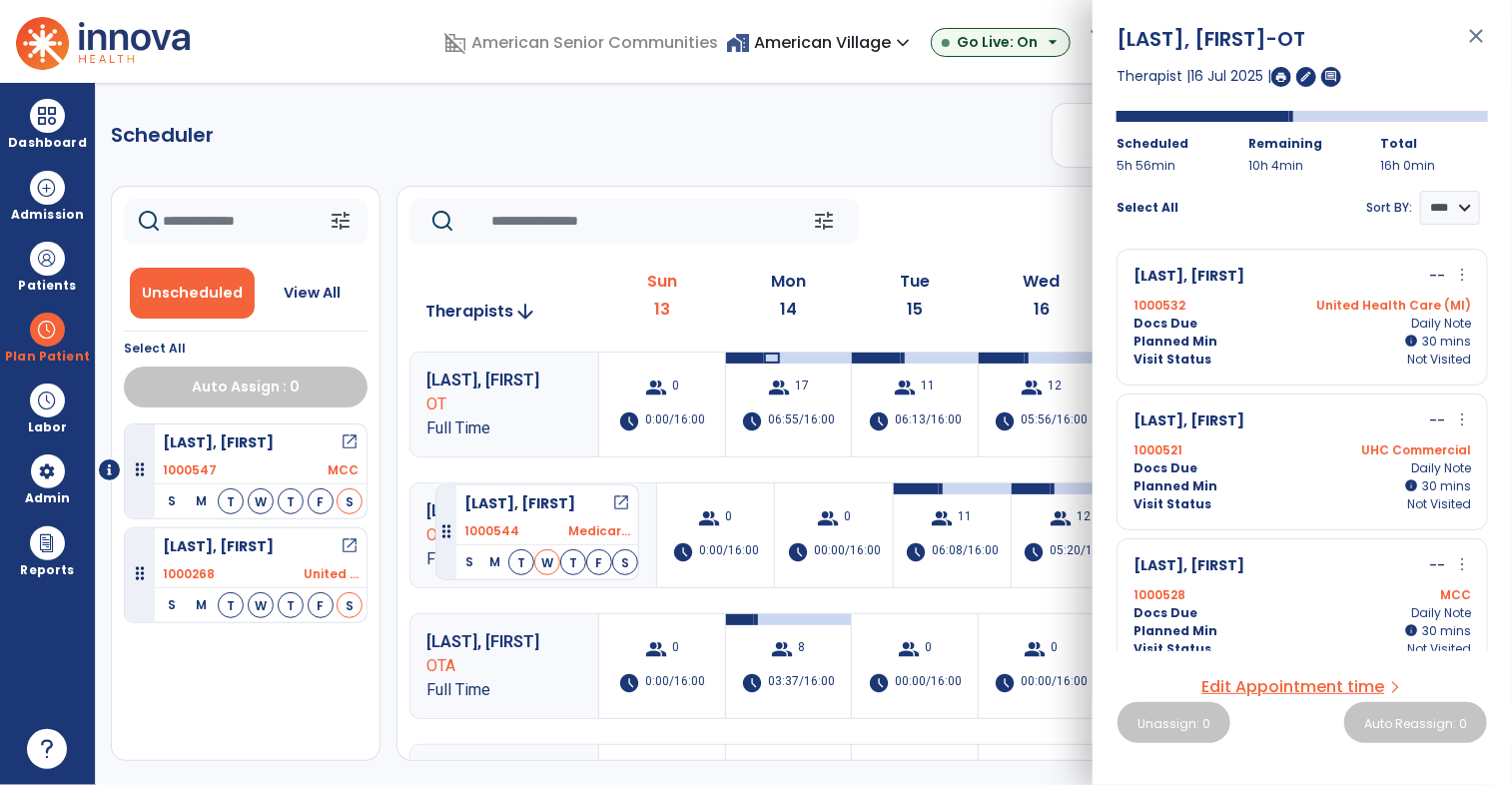 drag, startPoint x: 250, startPoint y: 554, endPoint x: 435, endPoint y: 476, distance: 200.77101 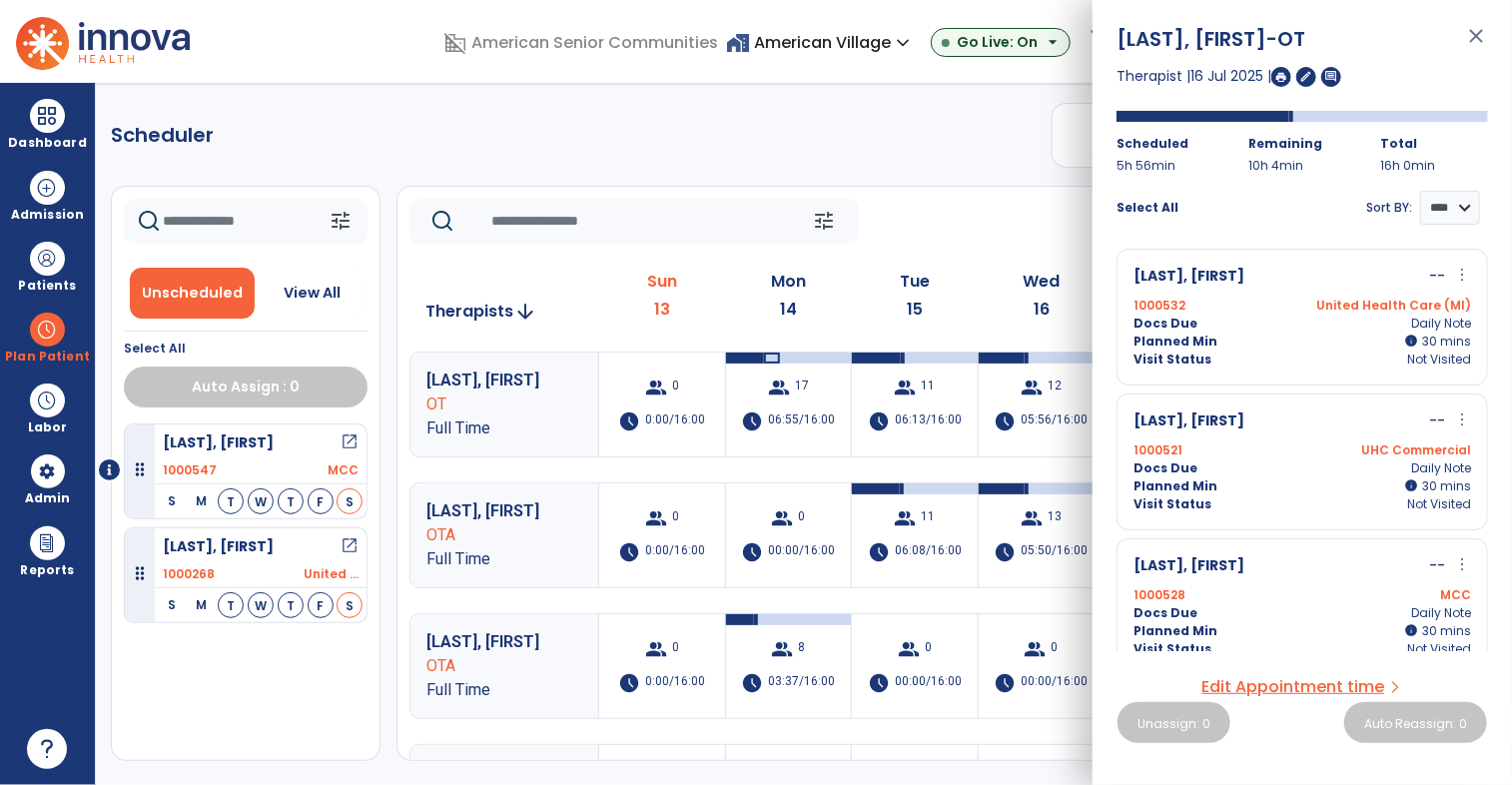 click on "tune   Today  chevron_left Jul 13, 2025 - Jul 19, 2025  *********  calendar_today  chevron_right" 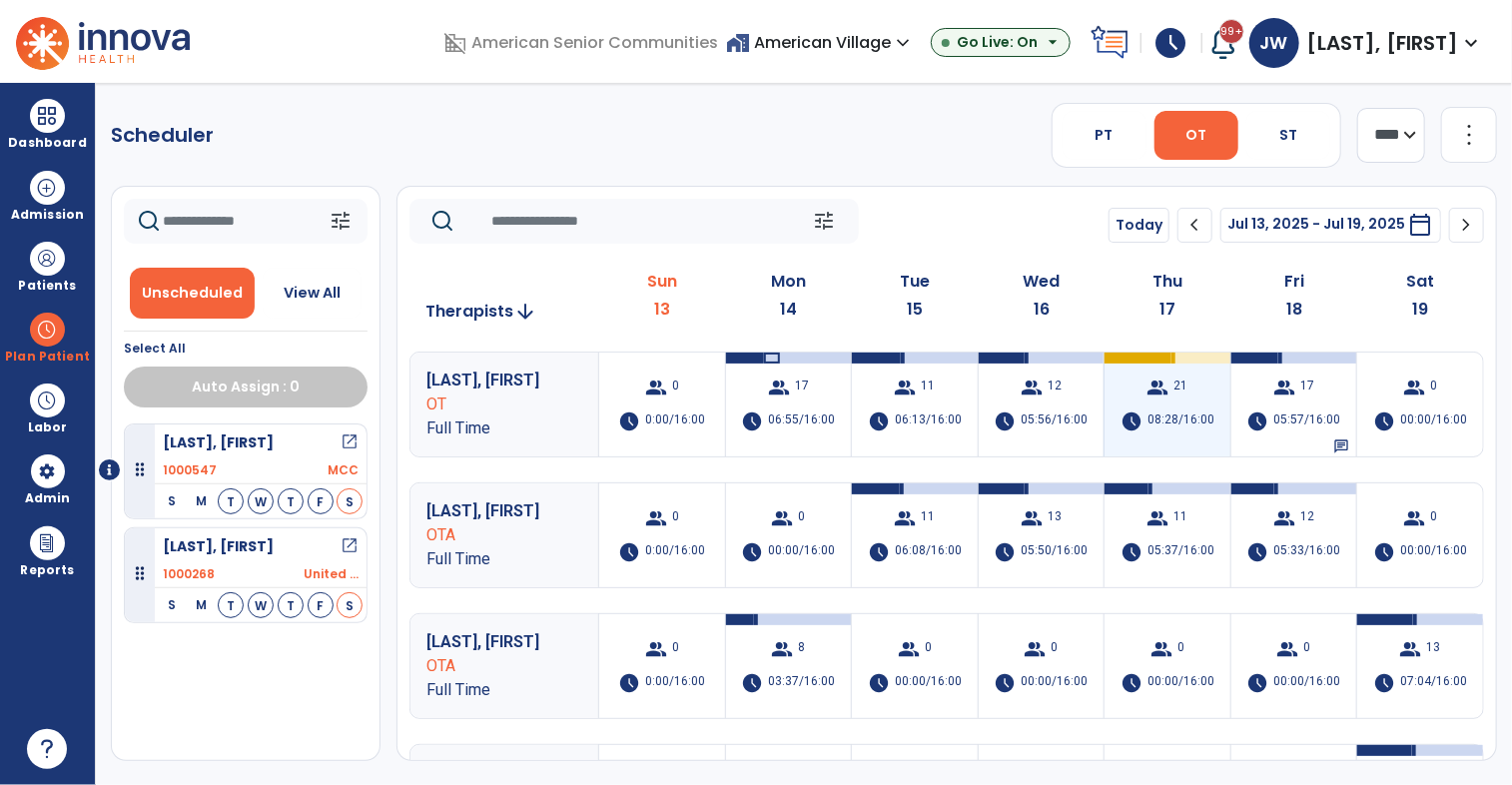 click on "group  21  schedule  08:28/16:00" at bounding box center (1167, 404) 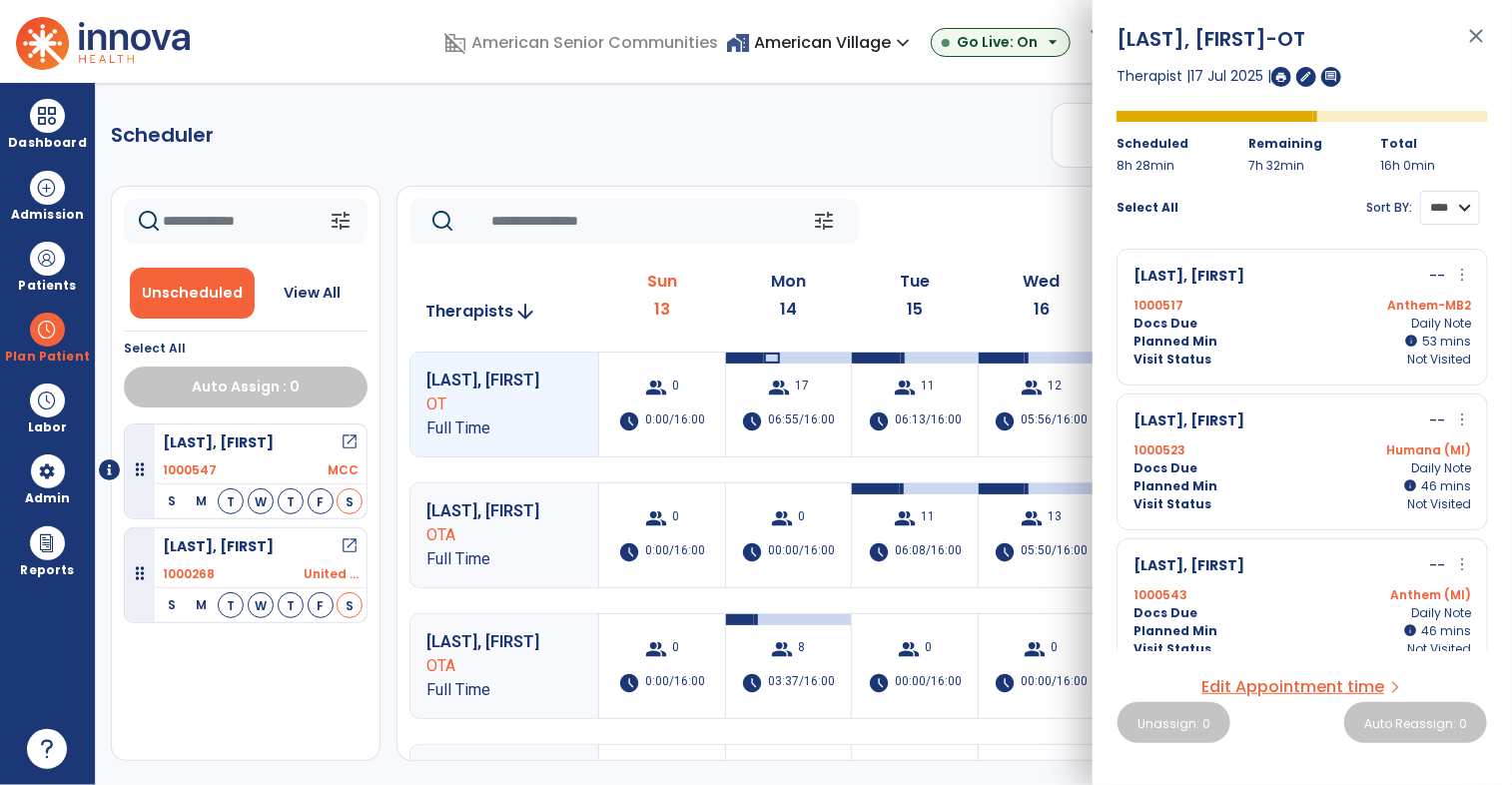 click on "**** ****" at bounding box center [1450, 208] 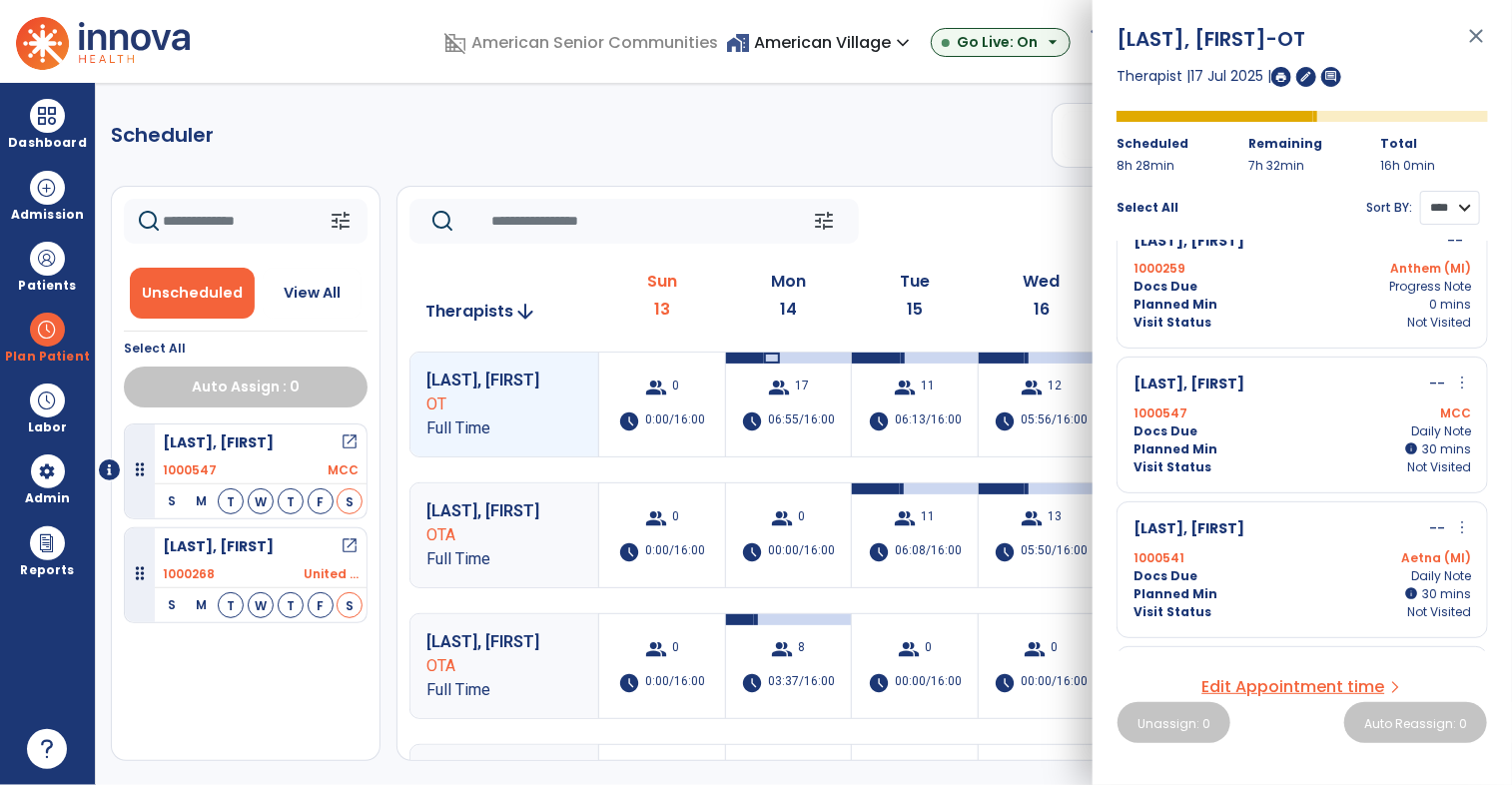 scroll, scrollTop: 469, scrollLeft: 0, axis: vertical 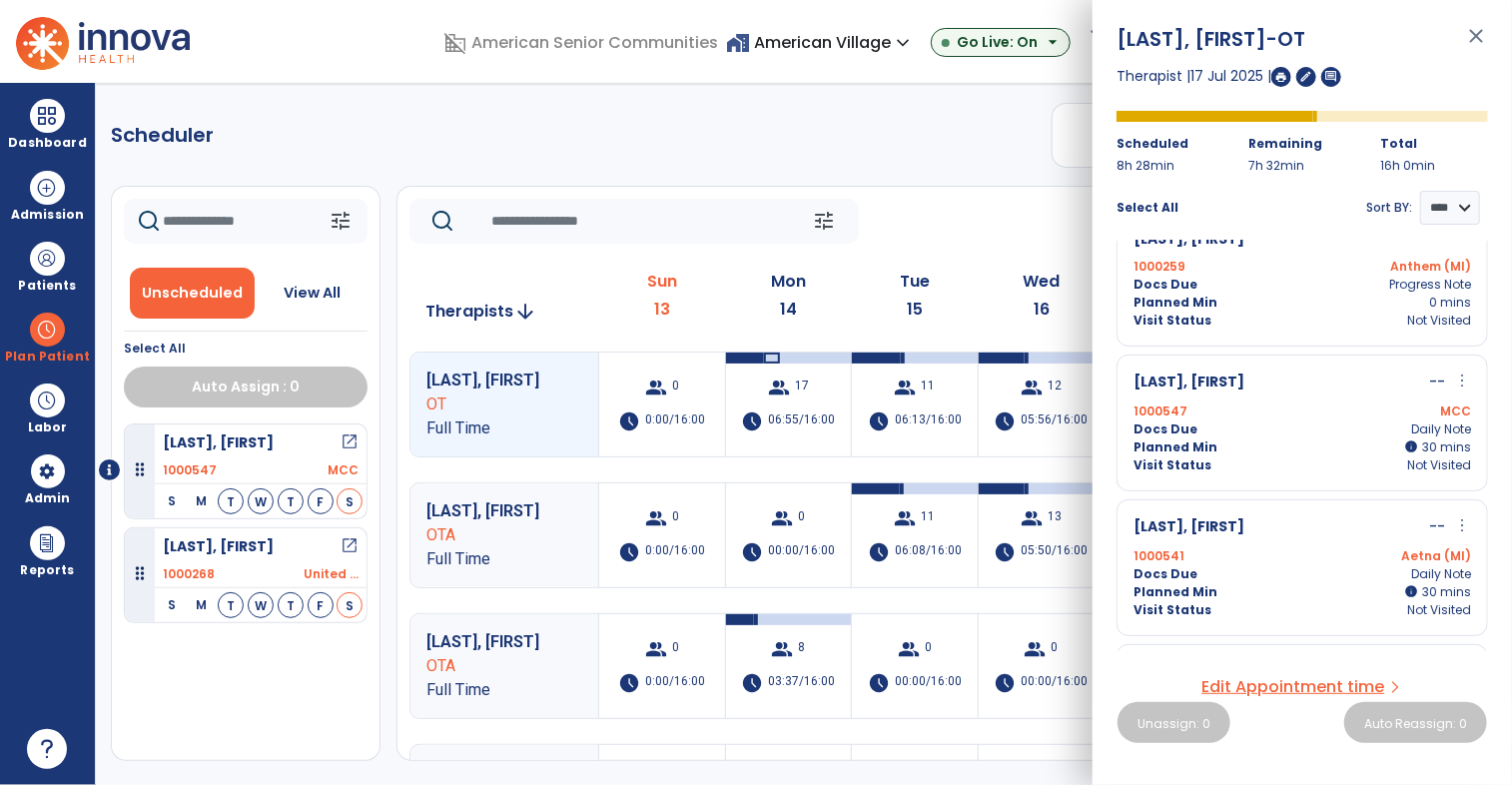 click on "Docs Due Daily Note" at bounding box center (1302, 429) 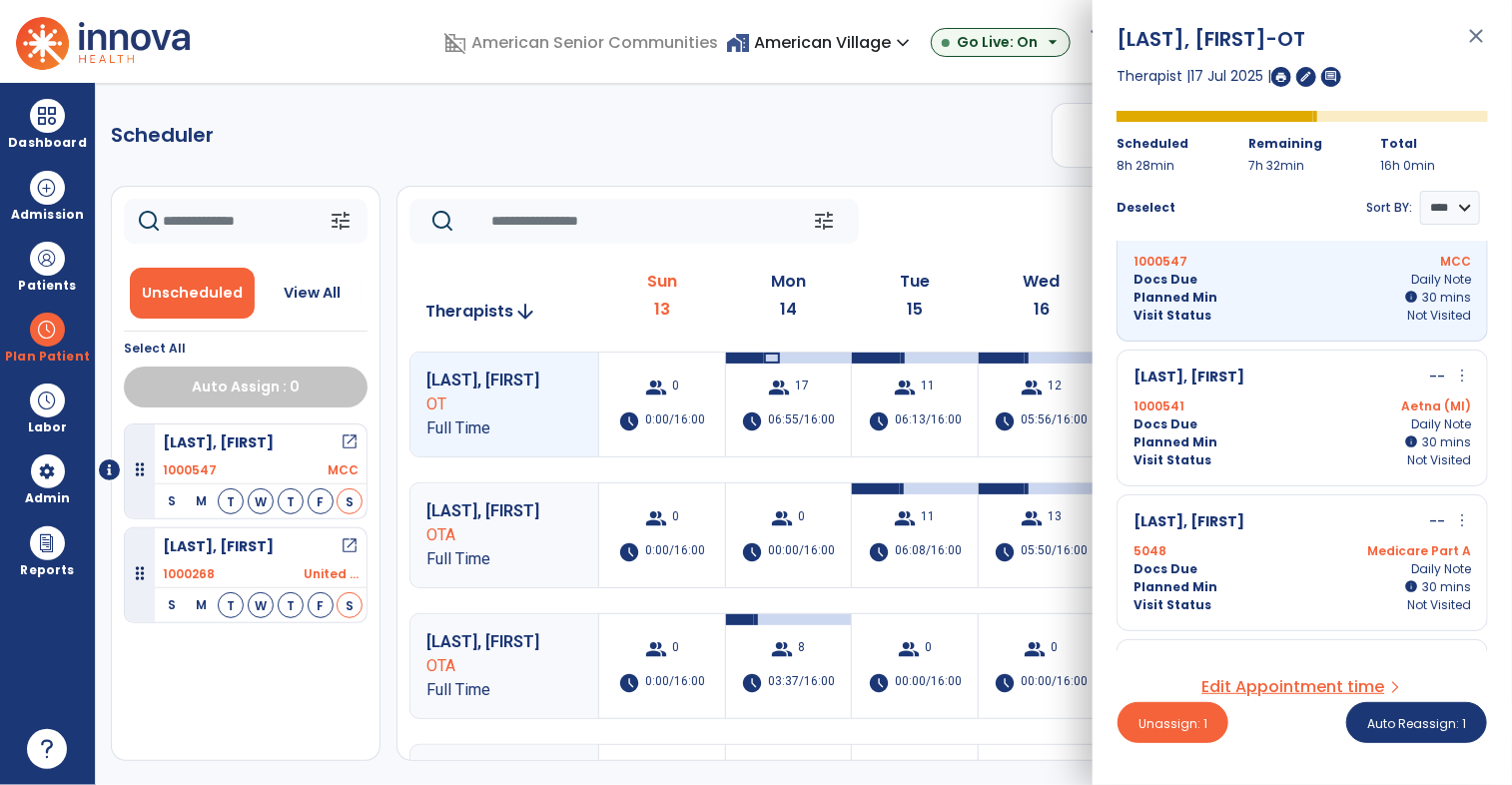 scroll, scrollTop: 621, scrollLeft: 0, axis: vertical 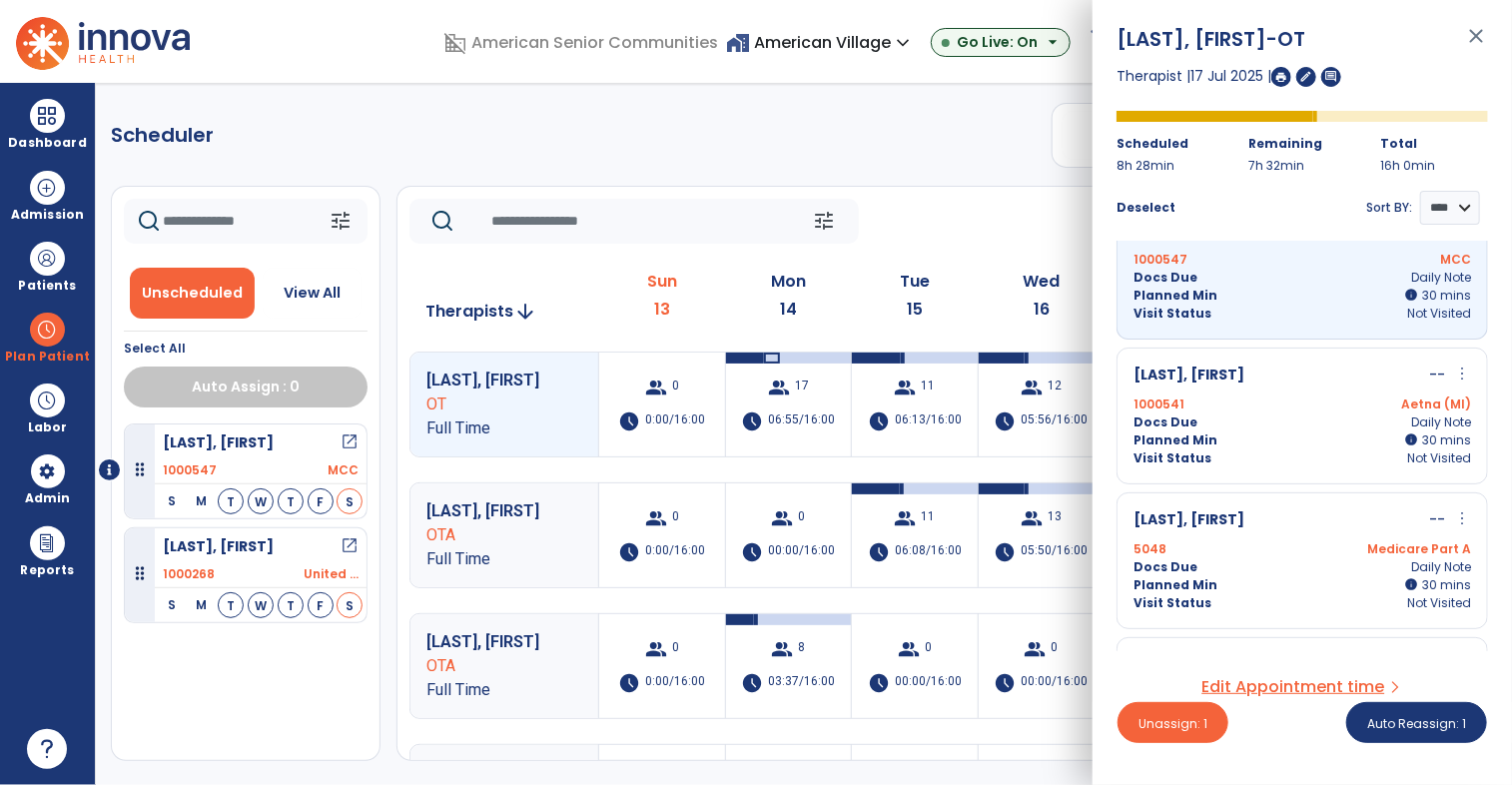 click on "Docs Due Daily Note" at bounding box center [1302, 422] 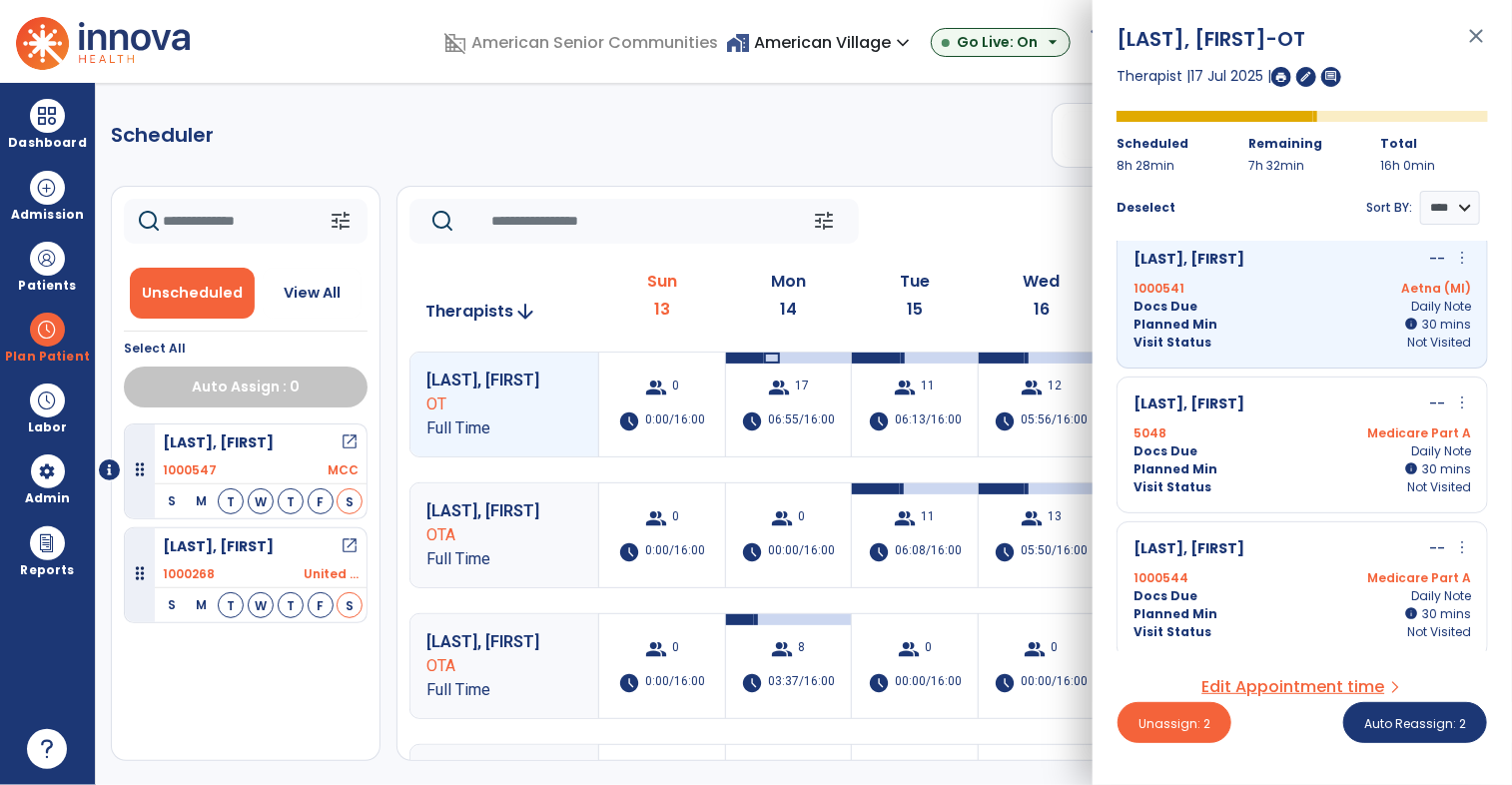 scroll, scrollTop: 747, scrollLeft: 0, axis: vertical 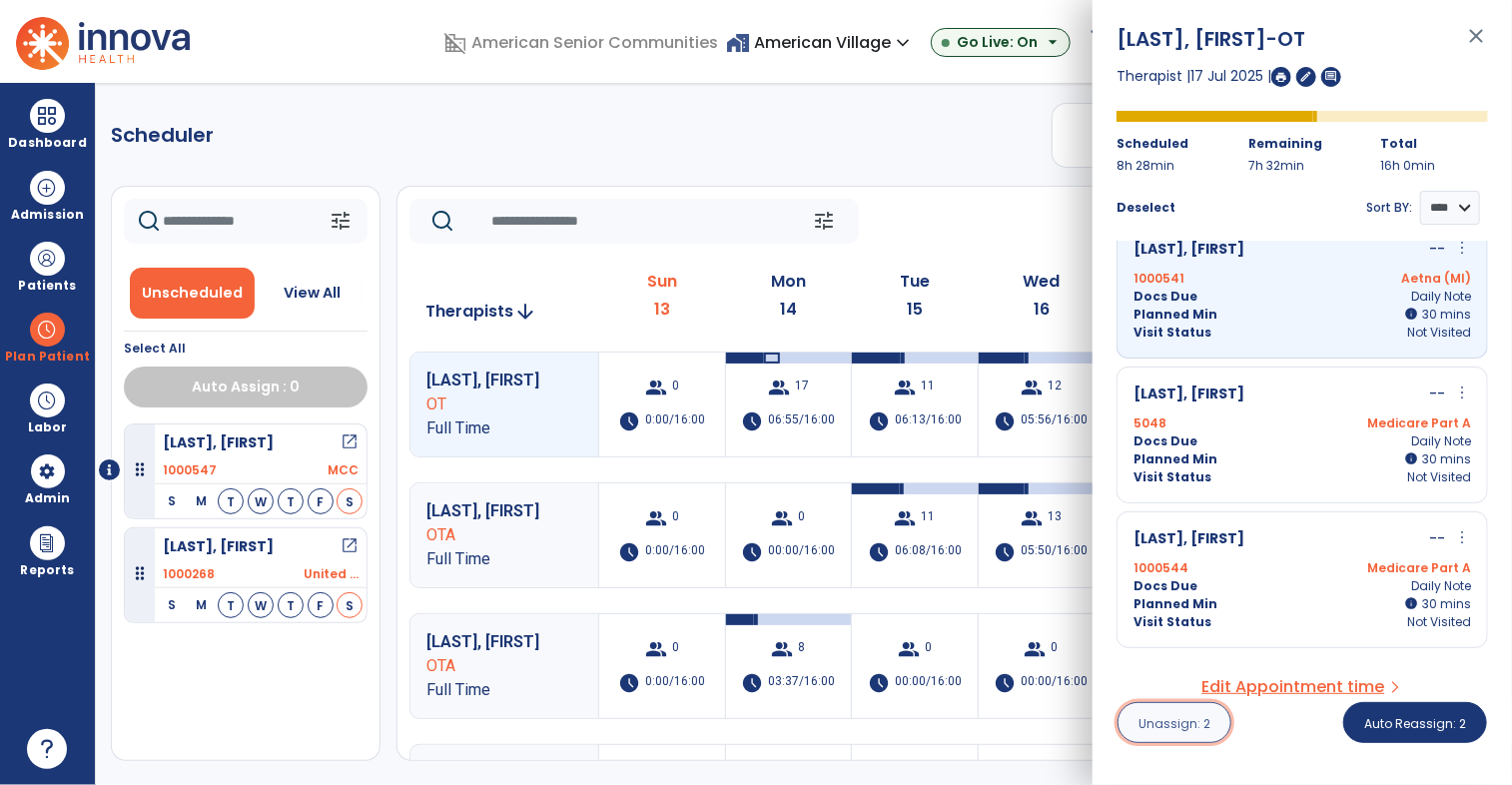 click on "Unassign: 2" at bounding box center (1174, 723) 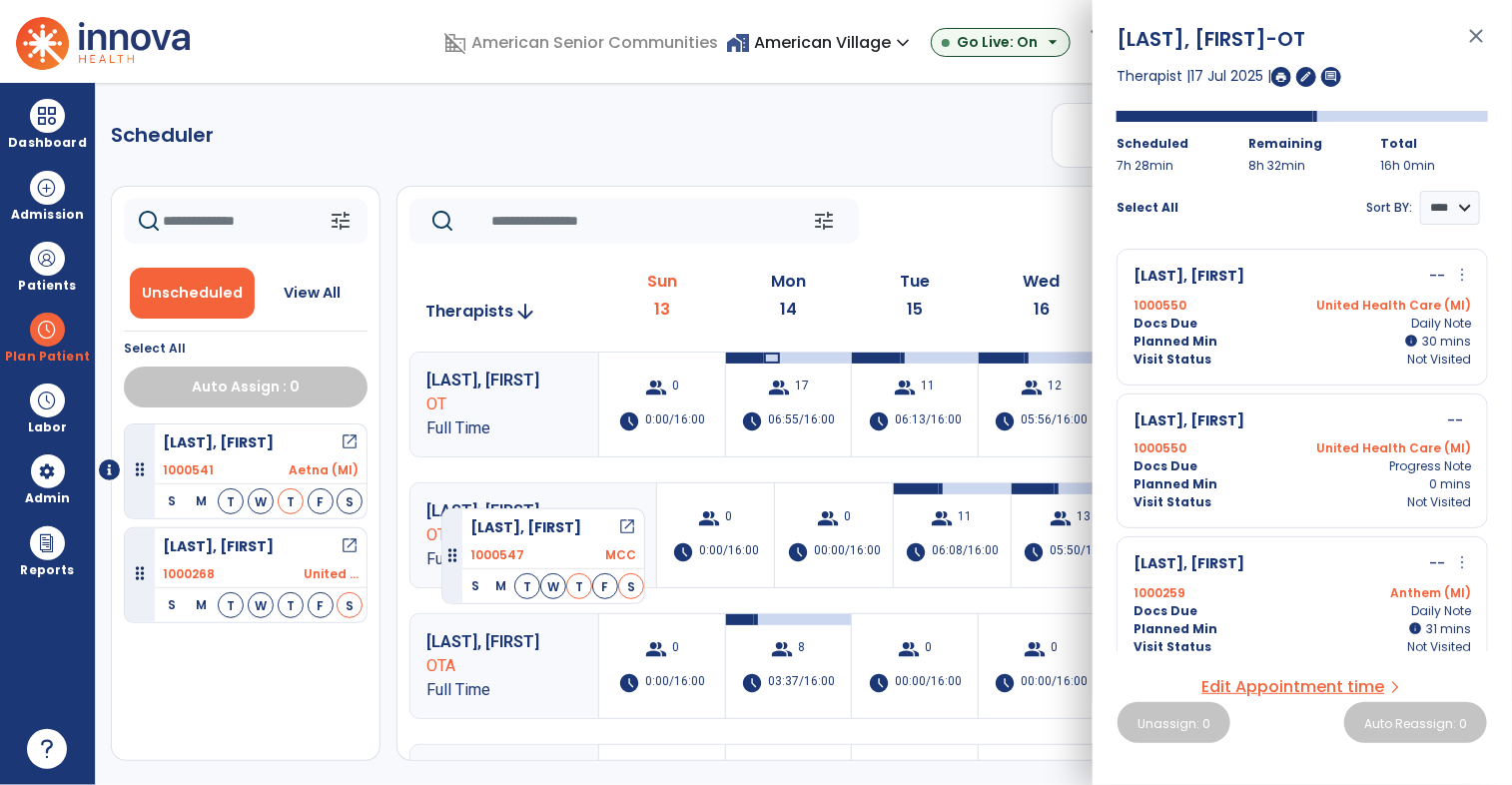 drag, startPoint x: 246, startPoint y: 457, endPoint x: 441, endPoint y: 500, distance: 199.6848 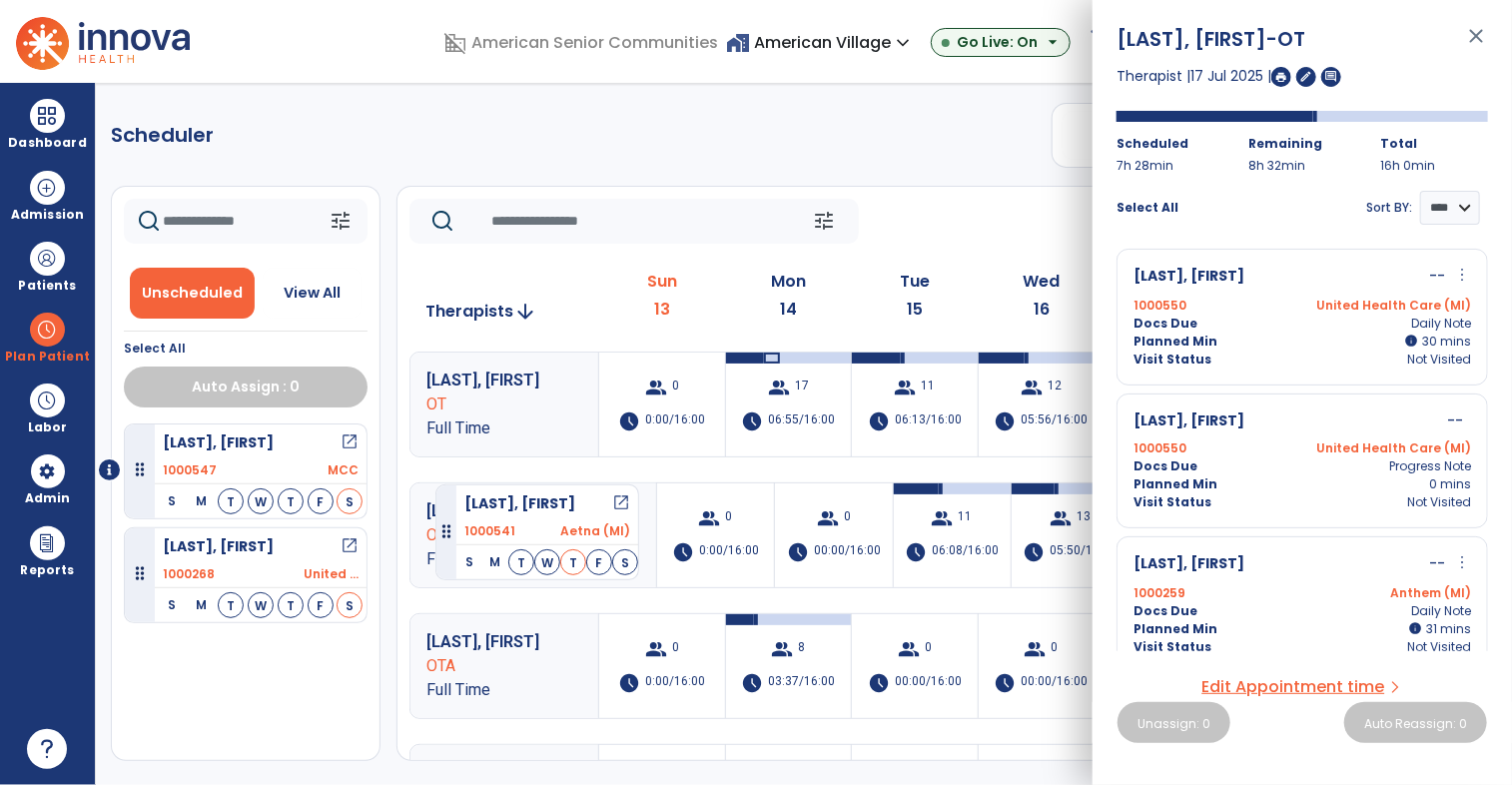 drag, startPoint x: 256, startPoint y: 556, endPoint x: 435, endPoint y: 476, distance: 196.06377 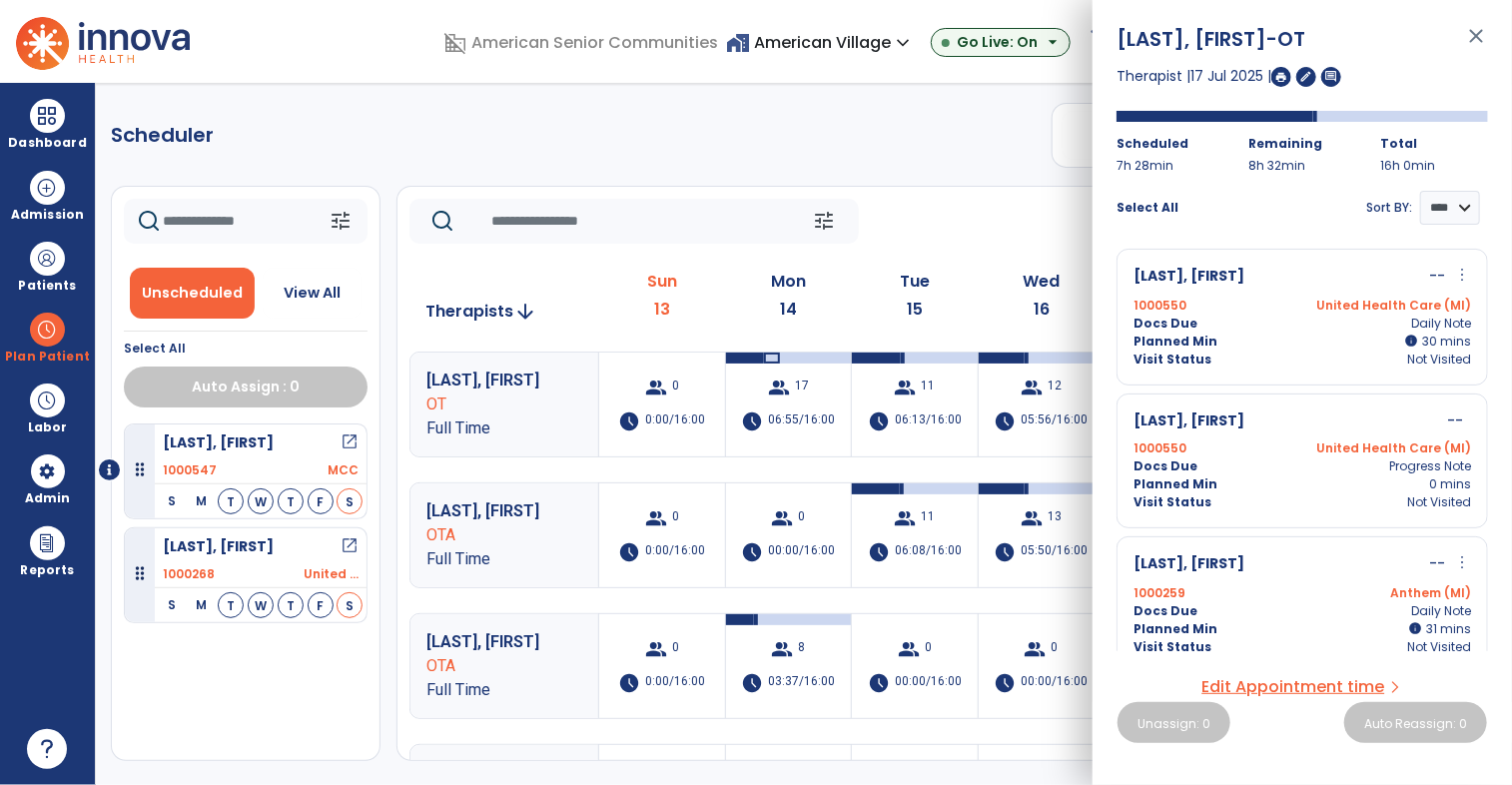 click on "Scheduler   PT   OT   ST  **** *** more_vert  Manage Labor   View All Therapists   Print" 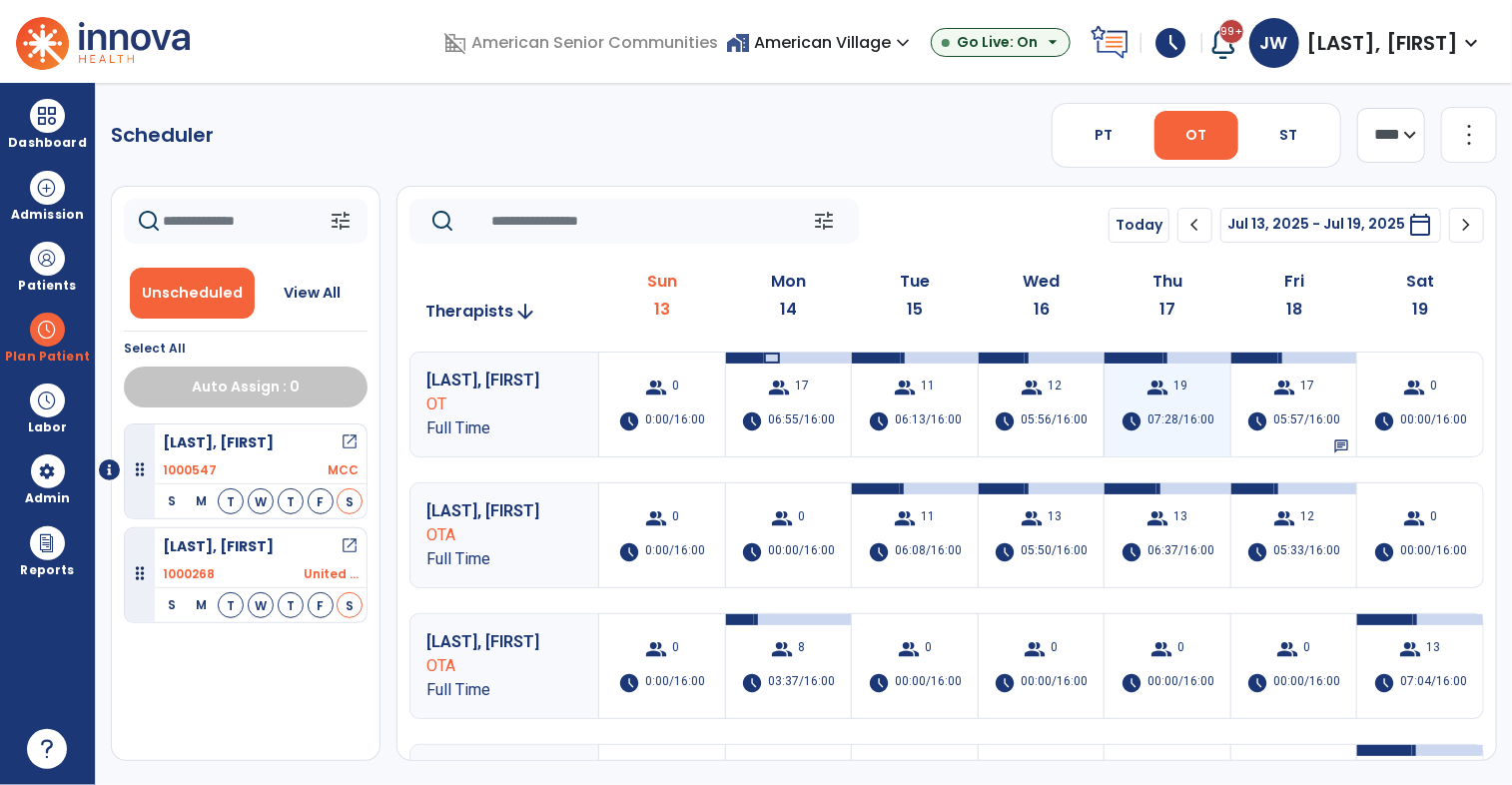 click on "group" at bounding box center [1158, 388] 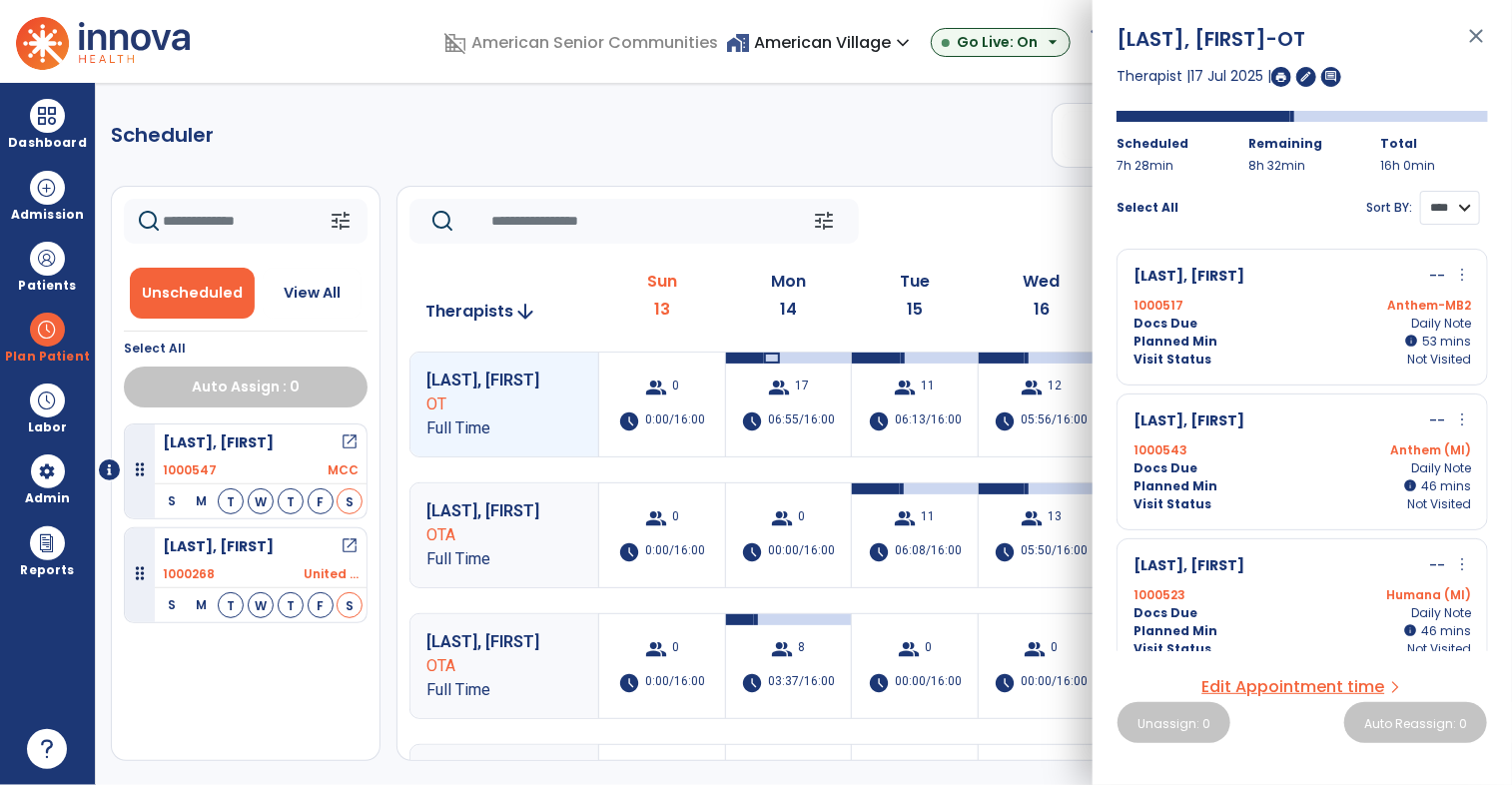 click on "**** ****" at bounding box center (1450, 208) 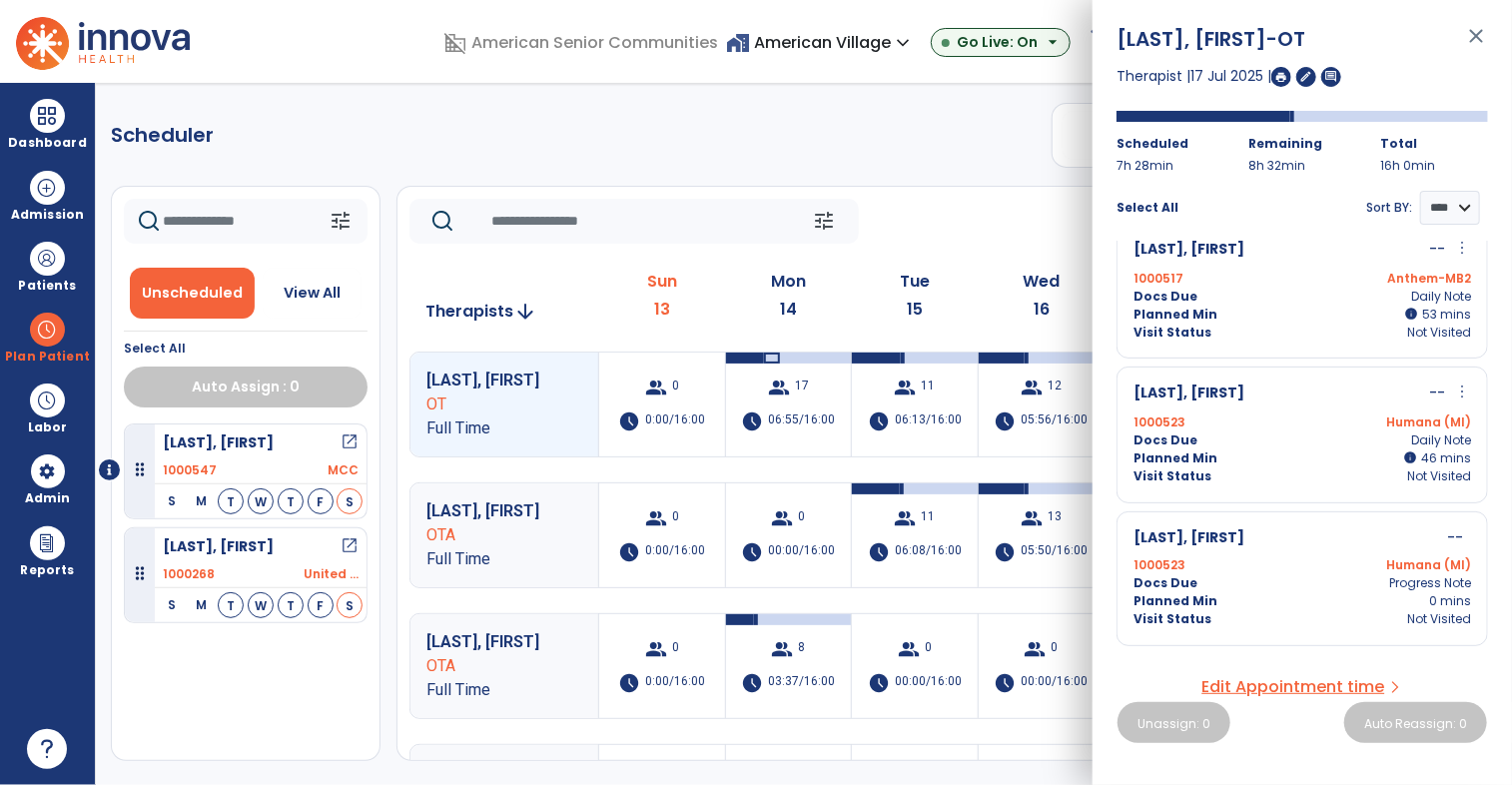 click on "Humana (MI)" at bounding box center [1386, 423] 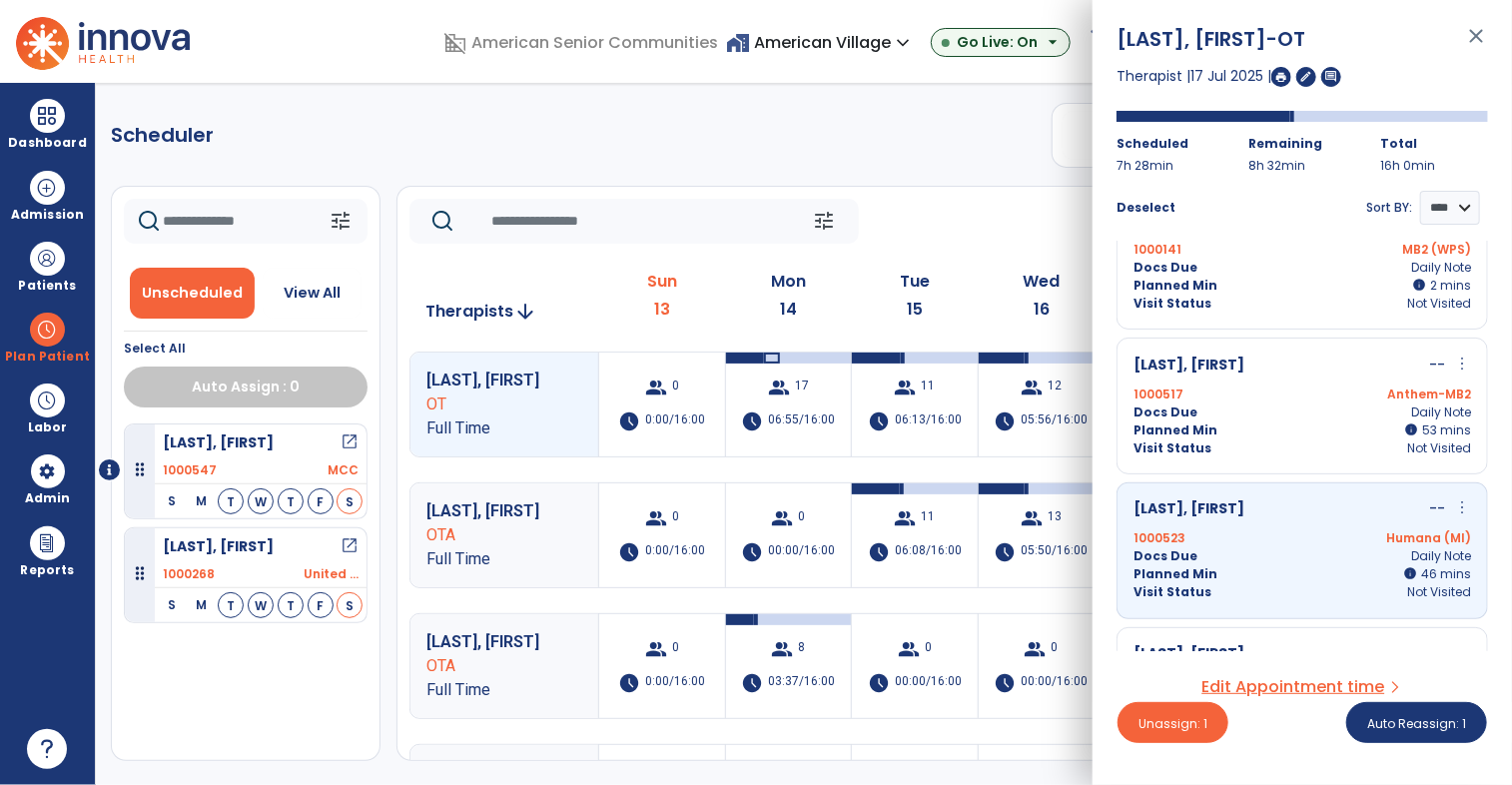 scroll, scrollTop: 1644, scrollLeft: 0, axis: vertical 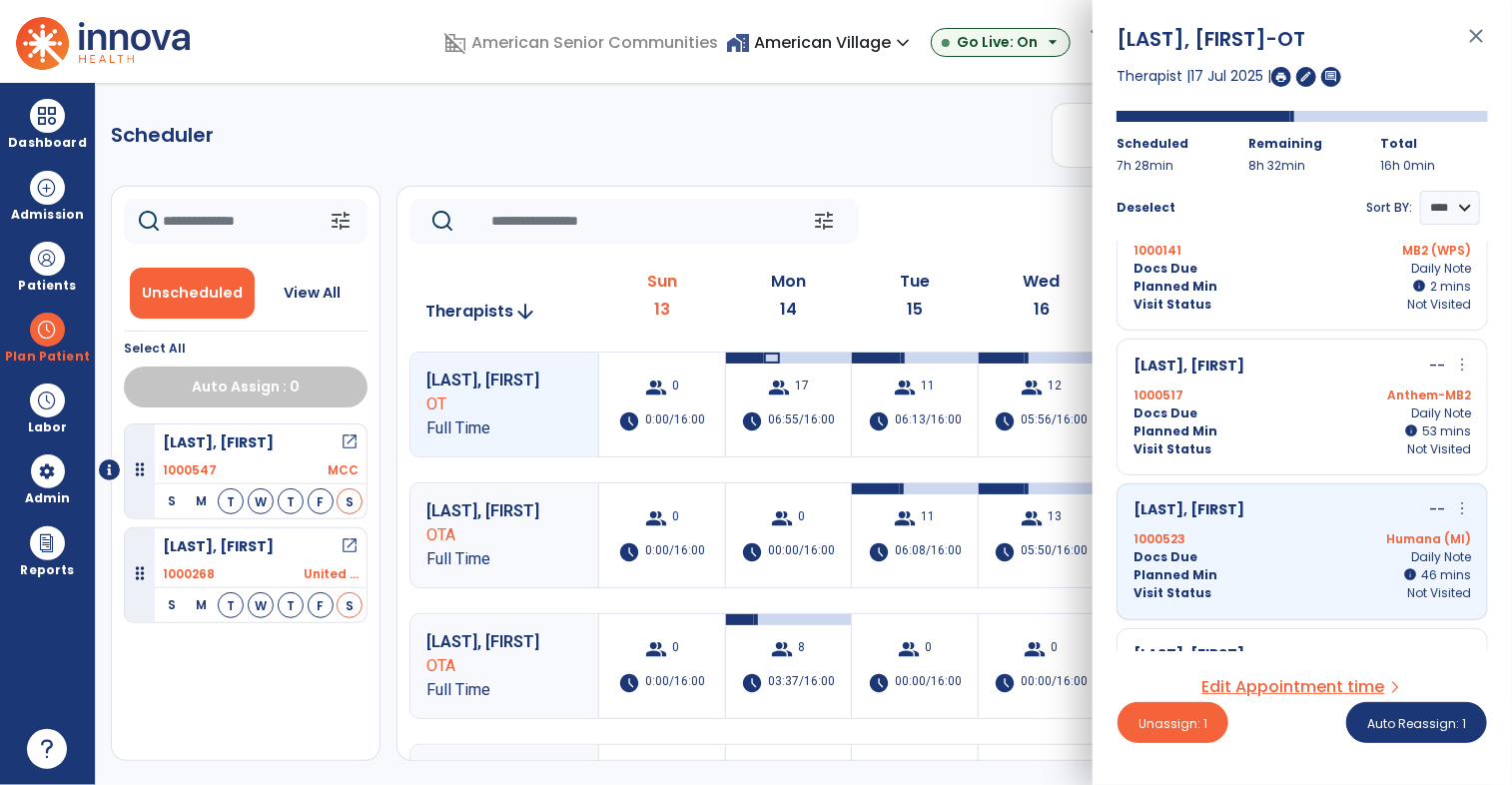 click on "Docs Due Daily Note" at bounding box center [1302, 558] 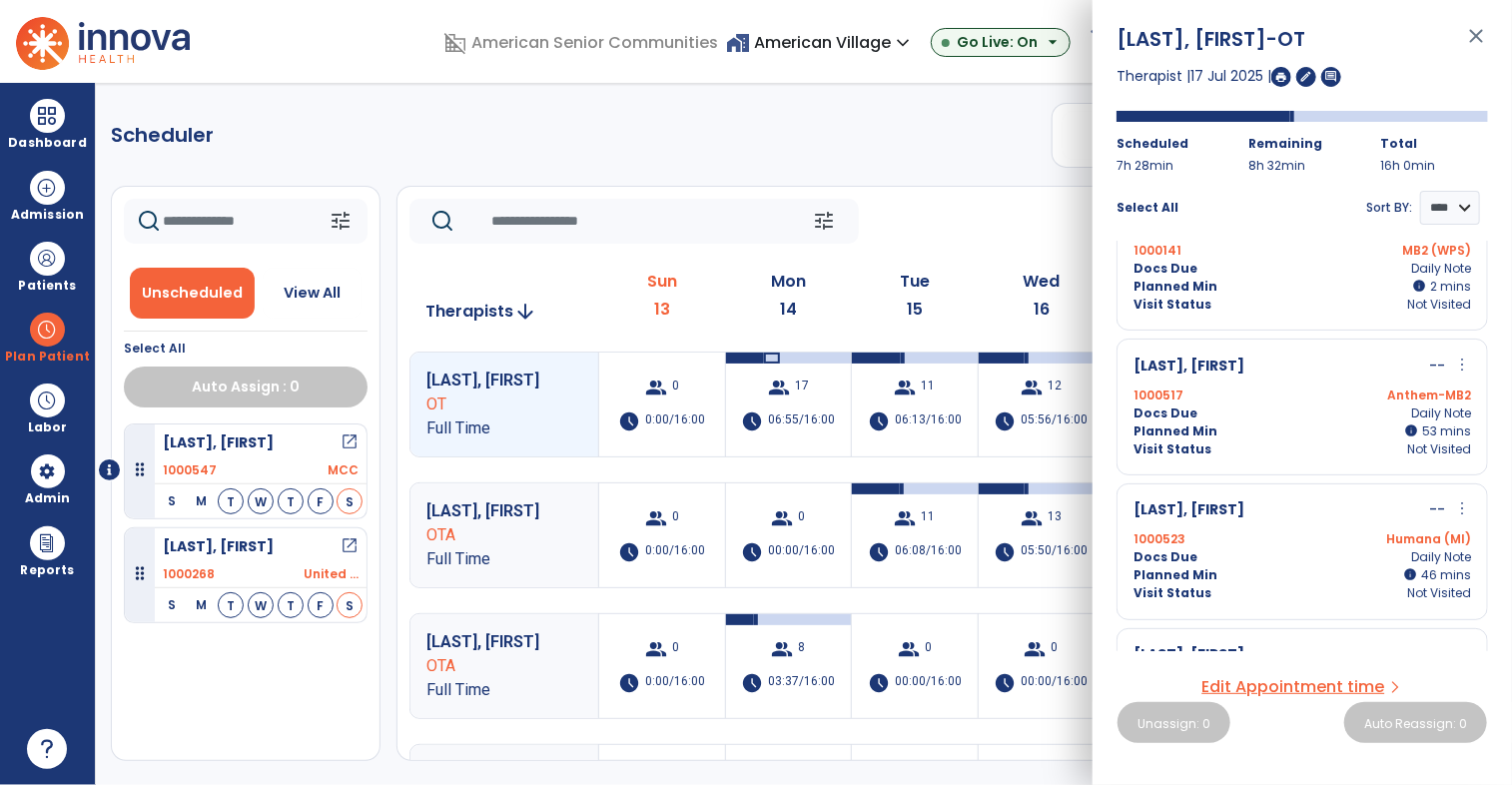 click on "more_vert" at bounding box center (1462, 365) 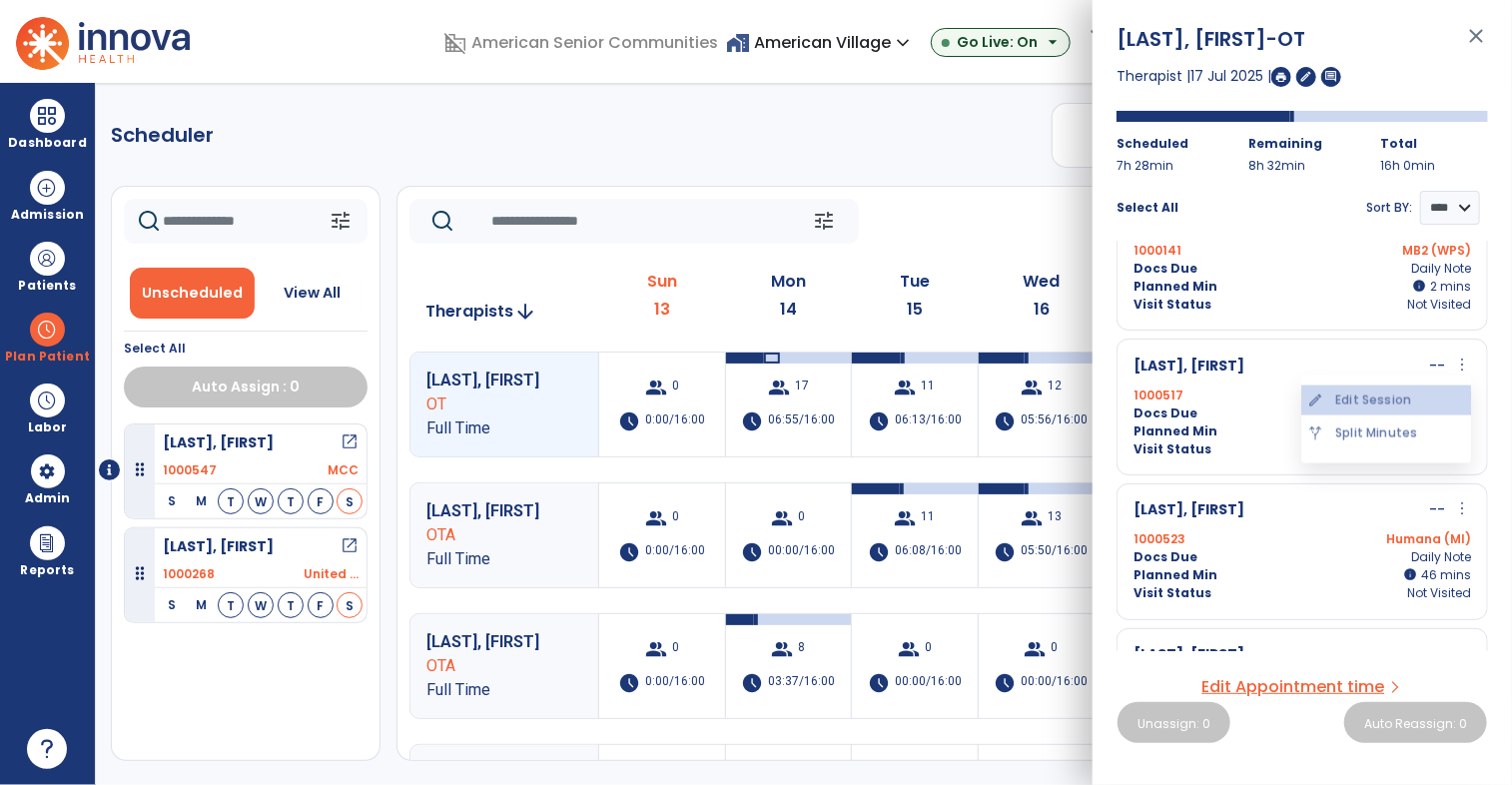click on "edit   Edit Session" at bounding box center (1386, 400) 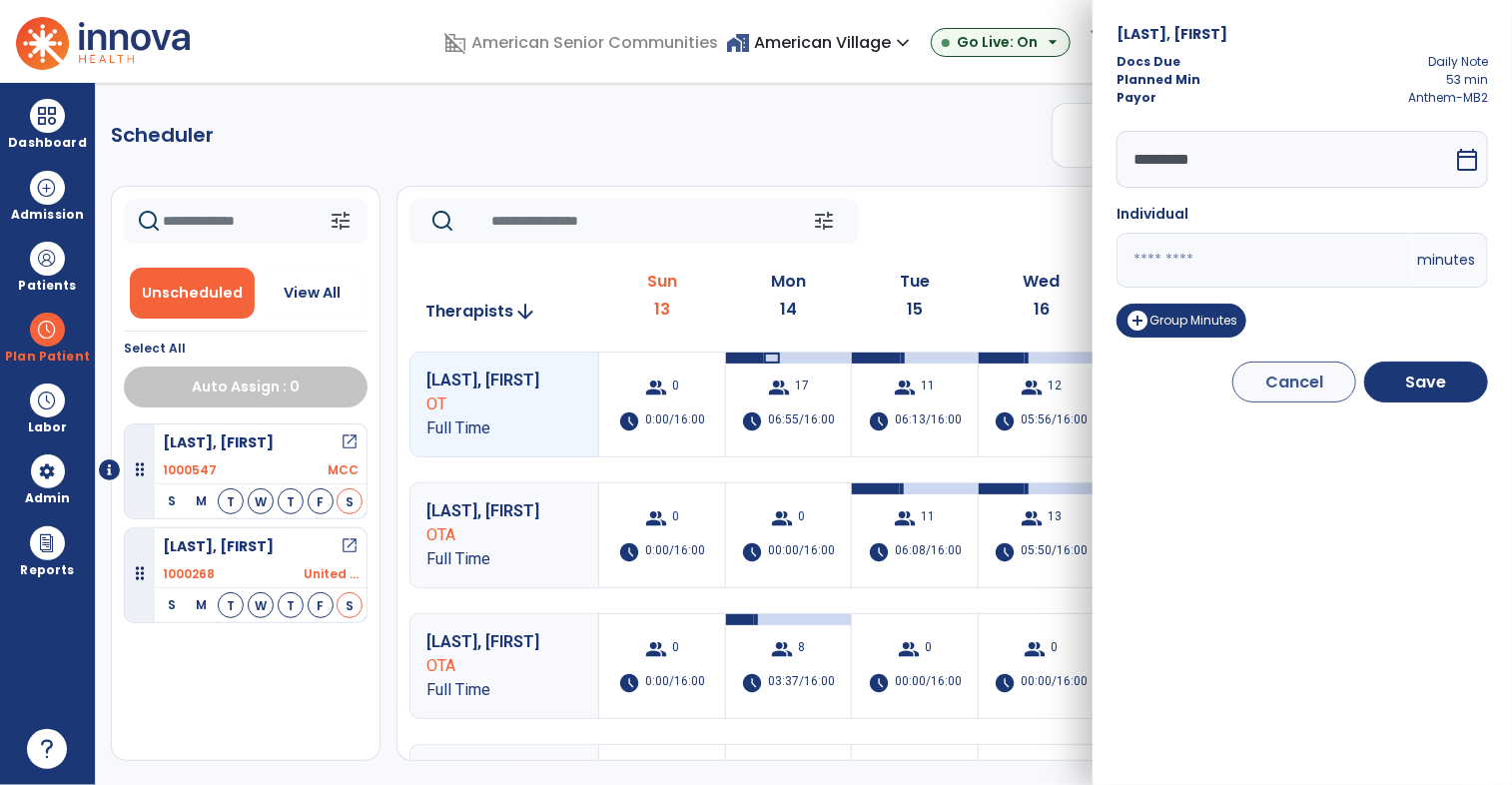 click on "*********" at bounding box center [1284, 159] 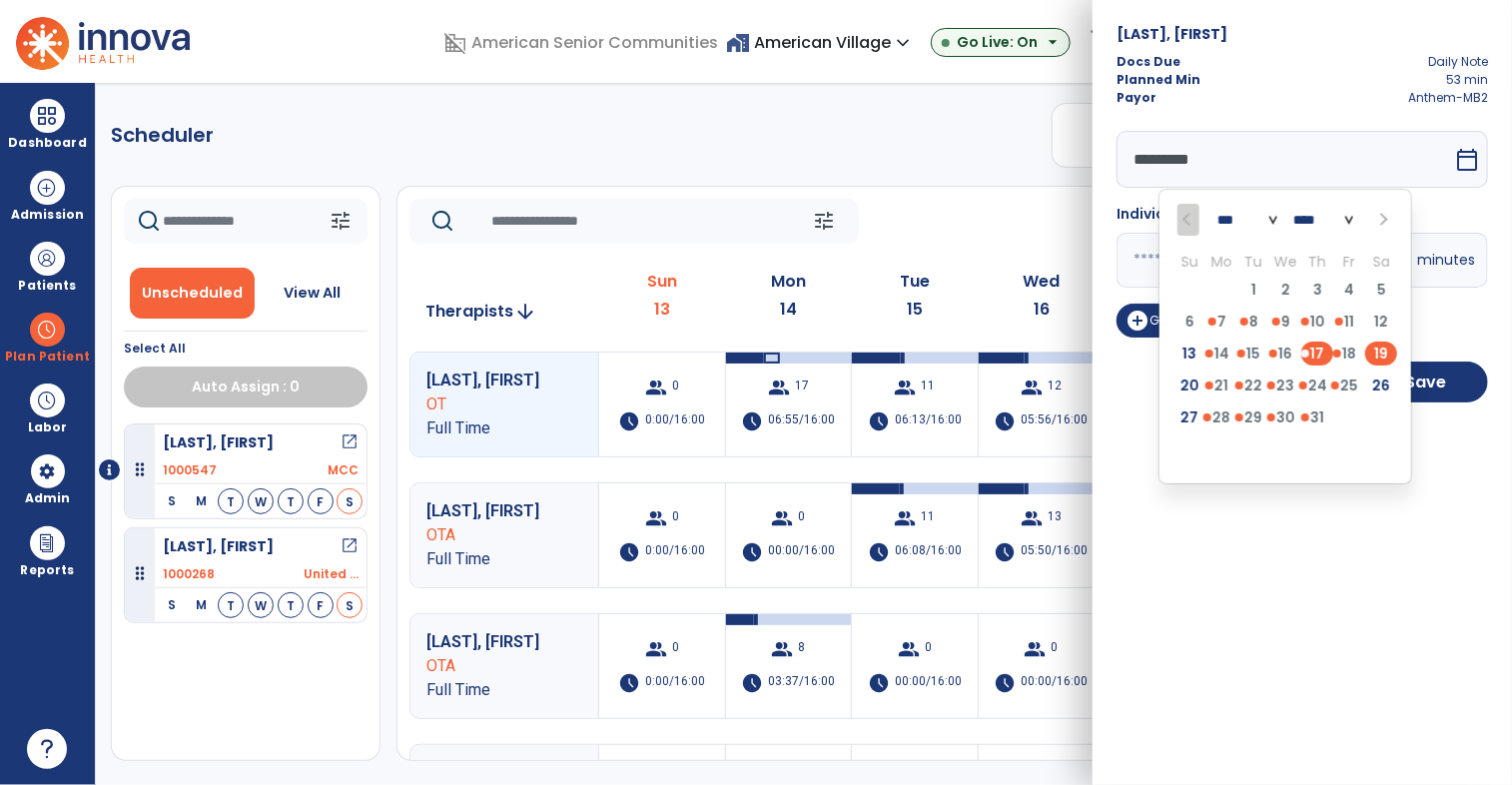 click on "19" at bounding box center [1381, 354] 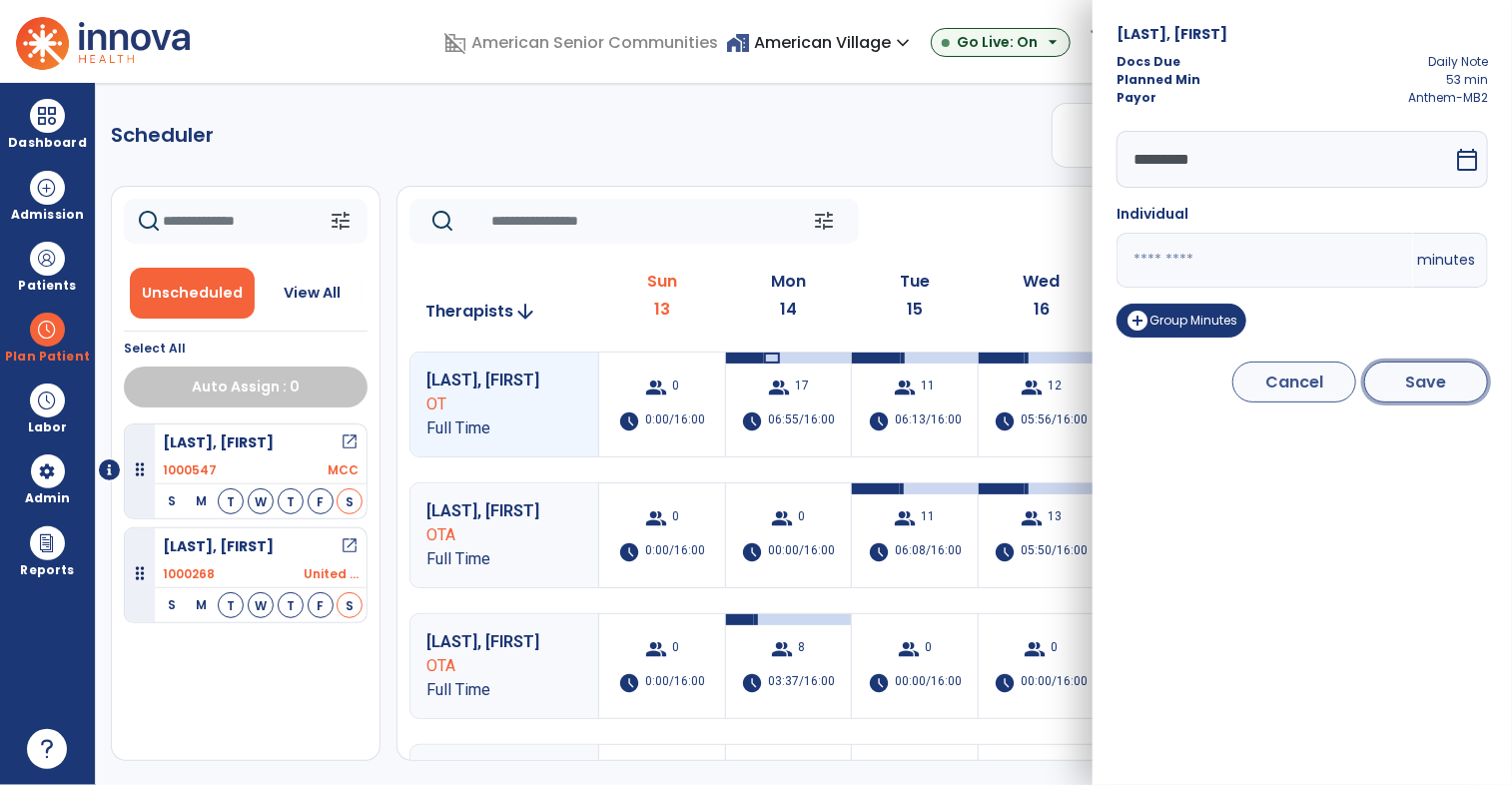 click on "Save" at bounding box center (1426, 382) 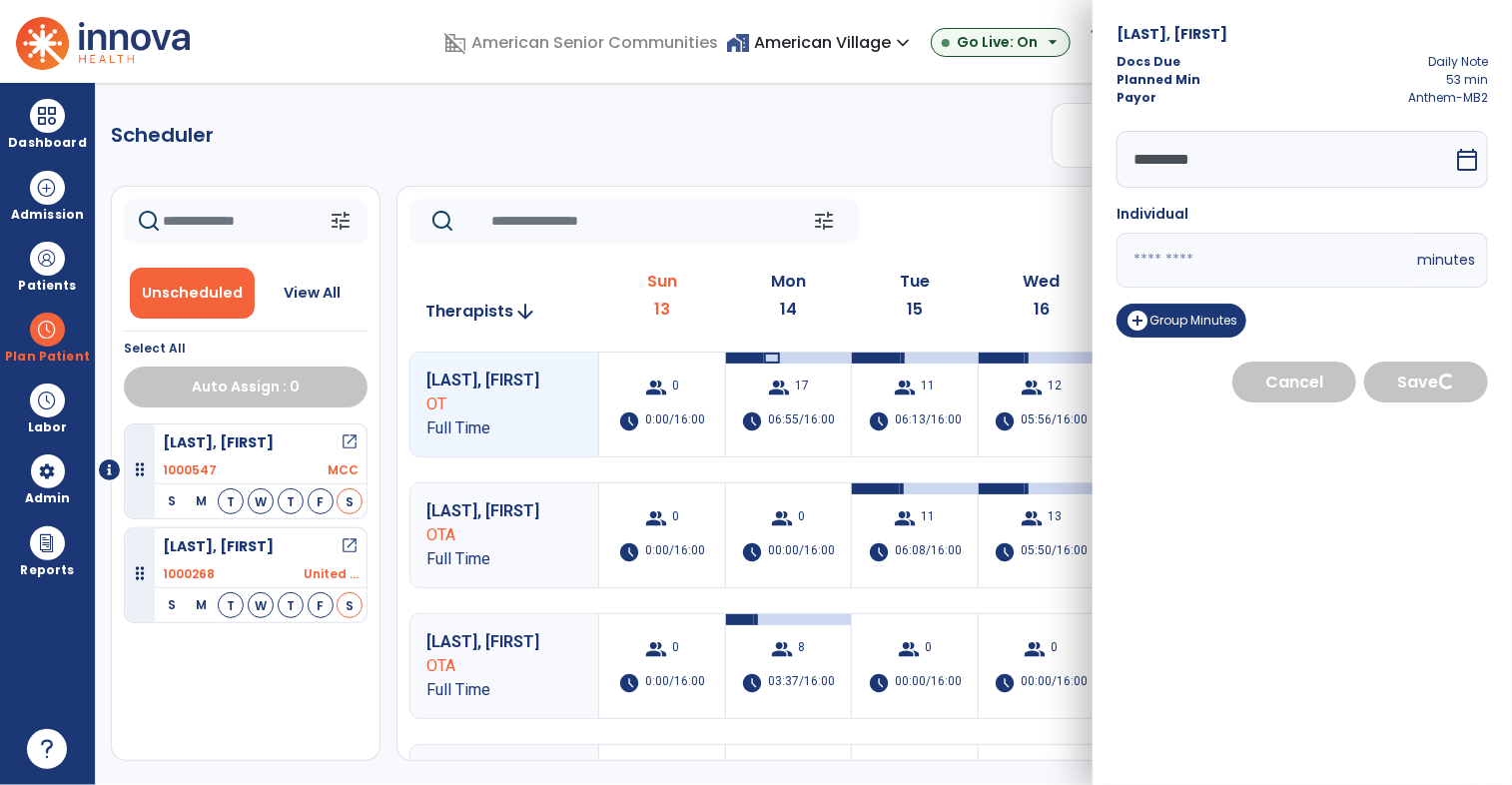 select on "****" 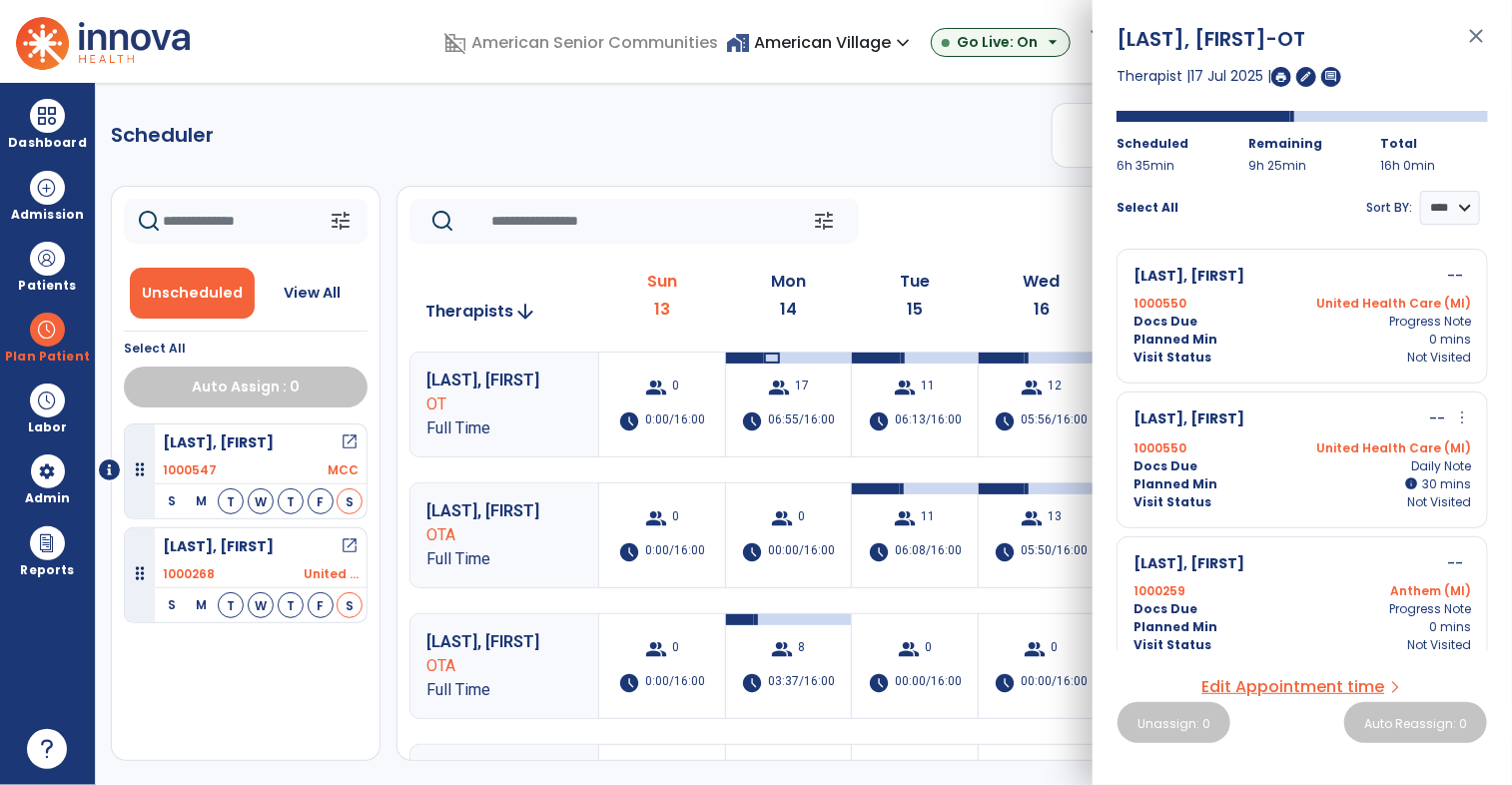 click on "tune   Today  chevron_left Jul 13, 2025 - Jul 19, 2025  *********  calendar_today  chevron_right" 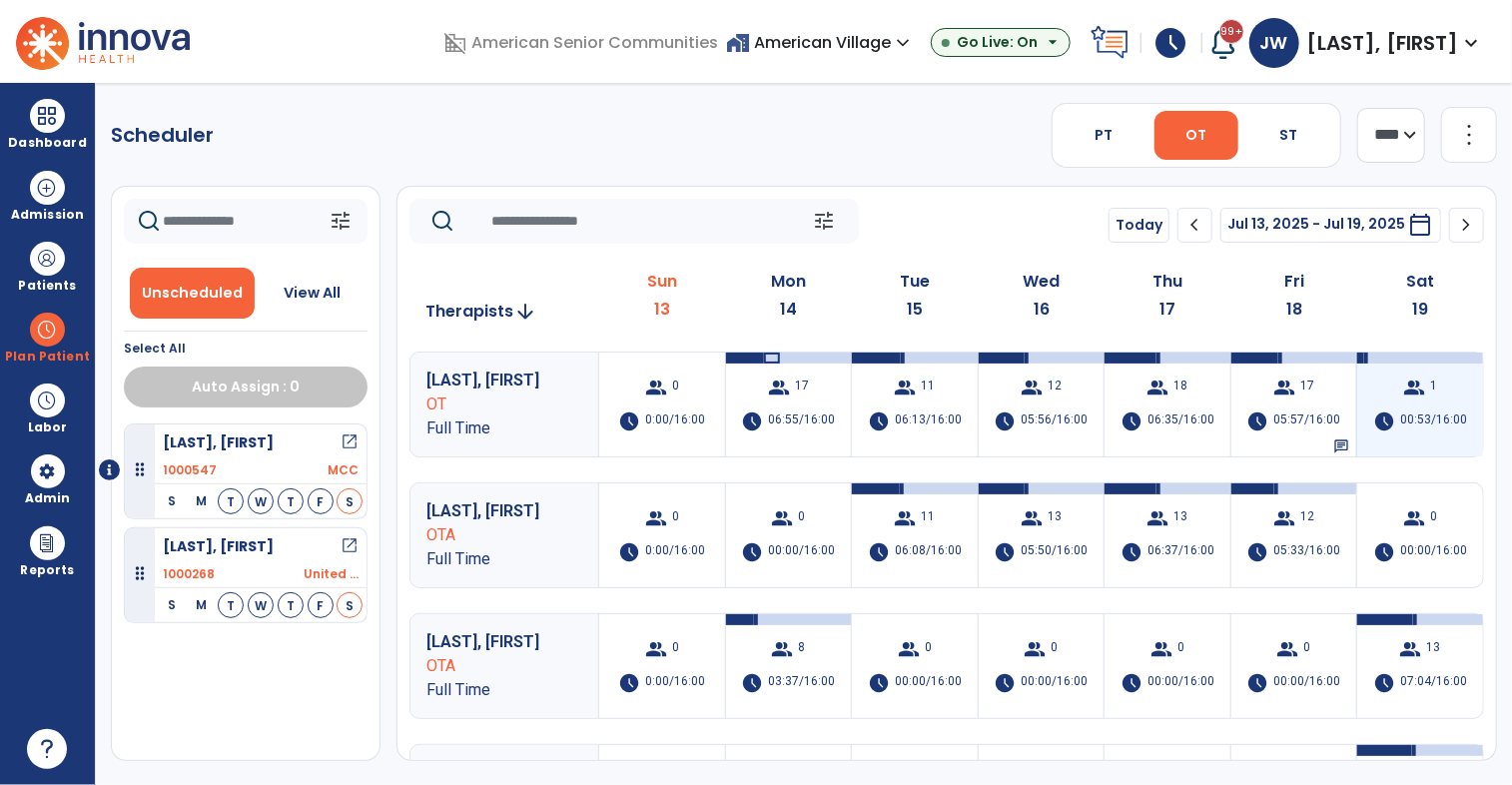 click on "group" at bounding box center [1414, 388] 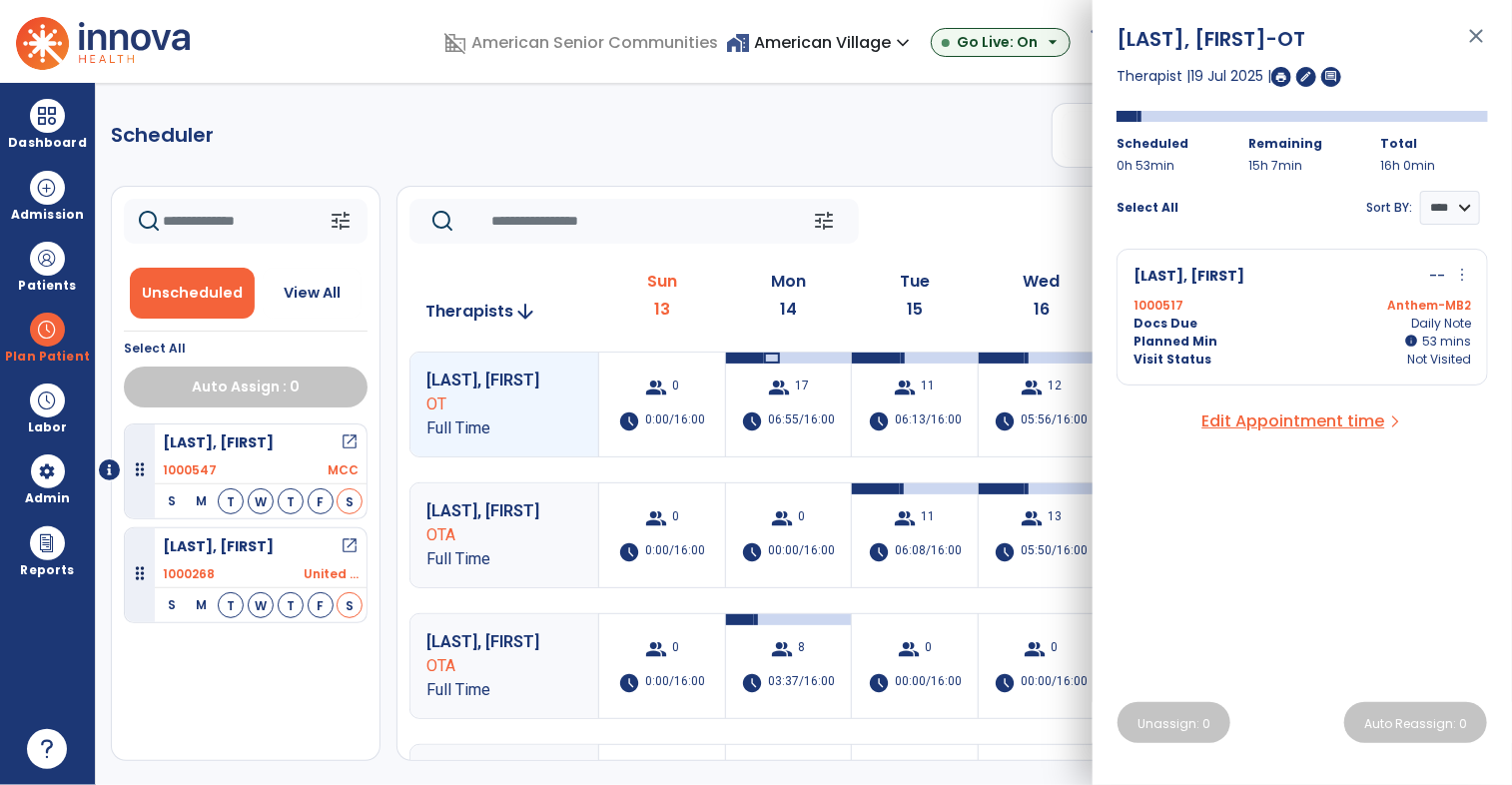 click on "Docs Due Daily Note" at bounding box center [1302, 324] 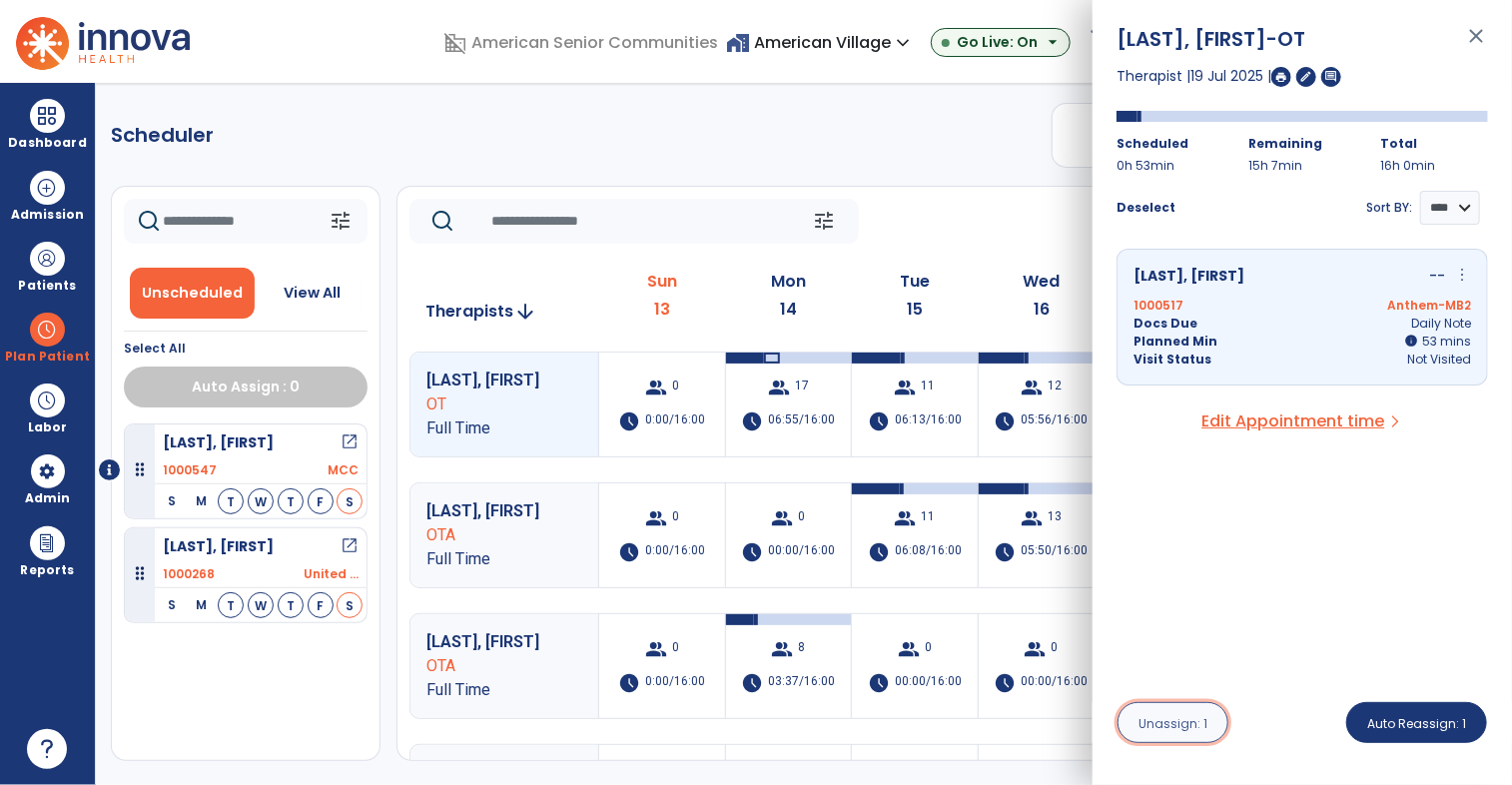 click on "Unassign: 1" at bounding box center [1172, 723] 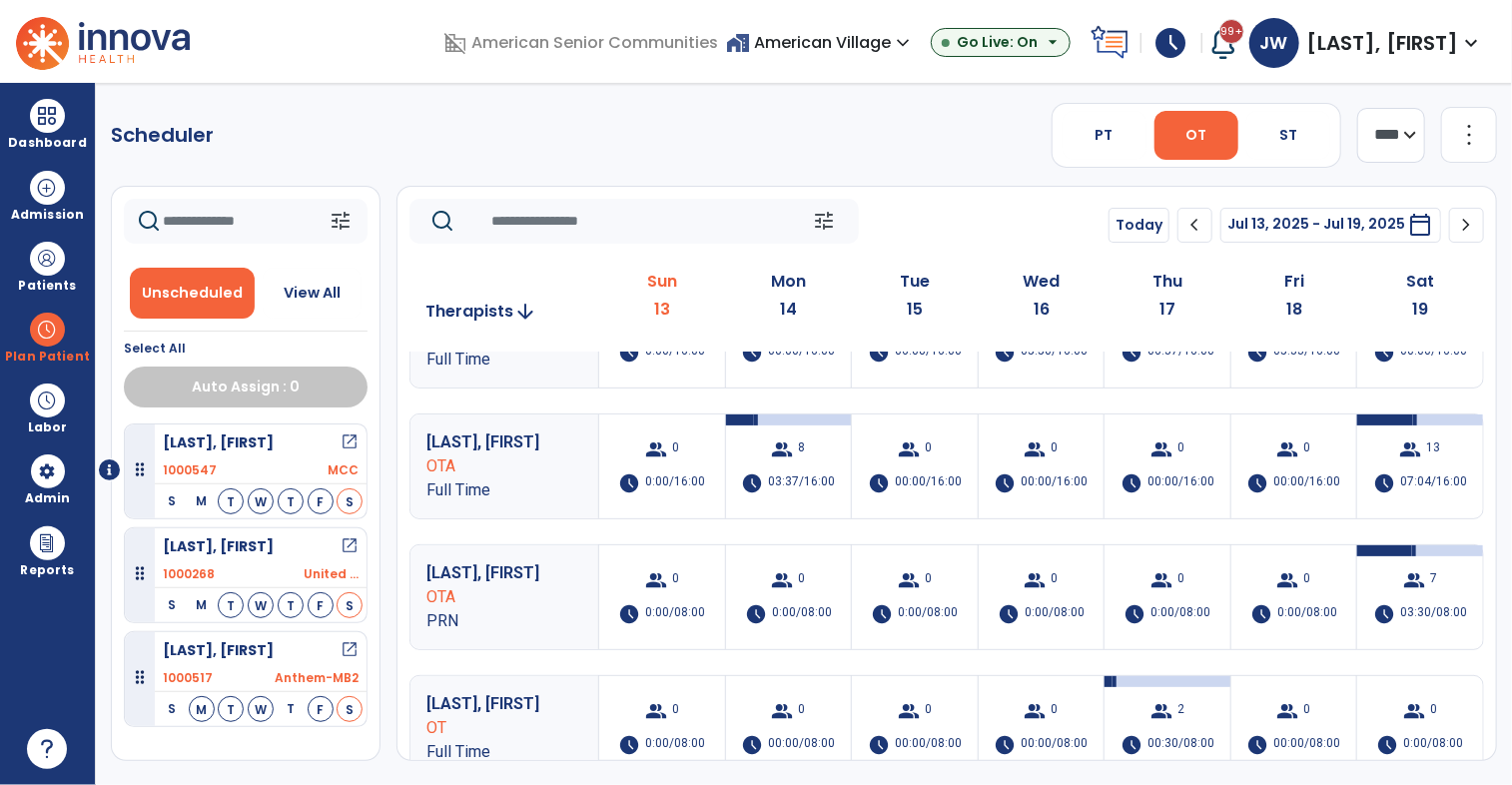 scroll, scrollTop: 215, scrollLeft: 0, axis: vertical 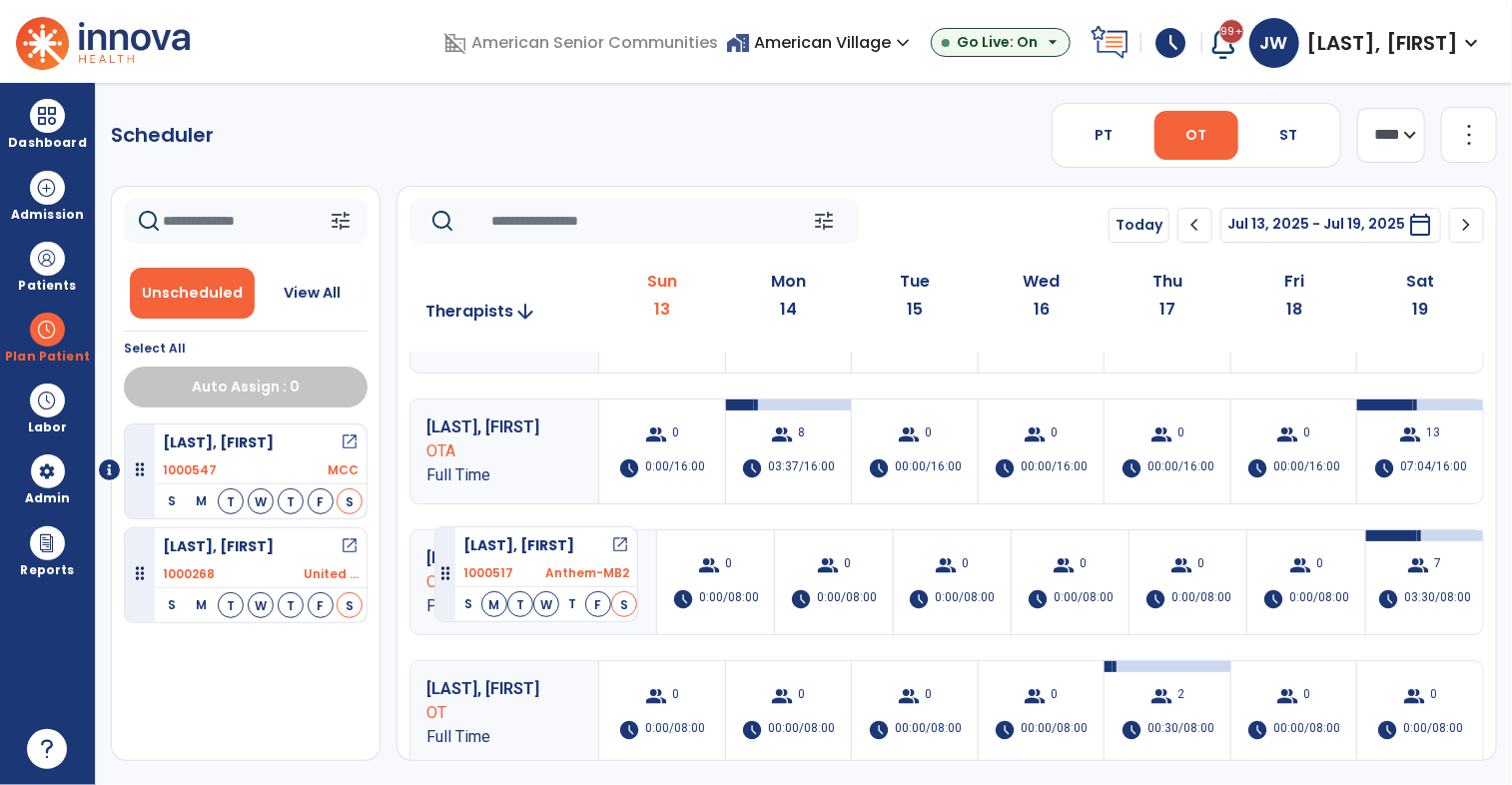 drag, startPoint x: 233, startPoint y: 677, endPoint x: 434, endPoint y: 519, distance: 255.6658 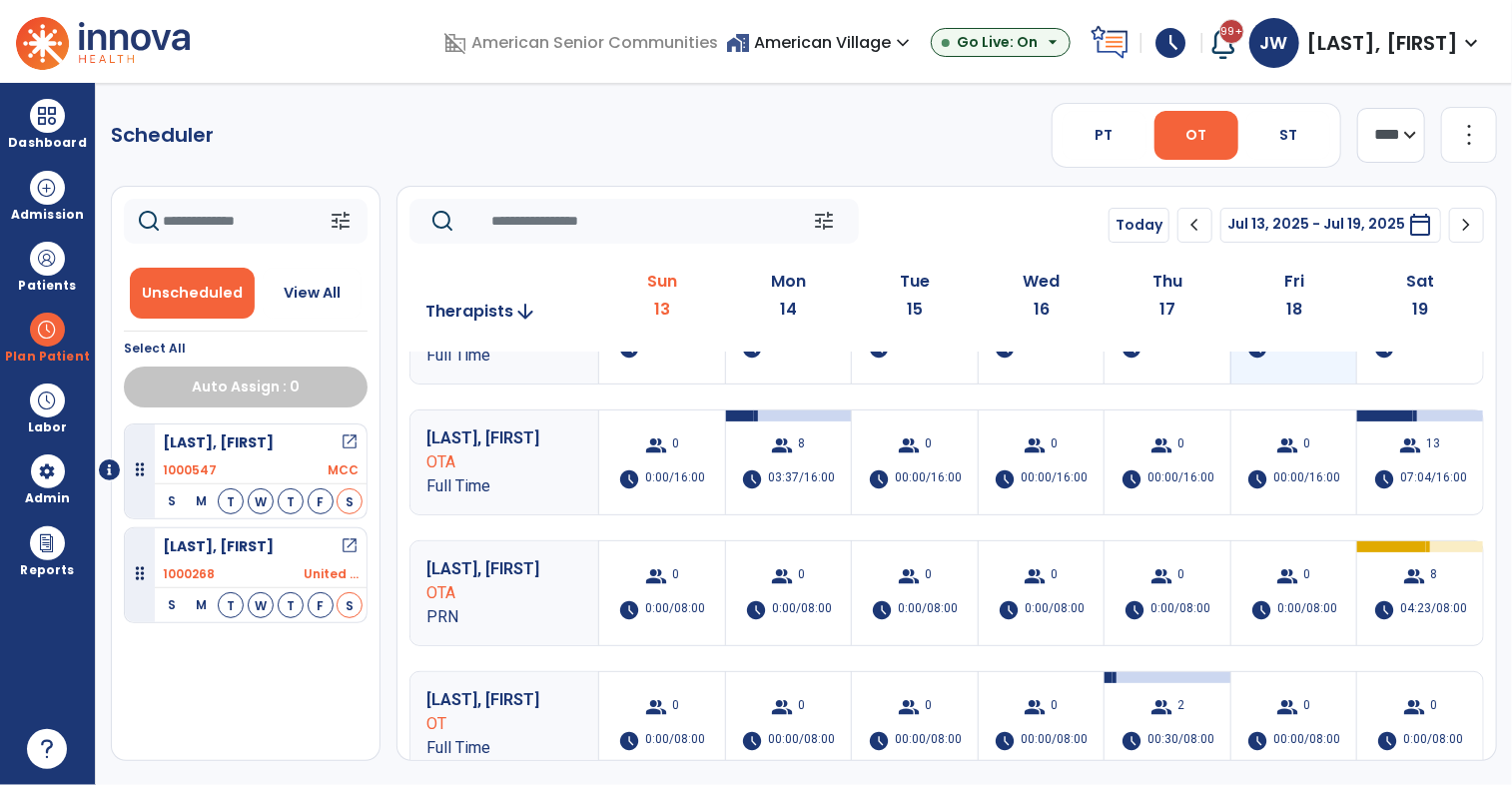 scroll, scrollTop: 222, scrollLeft: 0, axis: vertical 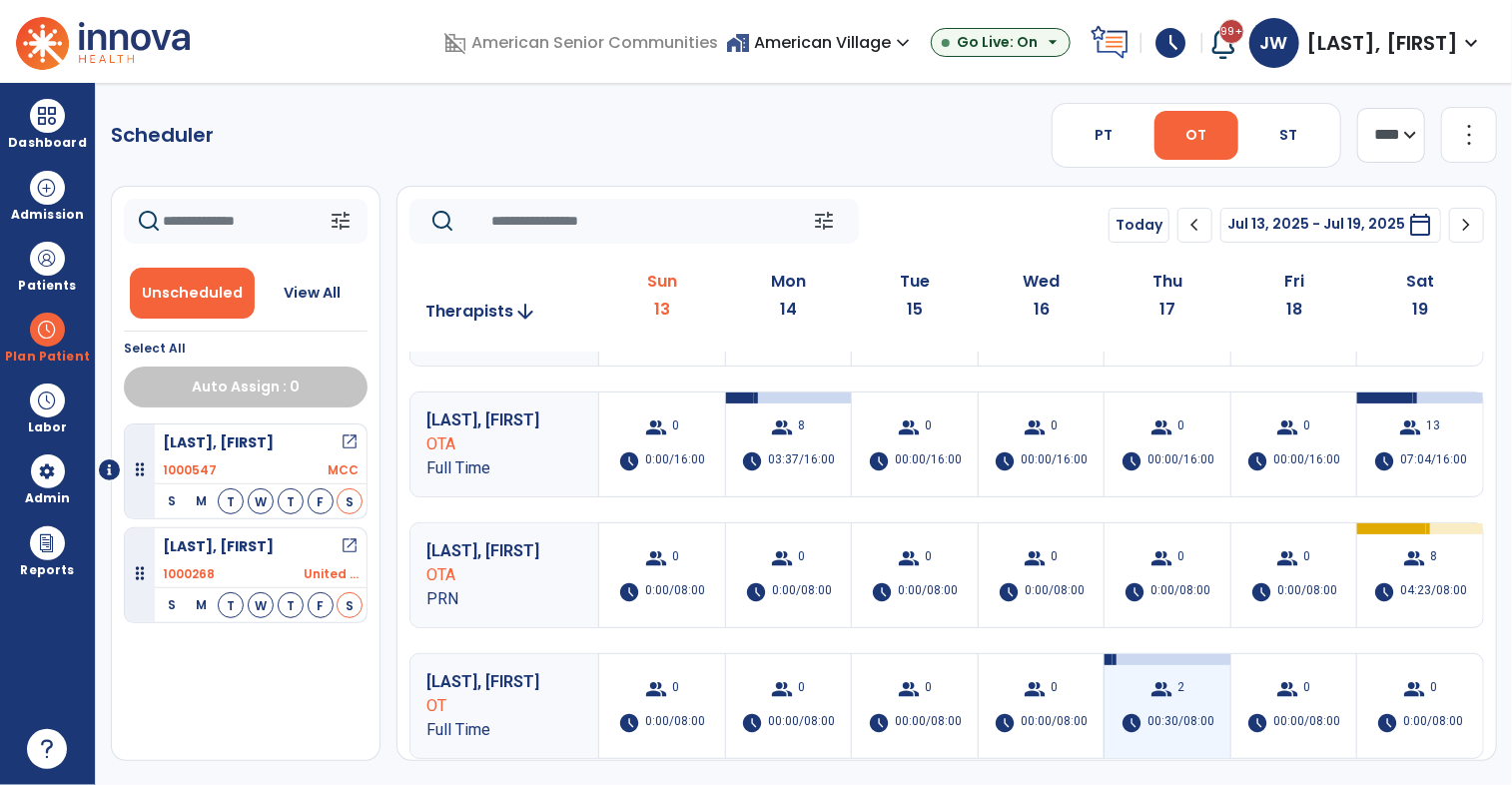 click on "group  2  schedule  00:30/08:00" at bounding box center (1167, 706) 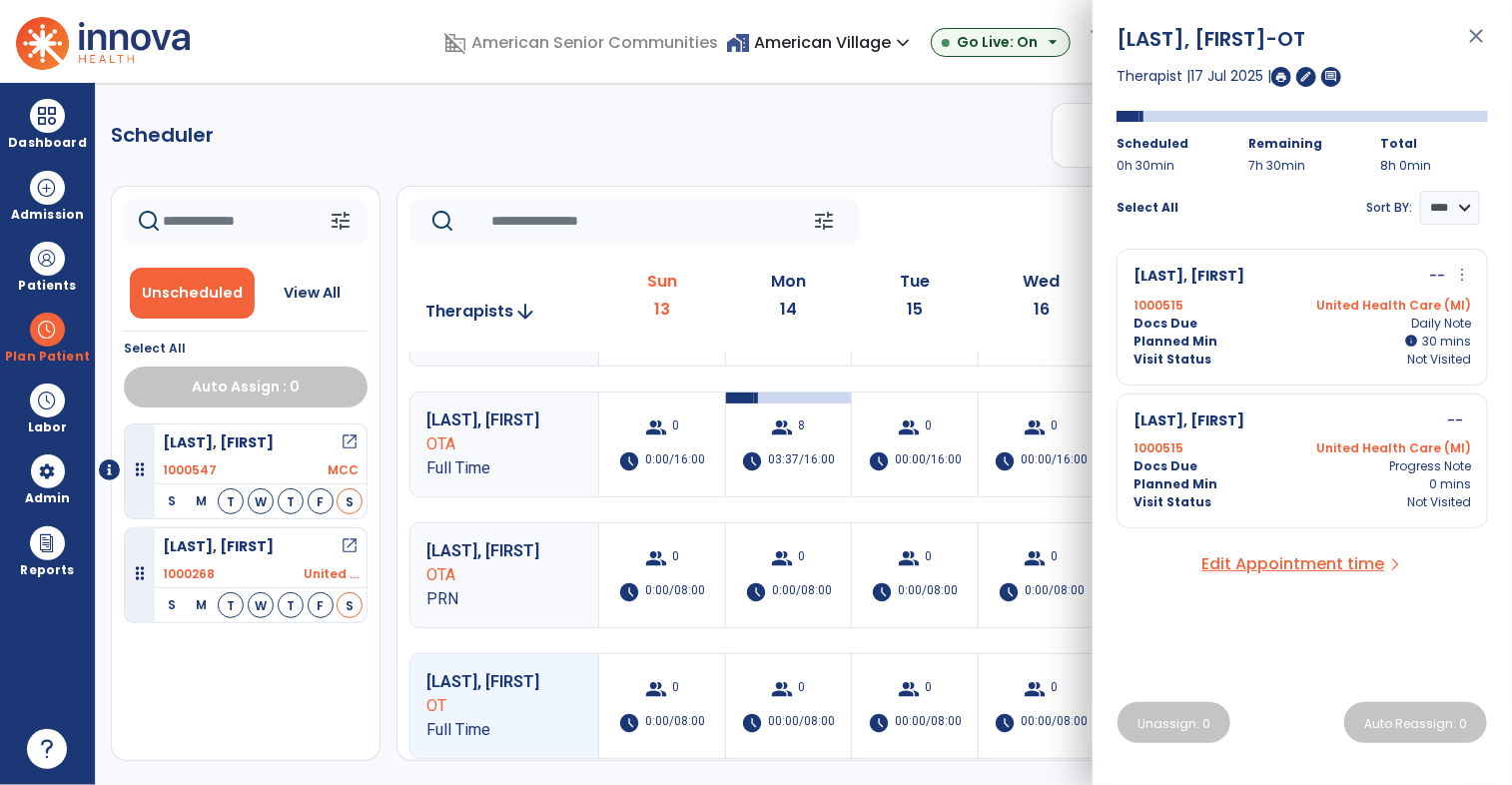 click on "Docs Due Daily Note" at bounding box center (1302, 324) 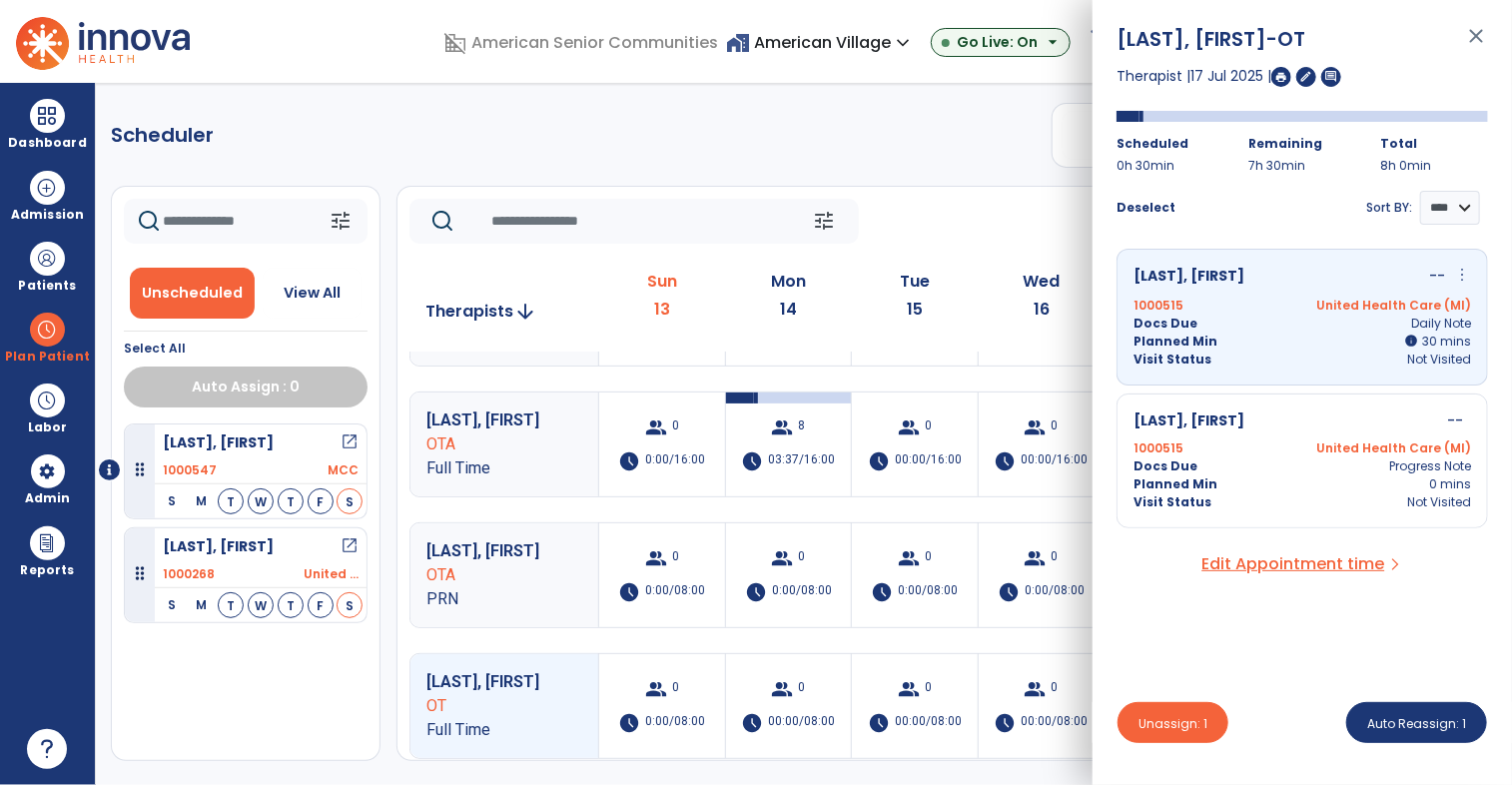 click on "Young, Robert   --" at bounding box center (1302, 420) 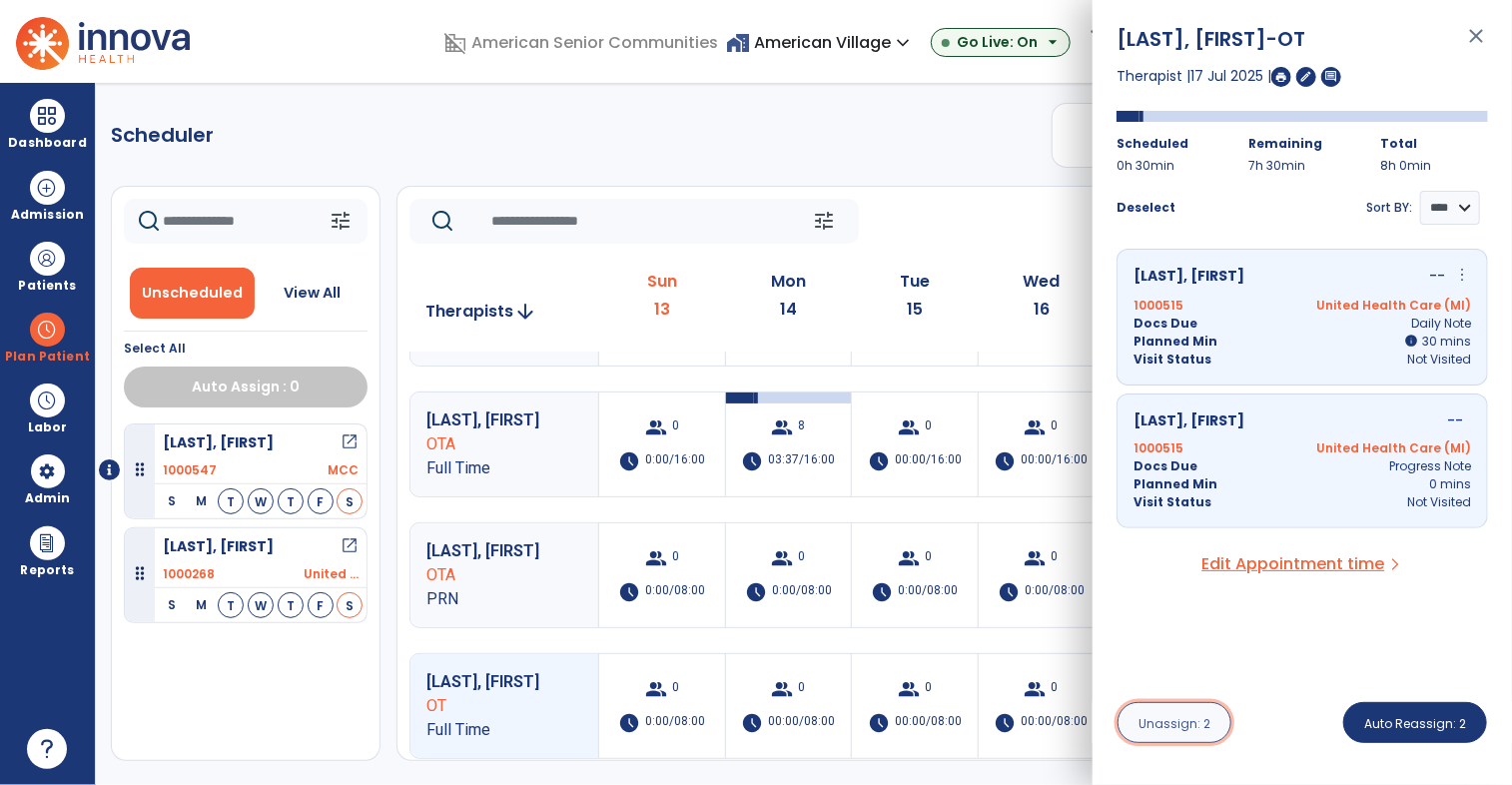 click on "Unassign: 2" at bounding box center (1174, 723) 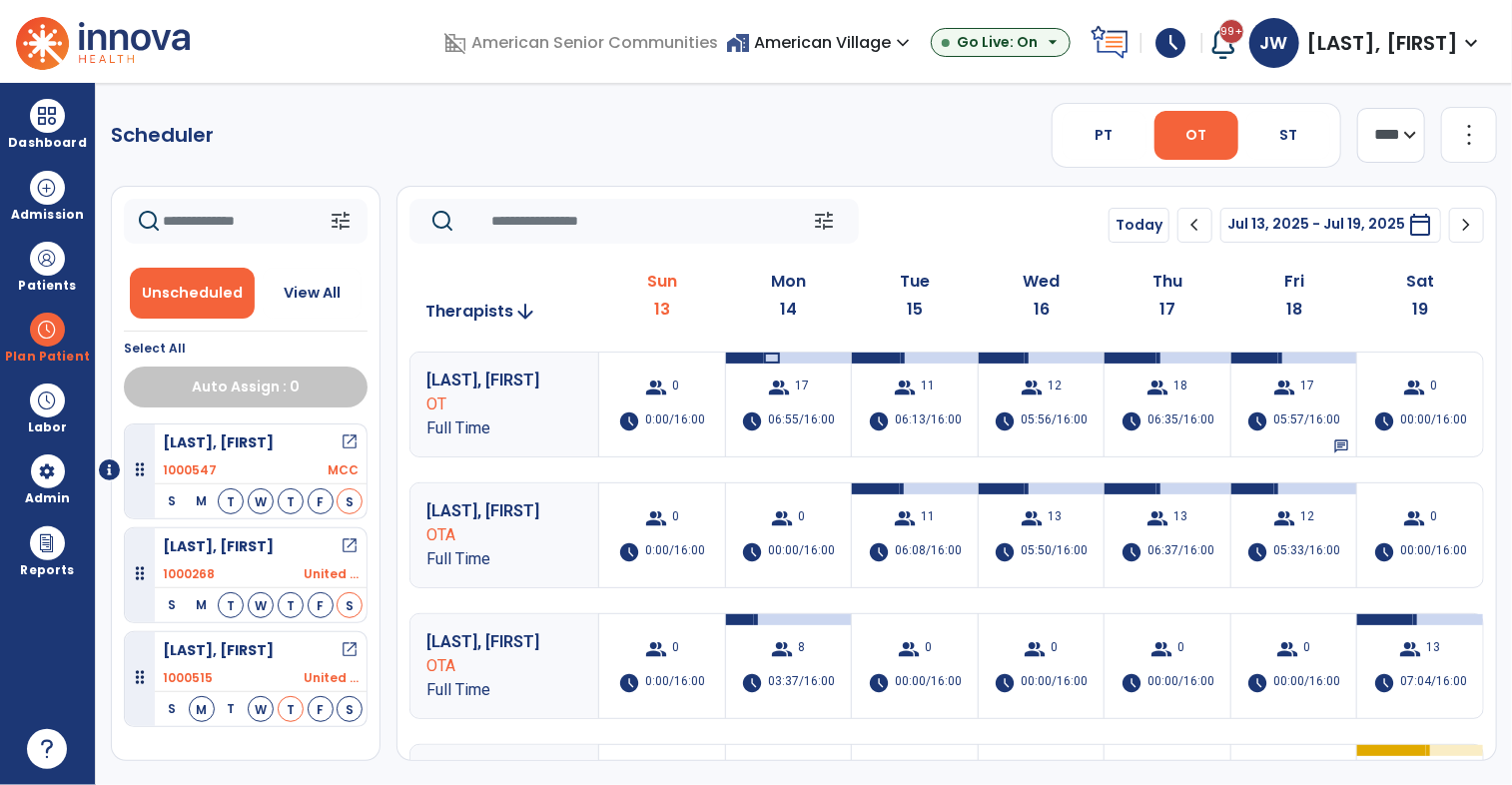 click on "tune   Today  chevron_left Jul 13, 2025 - Jul 19, 2025  *********  calendar_today  chevron_right" 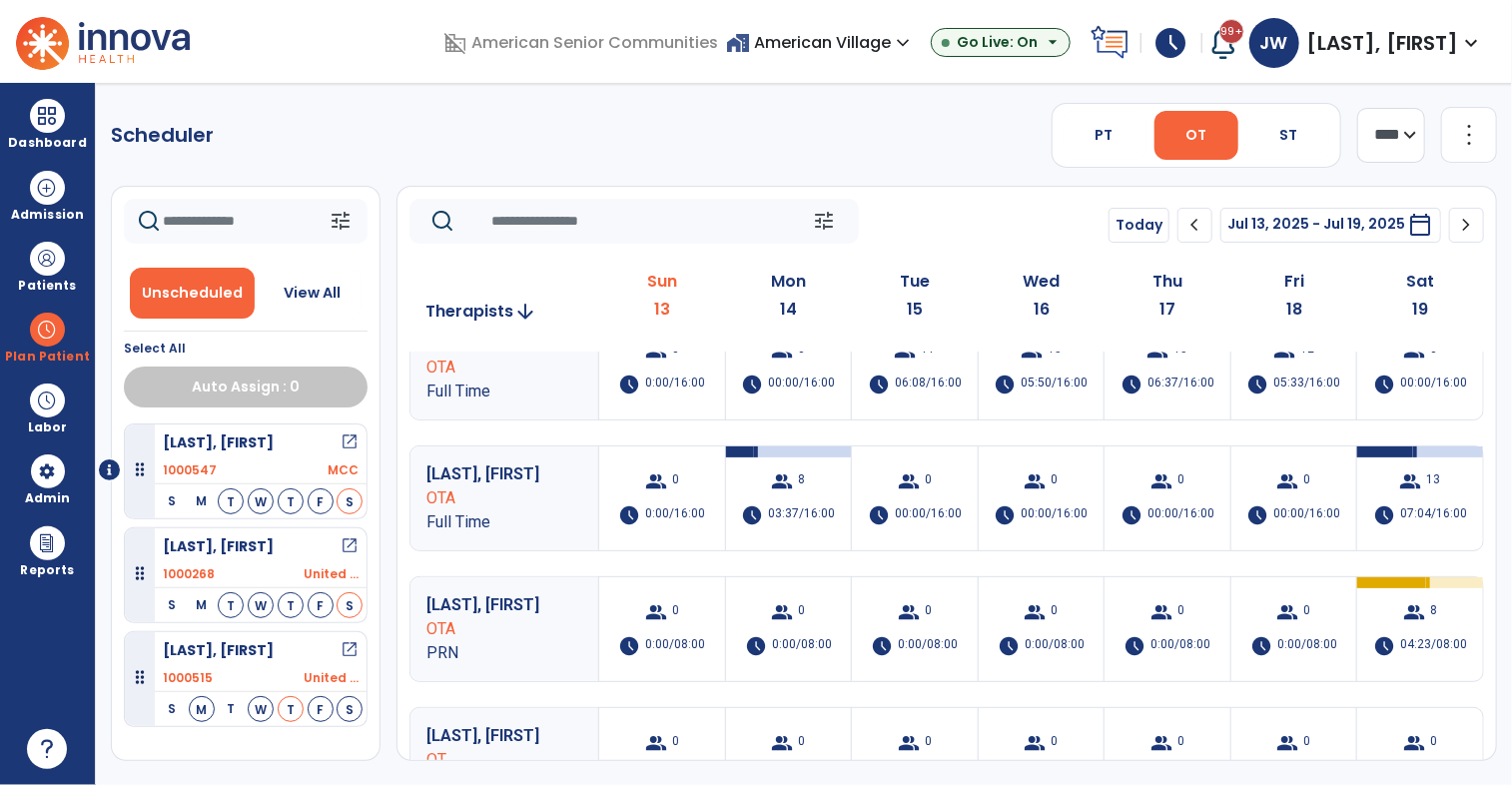 scroll, scrollTop: 0, scrollLeft: 0, axis: both 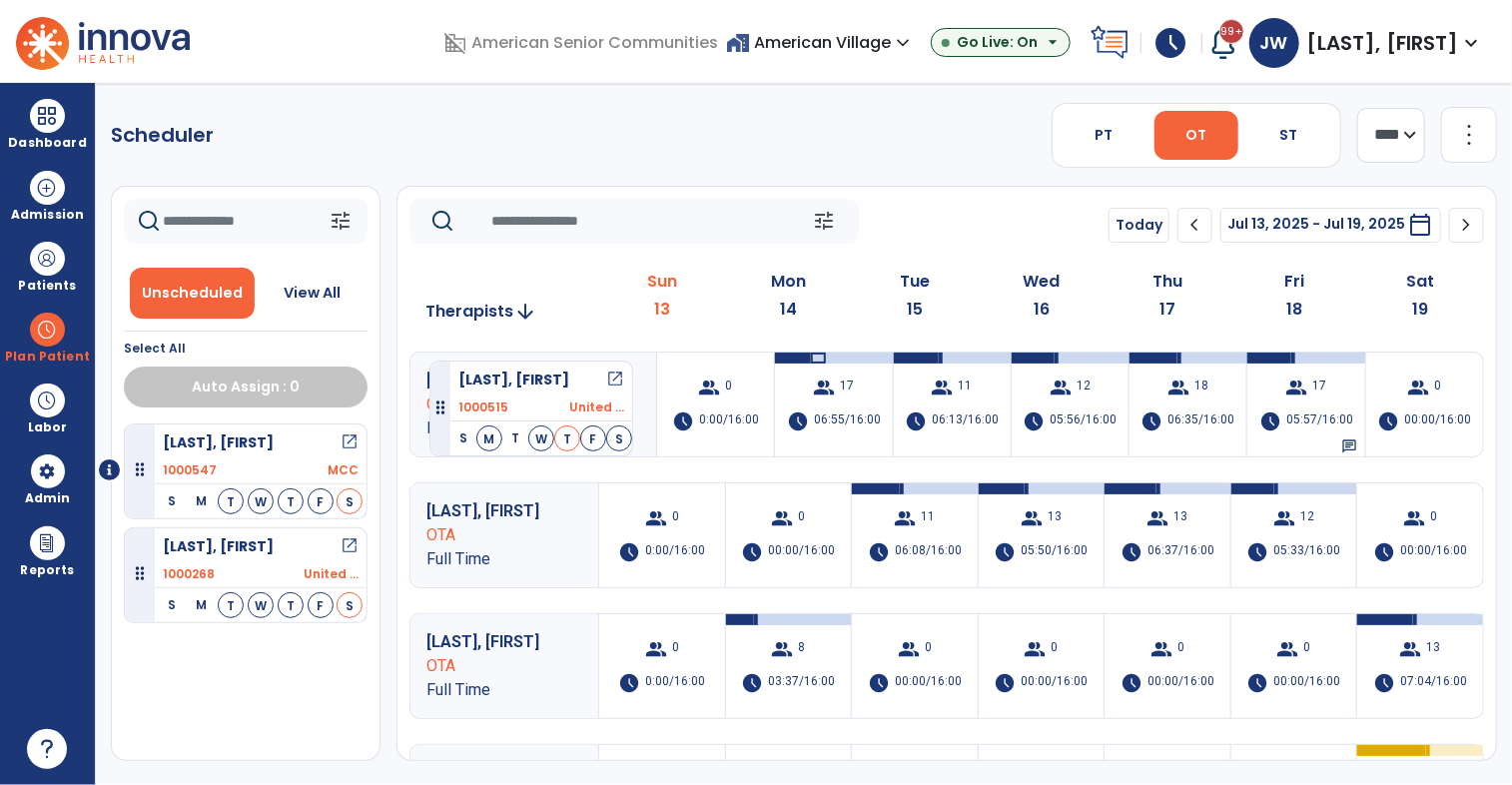 drag, startPoint x: 260, startPoint y: 658, endPoint x: 429, endPoint y: 353, distance: 348.69184 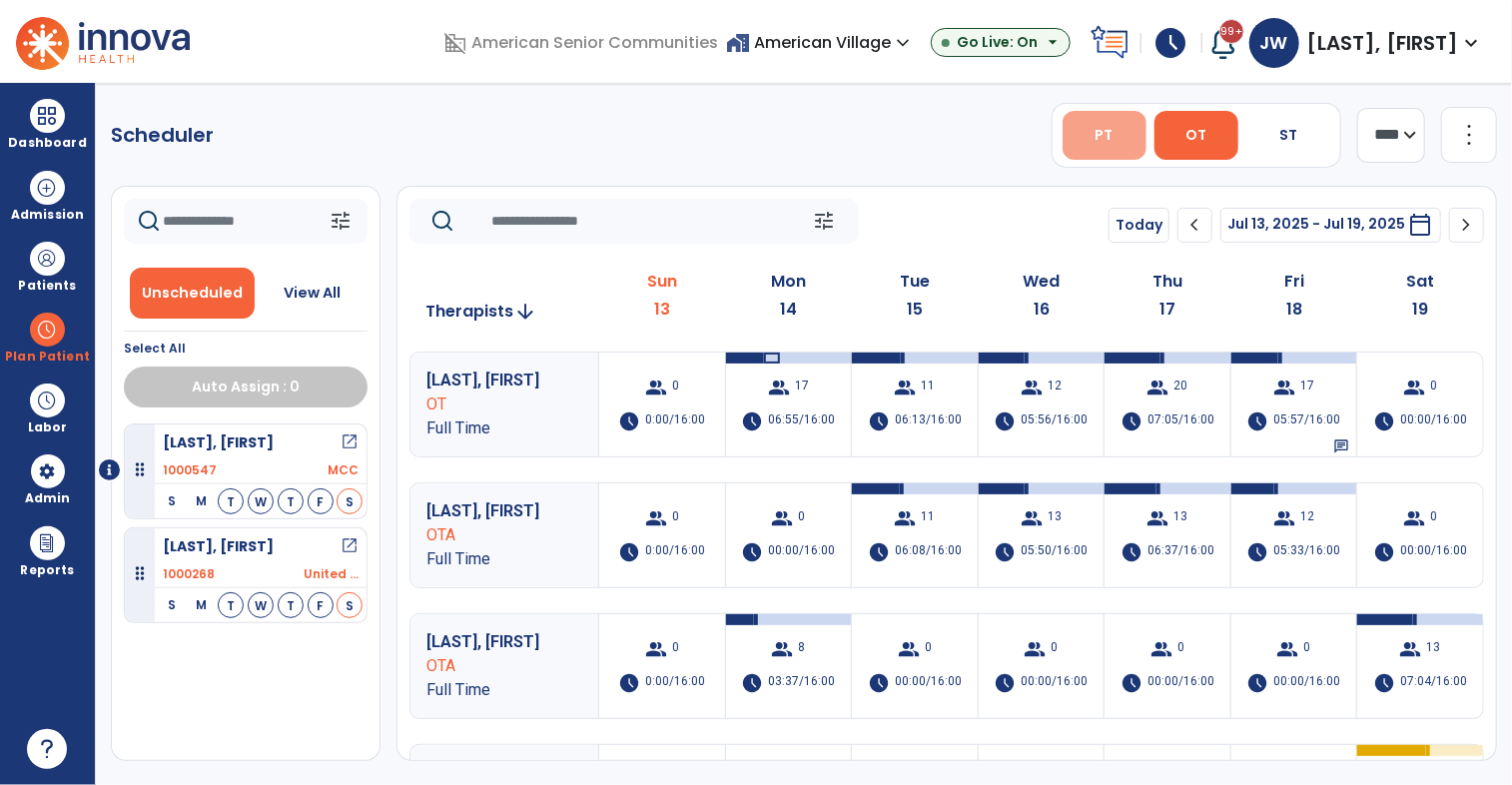 click on "PT" at bounding box center [1105, 135] 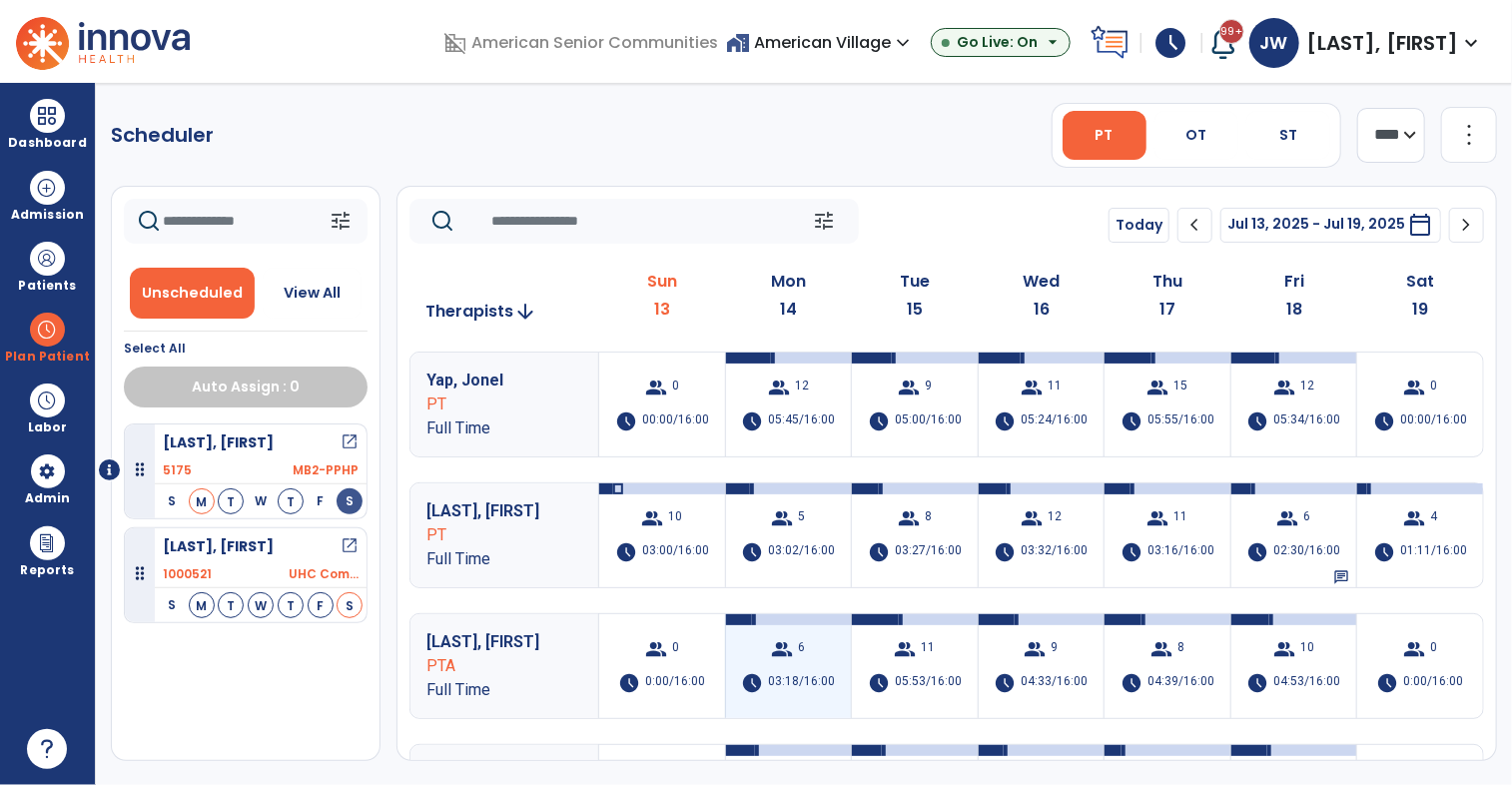click on "group" at bounding box center [783, 649] 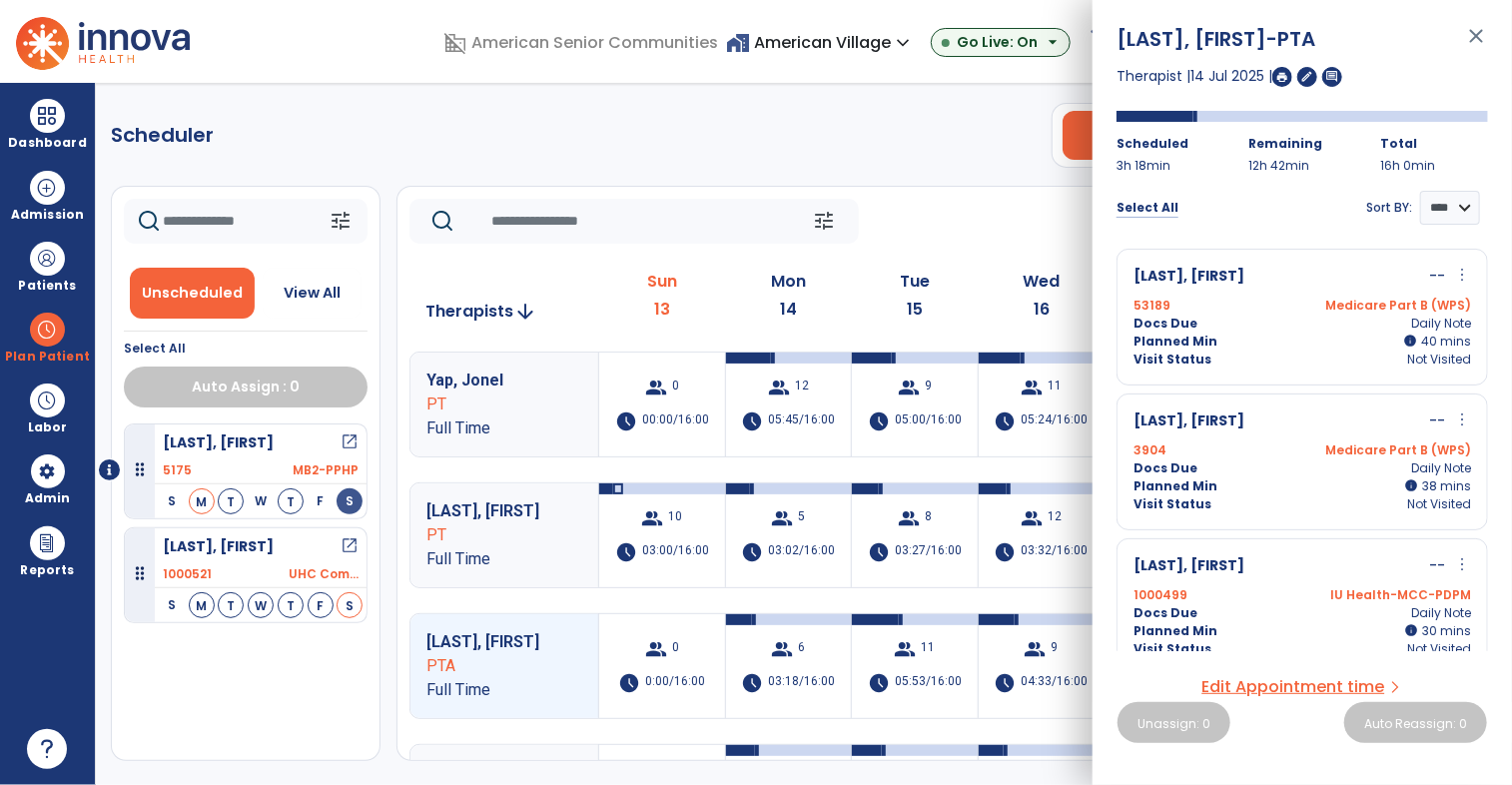 click on "Select All" at bounding box center (1147, 208) 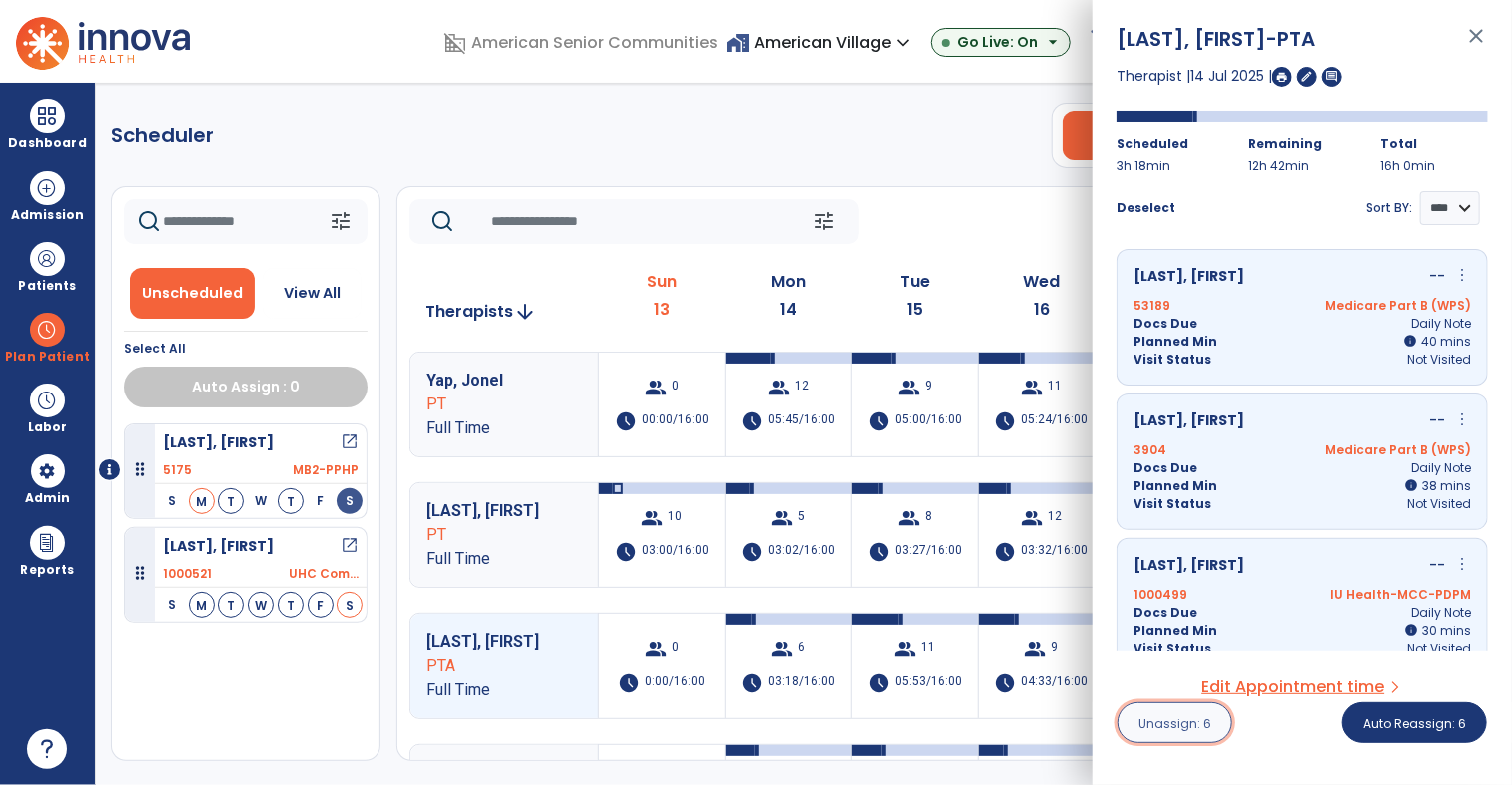 click on "Unassign: 6" at bounding box center [1174, 723] 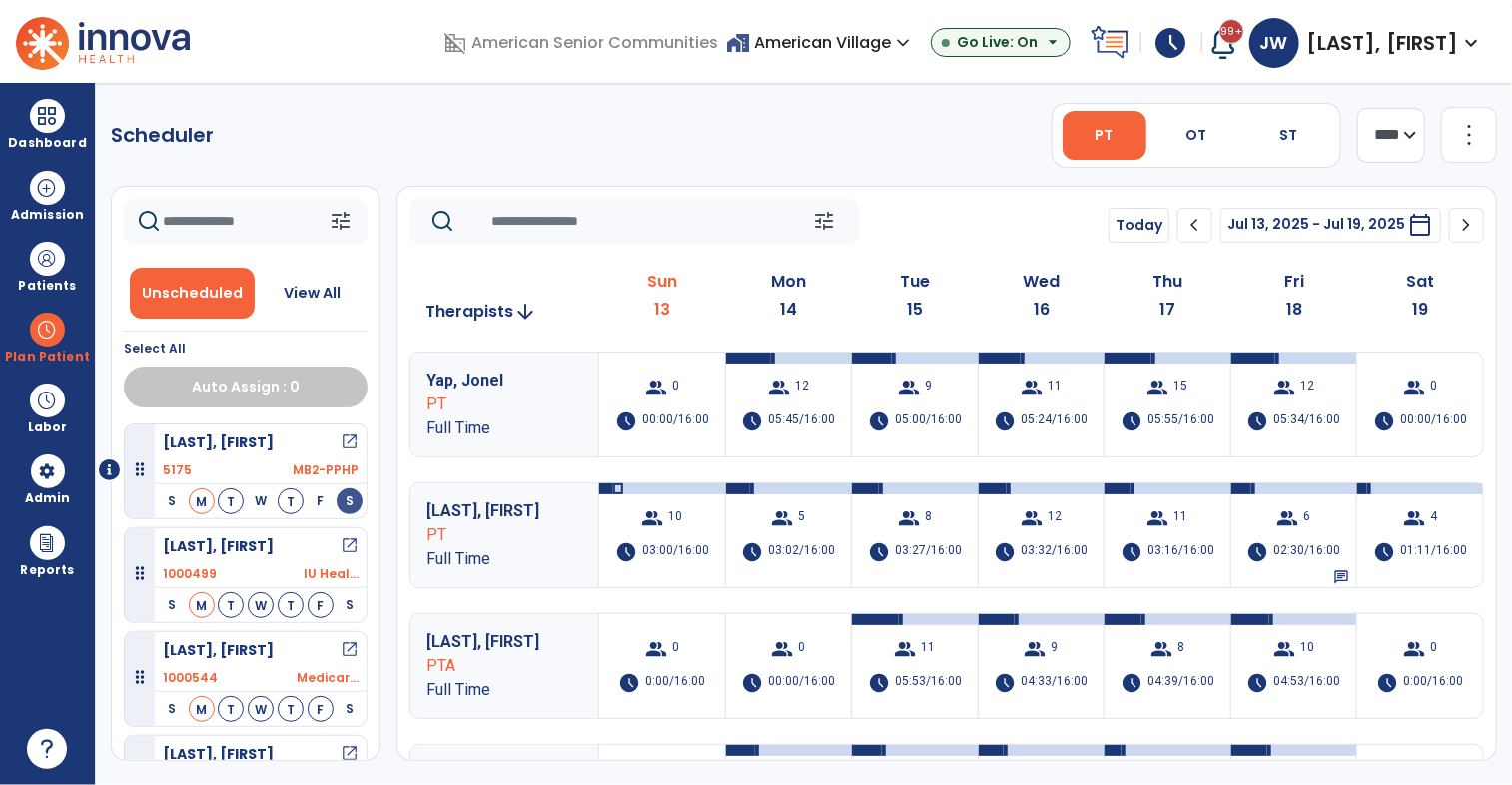 click on "Bennett, Etheleen   open_in_new" at bounding box center (261, 442) 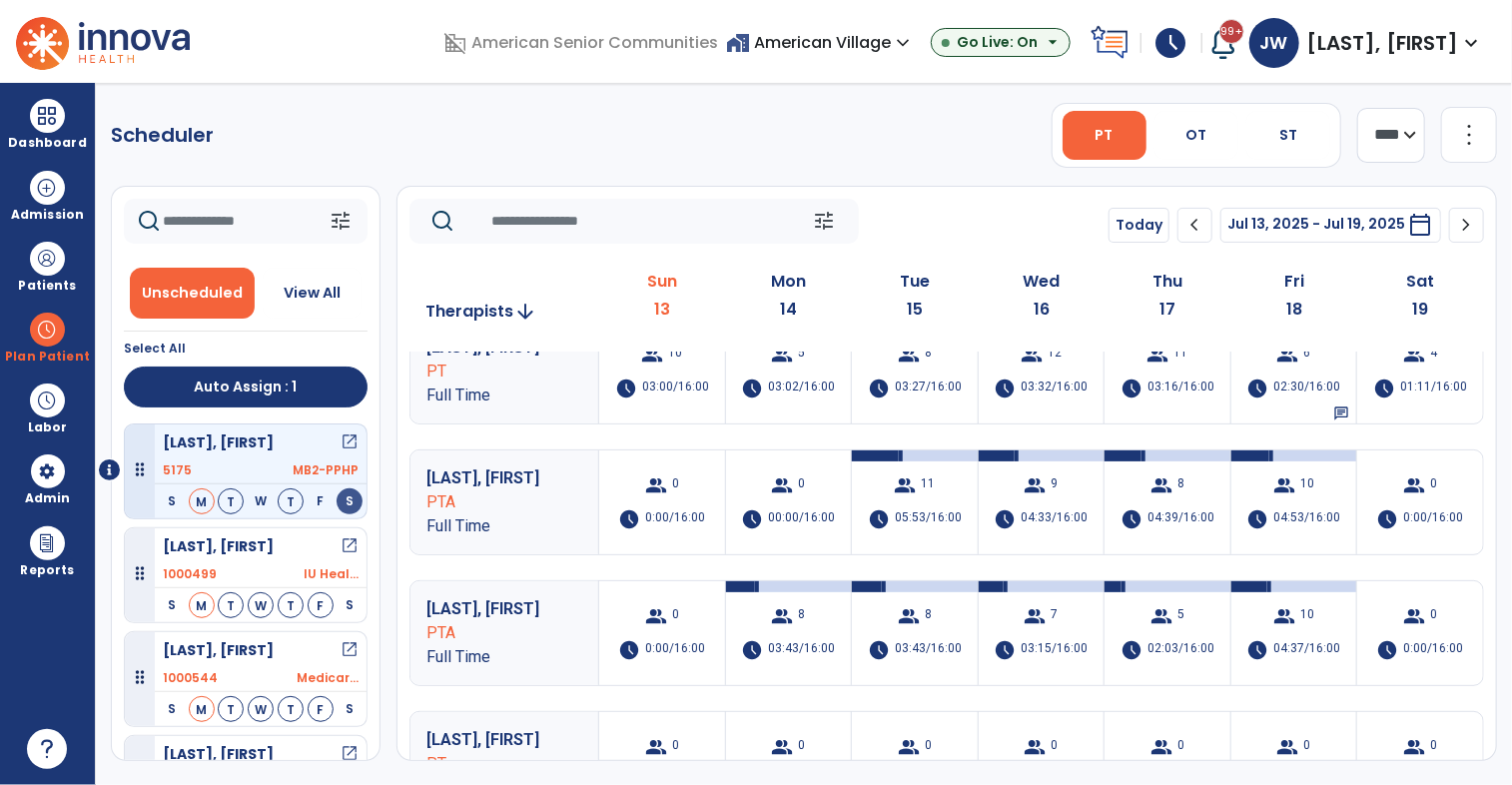 scroll, scrollTop: 172, scrollLeft: 0, axis: vertical 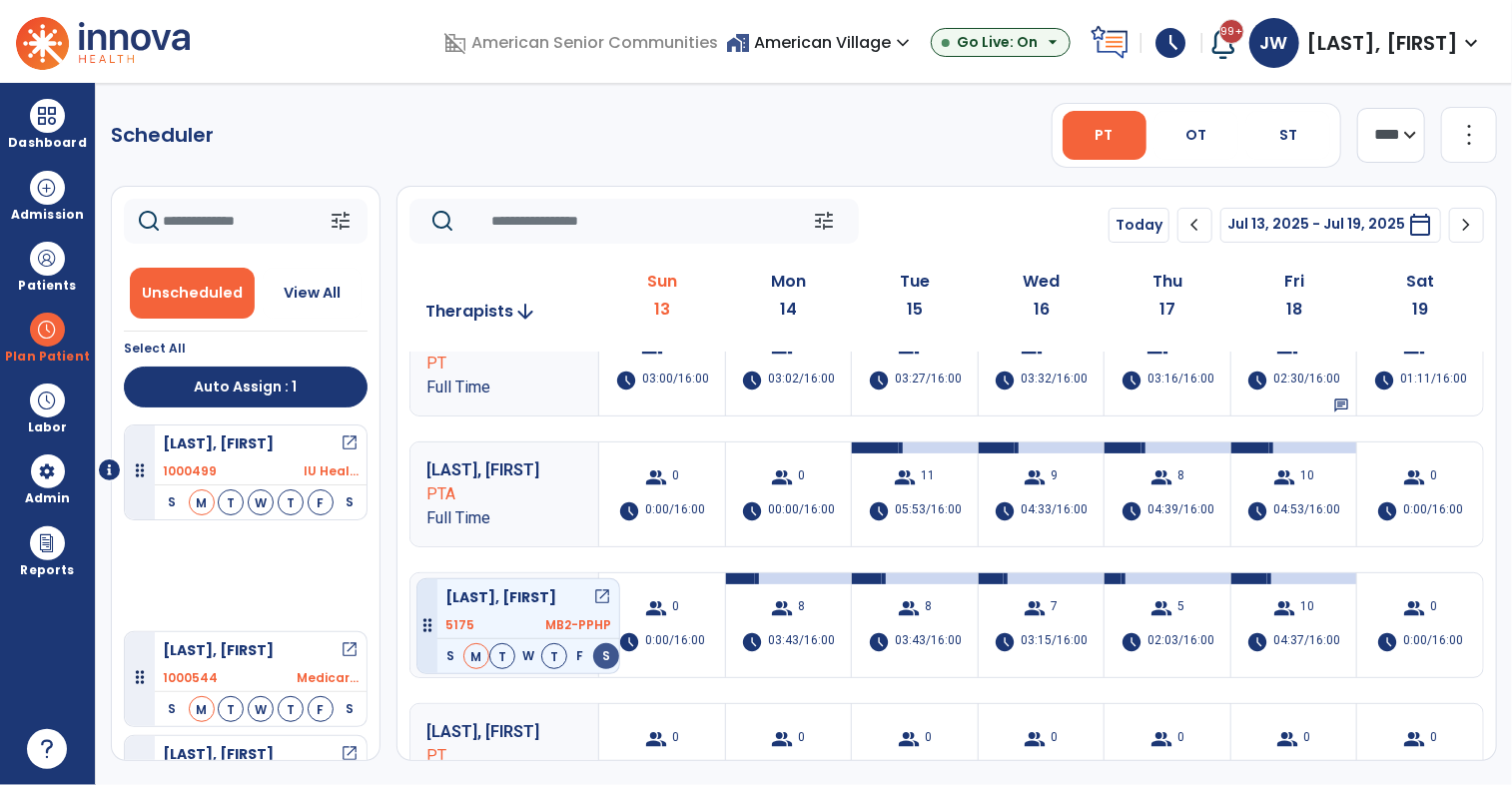 drag, startPoint x: 208, startPoint y: 462, endPoint x: 416, endPoint y: 570, distance: 234.36723 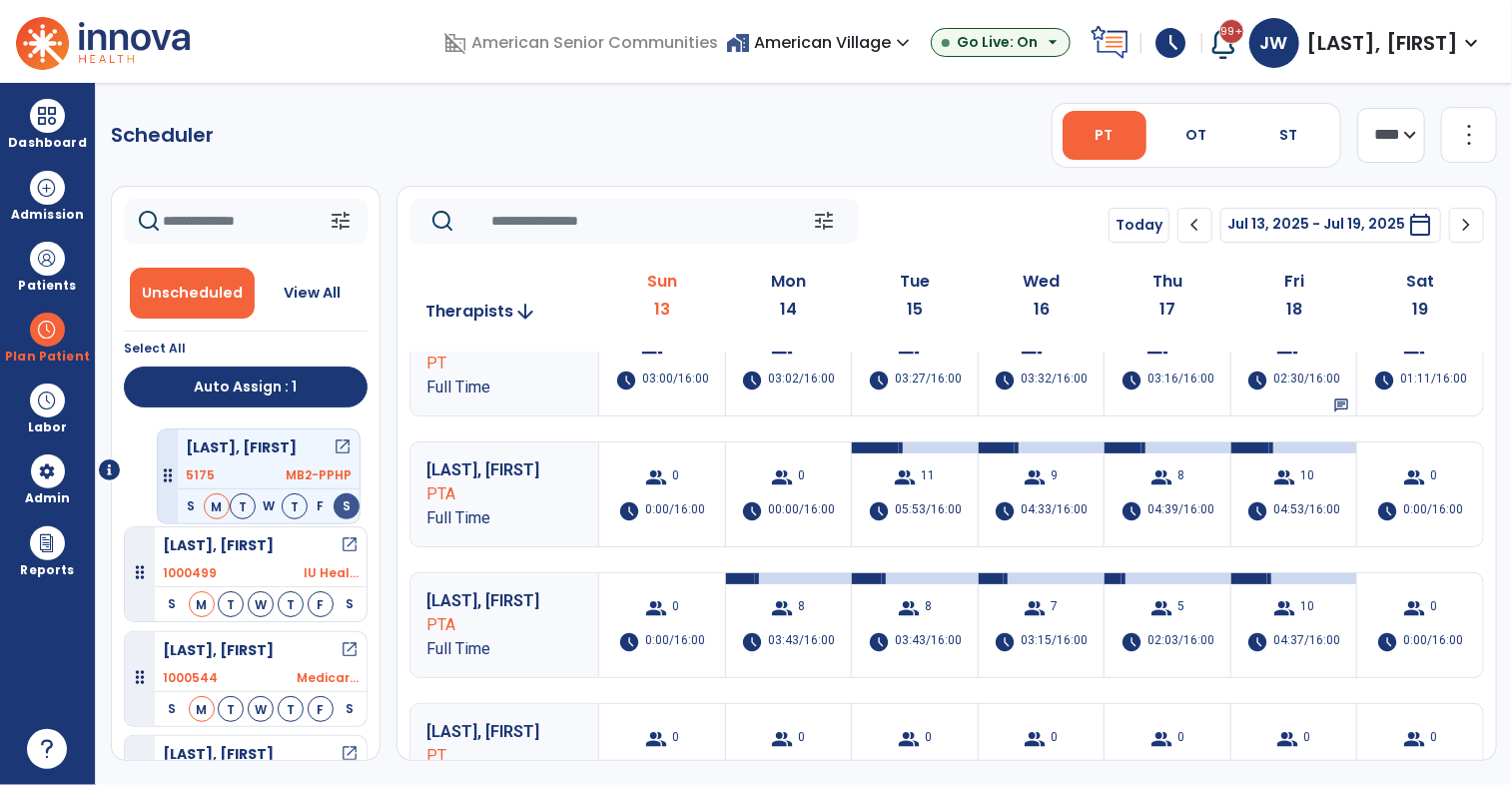 drag, startPoint x: 226, startPoint y: 460, endPoint x: 153, endPoint y: 417, distance: 84.723078 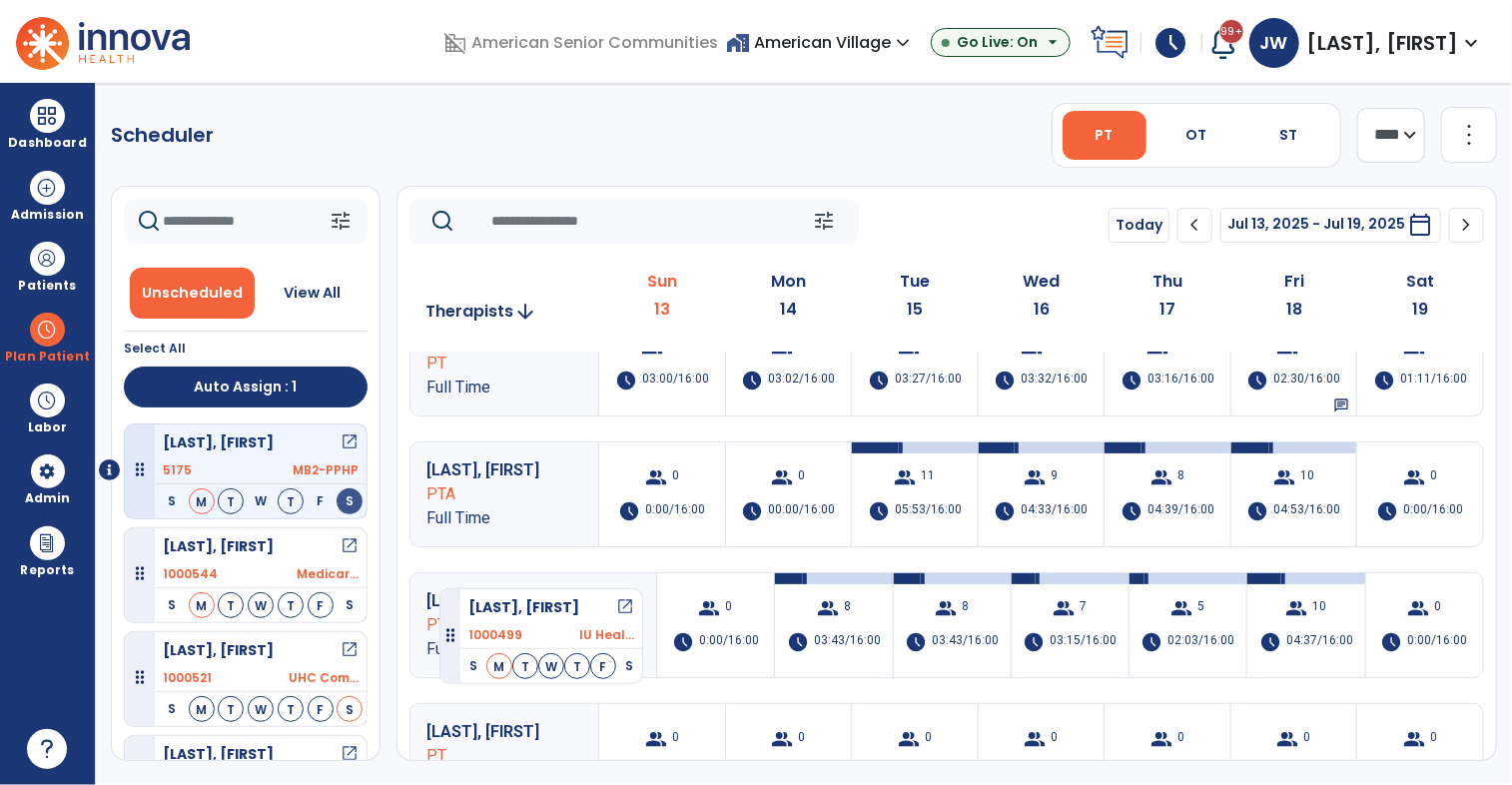 drag, startPoint x: 201, startPoint y: 556, endPoint x: 439, endPoint y: 580, distance: 239.207 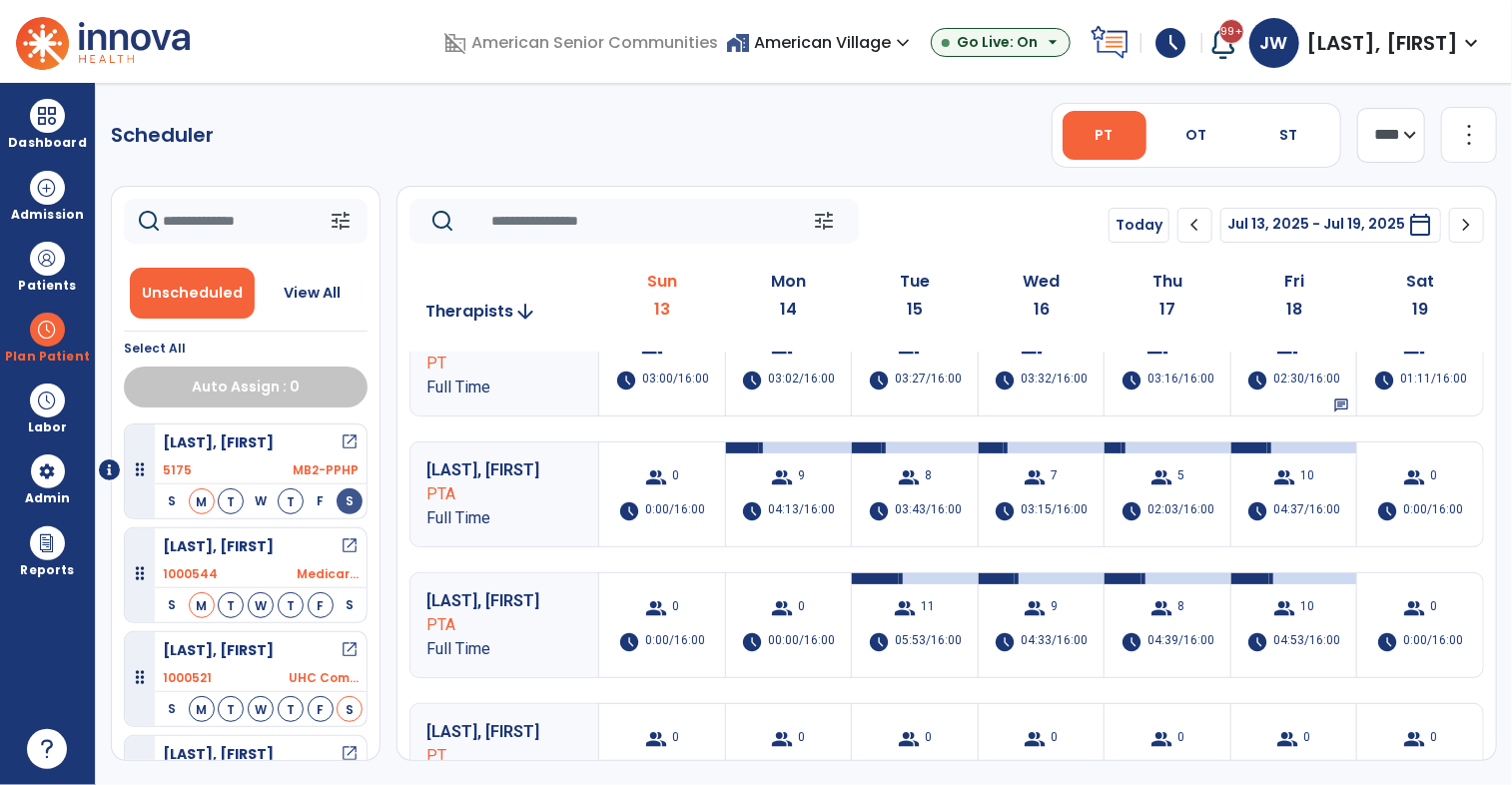 click on "5175 MB2-PPHP" at bounding box center [261, 470] 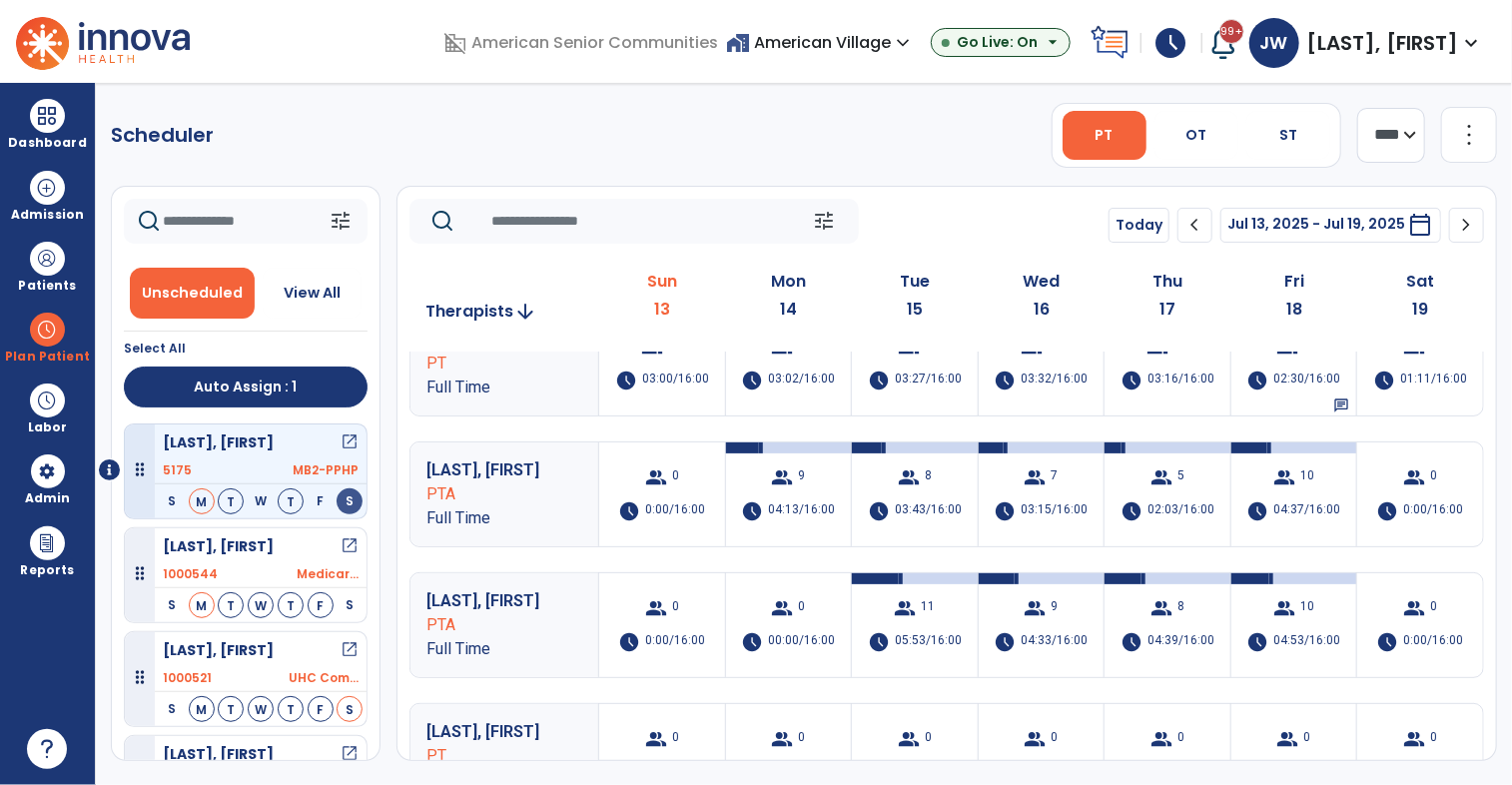 click on "5175 MB2-PPHP" at bounding box center (261, 470) 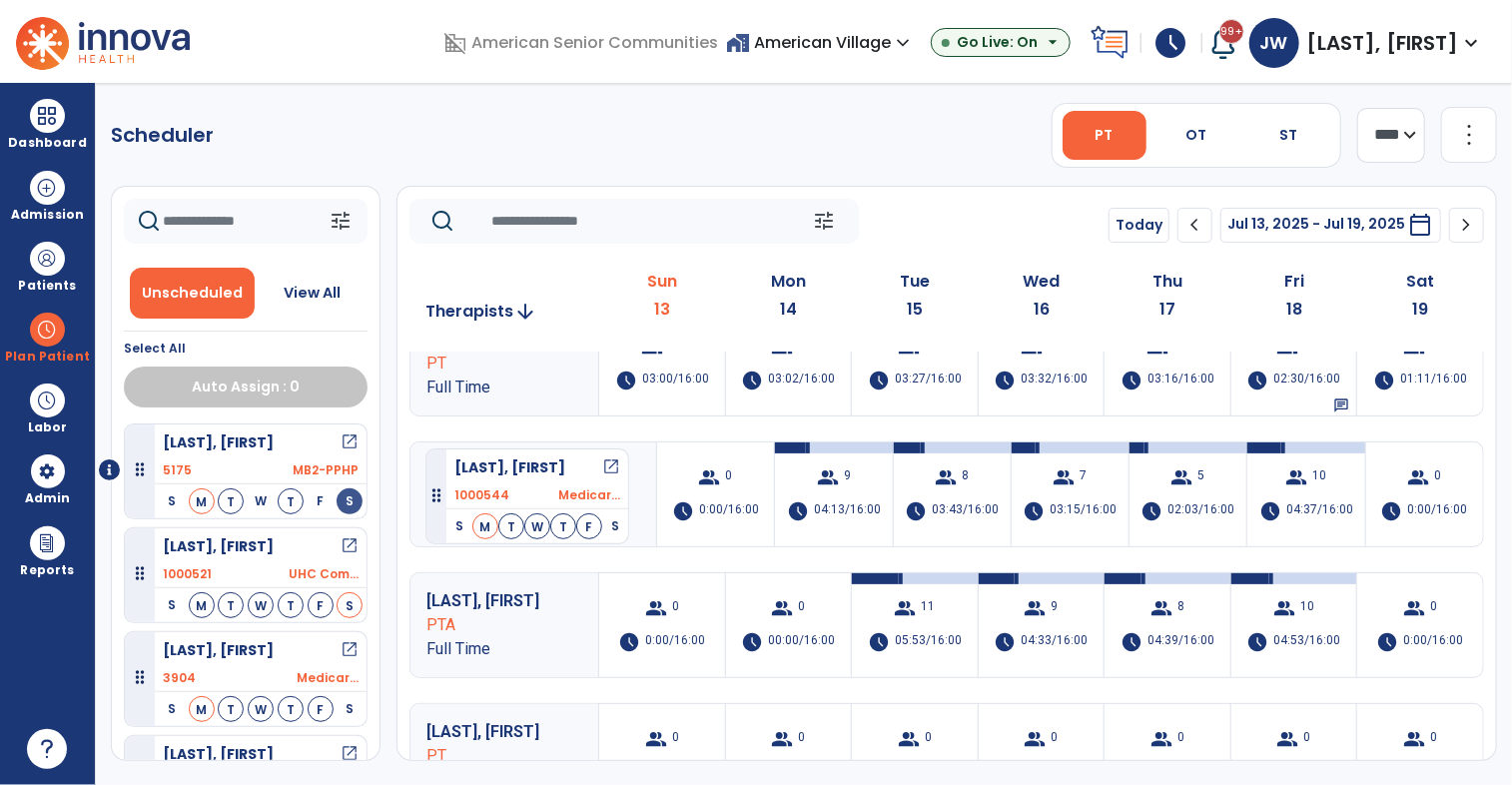 drag, startPoint x: 240, startPoint y: 550, endPoint x: 425, endPoint y: 440, distance: 215.23243 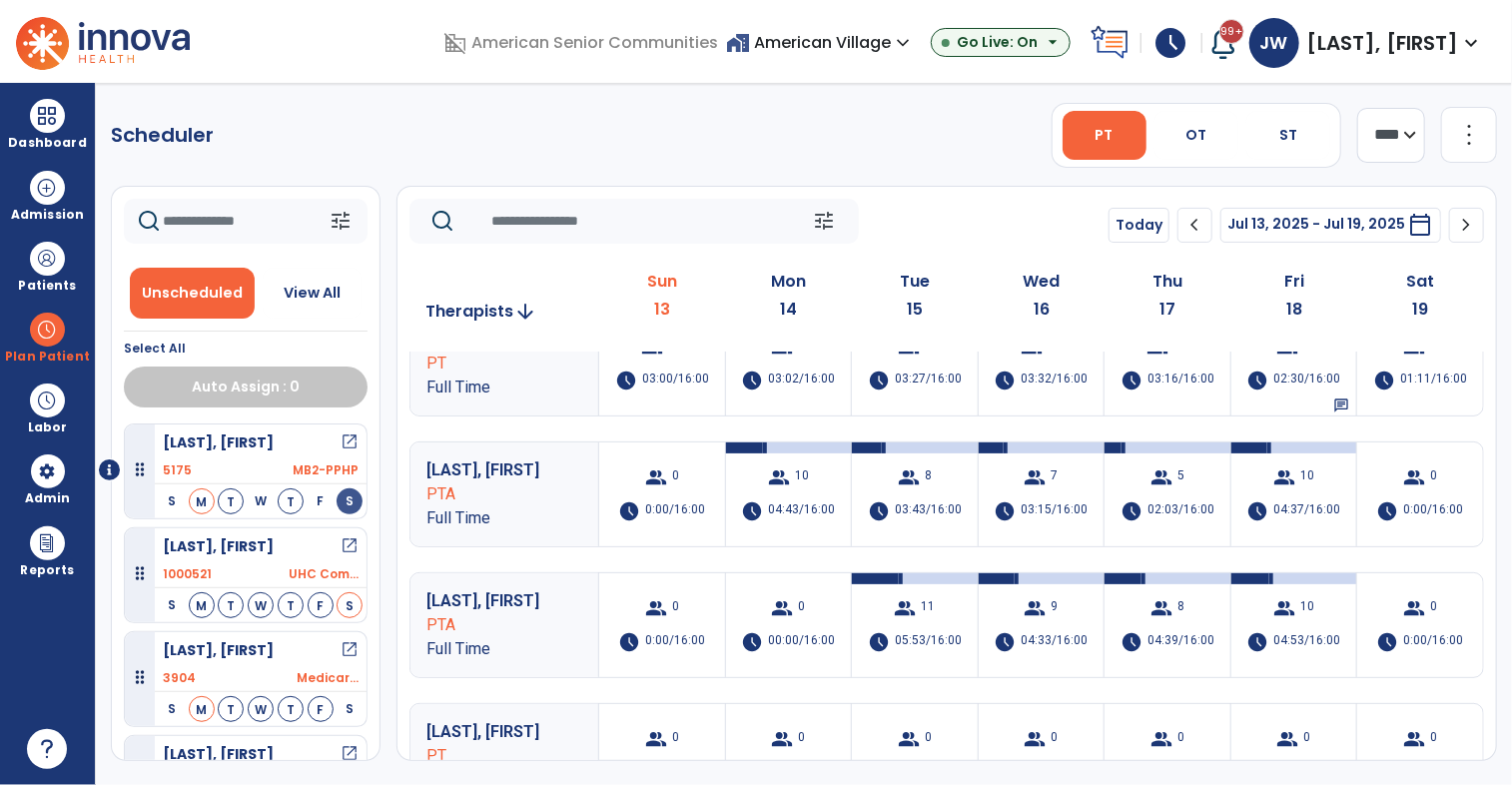 click on "1000521 UHC Com..." at bounding box center (261, 574) 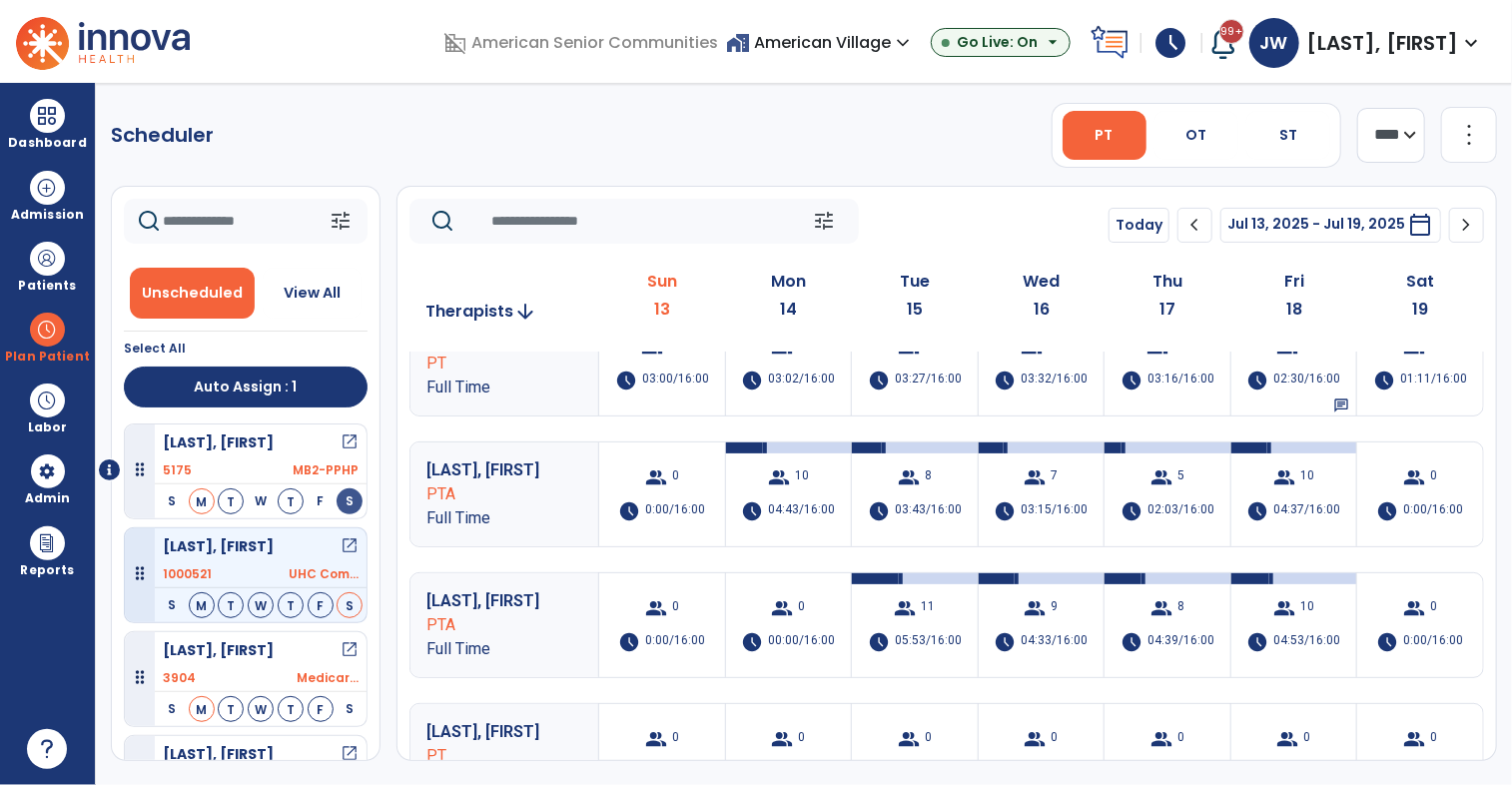 click on "1000521 UHC Com..." at bounding box center (261, 574) 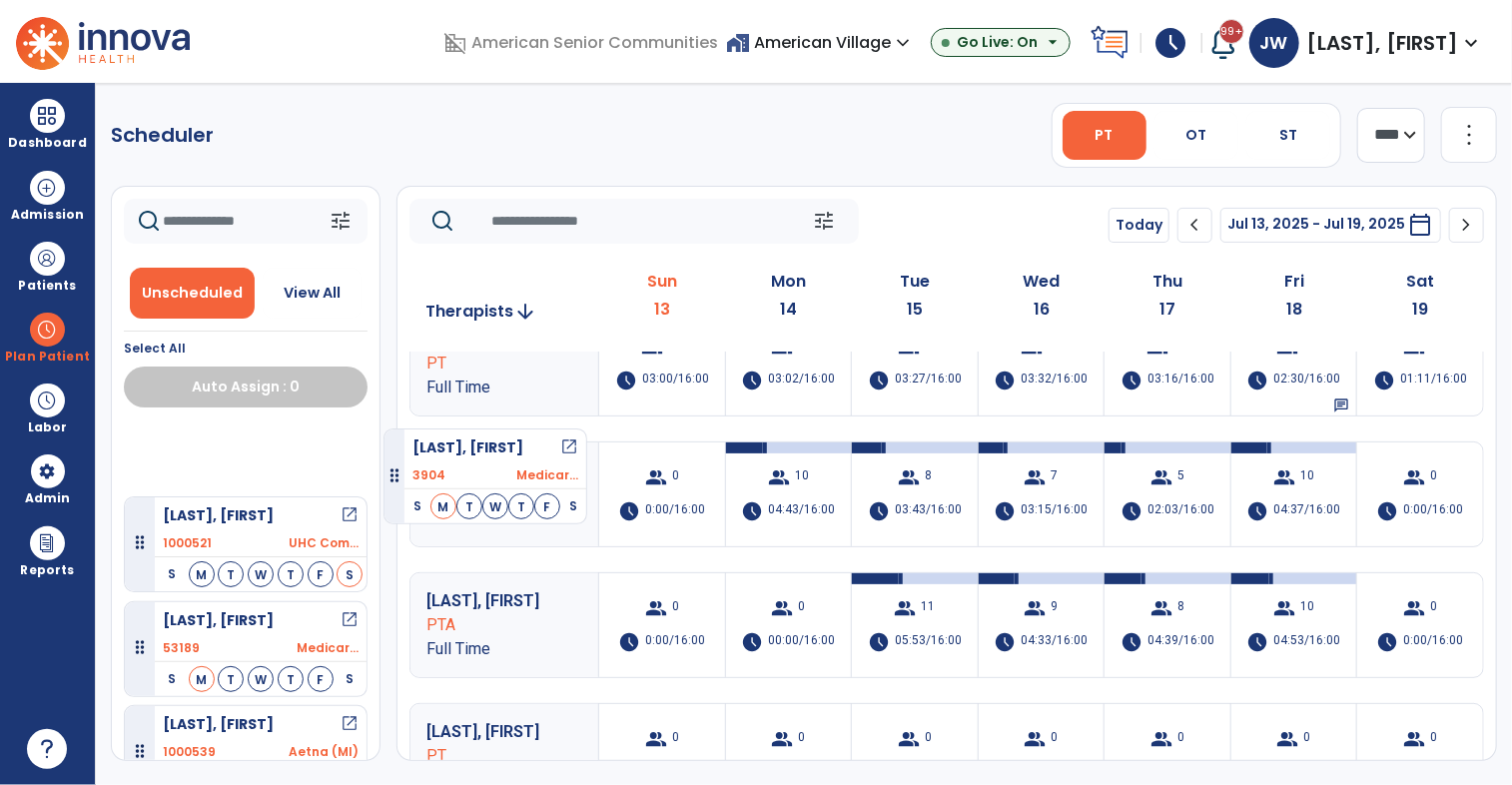 scroll, scrollTop: 131, scrollLeft: 0, axis: vertical 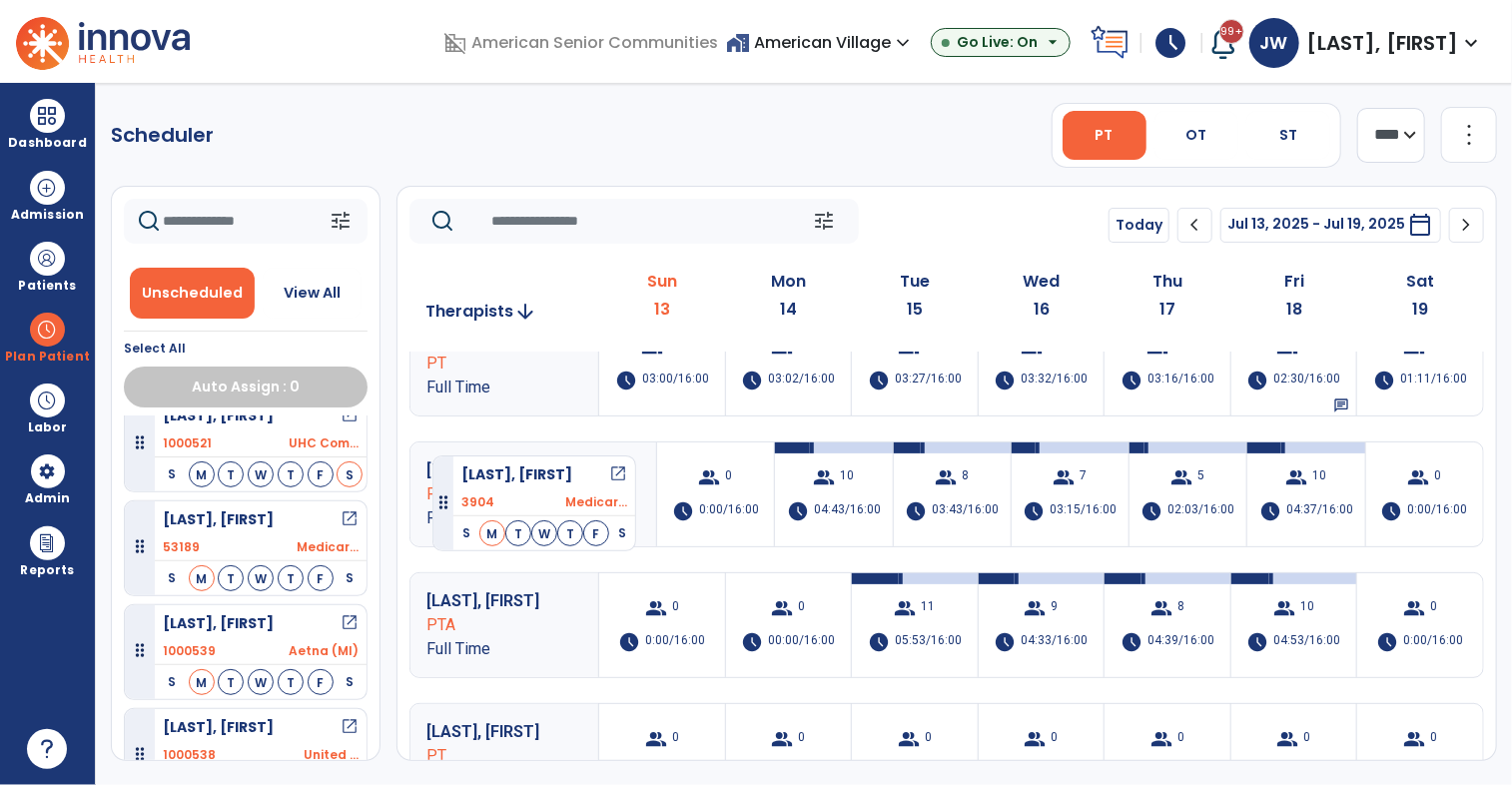 drag, startPoint x: 223, startPoint y: 531, endPoint x: 432, endPoint y: 447, distance: 225.24875 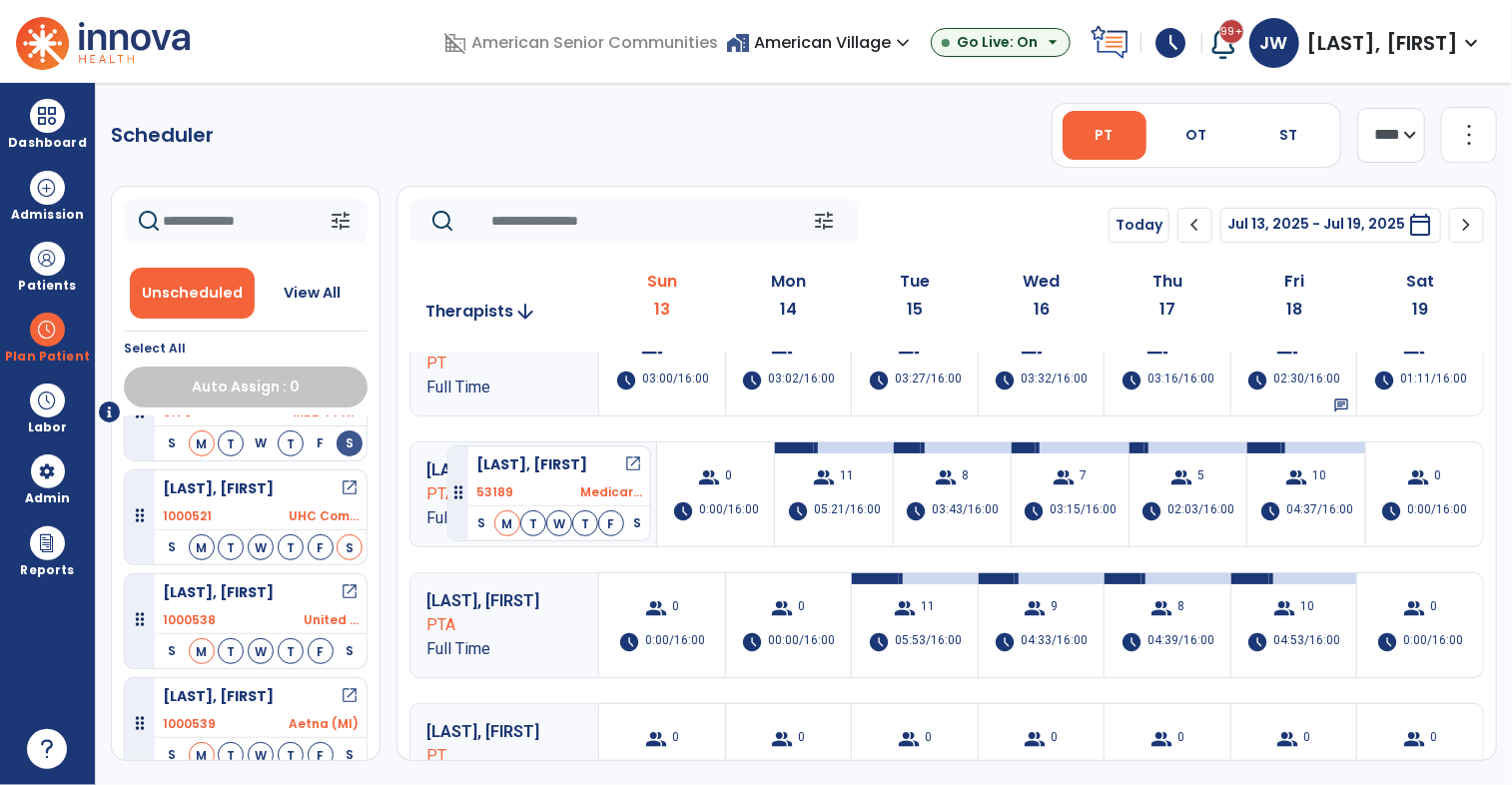 drag, startPoint x: 218, startPoint y: 528, endPoint x: 448, endPoint y: 436, distance: 247.71758 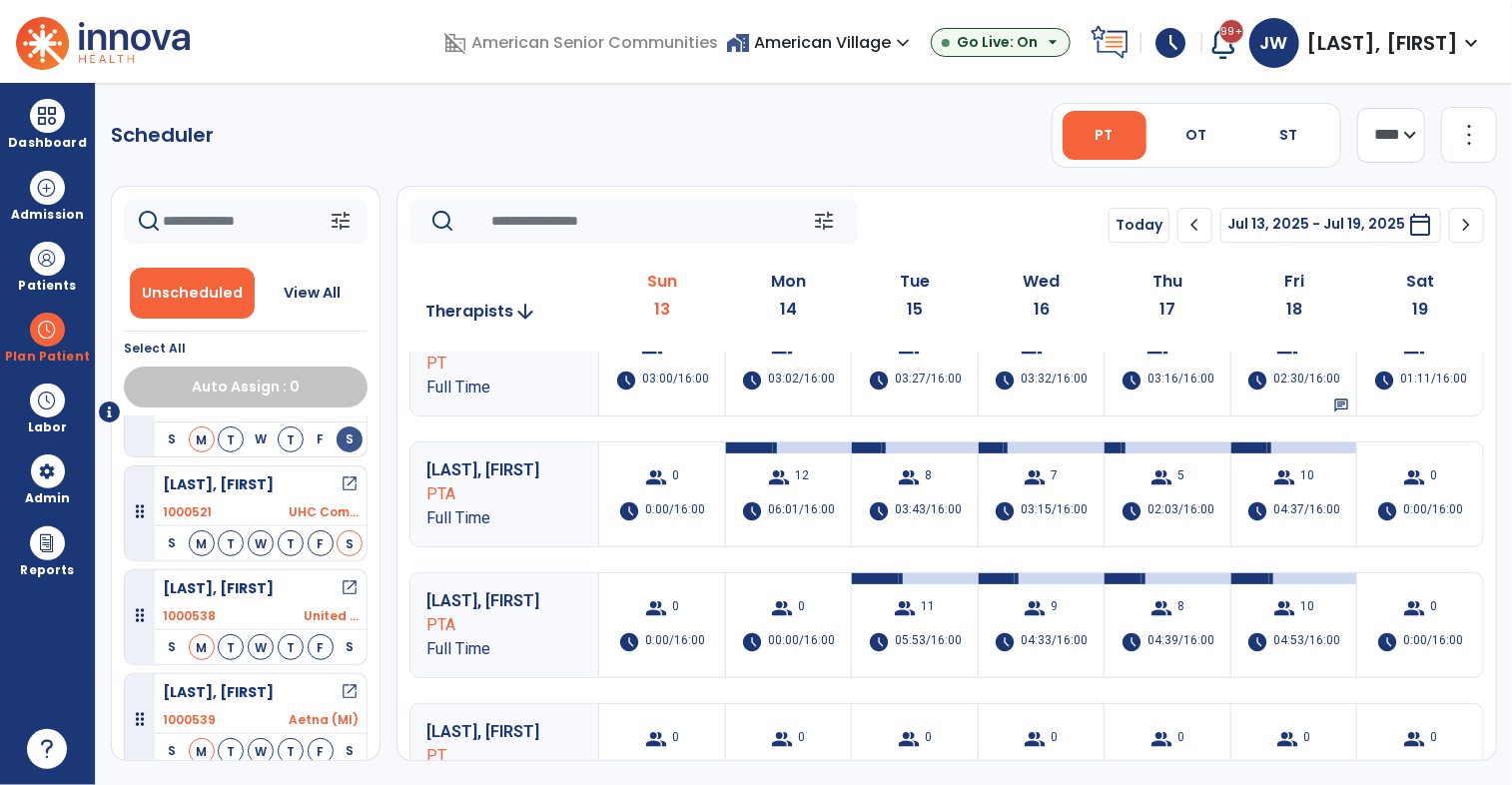 scroll, scrollTop: 58, scrollLeft: 0, axis: vertical 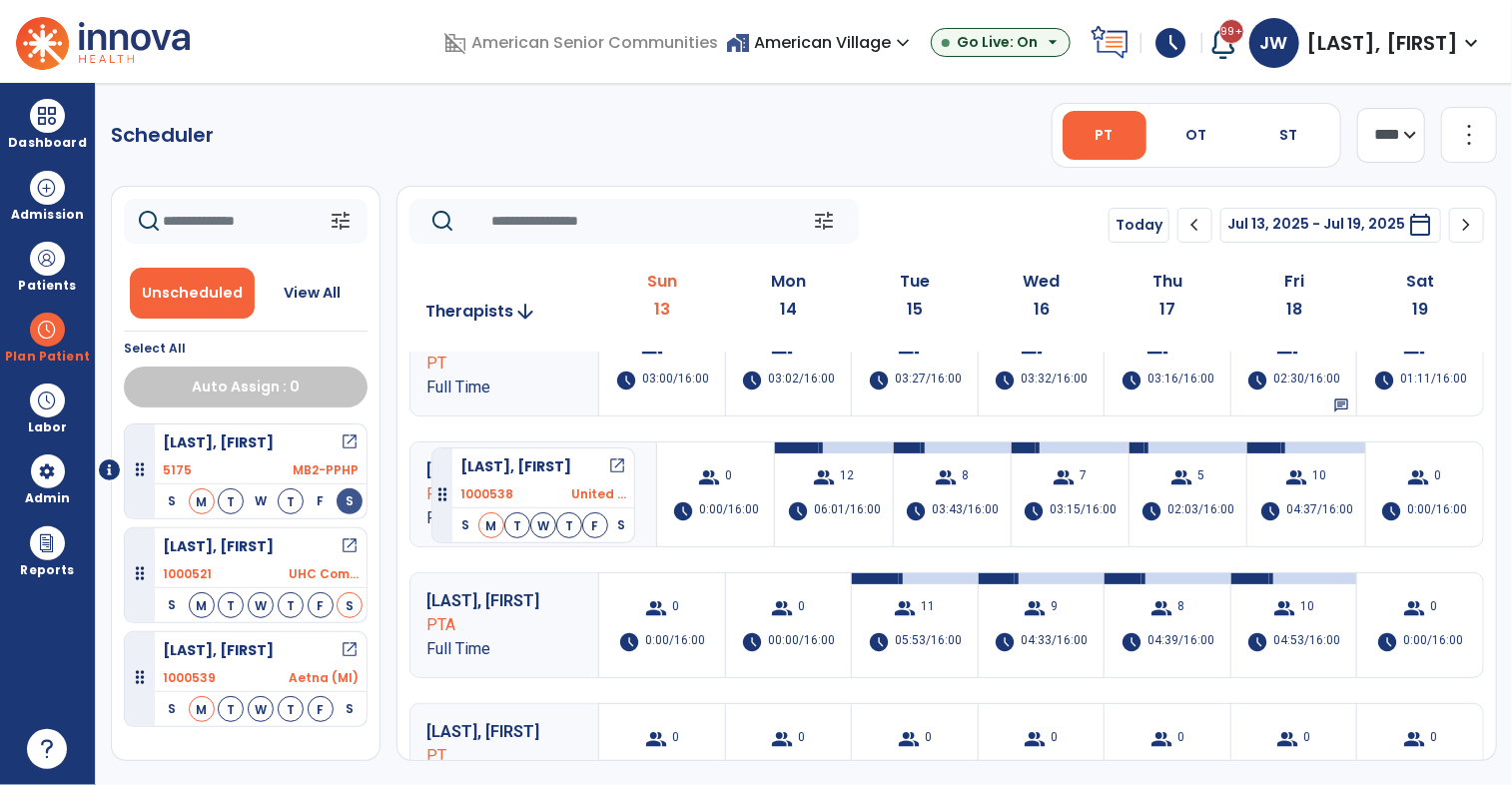 drag, startPoint x: 238, startPoint y: 606, endPoint x: 431, endPoint y: 439, distance: 255.22147 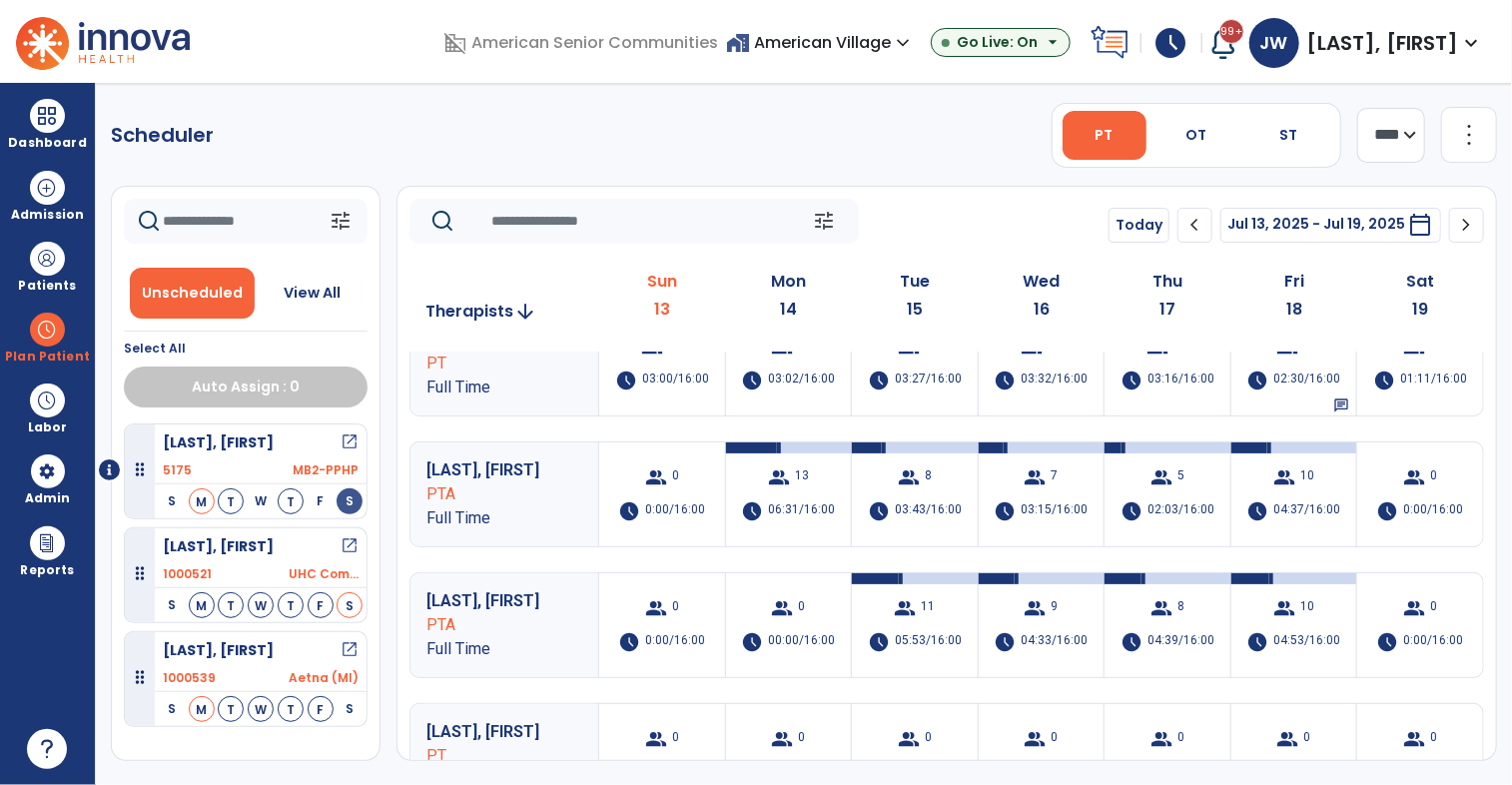 click on "1000521 UHC Com..." at bounding box center (261, 574) 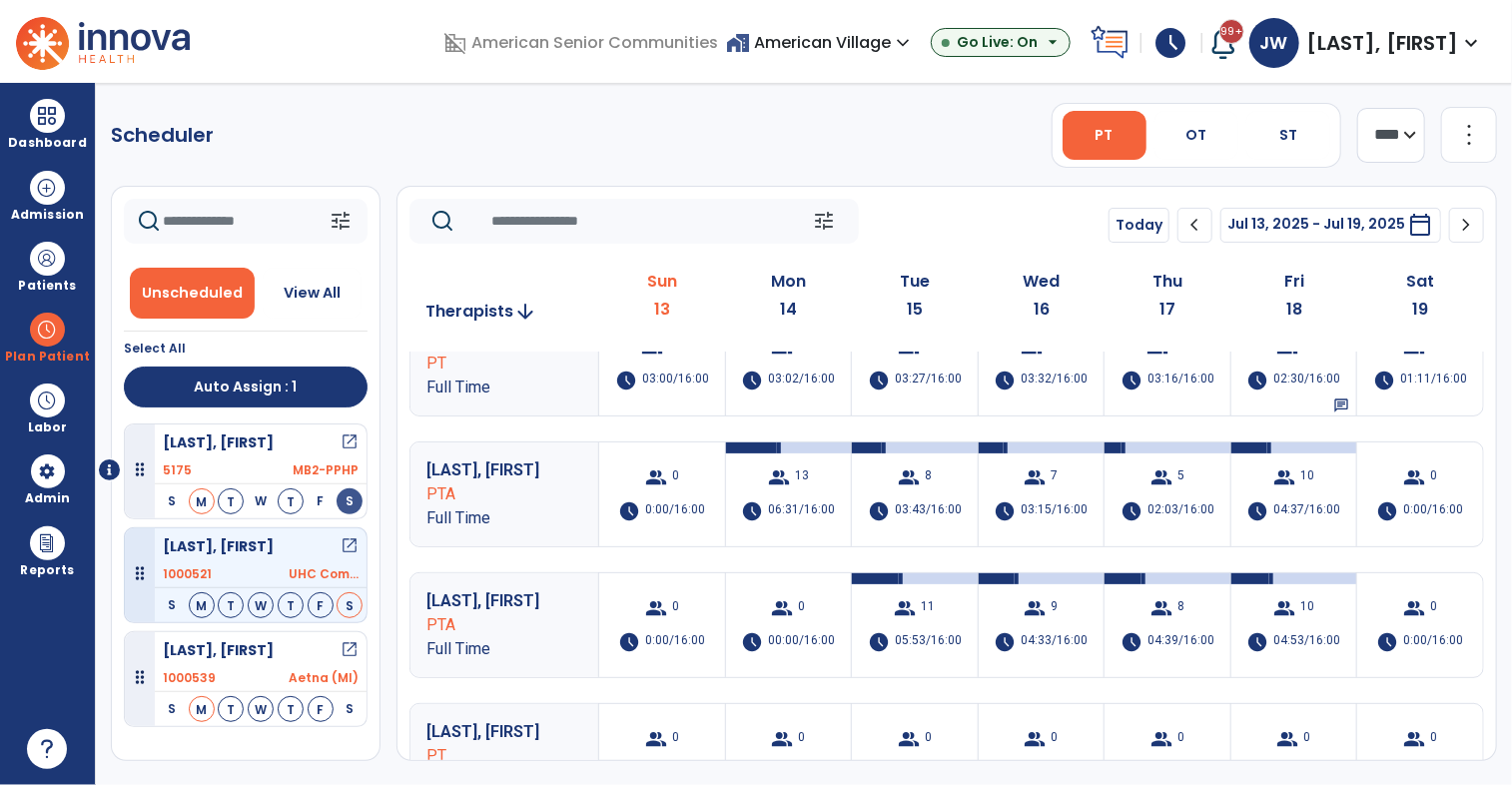 click on "1000521 UHC Com..." at bounding box center [261, 574] 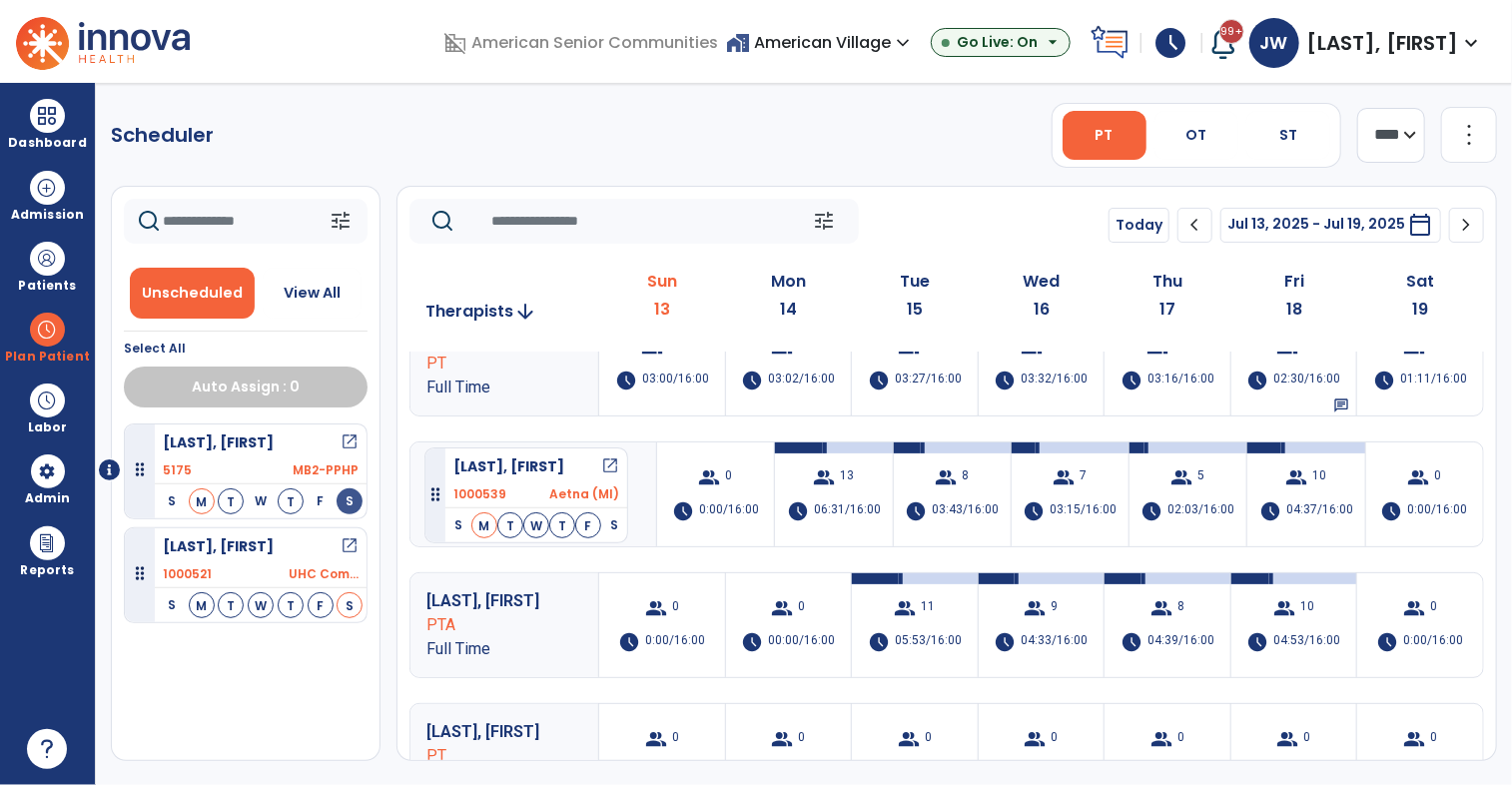 drag, startPoint x: 220, startPoint y: 658, endPoint x: 424, endPoint y: 439, distance: 299.29417 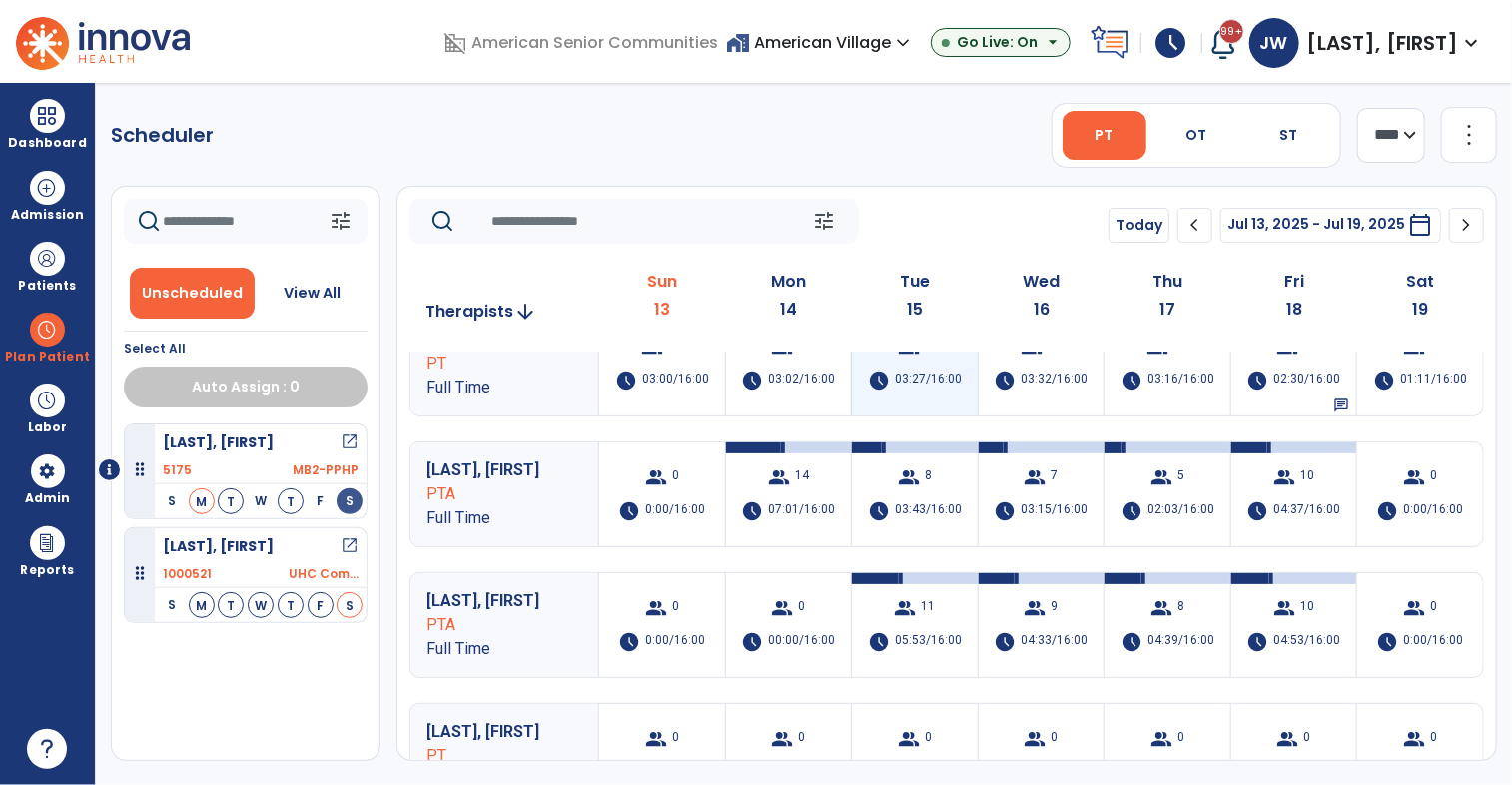 scroll, scrollTop: 0, scrollLeft: 0, axis: both 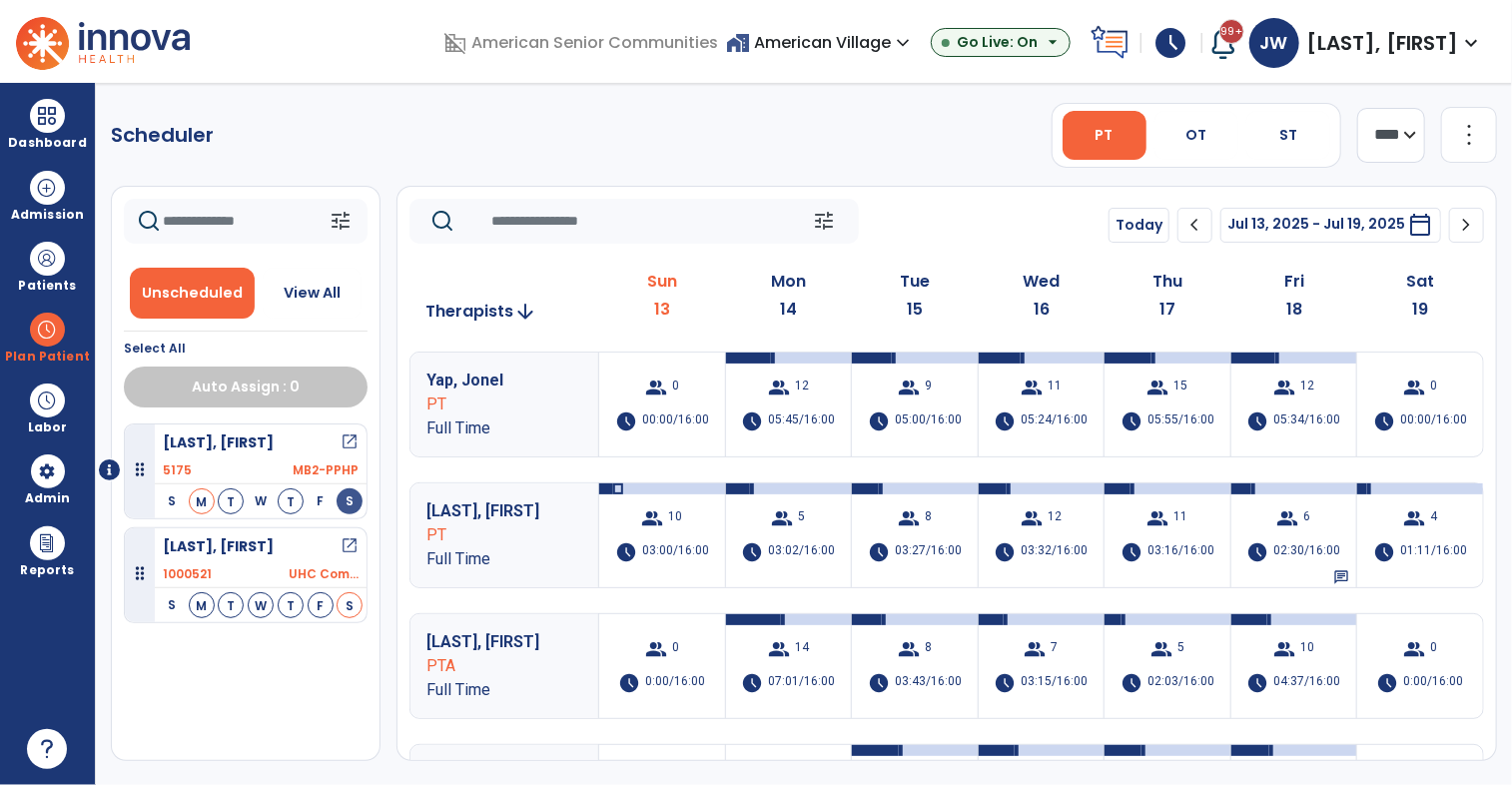 click on "tune   Today  chevron_left Jul 13, 2025 - Jul 19, 2025  *********  calendar_today  chevron_right" 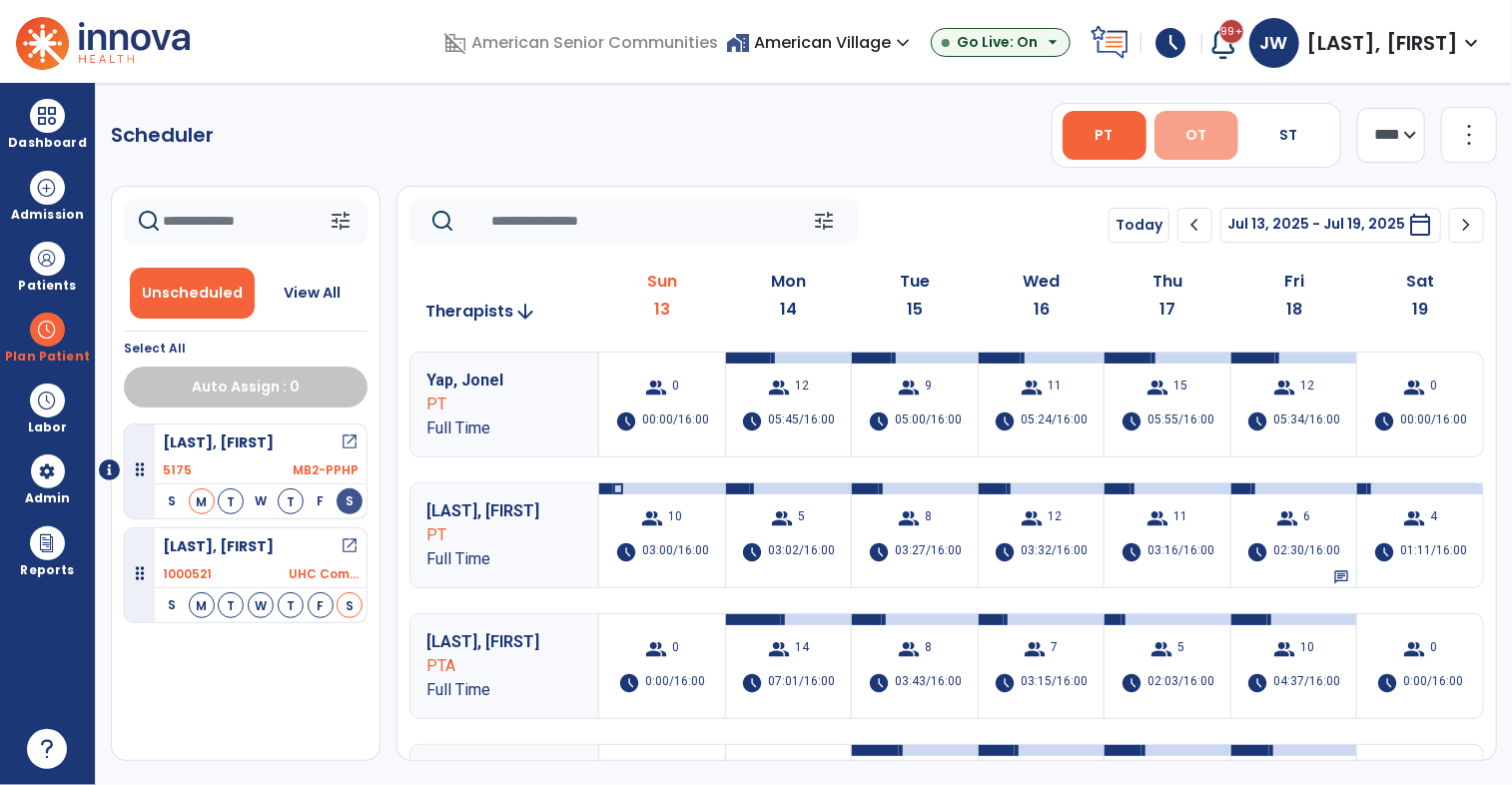 click on "OT" at bounding box center (1196, 135) 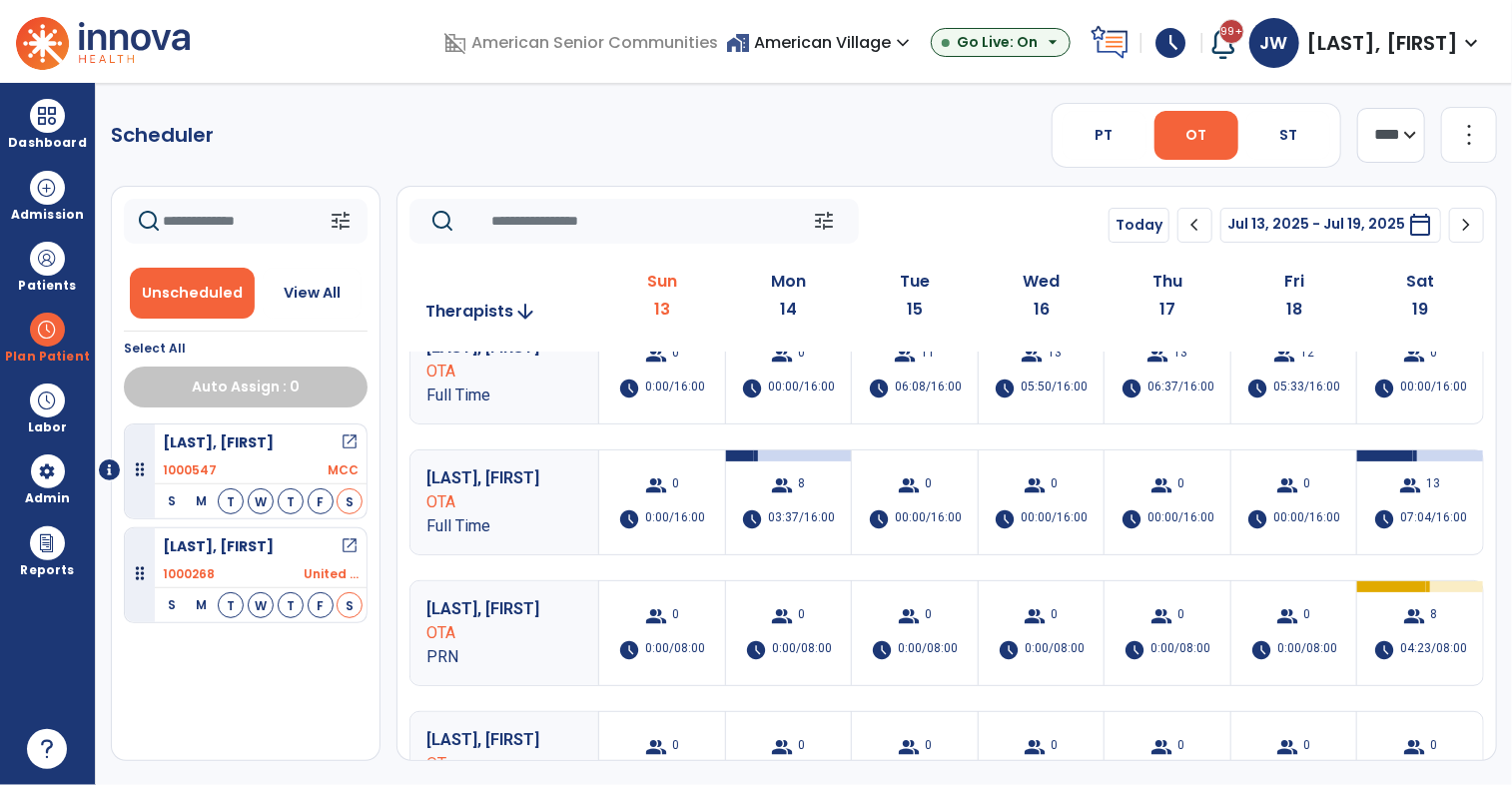 scroll, scrollTop: 0, scrollLeft: 0, axis: both 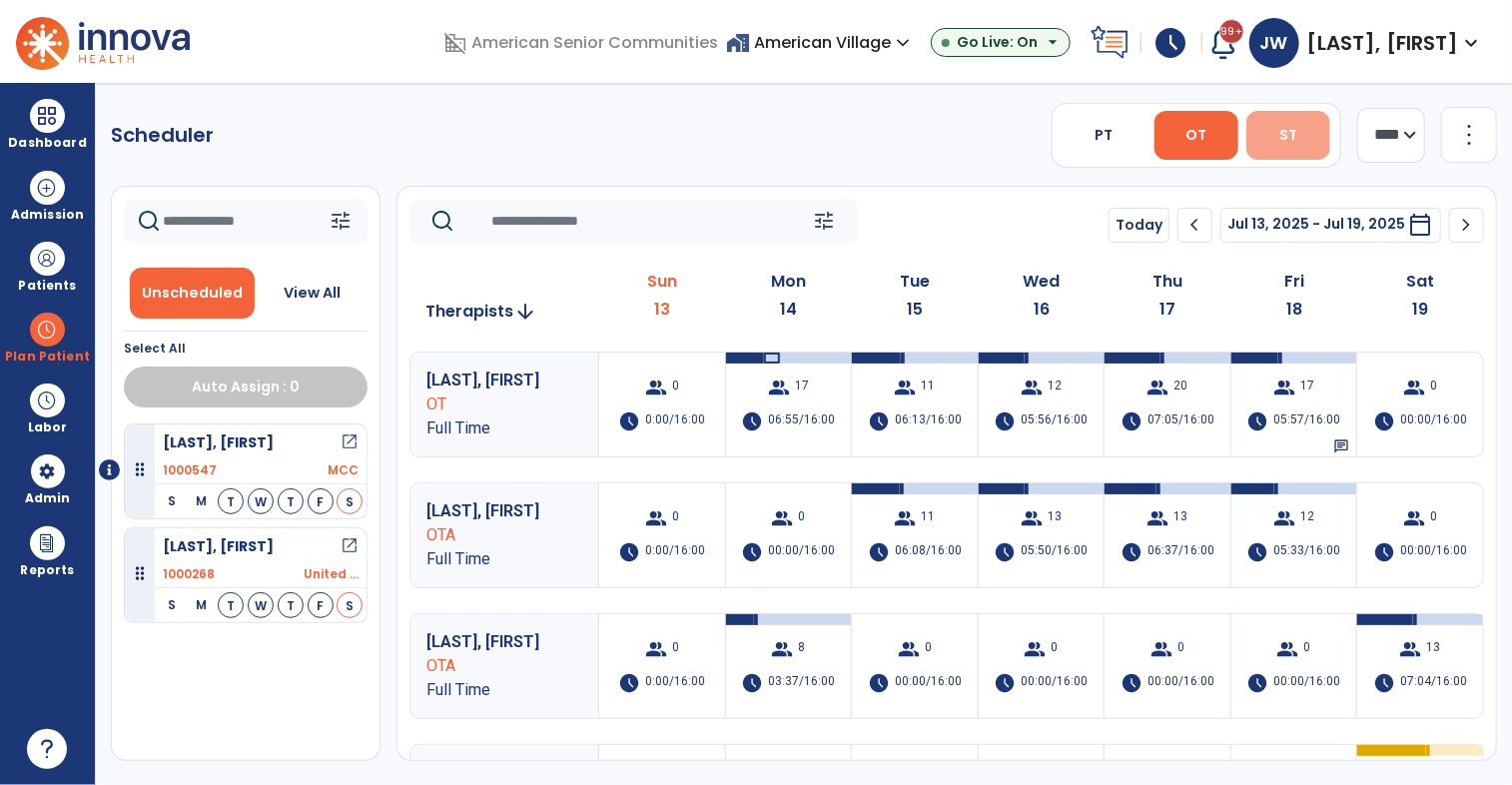 click on "ST" at bounding box center (1288, 135) 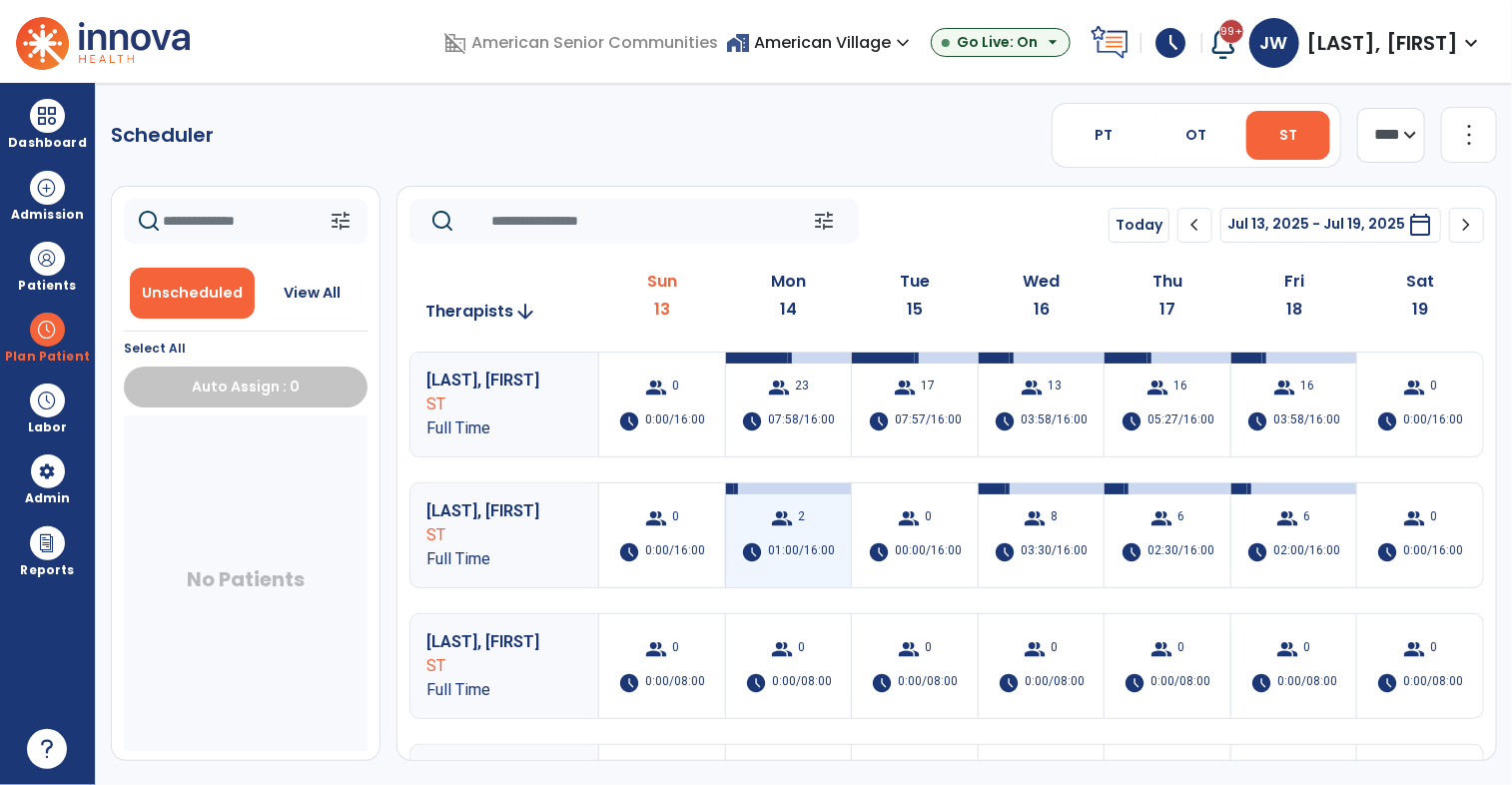 click on "01:00/16:00" at bounding box center [802, 552] 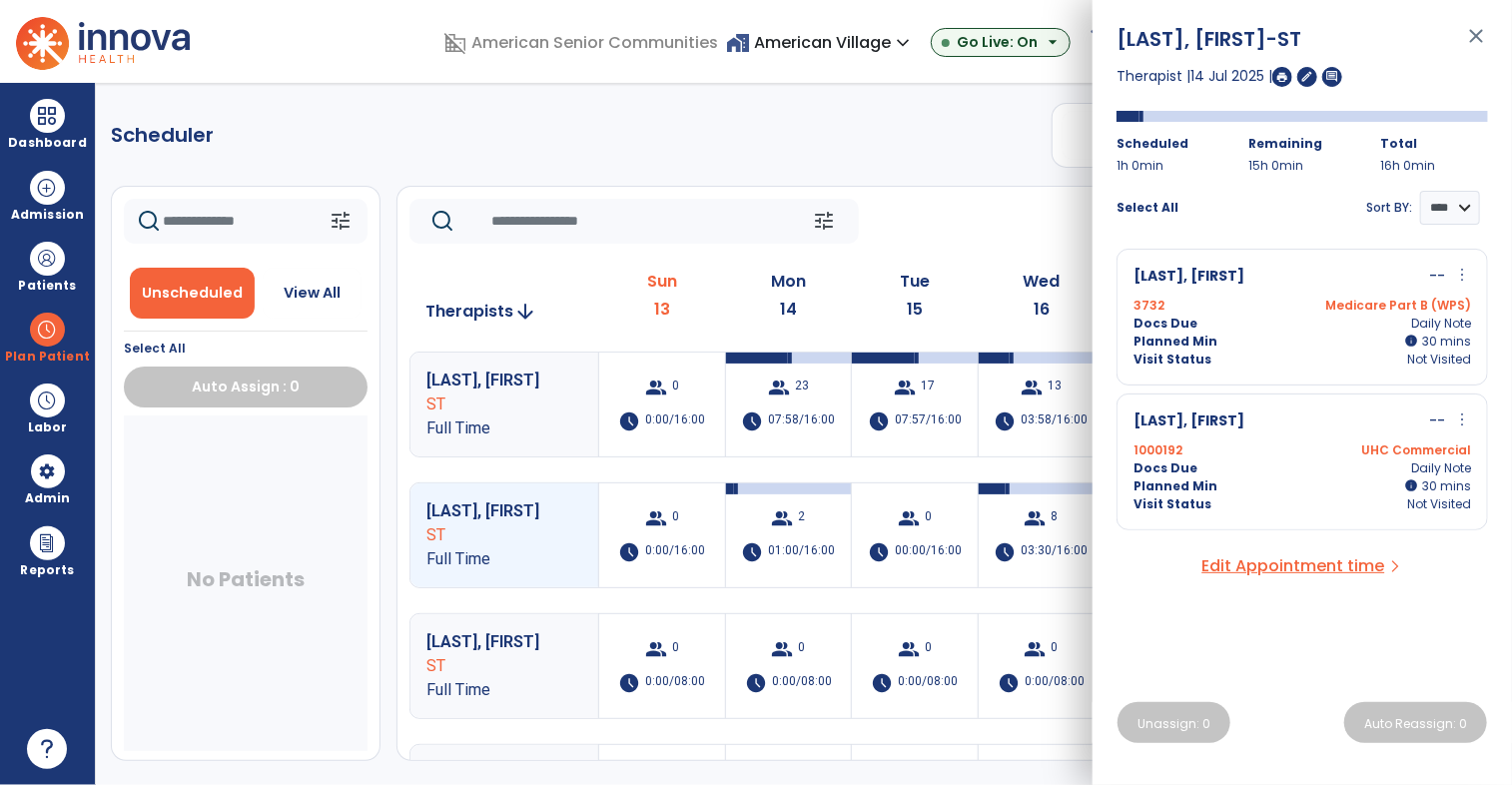 click on "more_vert" at bounding box center [1462, 275] 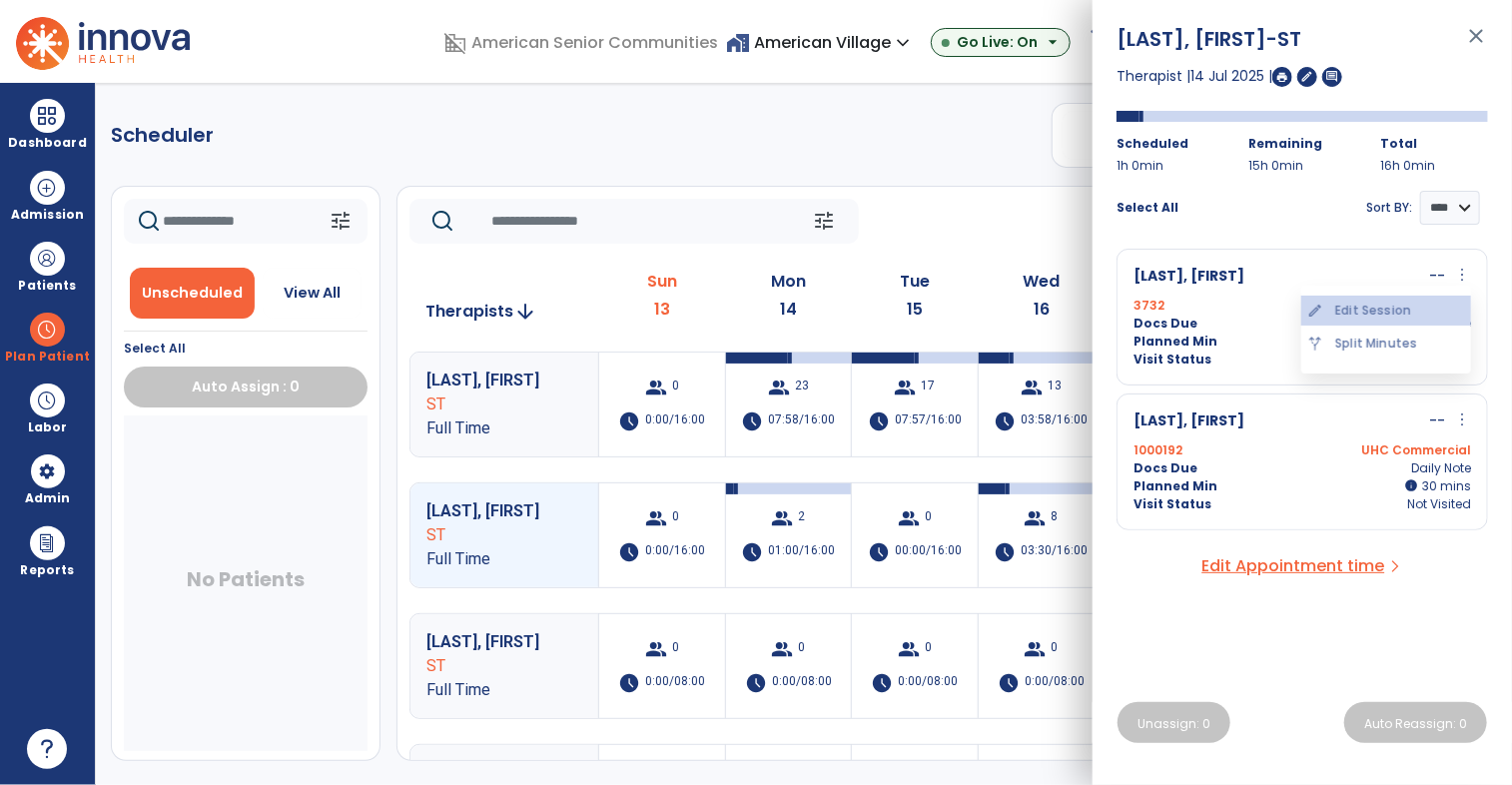 click on "edit   Edit Session" at bounding box center (1386, 311) 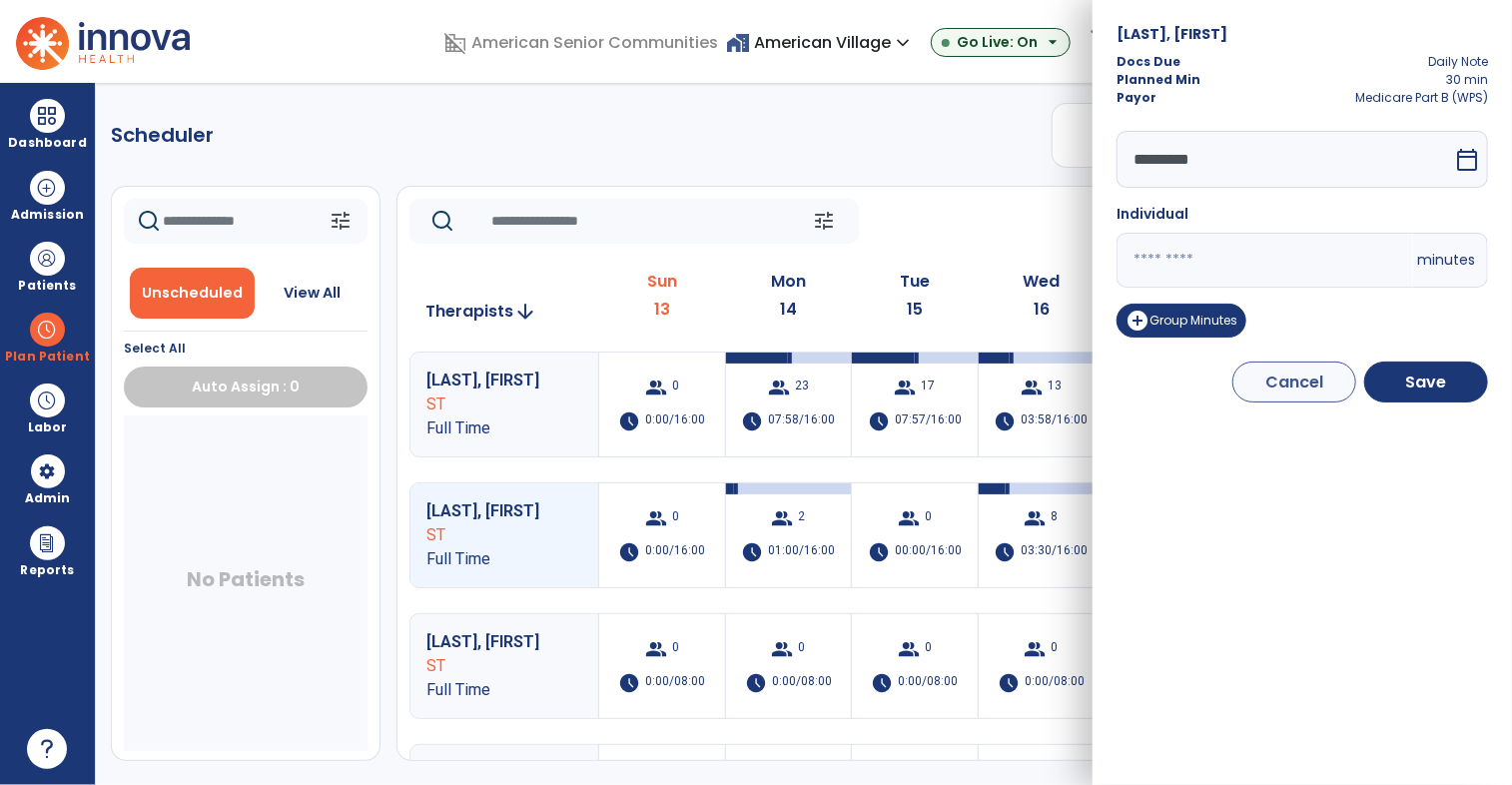 click on "*********" at bounding box center [1284, 159] 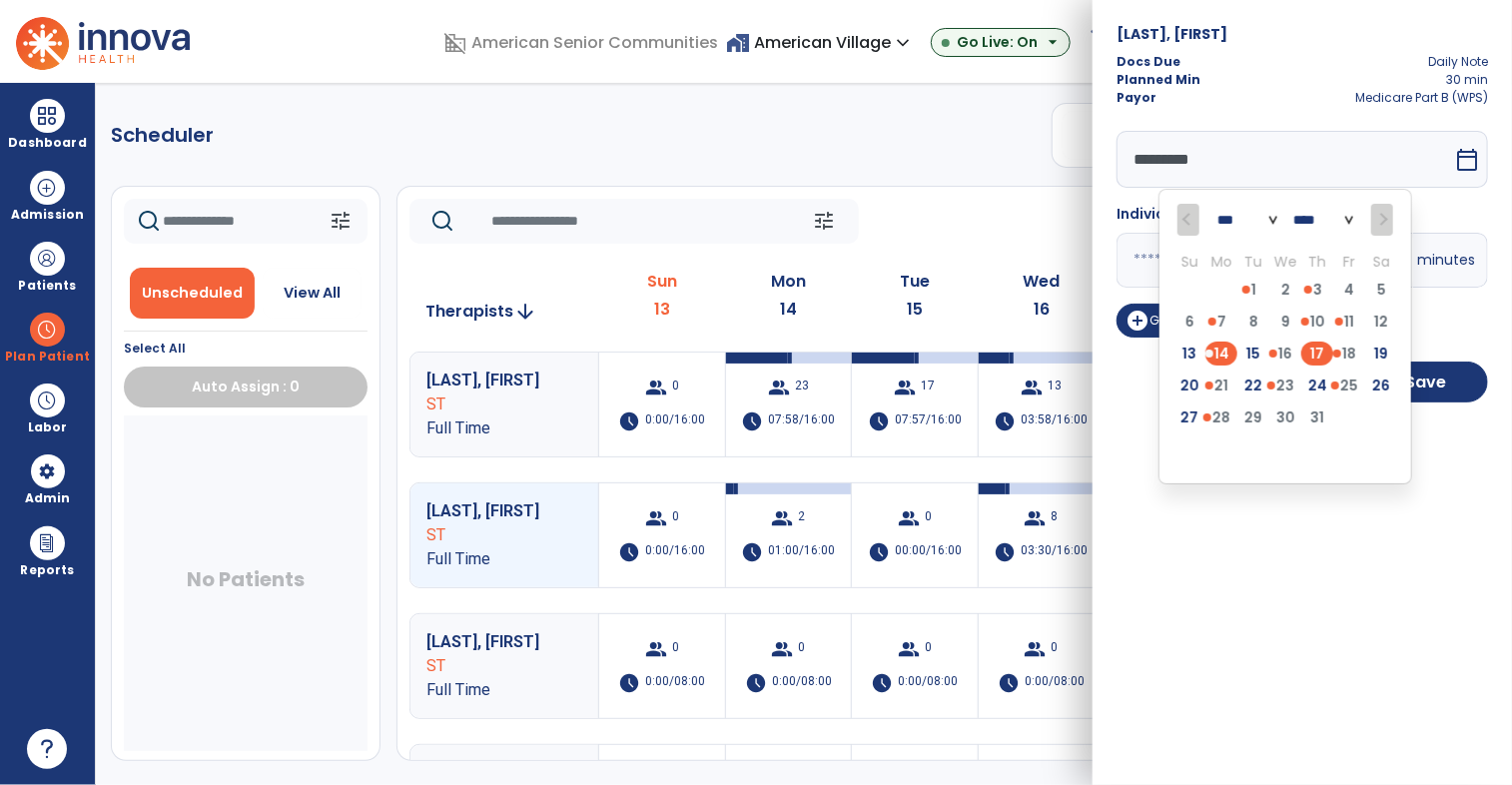 click on "17" at bounding box center [1317, 354] 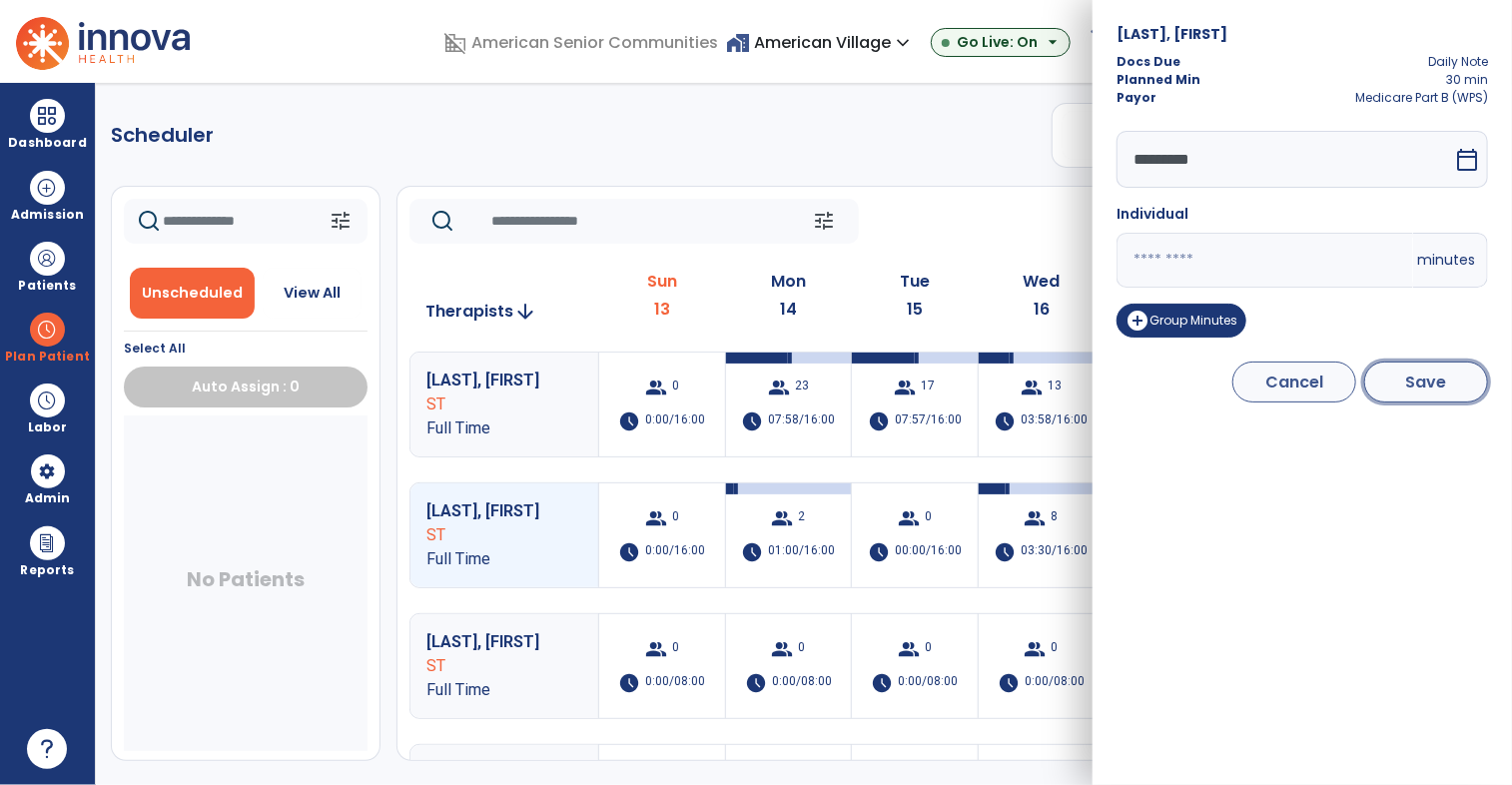 click on "Save" at bounding box center (1426, 382) 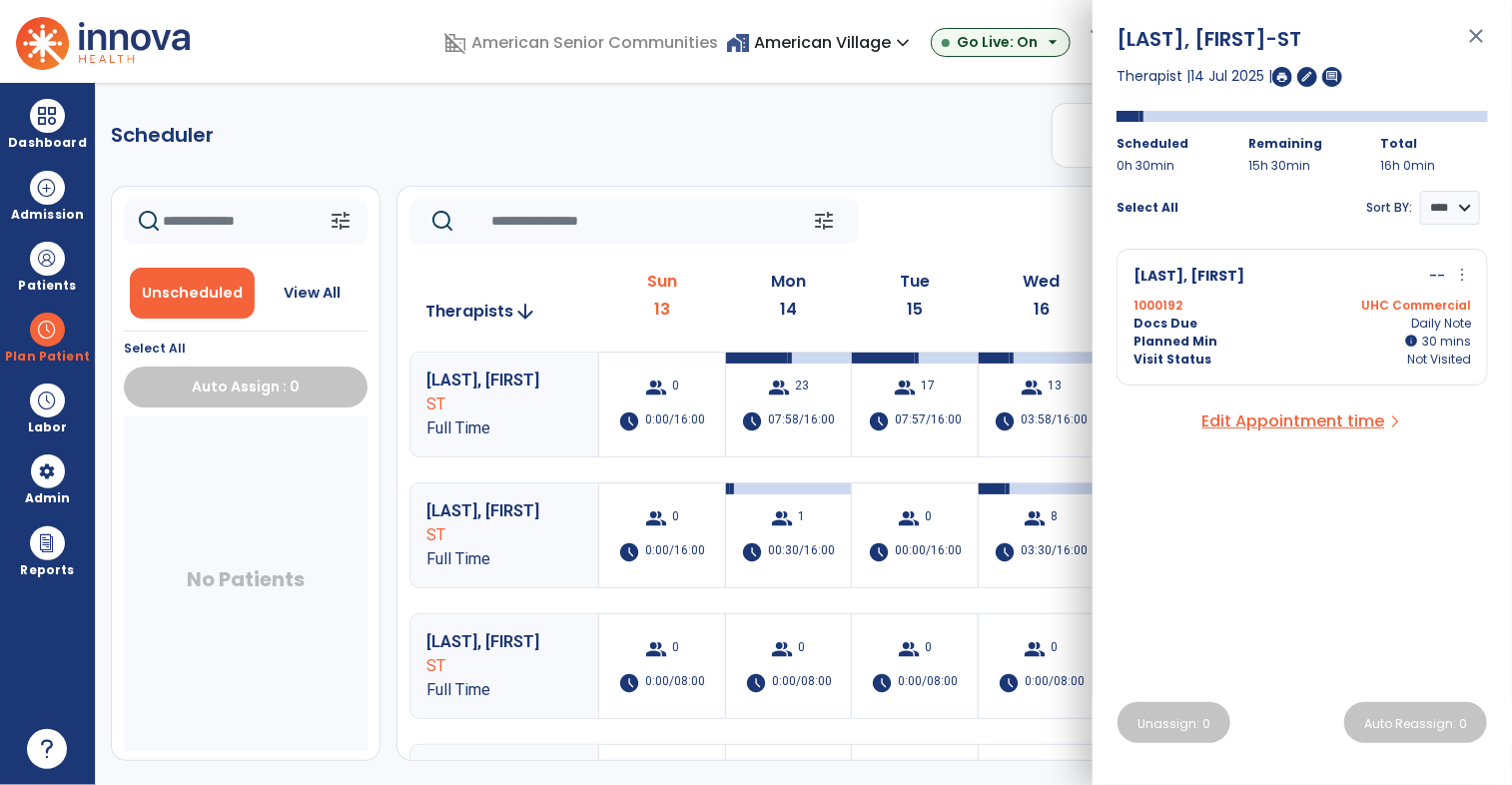 click on "more_vert" at bounding box center (1462, 275) 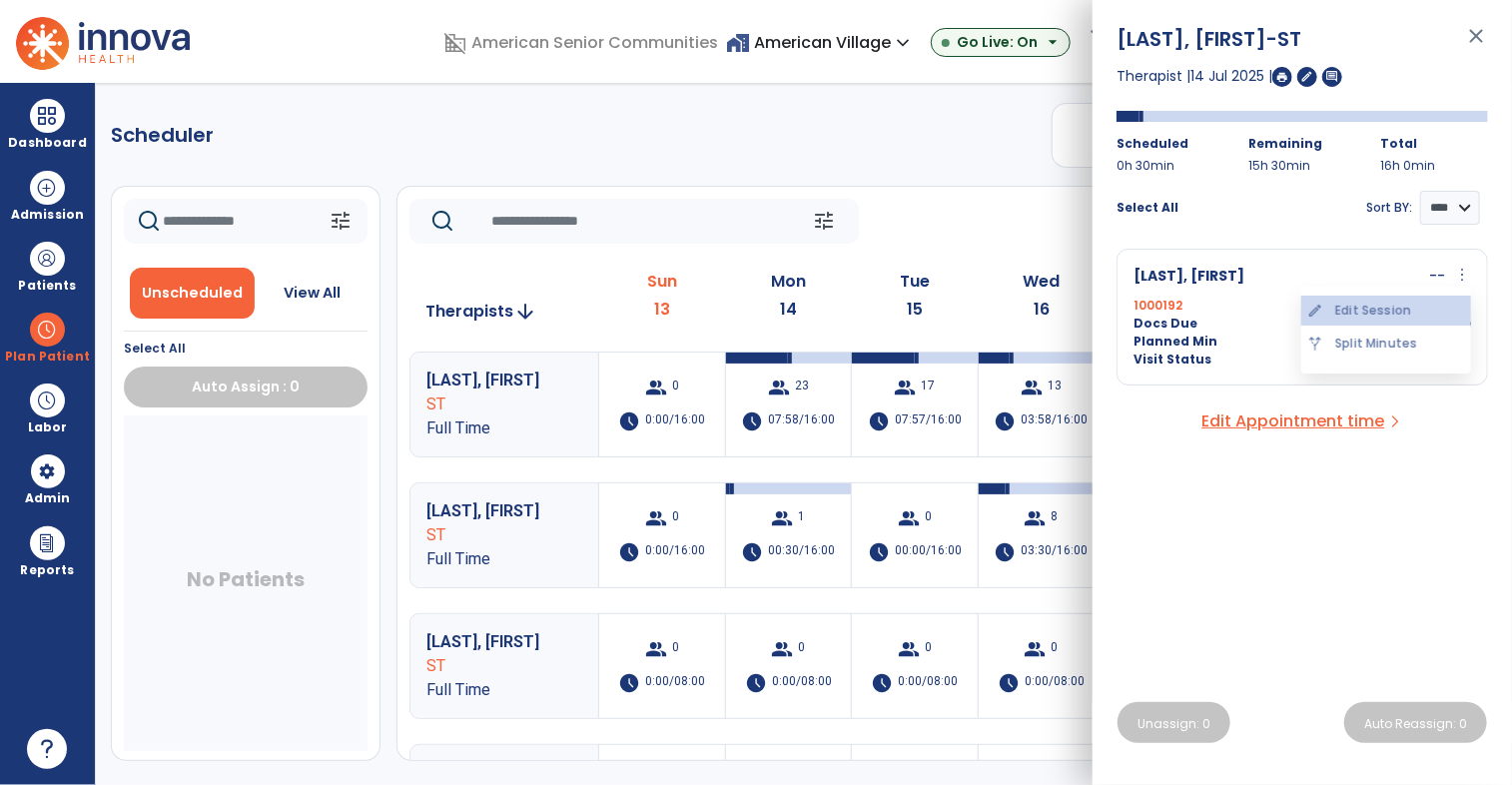 click on "edit   Edit Session" at bounding box center (1386, 311) 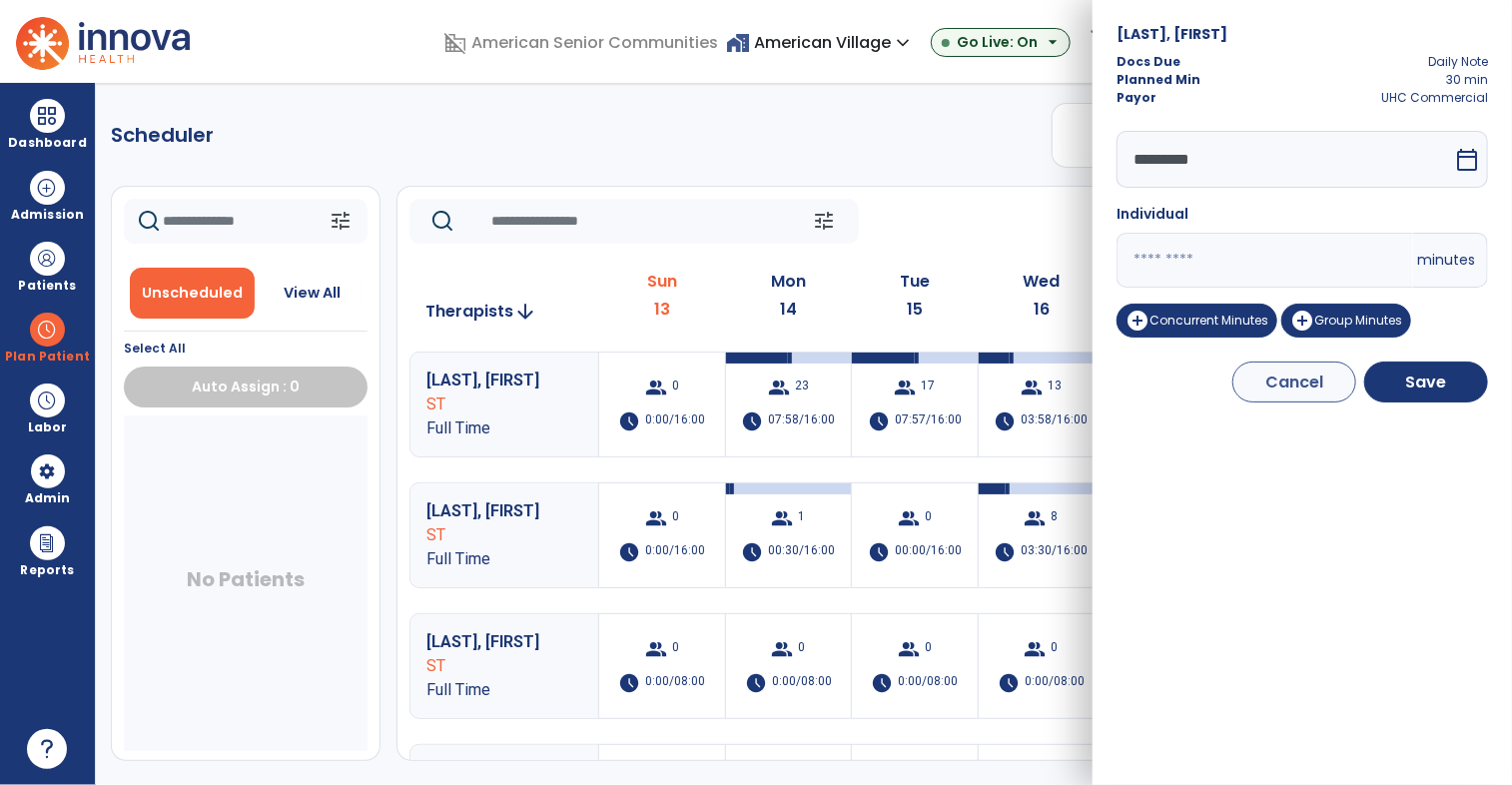 click on "*********" at bounding box center (1284, 159) 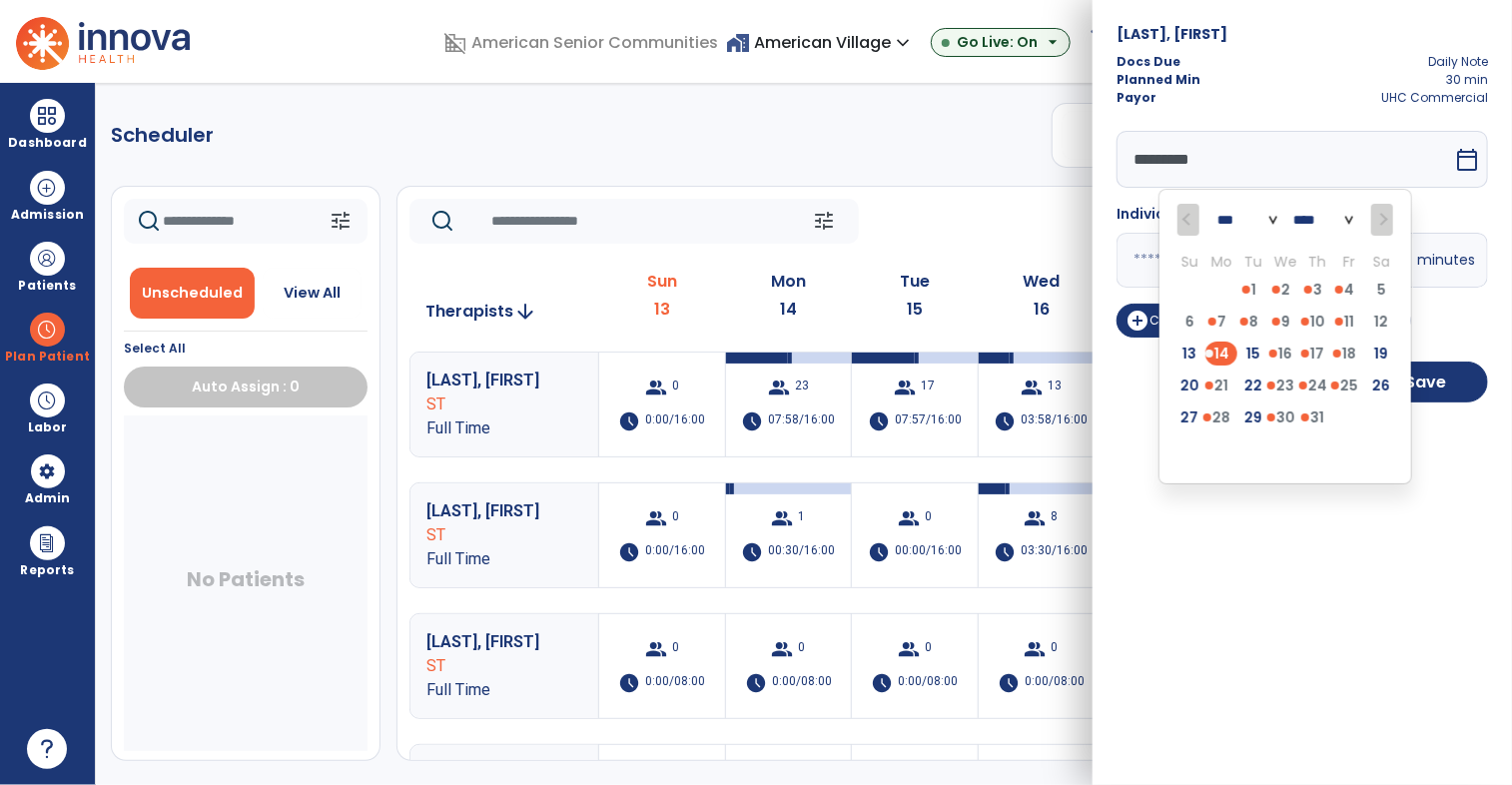 click on "tune   Today  chevron_left Jul 13, 2025 - Jul 19, 2025  *********  calendar_today  chevron_right" 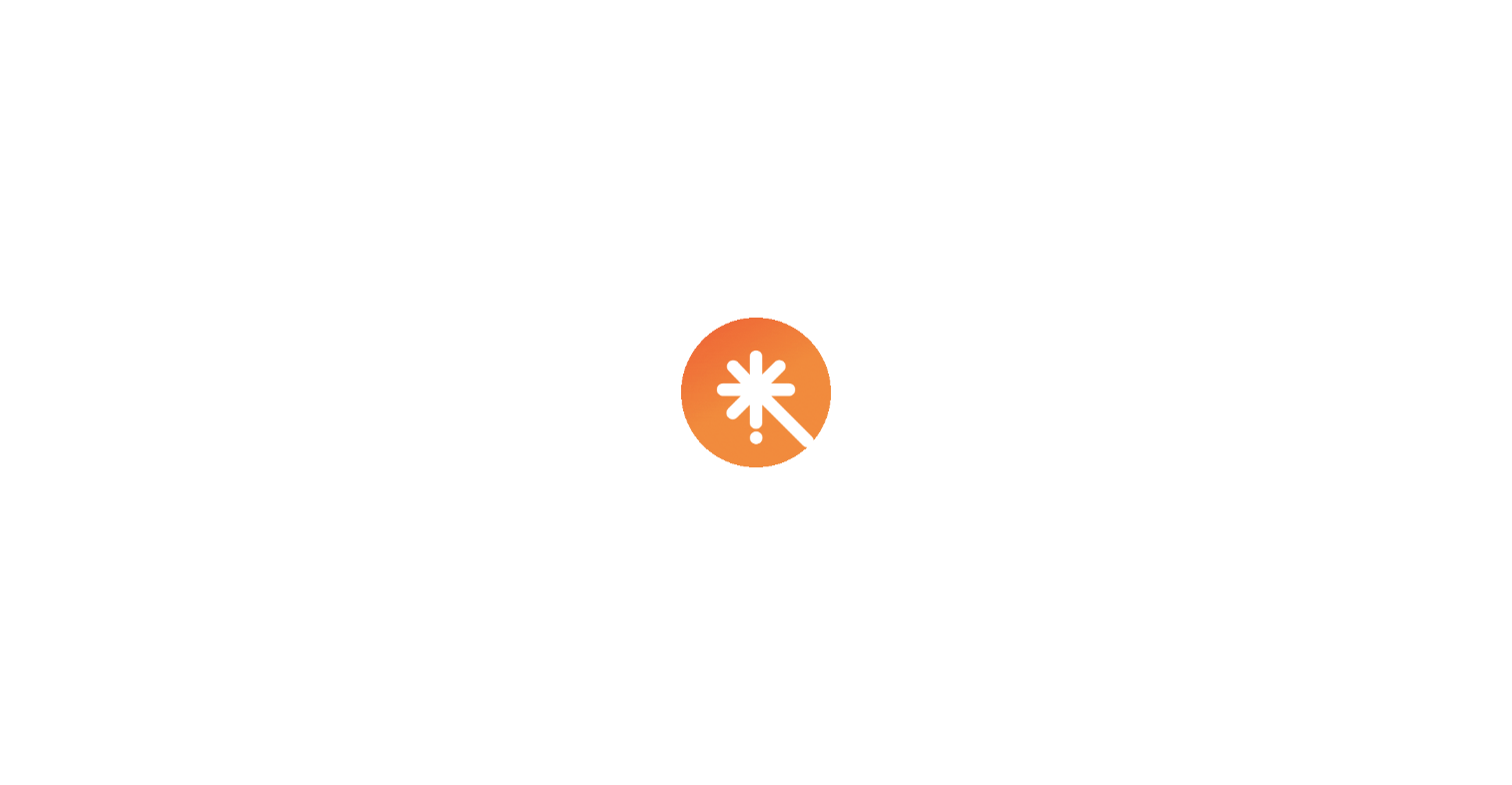 scroll, scrollTop: 0, scrollLeft: 0, axis: both 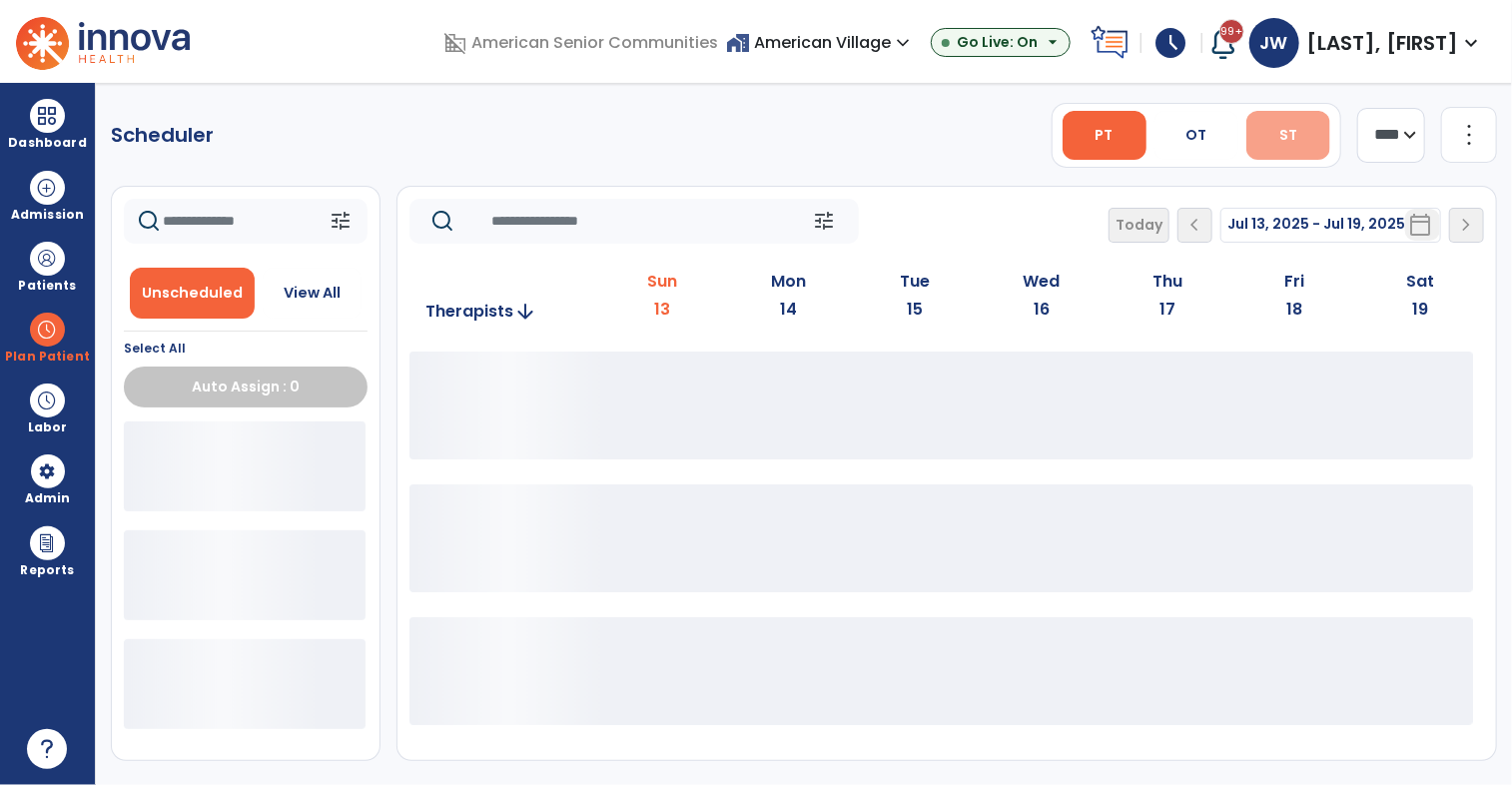 click on "ST" at bounding box center (1288, 135) 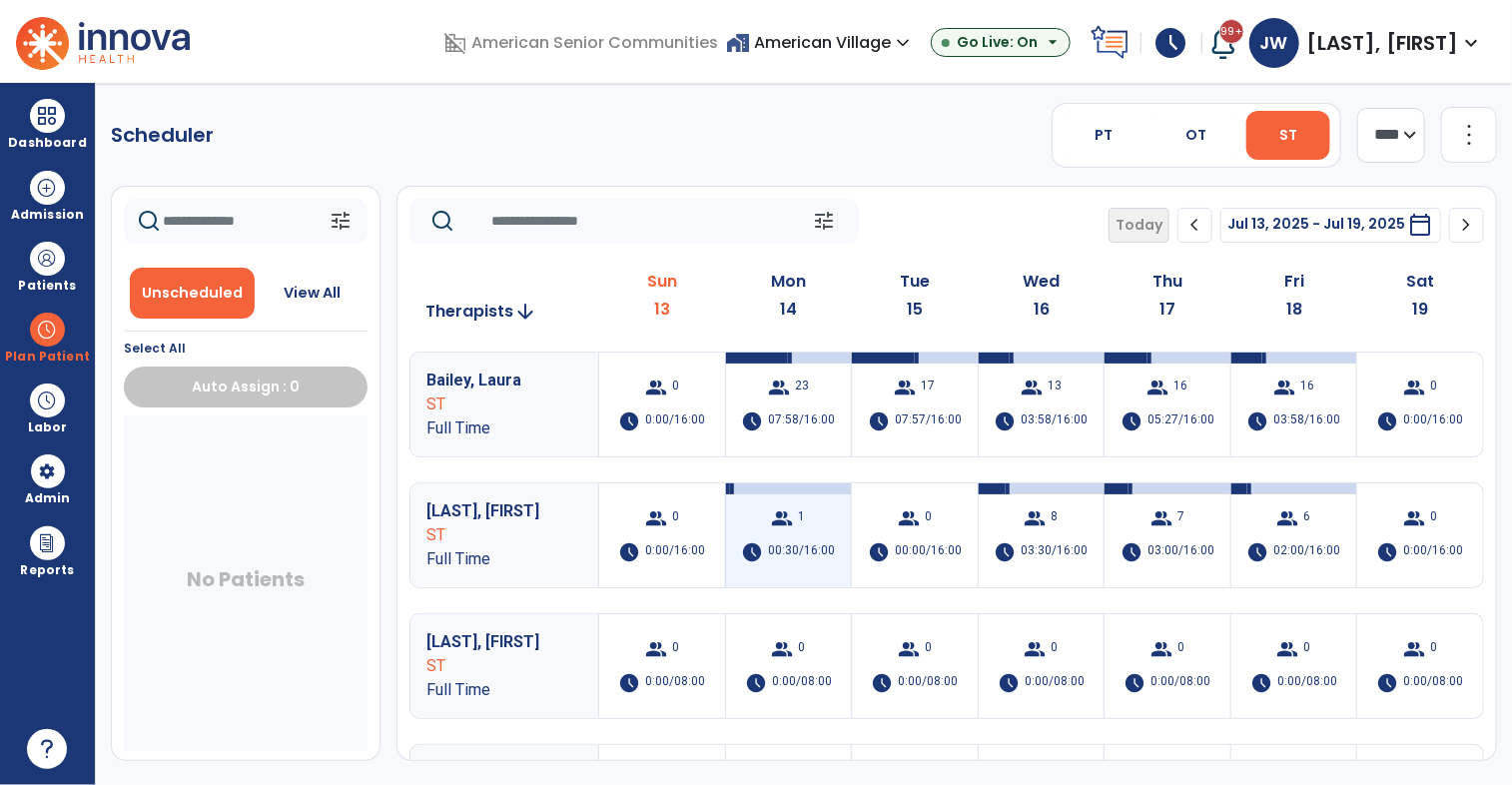 click on "group" at bounding box center [783, 518] 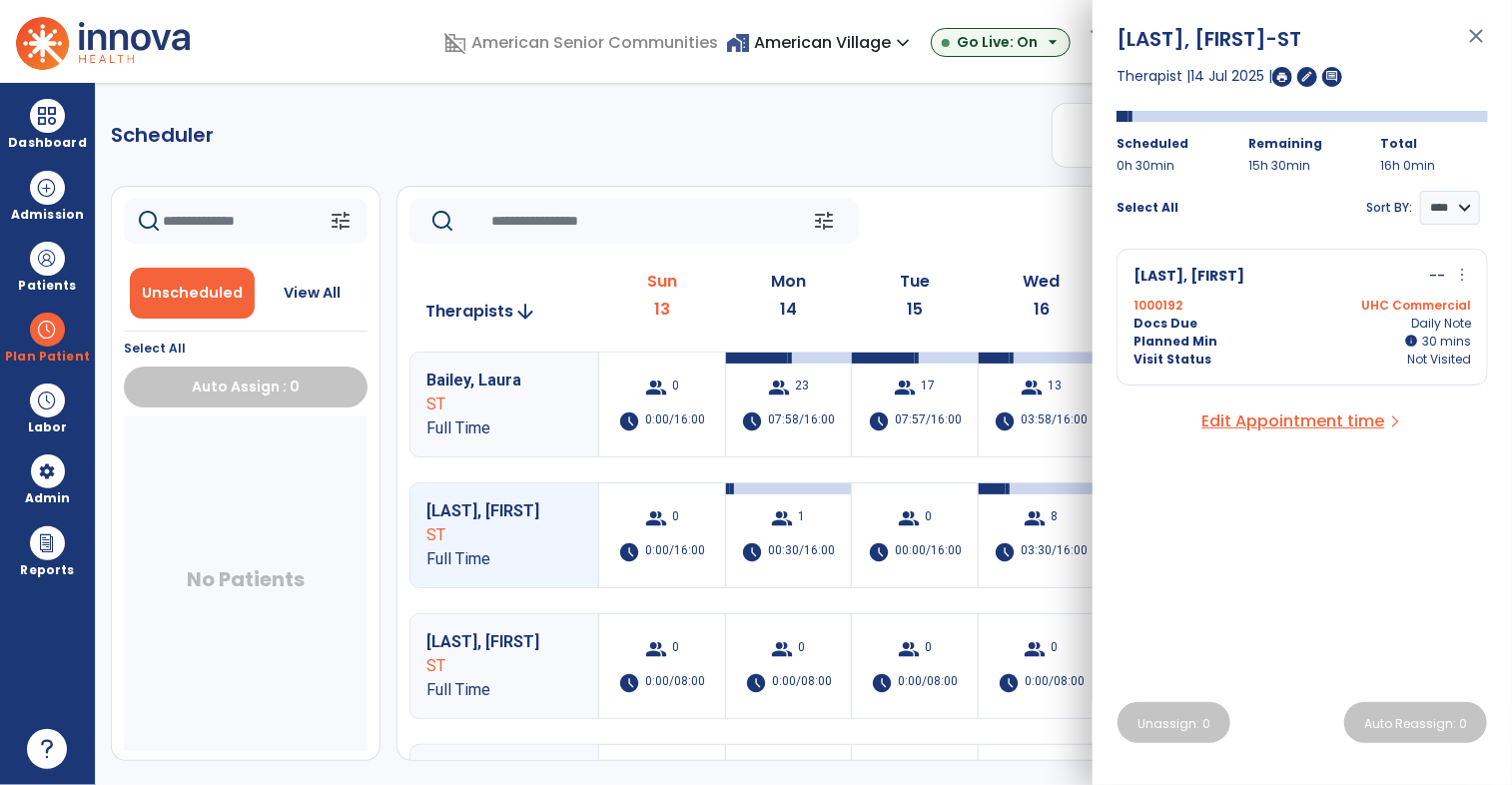 click on "more_vert" at bounding box center [1462, 275] 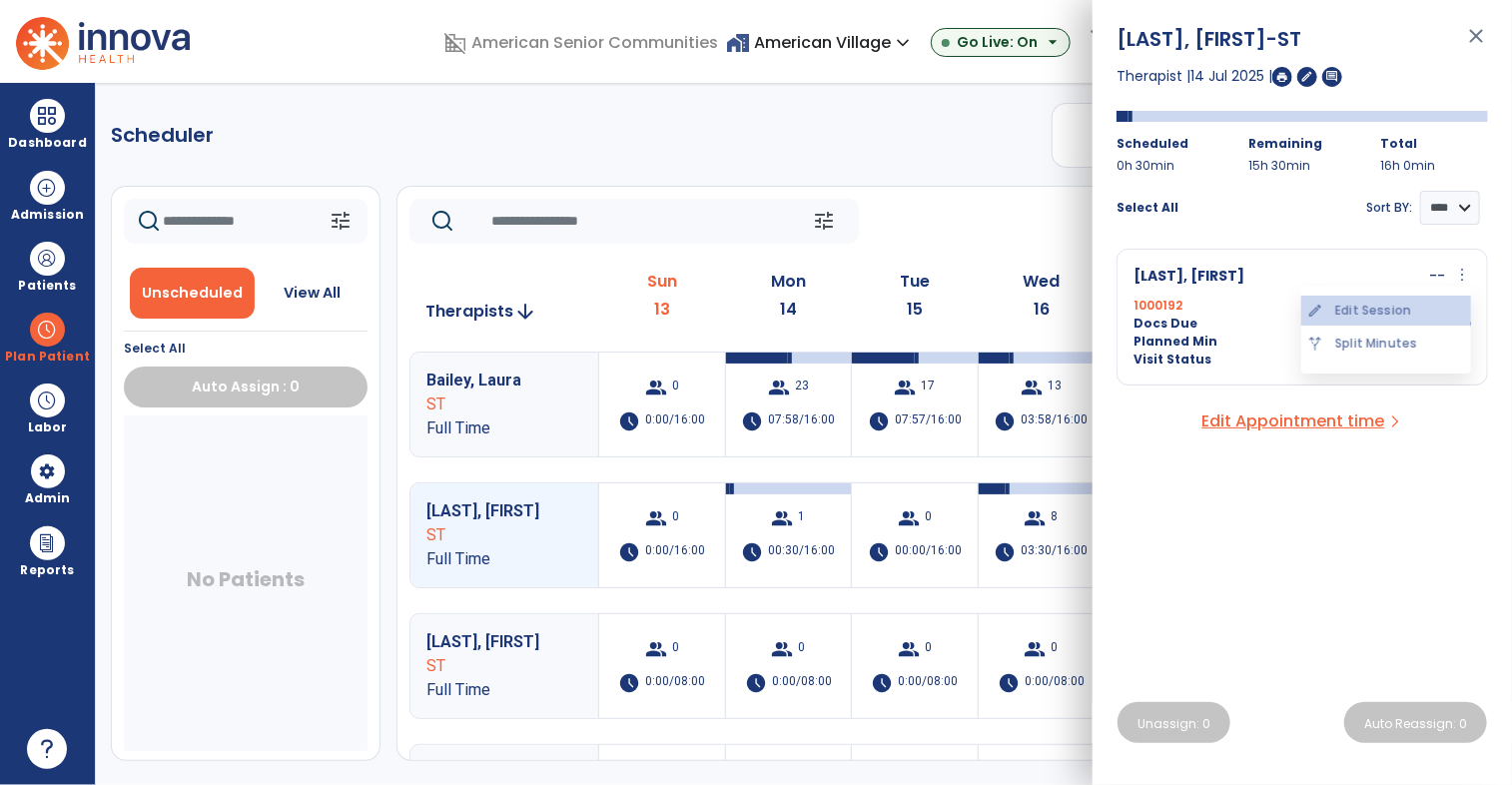 click on "edit   Edit Session" at bounding box center [1386, 311] 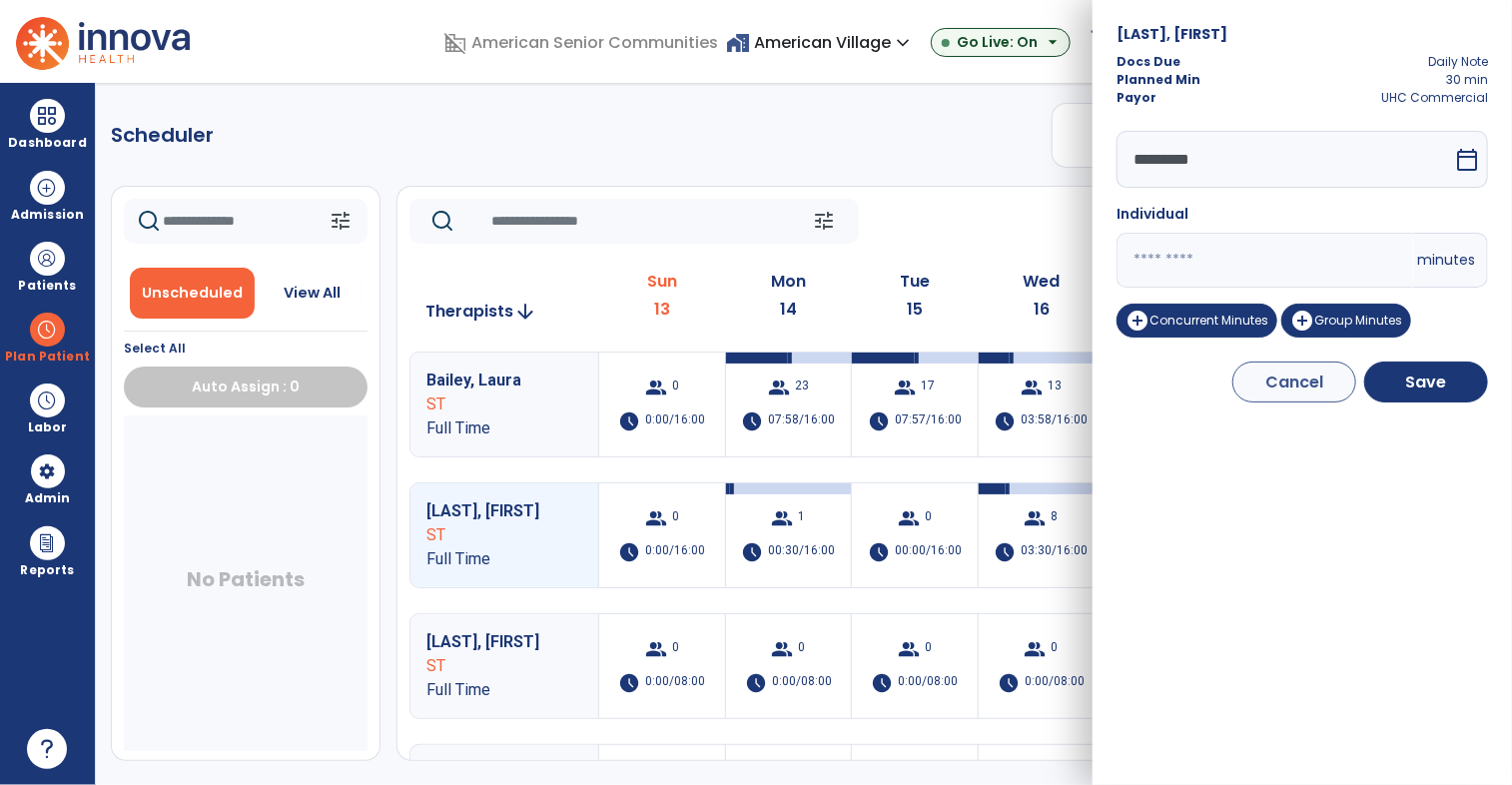click on "*********" at bounding box center (1284, 159) 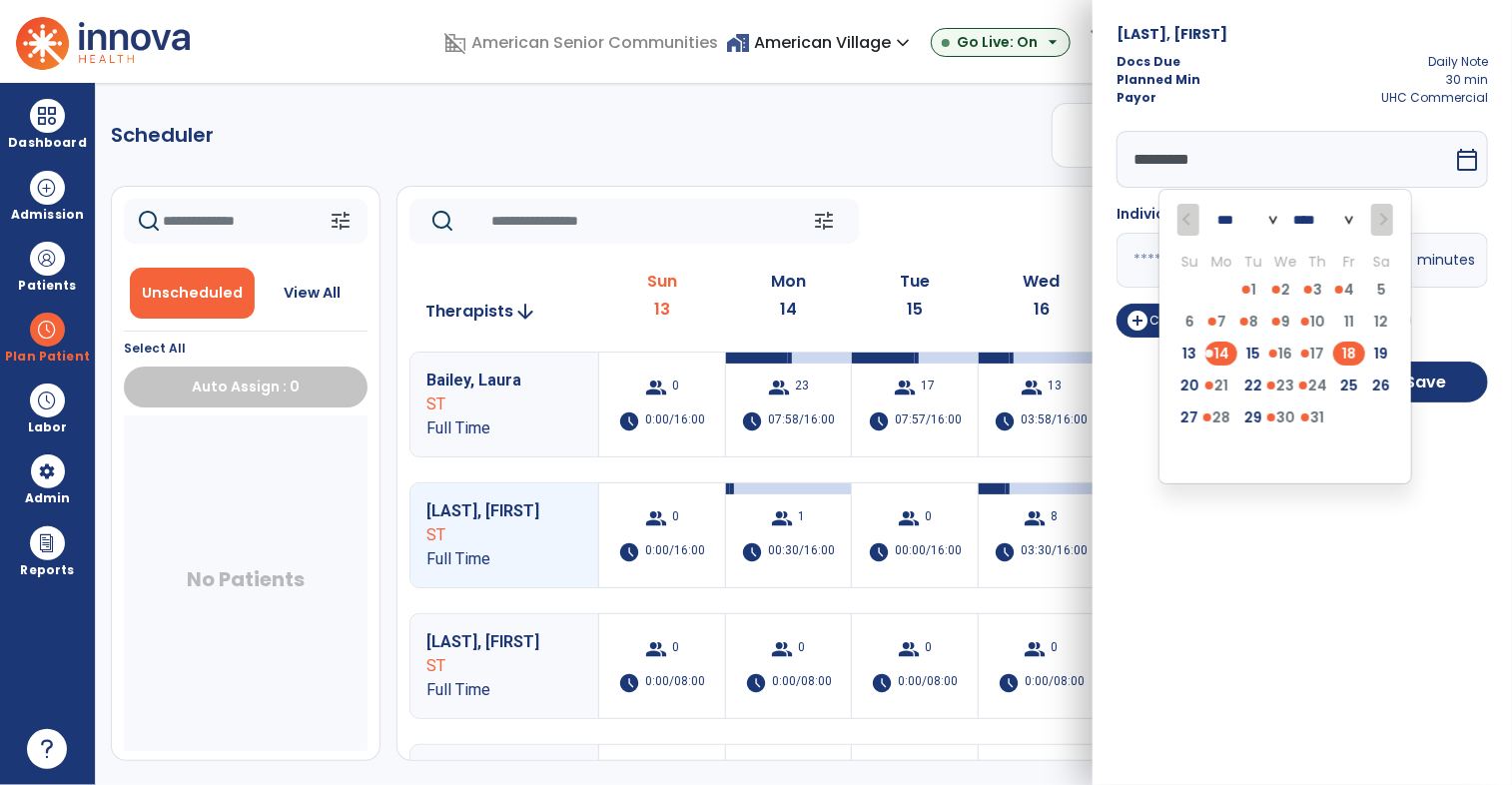 click on "18" at bounding box center [1349, 354] 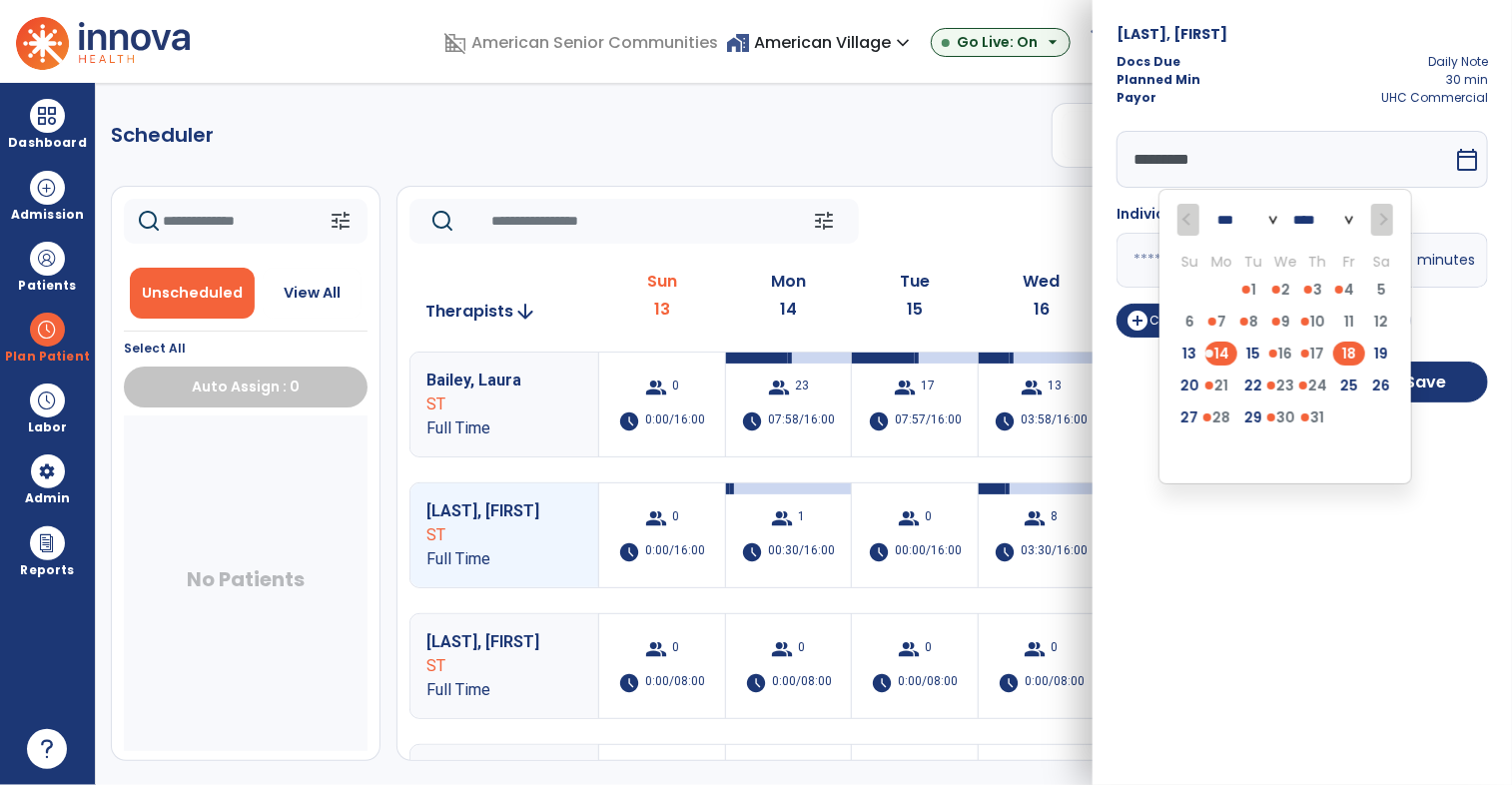 type on "*********" 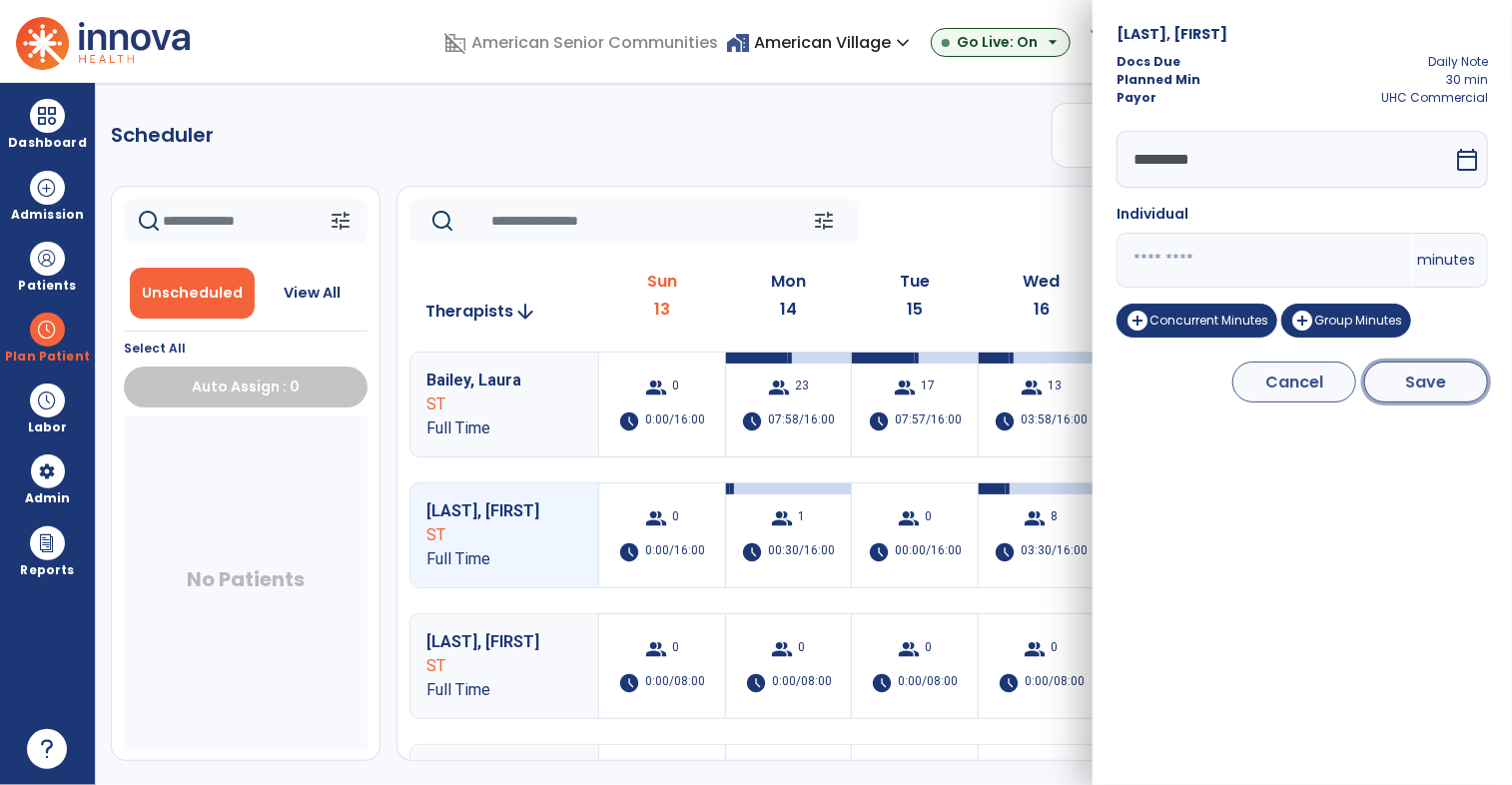 click on "Save" at bounding box center (1426, 382) 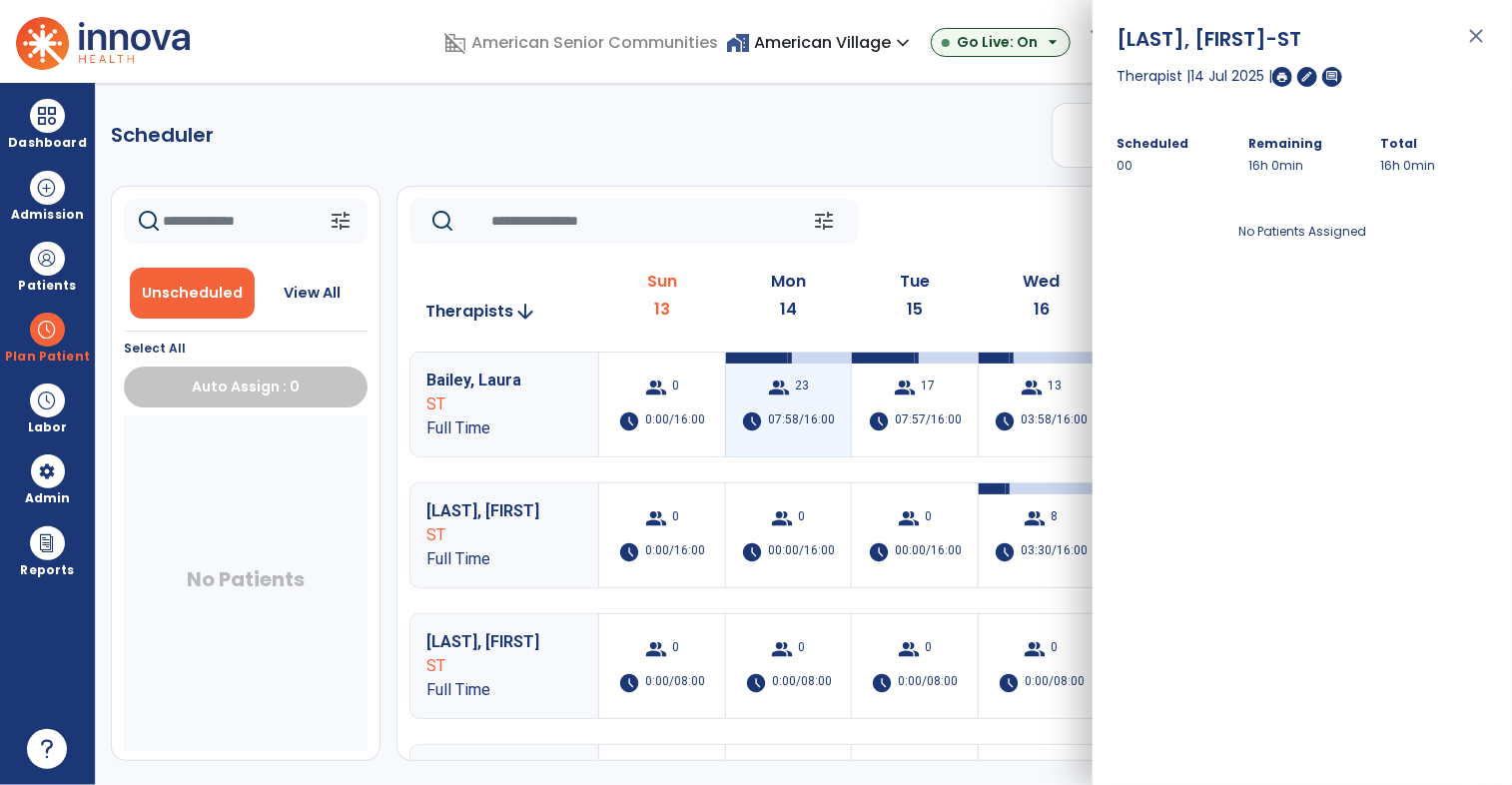 click on "group" at bounding box center (779, 388) 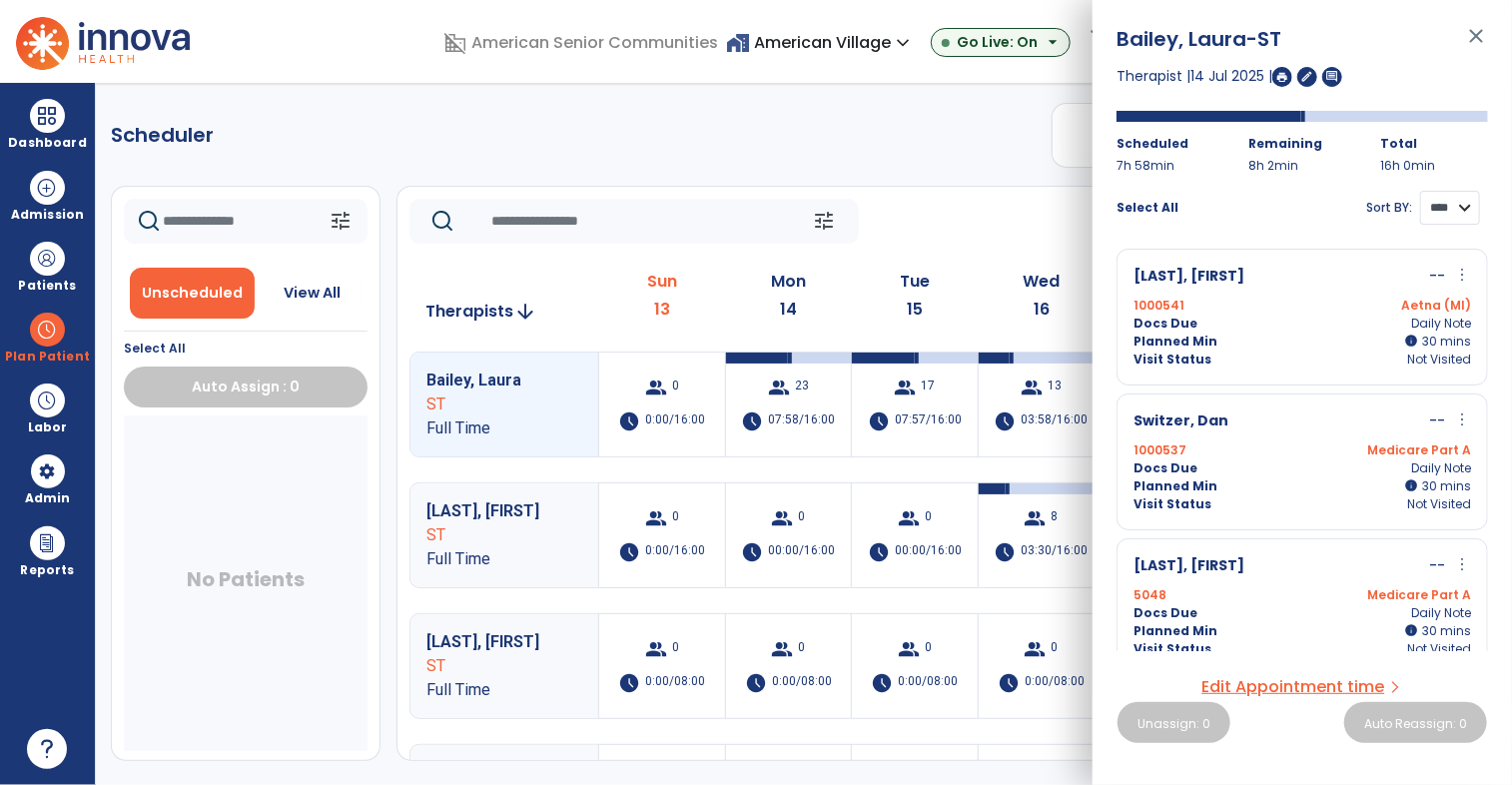 click on "**** ****" at bounding box center (1450, 208) 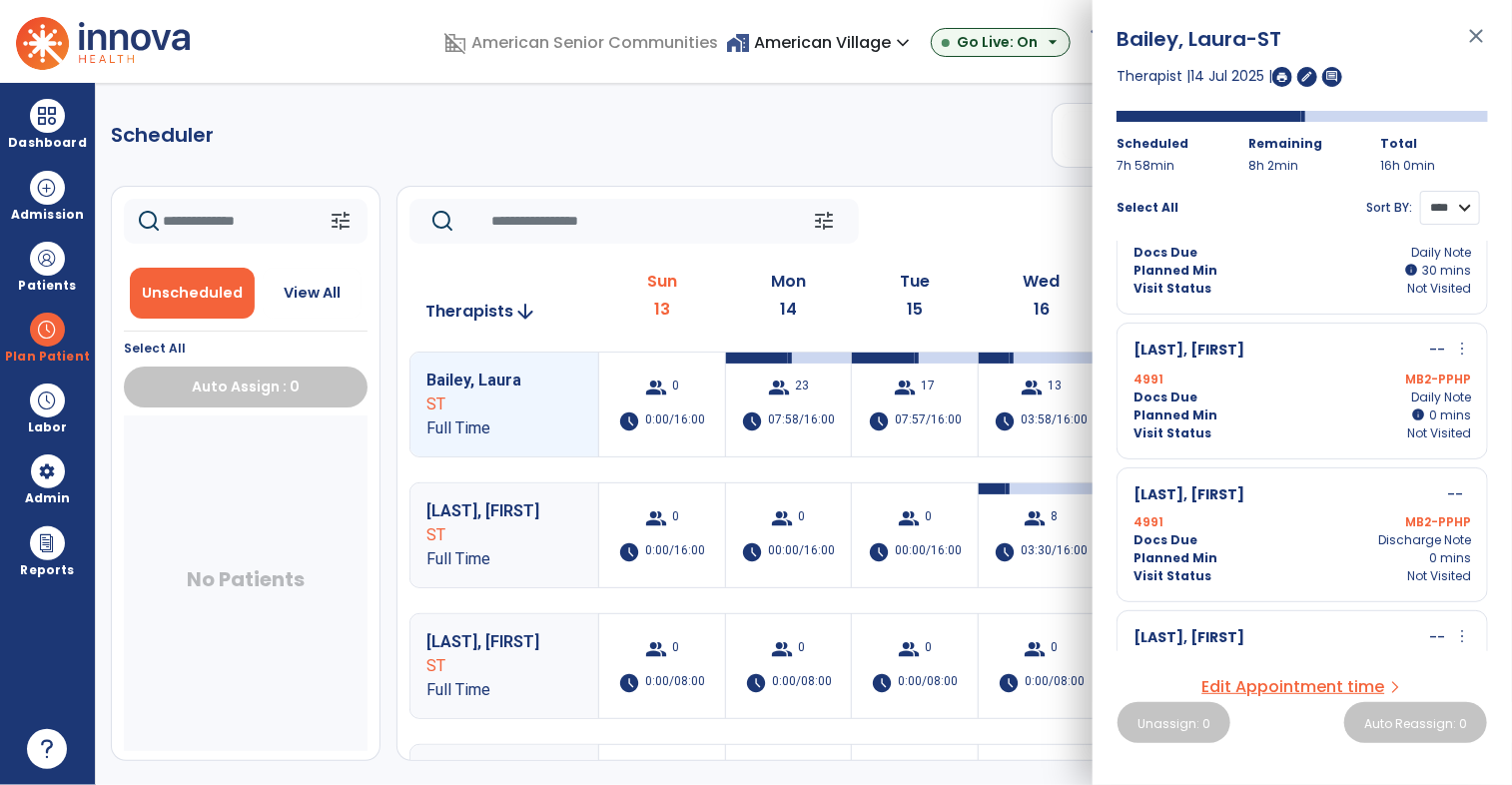 scroll, scrollTop: 2673, scrollLeft: 0, axis: vertical 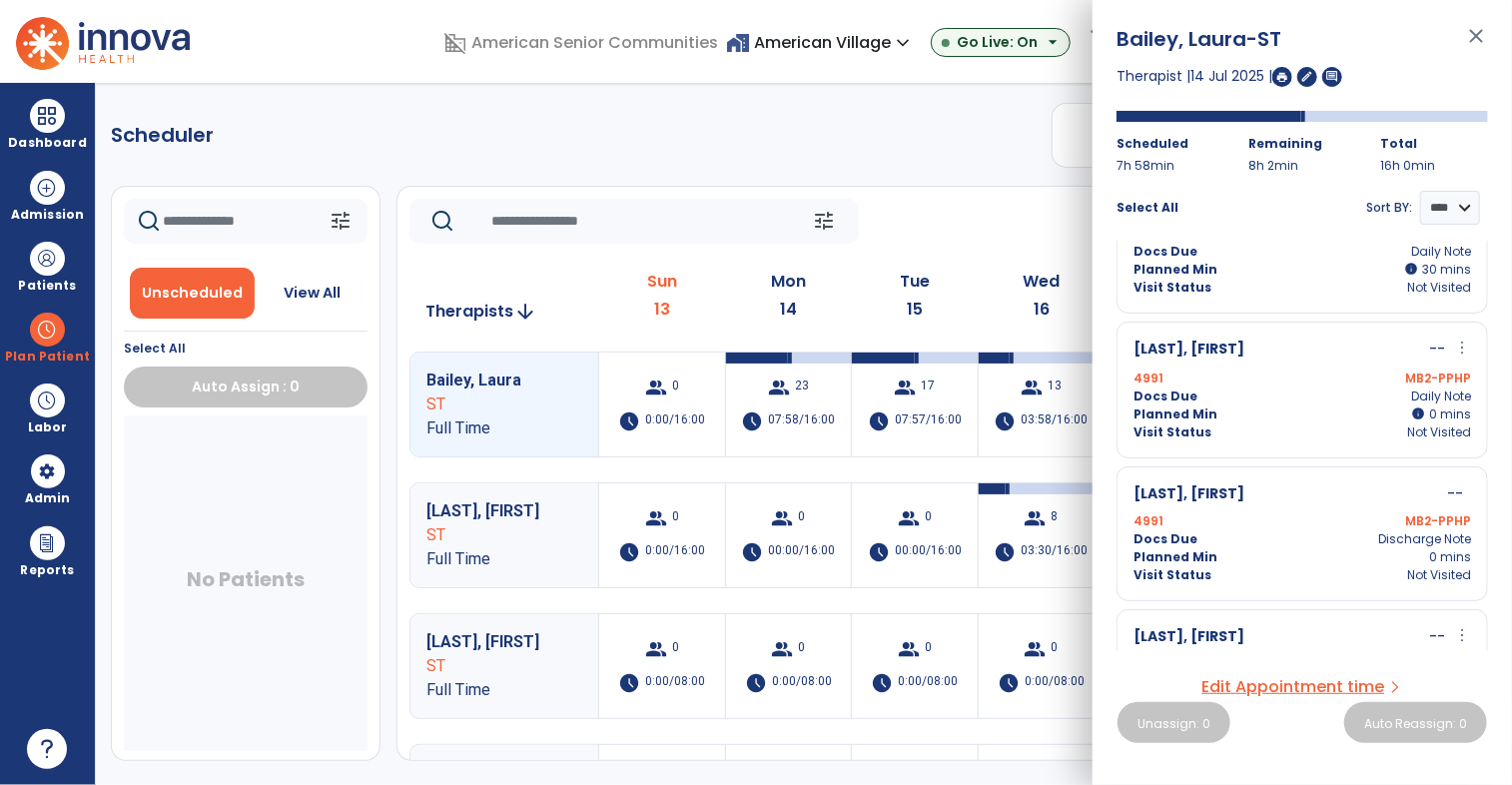 click on "more_vert" at bounding box center [1462, 348] 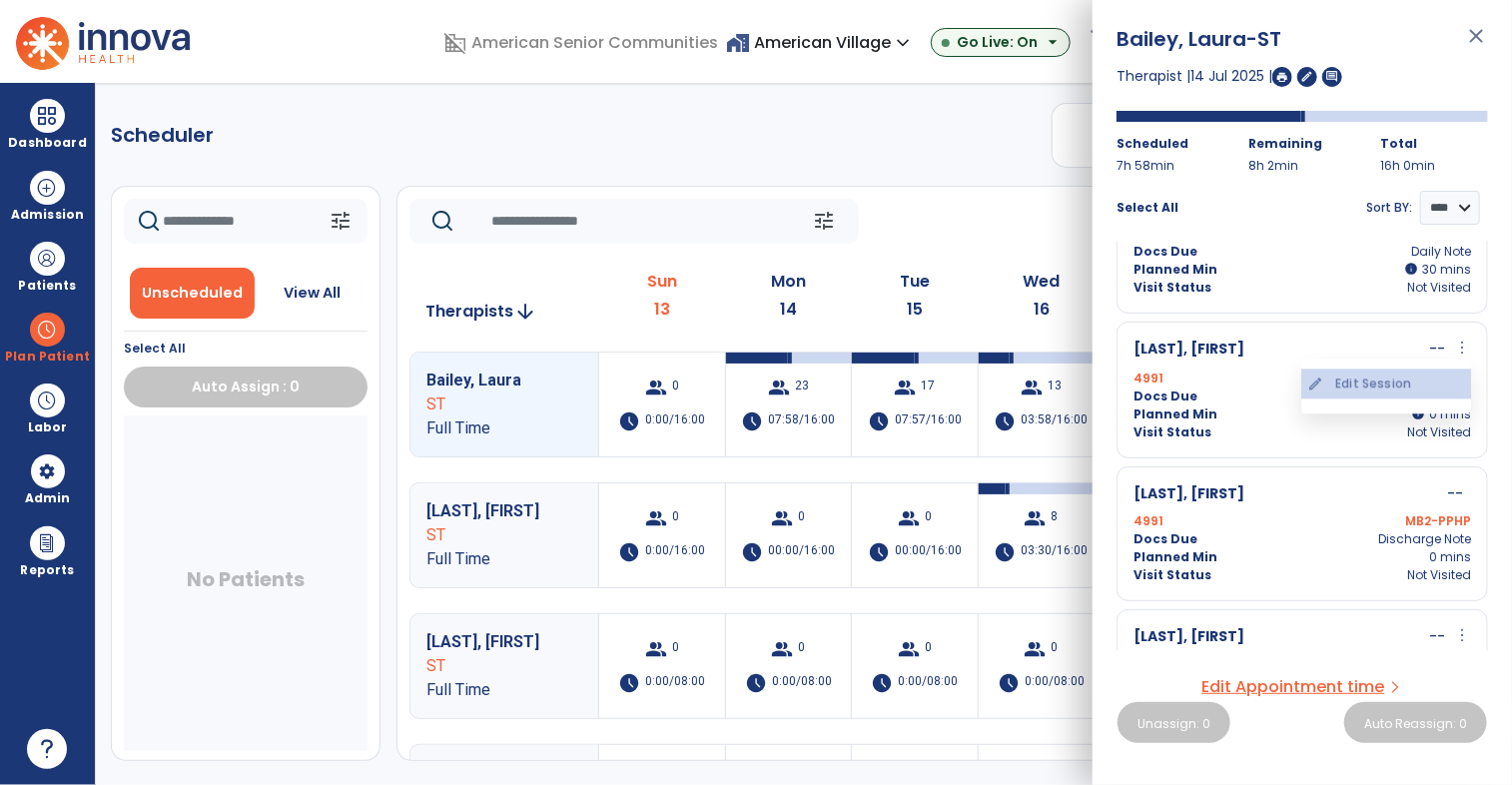 click on "edit   Edit Session" at bounding box center [1386, 384] 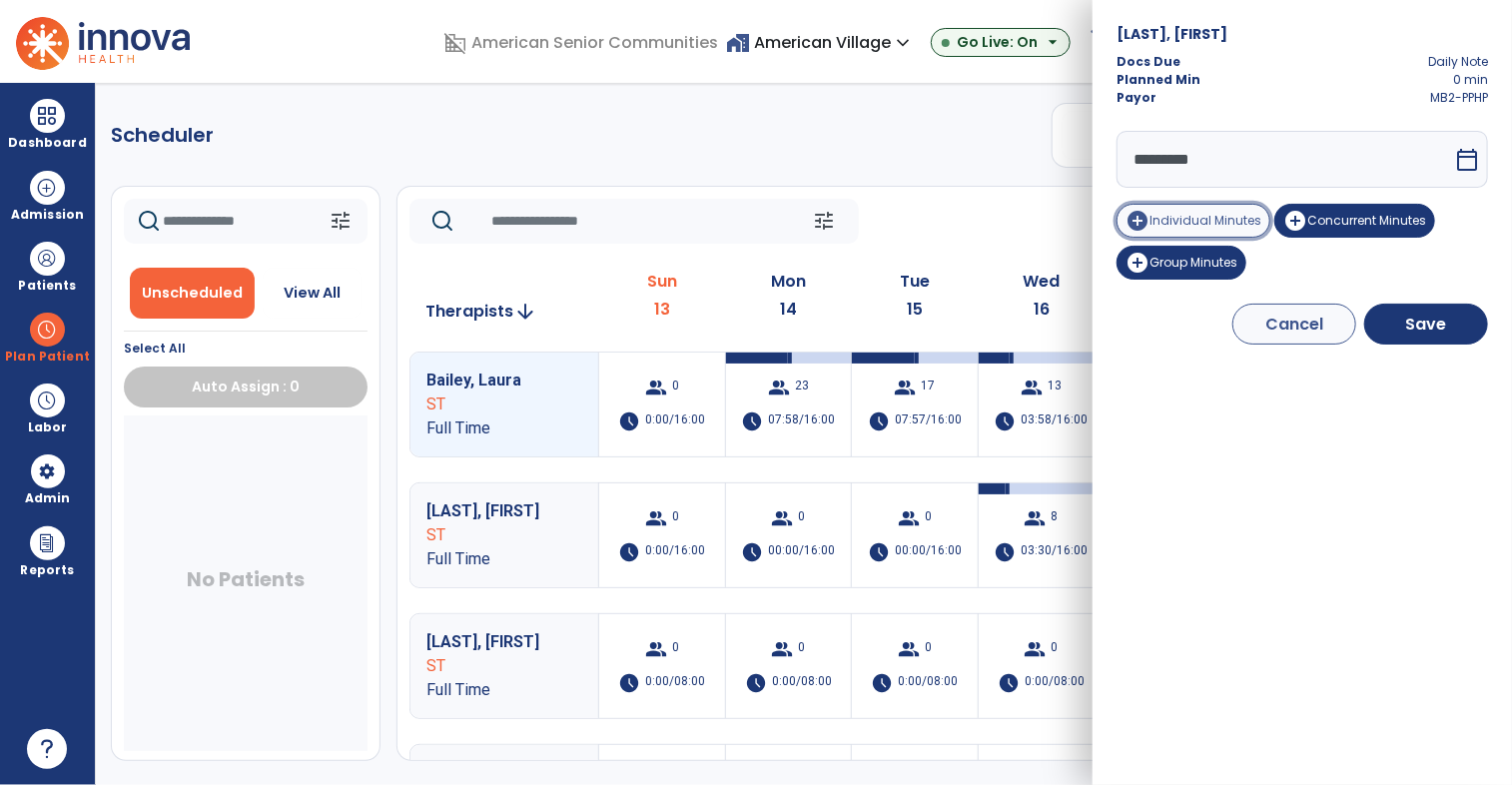 click on "Individual Minutes" at bounding box center (1205, 220) 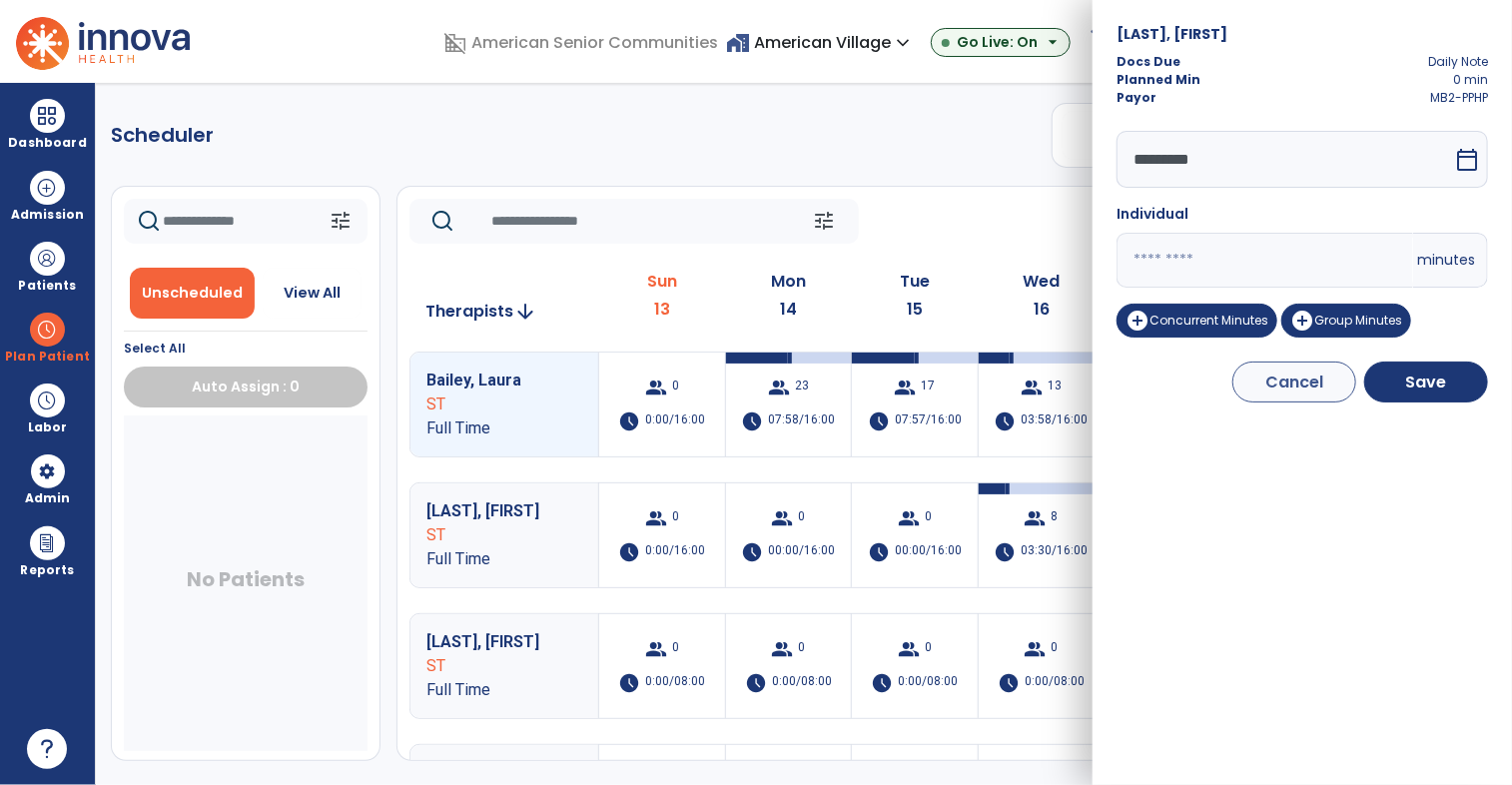 drag, startPoint x: 1147, startPoint y: 245, endPoint x: 1103, endPoint y: 266, distance: 48.754487 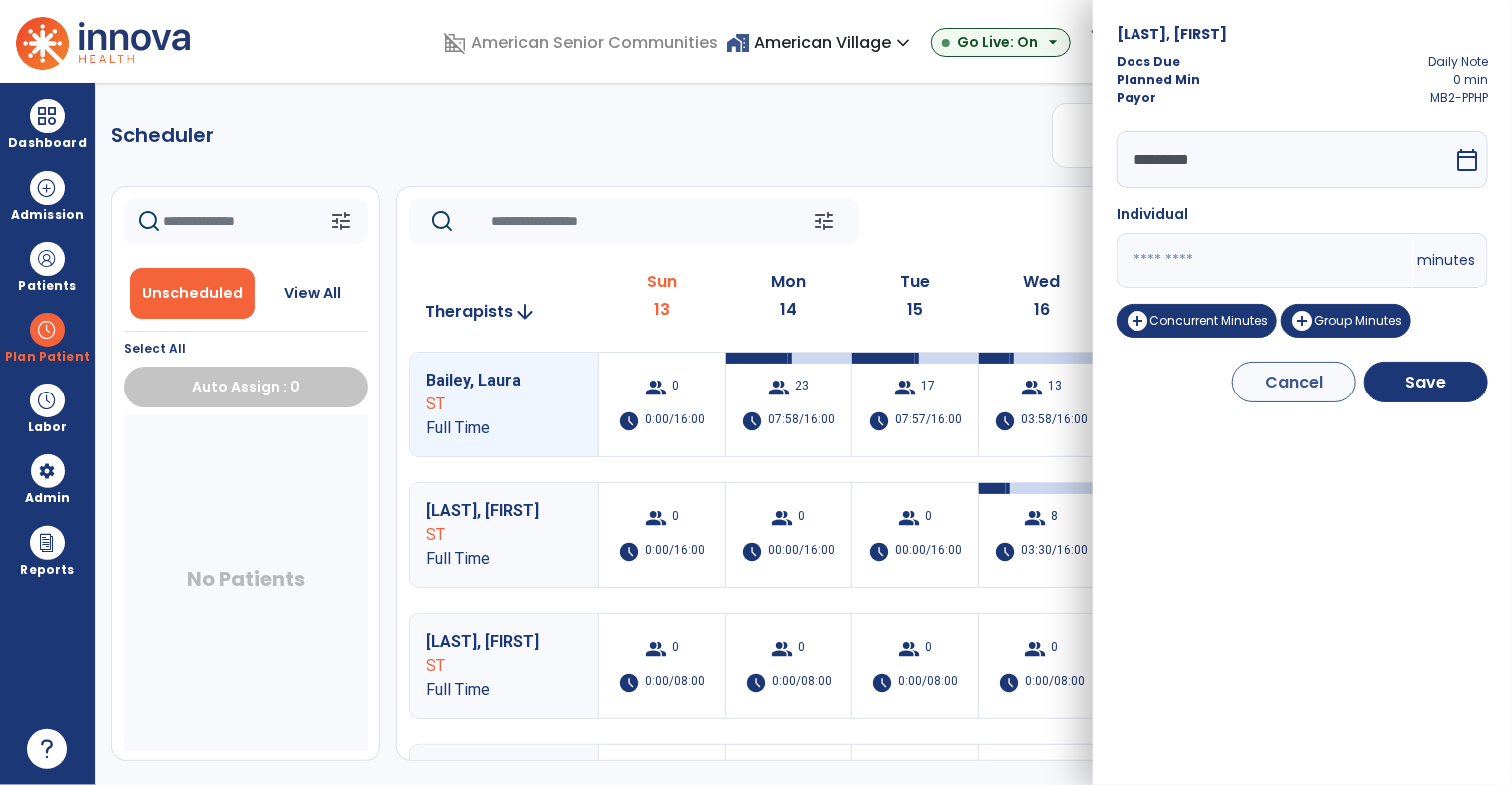 click on "[LAST], [FIRST] Docs Due Daily Note Planned Min 0 min Payor MB2-PPHP ********* calendar_today Individual * minutes add_circle Concurrent Minutes add_circle Group Minutes Cancel Save" at bounding box center (1302, 392) 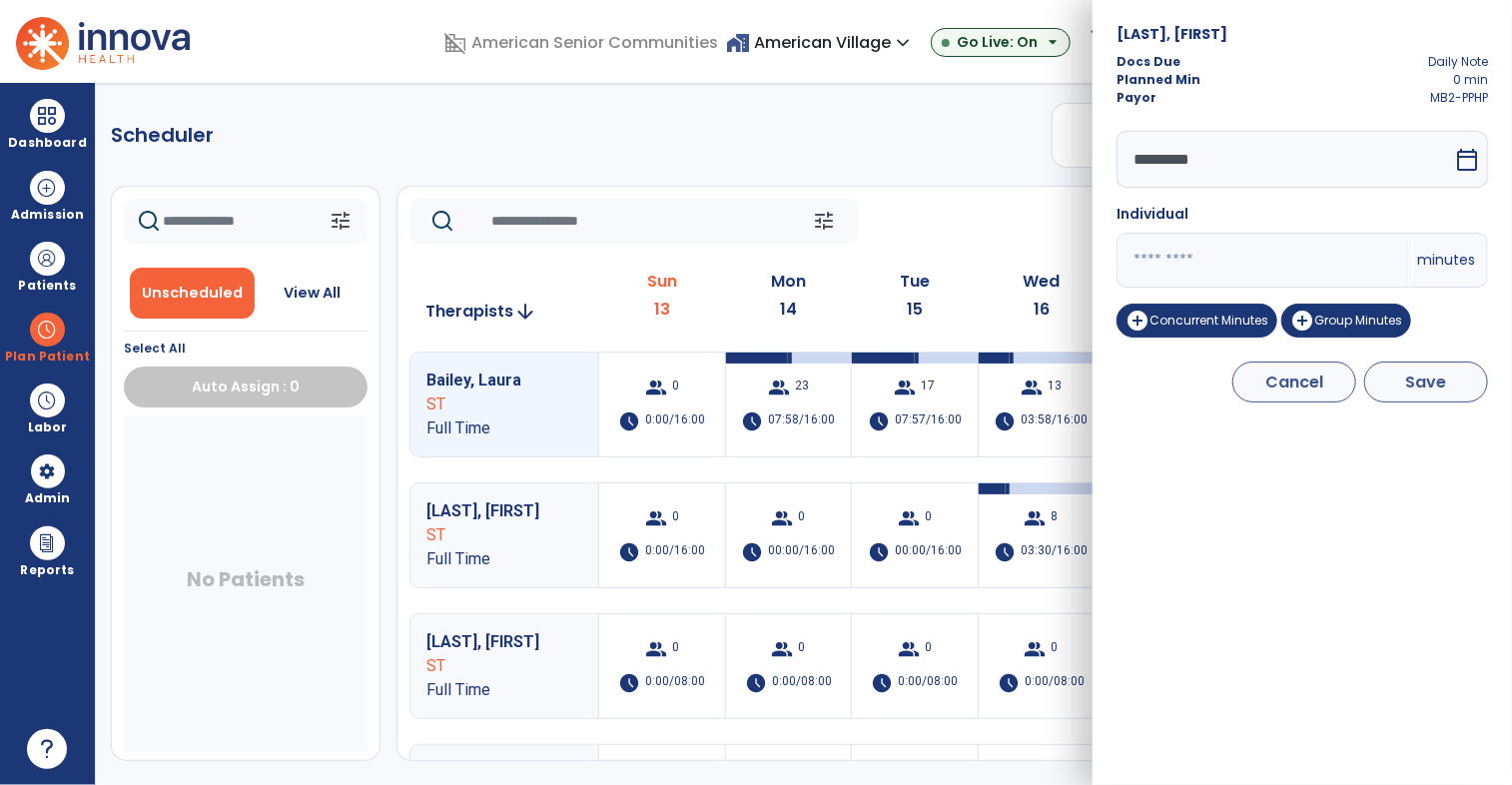 type on "**" 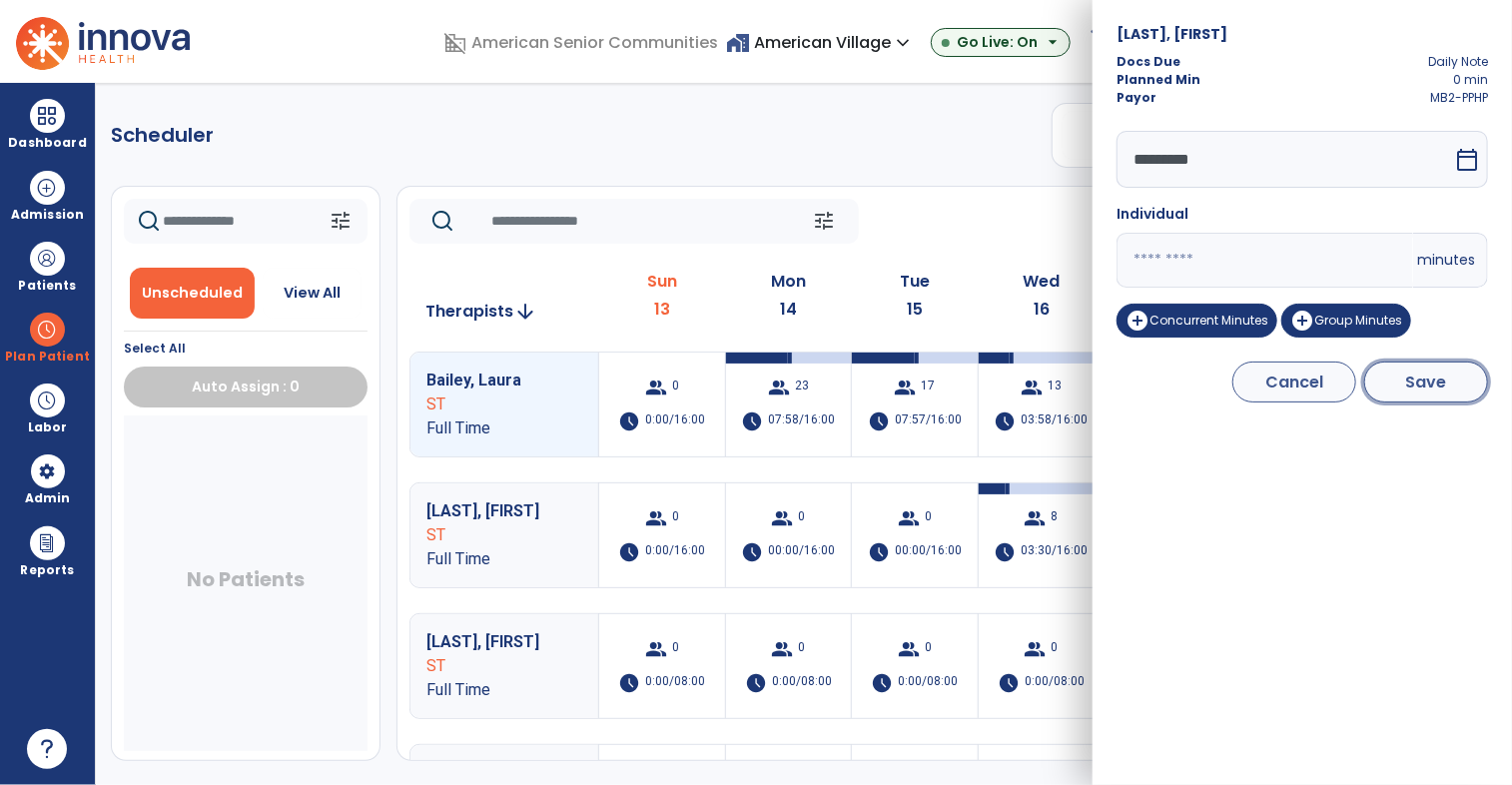 click on "Save" at bounding box center (1426, 382) 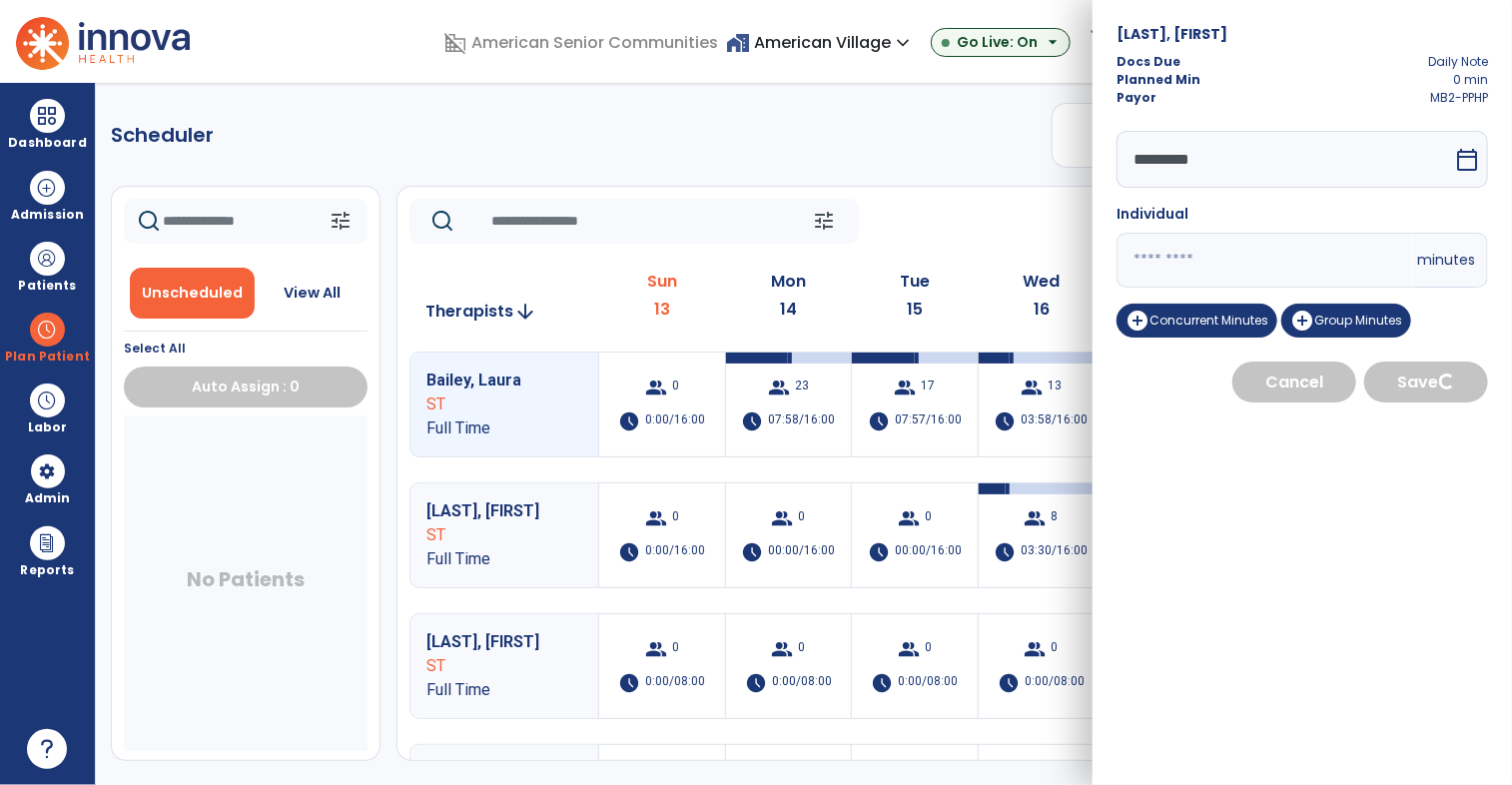 select on "****" 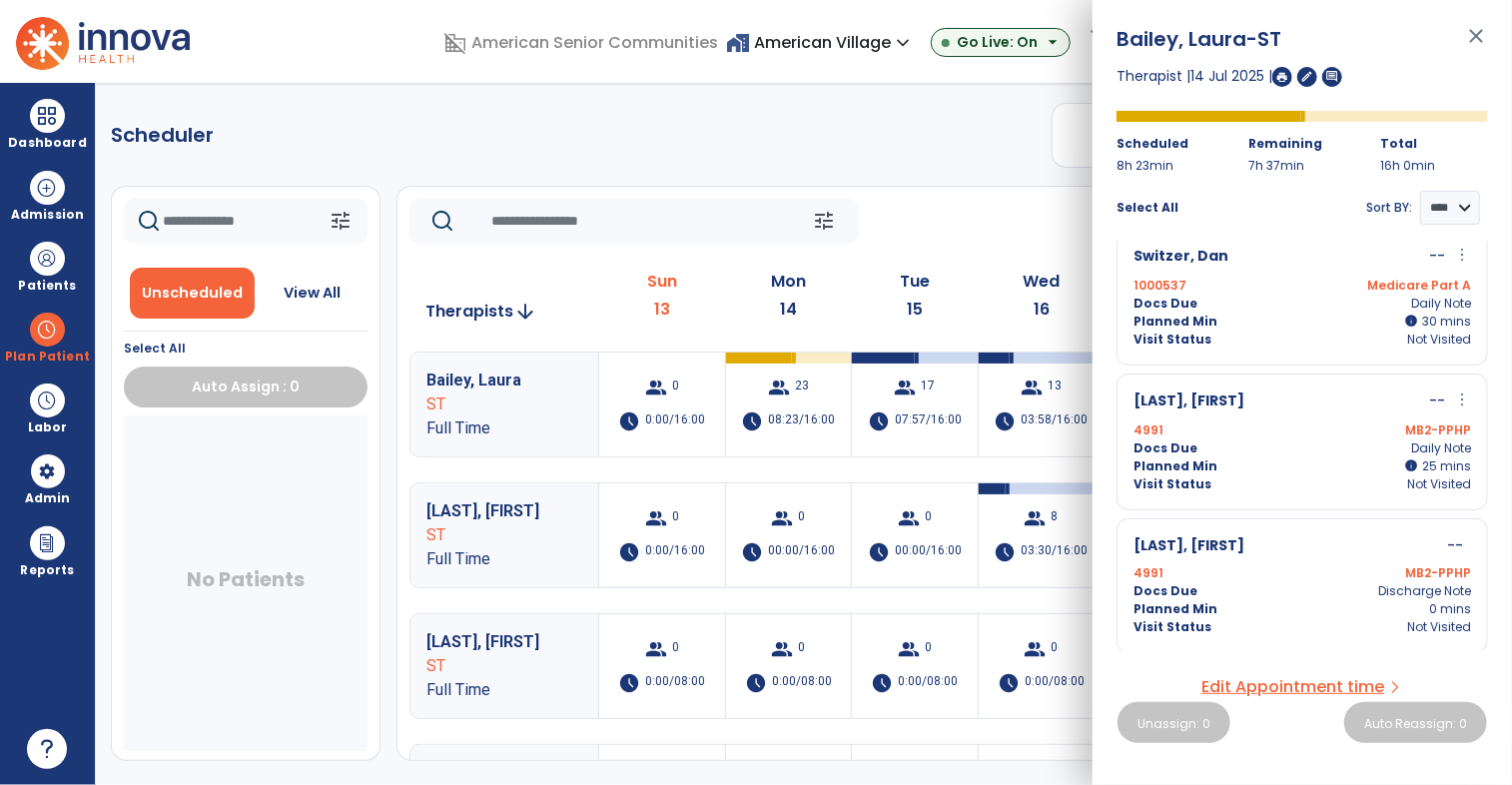 scroll, scrollTop: 2620, scrollLeft: 0, axis: vertical 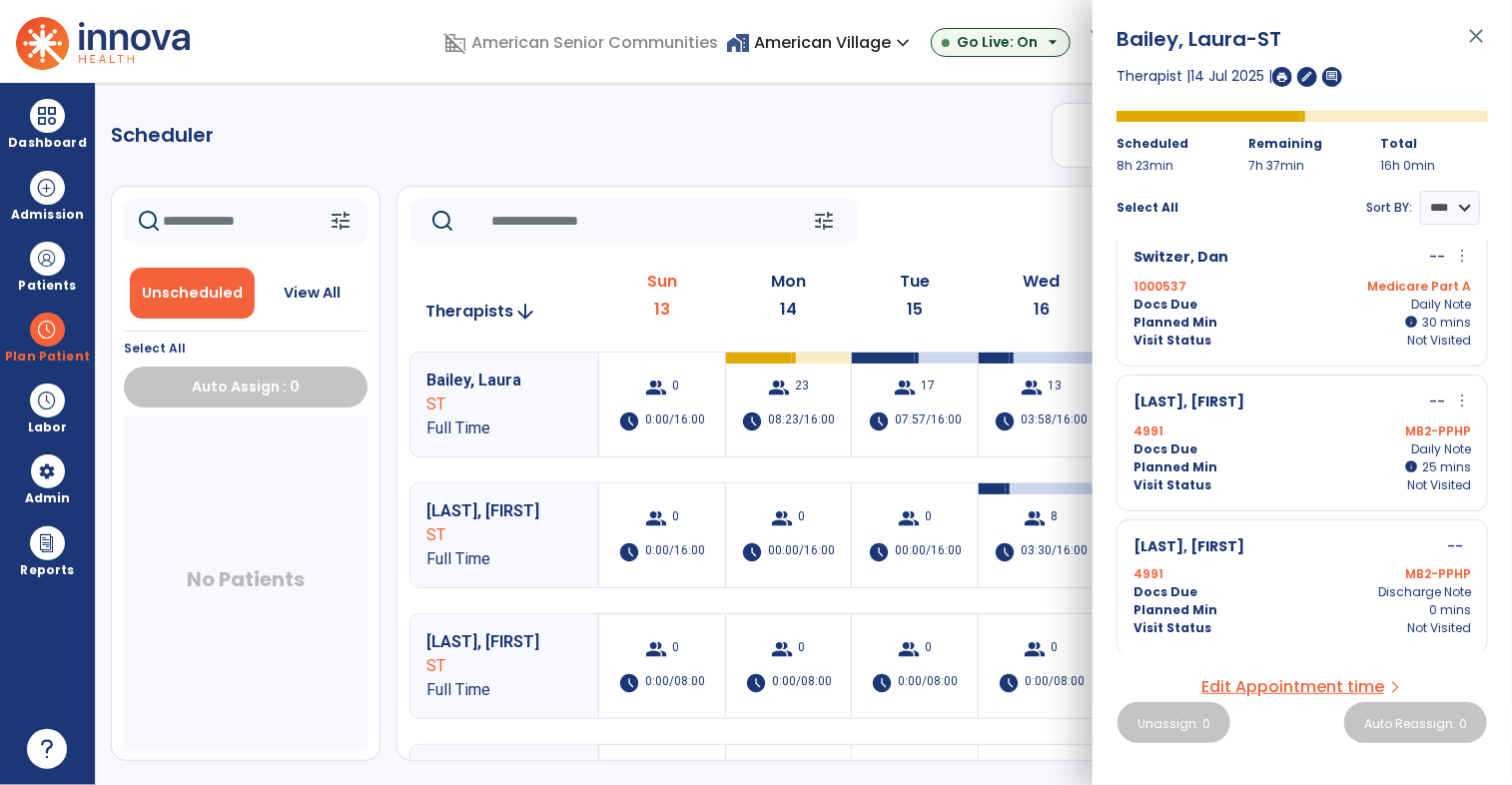click on "tune   Today  chevron_left Jul 13, 2025 - Jul 19, 2025  *********  calendar_today  chevron_right" 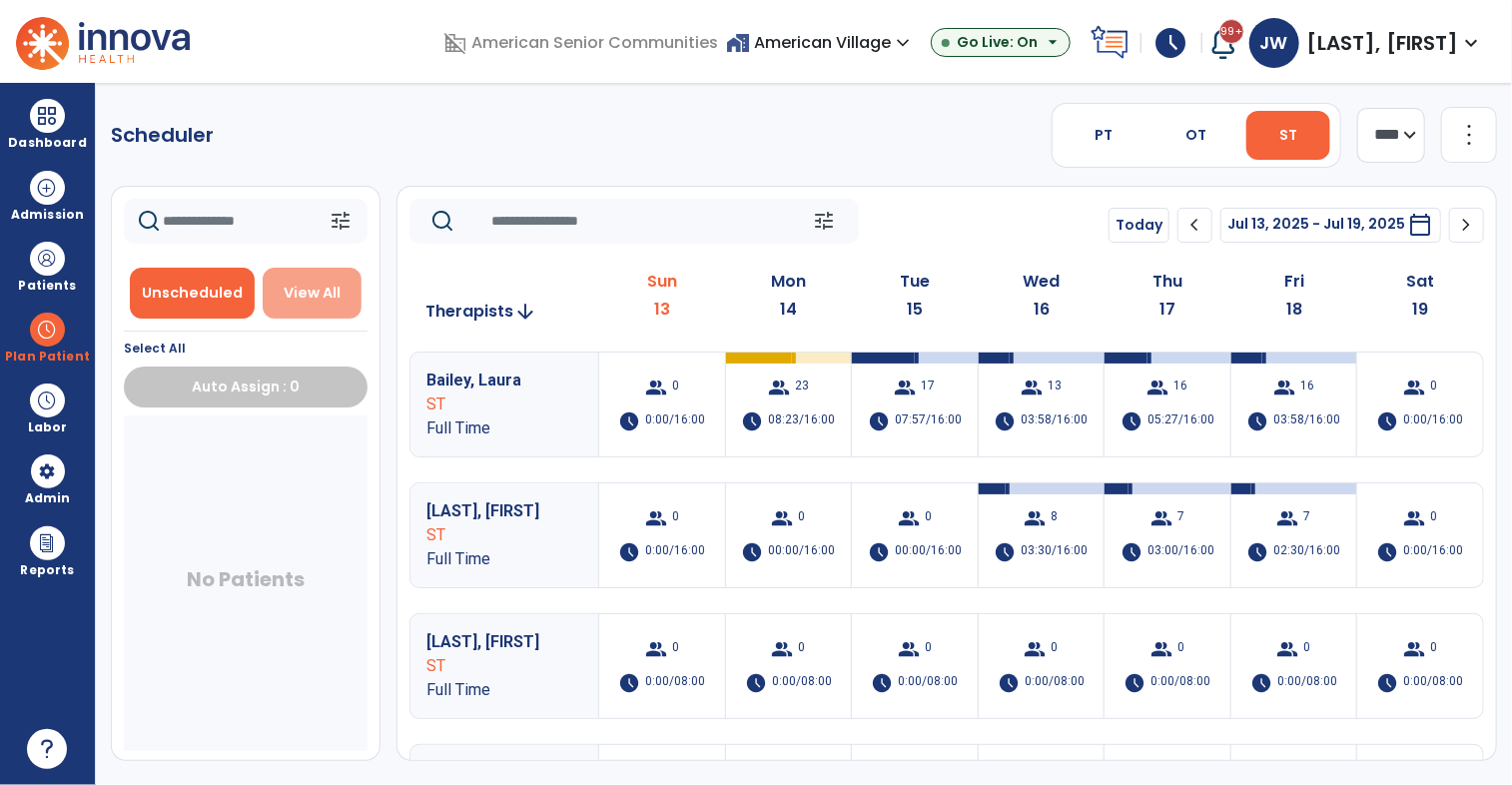 click on "View All" at bounding box center (312, 293) 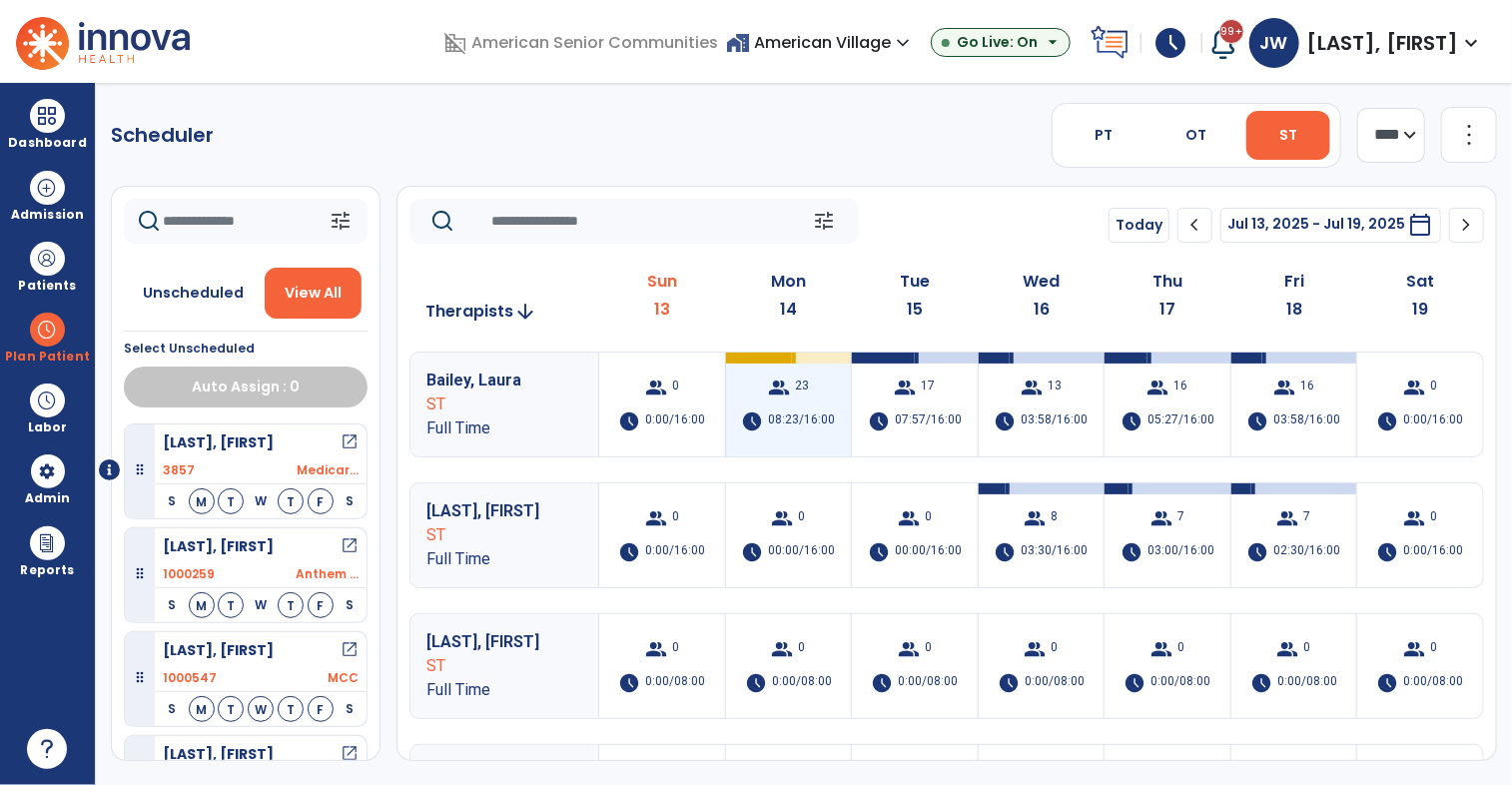 click on "group  23  schedule  08:23/16:00" at bounding box center [789, 404] 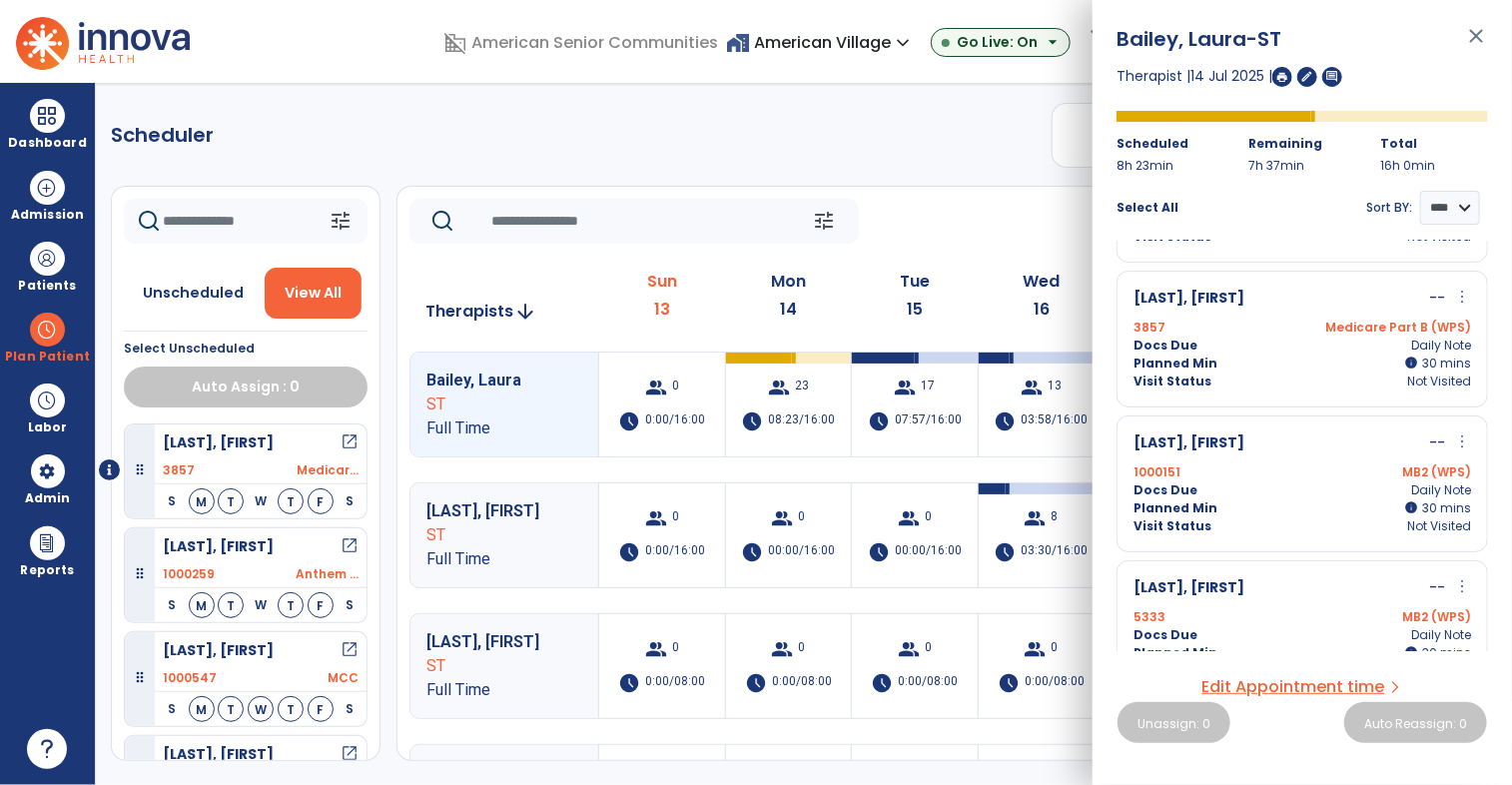 scroll, scrollTop: 699, scrollLeft: 0, axis: vertical 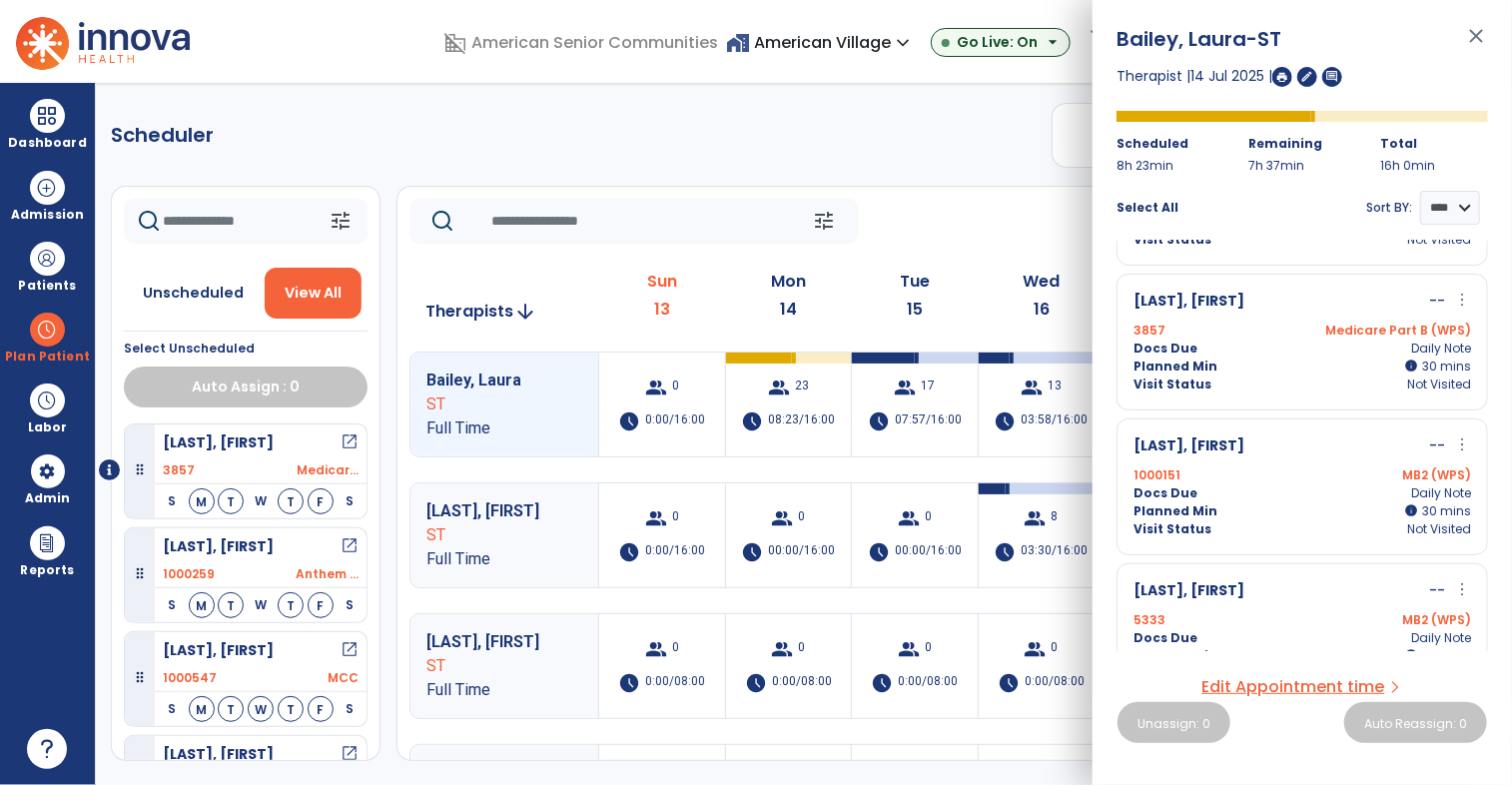 click on "Visit Status" at bounding box center (1172, 385) 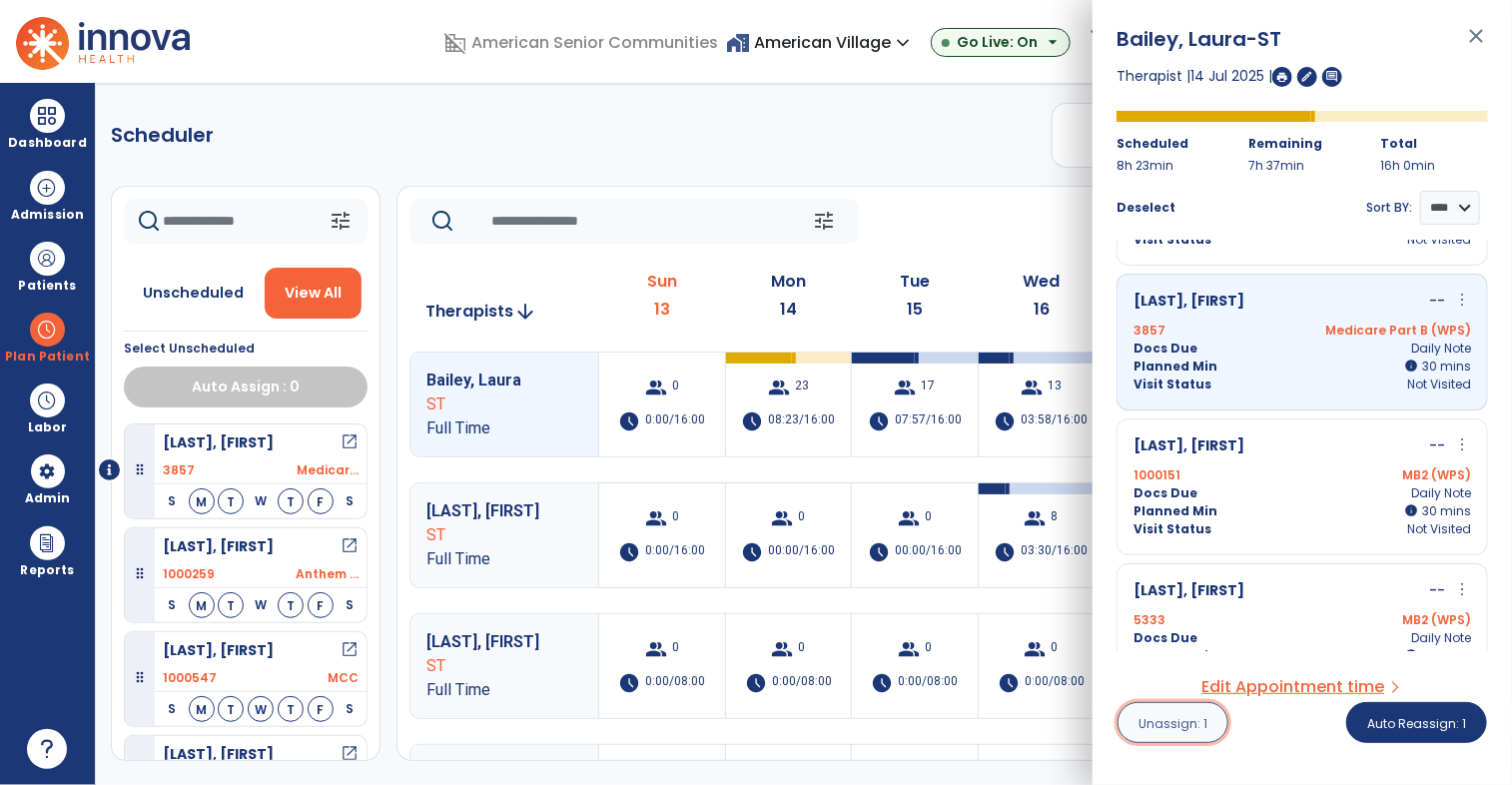 click on "Unassign: 1" at bounding box center (1172, 723) 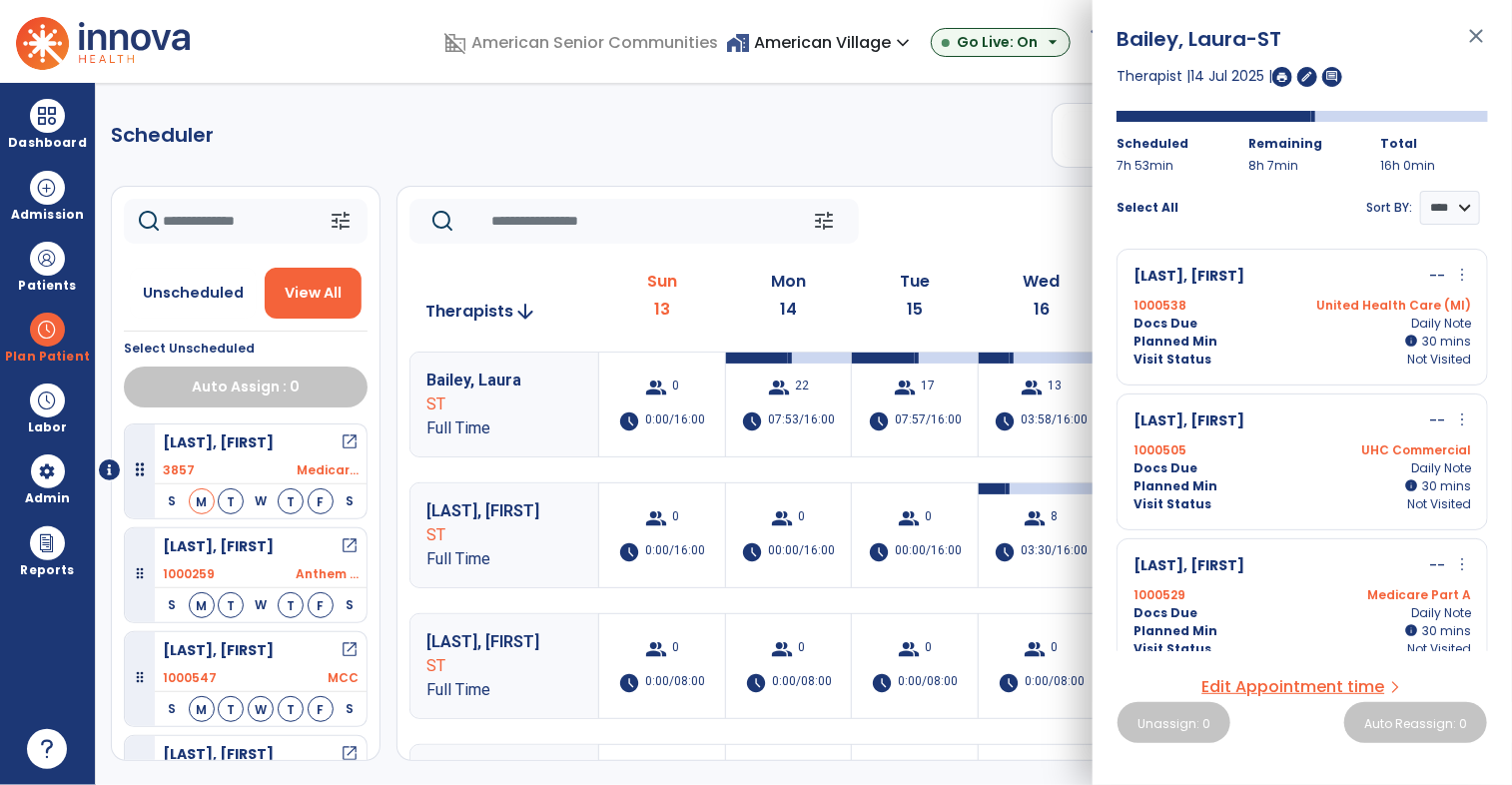 click on "Scheduler PT OT ST **** *** more_vert Manage Labor View All Therapists Print tune Unscheduled View All Select Unscheduled Auto Assign : 0 [LAST], [FIRST] open_in_new 3857 Medicar... S M T W T F S [LAST], [FIRST] open_in_new 1000259 Anthem ... S M T W T F S Thursday Visit Status: Scheduled Docs Due: Daily Note Planned min 00:30 Therapist [LAST], [FIRST] ST Clinger, James open_in_new 1000547 MCC S M T W T F S Darrow, Gary open_in_new 1000541 Aetna (MI) S M T W T F S [LAST], [FIRST] open_in_new 5333 MB2 (WPS) S M T W T F S Flewelling, John open_in_new 5048 Medicar... S M T W T F S Hicks, Charlotte open_in_new 1000192 UHC Com... S M T W T F S Hill, Flossie open_in_new 3732 Medicar... S M T W T F S Horne, Dorothy open_in_new 1000528 MCC S M T W T F S Keys, Jeffery open_in_new 5184 Anthem-MB2 S M T W T F S Krespach, Scott open_in_new 1000268 United ... S M T W T F S Marshall, Marie open_in_new 5287 Anthem-MB2 S M T W T F S 4883" at bounding box center (804, 433) 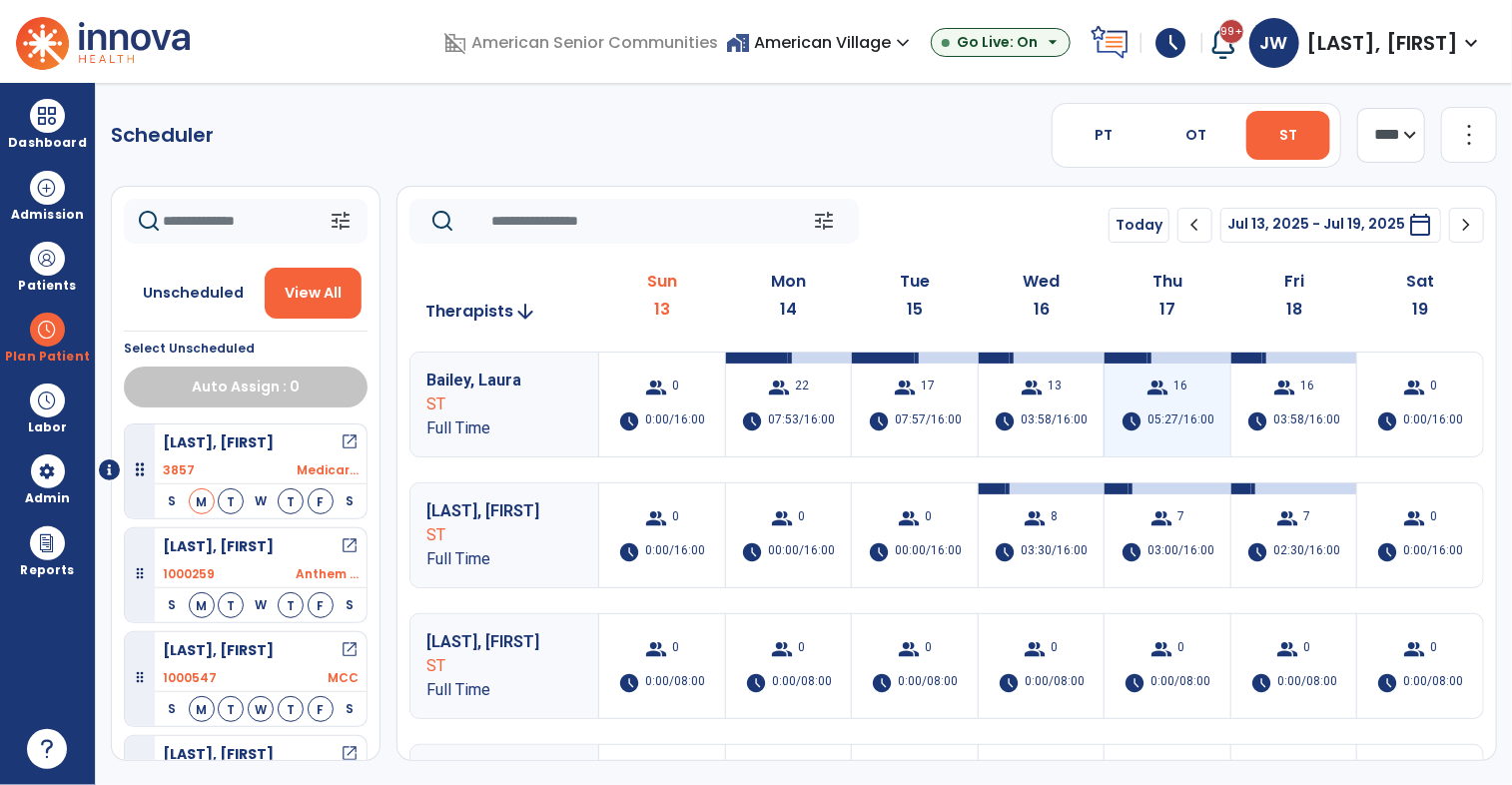 click on "group  16  schedule  05:27/16:00" at bounding box center (1167, 404) 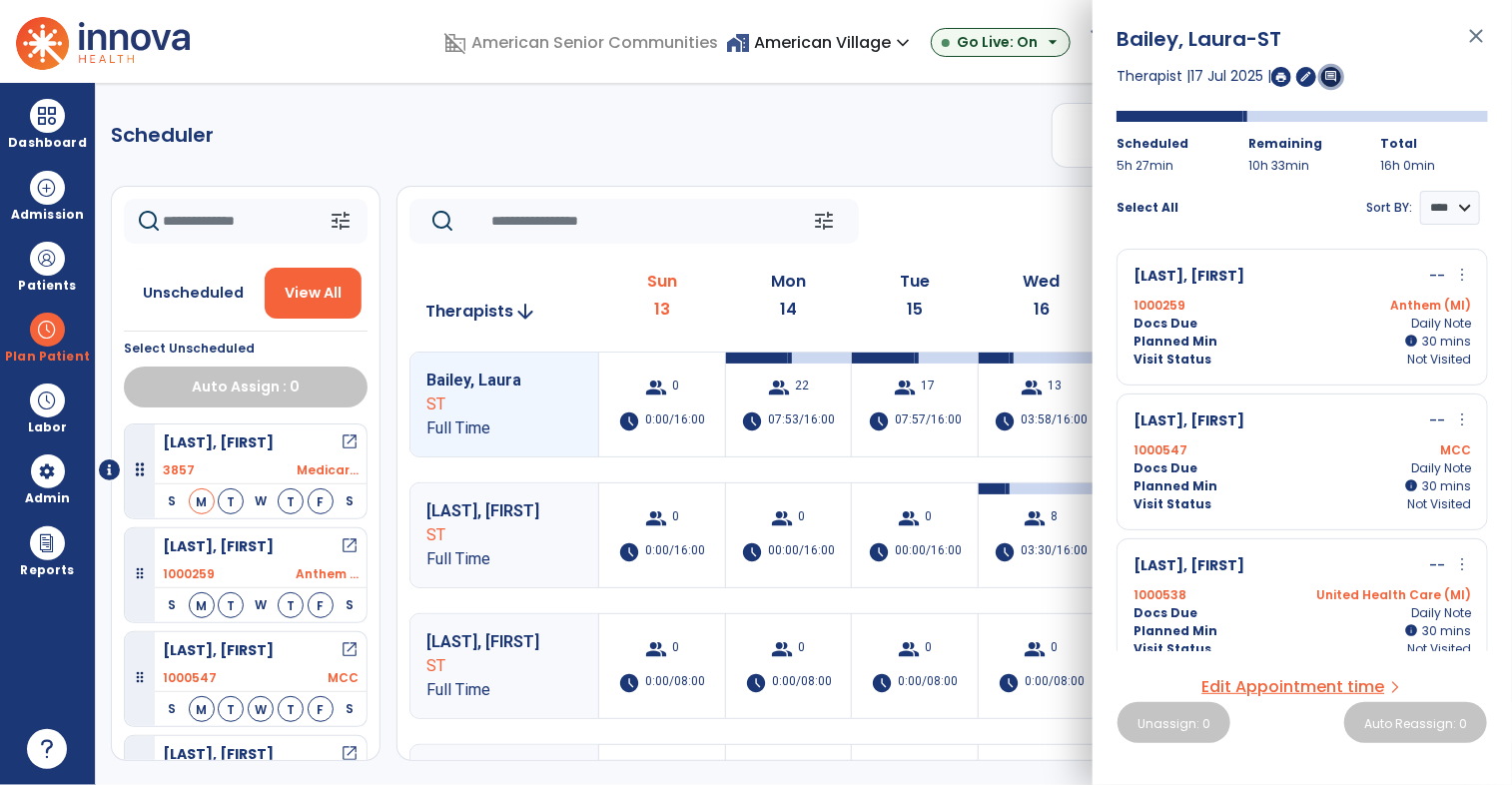 click on "comment" at bounding box center [1331, 76] 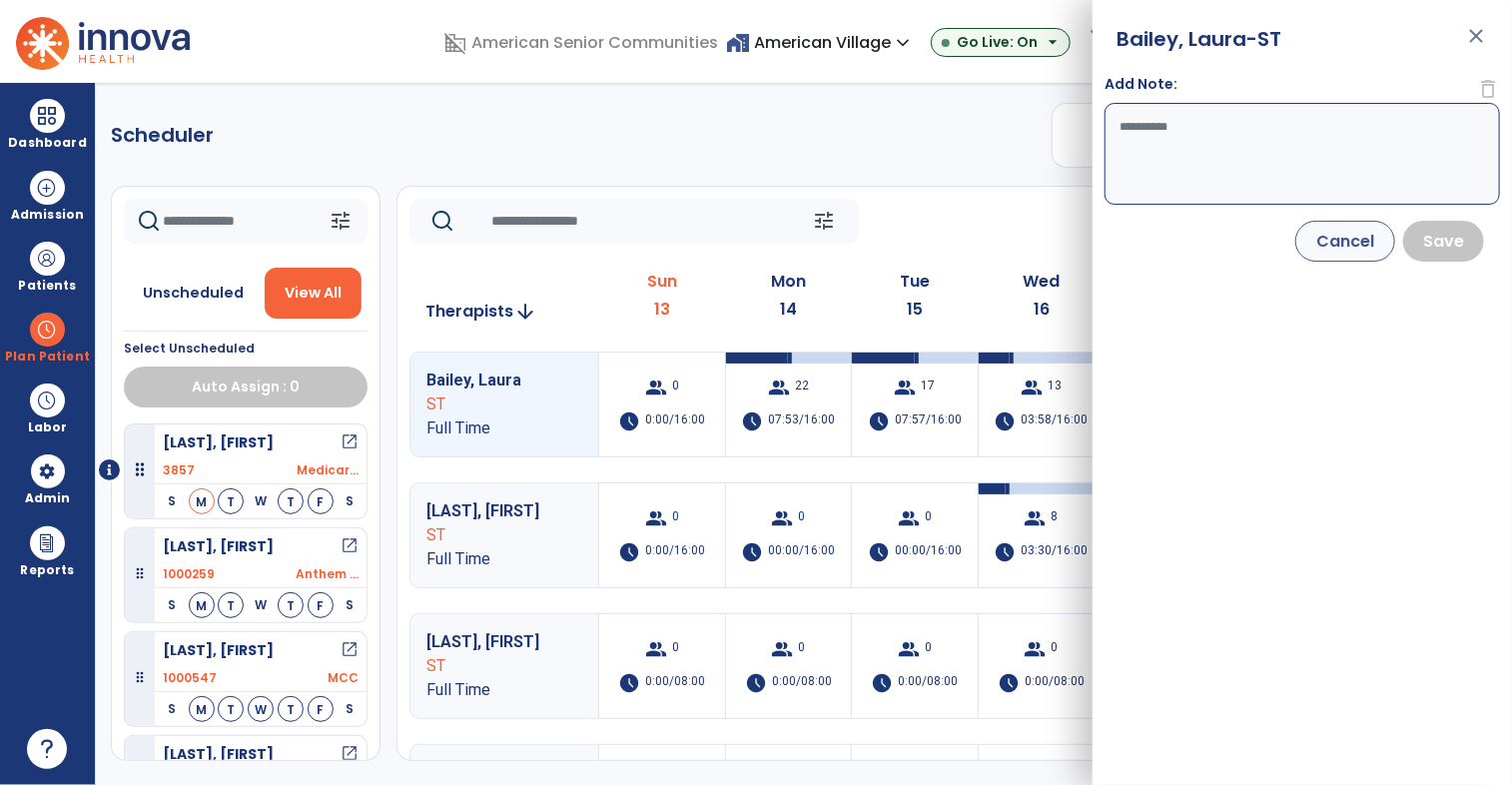 click on "Add Note:" at bounding box center (1302, 154) 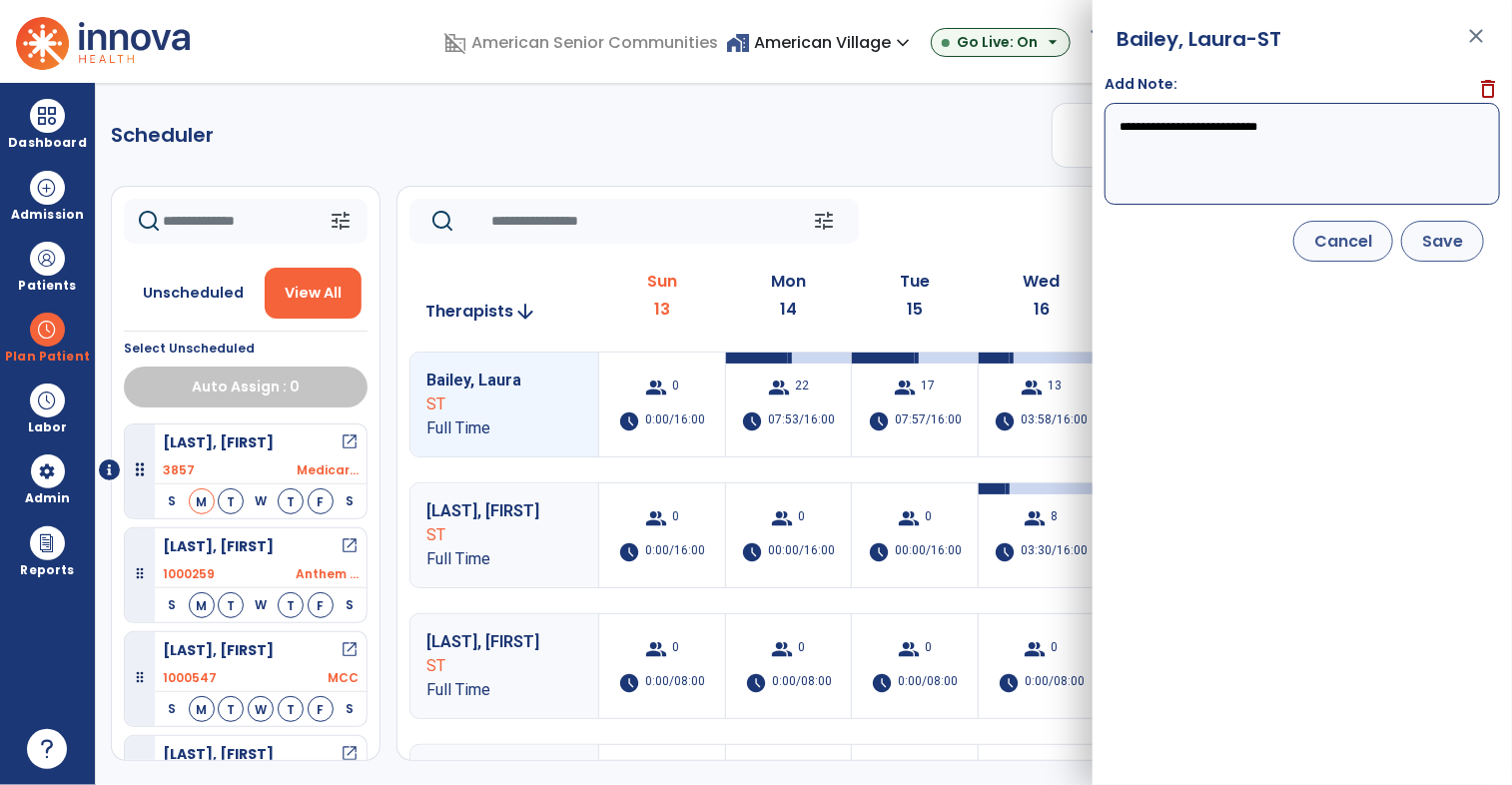 type on "**********" 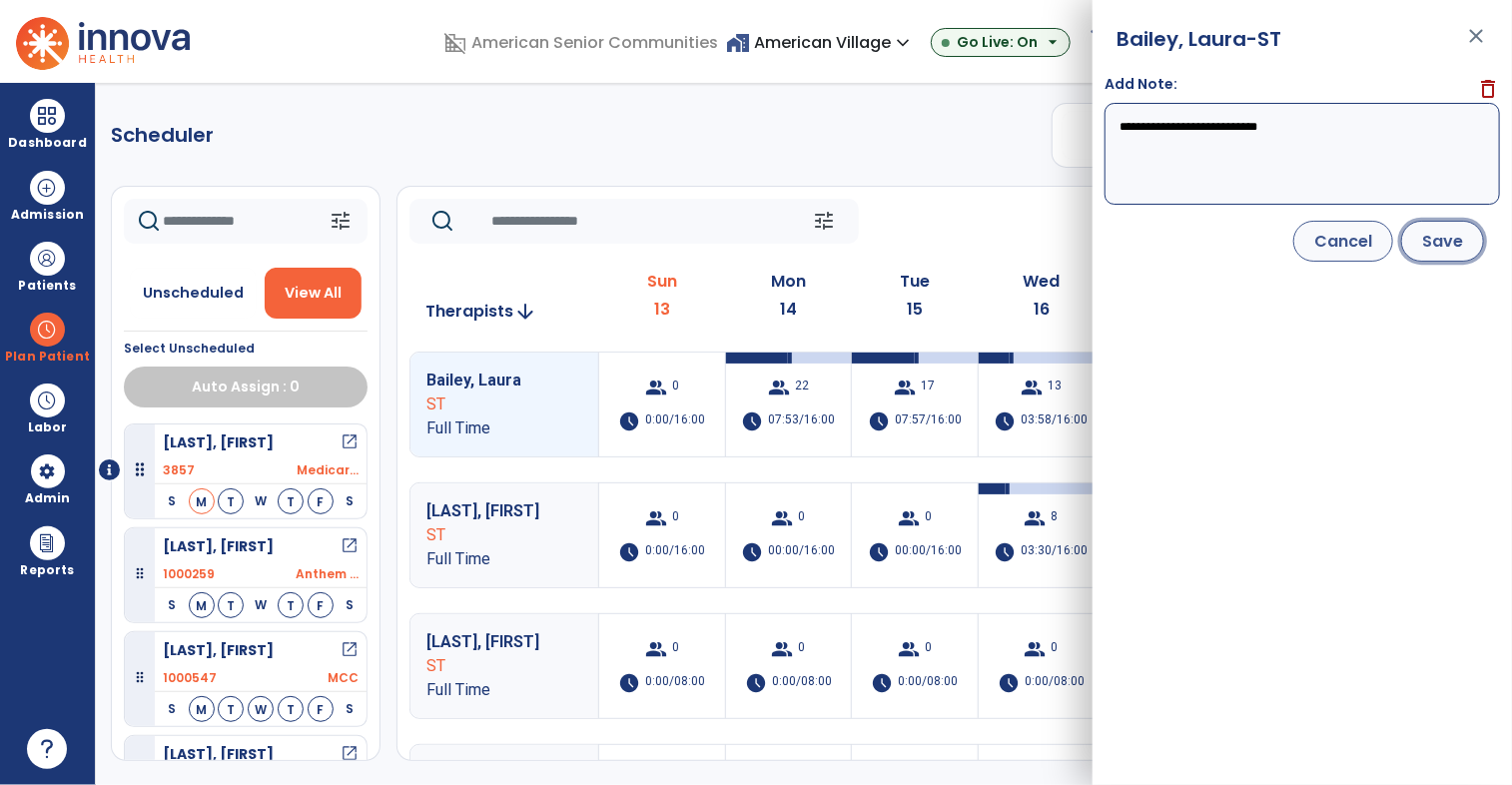 click on "Save" at bounding box center (1442, 241) 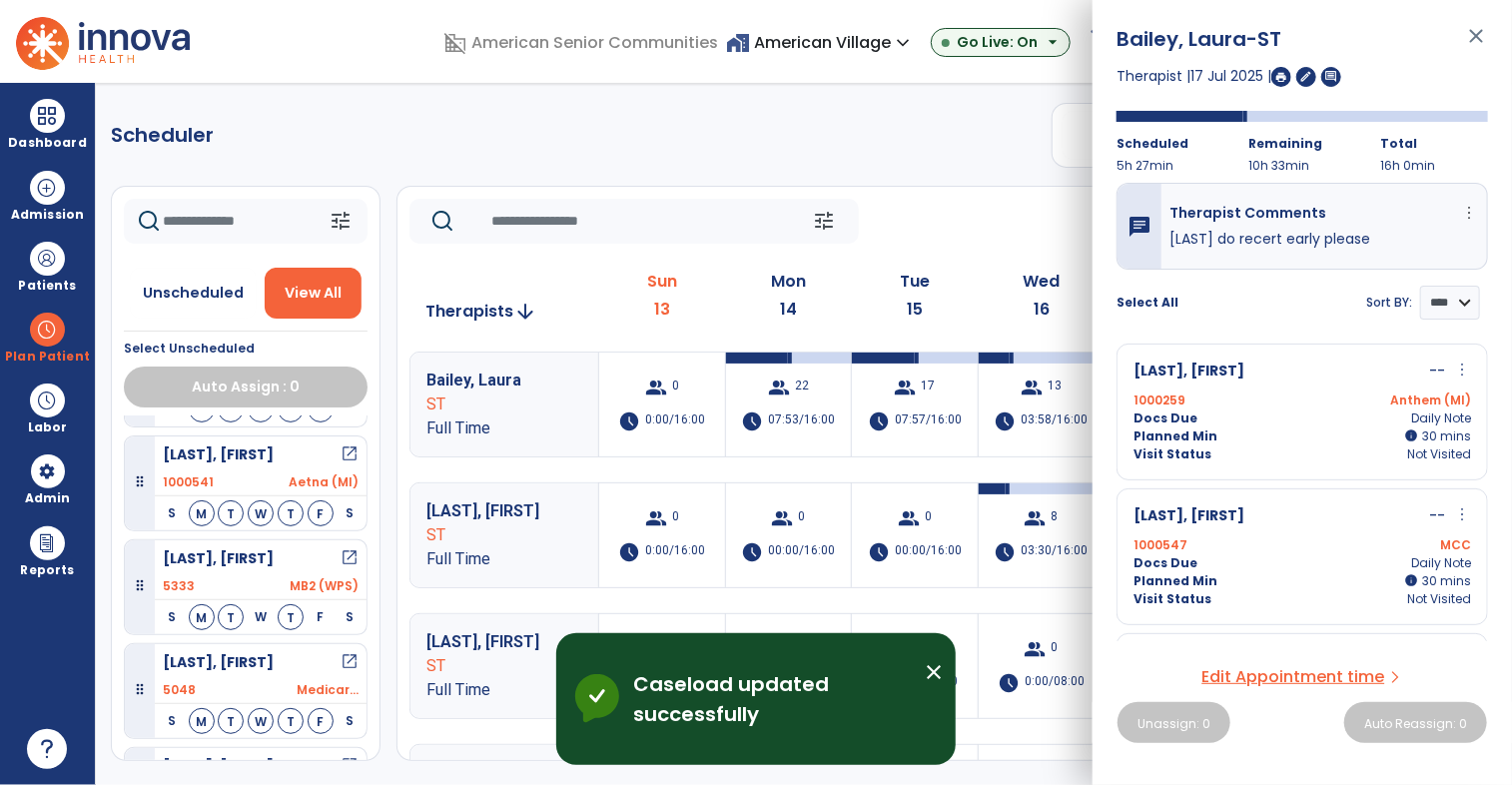 scroll, scrollTop: 314, scrollLeft: 0, axis: vertical 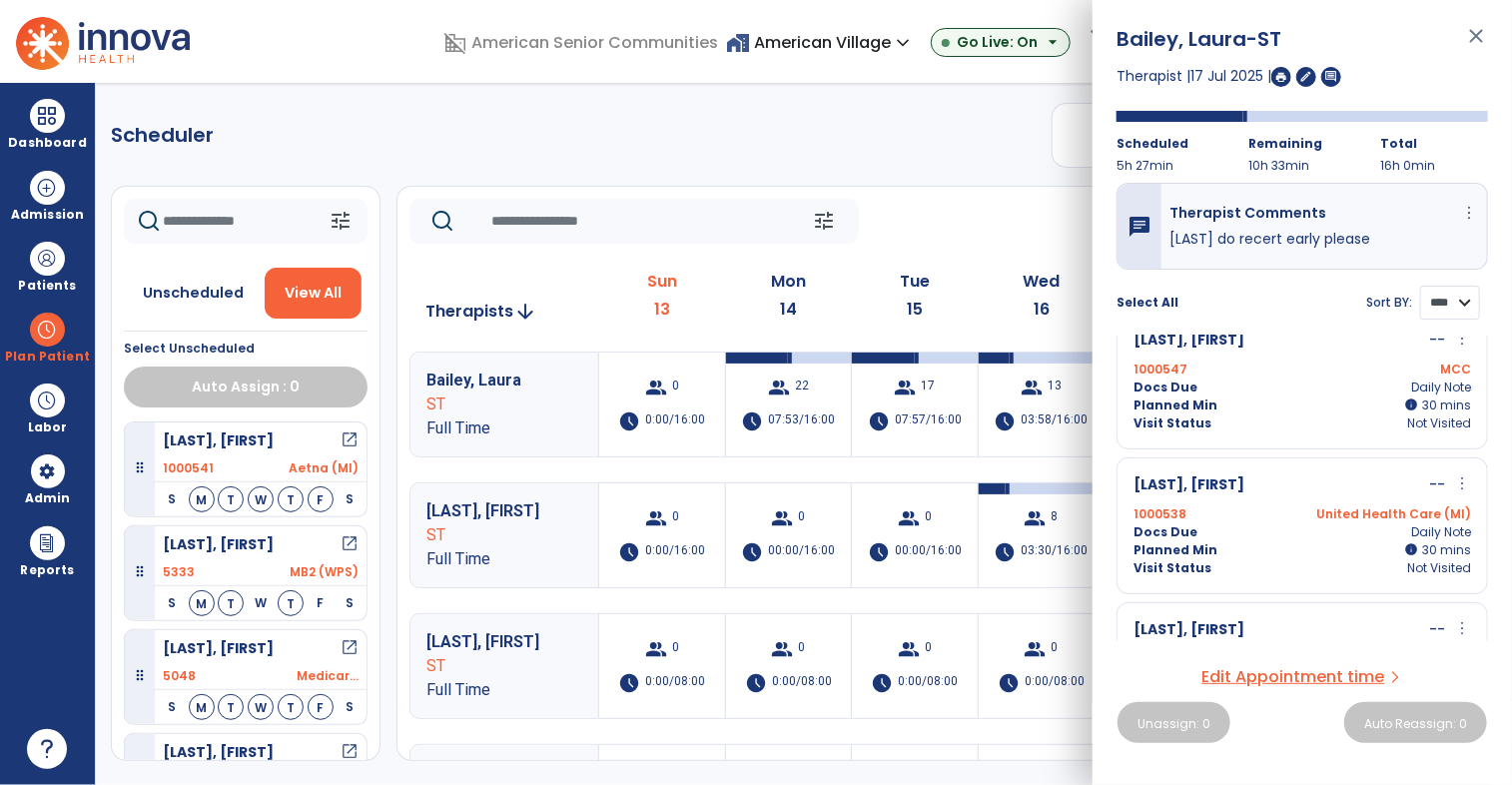 click on "**** ****" at bounding box center [1450, 303] 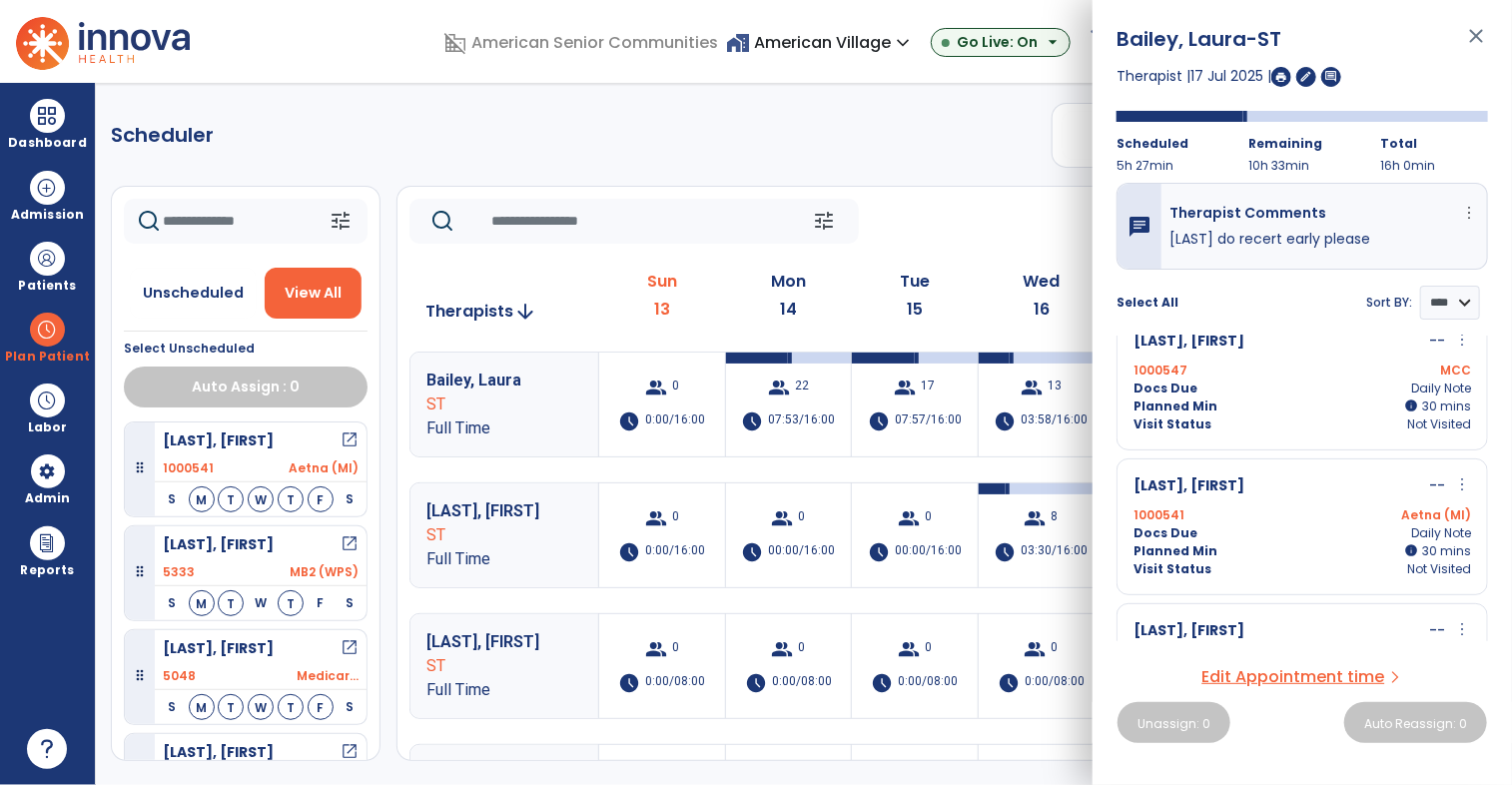 click on "more_vert" at bounding box center [1462, 629] 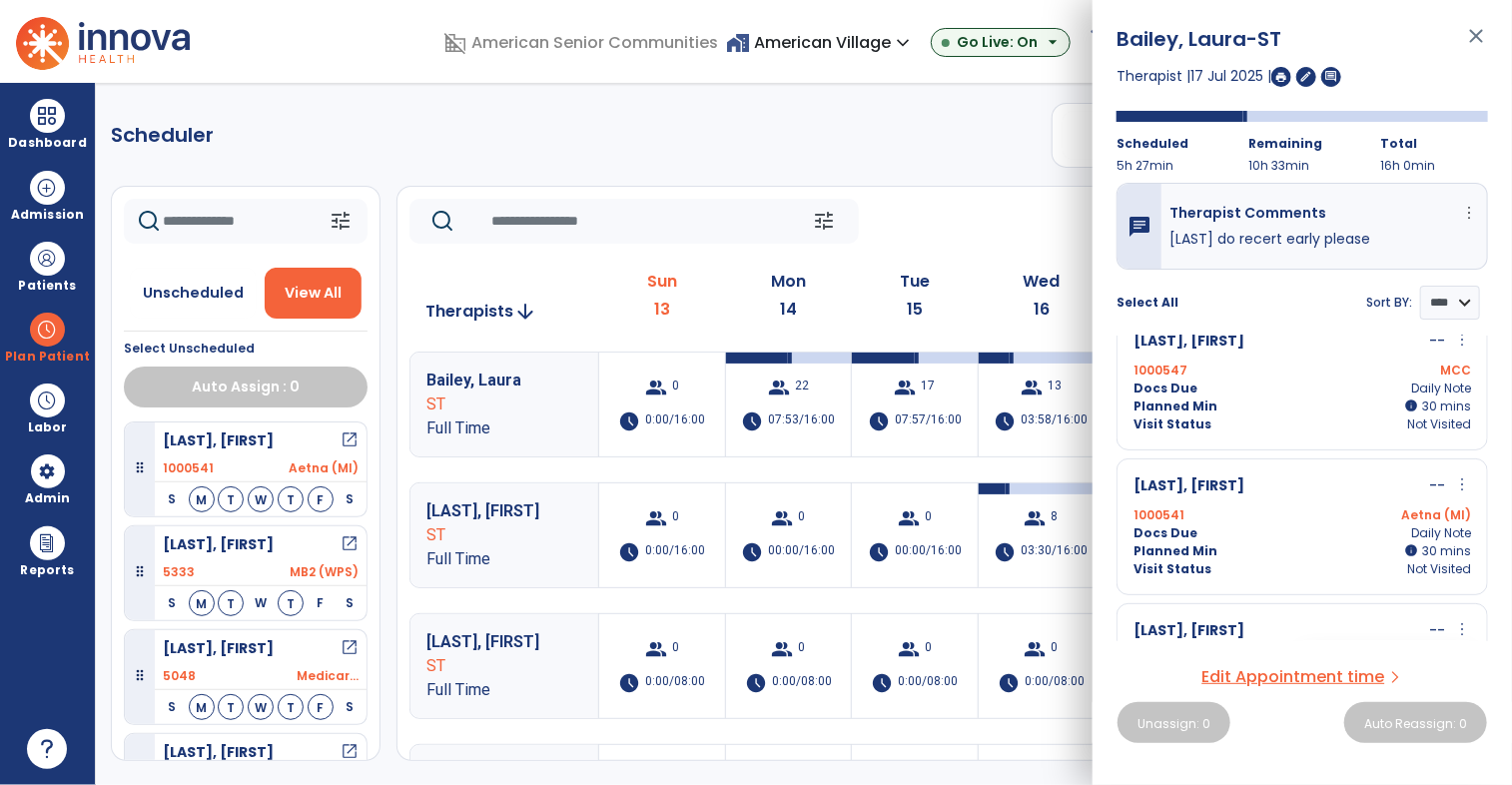 click on "more_vert" at bounding box center (1462, 629) 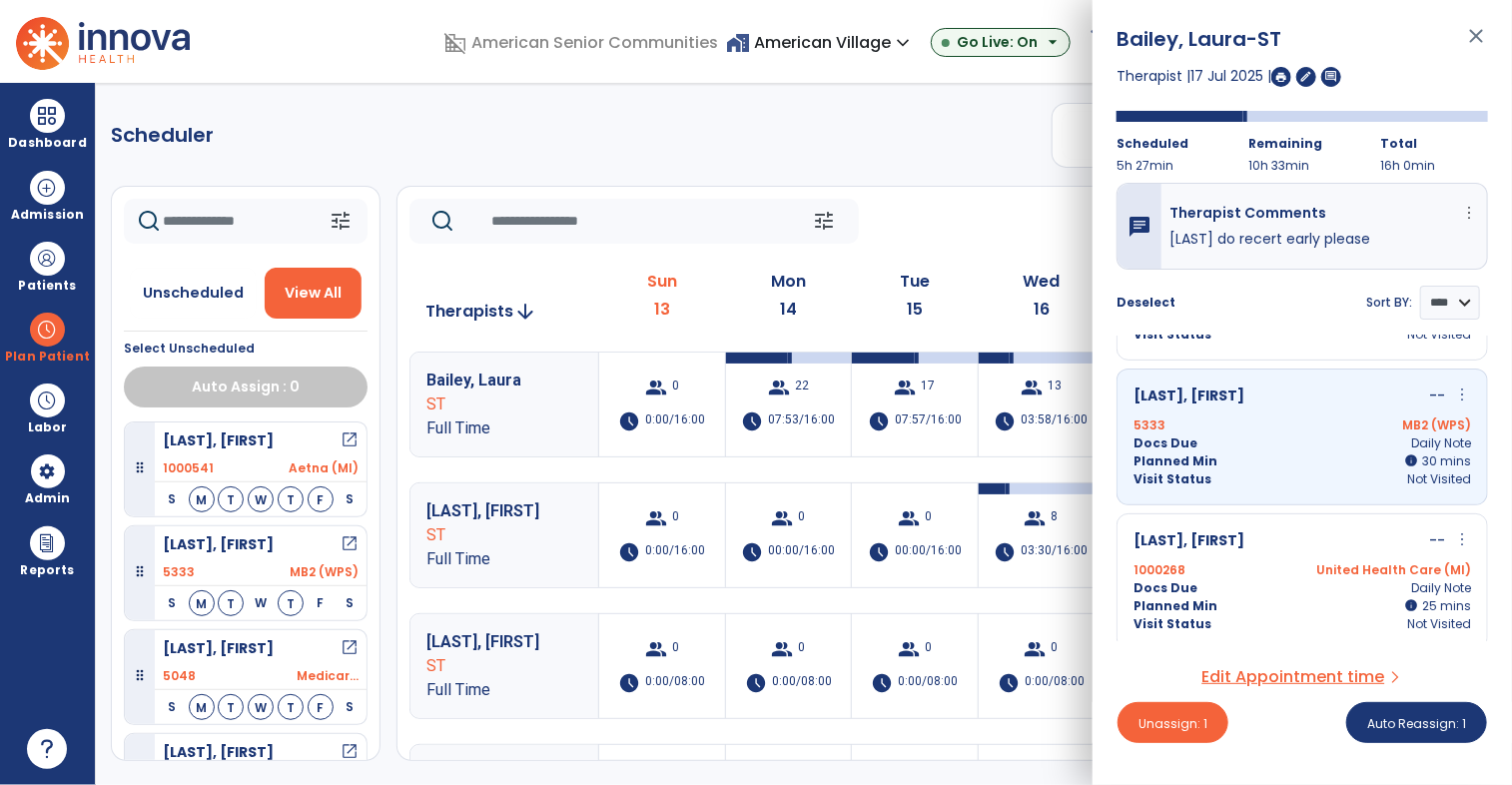 scroll, scrollTop: 555, scrollLeft: 0, axis: vertical 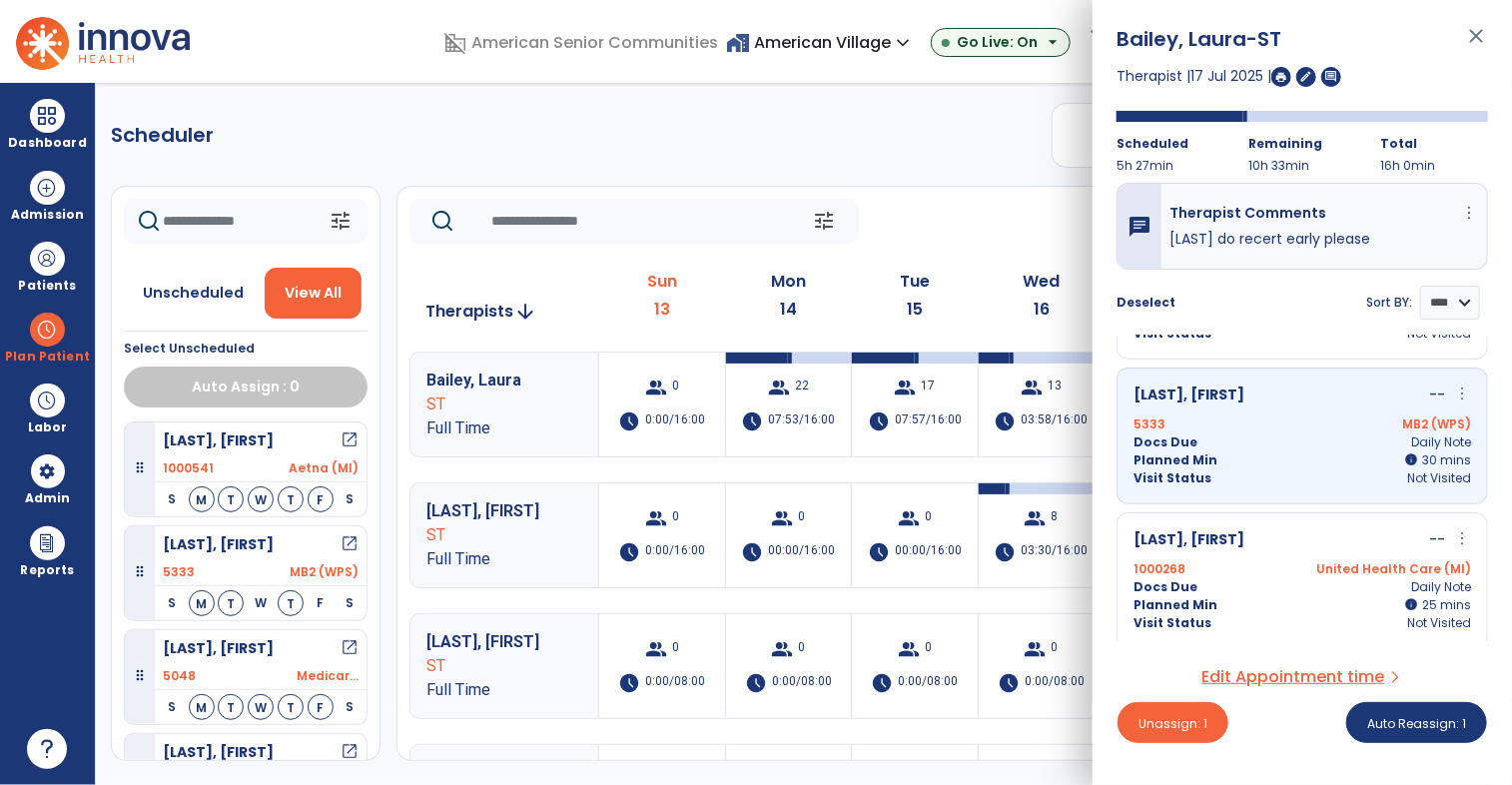 click on "more_vert" at bounding box center [1462, 393] 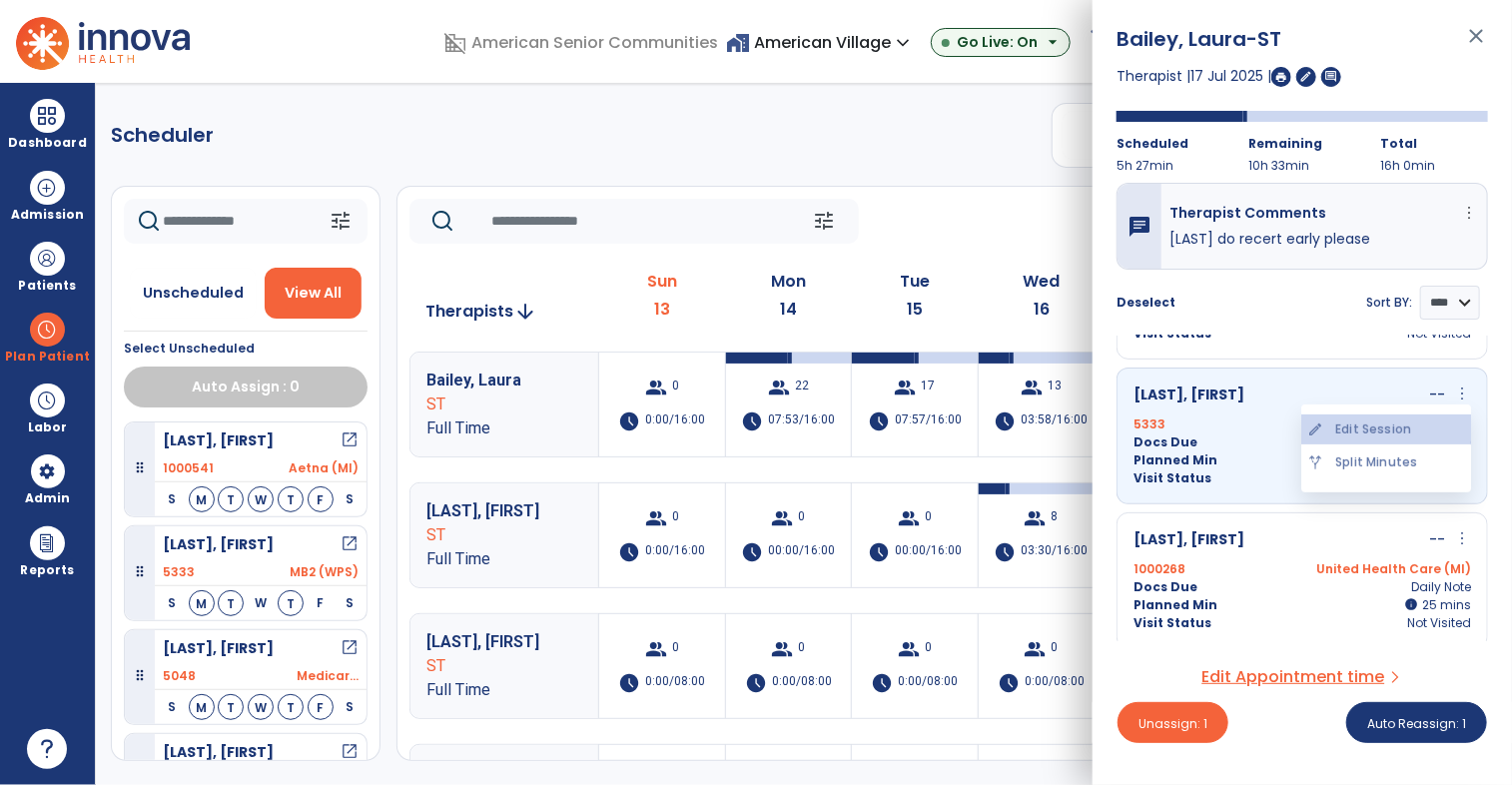click on "edit   Edit Session" at bounding box center (1386, 429) 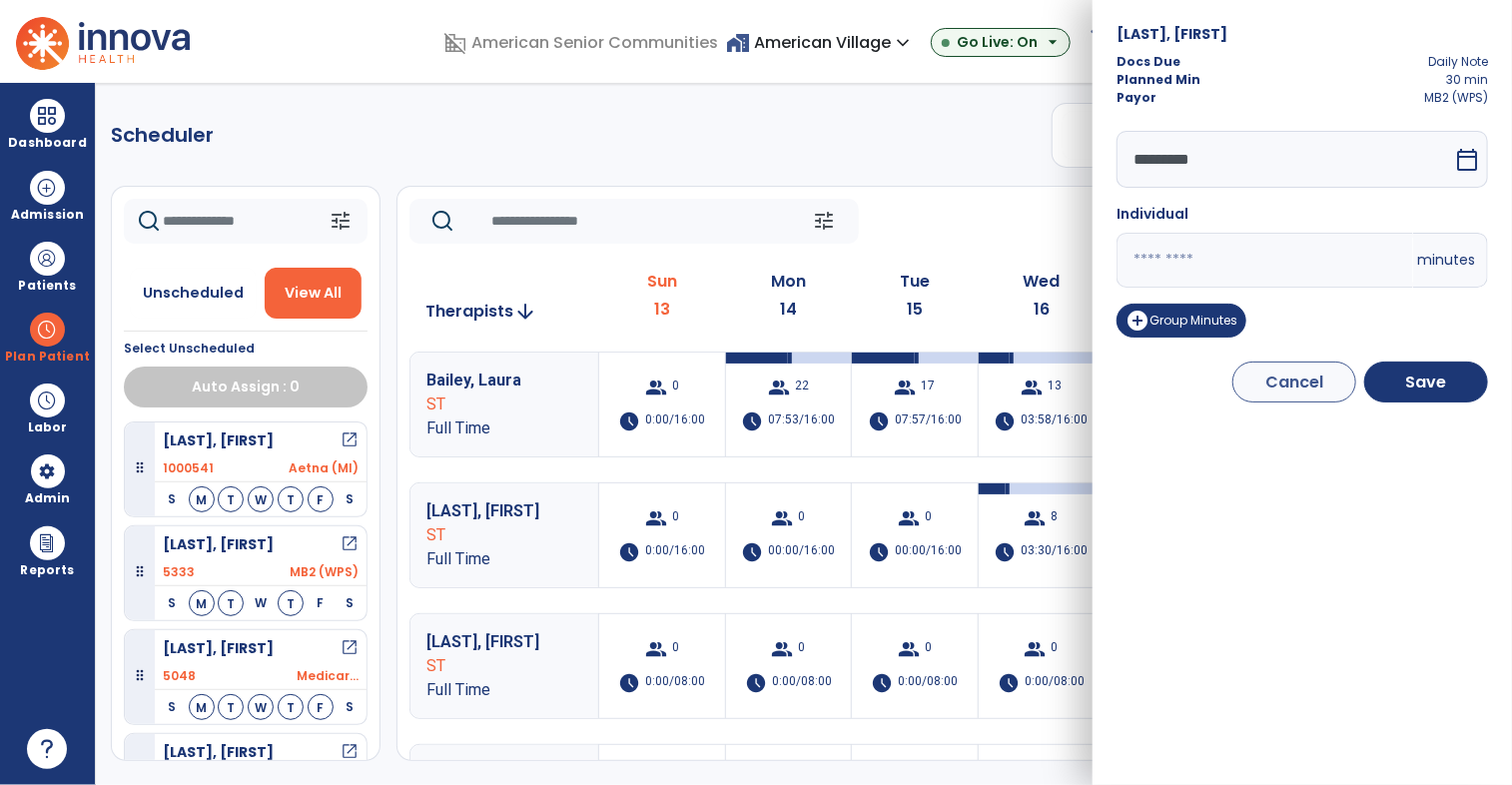 click on "*********" at bounding box center [1284, 159] 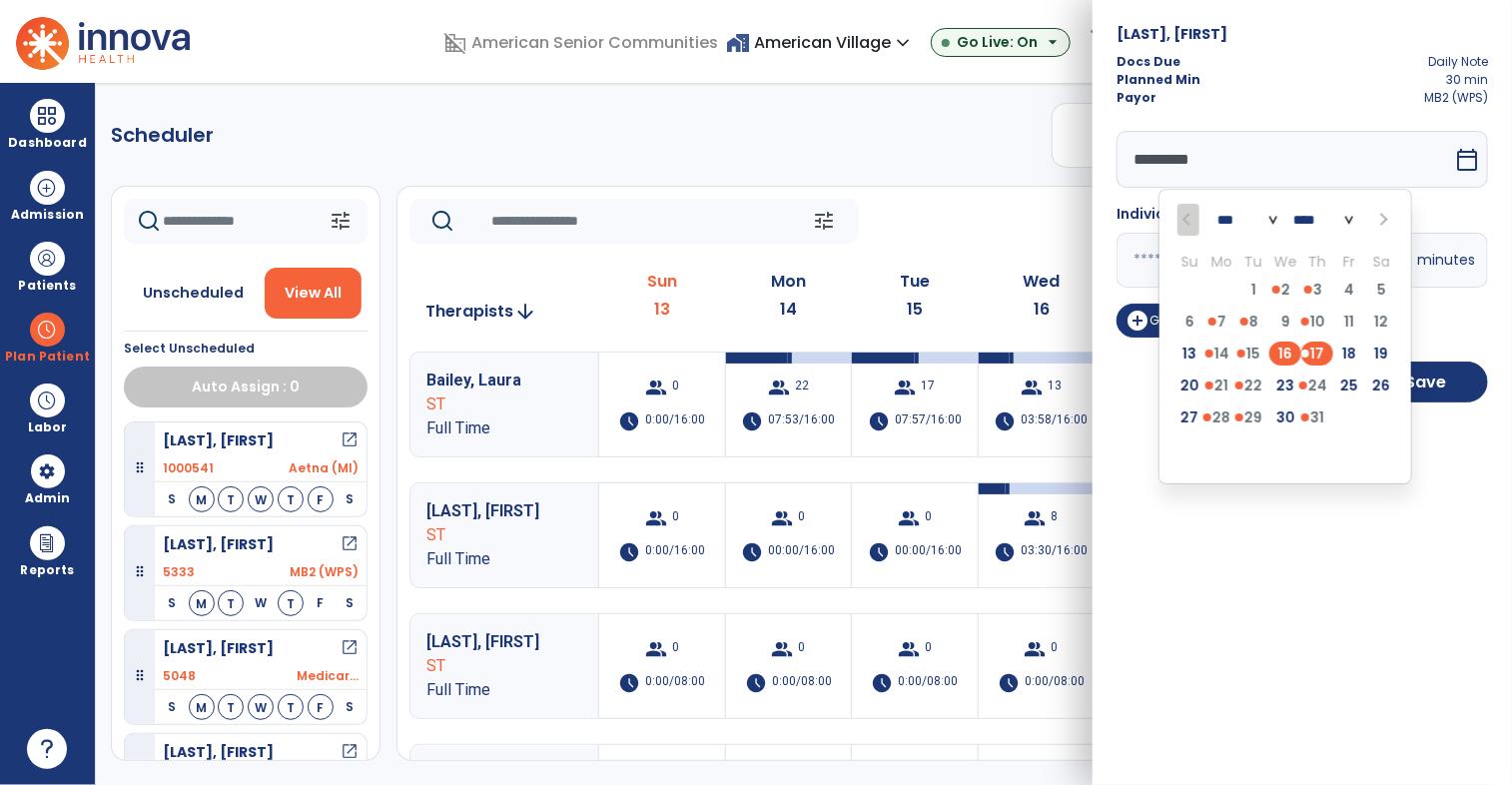 click on "16" at bounding box center [1285, 354] 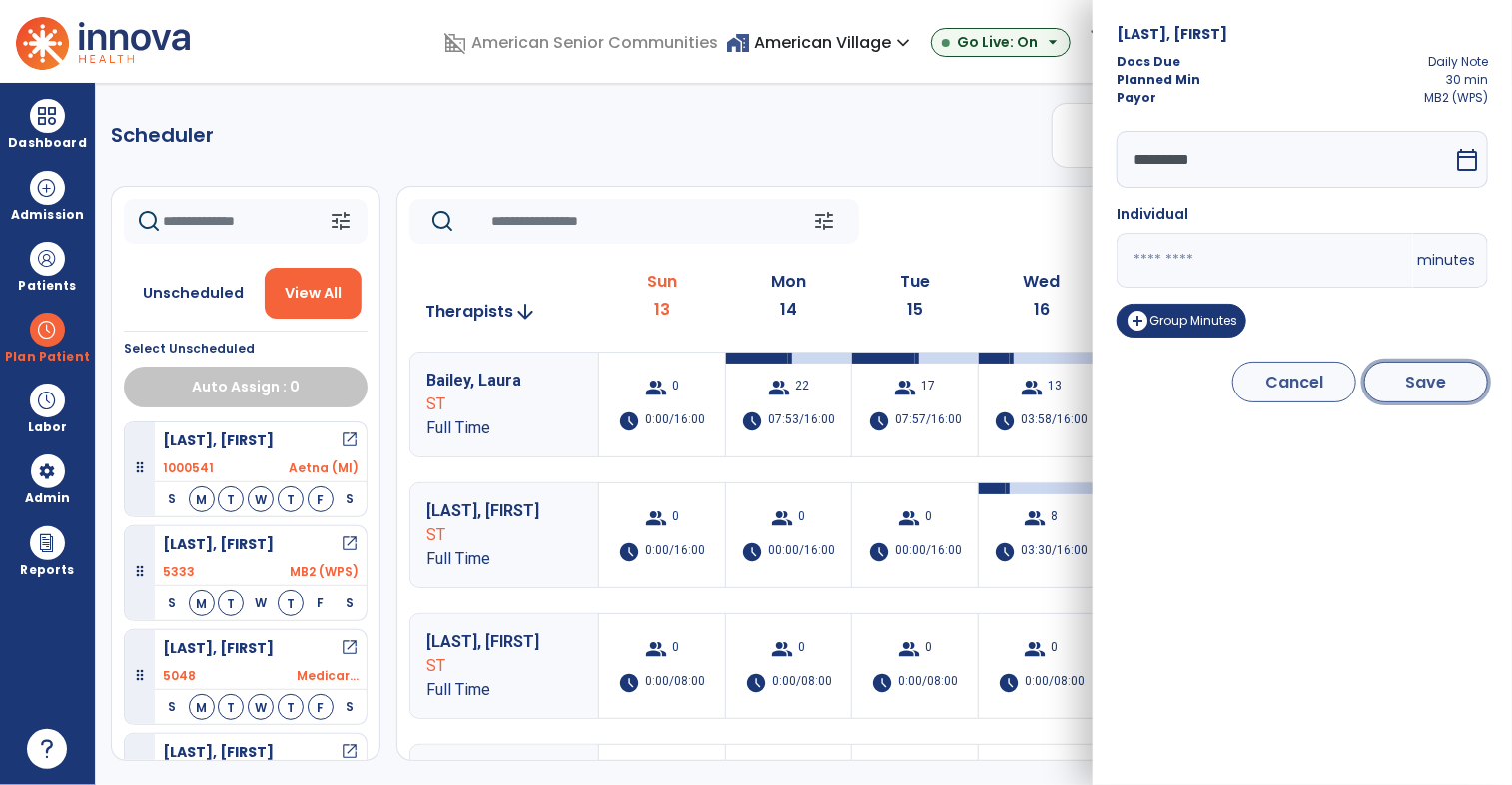 click on "Save" at bounding box center (1426, 382) 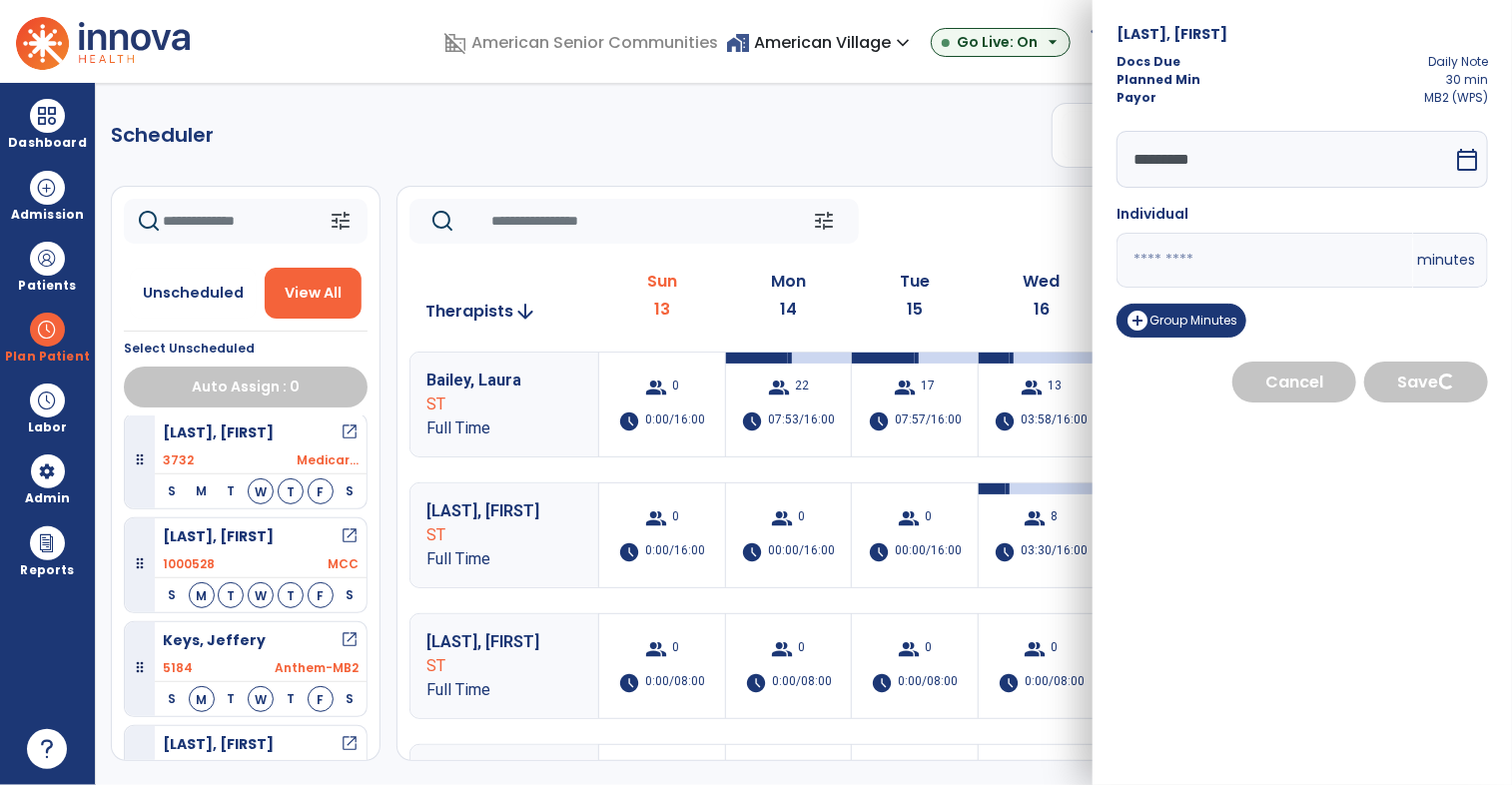 scroll, scrollTop: 759, scrollLeft: 0, axis: vertical 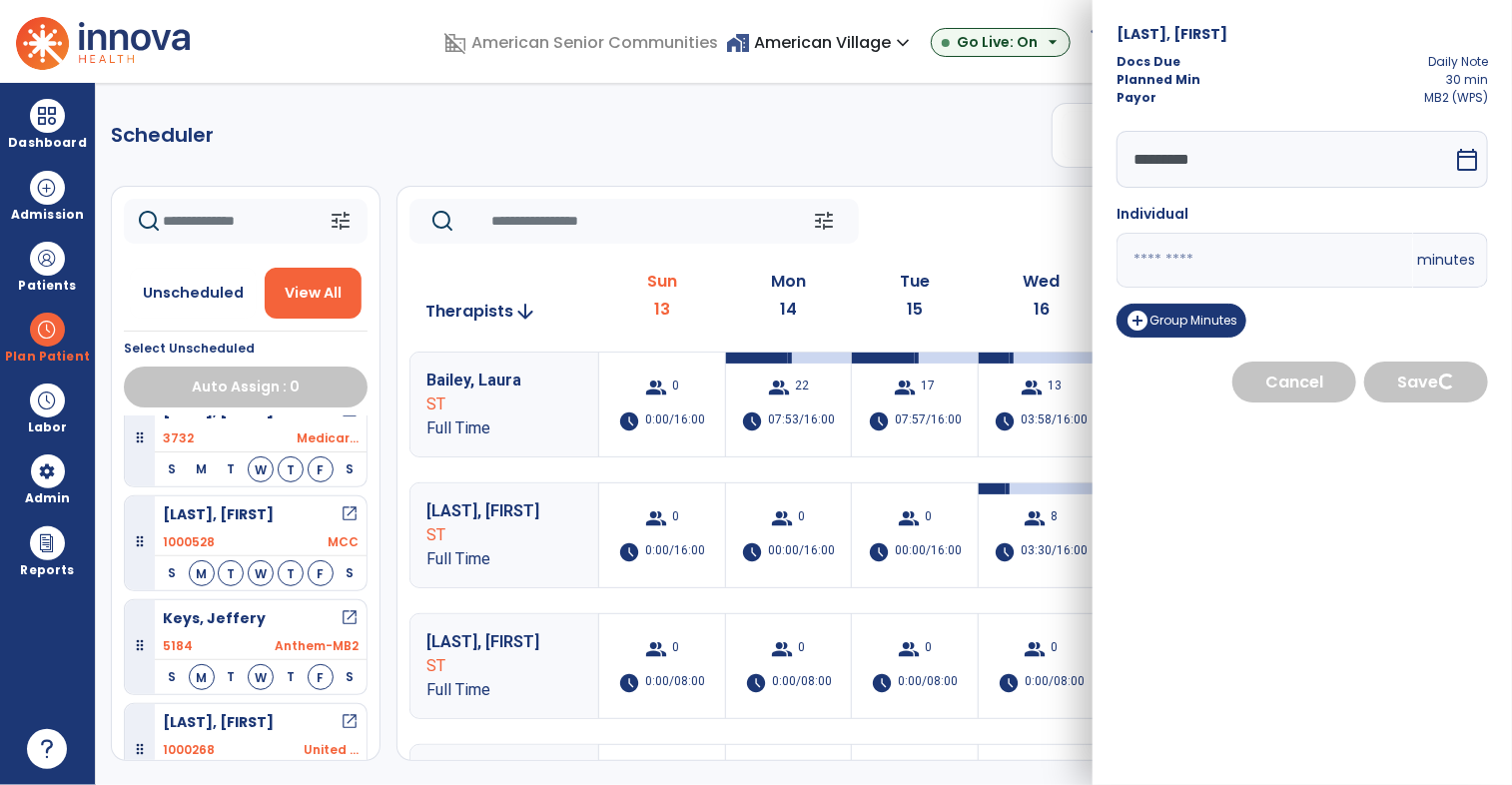 select on "****" 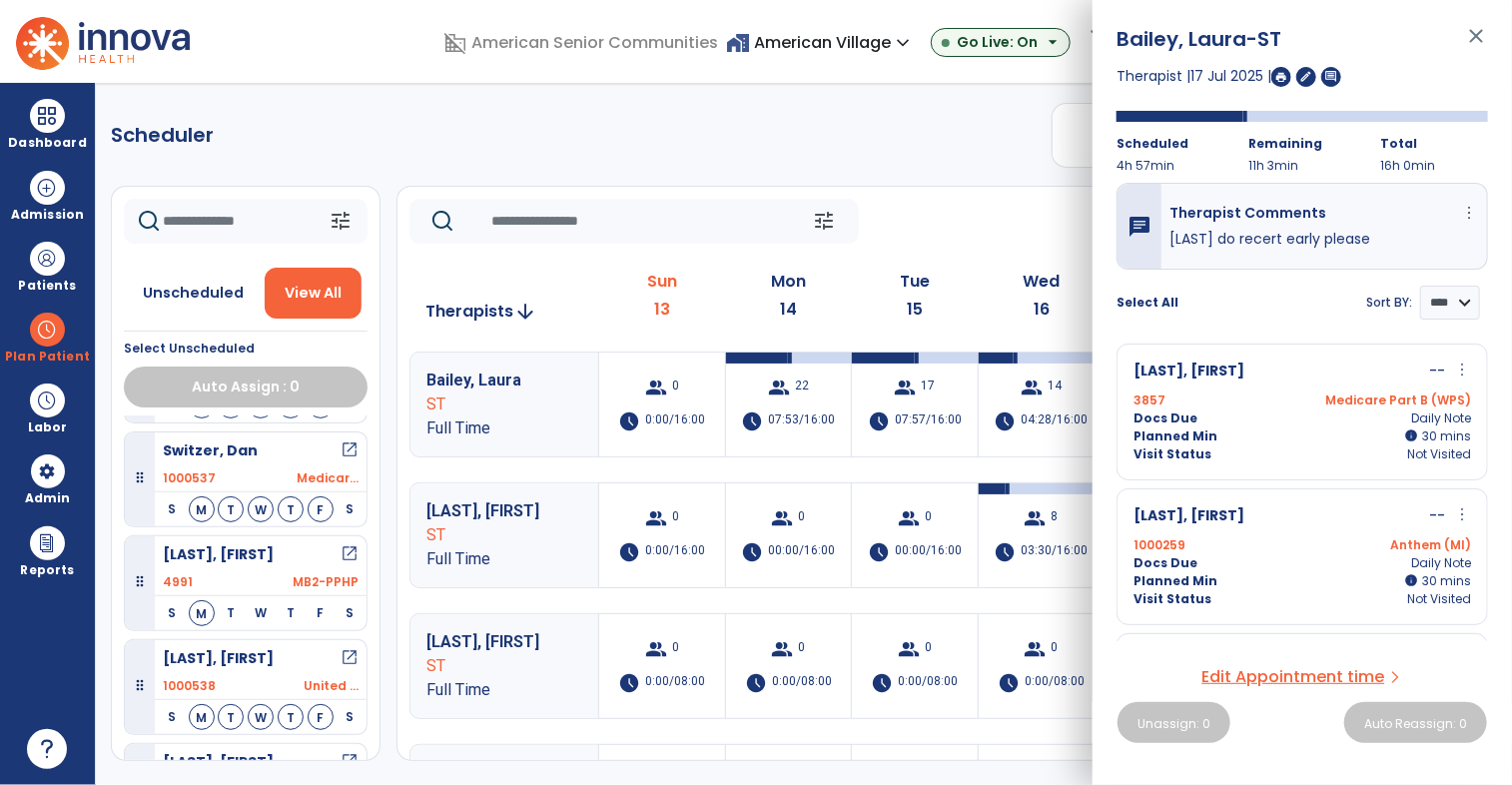 scroll, scrollTop: 1814, scrollLeft: 0, axis: vertical 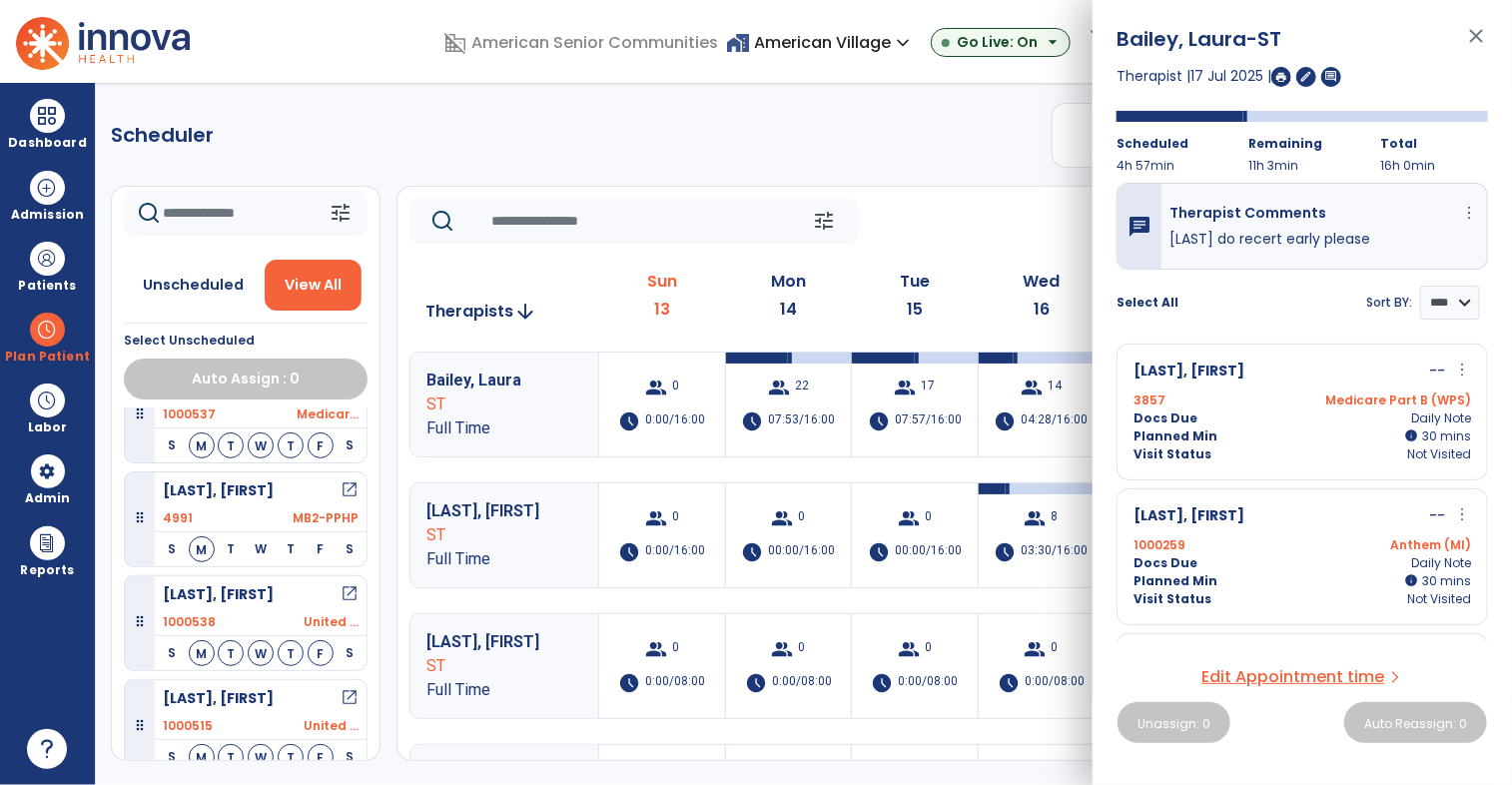 click on "tune   Today  chevron_left Jul 13, 2025 - Jul 19, 2025  *********  calendar_today  chevron_right" 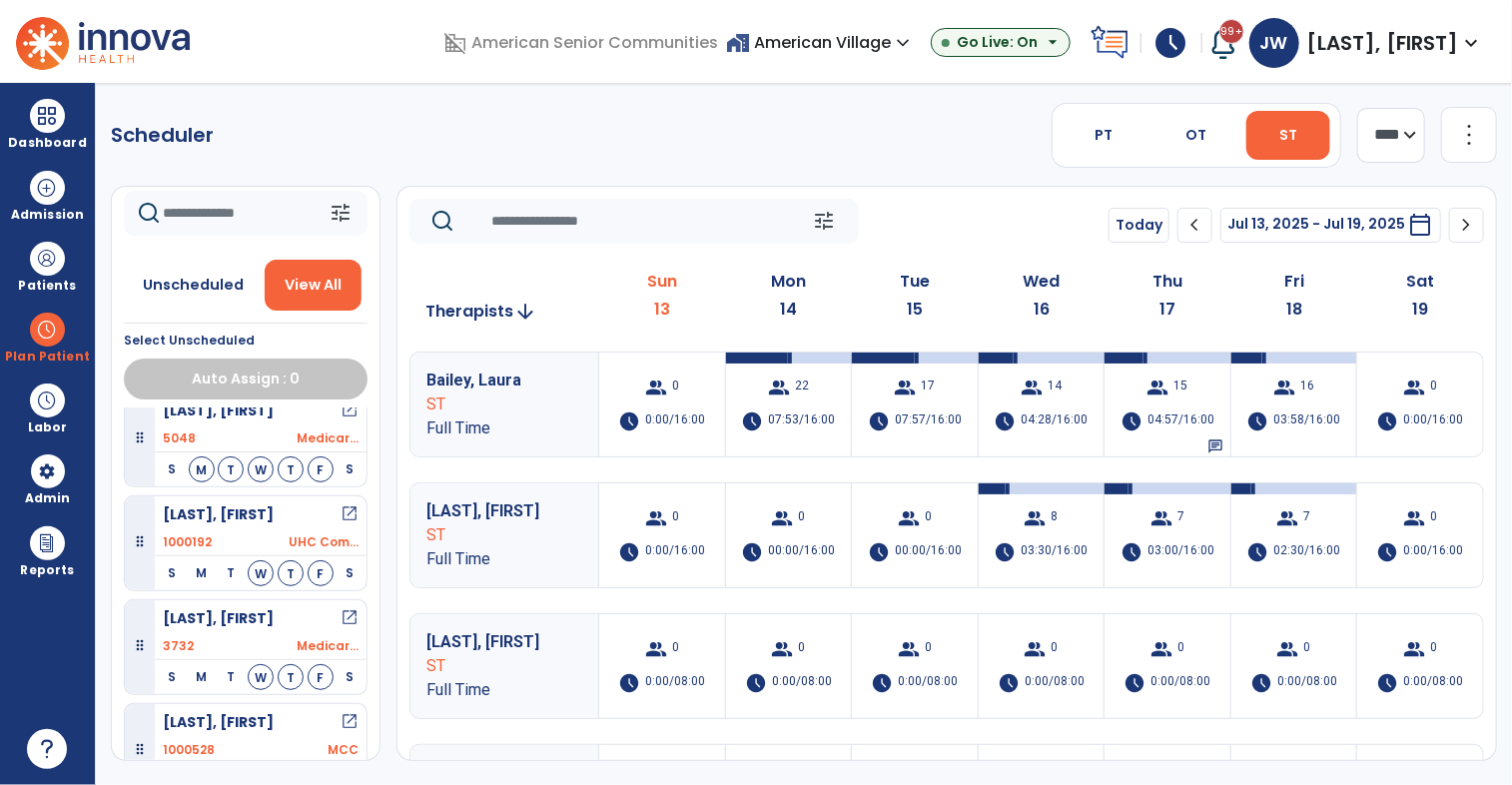 scroll, scrollTop: 0, scrollLeft: 0, axis: both 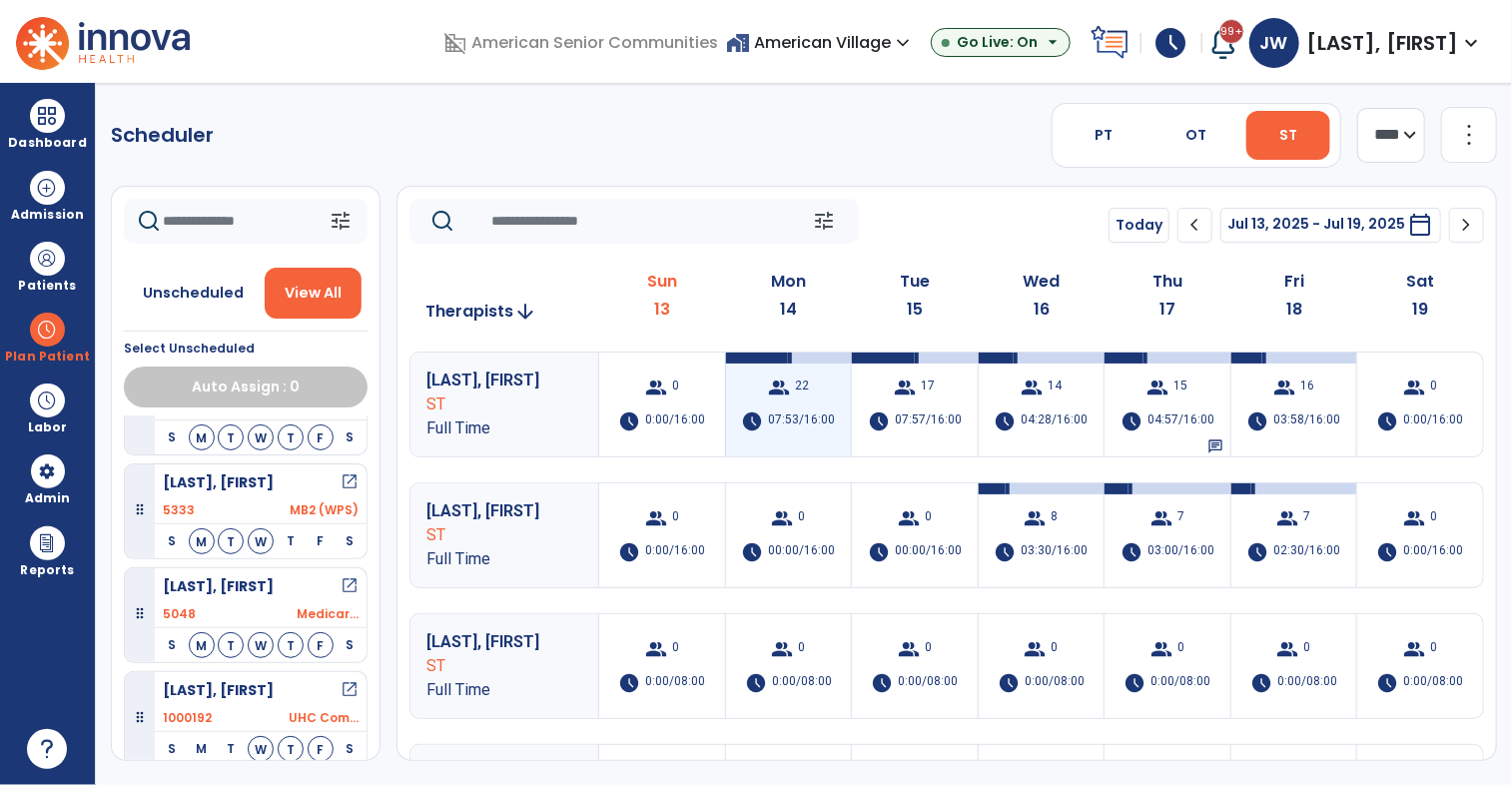 click on "group" at bounding box center (779, 388) 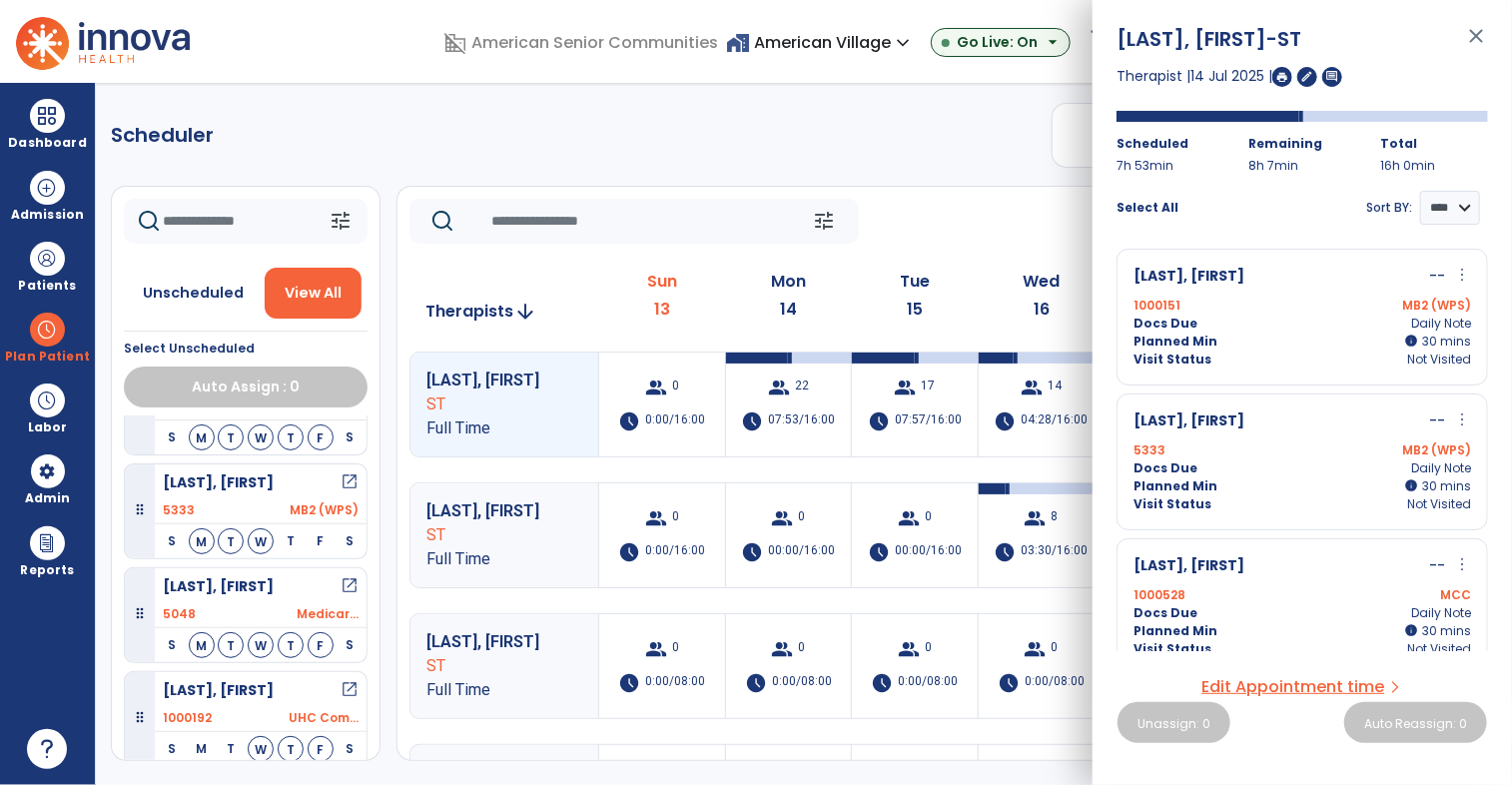 click on "more_vert" at bounding box center (1462, 419) 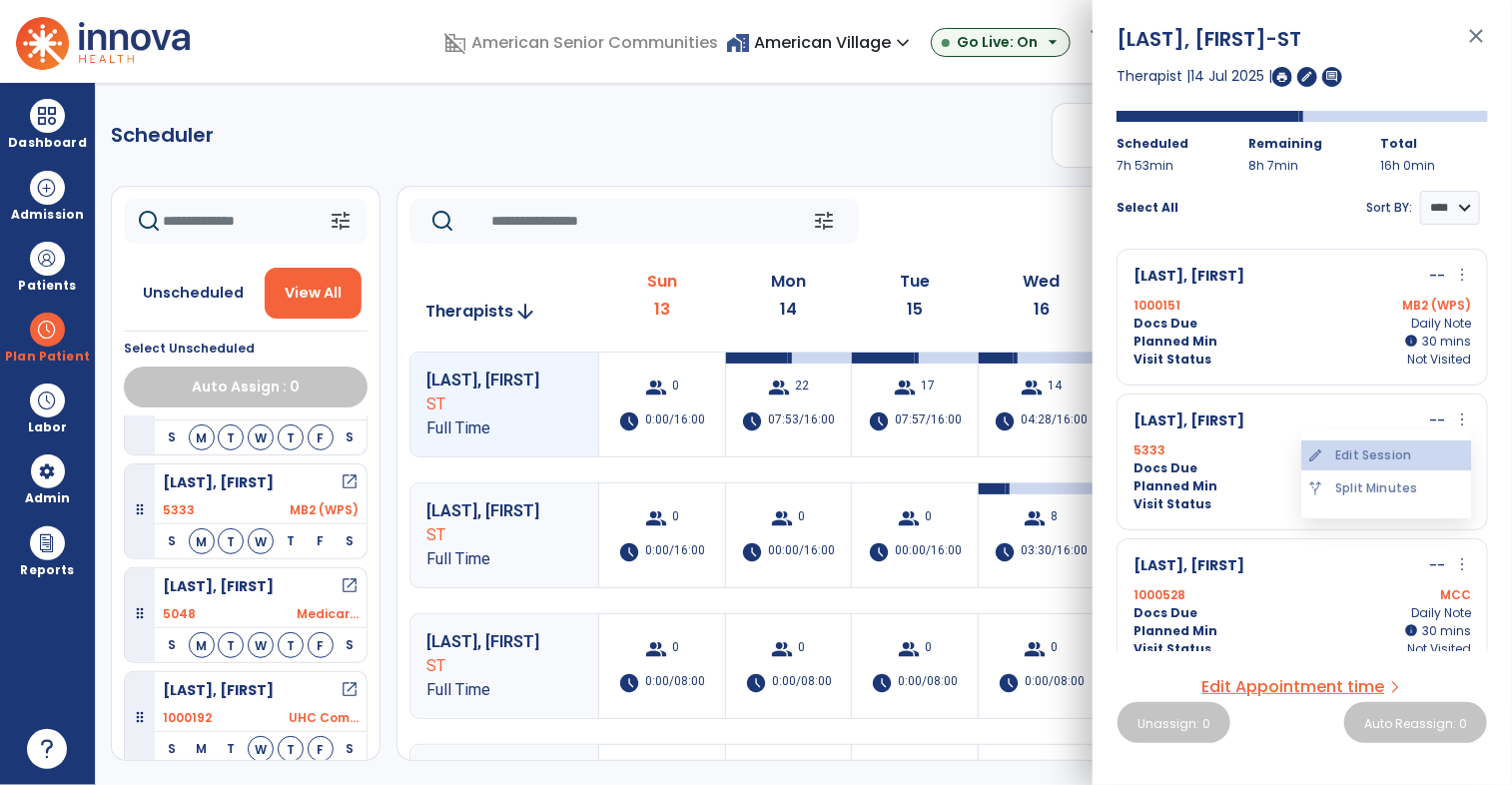 click on "edit   Edit Session" at bounding box center (1386, 455) 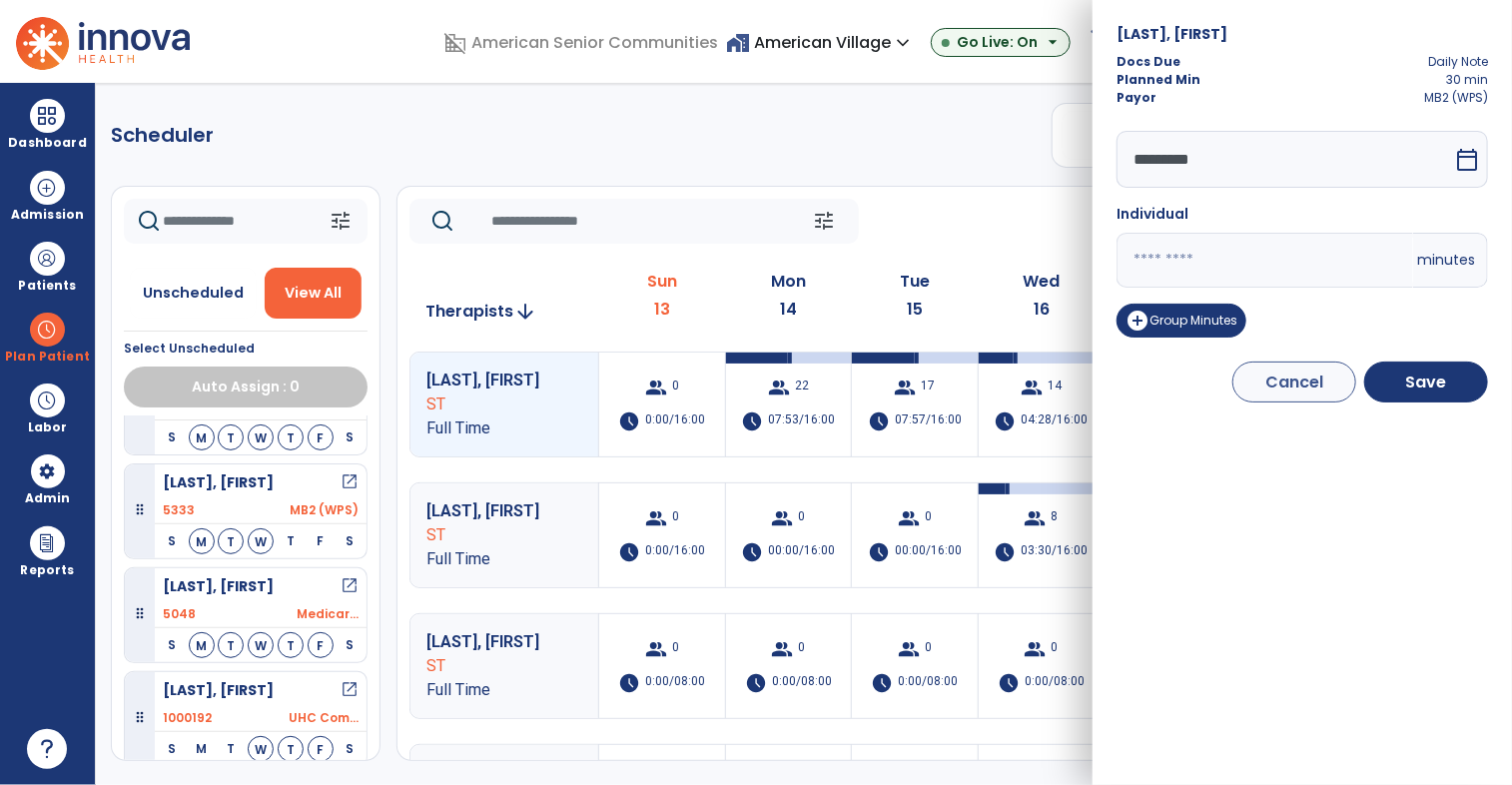 click on "*********" at bounding box center (1284, 159) 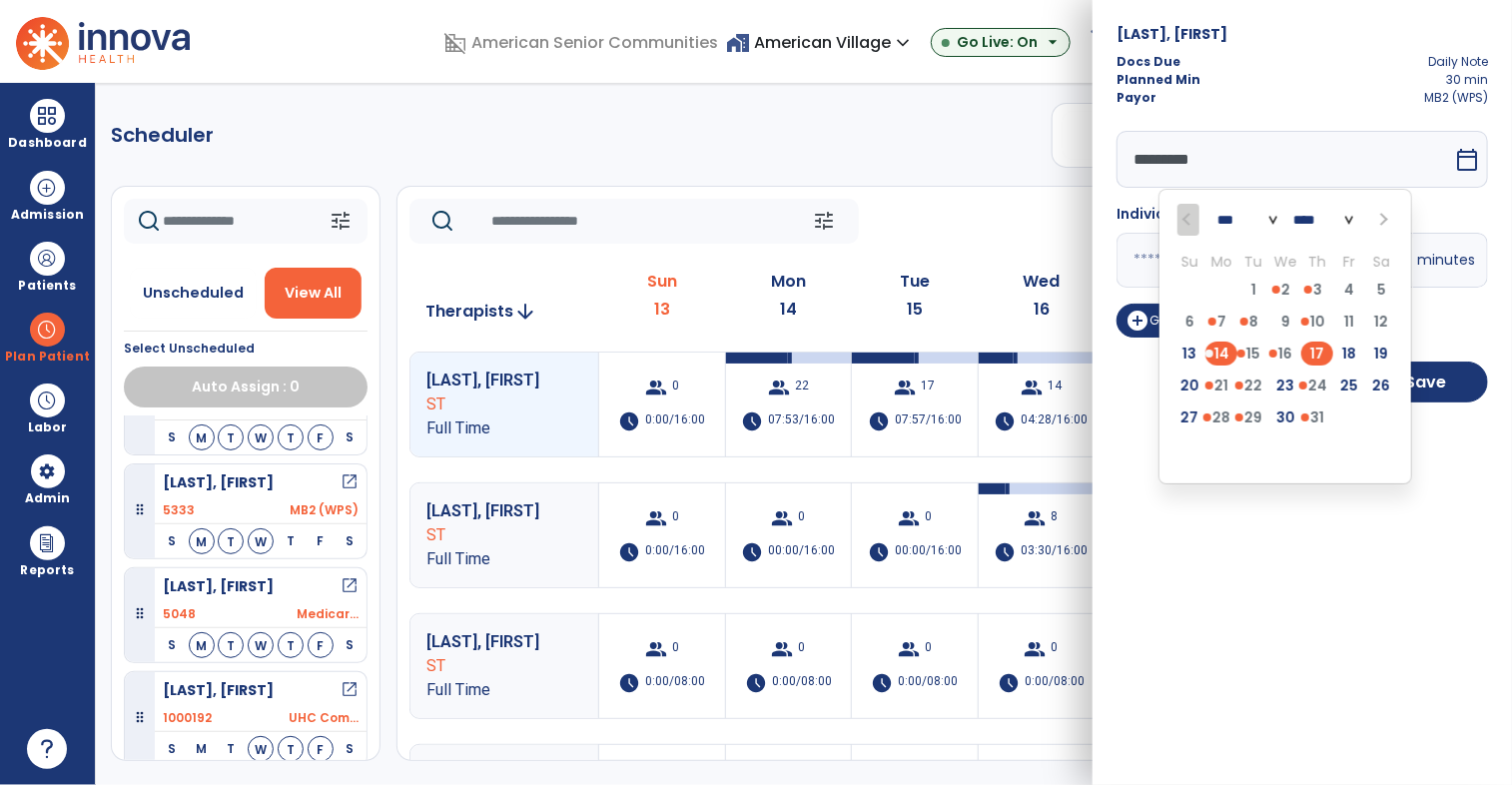 click on "17" at bounding box center (1317, 354) 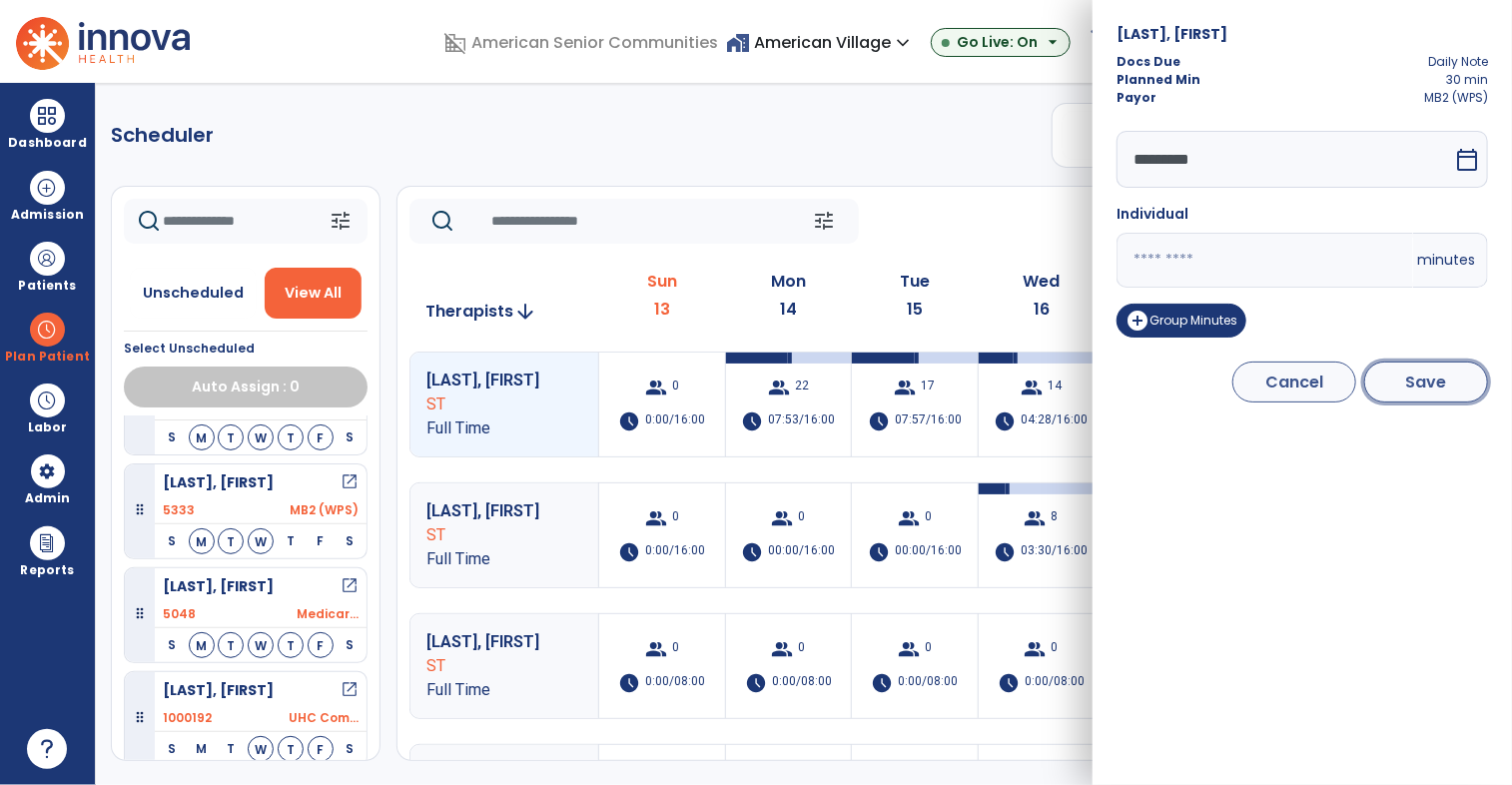click on "Save" at bounding box center [1426, 382] 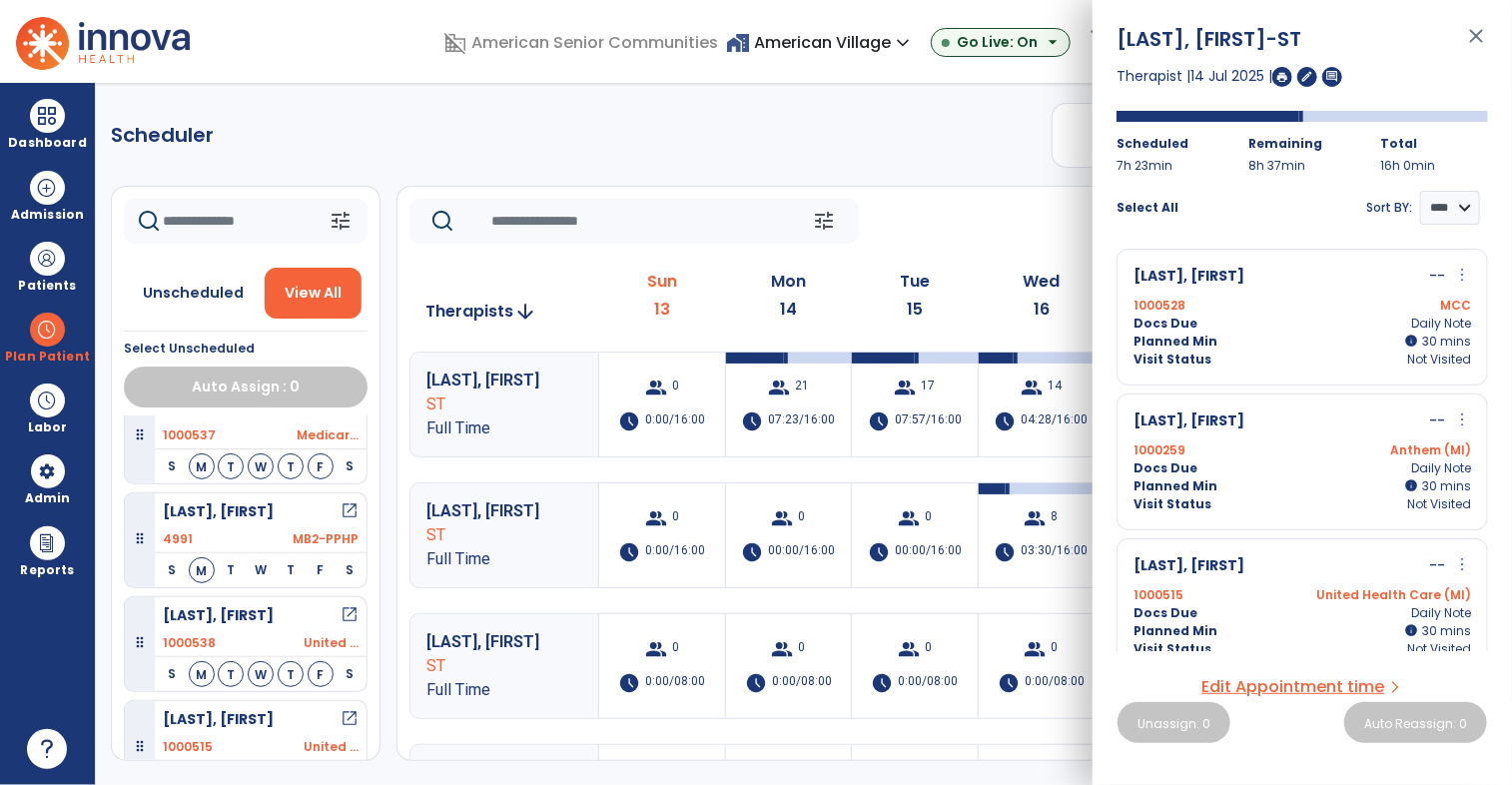 scroll, scrollTop: 1814, scrollLeft: 0, axis: vertical 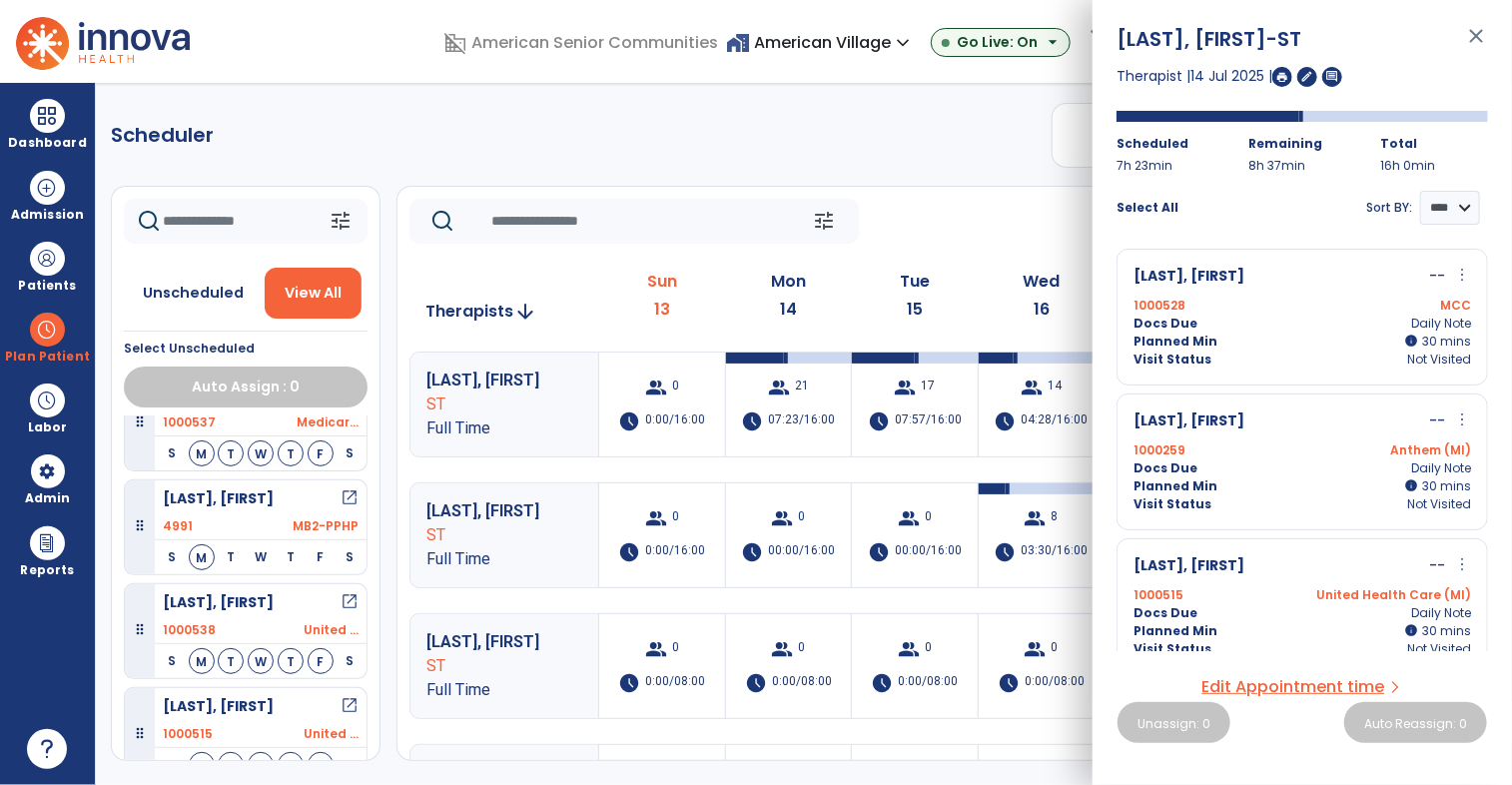 click on "more_vert" at bounding box center [1462, 275] 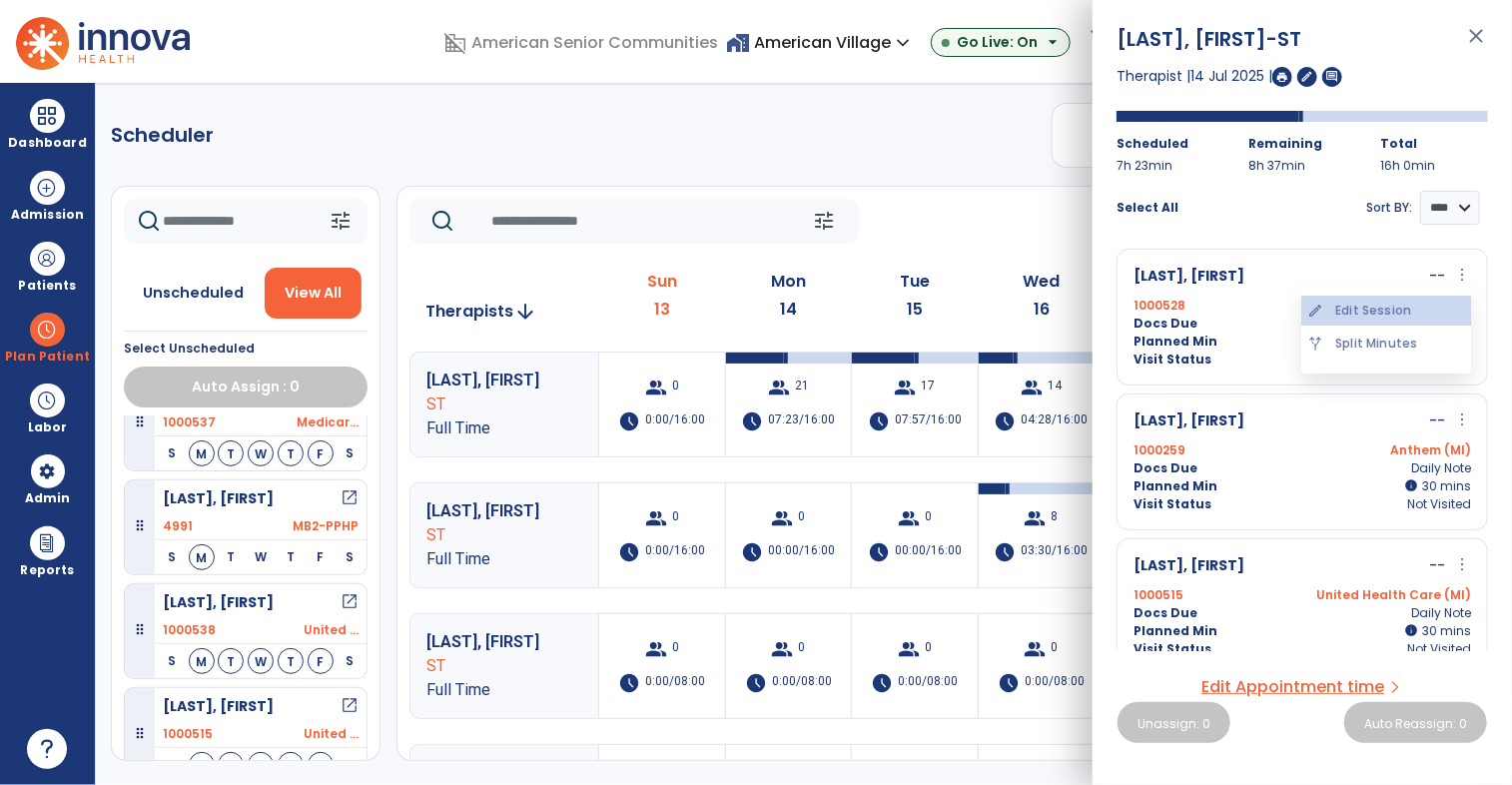 click on "edit   Edit Session" at bounding box center [1386, 311] 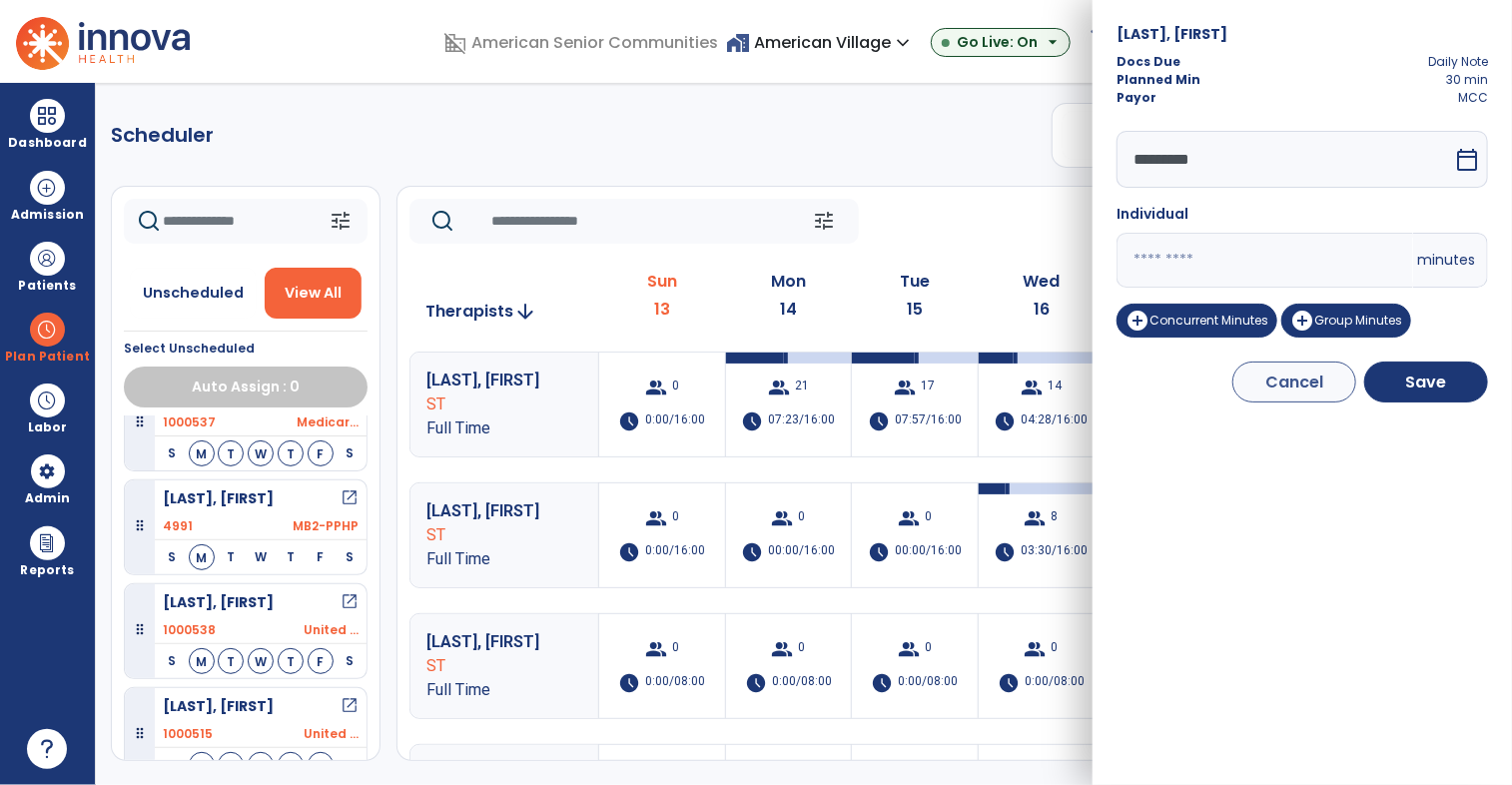 drag, startPoint x: 1161, startPoint y: 264, endPoint x: 1091, endPoint y: 267, distance: 70.064256 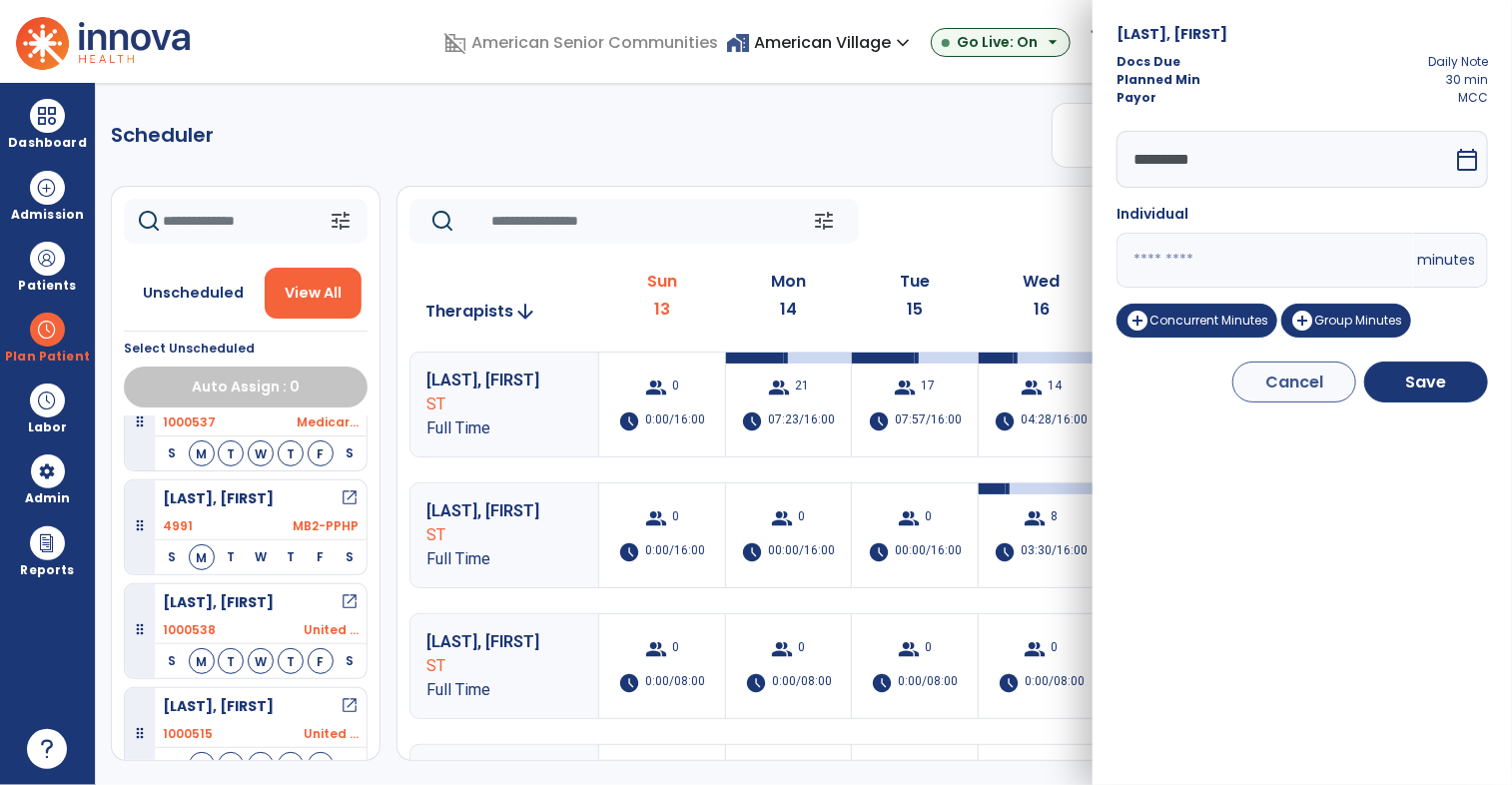 click on "domain_disabled [ORGANIZATION] home_work [ORGANIZATION] expand_more [ORGANIZATION] ASC-Sandbox [ORGANIZATION] Show All Go Live: On arrow_drop_down schedule My Time: Sunday, Jul 13 Open your timecard arrow_right 99+ Notifications Mark as read Census Alert - A22 Today at 3:52 AM | [ORGANIZATION] Census Alert - A21 Today at 1:22 AM | [ORGANIZATION] Census Alert - A22 Today at 1:17 AM | [ORGANIZATION] Census Alert - A21 Yesterday at 11:17 PM | [ORGANIZATION] Census Alert - A02 Yesterday at 10:22 PM | [ORGANIZATION] See all Notifications JW [LAST], [FIRST] expand_more home Home person Profile manage_accounts Admin help Help logout Log out Dashboard dashboard Therapist Dashboard view_quilt Operations Dashboard Admission Patients format_list_bulleted Patient List space_dashboard Patient Board insert_chart PDPM Board Plan Patient Planner" at bounding box center (756, 392) 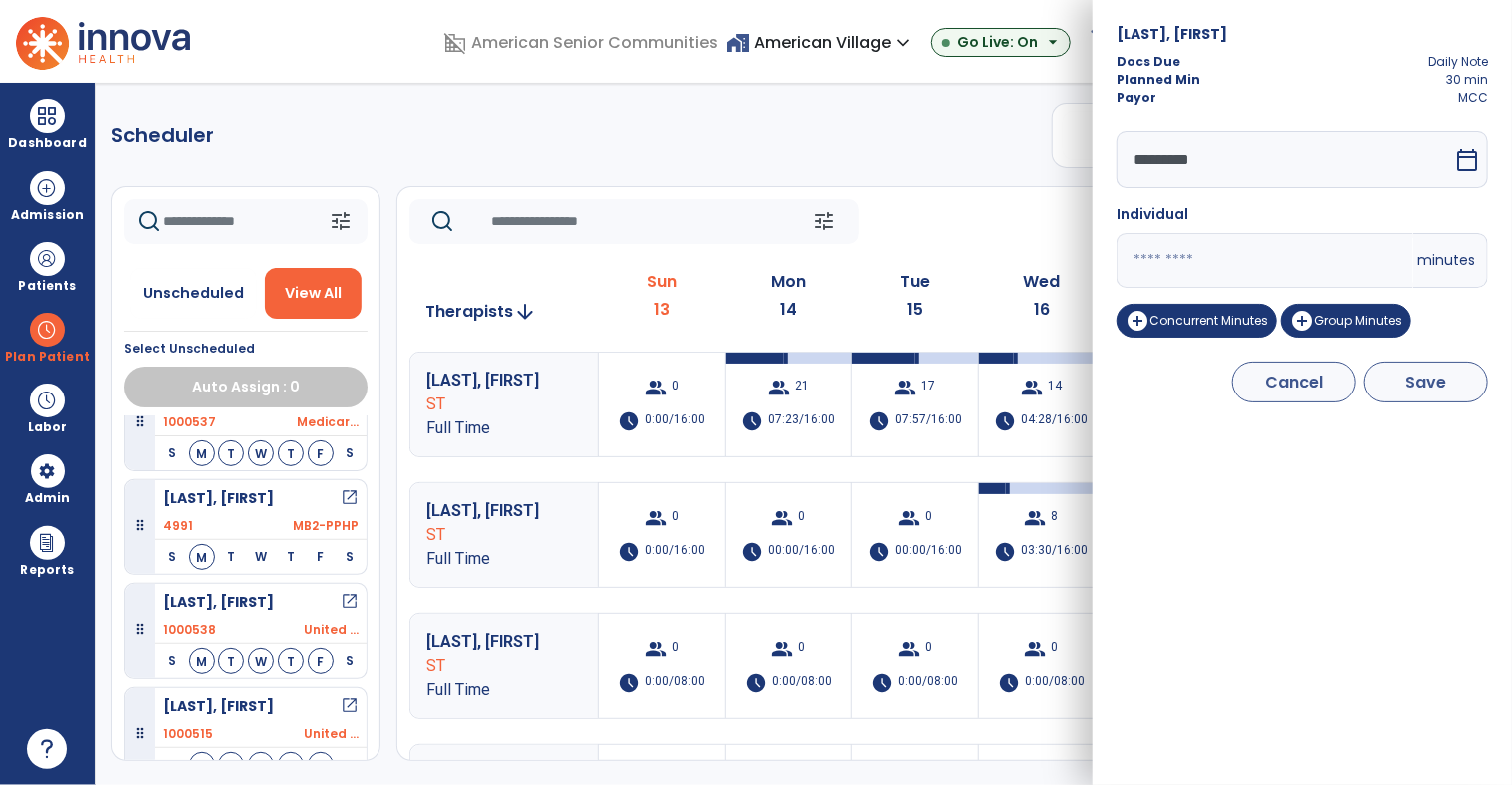 type on "**" 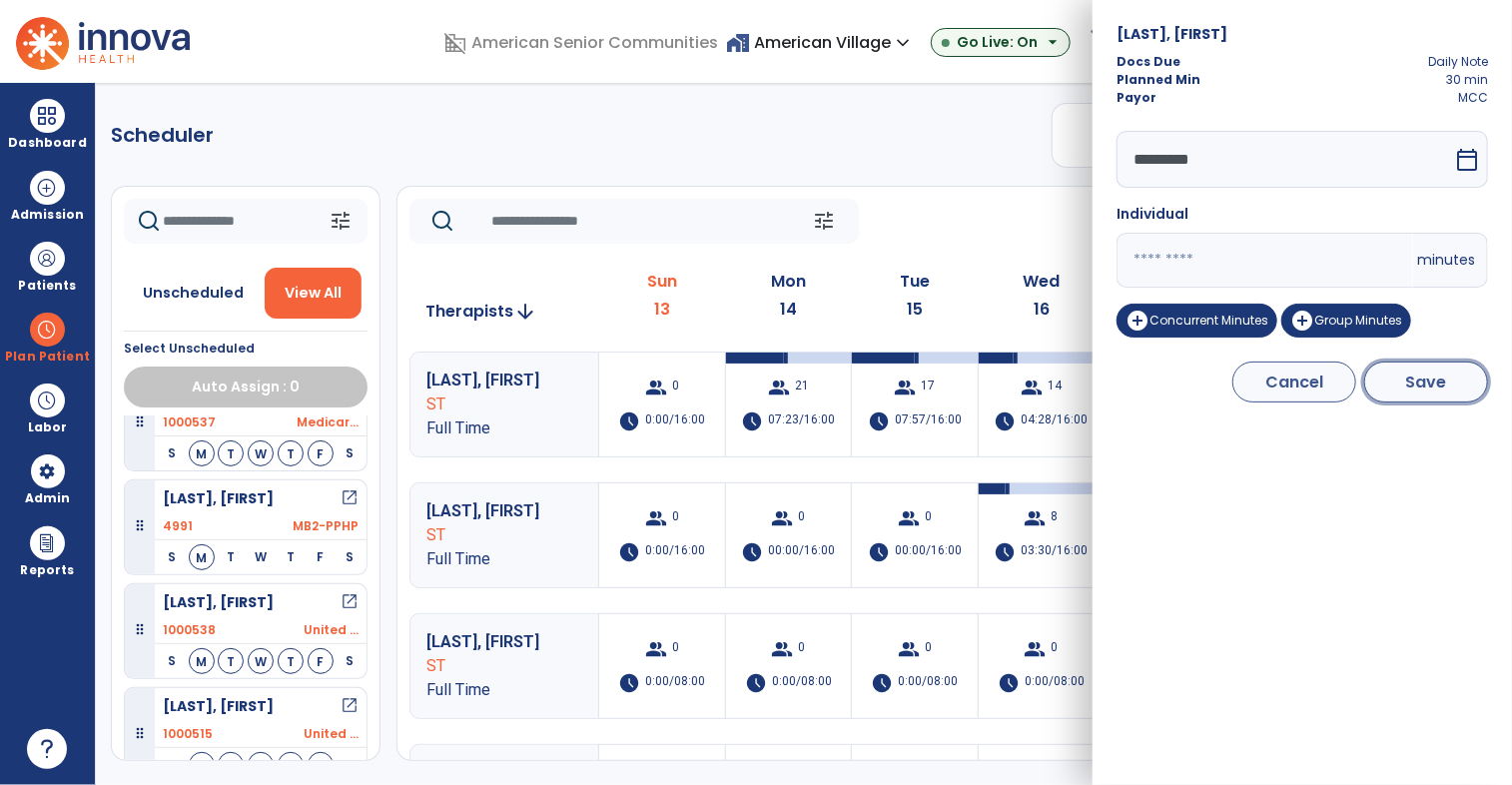click on "Save" at bounding box center [1426, 382] 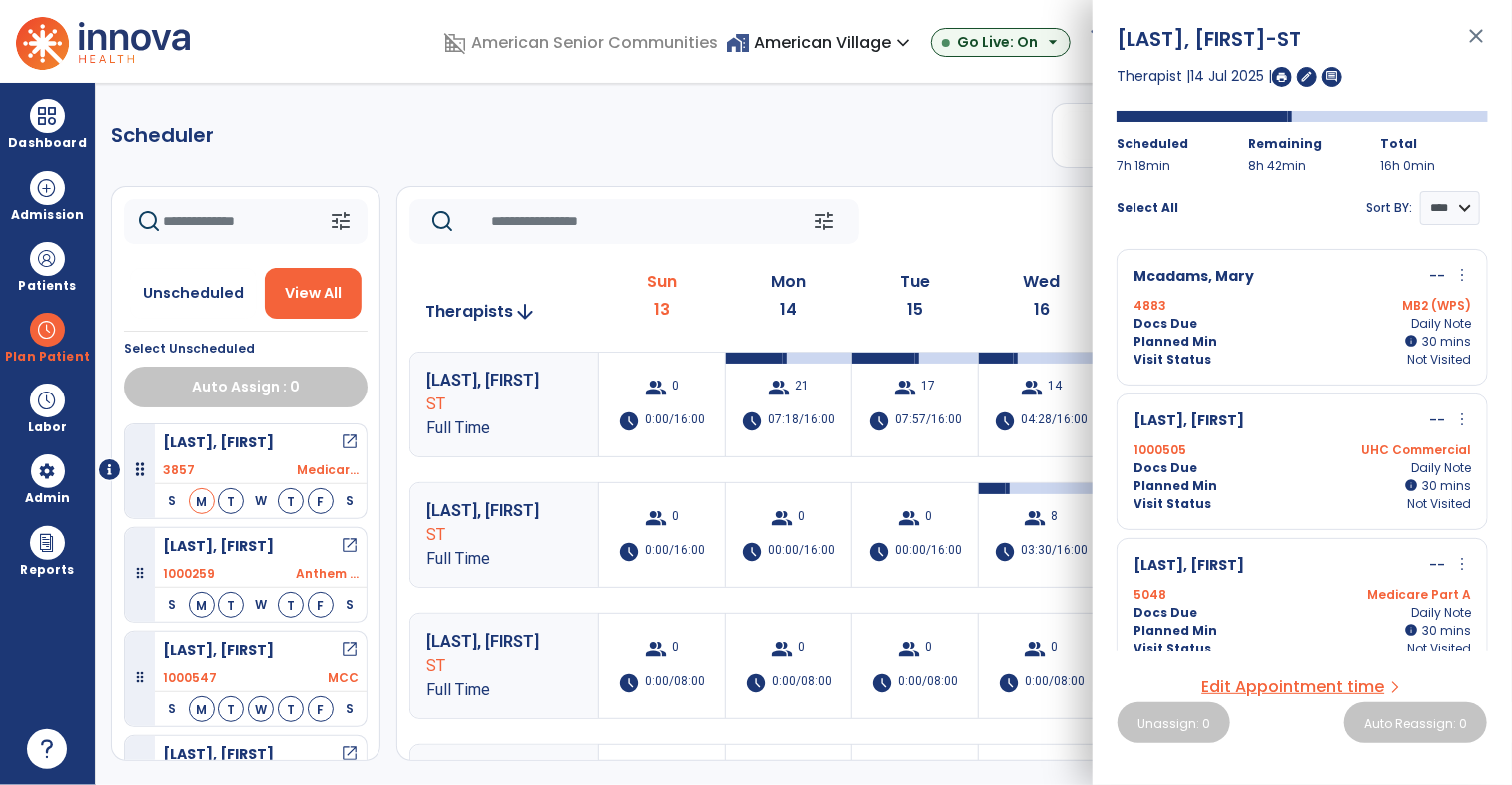 click on "more_vert" at bounding box center (1462, 419) 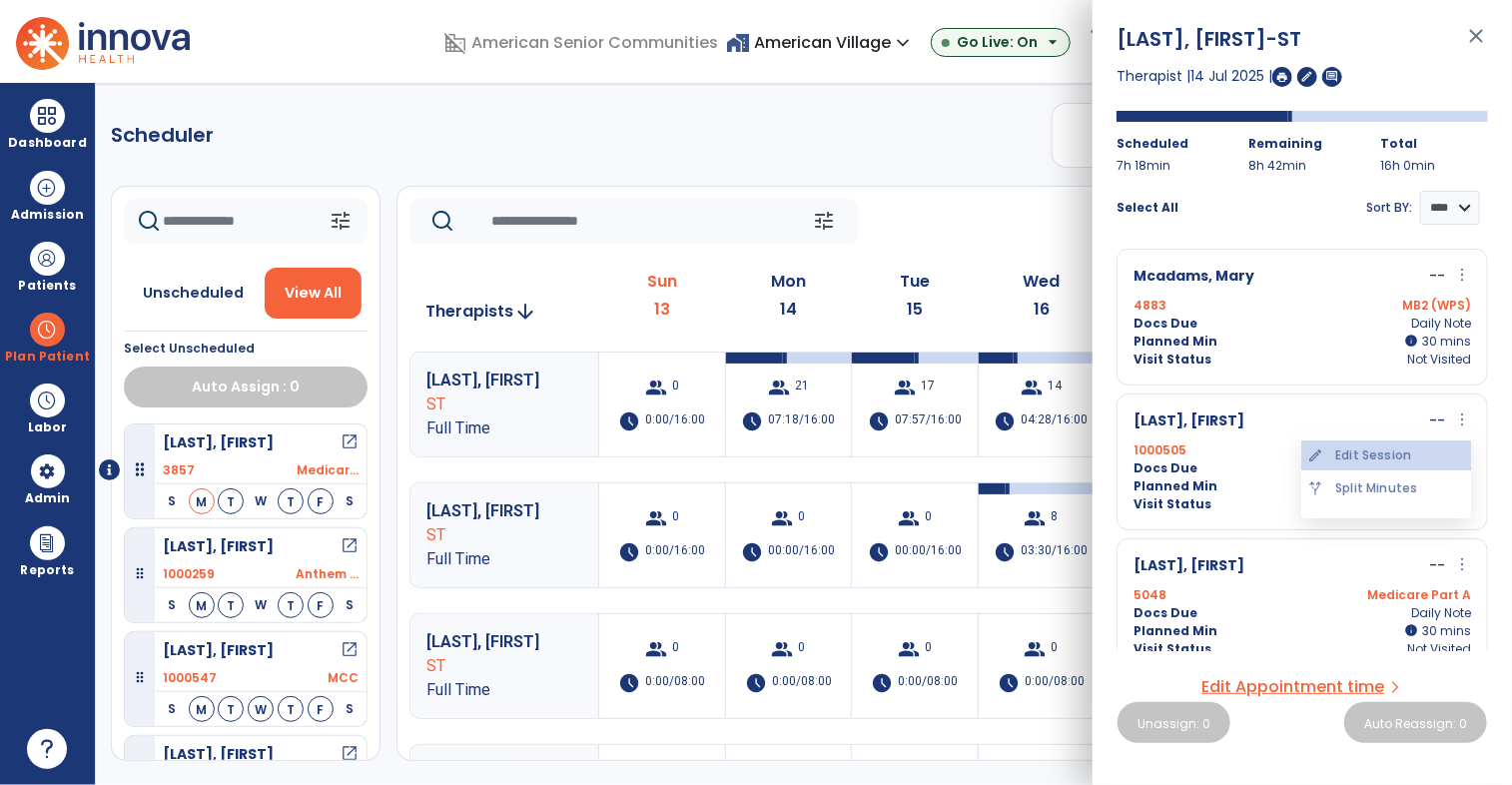 click on "edit   Edit Session" at bounding box center [1386, 455] 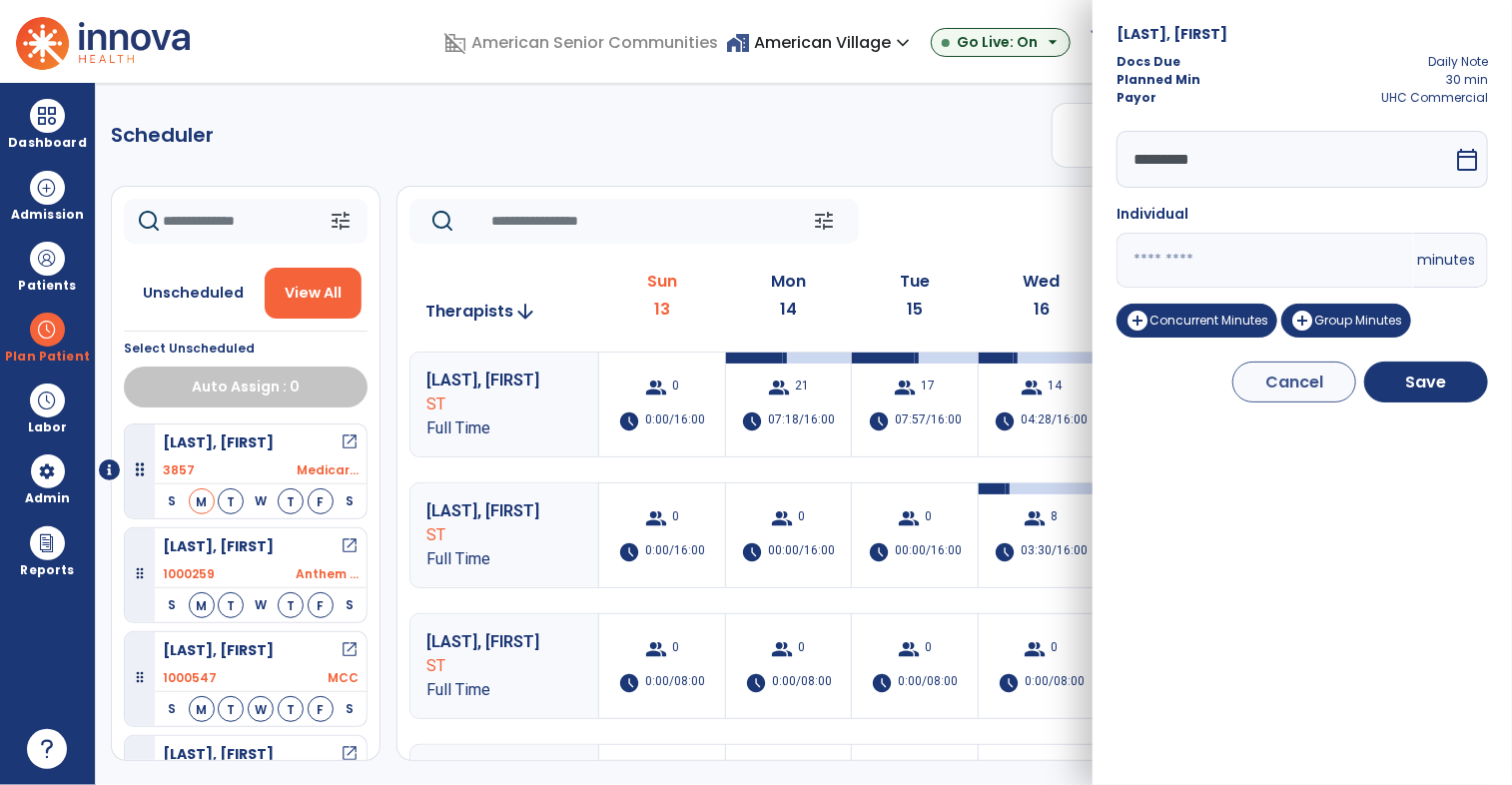 drag, startPoint x: 1188, startPoint y: 260, endPoint x: 1063, endPoint y: 269, distance: 125.32358 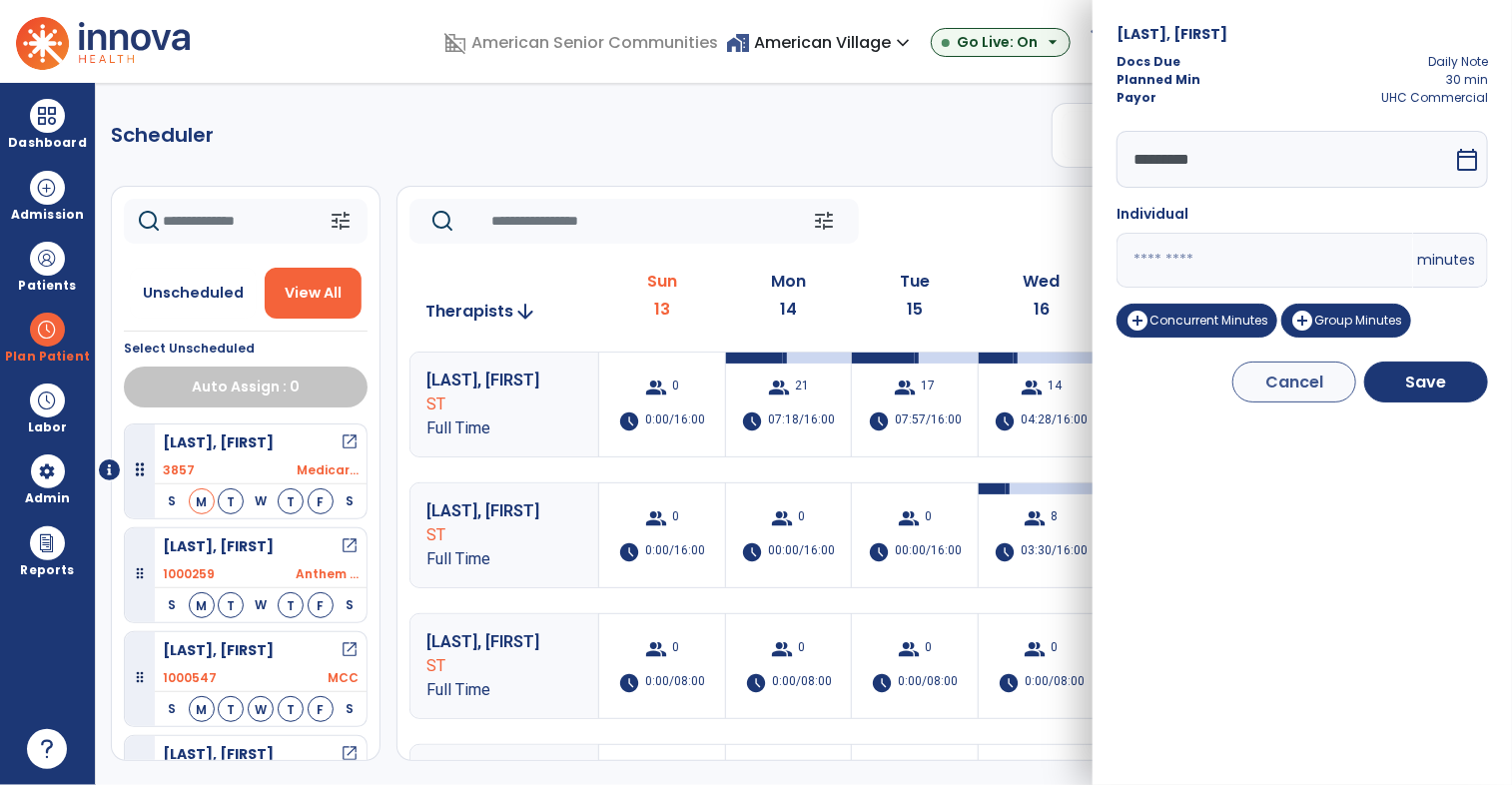 click on "domain_disabled [ORGANIZATION] home_work [ORGANIZATION] expand_more [ORGANIZATION] ASC-Sandbox [ORGANIZATION] Show All Go Live: On arrow_drop_down schedule My Time: Sunday, Jul 13 Open your timecard arrow_right 99+ Notifications Mark as read Census Alert - A22 Today at 3:52 AM | [ORGANIZATION] Census Alert - A21 Today at 1:22 AM | [ORGANIZATION] Census Alert - A22 Today at 1:17 AM | [ORGANIZATION] Census Alert - A21 Yesterday at 11:17 PM | [ORGANIZATION] Census Alert - A02 Yesterday at 10:22 PM | [ORGANIZATION] See all Notifications JW [LAST], [FIRST] expand_more home Home person Profile manage_accounts Admin help Help logout Log out Dashboard dashboard Therapist Dashboard view_quilt Operations Dashboard Admission Patients format_list_bulleted Patient List space_dashboard Patient Board insert_chart PDPM Board Plan Patient Planner" at bounding box center (756, 392) 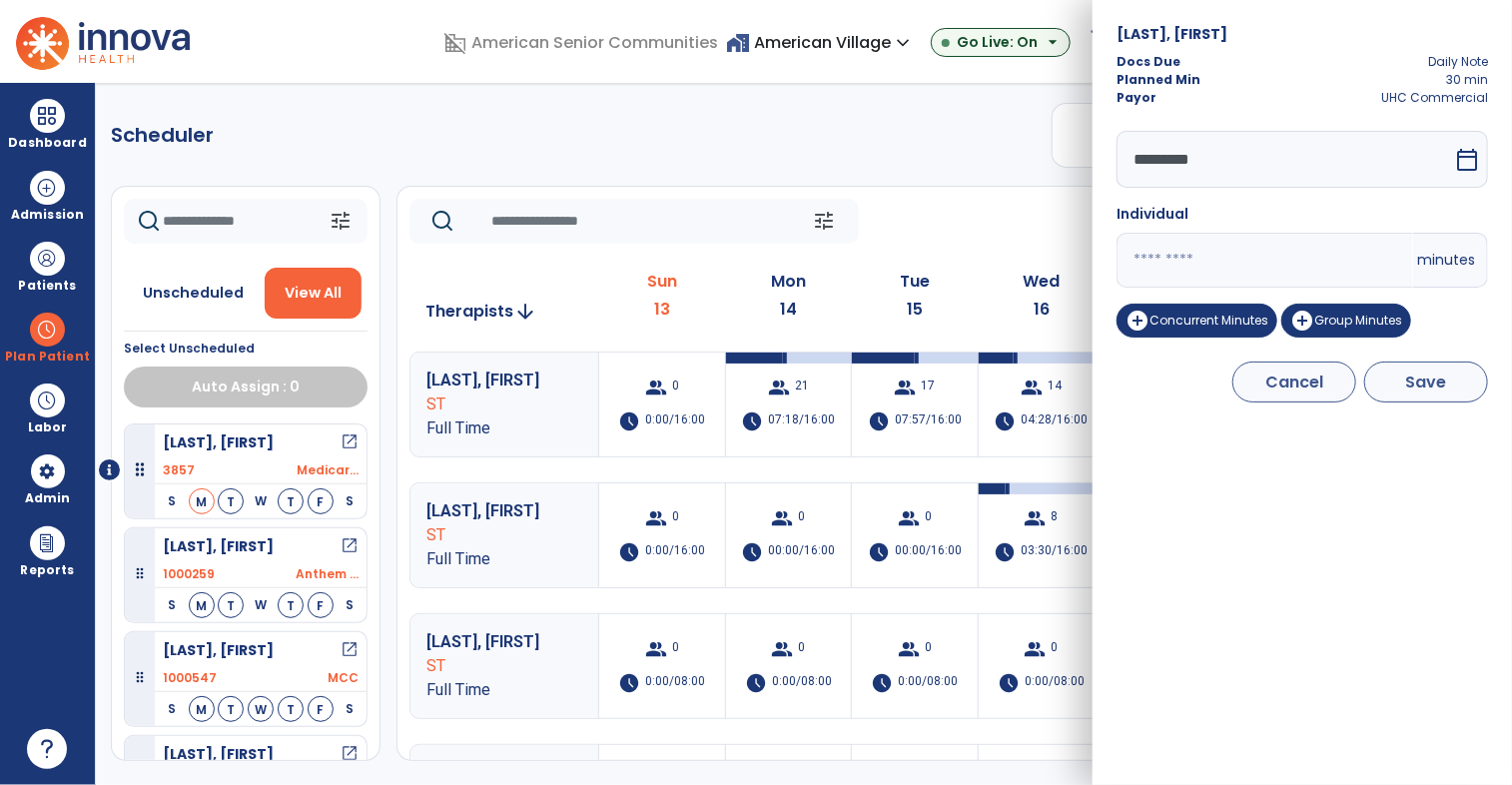 type on "**" 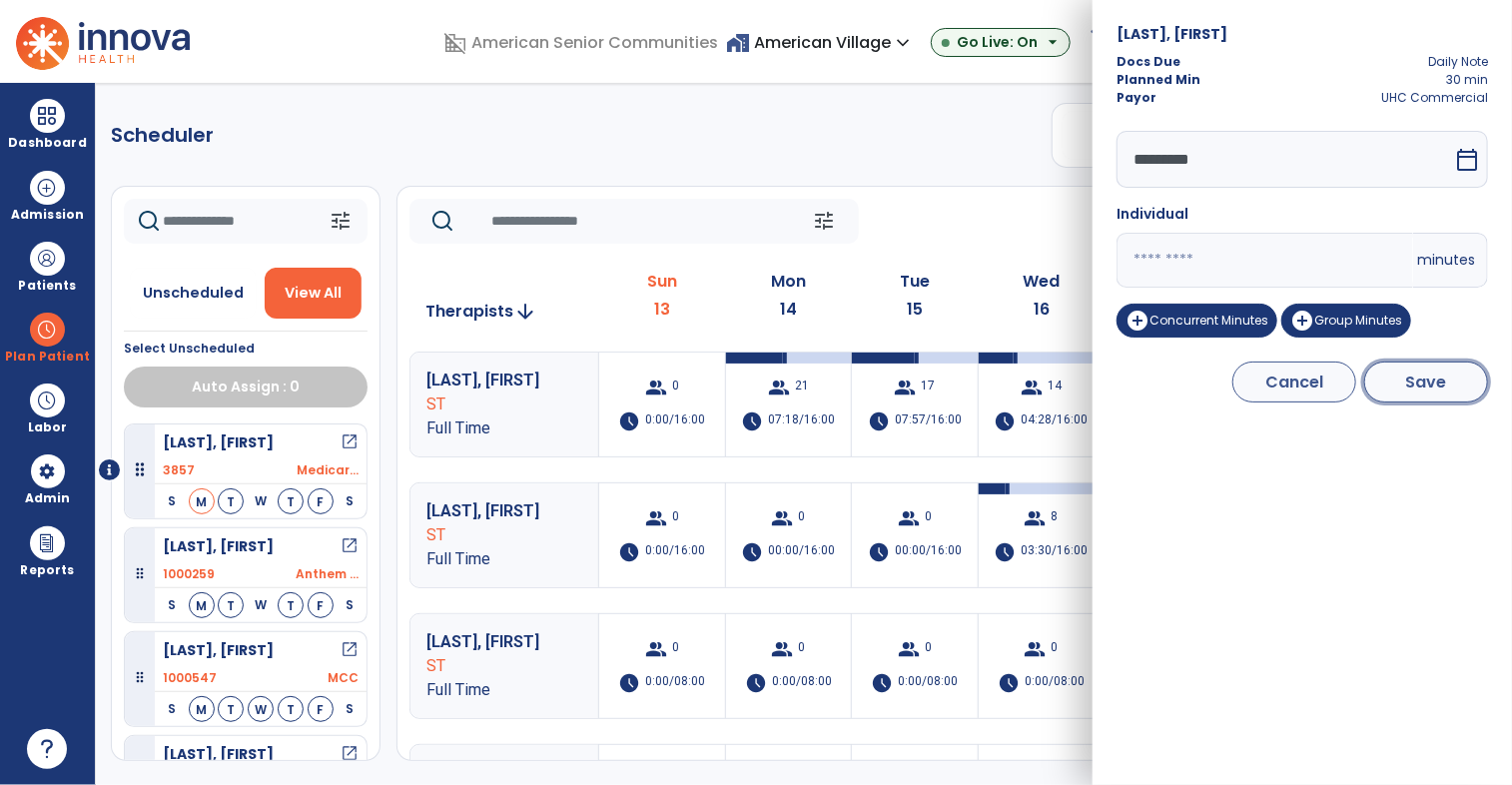 click on "Save" at bounding box center (1426, 382) 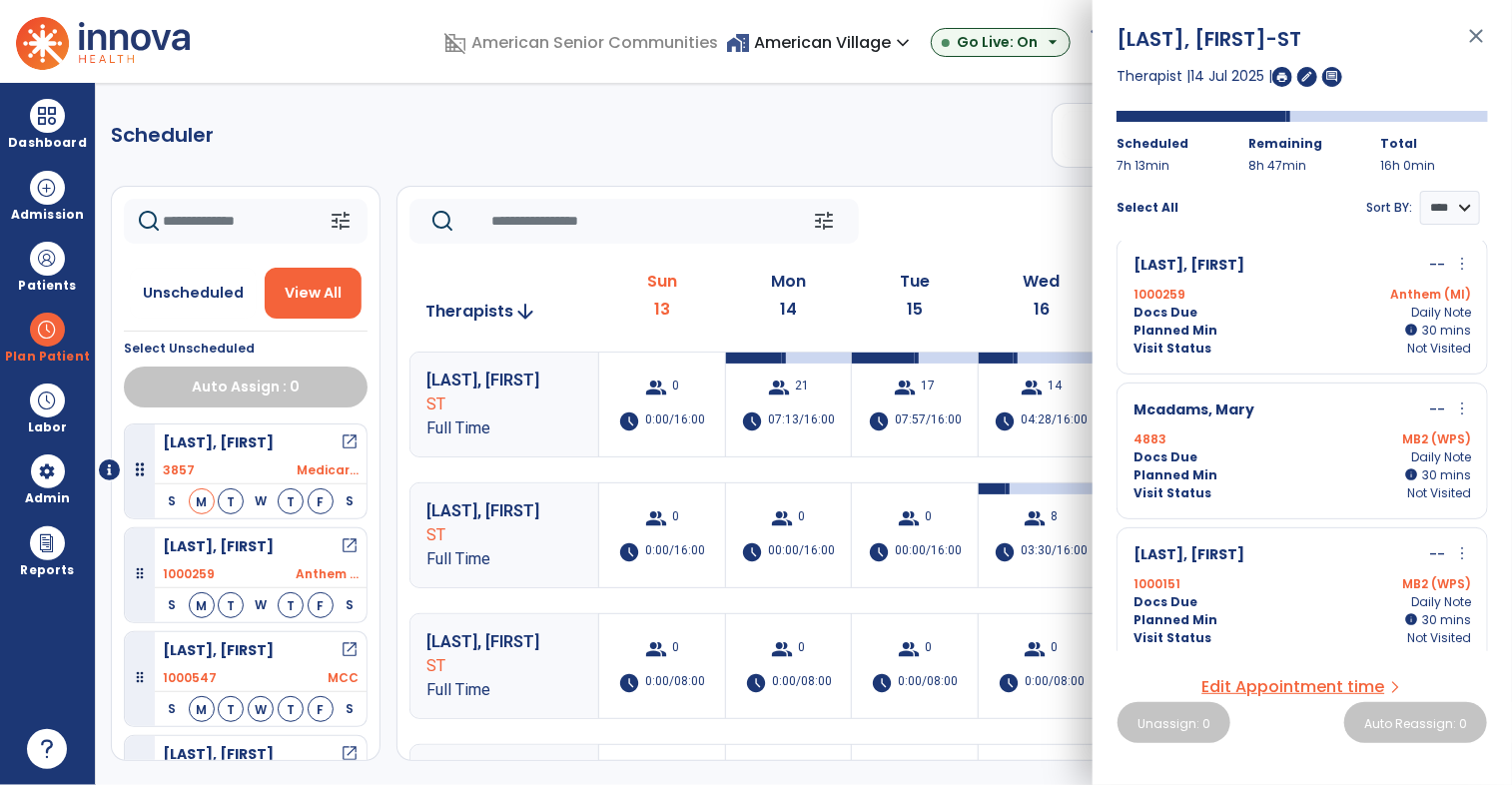 scroll, scrollTop: 611, scrollLeft: 0, axis: vertical 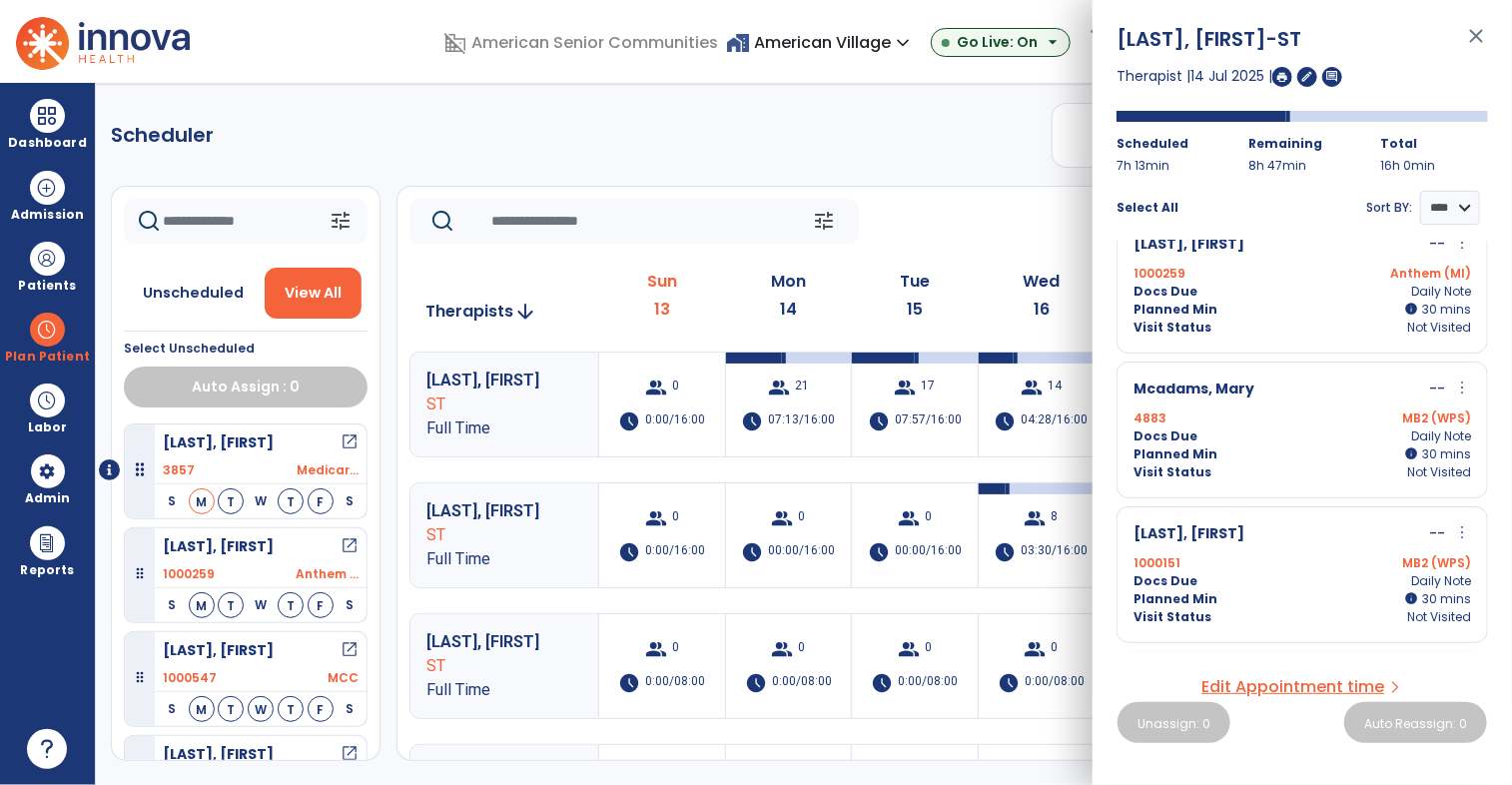 click on "more_vert" at bounding box center (1462, 388) 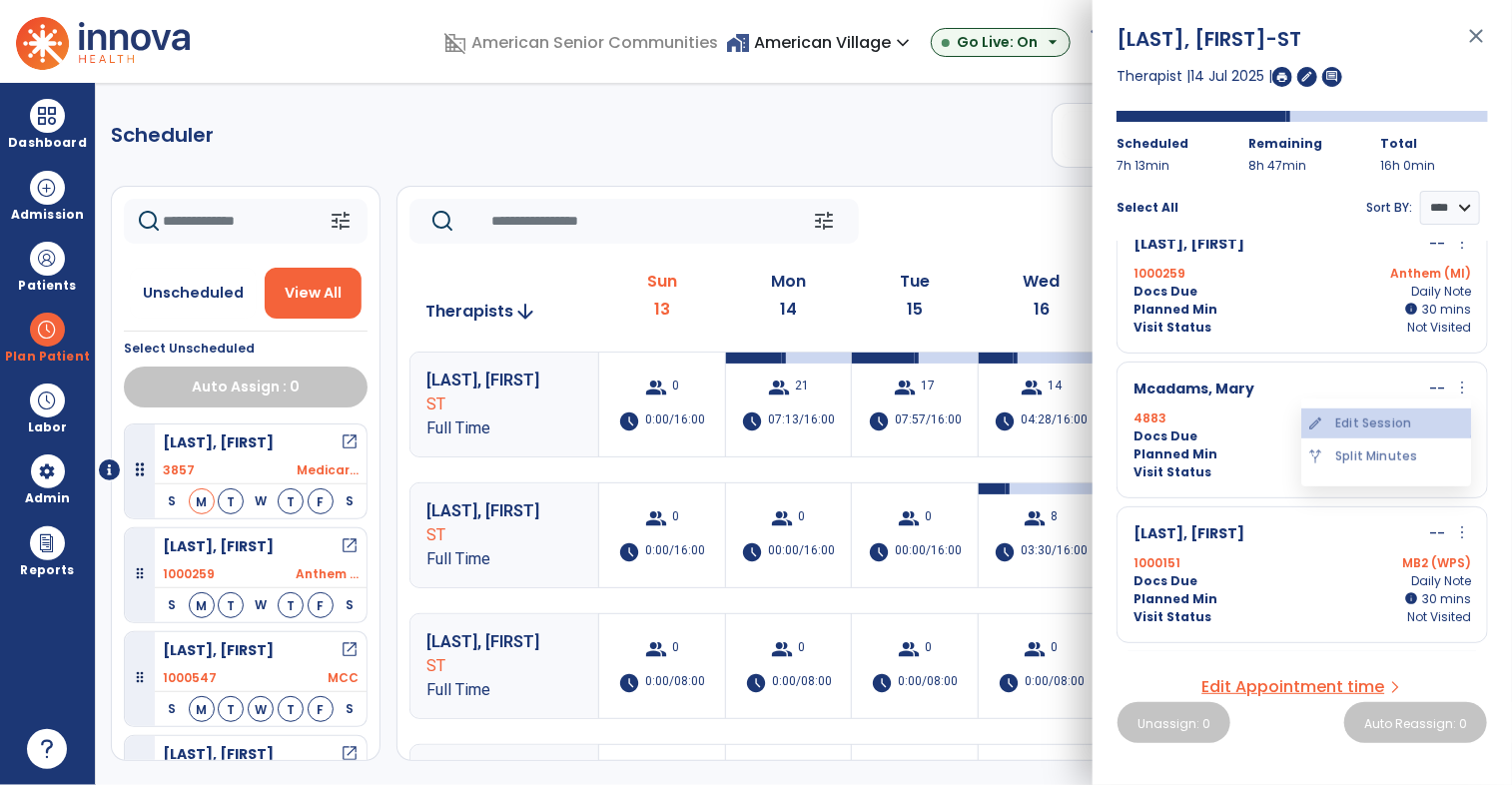 click on "edit   Edit Session" at bounding box center (1386, 423) 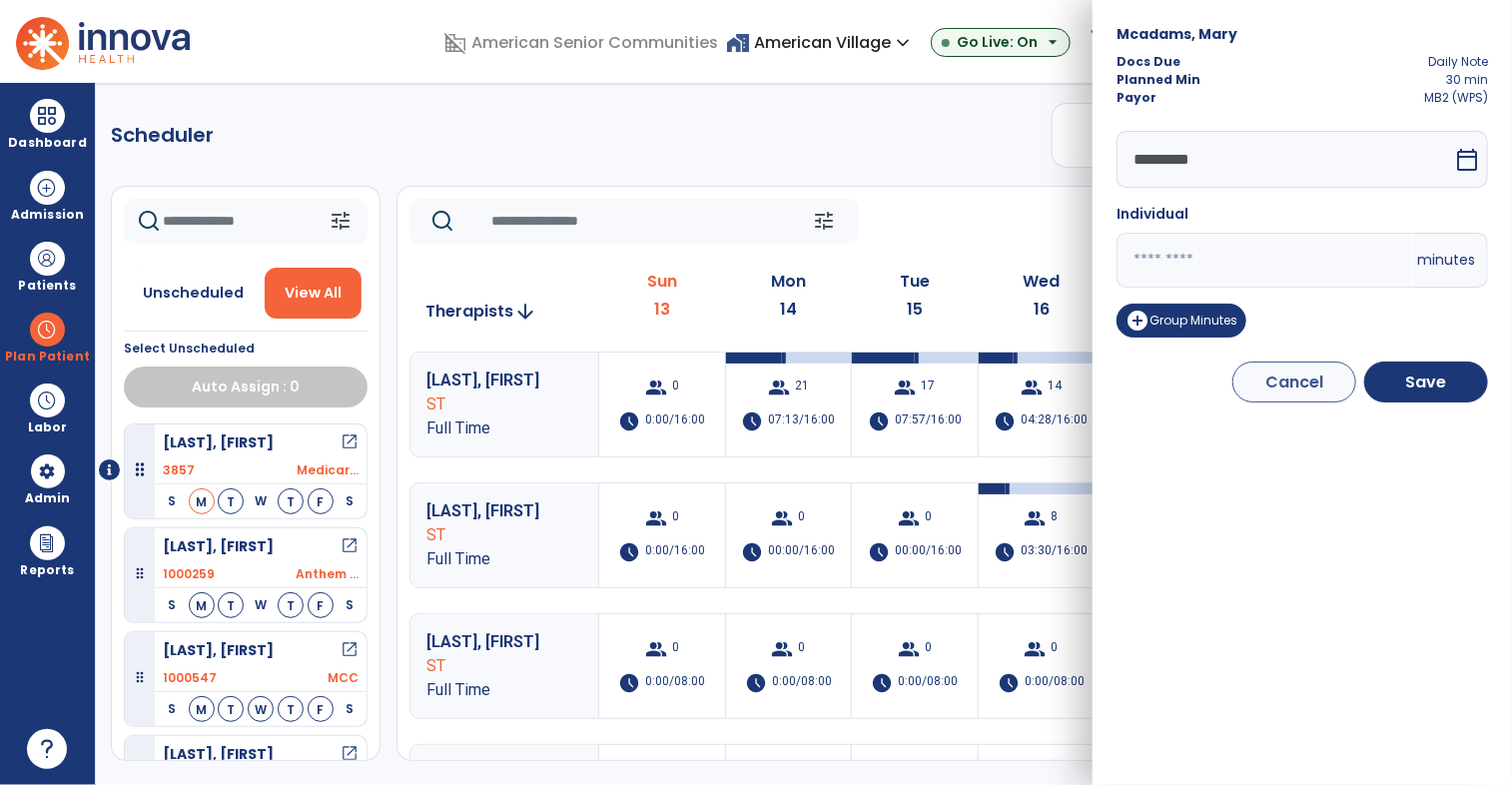 drag, startPoint x: 1174, startPoint y: 263, endPoint x: 1062, endPoint y: 253, distance: 112.44554 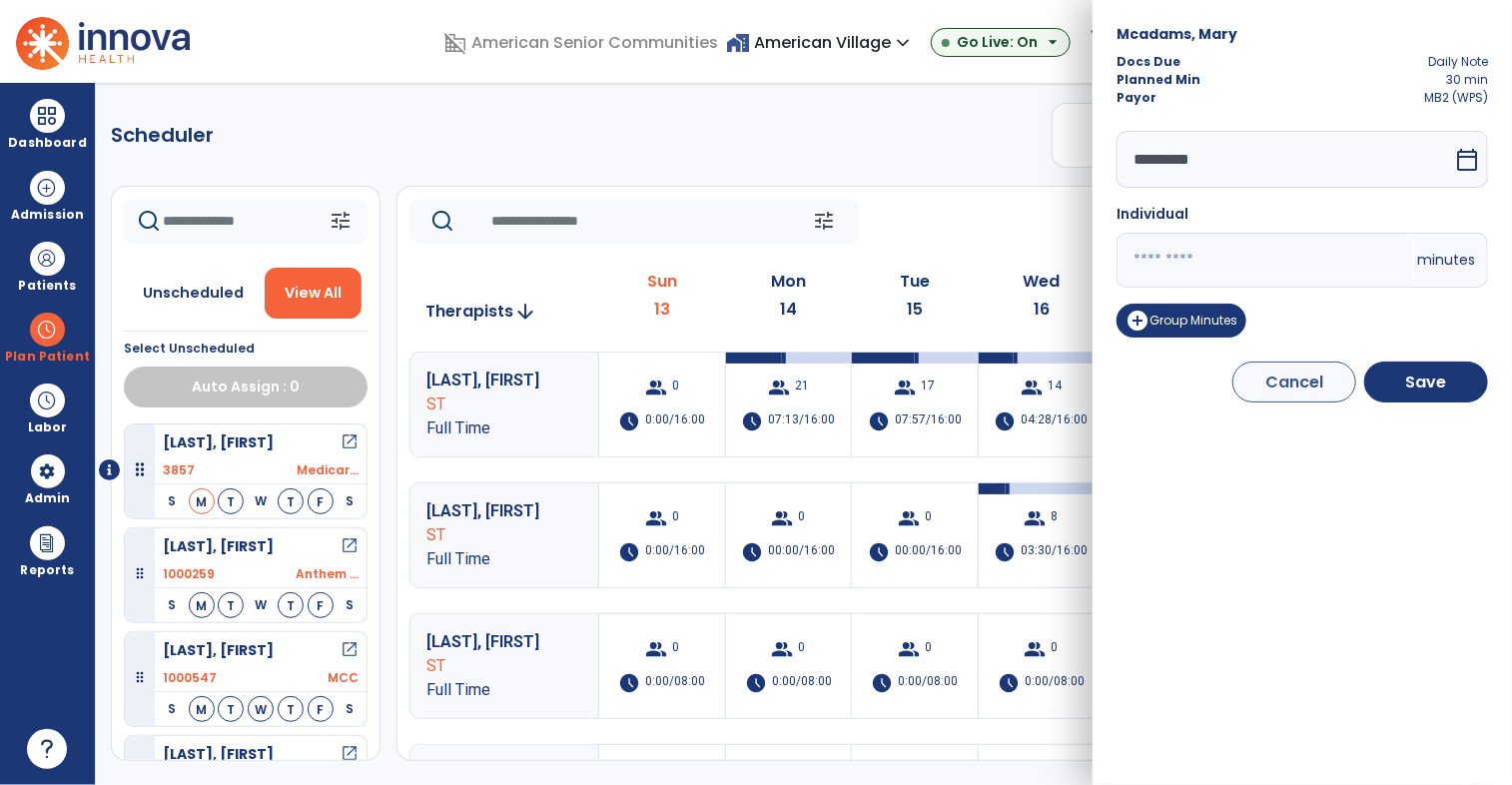 click on "domain_disabled [ORGANIZATION] home_work [ORGANIZATION] expand_more [ORGANIZATION] ASC-Sandbox [ORGANIZATION] Show All Go Live: On arrow_drop_down schedule My Time: Sunday, Jul 13 Open your timecard arrow_right 99+ Notifications Mark as read Census Alert - A22 Today at 3:52 AM | [ORGANIZATION] Census Alert - A21 Today at 1:22 AM | [ORGANIZATION] Census Alert - A22 Today at 1:17 AM | [ORGANIZATION] Census Alert - A21 Yesterday at 11:17 PM | [ORGANIZATION] Census Alert - A02 Yesterday at 10:22 PM | [ORGANIZATION] See all Notifications JW [LAST], [FIRST] expand_more home Home person Profile manage_accounts Admin help Help logout Log out Dashboard dashboard Therapist Dashboard view_quilt Operations Dashboard Admission Patients format_list_bulleted Patient List space_dashboard Patient Board insert_chart PDPM Board Plan Patient Planner" at bounding box center [756, 392] 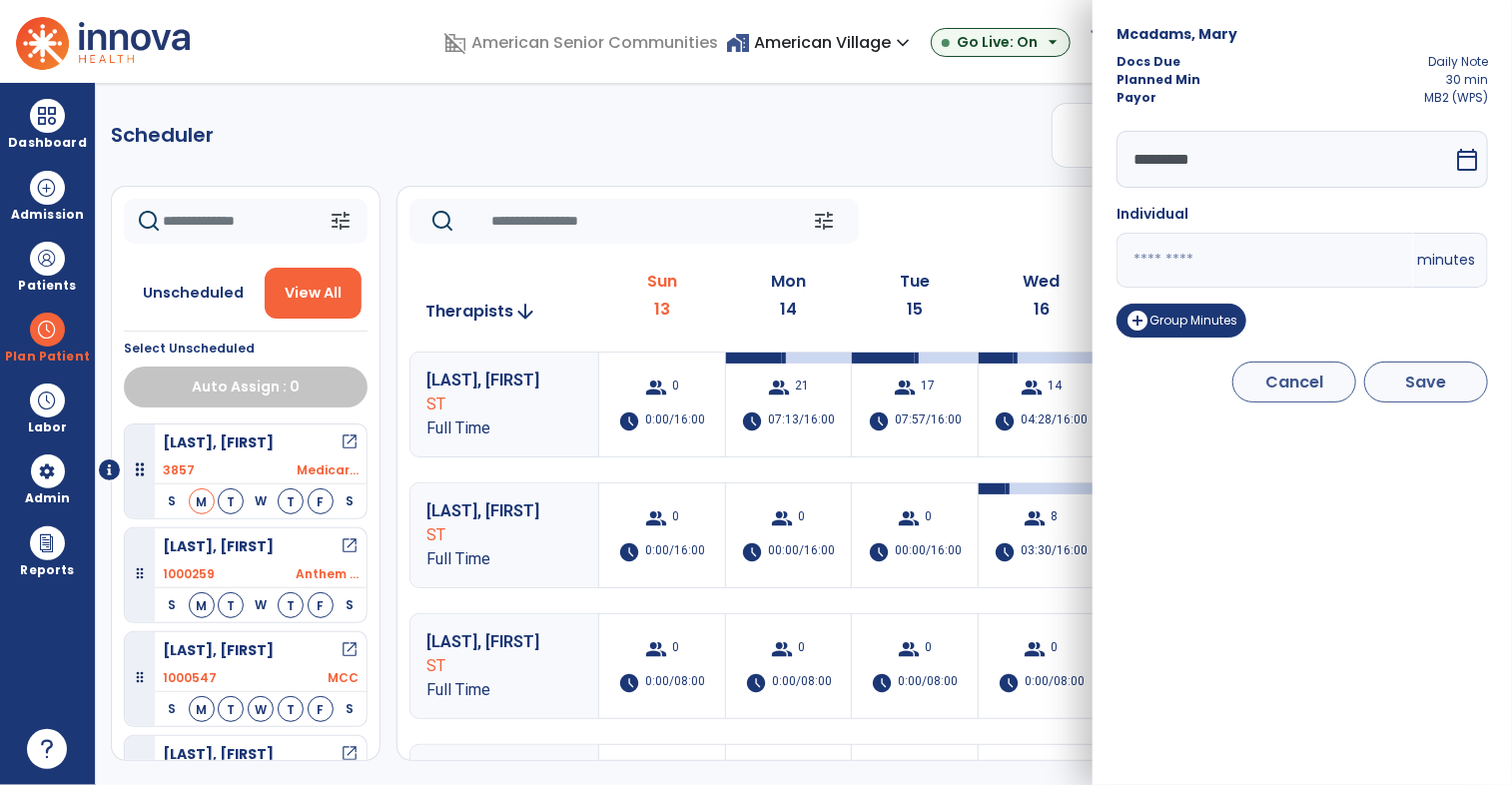 type on "**" 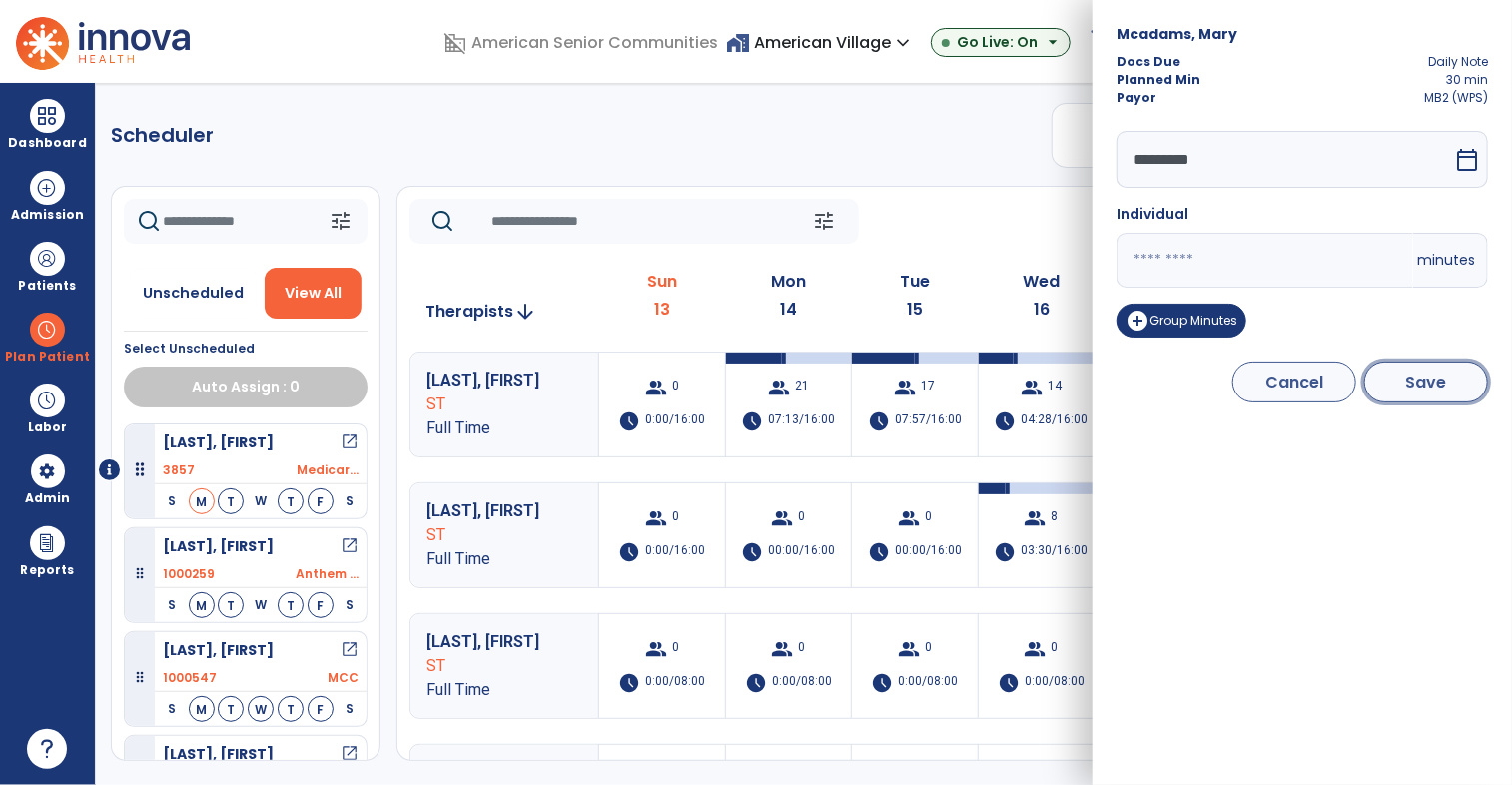 click on "Save" at bounding box center (1426, 382) 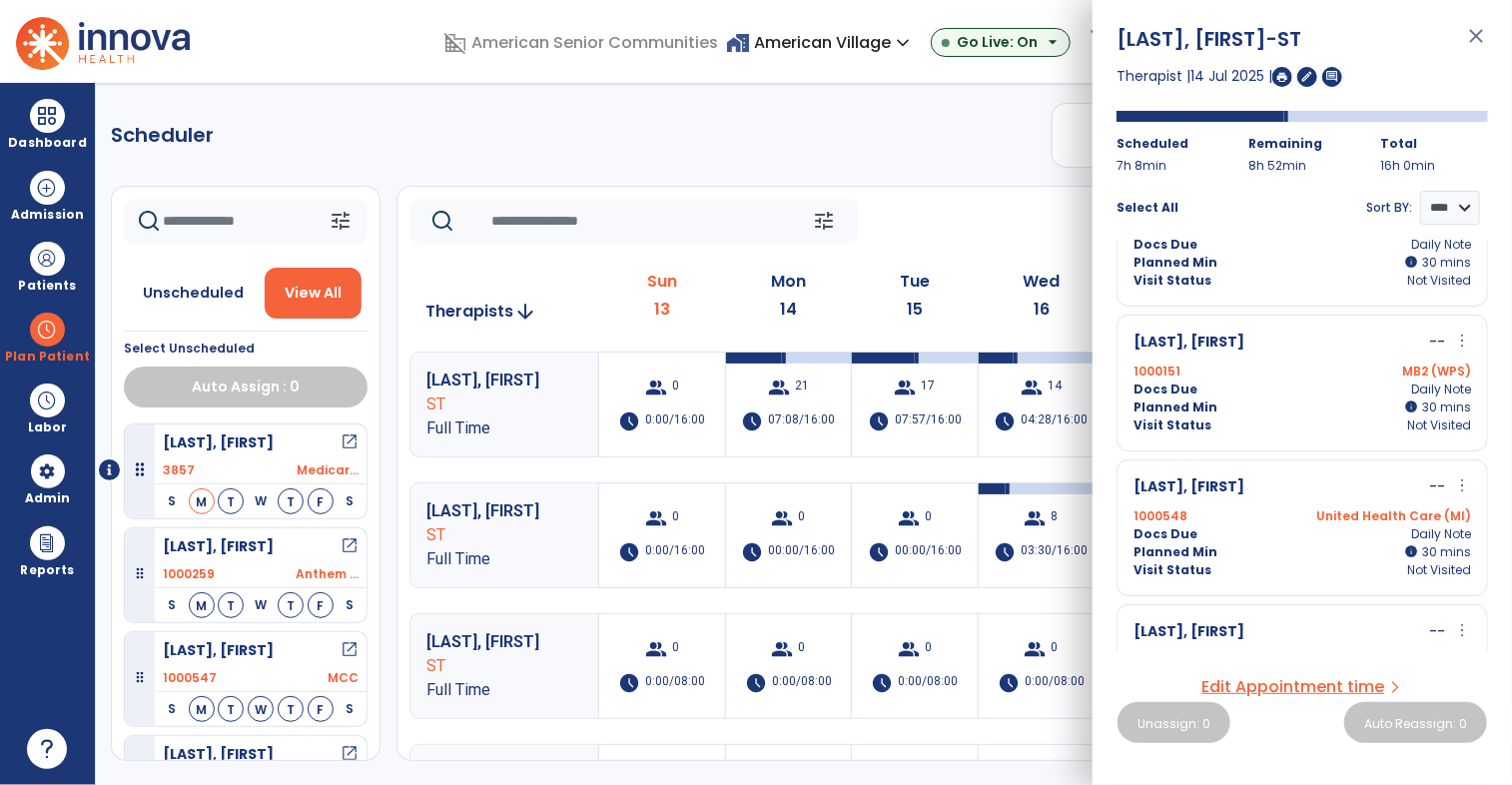 scroll, scrollTop: 226, scrollLeft: 0, axis: vertical 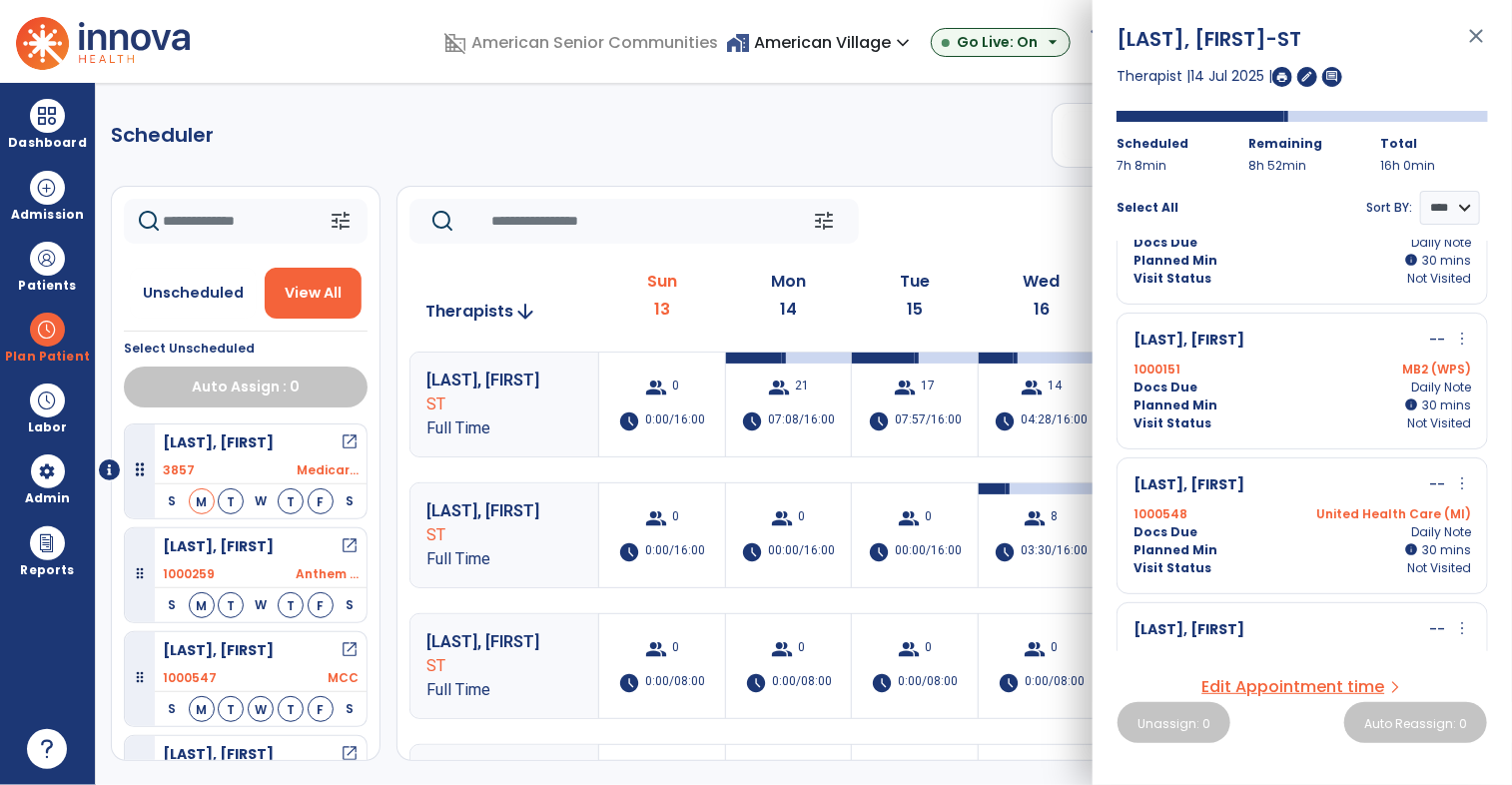 click on "more_vert" at bounding box center (1462, 339) 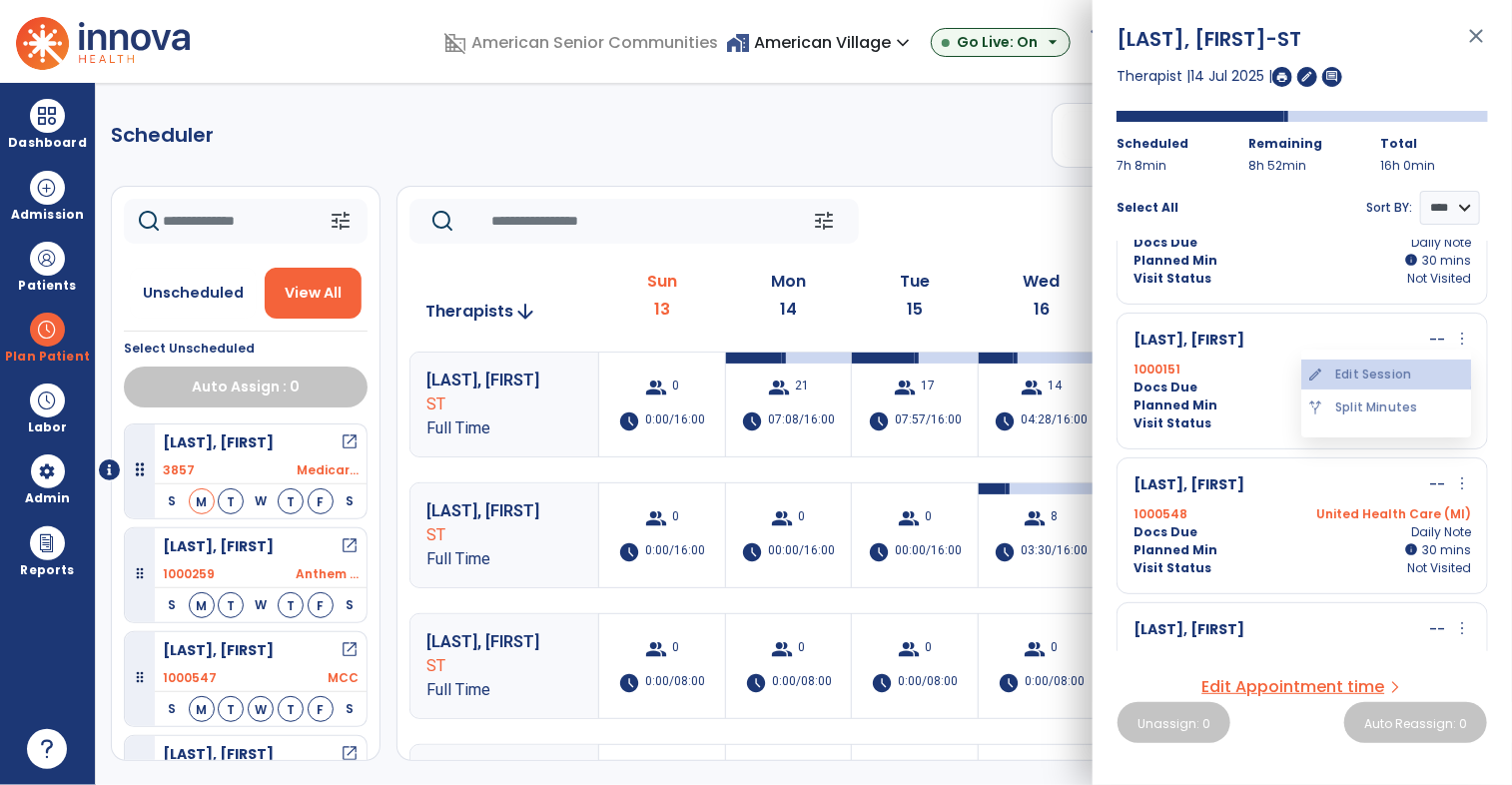 click on "edit   Edit Session" at bounding box center (1386, 375) 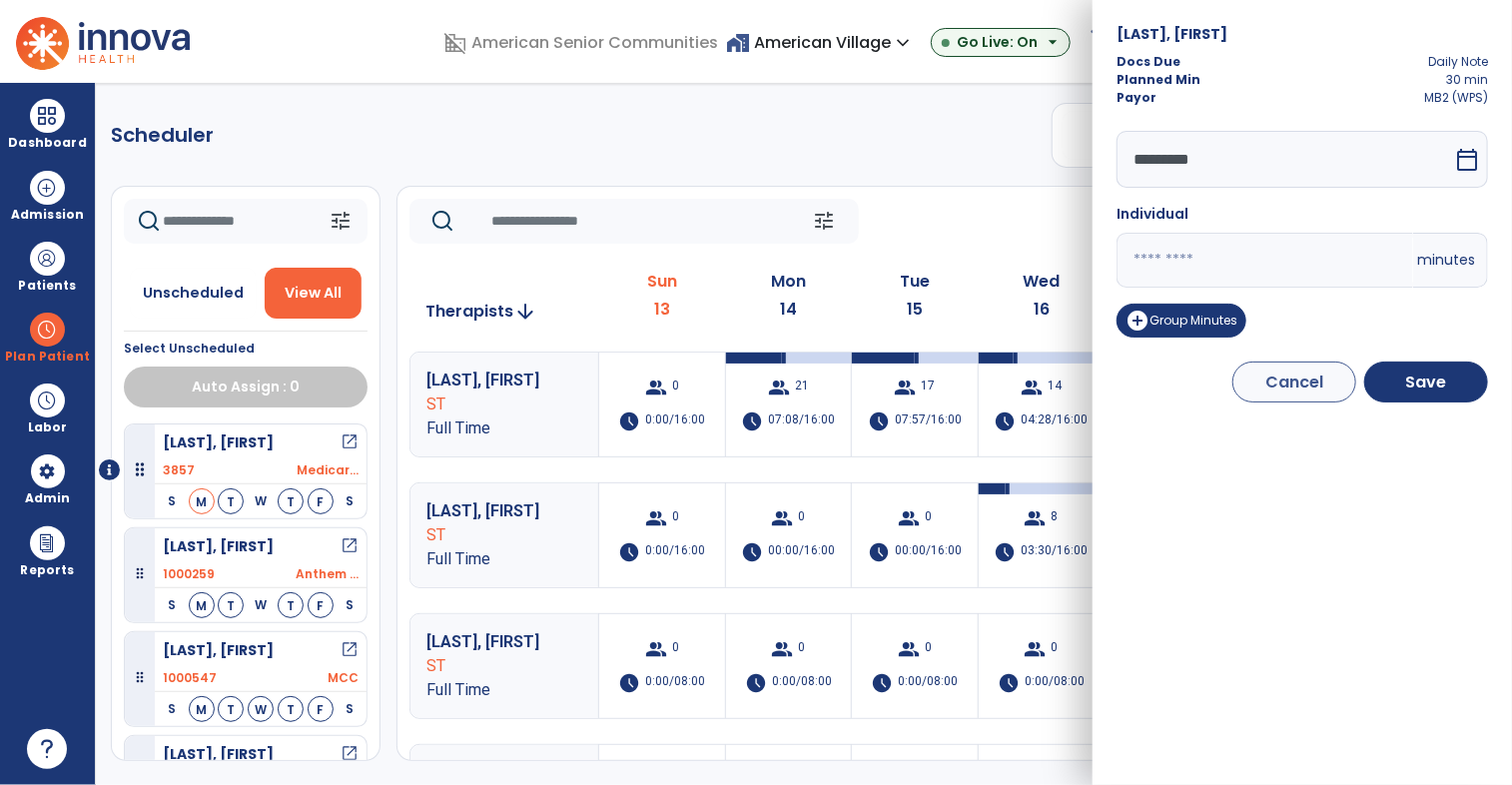 drag, startPoint x: 1177, startPoint y: 257, endPoint x: 1100, endPoint y: 263, distance: 77.23341 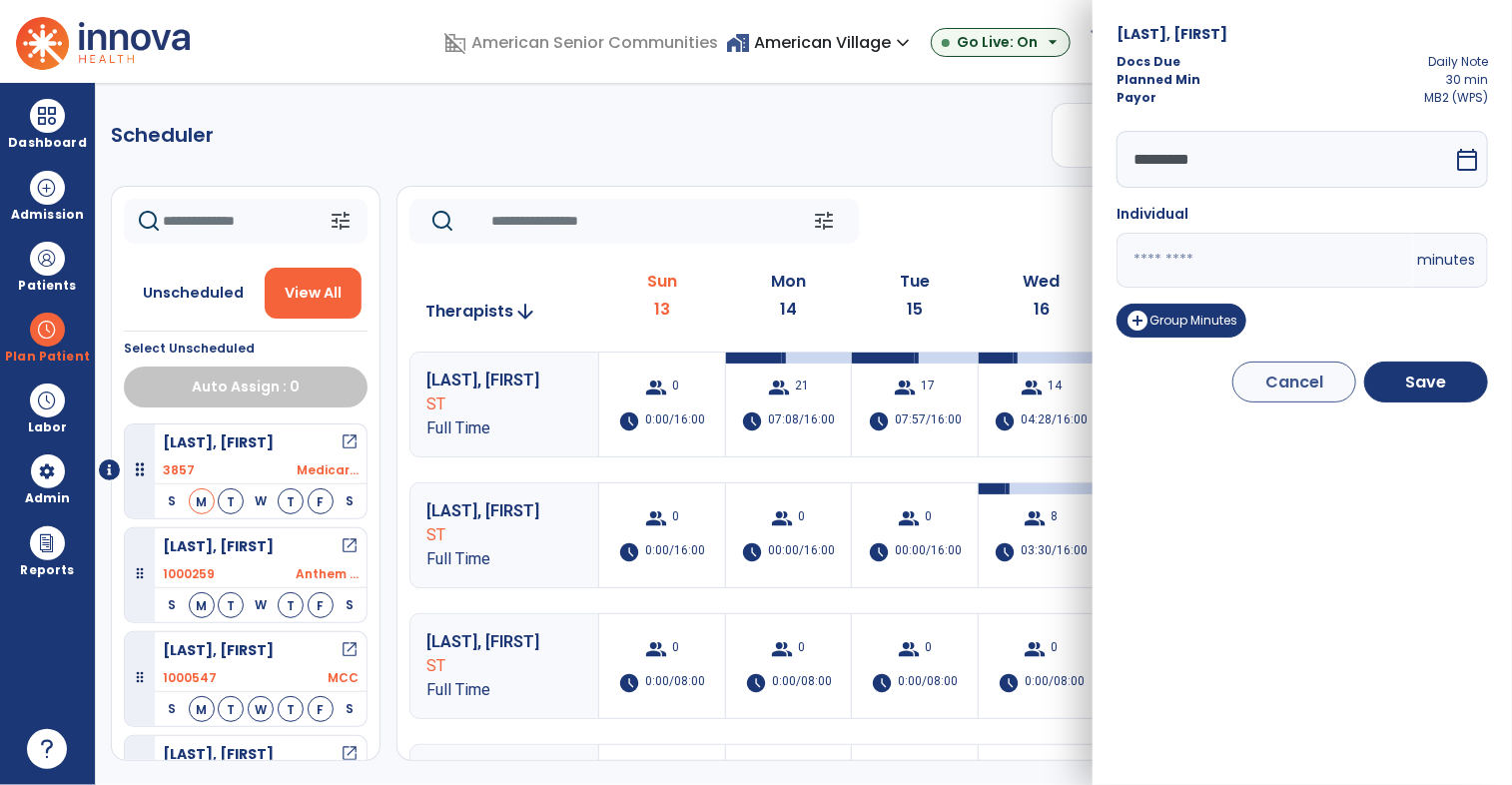 click on "[LAST], [FIRST] Docs Due Daily Note Planned Min 30 min Payor MB2 (WPS) ********* calendar_today Individual ** minutes add_circle Group Minutes Cancel Save" at bounding box center [1302, 392] 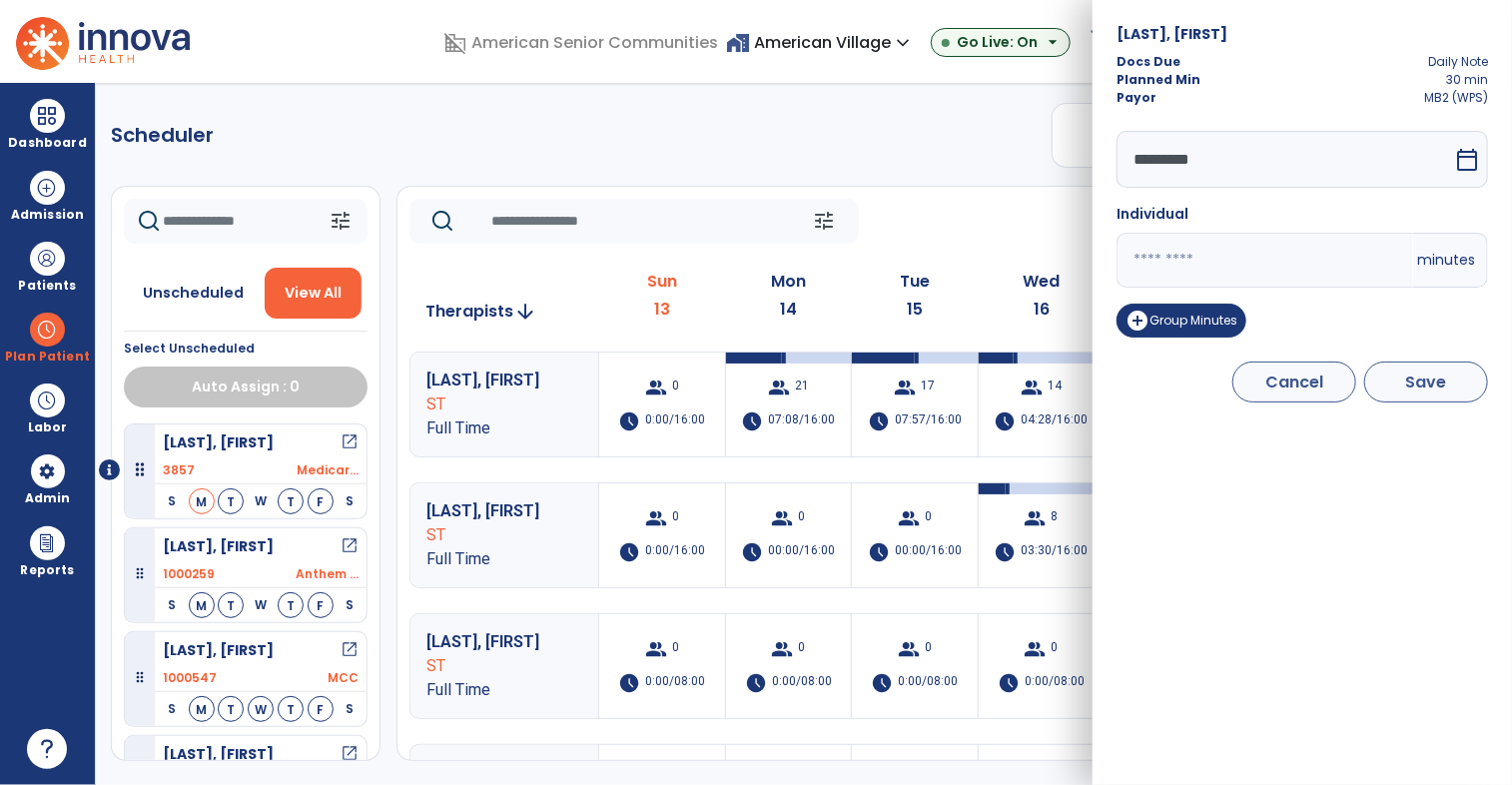 type on "**" 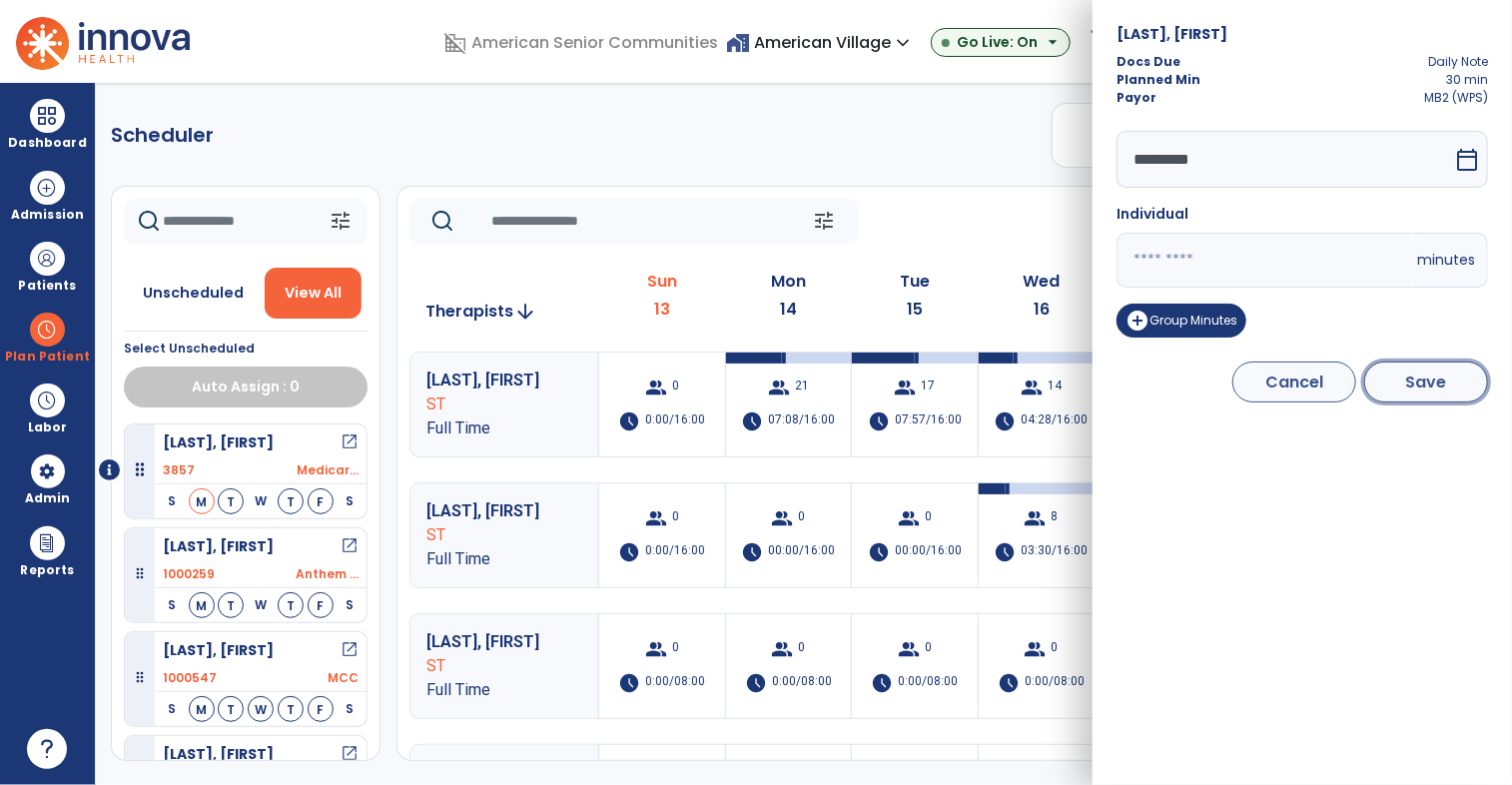 click on "Save" at bounding box center (1426, 382) 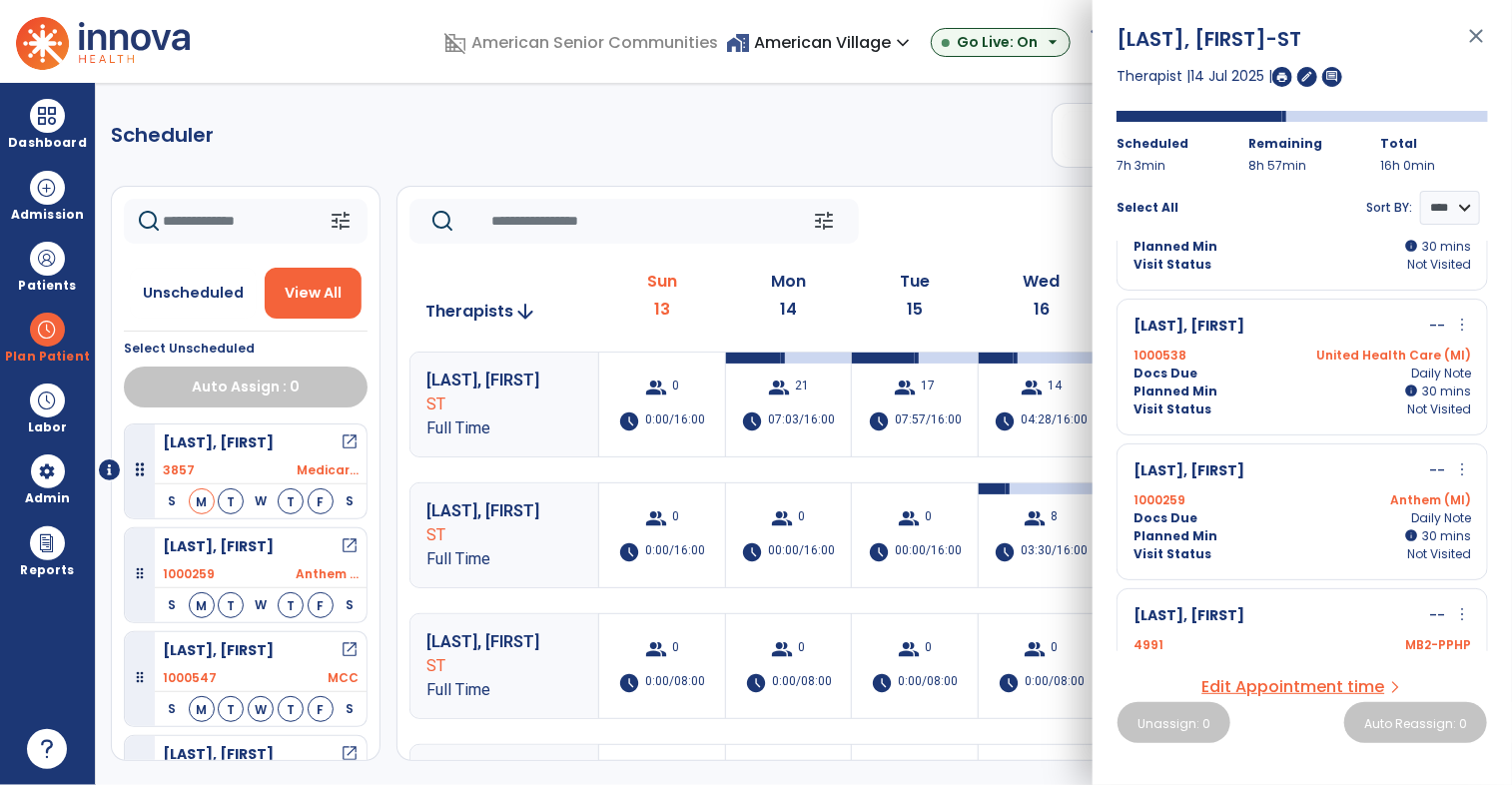 scroll, scrollTop: 945, scrollLeft: 0, axis: vertical 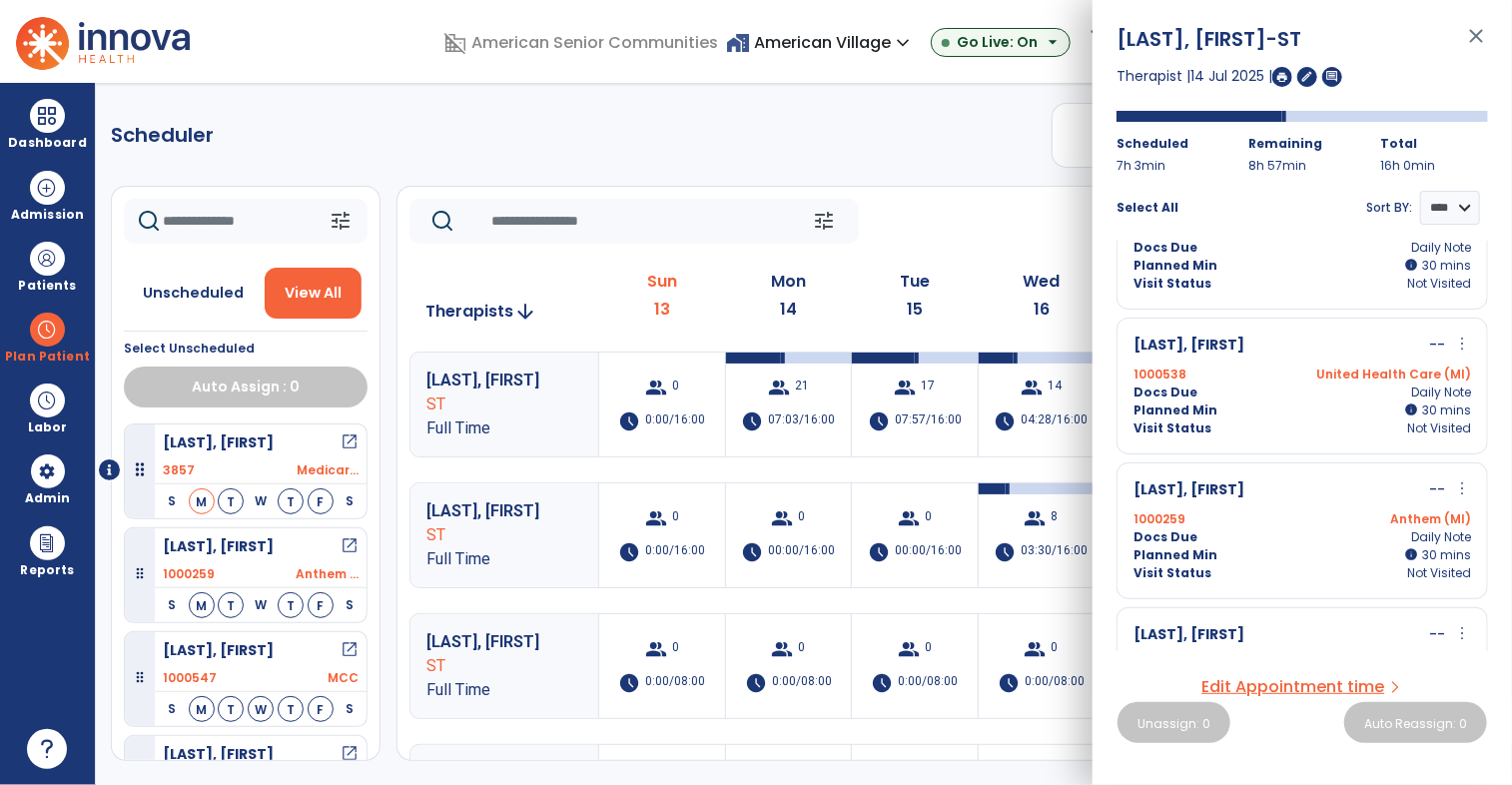 click on "more_vert" at bounding box center [1462, 344] 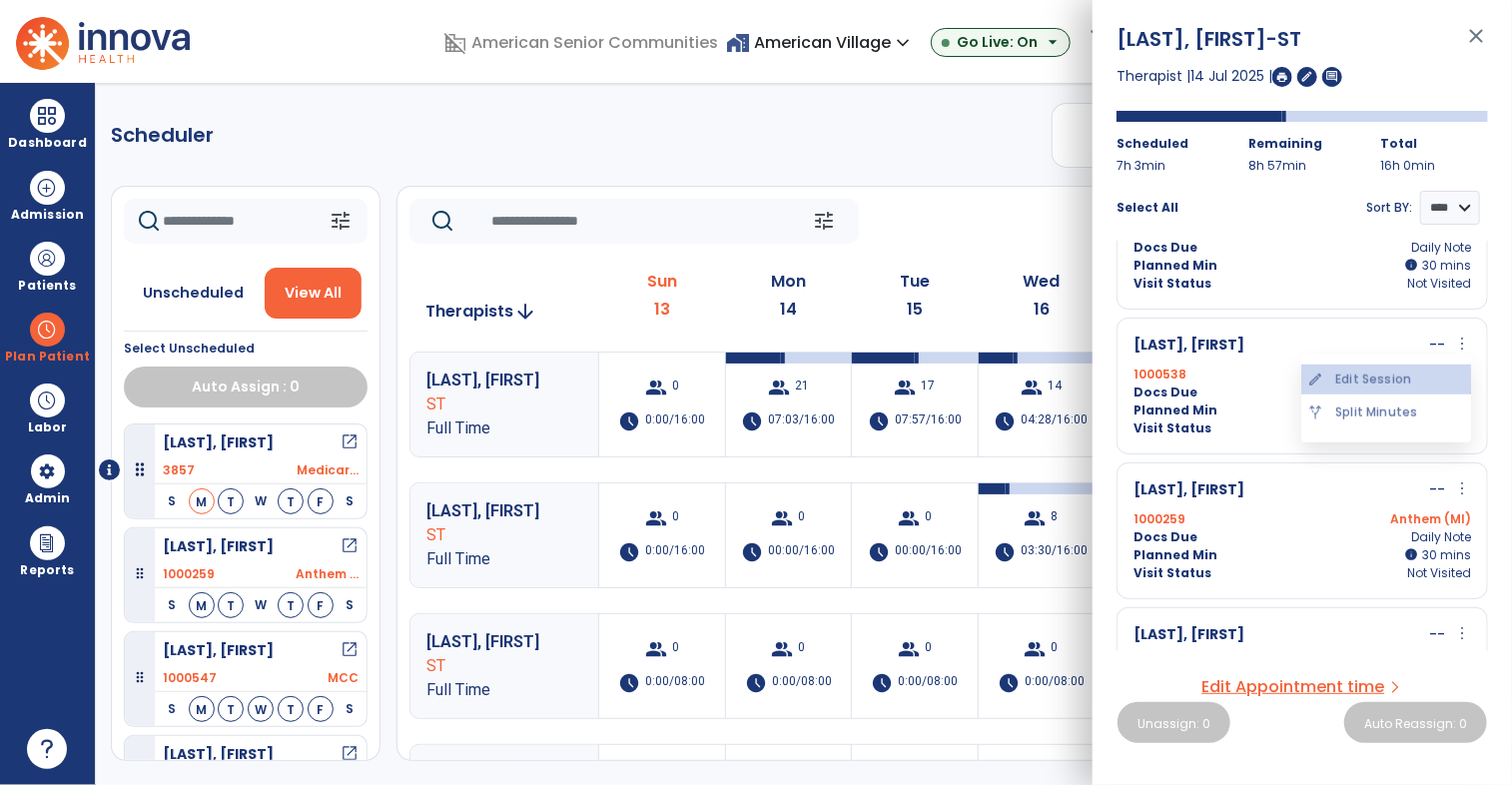 click on "edit   Edit Session" at bounding box center (1386, 380) 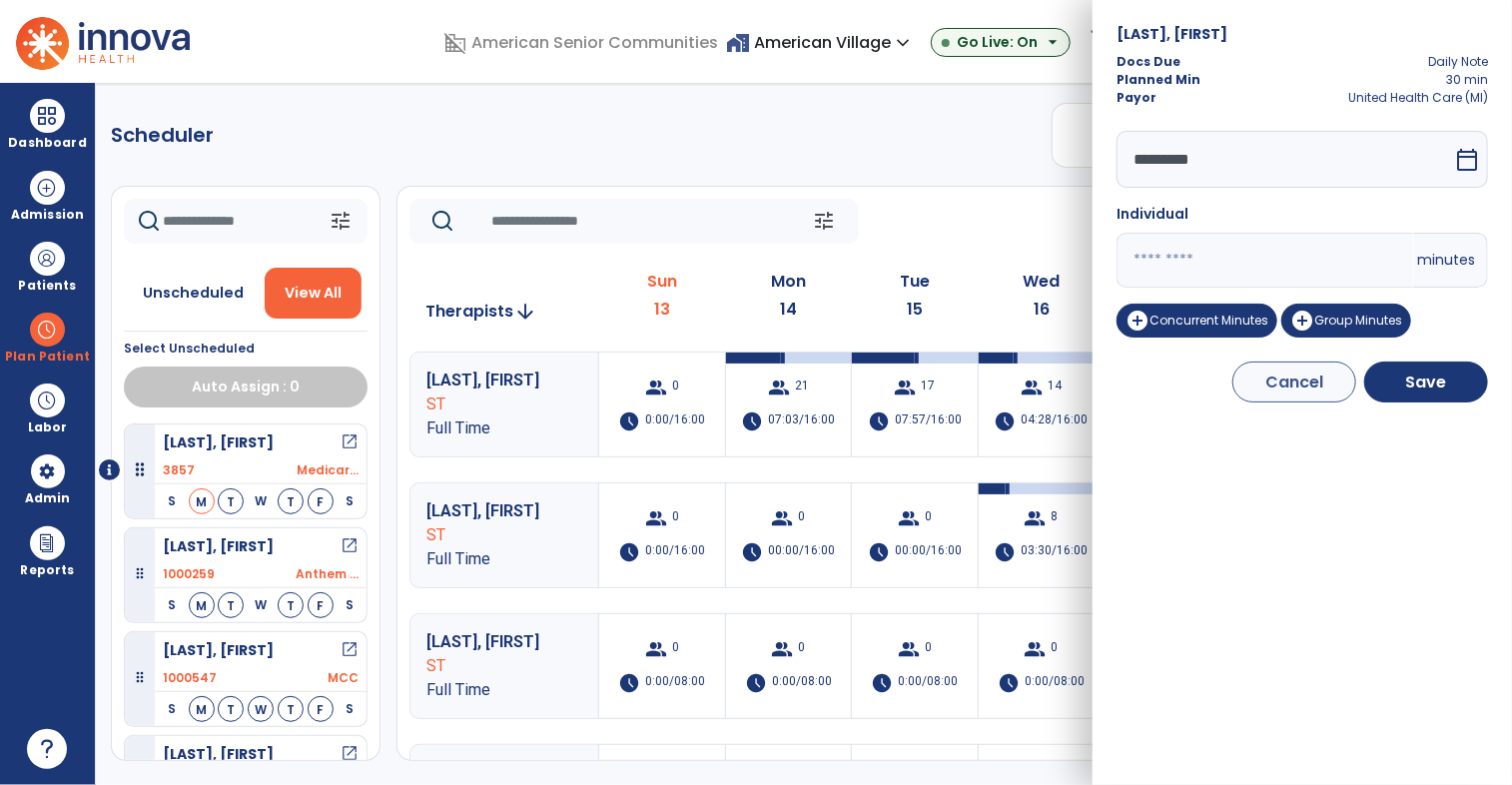 drag, startPoint x: 1170, startPoint y: 267, endPoint x: 1032, endPoint y: 245, distance: 139.74262 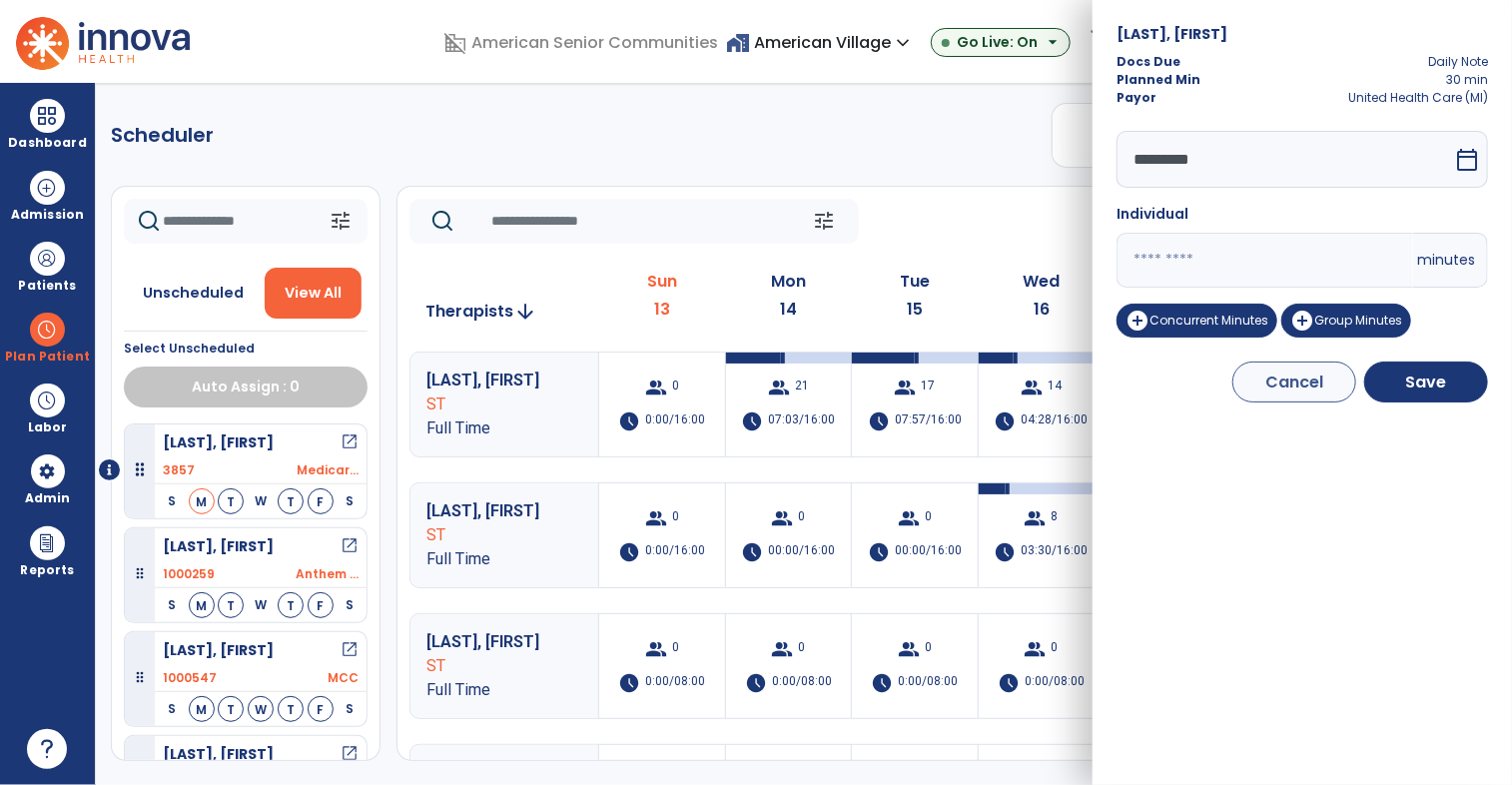 click on "domain_disabled [ORGANIZATION] home_work [ORGANIZATION] expand_more [ORGANIZATION] ASC-Sandbox [ORGANIZATION] Show All Go Live: On arrow_drop_down schedule My Time: Sunday, Jul 13 Open your timecard arrow_right 99+ Notifications Mark as read Census Alert - A22 Today at 3:52 AM | [ORGANIZATION] Census Alert - A21 Today at 1:22 AM | [ORGANIZATION] Census Alert - A22 Today at 1:17 AM | [ORGANIZATION] Census Alert - A21 Yesterday at 11:17 PM | [ORGANIZATION] Census Alert - A02 Yesterday at 10:22 PM | [ORGANIZATION] See all Notifications JW [LAST], [FIRST] expand_more home Home person Profile manage_accounts Admin help Help logout Log out Dashboard dashboard Therapist Dashboard view_quilt Operations Dashboard Admission Patients format_list_bulleted Patient List space_dashboard Patient Board insert_chart PDPM Board Plan Patient Planner" at bounding box center (756, 392) 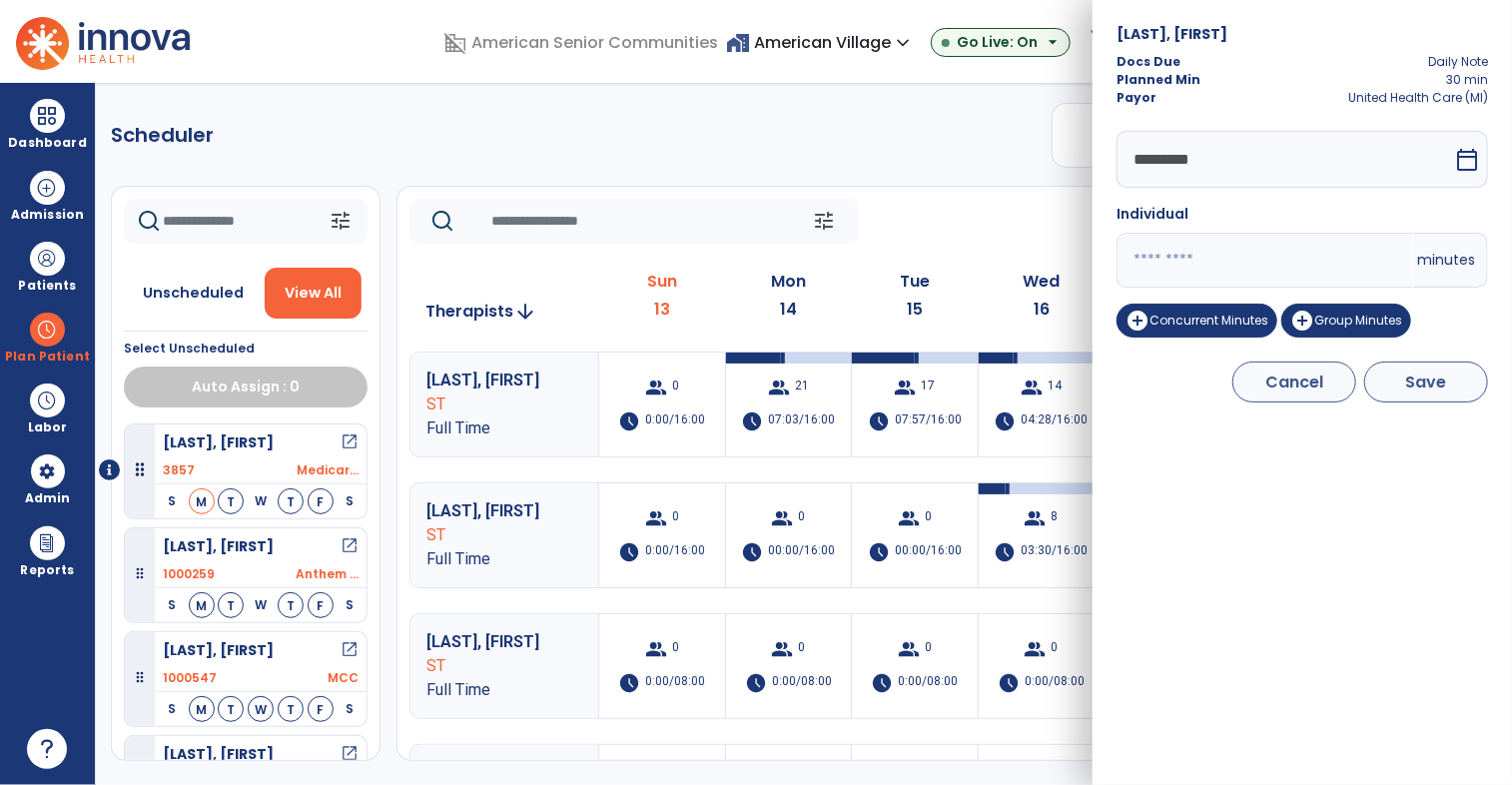 type on "**" 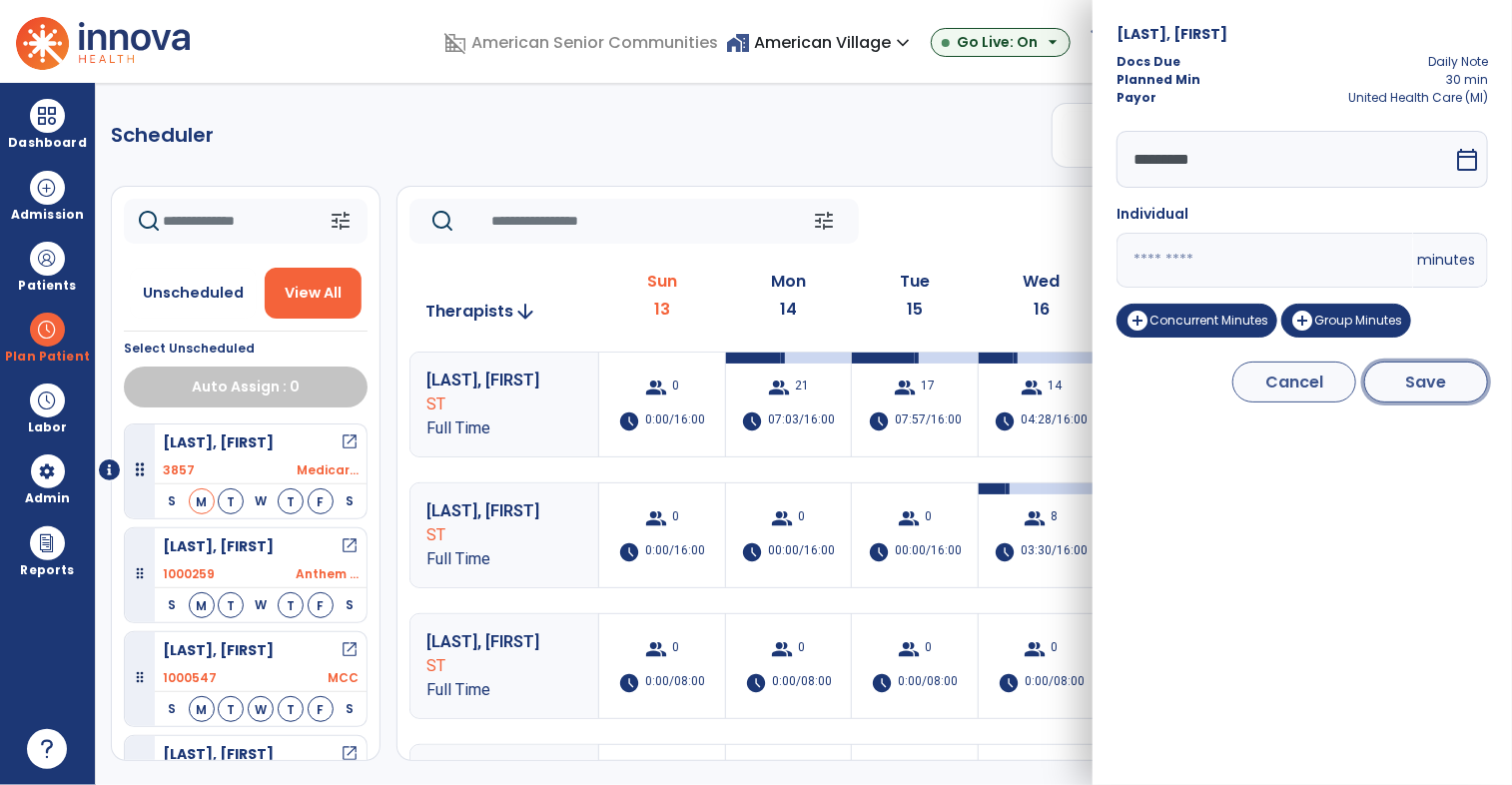 click on "Save" at bounding box center [1426, 382] 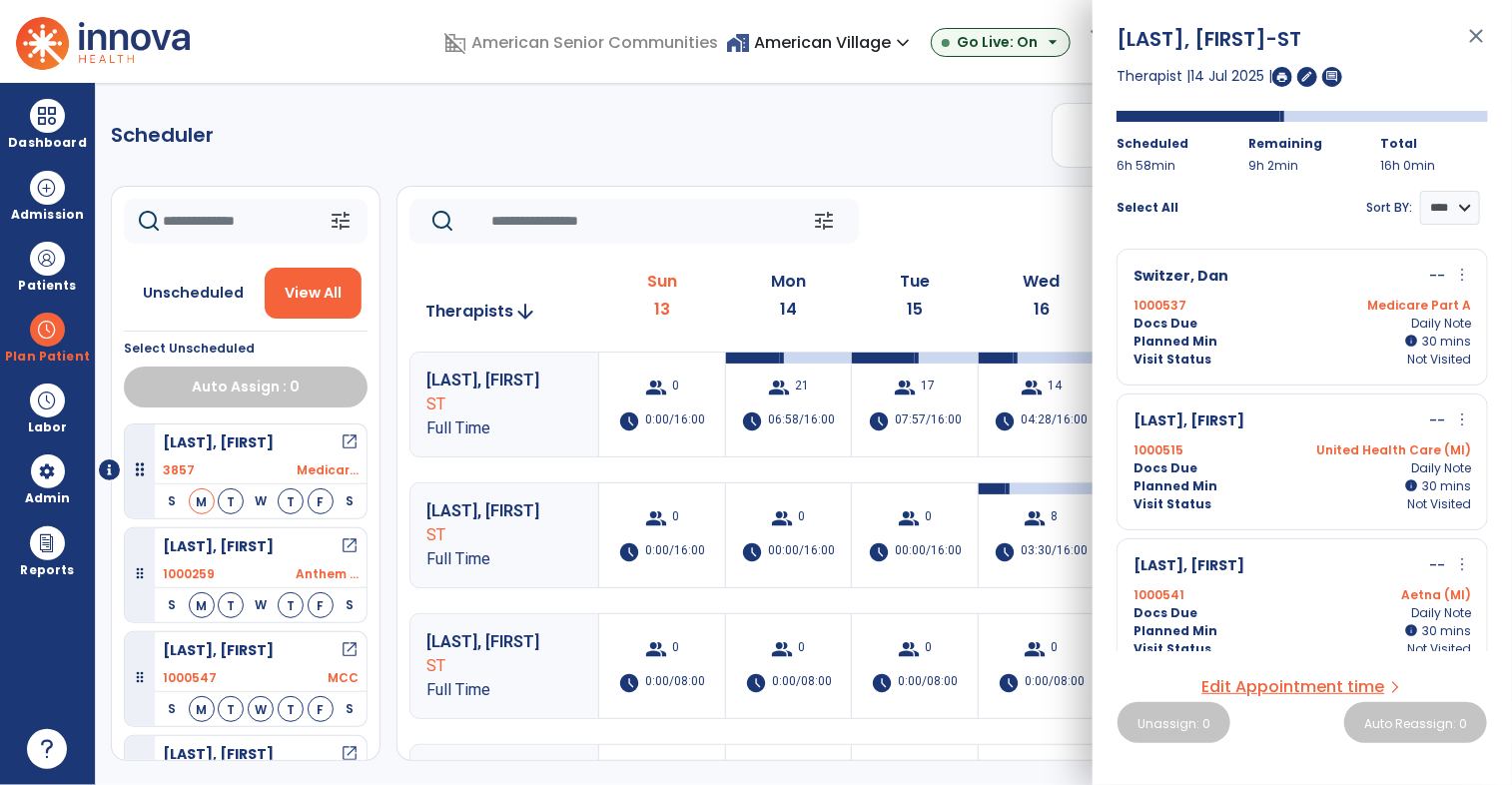 click on "more_vert" at bounding box center [1462, 275] 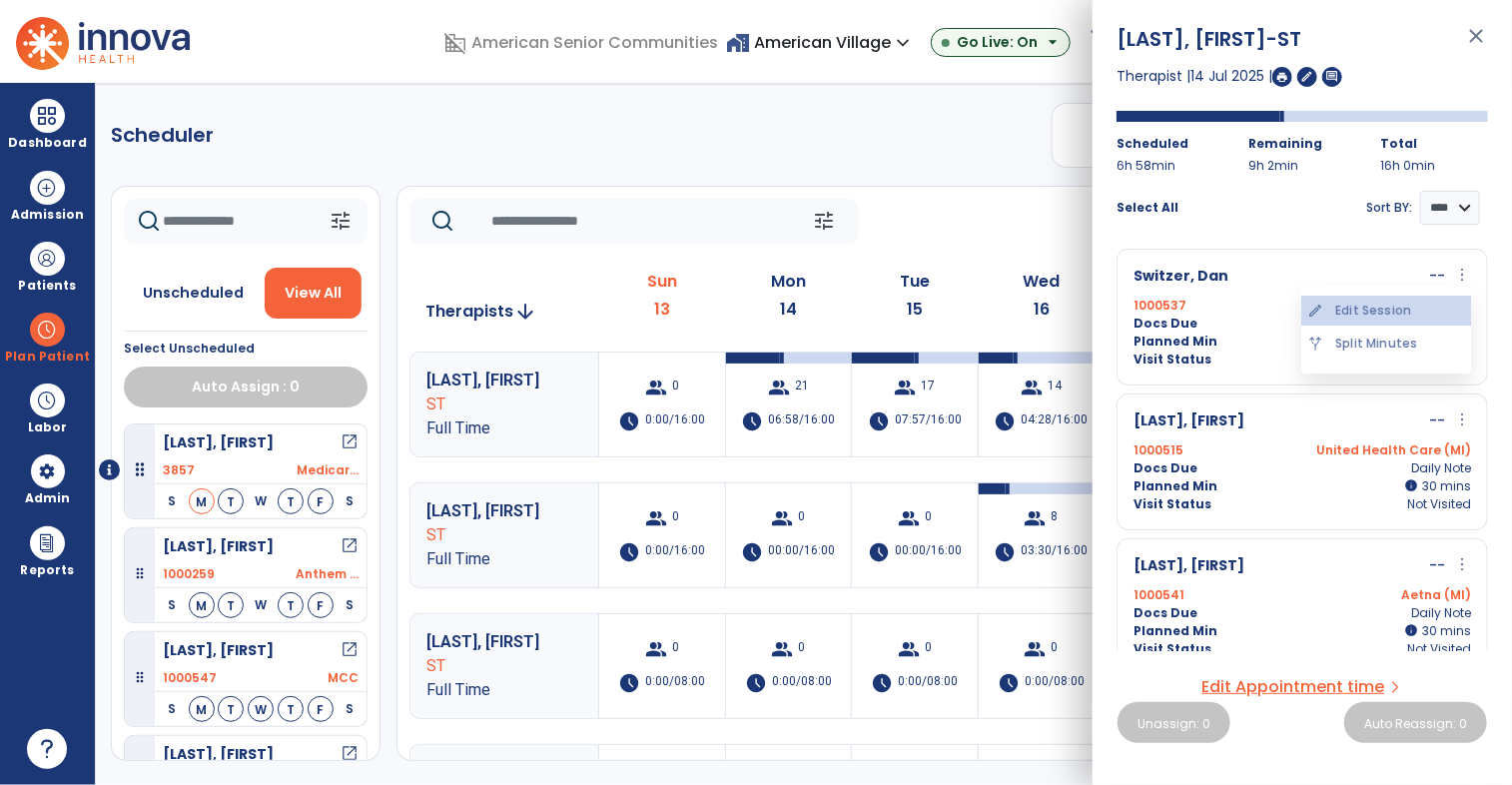 click on "edit   Edit Session" at bounding box center [1386, 311] 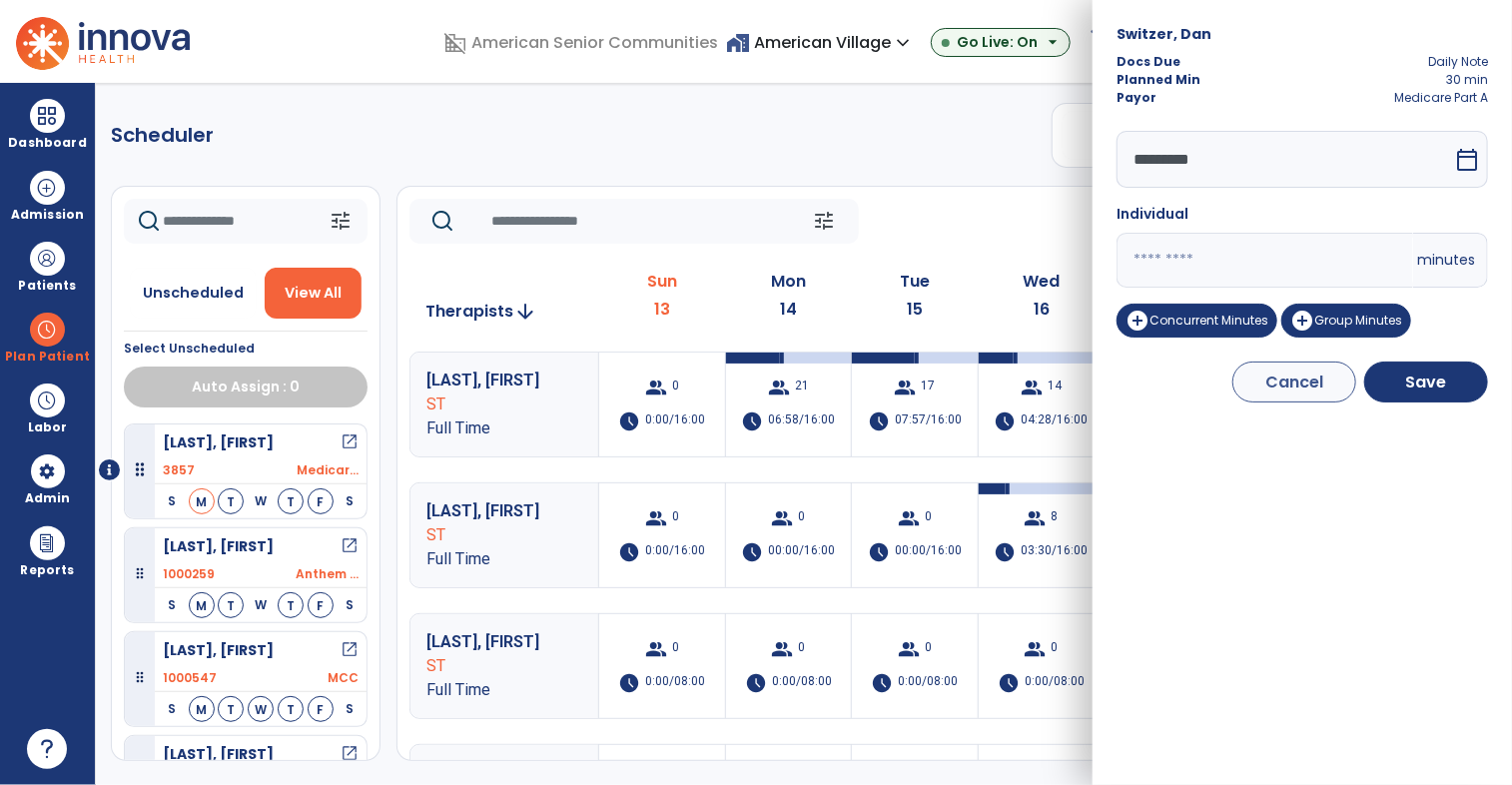 drag, startPoint x: 1157, startPoint y: 254, endPoint x: 1058, endPoint y: 277, distance: 101.636608 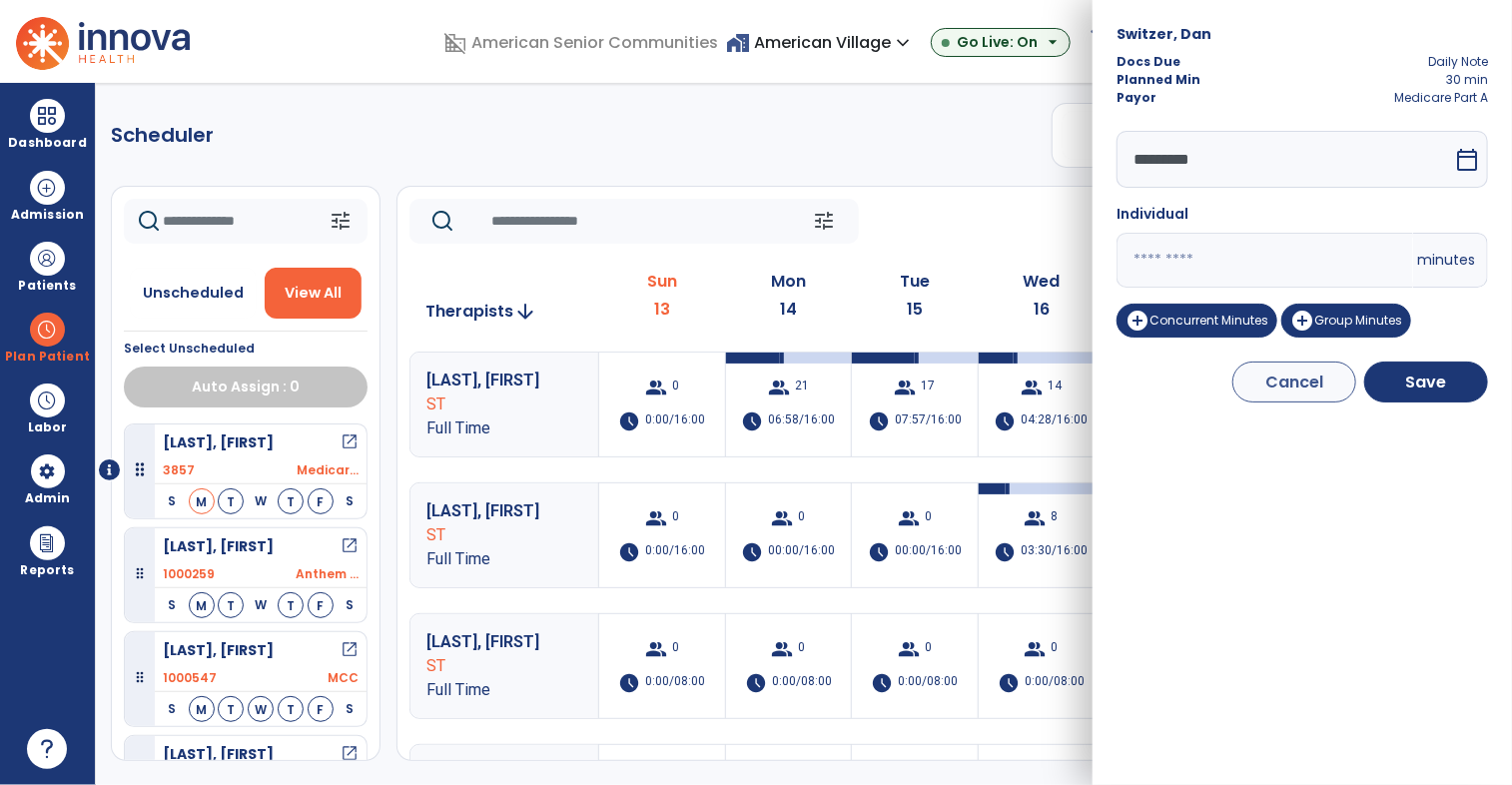 click on "domain_disabled [ORGANIZATION] home_work [ORGANIZATION] expand_more [ORGANIZATION] ASC-Sandbox [ORGANIZATION] Show All Go Live: On arrow_drop_down schedule My Time: Sunday, Jul 13 Open your timecard arrow_right 99+ Notifications Mark as read Census Alert - A22 Today at 3:52 AM | [ORGANIZATION] Census Alert - A21 Today at 1:22 AM | [ORGANIZATION] Census Alert - A22 Today at 1:17 AM | [ORGANIZATION] Census Alert - A21 Yesterday at 11:17 PM | [ORGANIZATION] Census Alert - A02 Yesterday at 10:22 PM | [ORGANIZATION] See all Notifications JW [LAST], [FIRST] expand_more home Home person Profile manage_accounts Admin help Help logout Log out Dashboard dashboard Therapist Dashboard view_quilt Operations Dashboard Admission Patients format_list_bulleted Patient List space_dashboard Patient Board insert_chart PDPM Board Plan Patient Planner" at bounding box center (756, 392) 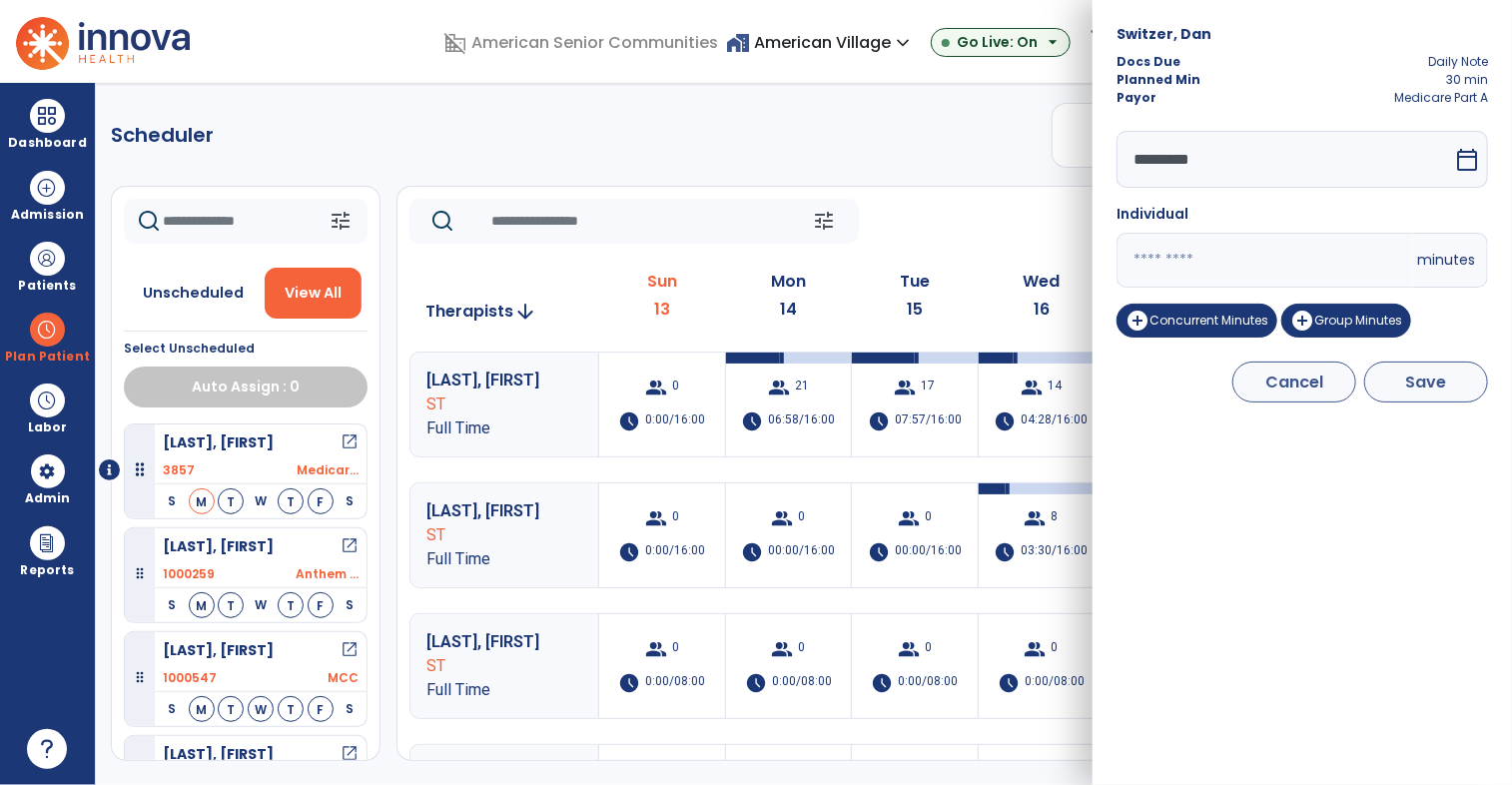 type on "**" 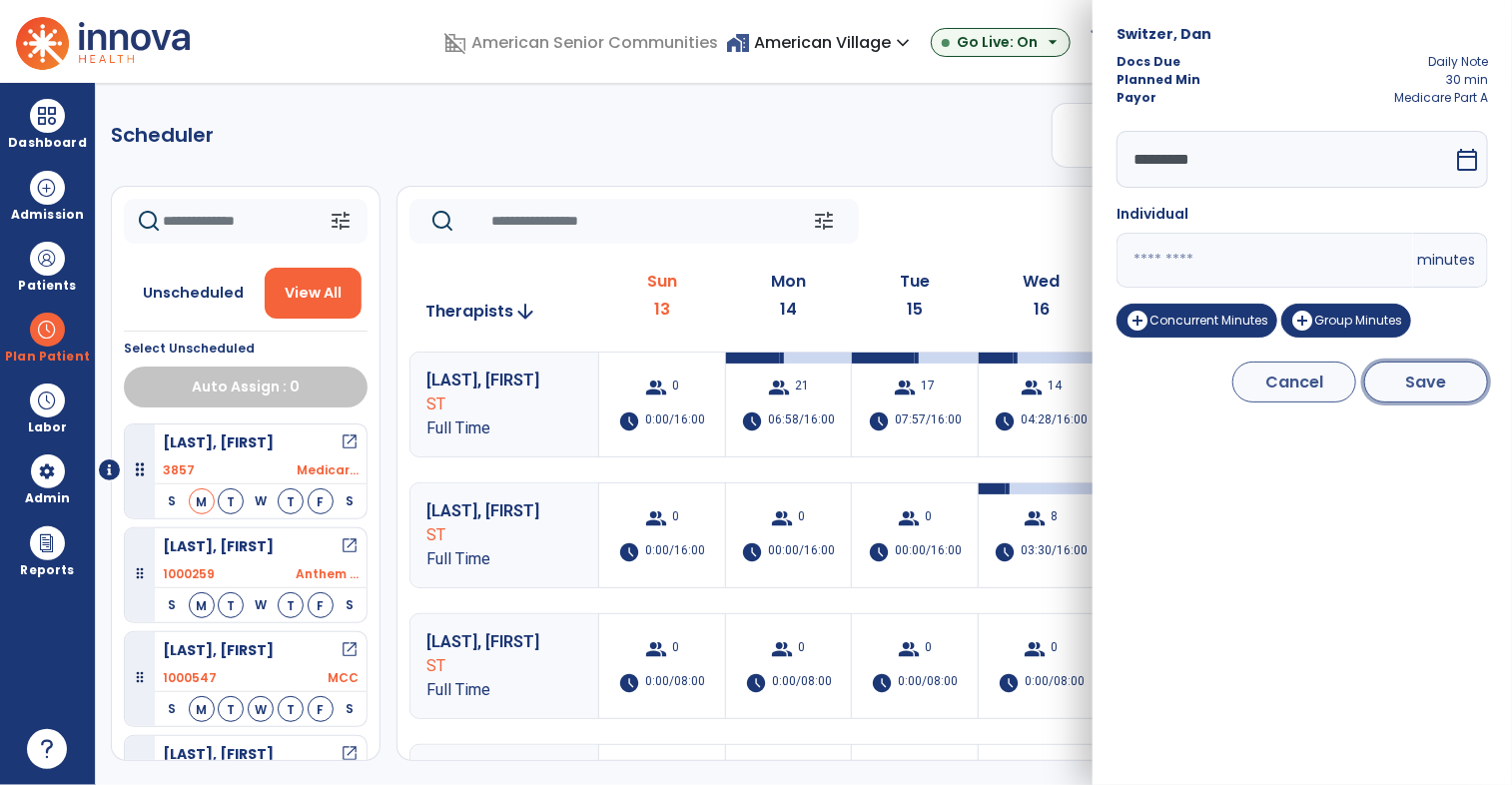 click on "Save" at bounding box center [1426, 382] 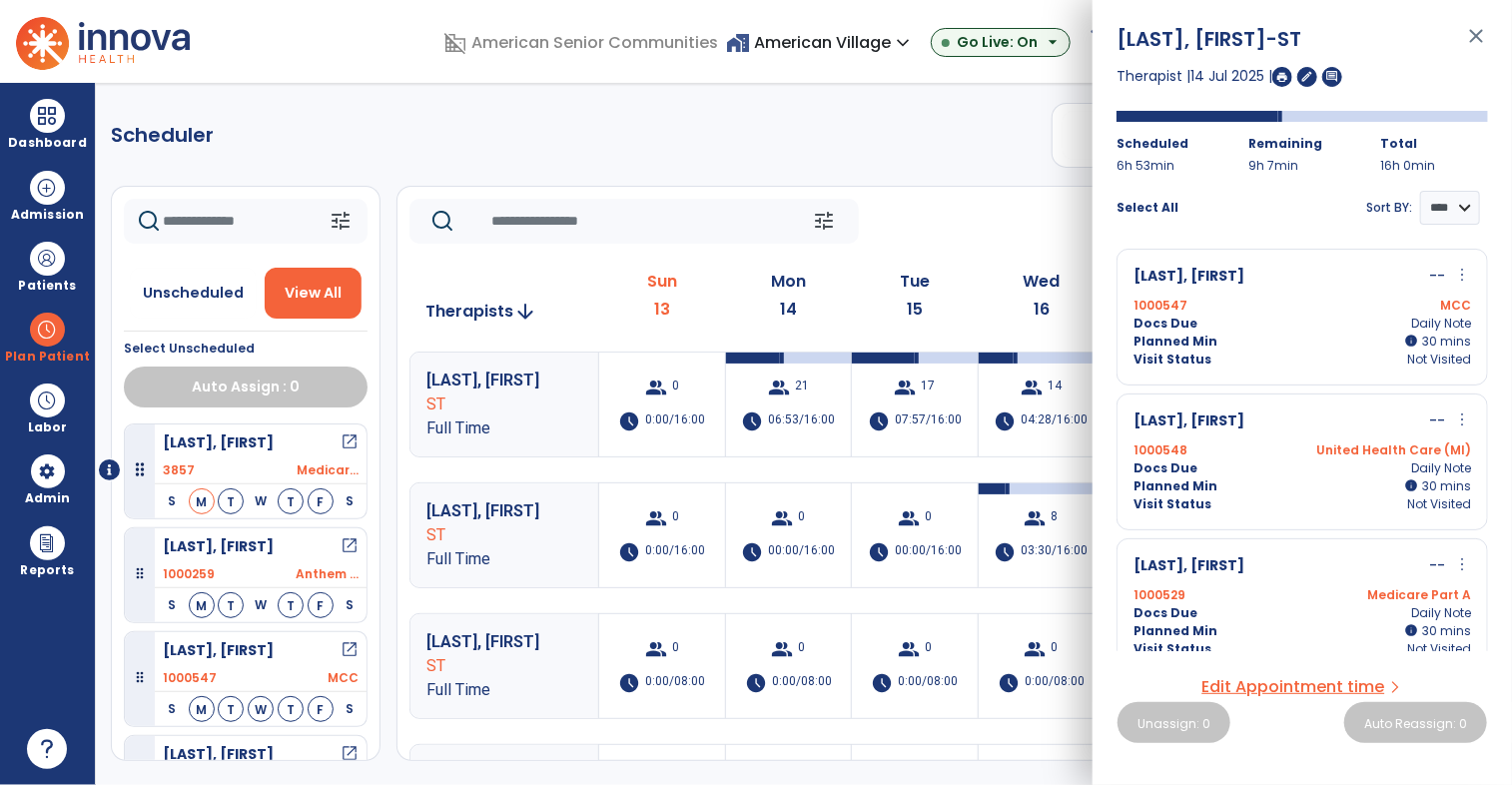 click on "tune   Today  chevron_left Jul 13, 2025 - Jul 19, 2025  *********  calendar_today  chevron_right" 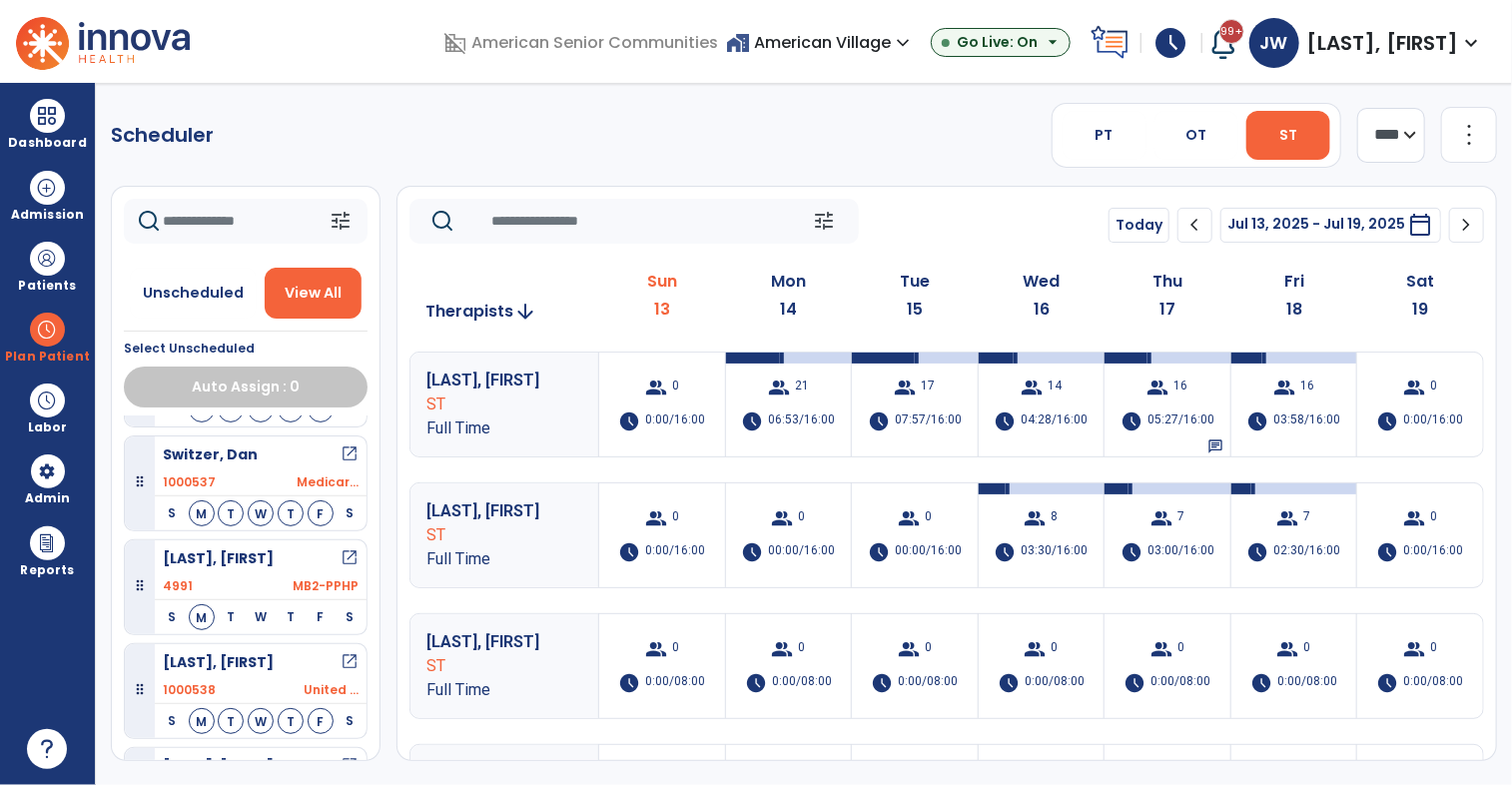 scroll, scrollTop: 1814, scrollLeft: 0, axis: vertical 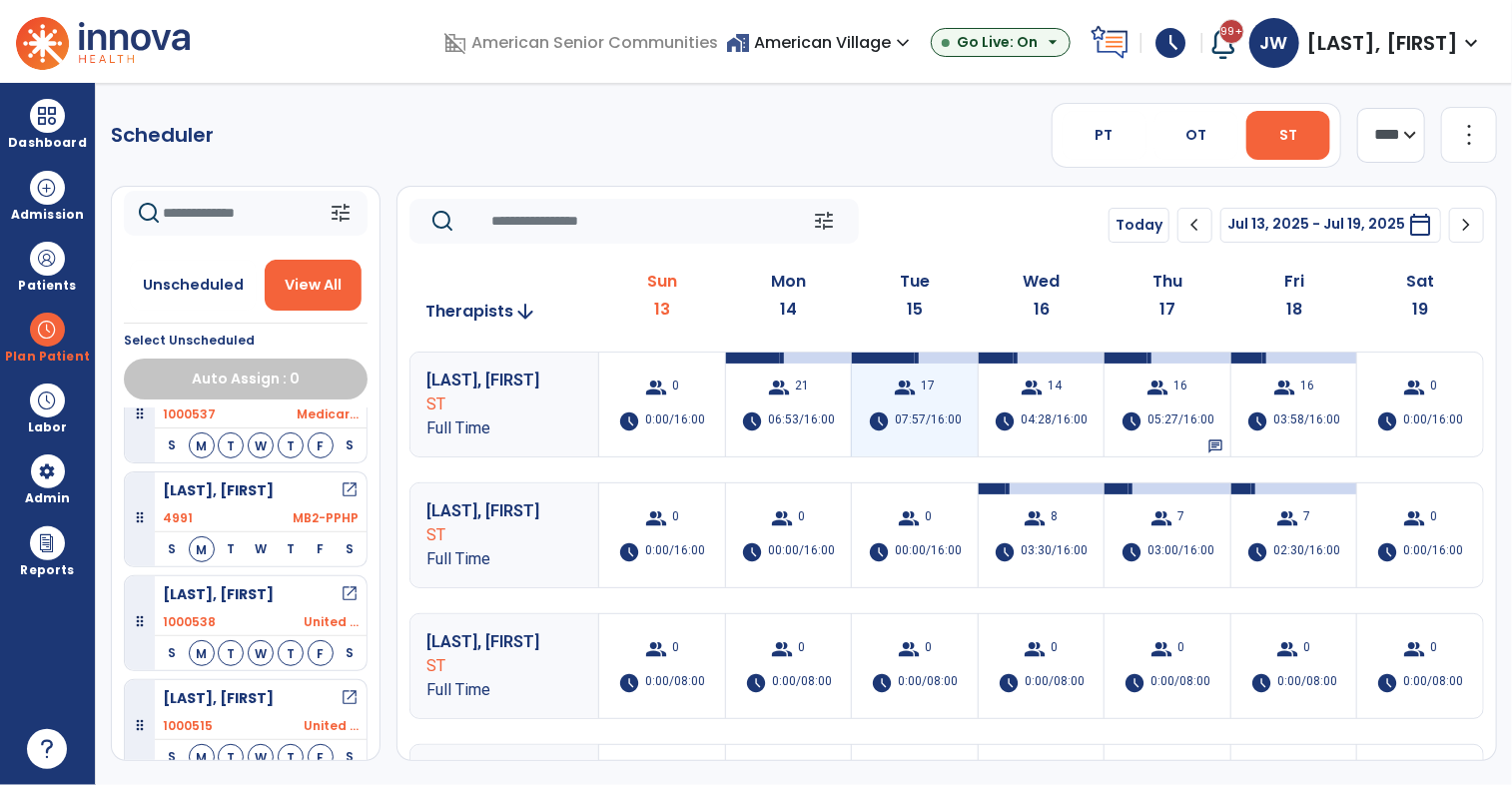 click on "group  17  schedule  07:57/16:00" at bounding box center (915, 404) 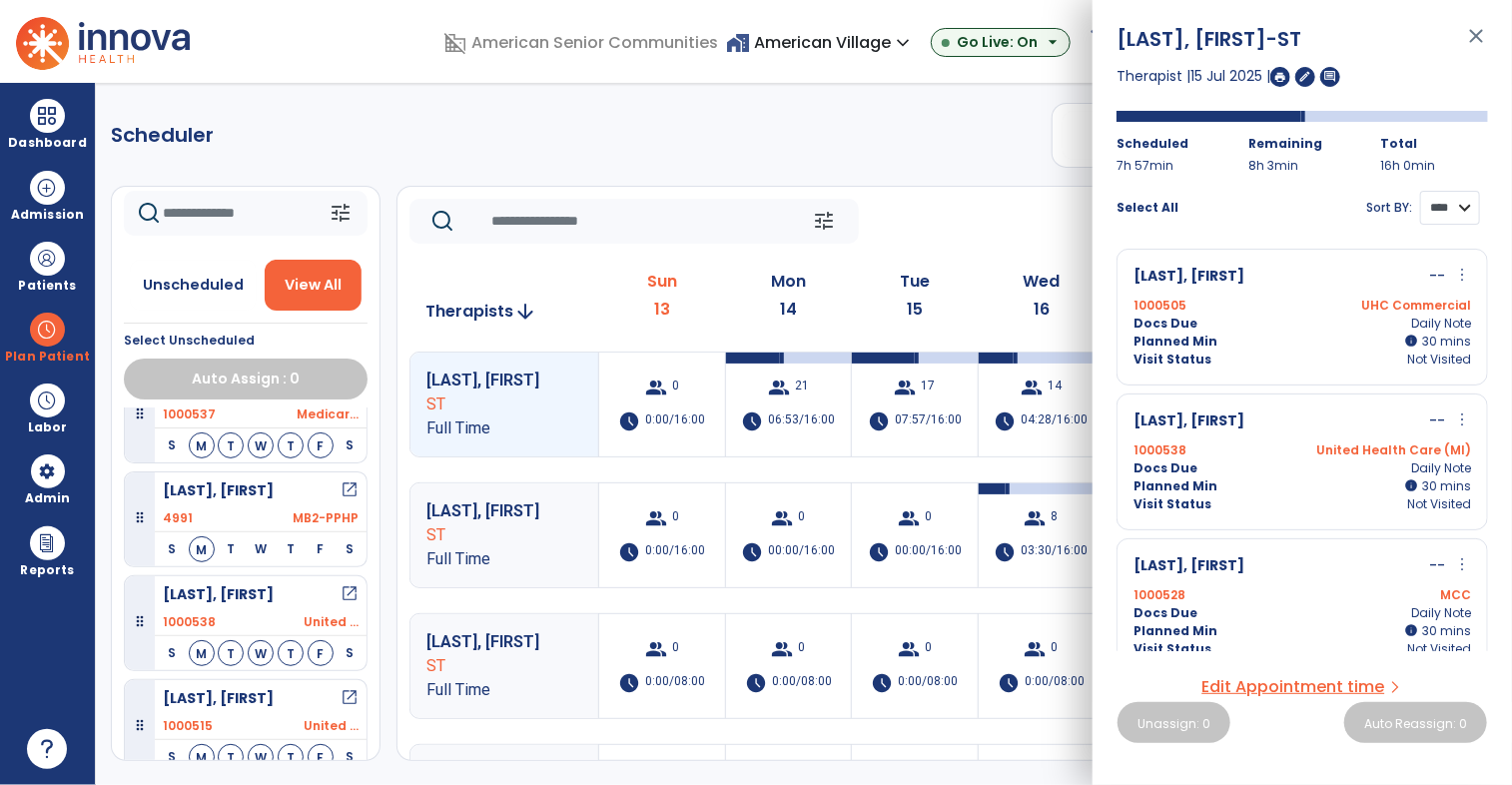 click on "**** ****" at bounding box center [1450, 208] 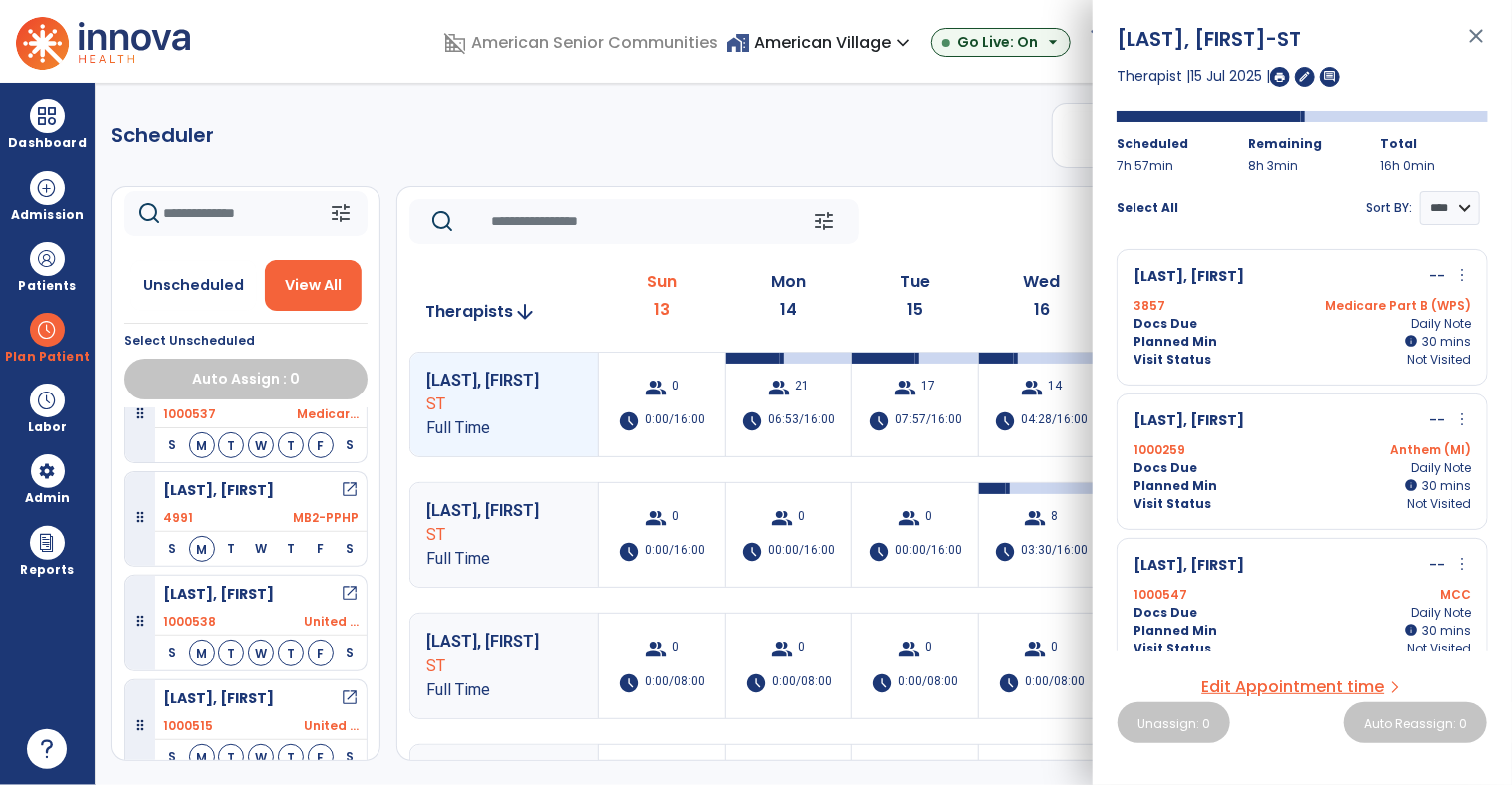 click on "more_vert" at bounding box center [1462, 275] 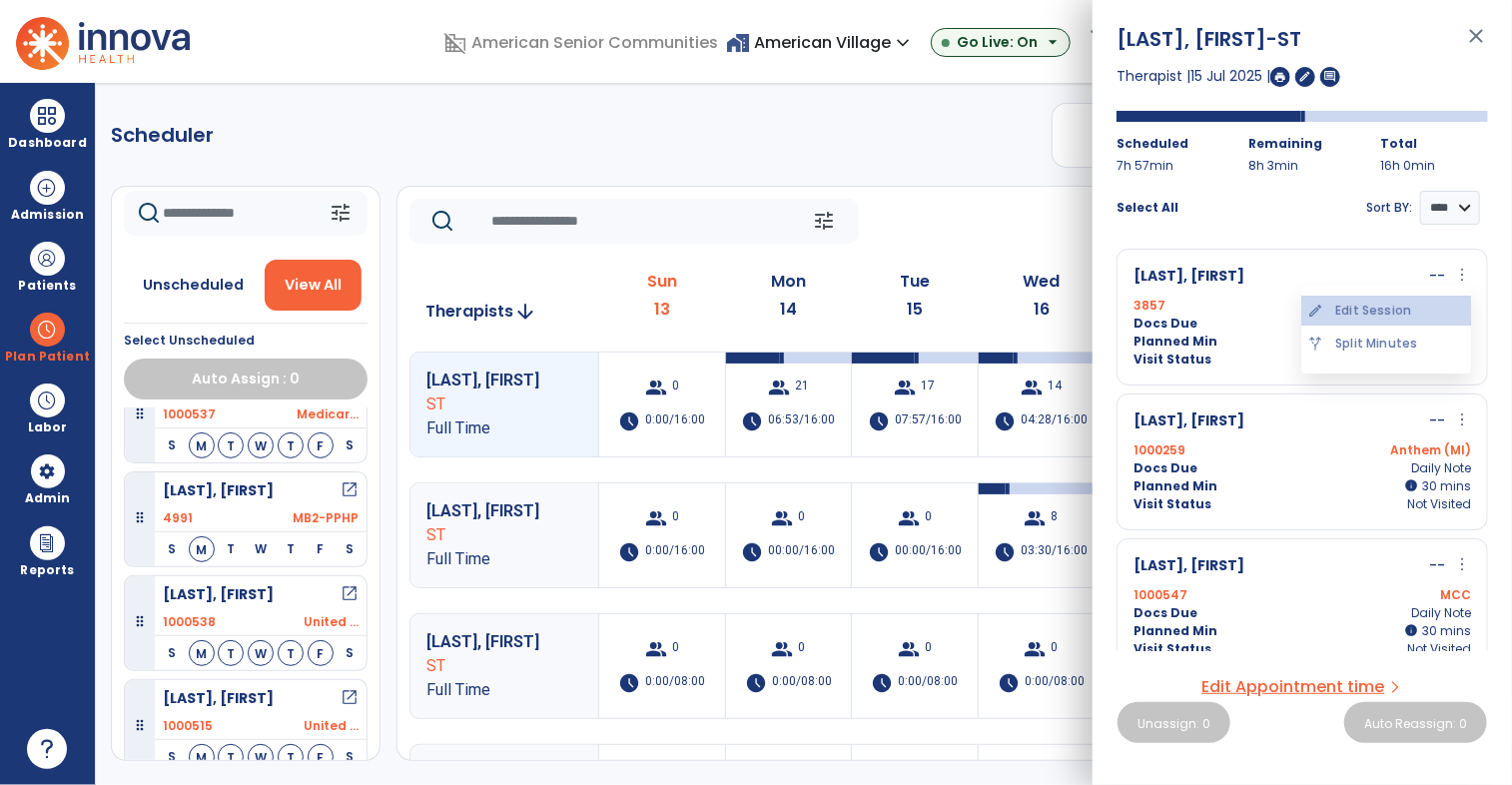 click on "edit   Edit Session" at bounding box center [1386, 311] 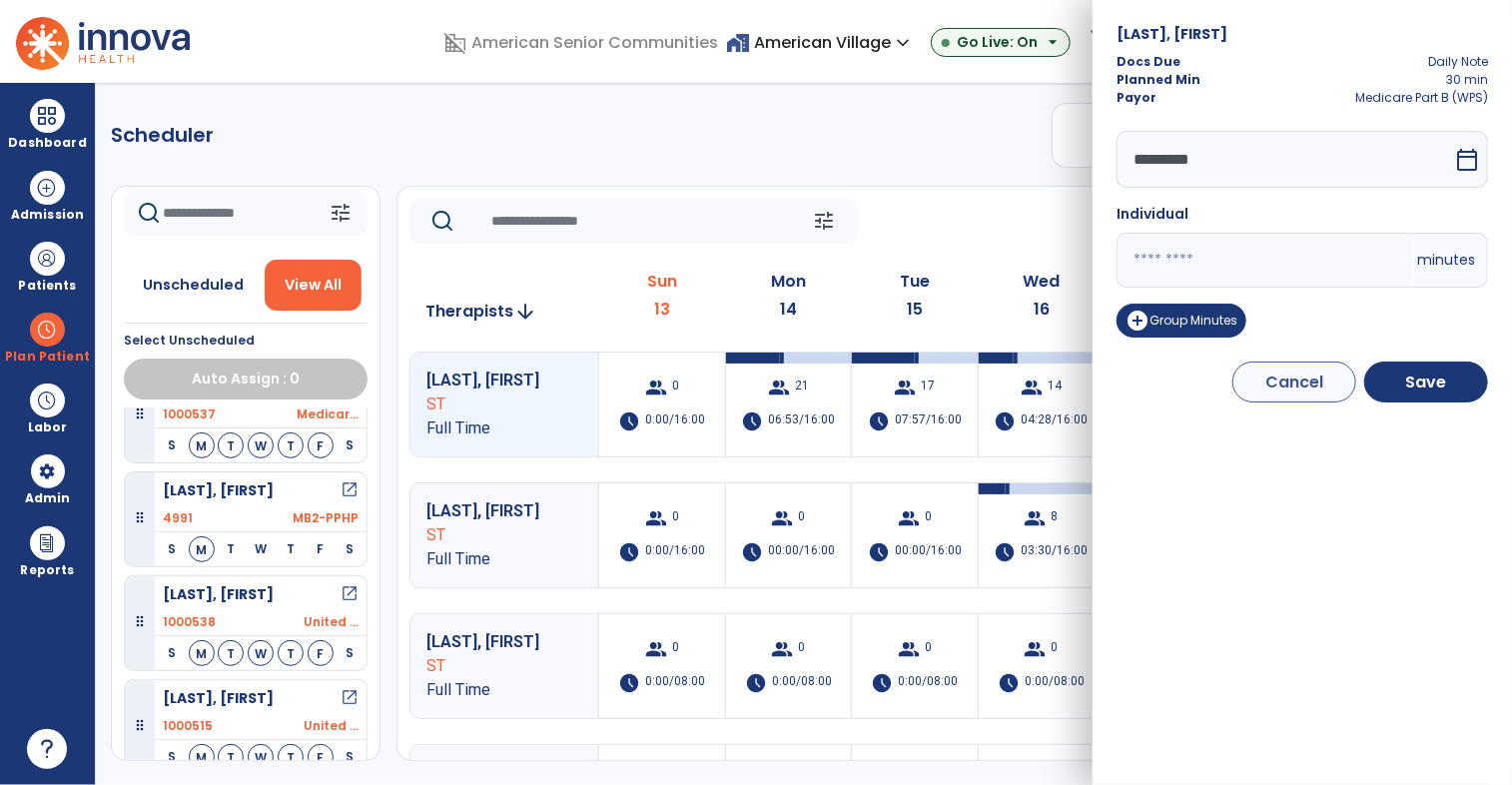 drag, startPoint x: 1171, startPoint y: 256, endPoint x: 1048, endPoint y: 258, distance: 123.01626 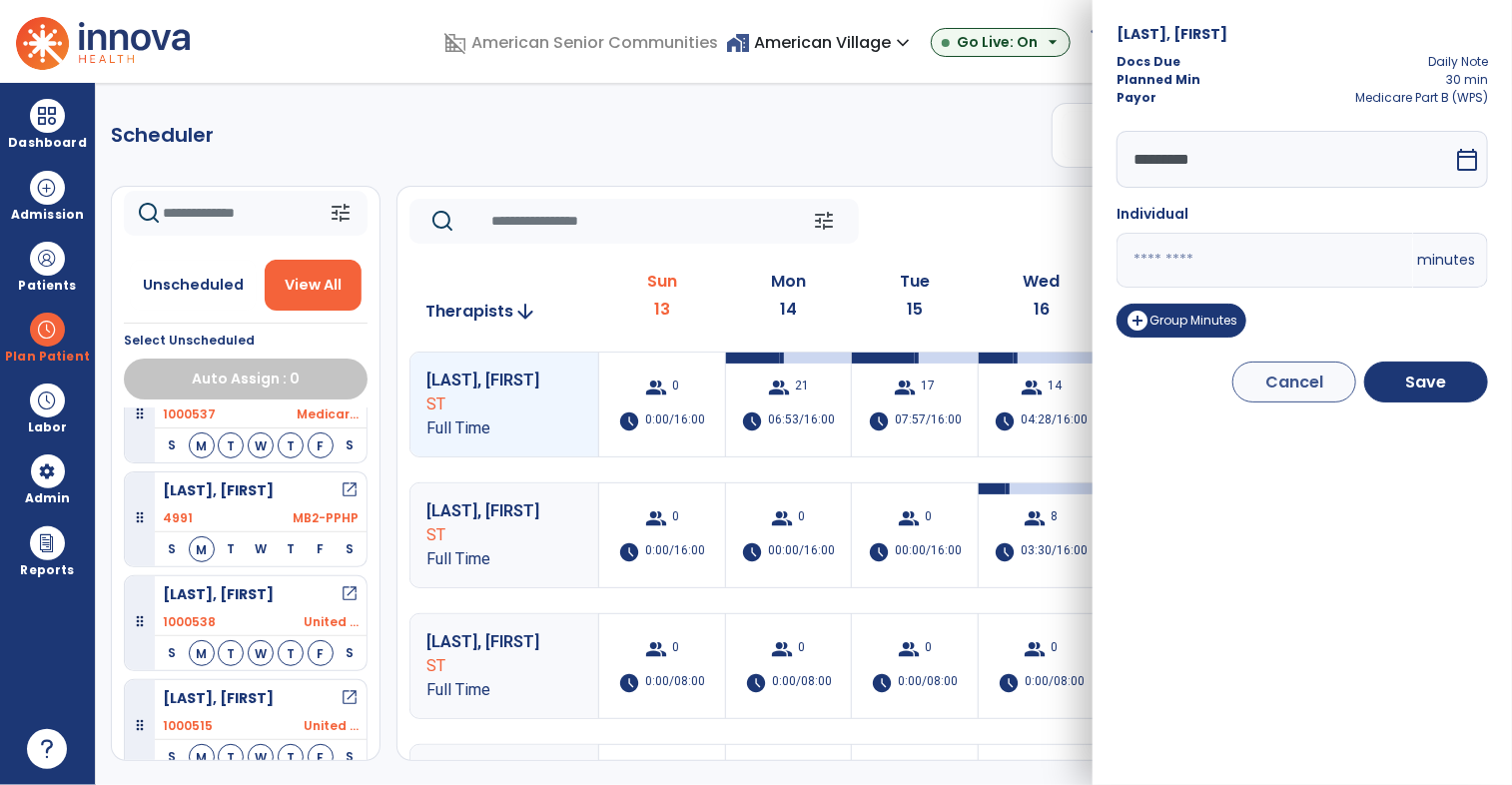 click on "domain_disabled [ORGANIZATION] home_work [ORGANIZATION] expand_more [ORGANIZATION] ASC-Sandbox [ORGANIZATION] Show All Go Live: On arrow_drop_down schedule My Time: Sunday, Jul 13 Open your timecard arrow_right 99+ Notifications Mark as read Census Alert - A22 Today at 3:52 AM | [ORGANIZATION] Census Alert - A21 Today at 1:22 AM | [ORGANIZATION] Census Alert - A22 Today at 1:17 AM | [ORGANIZATION] Census Alert - A21 Yesterday at 11:17 PM | [ORGANIZATION] Census Alert - A02 Yesterday at 10:22 PM | [ORGANIZATION] See all Notifications JW [LAST], [FIRST] expand_more home Home person Profile manage_accounts Admin help Help logout Log out Dashboard dashboard Therapist Dashboard view_quilt Operations Dashboard Admission Patients format_list_bulleted Patient List space_dashboard Patient Board insert_chart PDPM Board Plan Patient Planner" at bounding box center [756, 392] 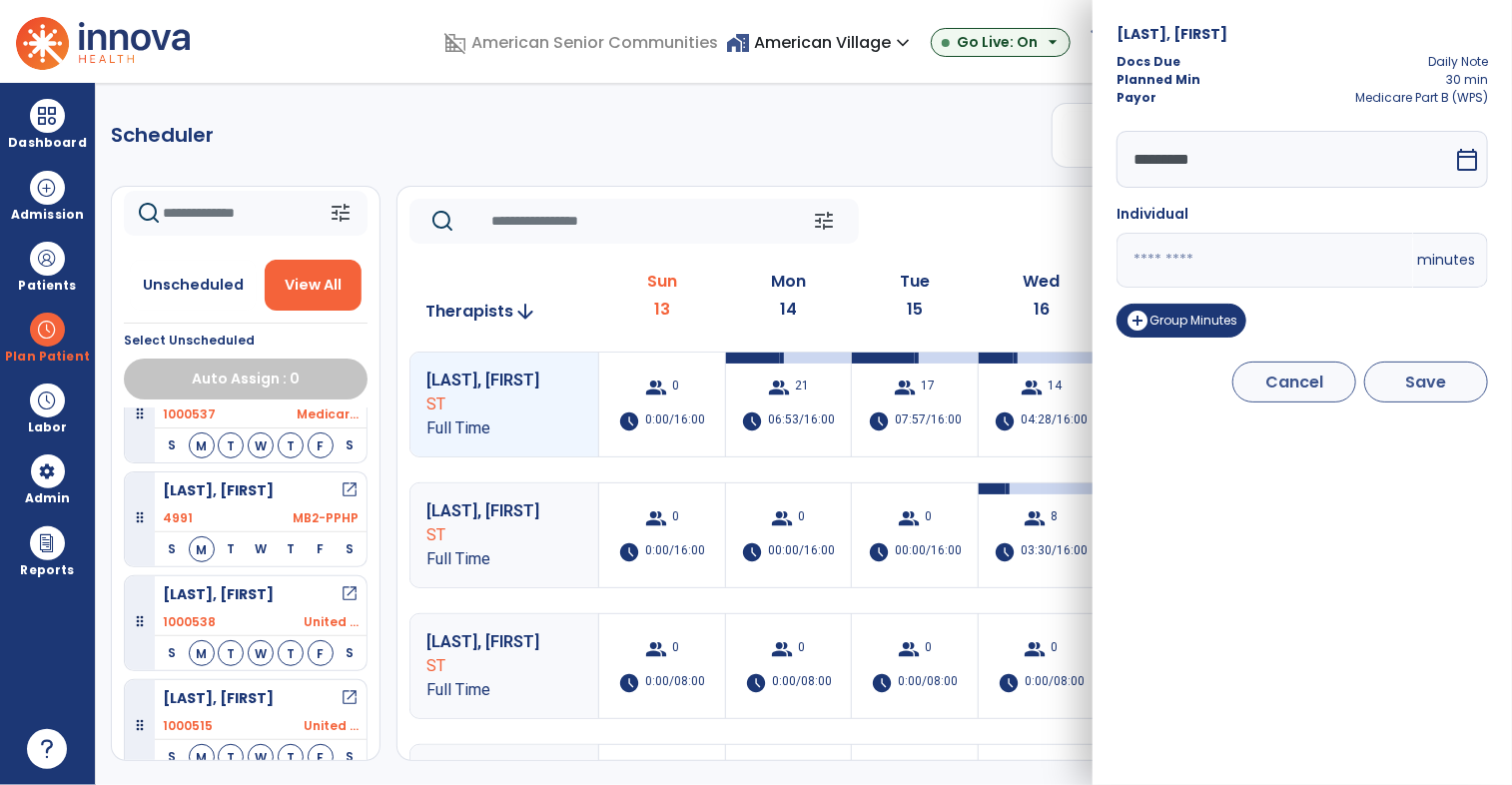 type on "**" 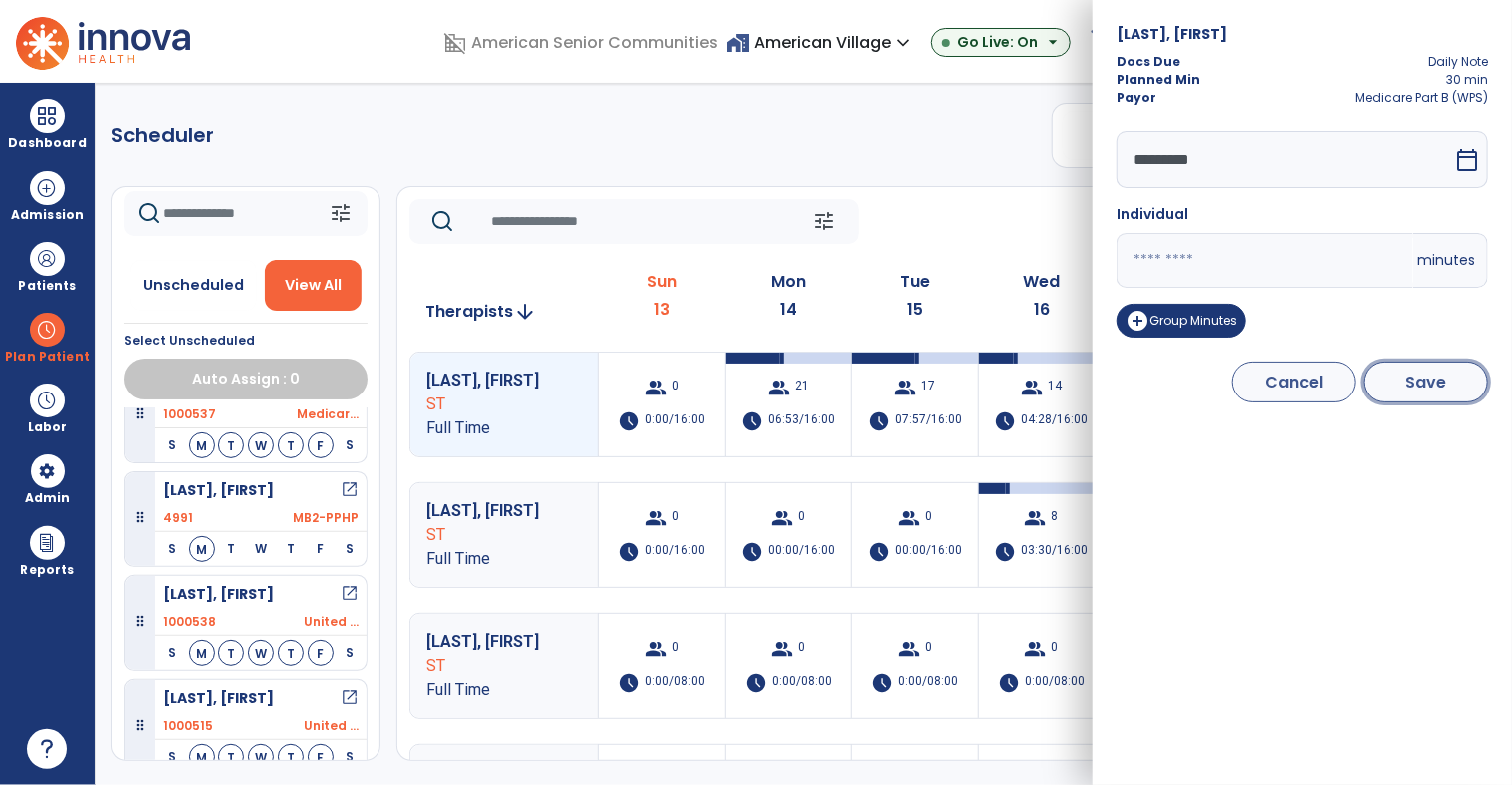 click on "Save" at bounding box center [1426, 382] 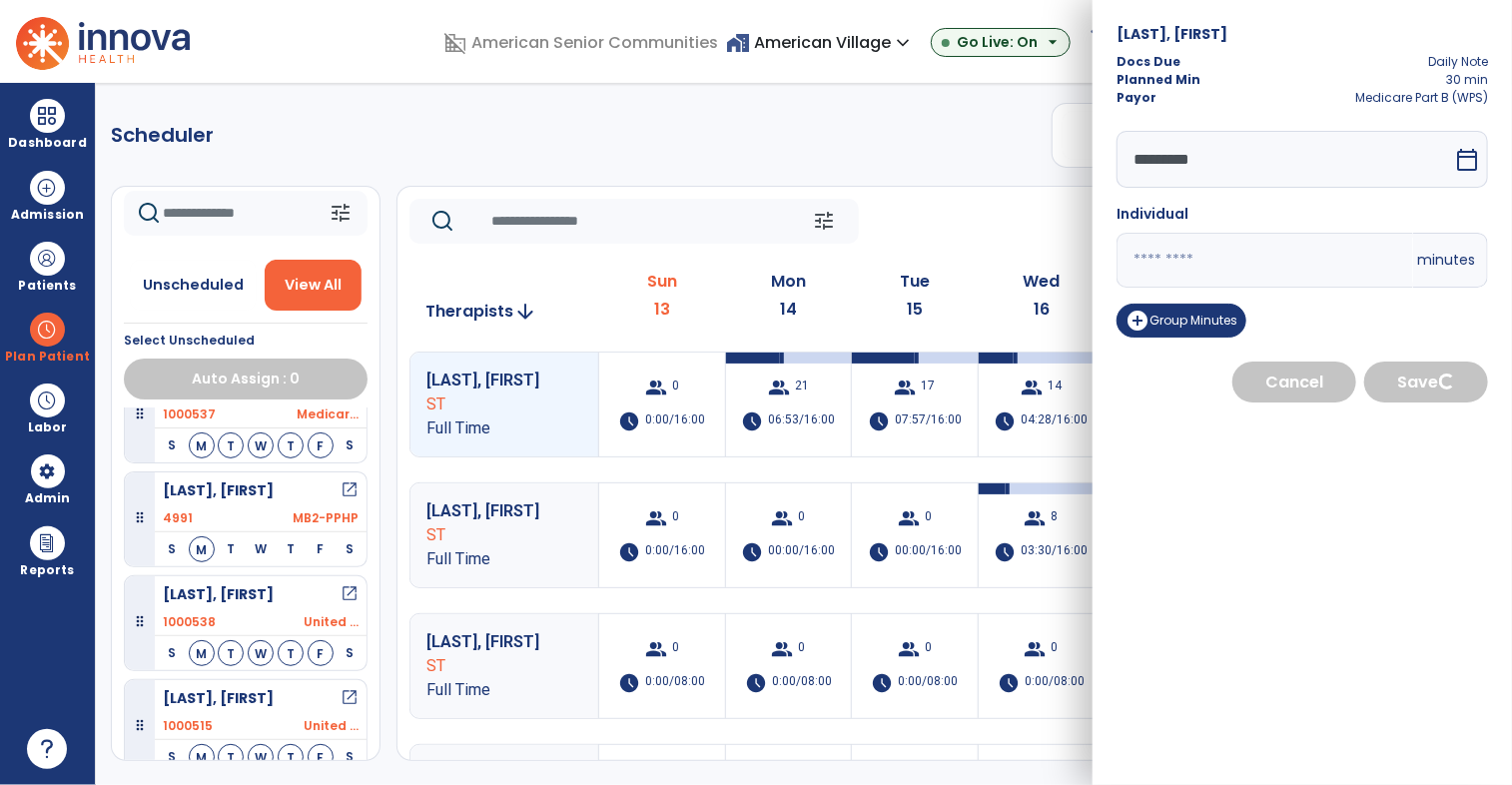 select on "****" 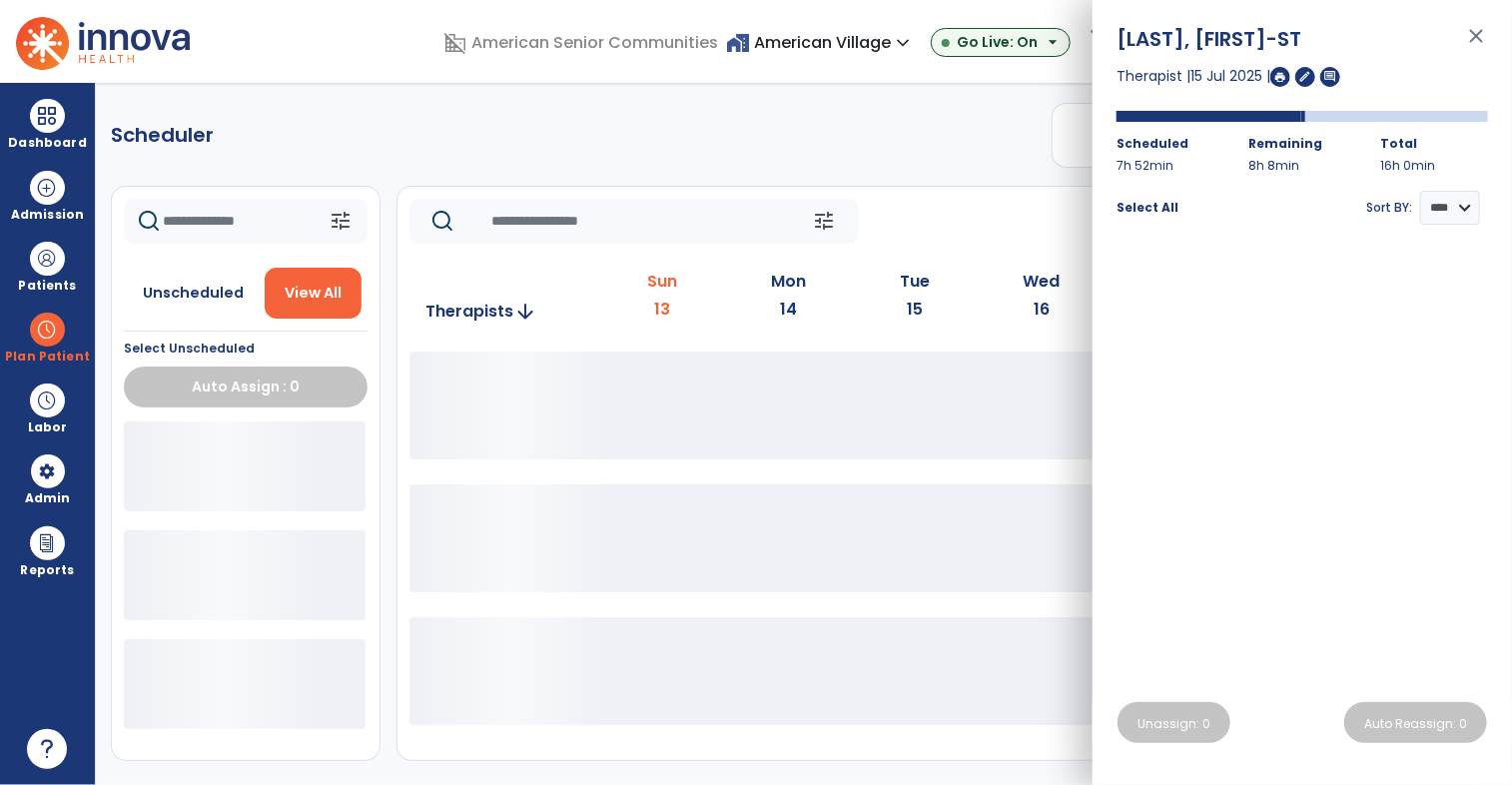 scroll, scrollTop: 0, scrollLeft: 0, axis: both 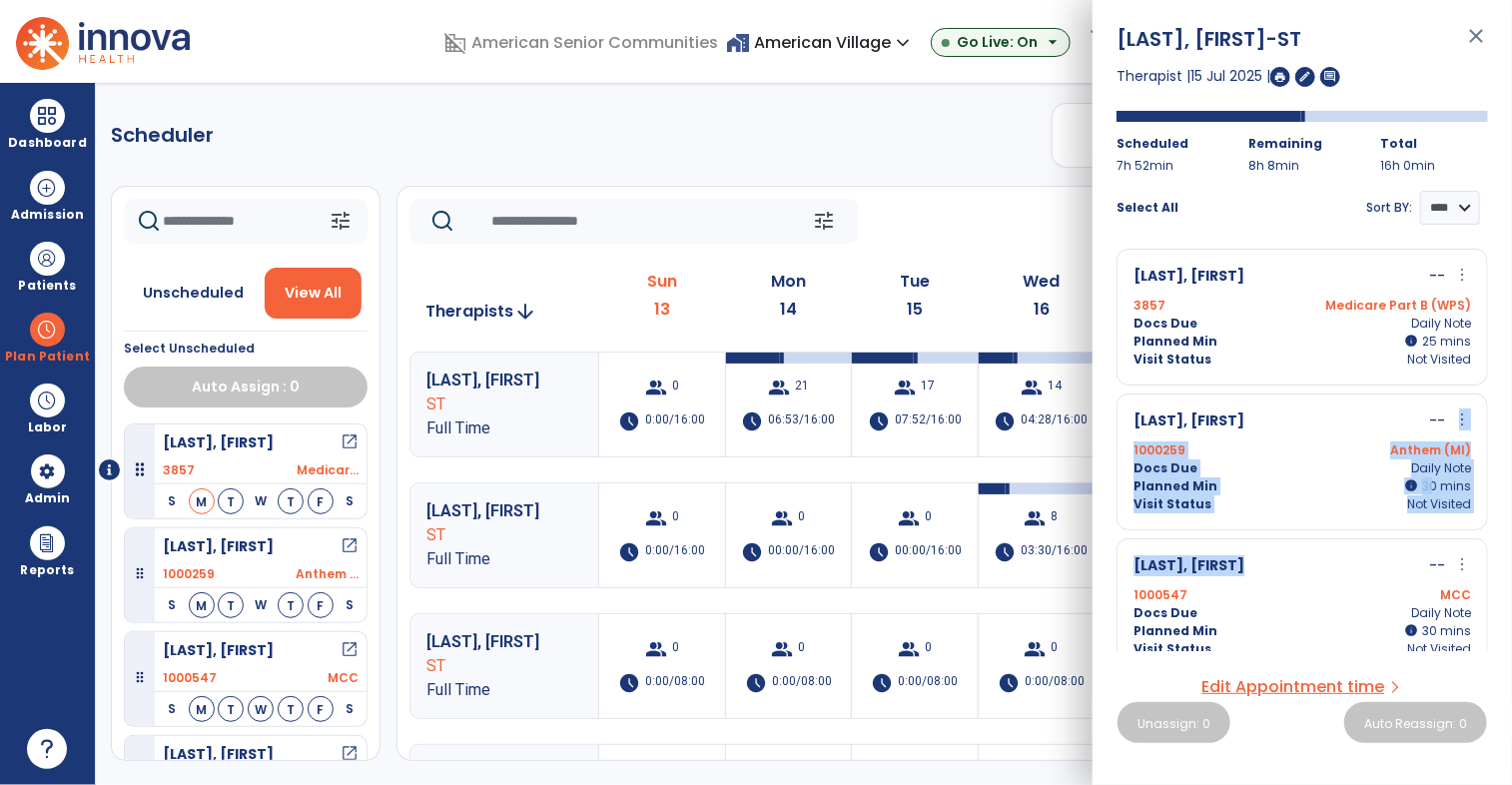 drag, startPoint x: 1455, startPoint y: 420, endPoint x: 1292, endPoint y: 548, distance: 207.25106 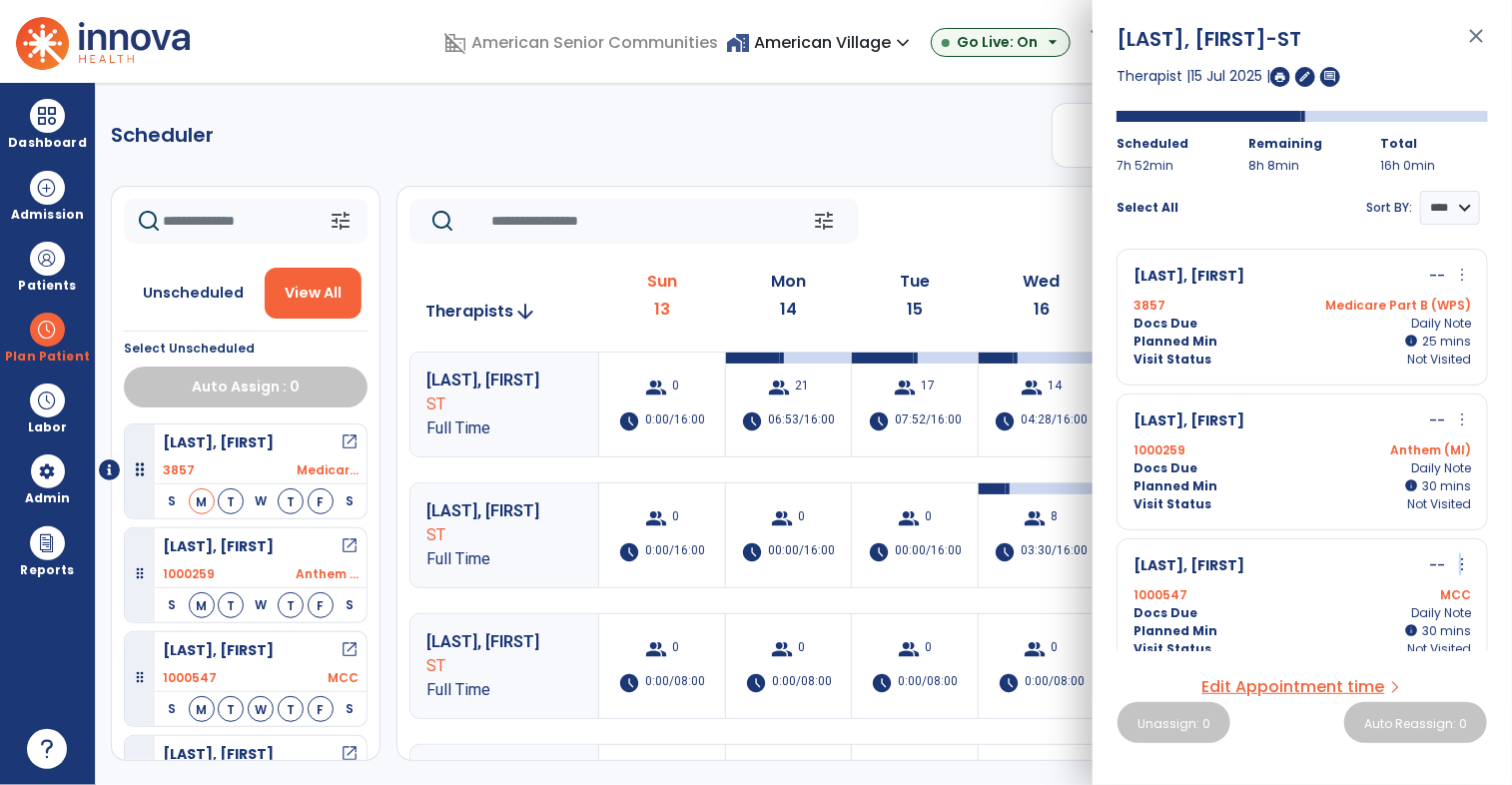 drag, startPoint x: 1292, startPoint y: 548, endPoint x: 1456, endPoint y: 564, distance: 164.77864 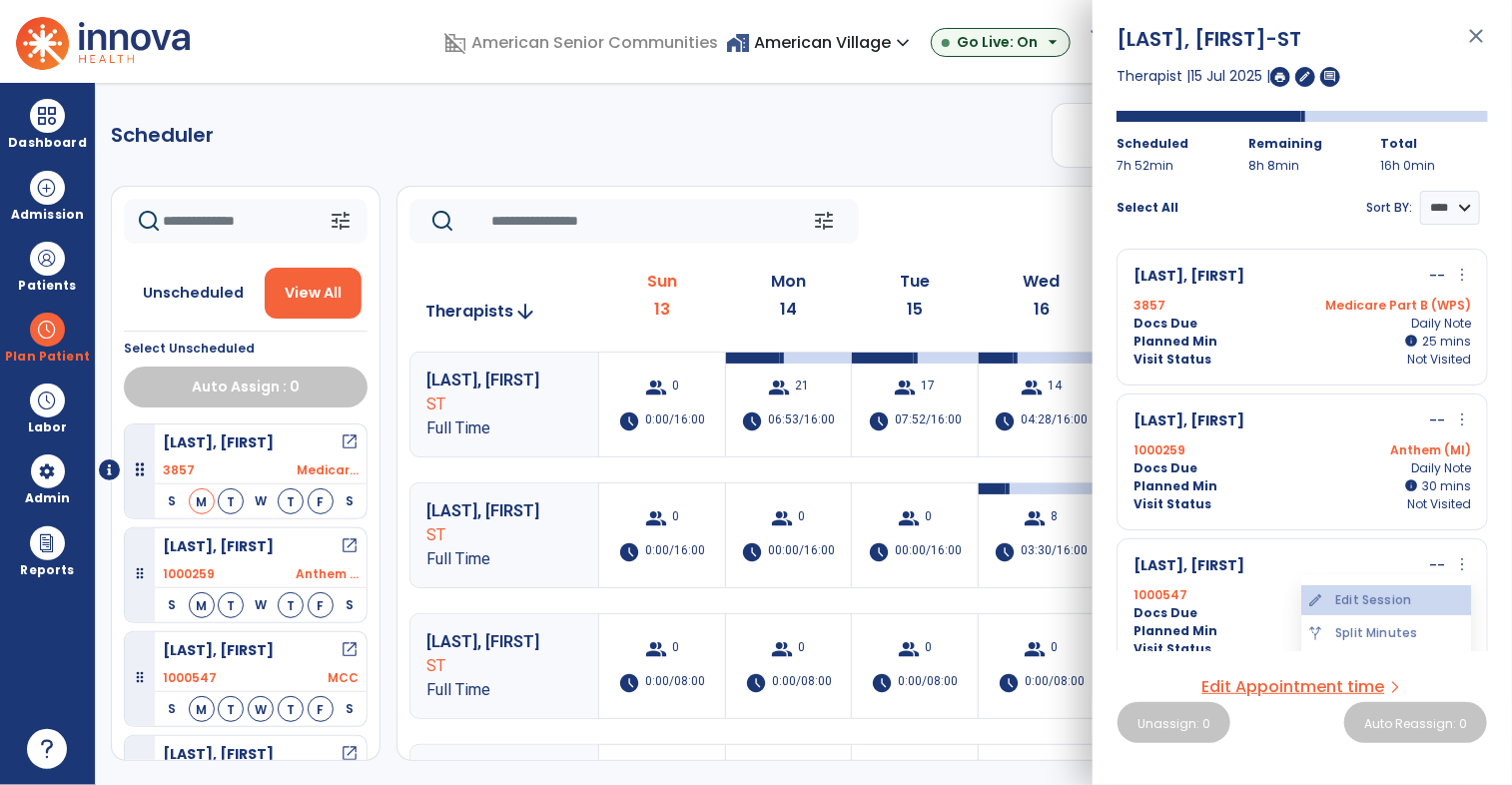 click on "edit   Edit Session" at bounding box center [1386, 600] 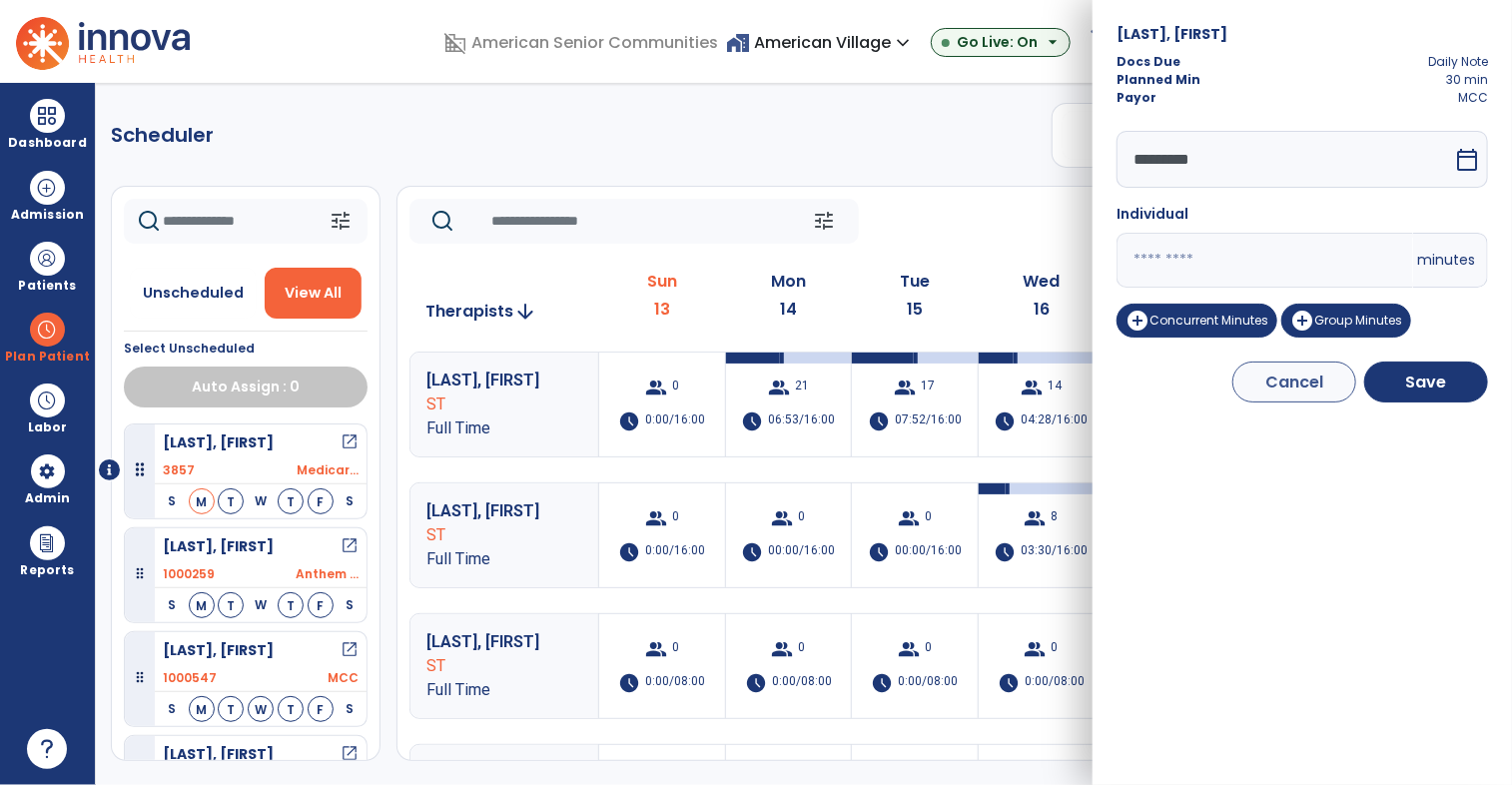 drag, startPoint x: 1173, startPoint y: 268, endPoint x: 1120, endPoint y: 258, distance: 53.93515 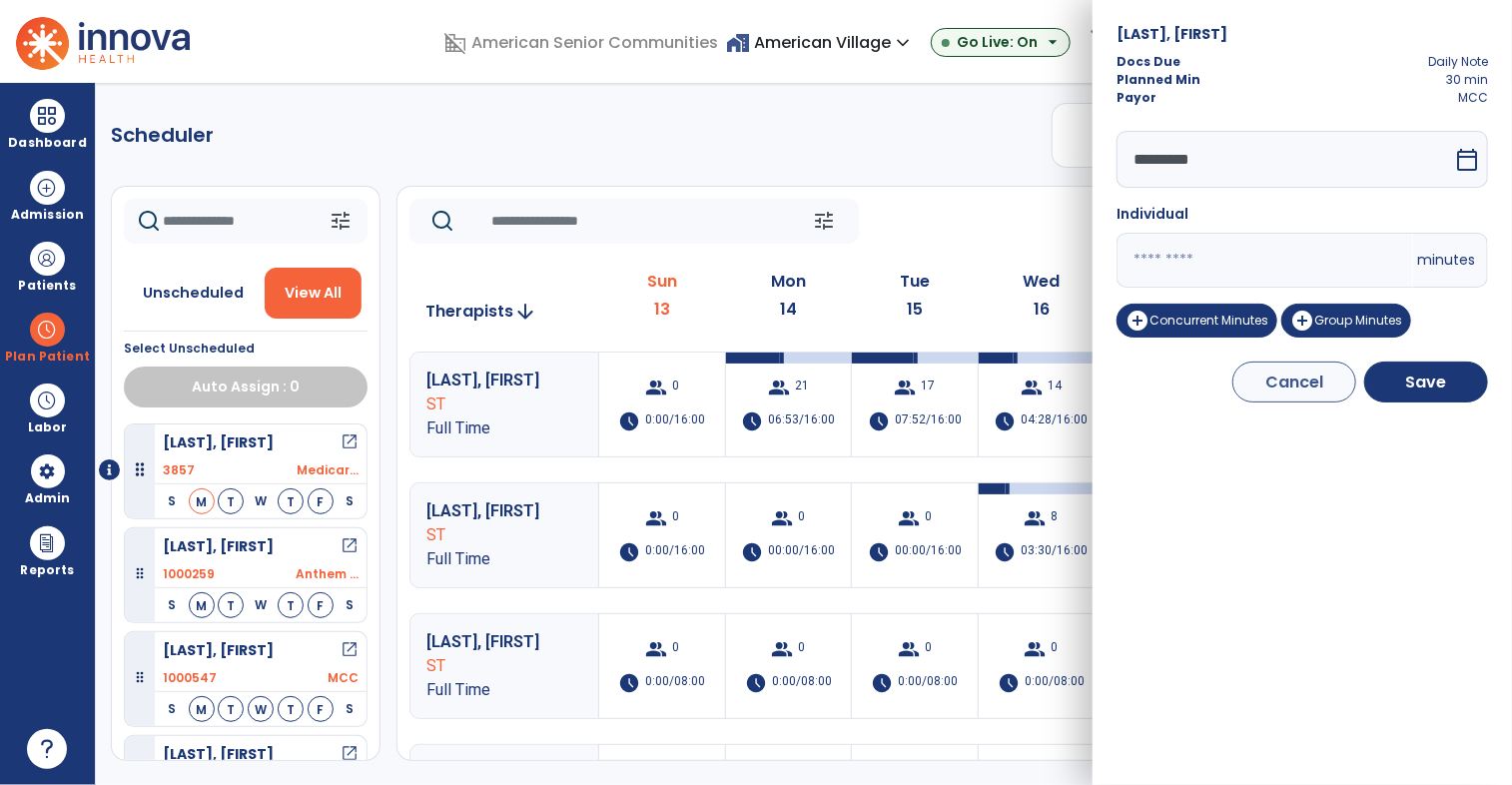 click on "**" at bounding box center [1264, 260] 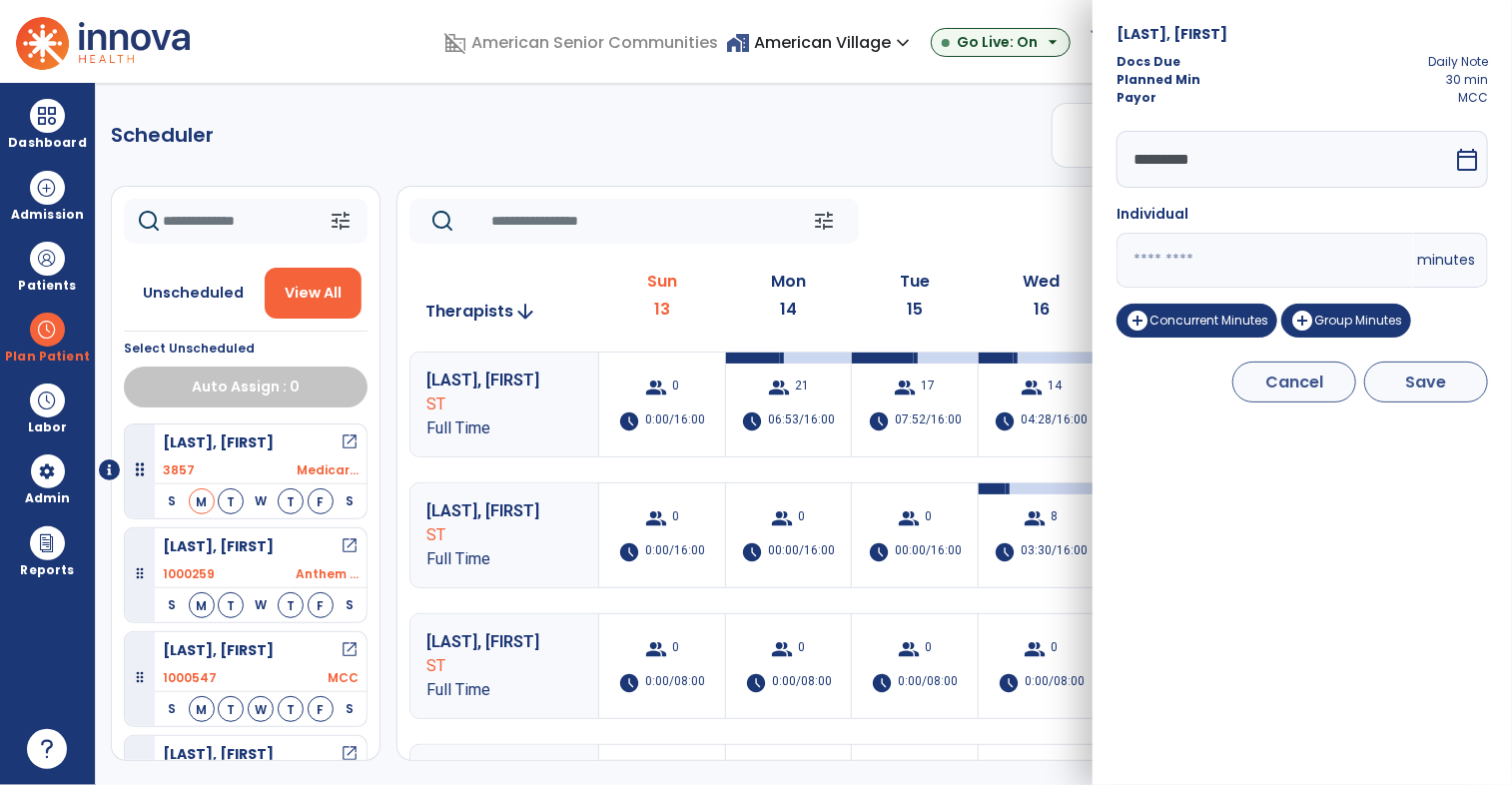 type on "**" 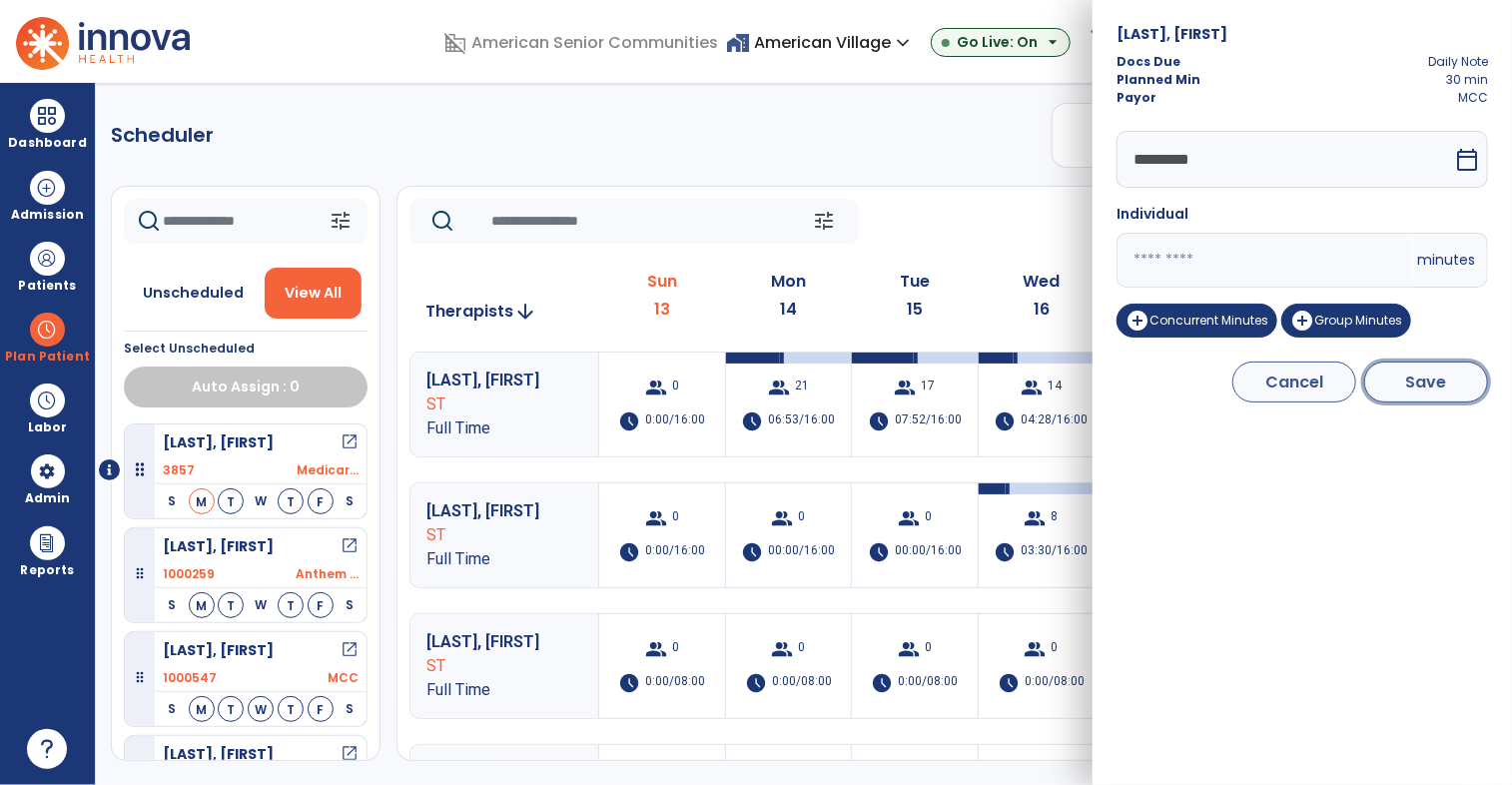 click on "Save" at bounding box center [1426, 382] 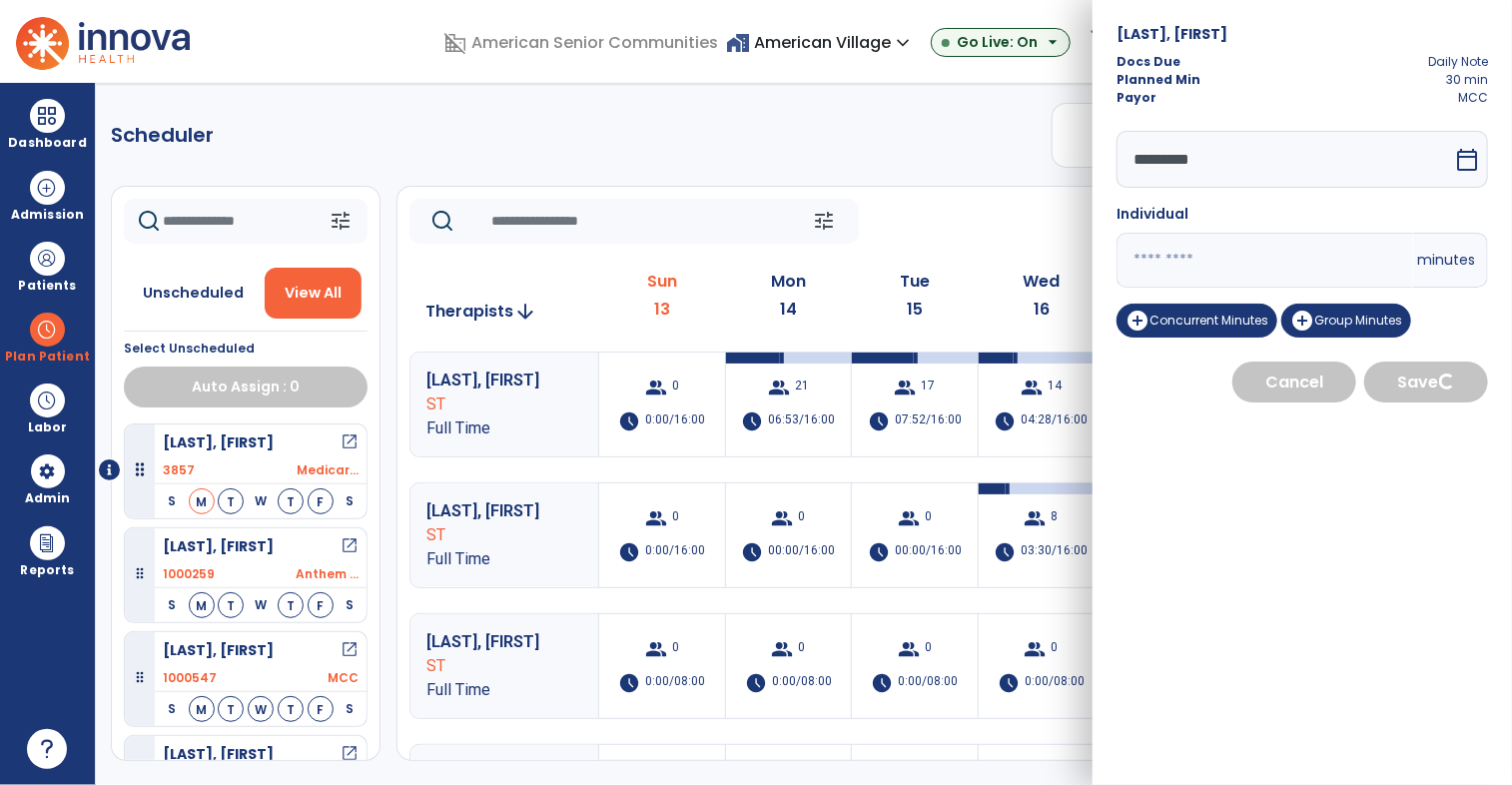 select on "****" 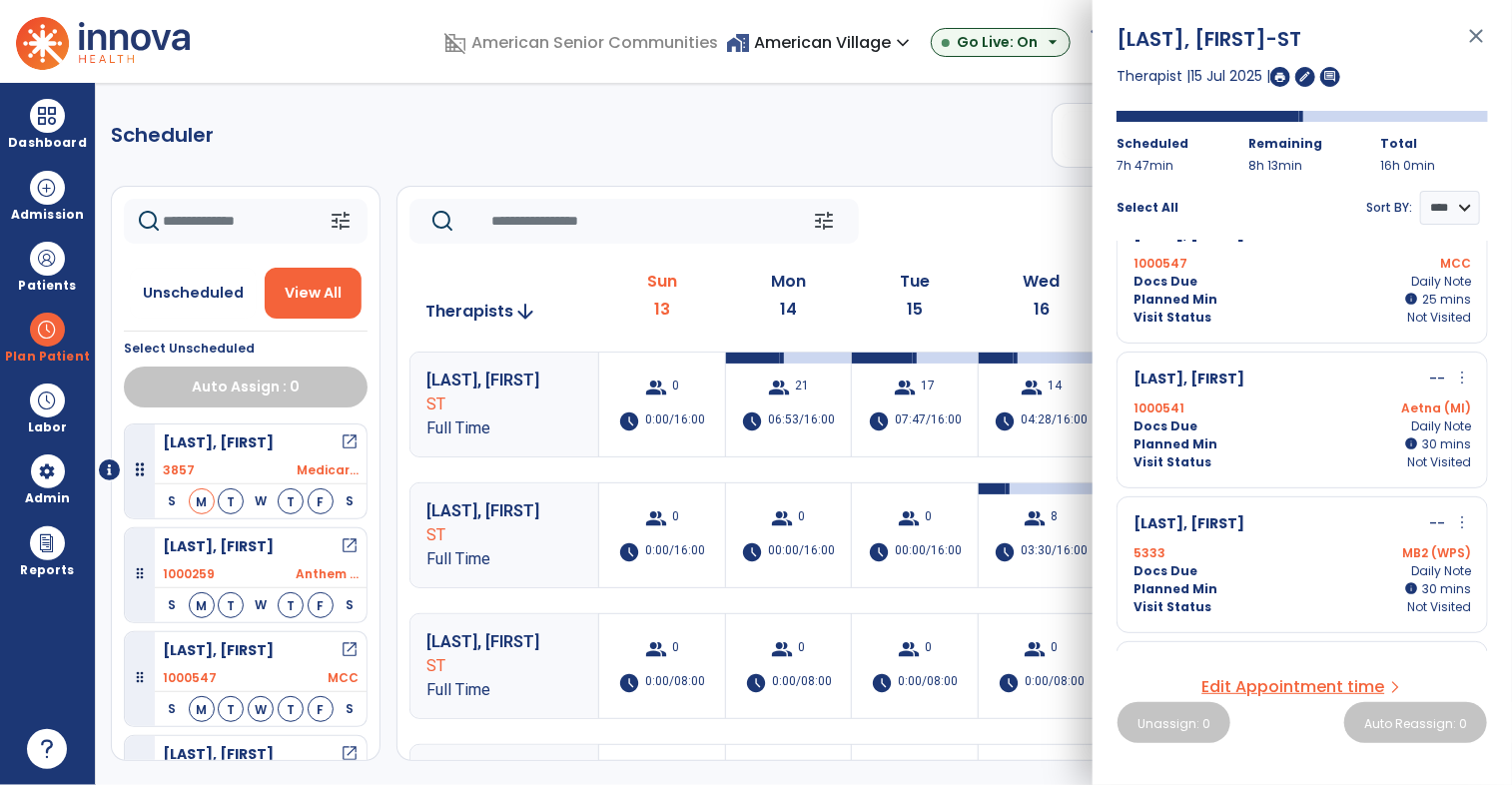 scroll, scrollTop: 339, scrollLeft: 0, axis: vertical 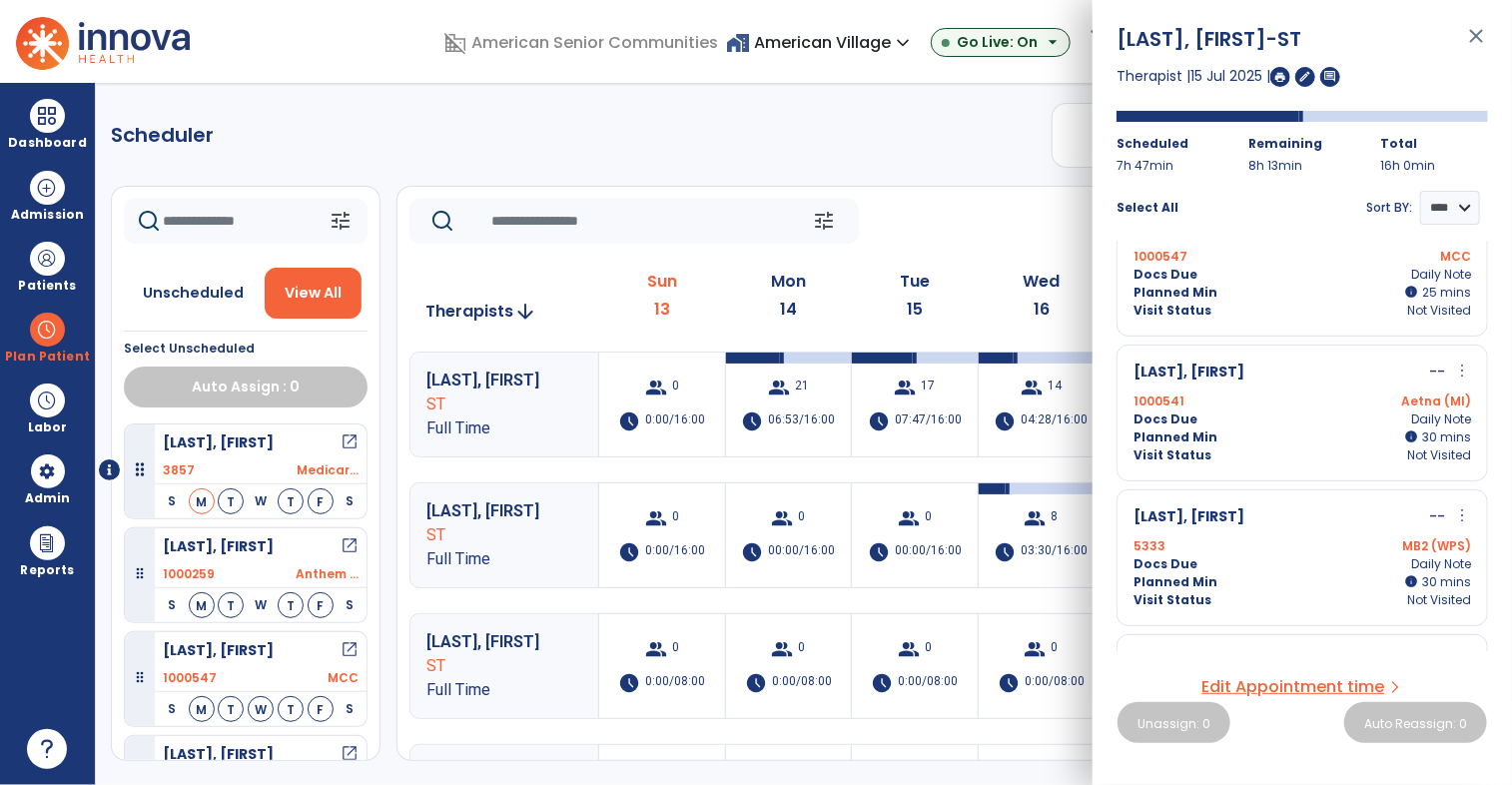 click on "more_vert" at bounding box center [1462, 371] 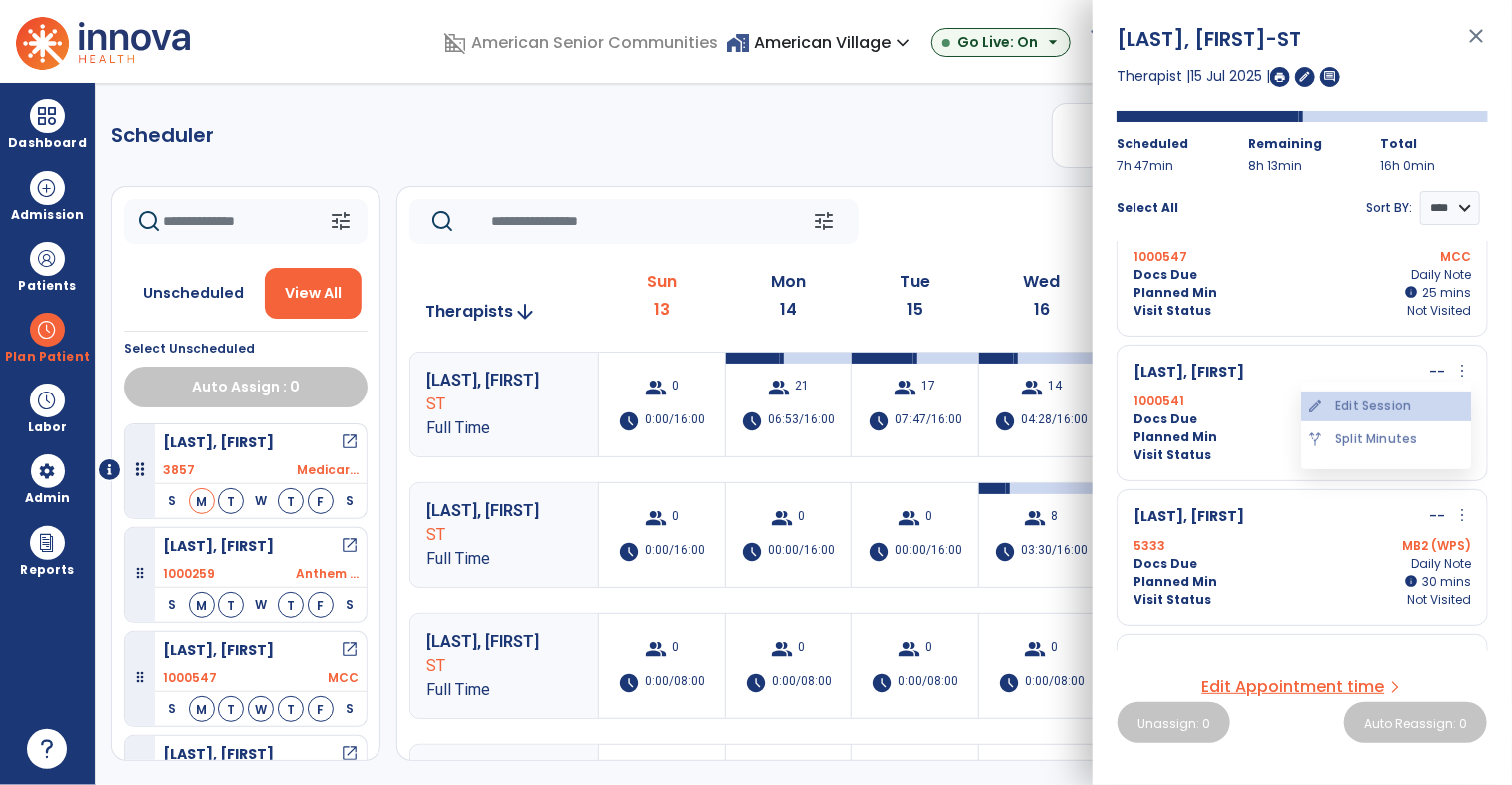 click on "edit   Edit Session" at bounding box center (1386, 406) 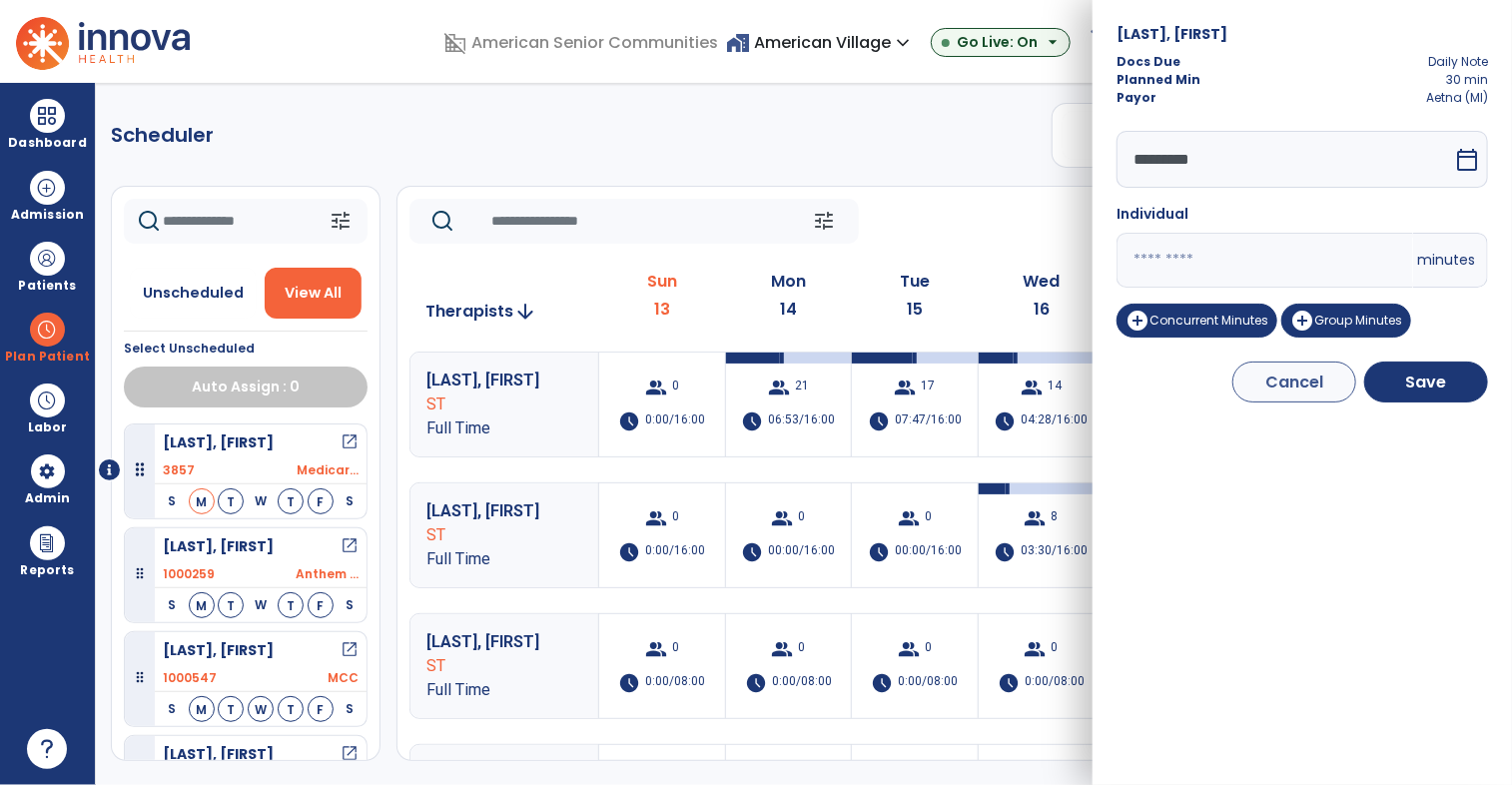 drag, startPoint x: 1169, startPoint y: 261, endPoint x: 1083, endPoint y: 250, distance: 86.70063 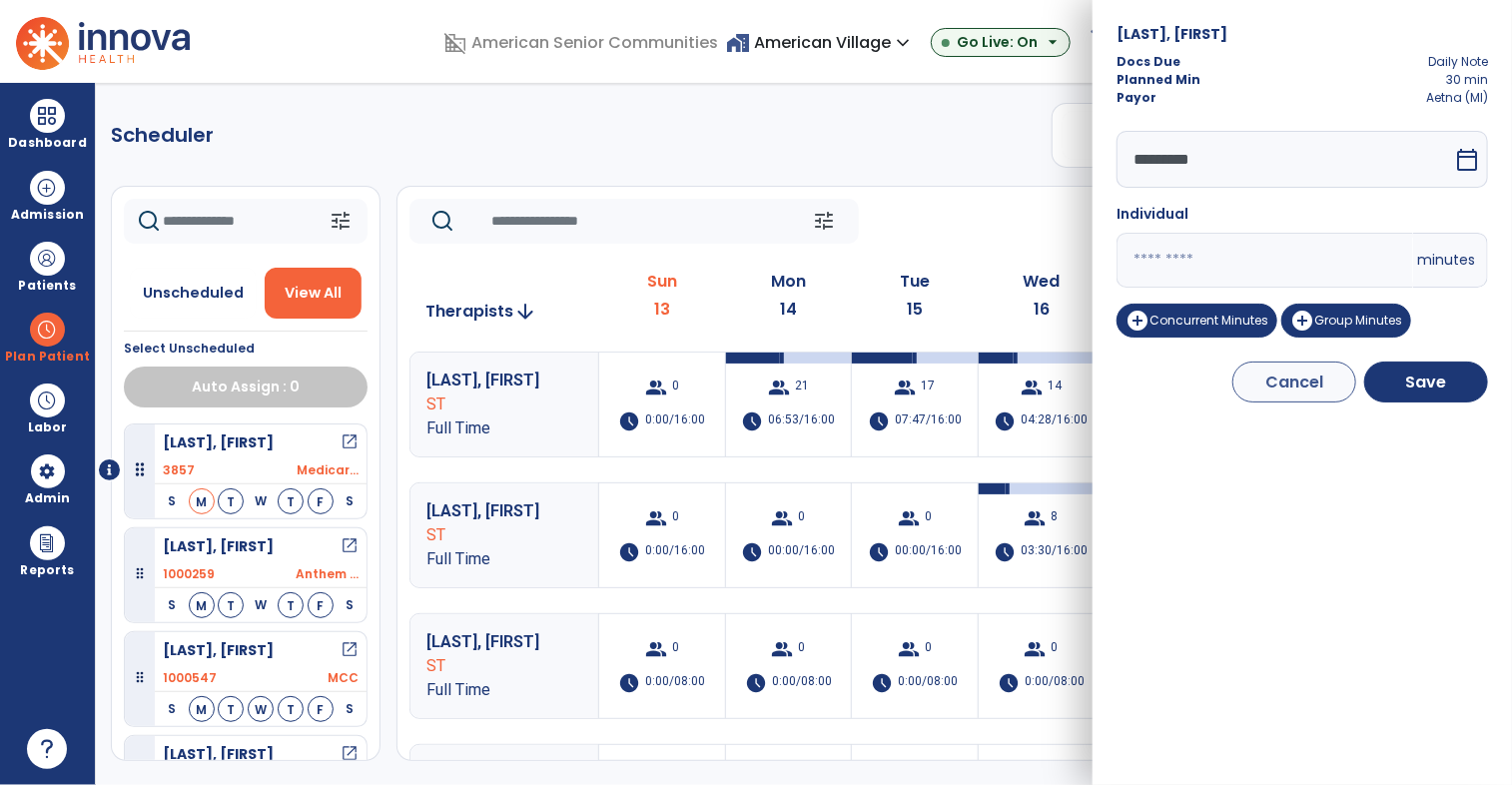 click on "domain_disabled [ORGANIZATION] home_work [ORGANIZATION] expand_more [ORGANIZATION] ASC-Sandbox [ORGANIZATION] Show All Go Live: On arrow_drop_down schedule My Time: Sunday, Jul 13 Open your timecard arrow_right 99+ Notifications Mark as read Census Alert - A22 Today at 3:52 AM | [ORGANIZATION] Census Alert - A21 Today at 1:22 AM | [ORGANIZATION] Census Alert - A22 Today at 1:17 AM | [ORGANIZATION] Census Alert - A21 Yesterday at 11:17 PM | [ORGANIZATION] Census Alert - A02 Yesterday at 10:22 PM | [ORGANIZATION] See all Notifications JW [LAST], [FIRST] expand_more home Home person Profile manage_accounts Admin help Help logout Log out Dashboard dashboard Therapist Dashboard view_quilt Operations Dashboard Admission Patients format_list_bulleted Patient List space_dashboard Patient Board insert_chart PDPM Board Plan Patient Planner" at bounding box center [756, 392] 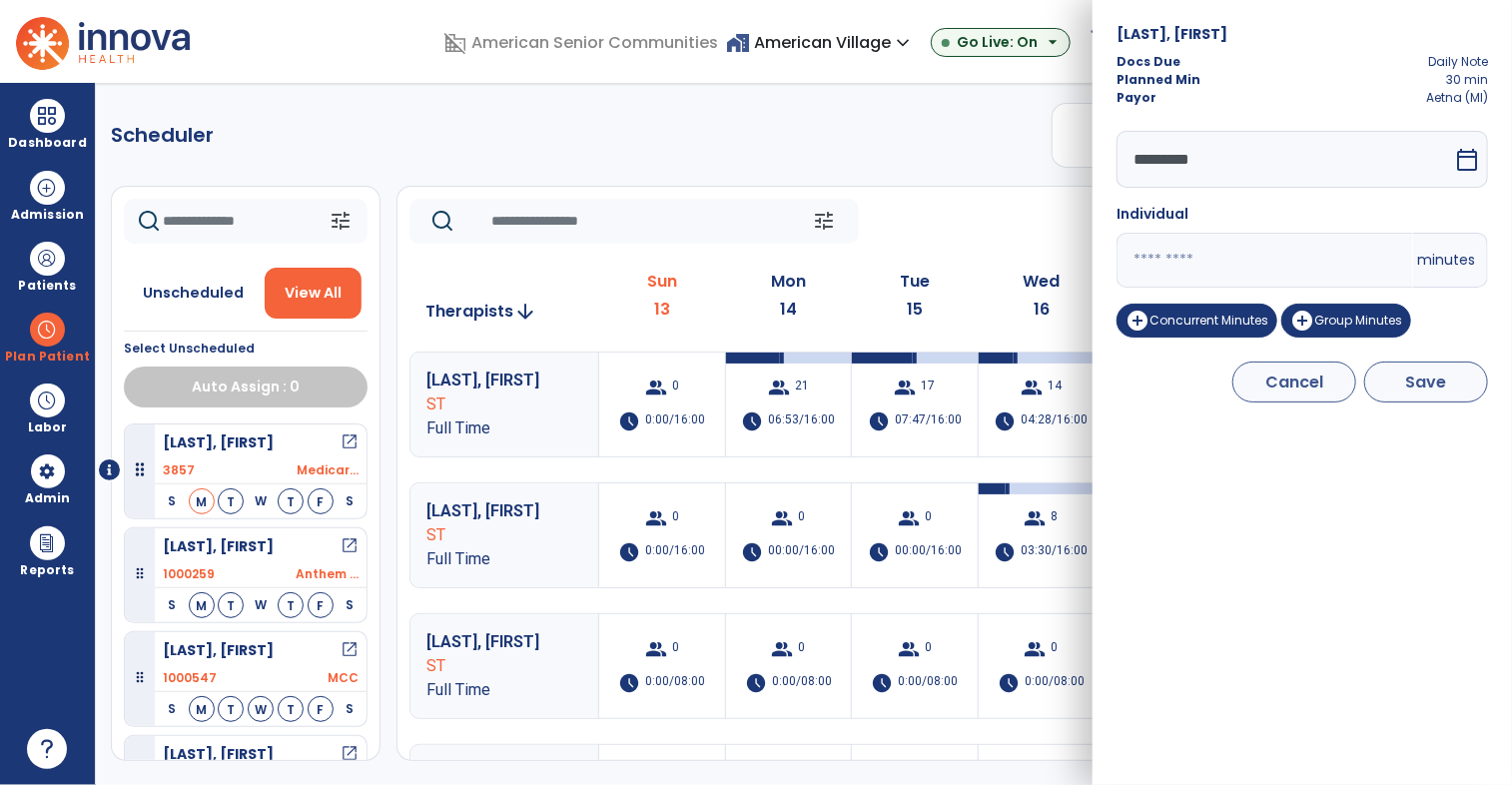 type on "**" 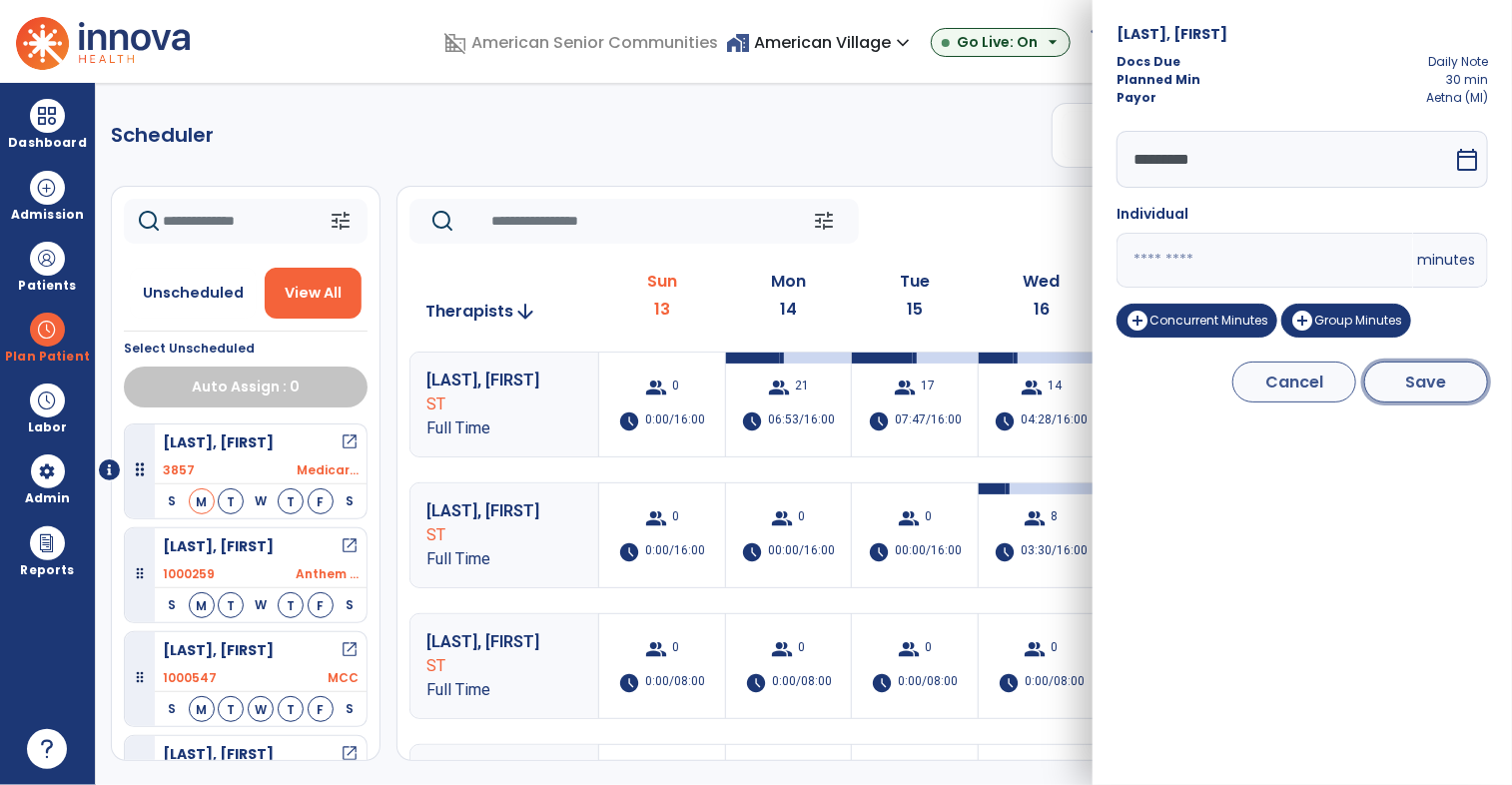 click on "Save" at bounding box center (1426, 382) 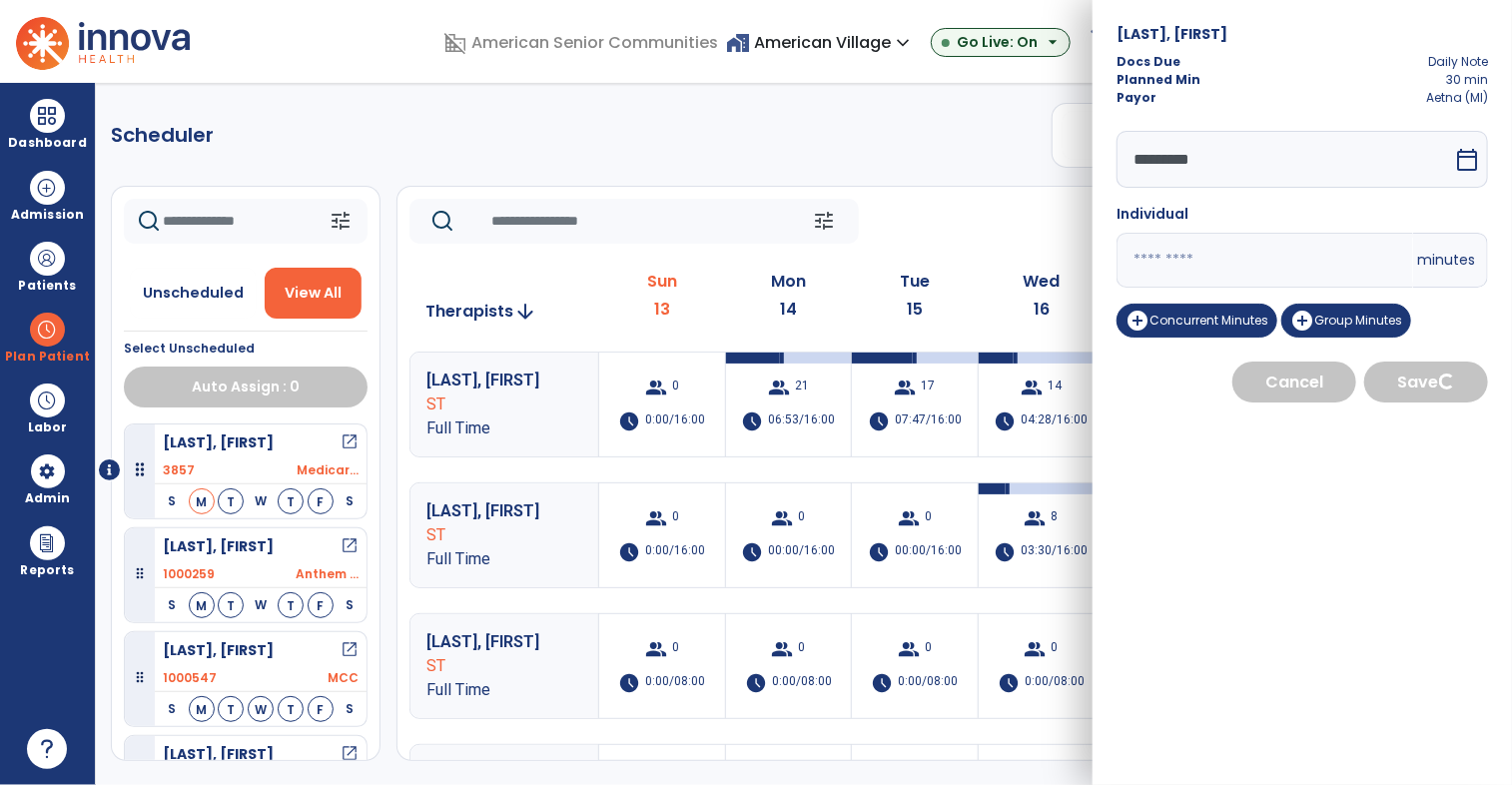 select on "****" 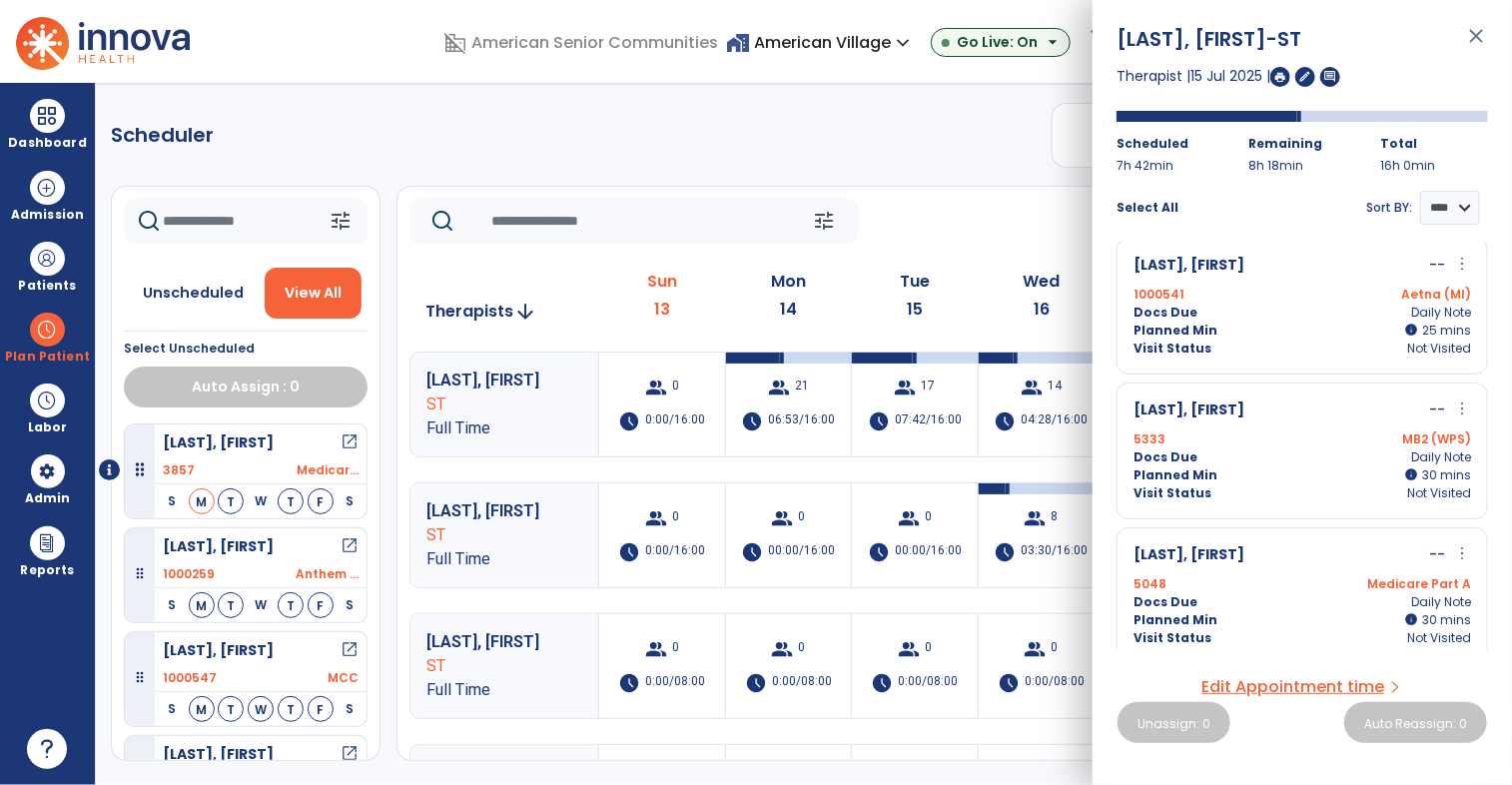 scroll, scrollTop: 451, scrollLeft: 0, axis: vertical 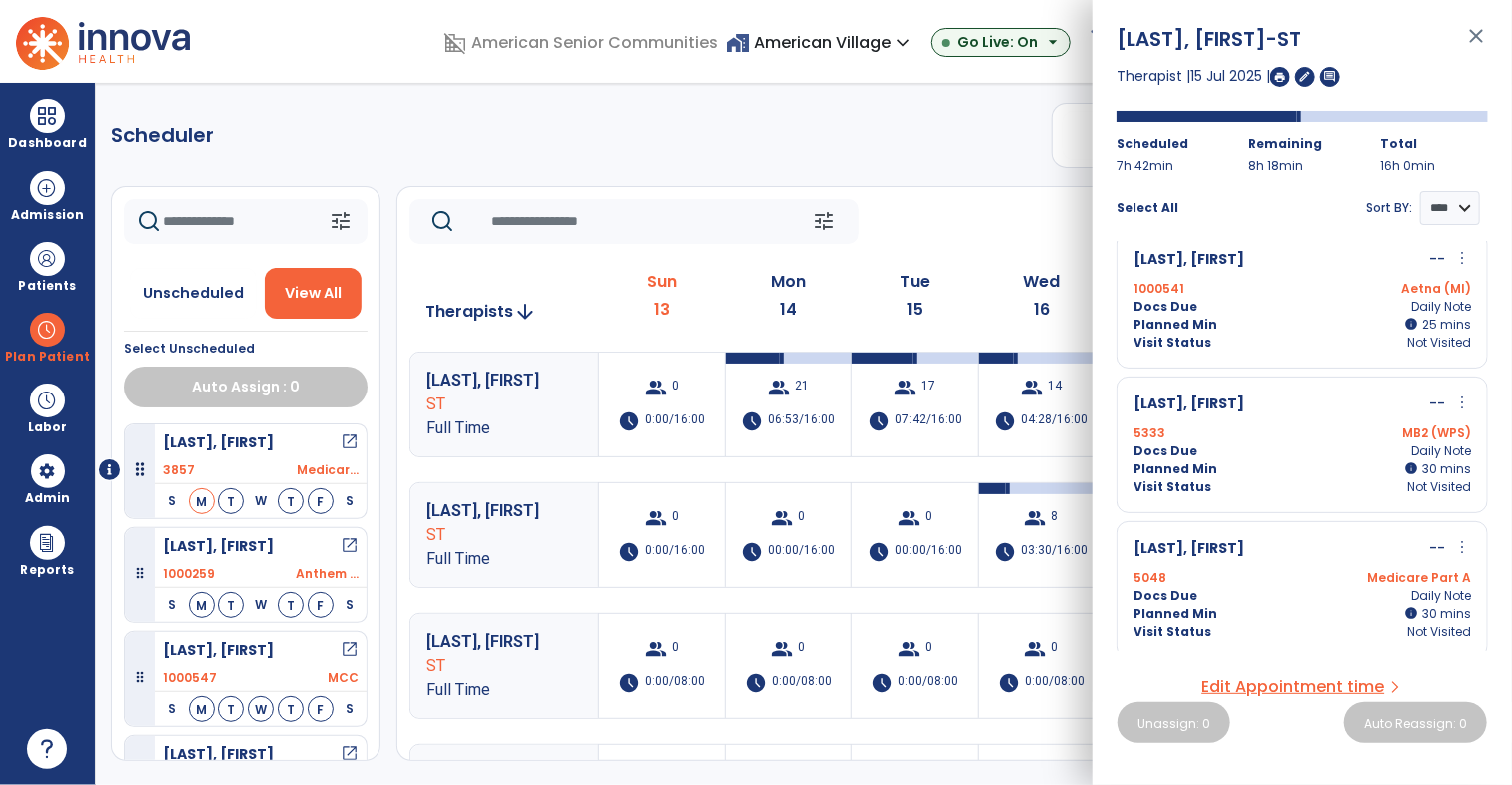 click on "more_vert" at bounding box center [1462, 402] 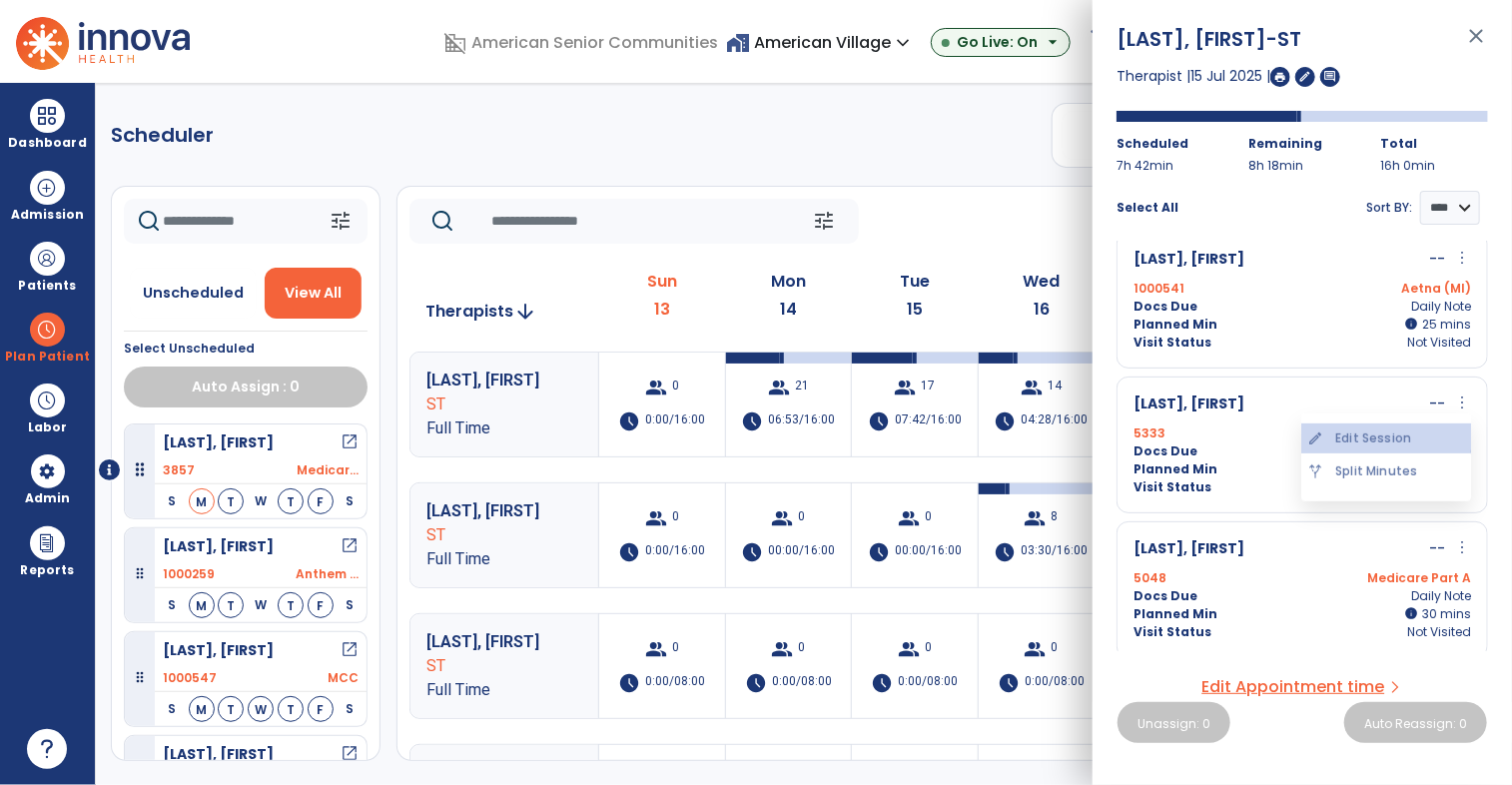 click on "edit   Edit Session" at bounding box center [1386, 438] 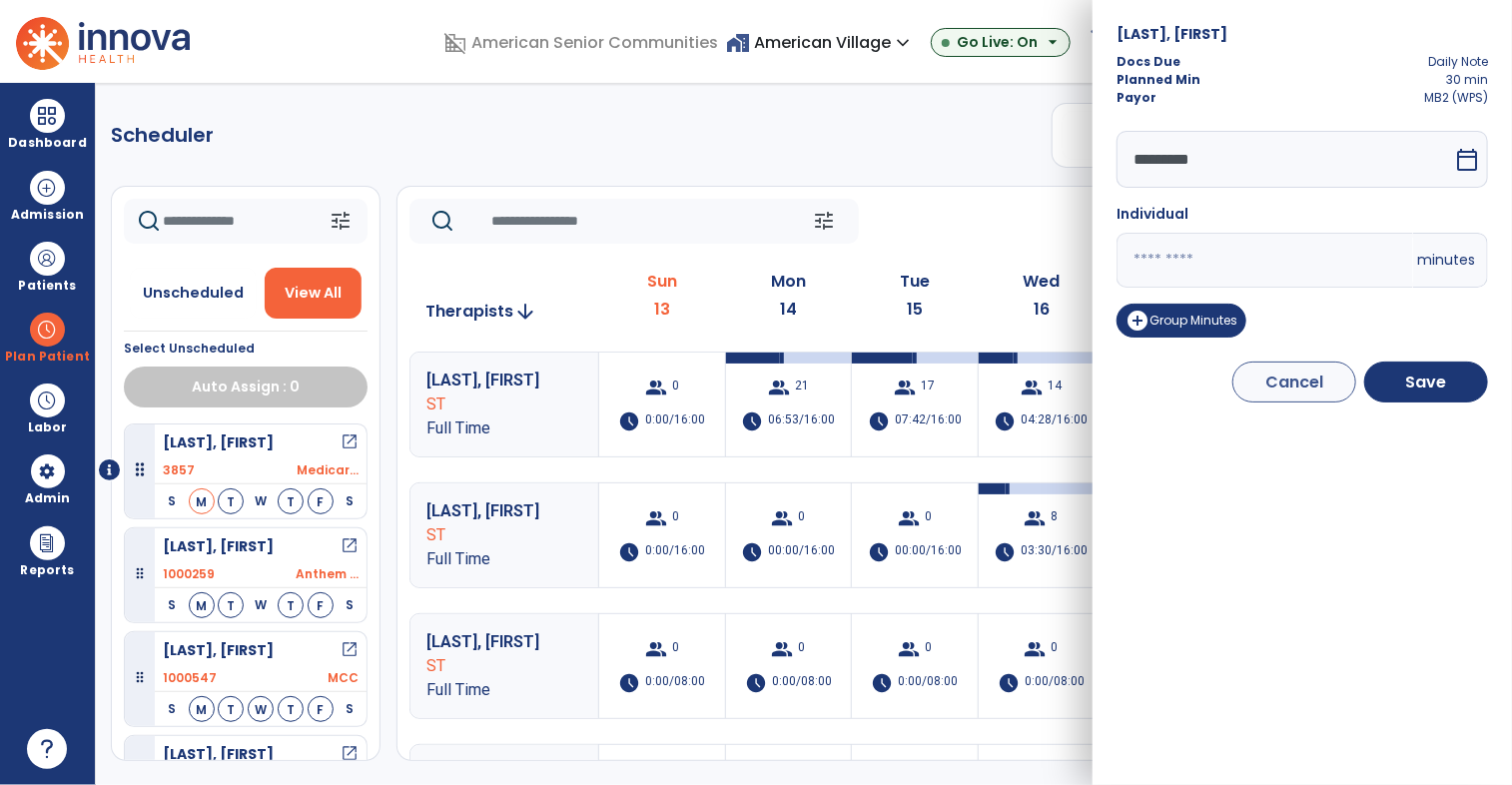 drag, startPoint x: 1186, startPoint y: 265, endPoint x: 1071, endPoint y: 265, distance: 115 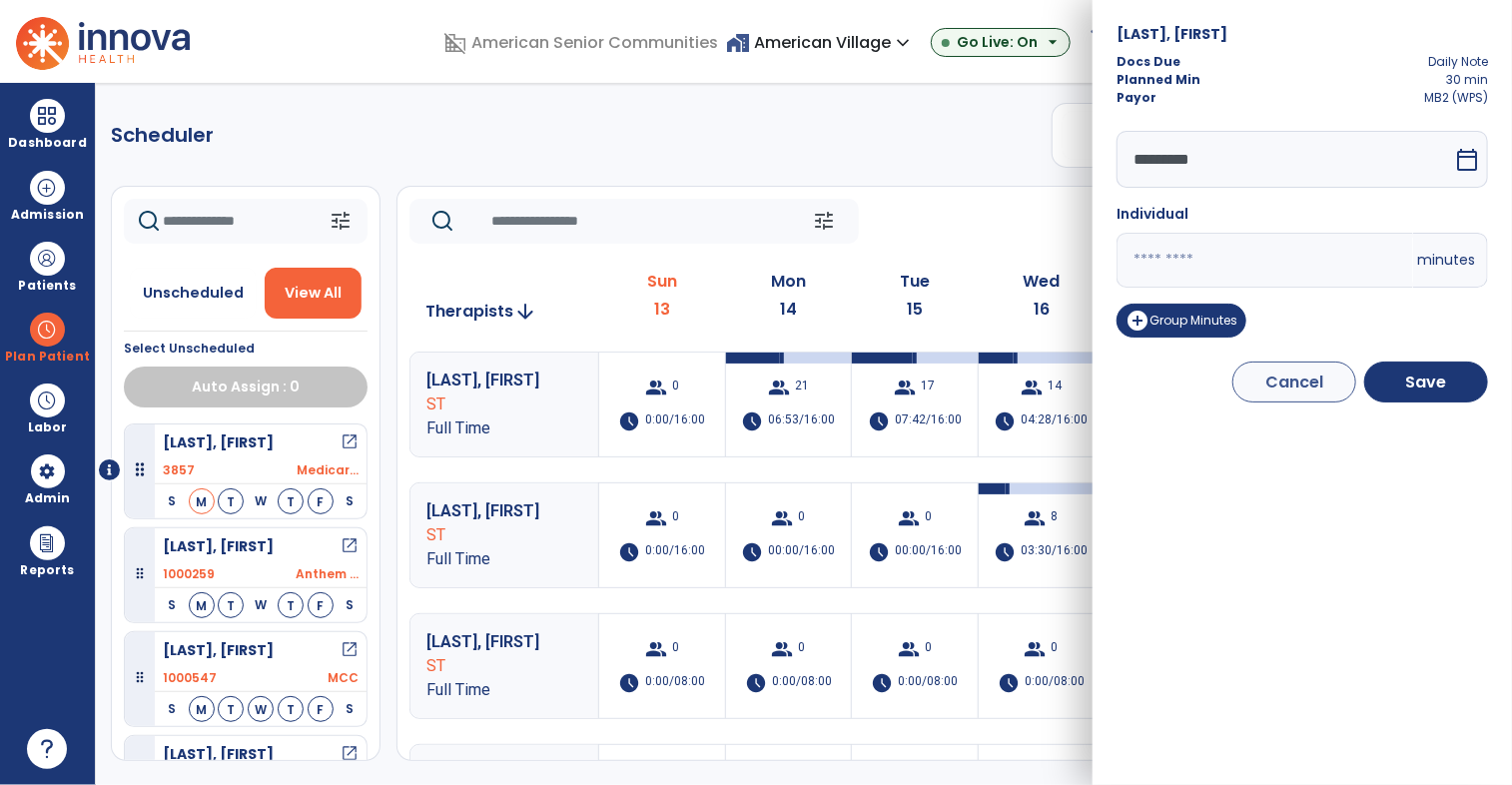 click on "domain_disabled [ORGANIZATION] home_work [ORGANIZATION] expand_more [ORGANIZATION] ASC-Sandbox [ORGANIZATION] Show All Go Live: On arrow_drop_down schedule My Time: Sunday, Jul 13 Open your timecard arrow_right 99+ Notifications Mark as read Census Alert - A22 Today at 3:52 AM | [ORGANIZATION] Census Alert - A21 Today at 1:22 AM | [ORGANIZATION] Census Alert - A22 Today at 1:17 AM | [ORGANIZATION] Census Alert - A21 Yesterday at 11:17 PM | [ORGANIZATION] Census Alert - A02 Yesterday at 10:22 PM | [ORGANIZATION] See all Notifications JW [LAST], [FIRST] expand_more home Home person Profile manage_accounts Admin help Help logout Log out Dashboard dashboard Therapist Dashboard view_quilt Operations Dashboard Admission Patients format_list_bulleted Patient List space_dashboard Patient Board insert_chart PDPM Board Plan Patient Planner" at bounding box center [756, 392] 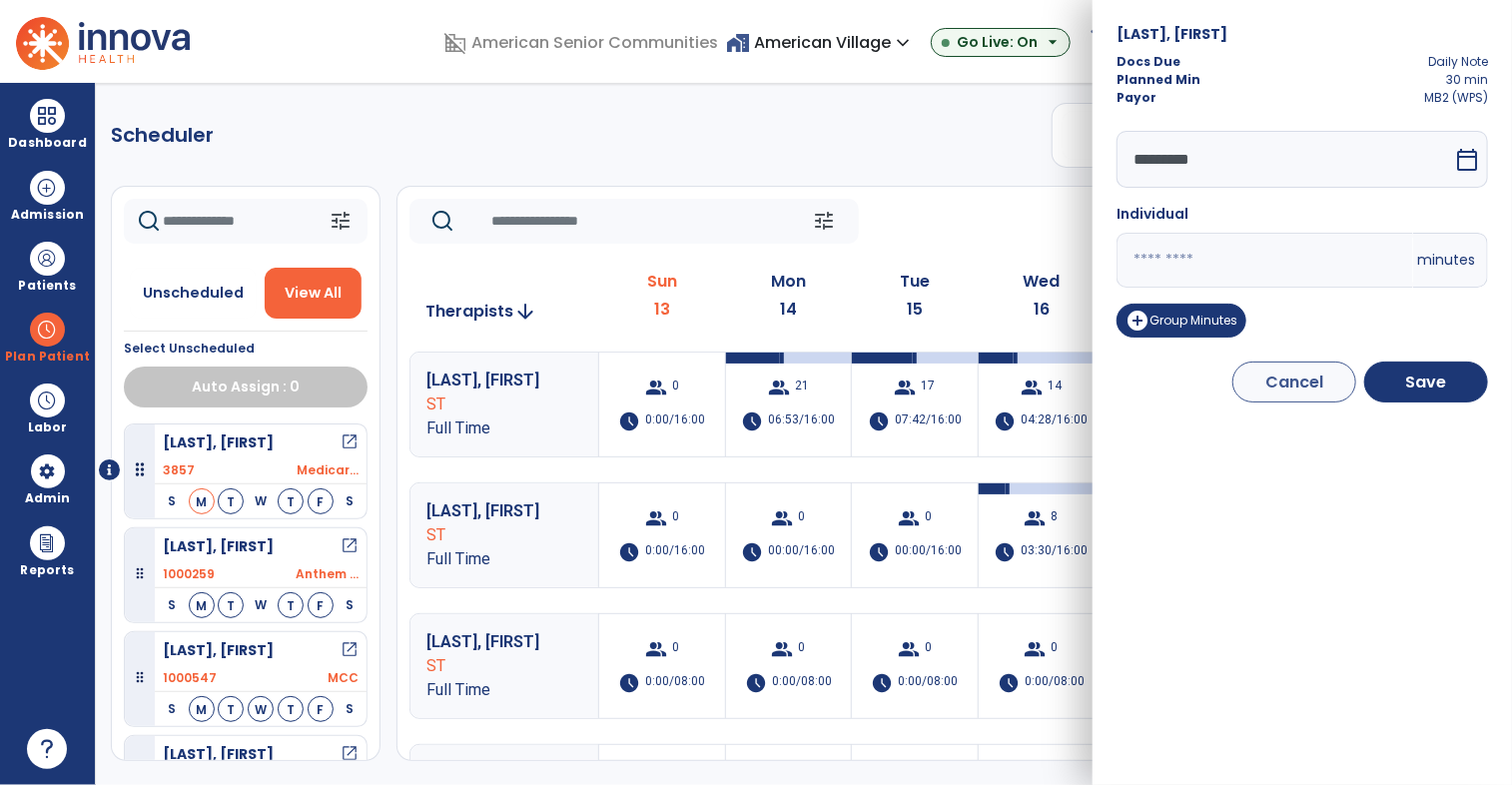 type on "**" 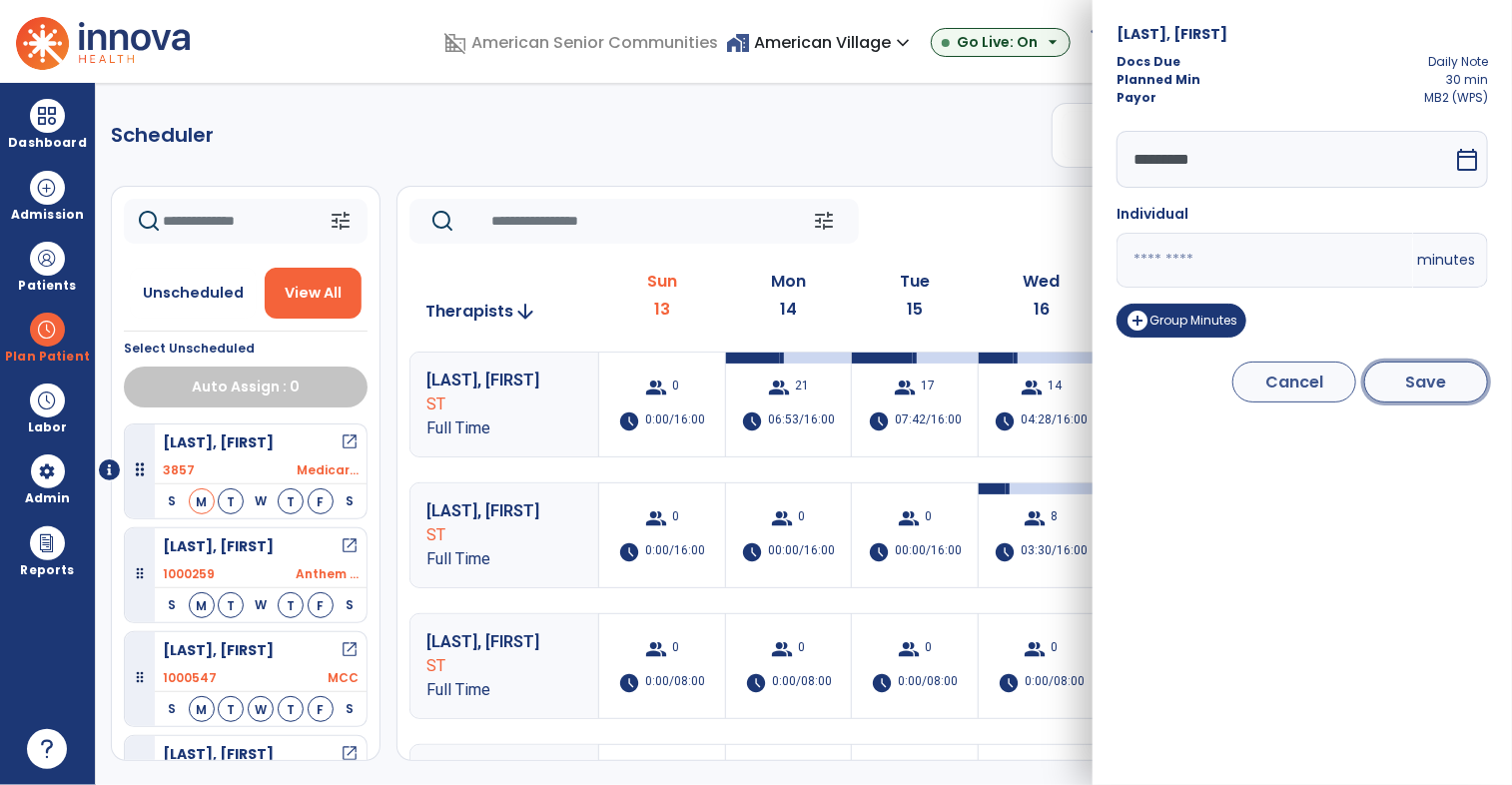 click on "Save" at bounding box center [1426, 382] 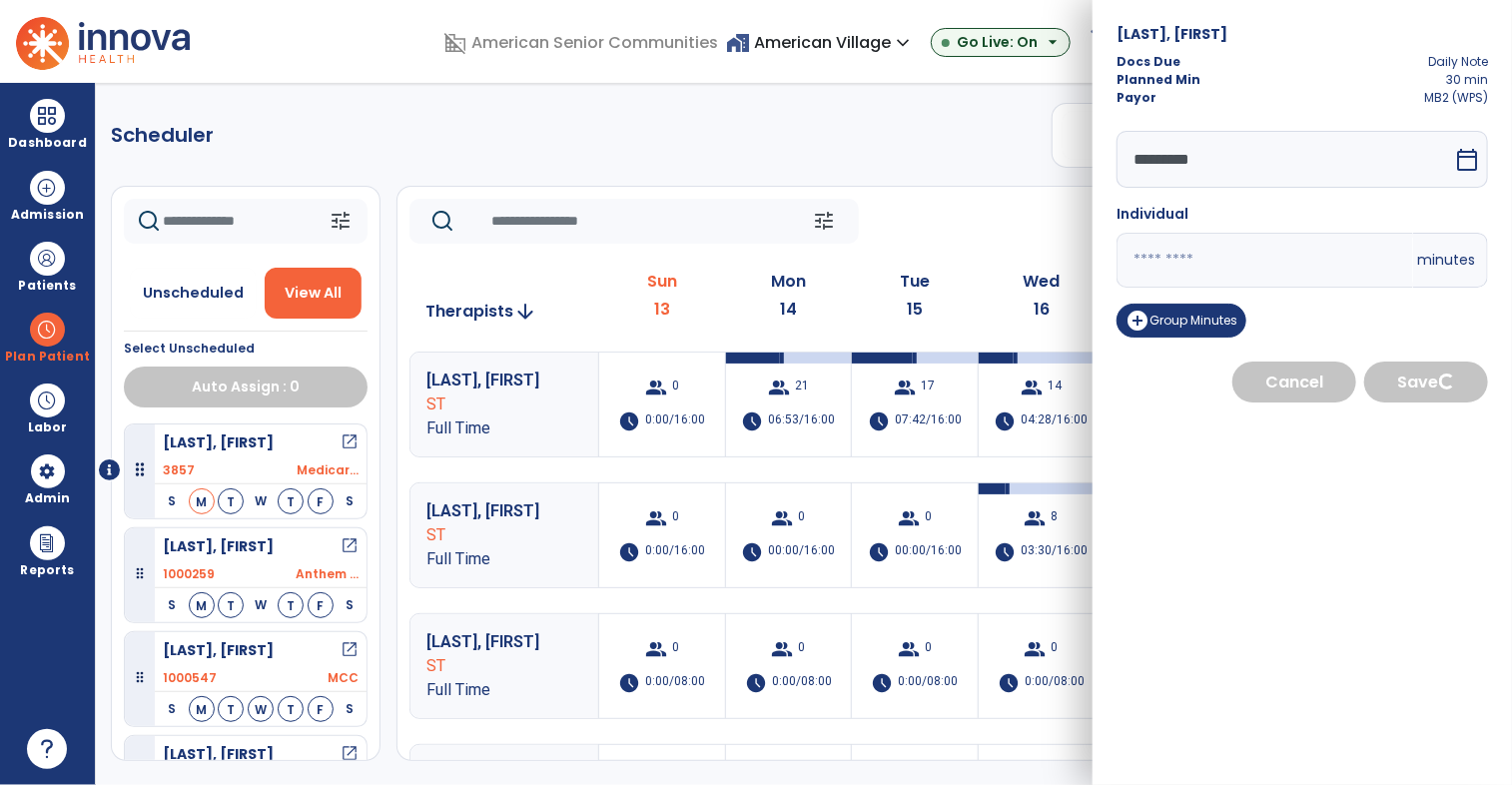 select on "****" 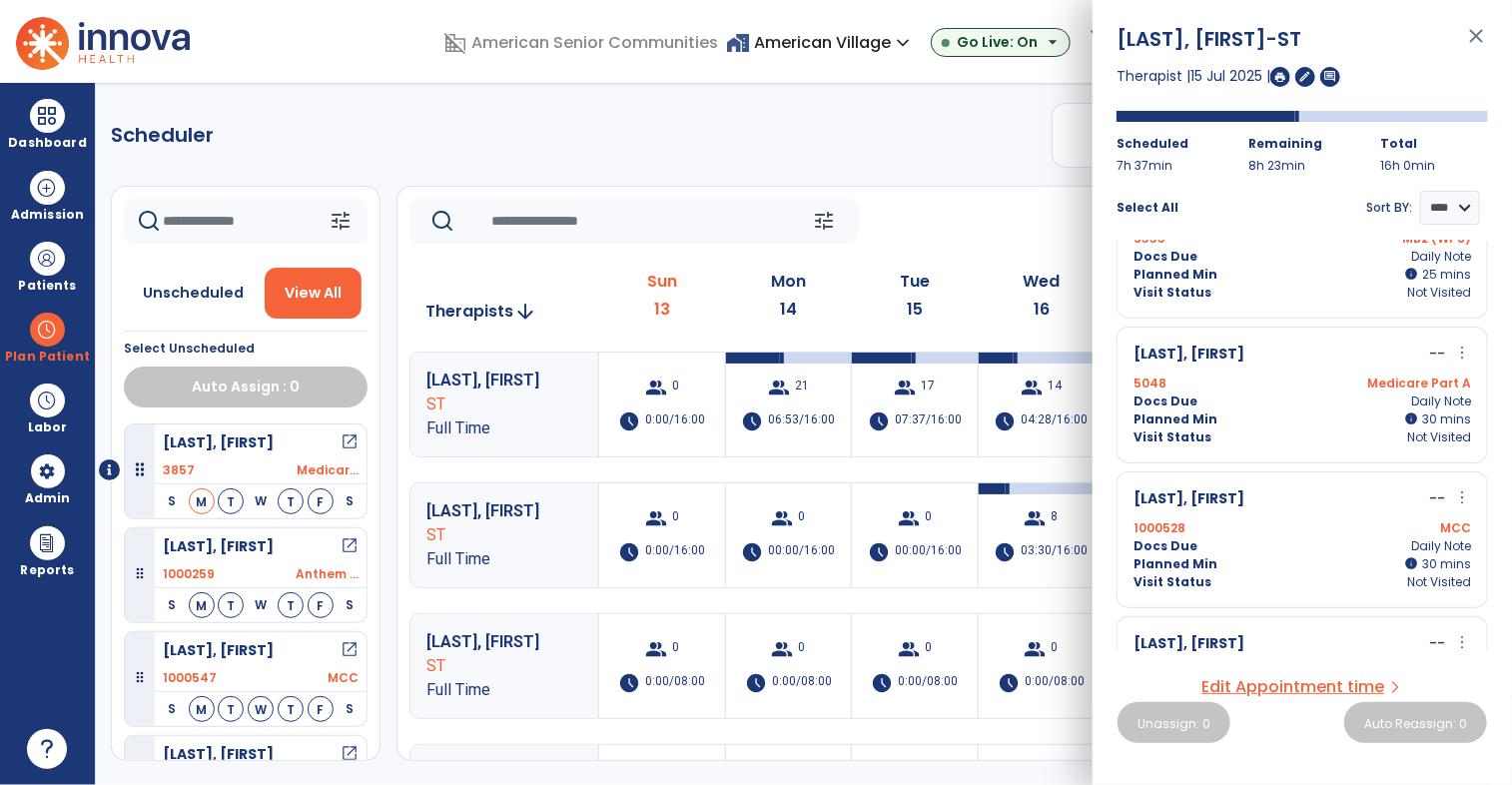 scroll, scrollTop: 647, scrollLeft: 0, axis: vertical 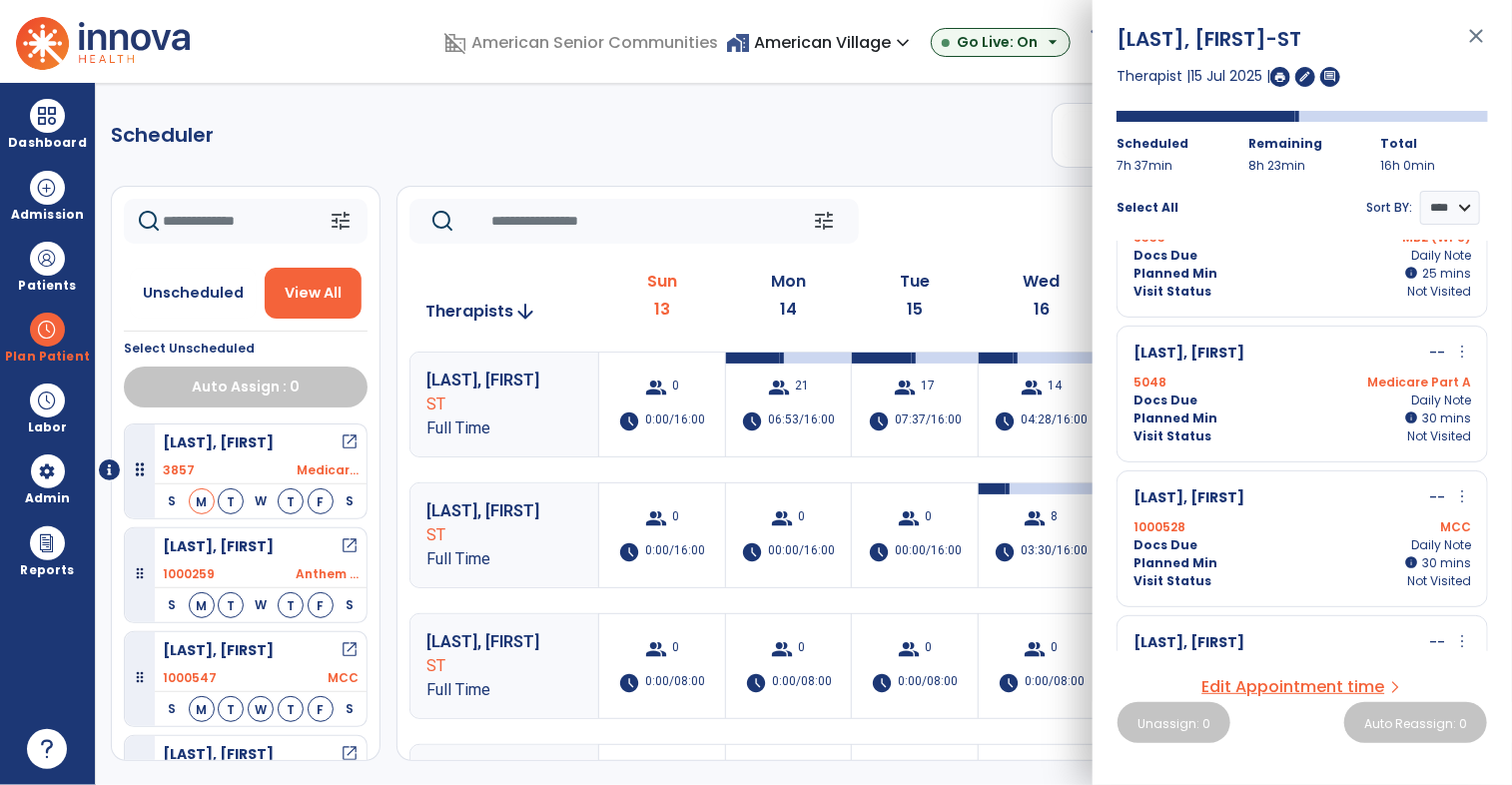 click on "more_vert" at bounding box center (1462, 352) 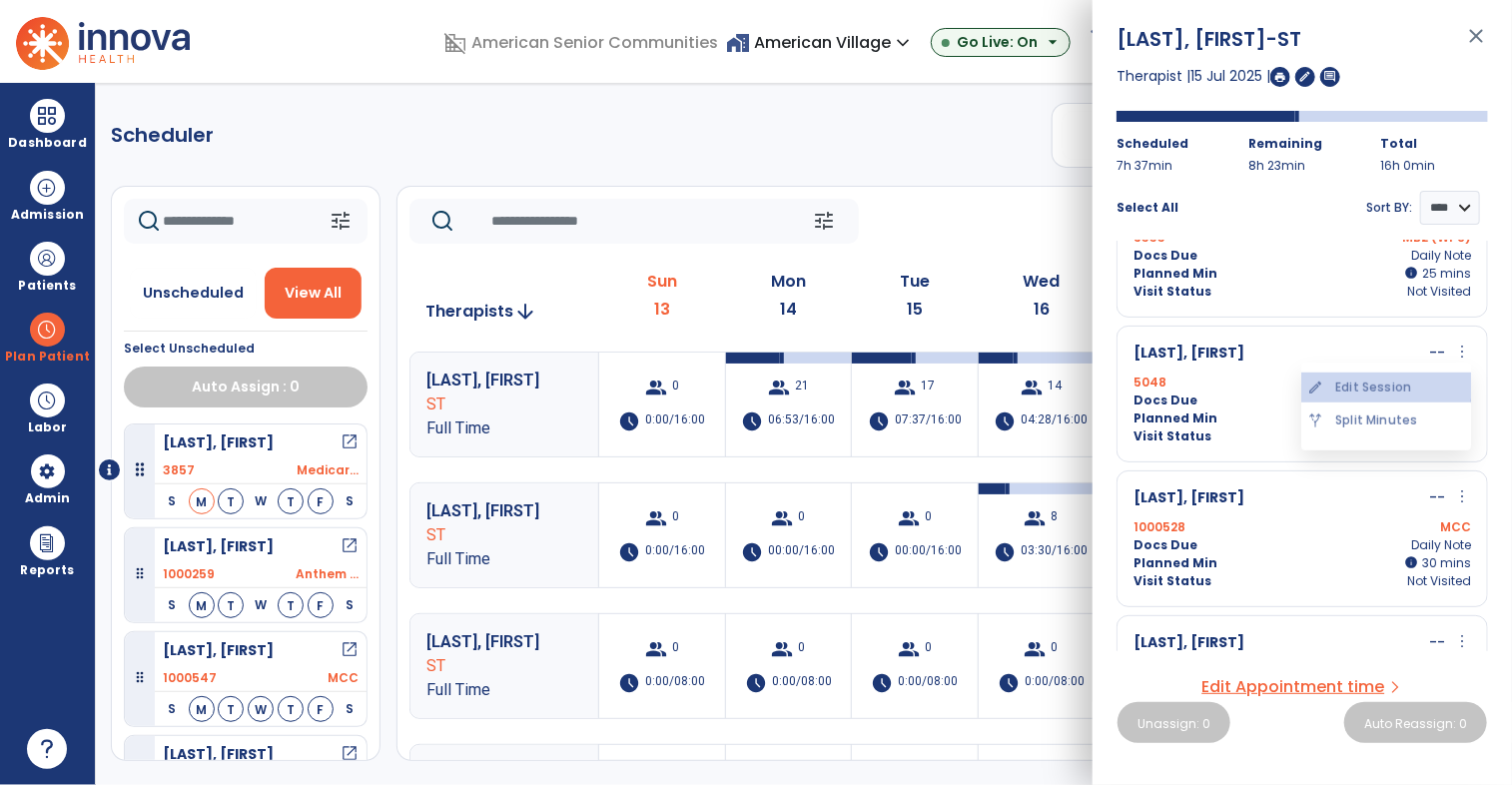 click on "edit   Edit Session" at bounding box center (1386, 388) 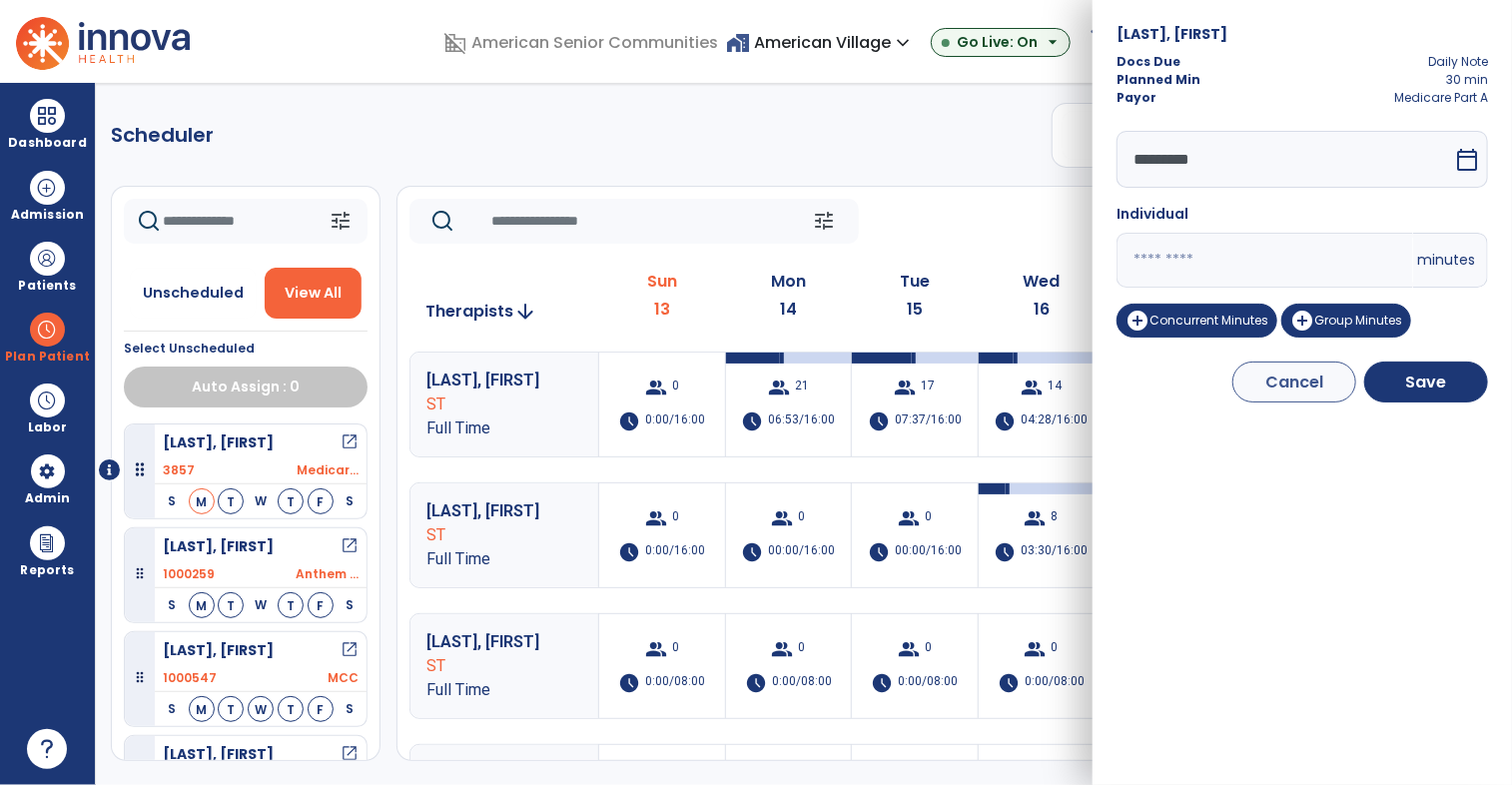drag, startPoint x: 1150, startPoint y: 256, endPoint x: 1074, endPoint y: 272, distance: 77.66595 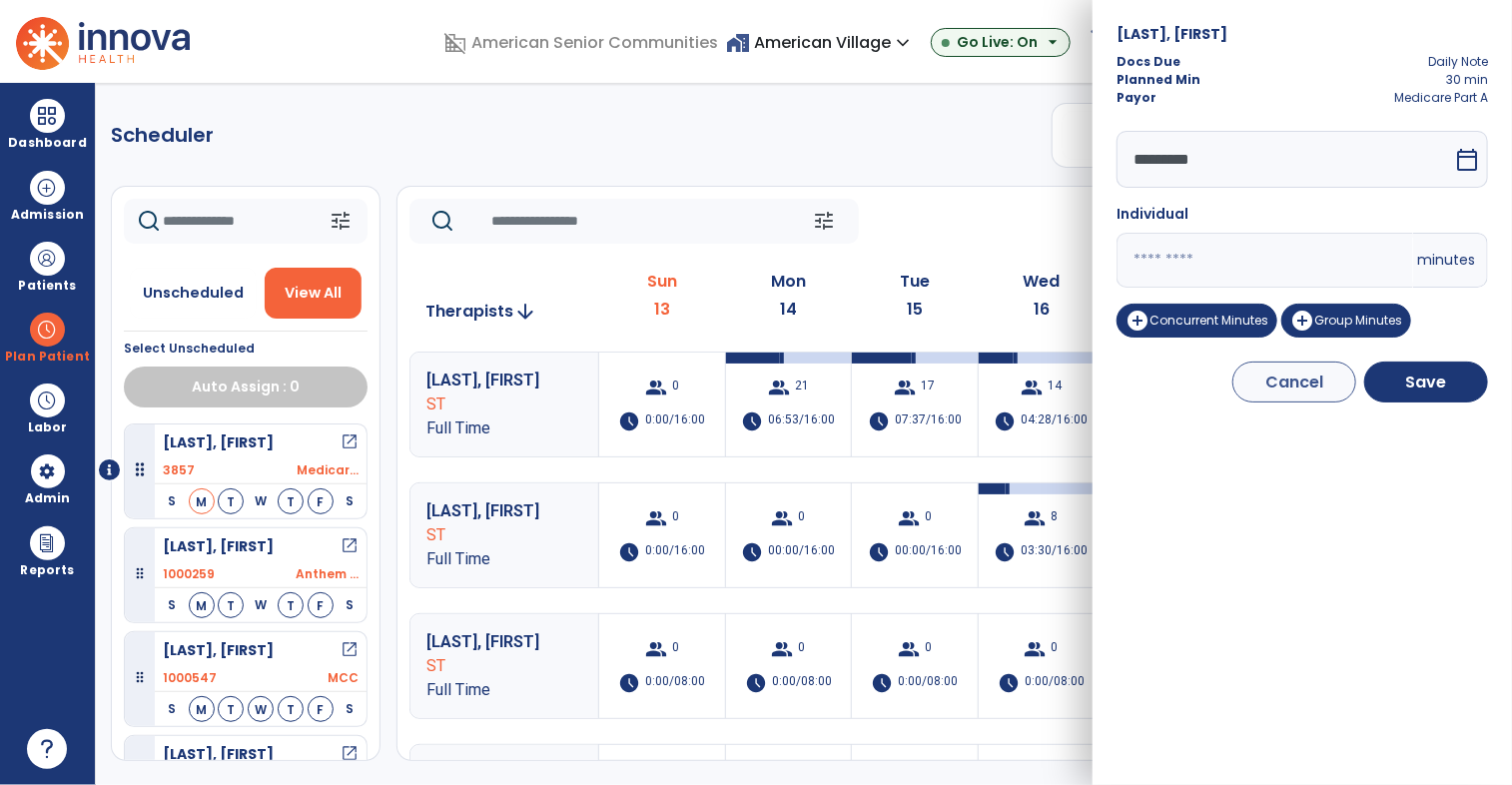 click on "domain_disabled [ORGANIZATION] home_work [ORGANIZATION] expand_more [ORGANIZATION] ASC-Sandbox [ORGANIZATION] Show All Go Live: On arrow_drop_down schedule My Time: Sunday, Jul 13 Open your timecard arrow_right 99+ Notifications Mark as read Census Alert - A22 Today at 3:52 AM | [ORGANIZATION] Census Alert - A21 Today at 1:22 AM | [ORGANIZATION] Census Alert - A22 Today at 1:17 AM | [ORGANIZATION] Census Alert - A21 Yesterday at 11:17 PM | [ORGANIZATION] Census Alert - A02 Yesterday at 10:22 PM | [ORGANIZATION] See all Notifications JW [LAST], [FIRST] expand_more home Home person Profile manage_accounts Admin help Help logout Log out Dashboard dashboard Therapist Dashboard view_quilt Operations Dashboard Admission Patients format_list_bulleted Patient List space_dashboard Patient Board insert_chart PDPM Board Plan Patient Planner" at bounding box center (756, 392) 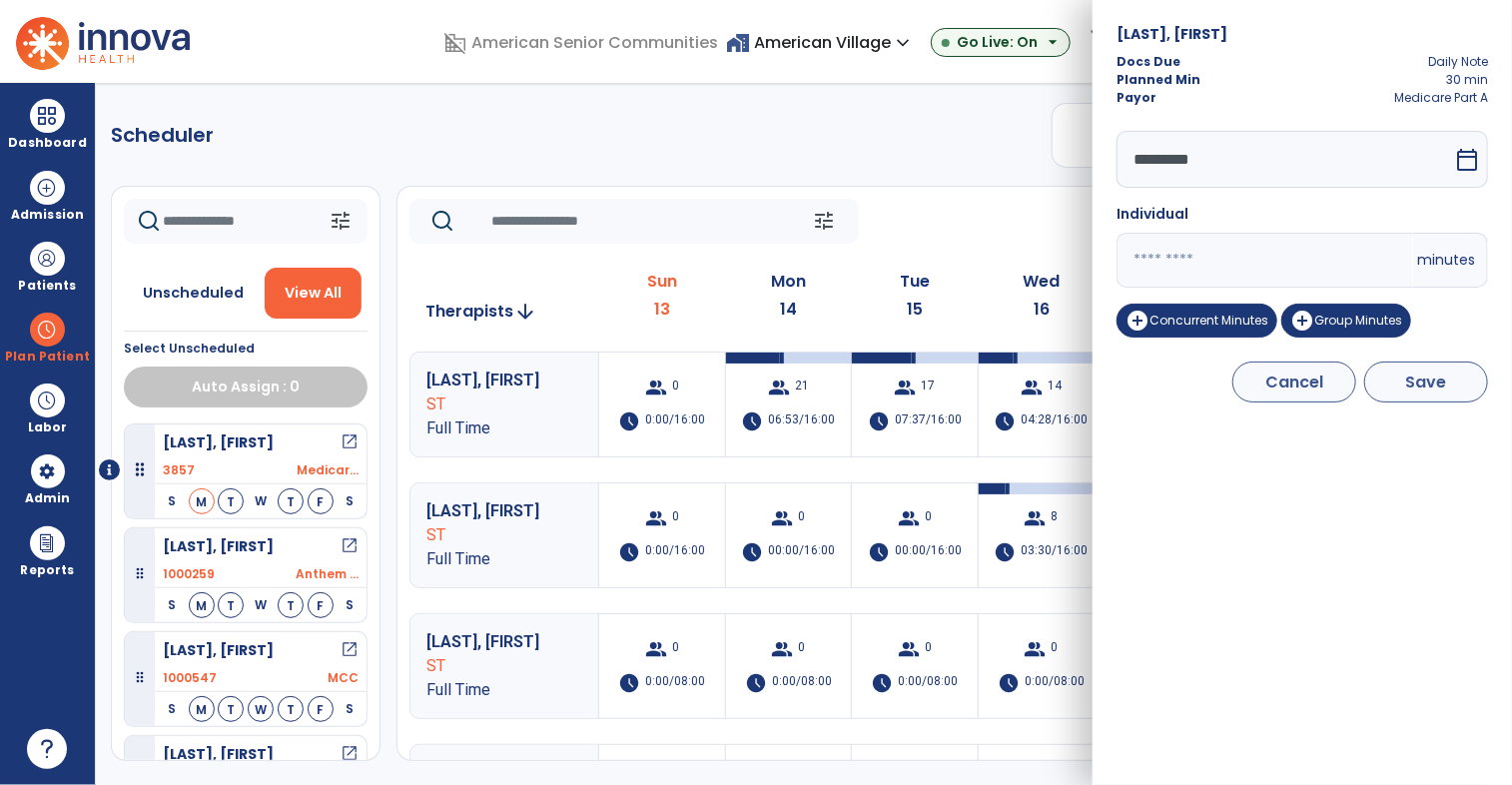 type on "**" 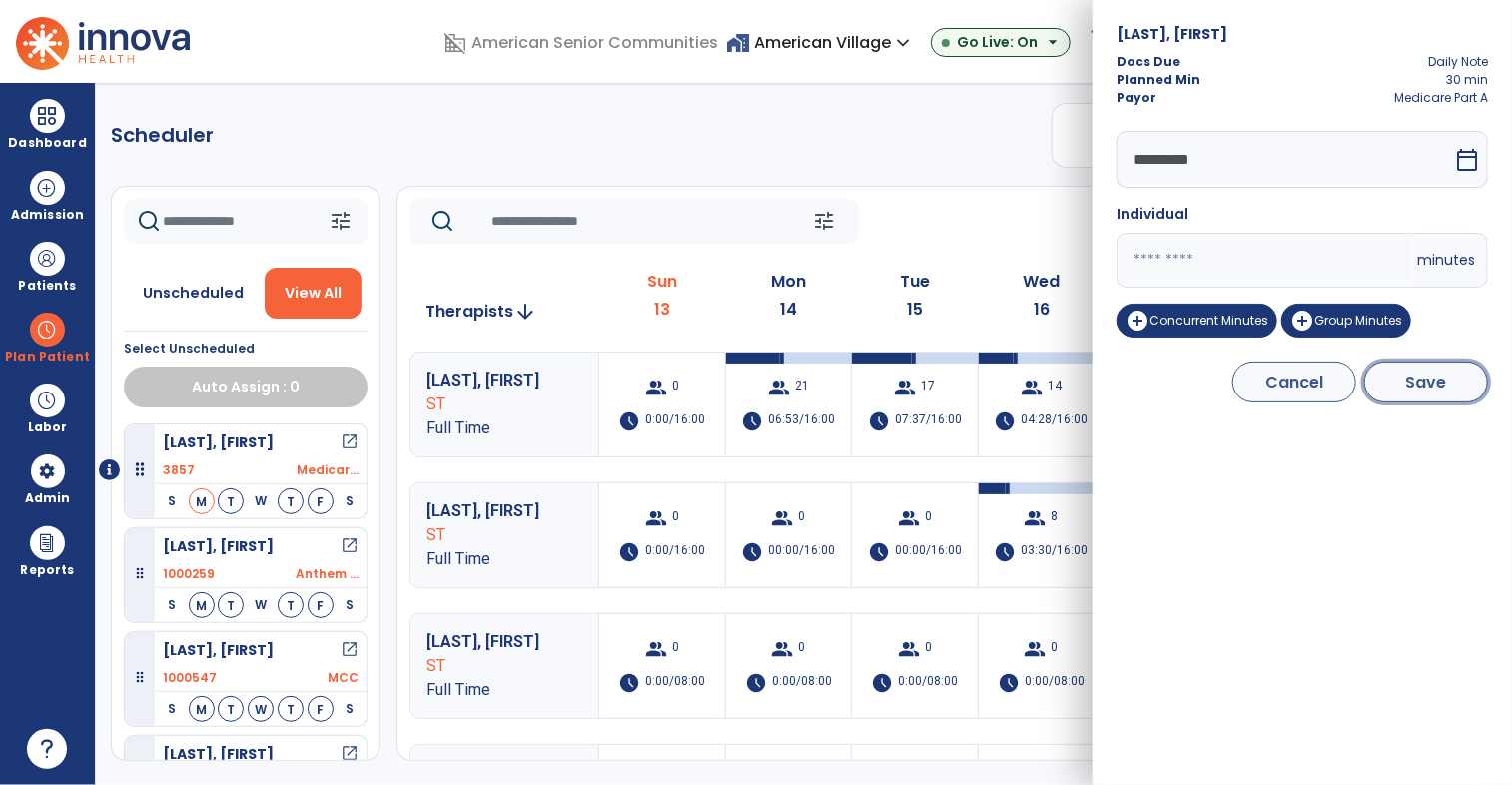 click on "Save" at bounding box center (1426, 382) 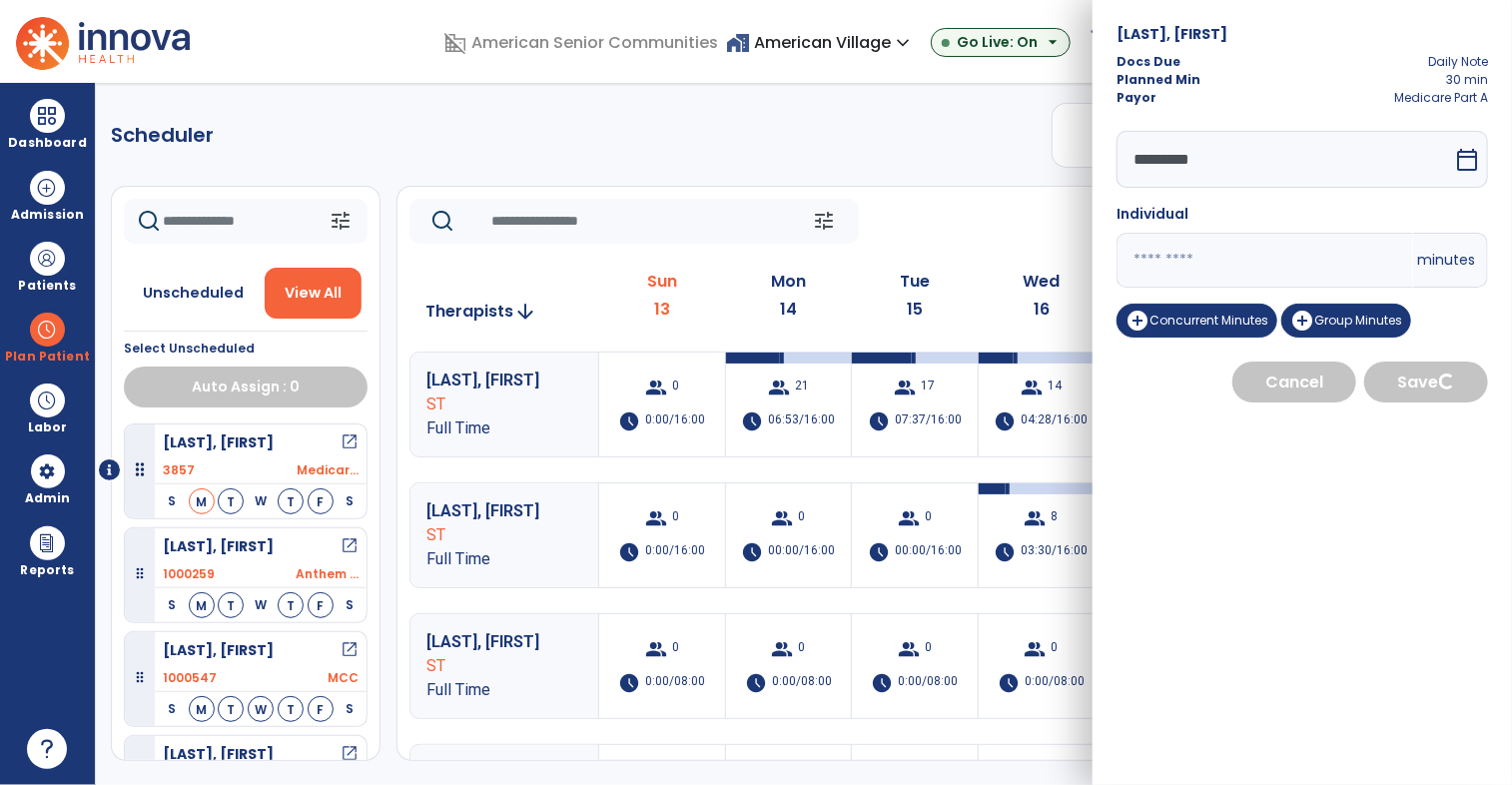 select on "****" 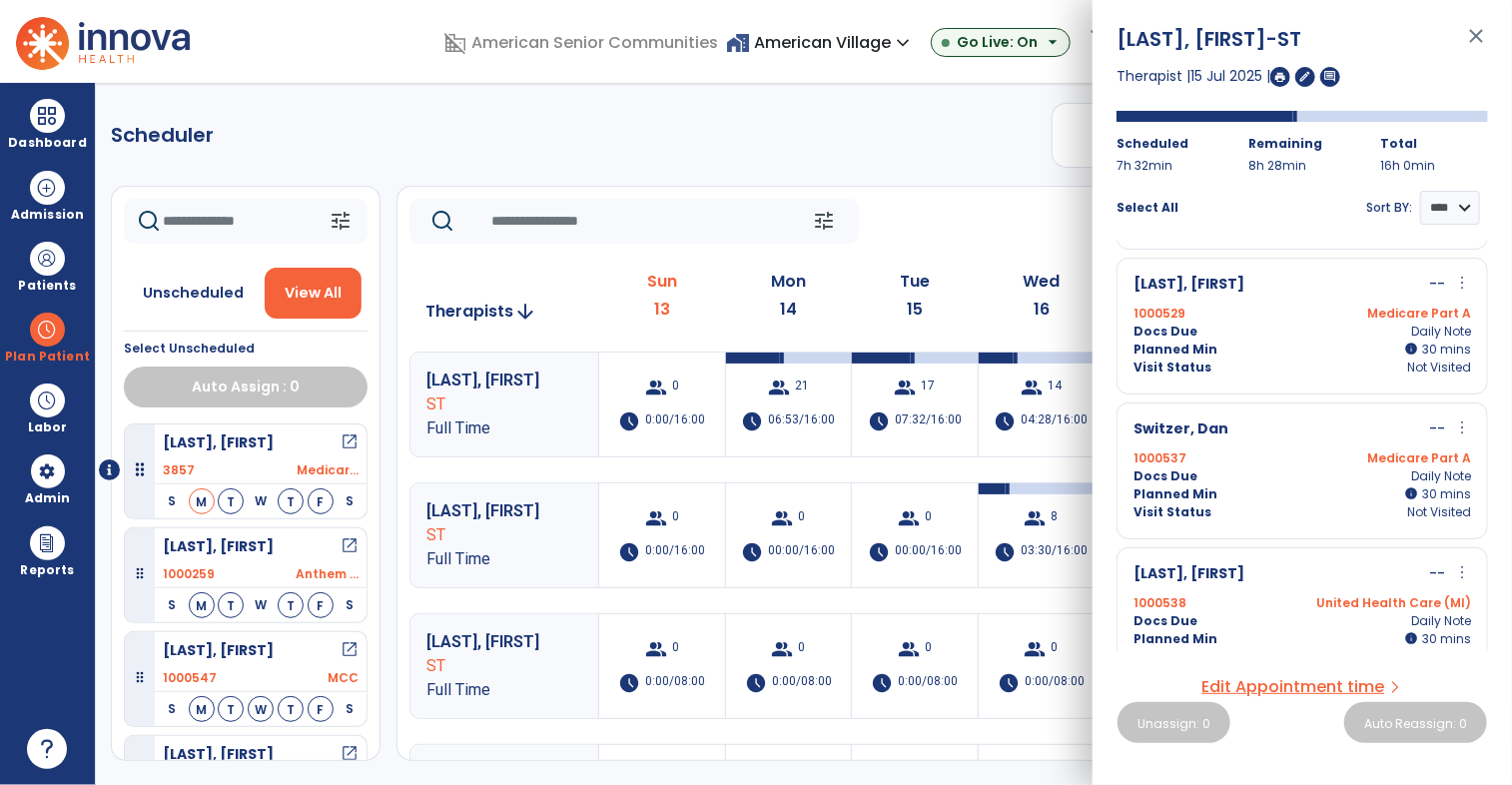 scroll, scrollTop: 2040, scrollLeft: 0, axis: vertical 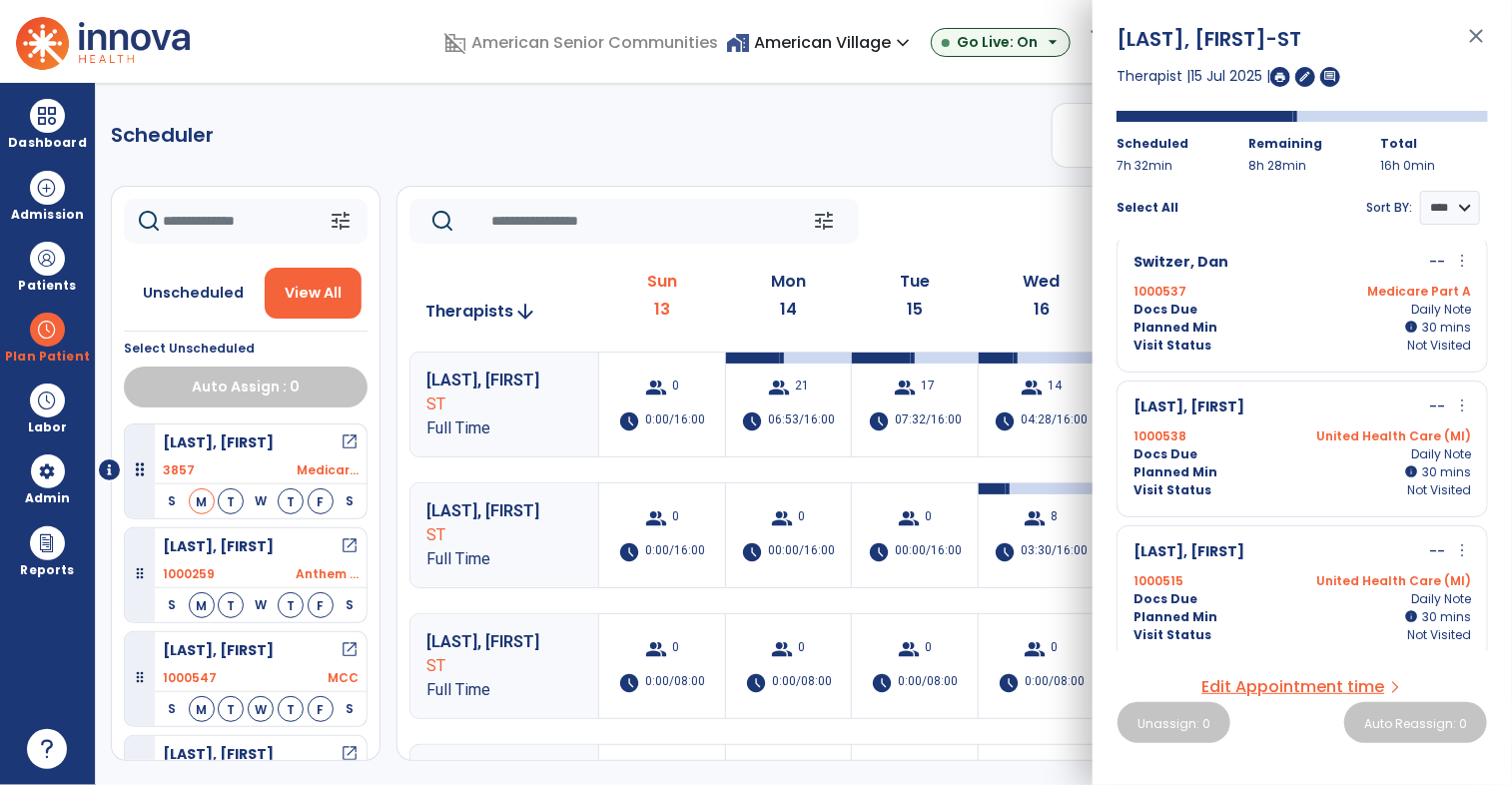 click on "more_vert" at bounding box center (1462, 551) 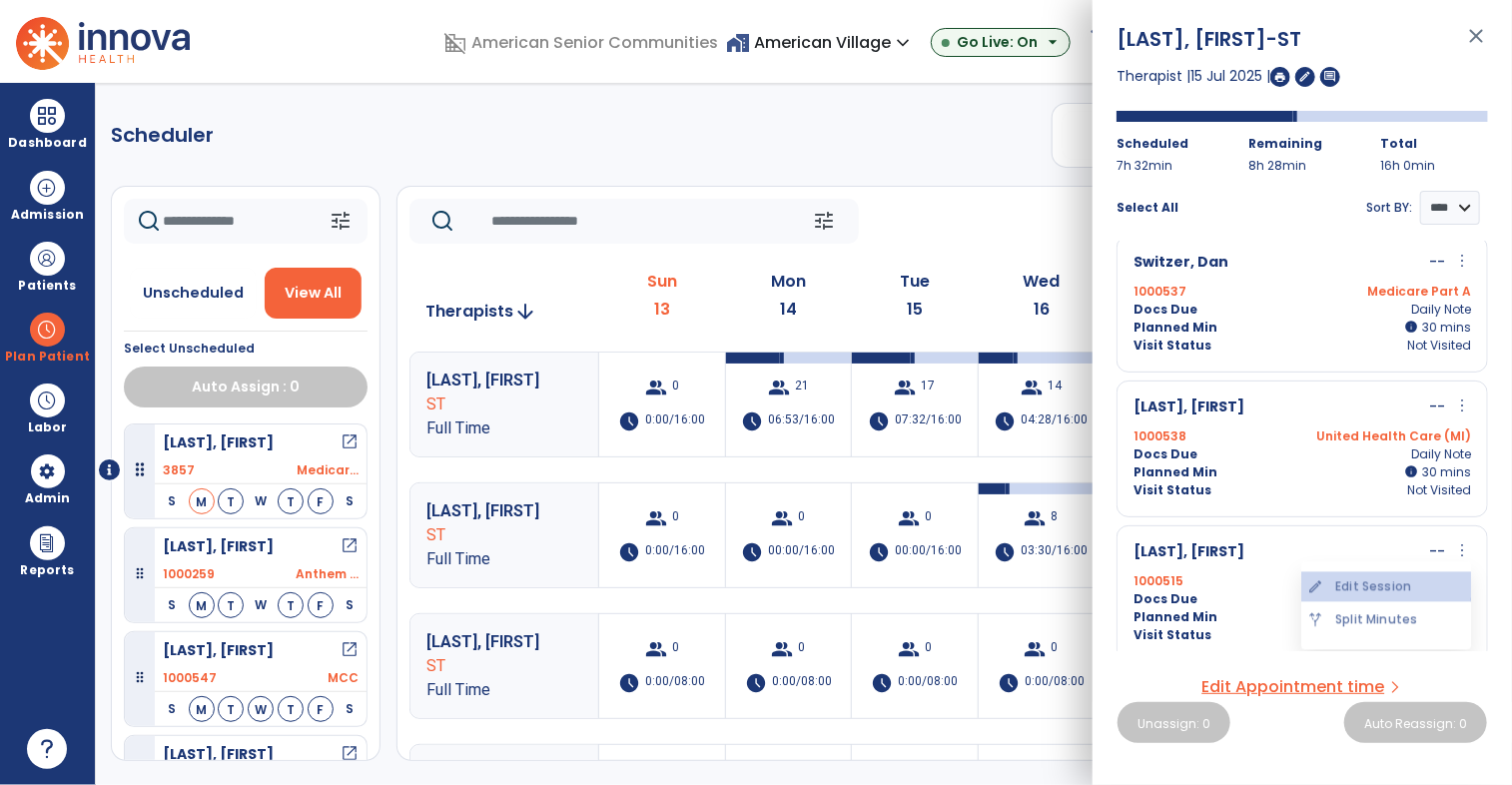 click on "edit   Edit Session" at bounding box center [1386, 587] 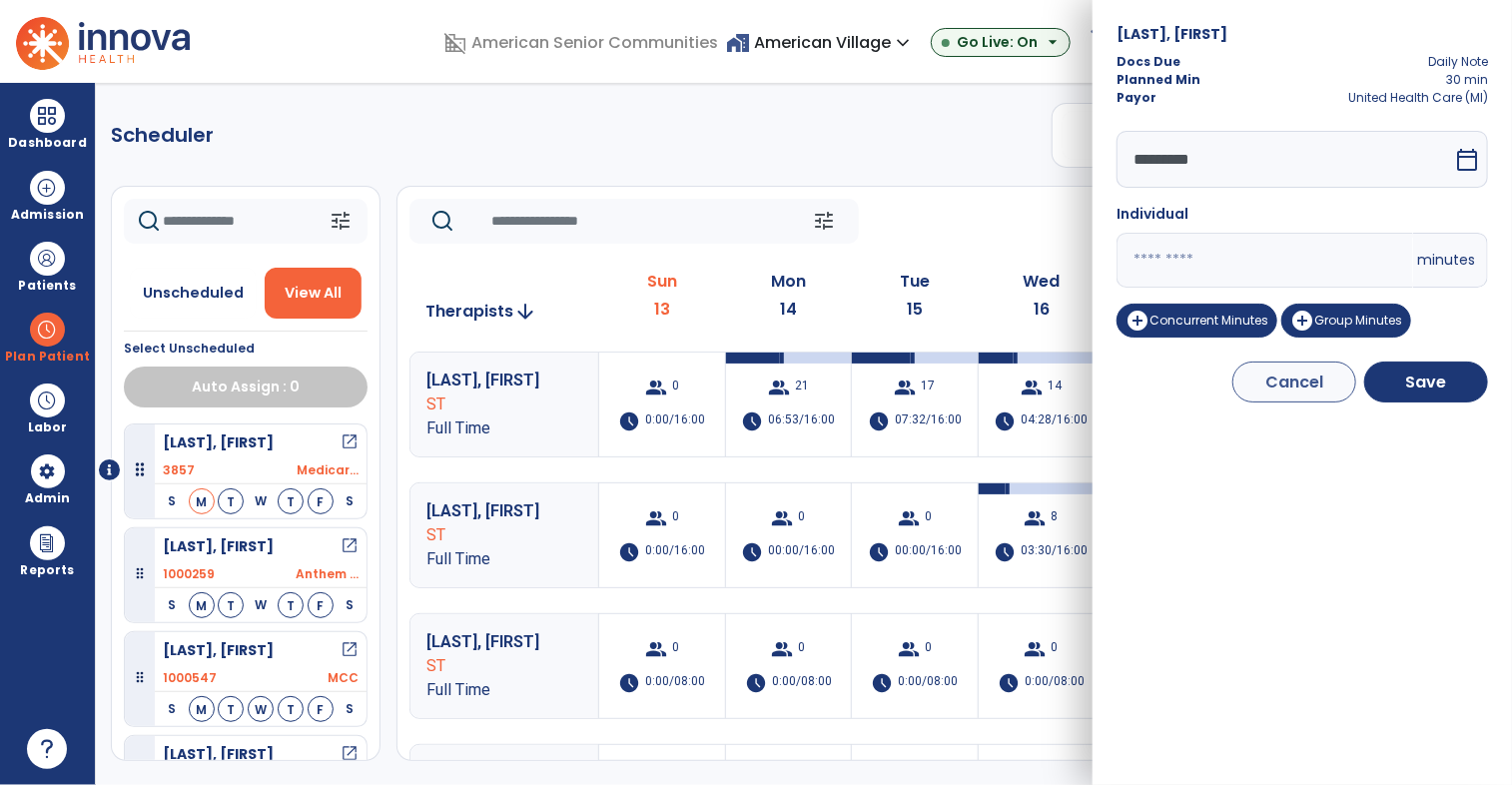 drag, startPoint x: 1214, startPoint y: 261, endPoint x: 1099, endPoint y: 265, distance: 115.06954 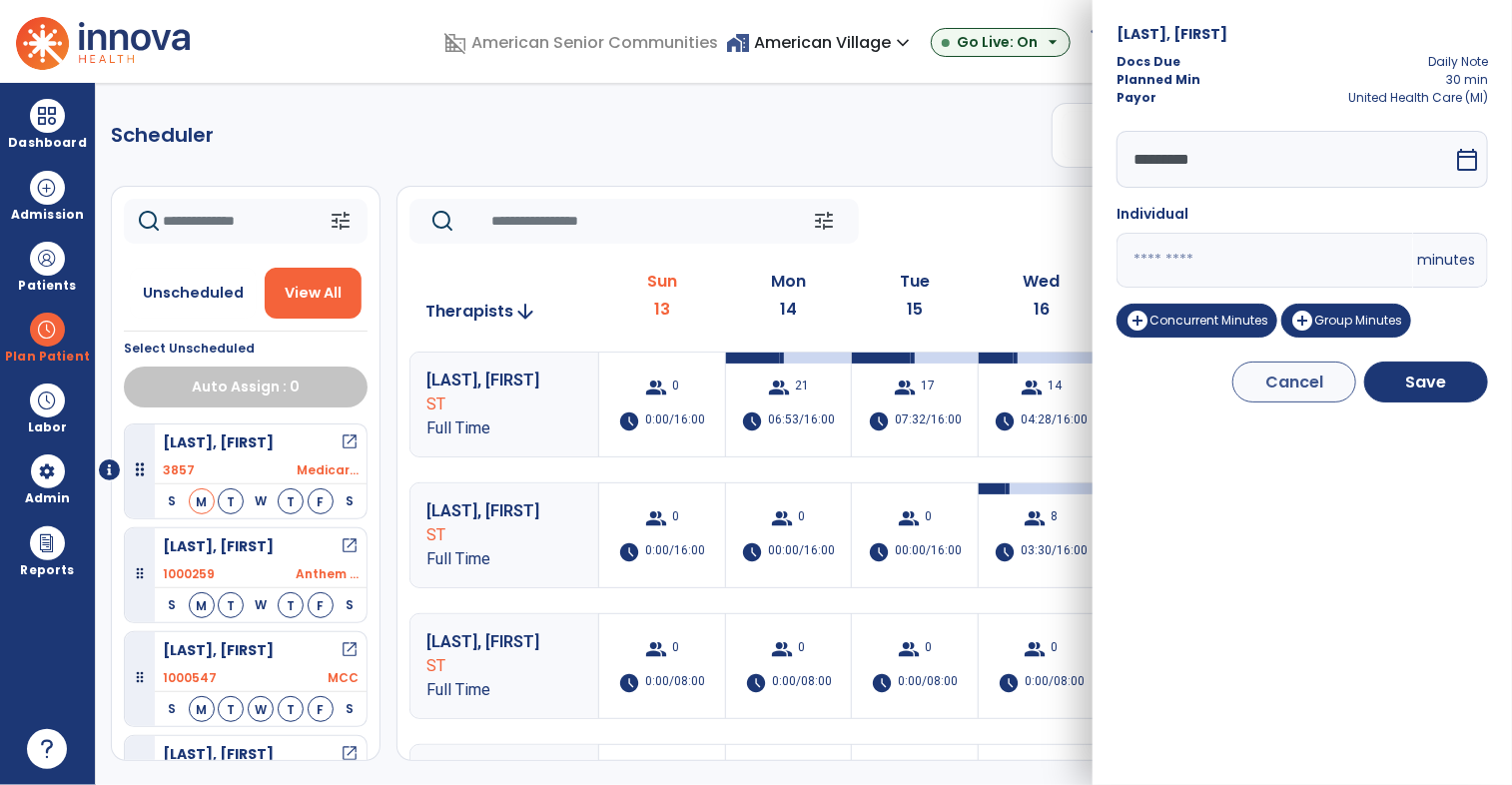 click on "[LAST], [FIRST] Docs Due Daily Note Planned Min 30 min Payor United Health Care (MI) ********* calendar_today Individual ** minutes add_circle Concurrent Minutes add_circle Group Minutes Cancel Save" at bounding box center [1302, 392] 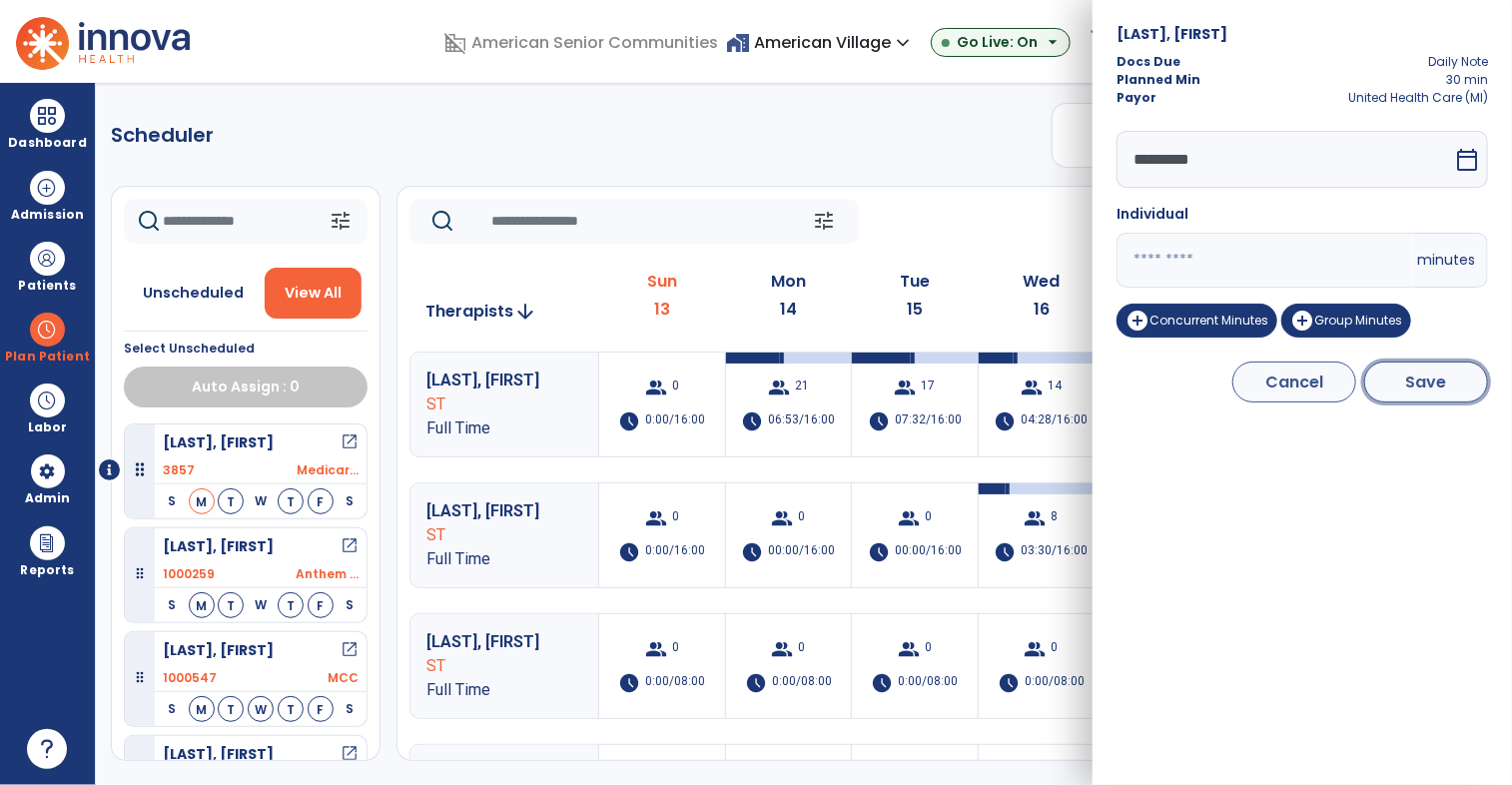 click on "Save" at bounding box center [1426, 382] 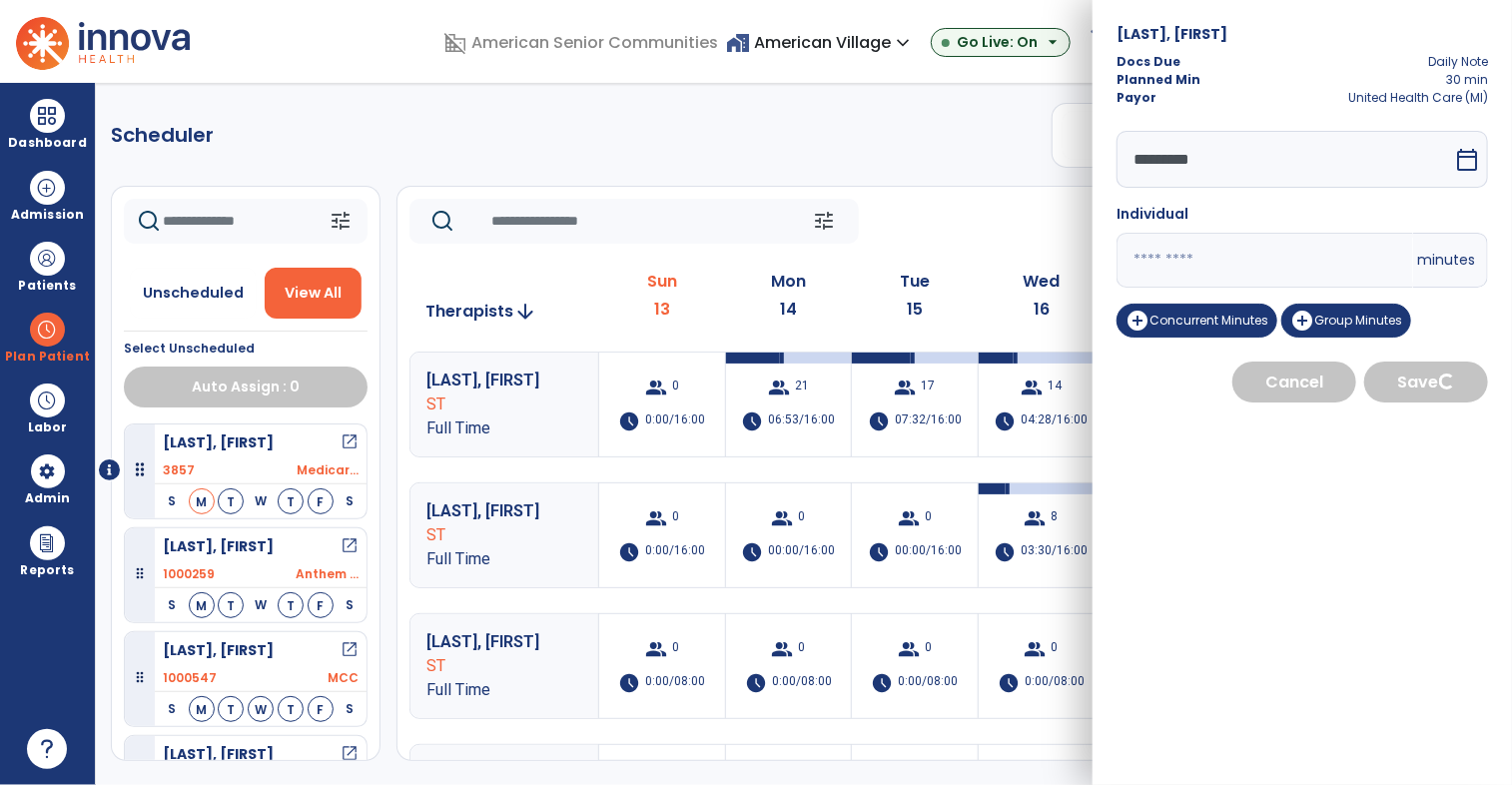 select on "****" 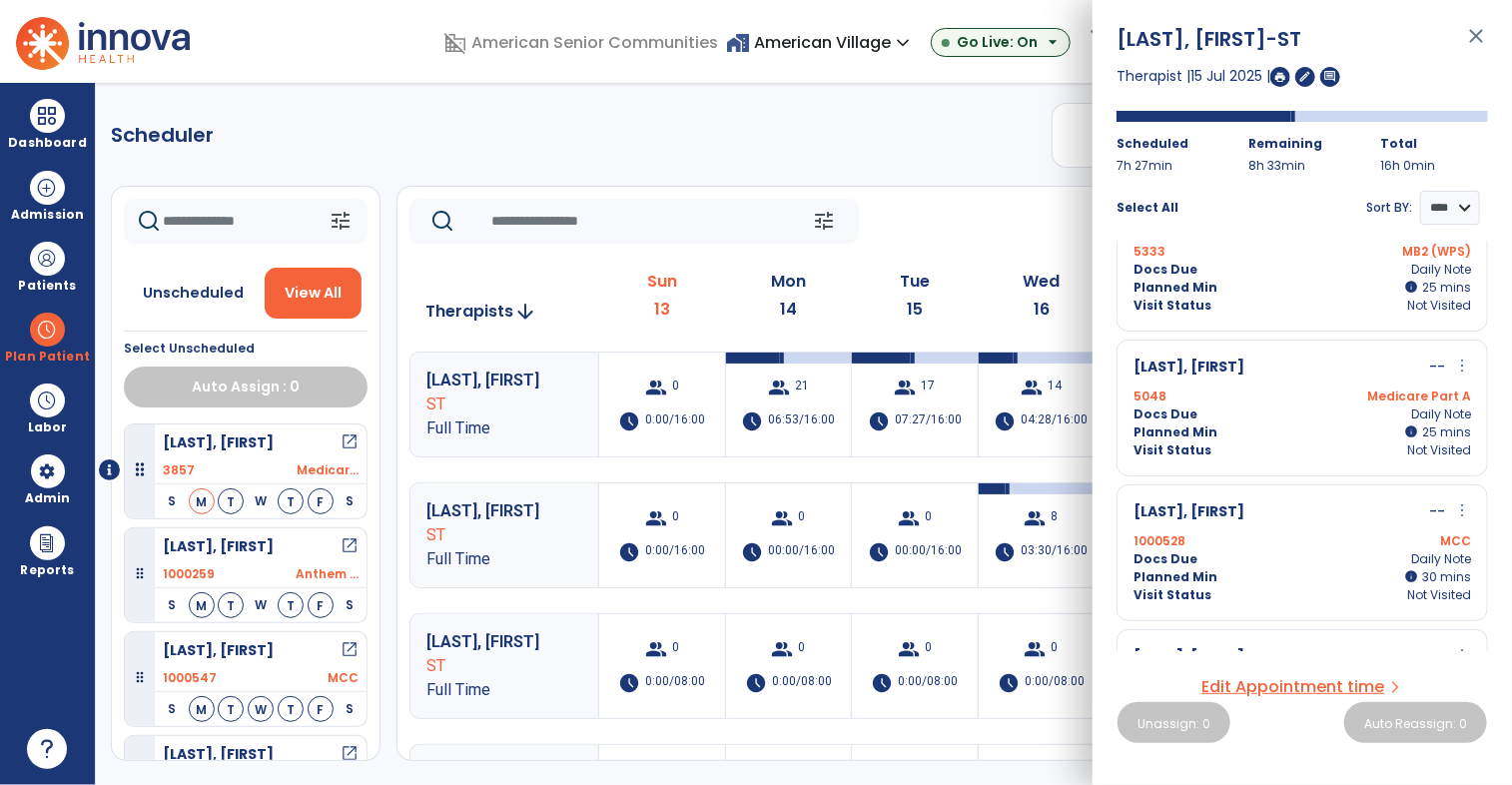 scroll, scrollTop: 639, scrollLeft: 0, axis: vertical 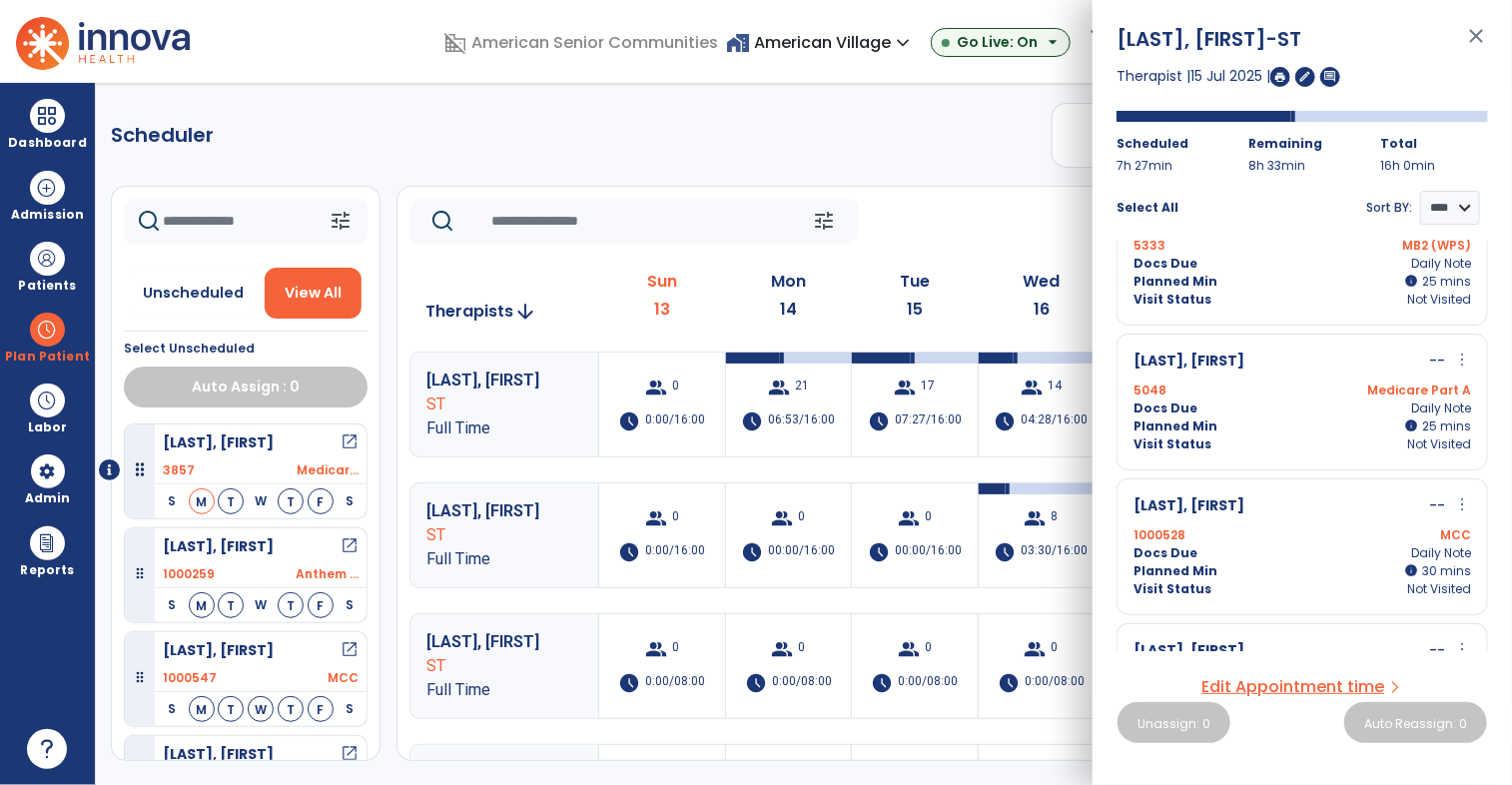 click on "more_vert" at bounding box center (1462, 504) 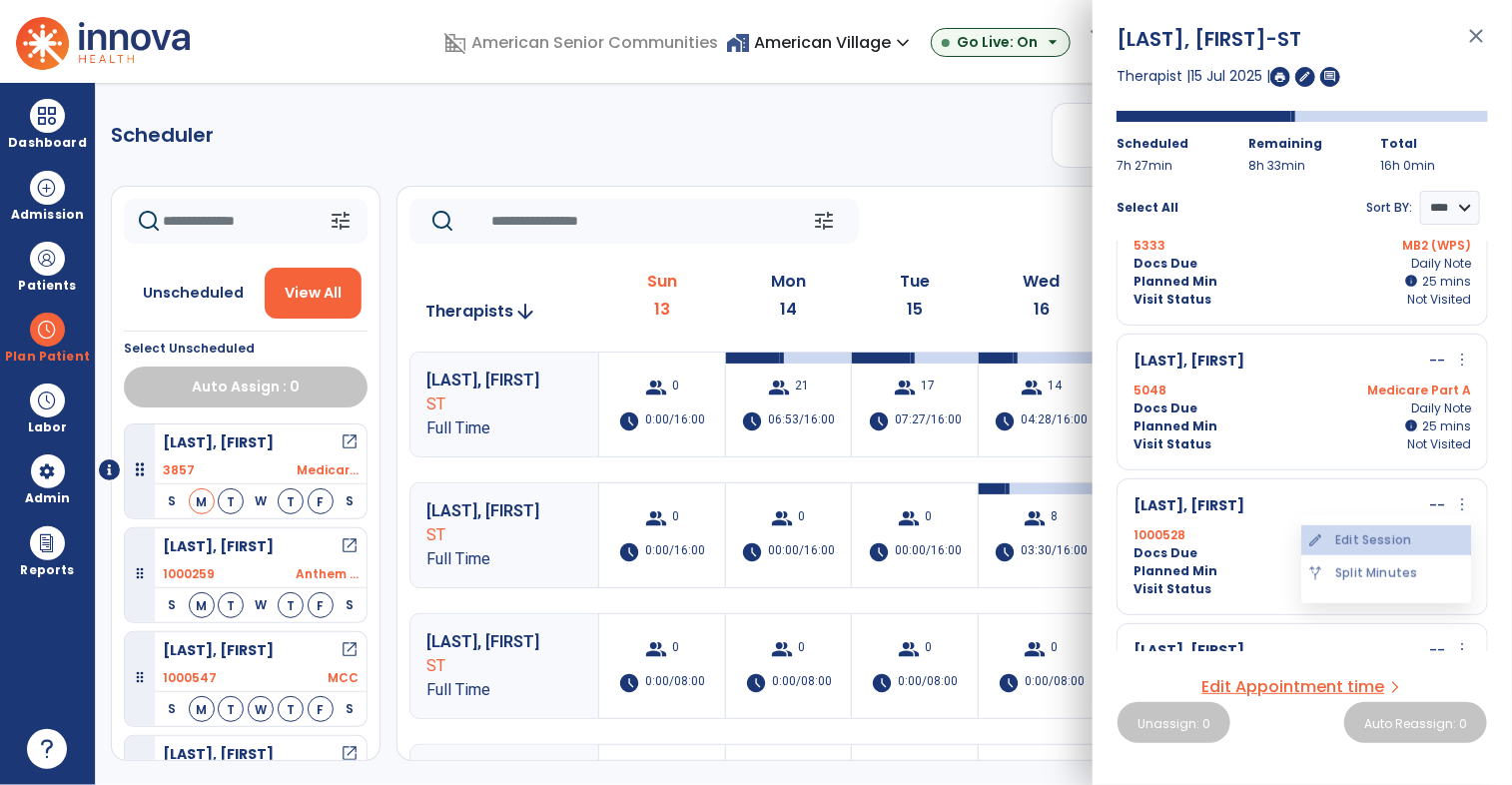 click on "edit   Edit Session" at bounding box center [1386, 540] 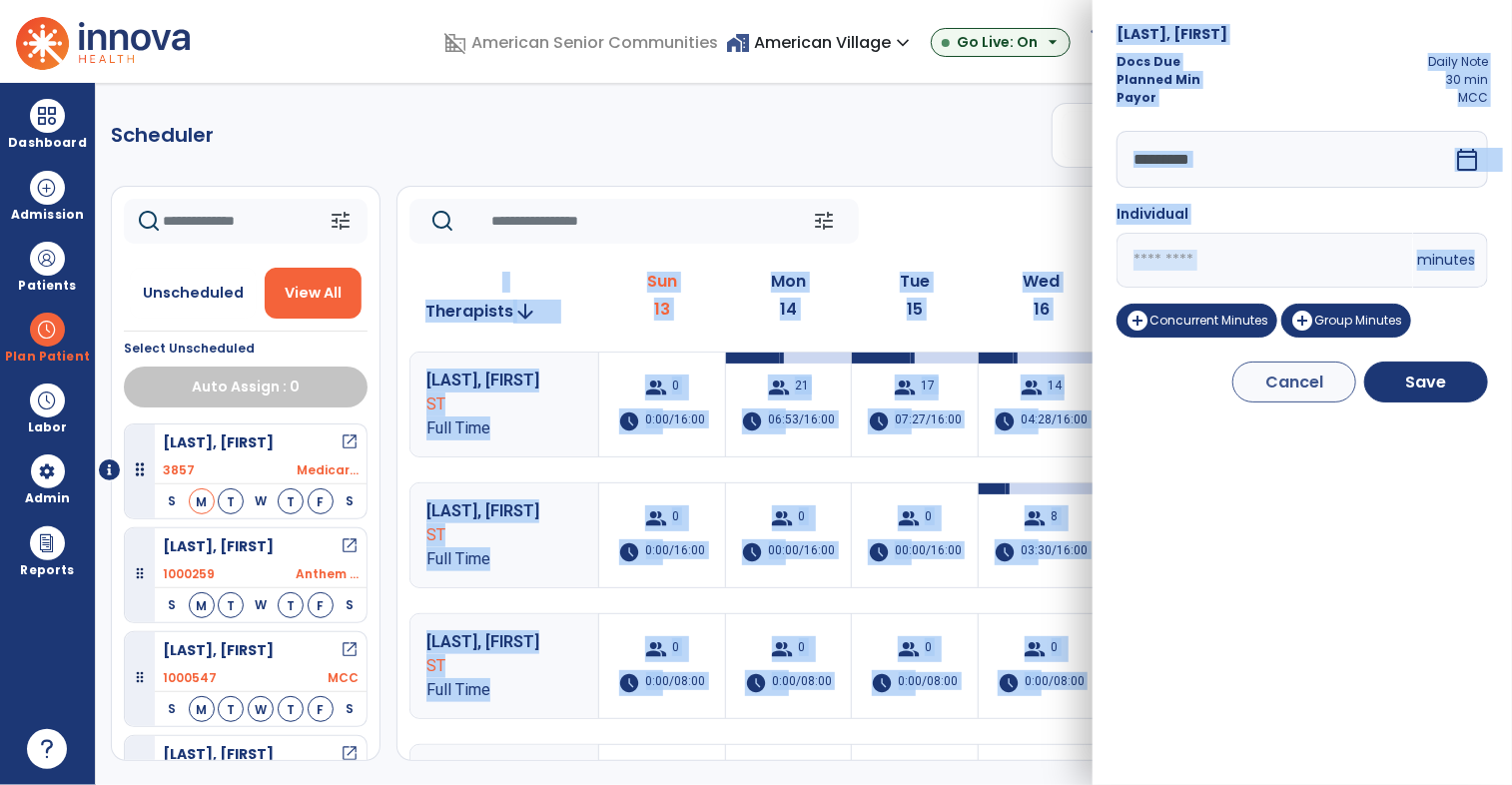 drag, startPoint x: 1399, startPoint y: 524, endPoint x: 1091, endPoint y: 249, distance: 412.9031 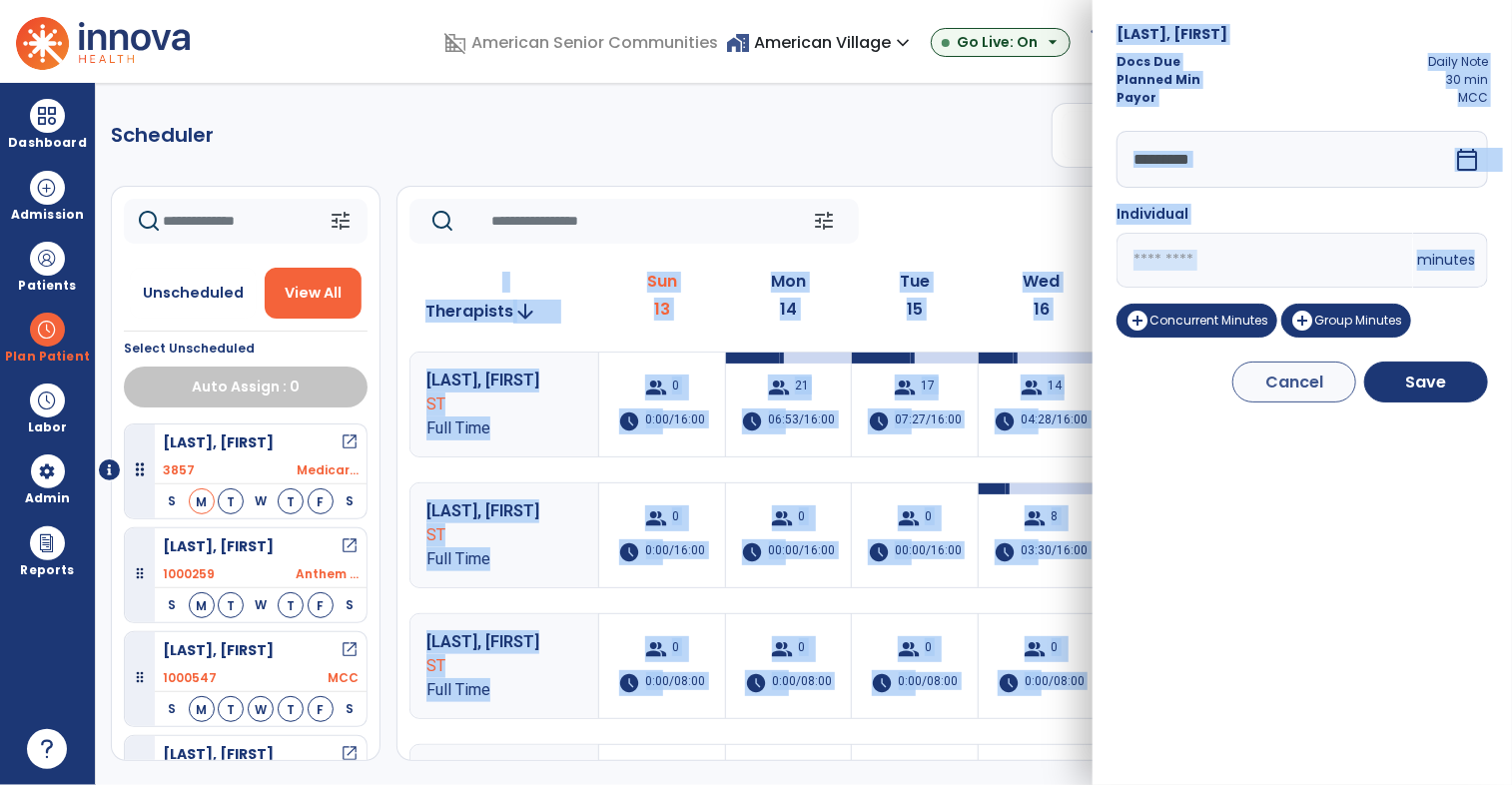click on "domain_disabled [ORGANIZATION] home_work [ORGANIZATION] expand_more [ORGANIZATION] ASC-Sandbox [ORGANIZATION] Show All Go Live: On arrow_drop_down schedule My Time: Sunday, Jul 13 Open your timecard arrow_right 99+ Notifications Mark as read Census Alert - A22 Today at 3:52 AM | [ORGANIZATION] Census Alert - A21 Today at 1:22 AM | [ORGANIZATION] Census Alert - A22 Today at 1:17 AM | [ORGANIZATION] Census Alert - A21 Yesterday at 11:17 PM | [ORGANIZATION] Census Alert - A02 Yesterday at 10:22 PM | [ORGANIZATION] See all Notifications JW [LAST], [FIRST] expand_more home Home person Profile manage_accounts Admin help Help logout Log out Dashboard dashboard Therapist Dashboard view_quilt Operations Dashboard Admission Patients format_list_bulleted Patient List space_dashboard Patient Board insert_chart PDPM Board Plan Patient Planner" at bounding box center [756, 392] 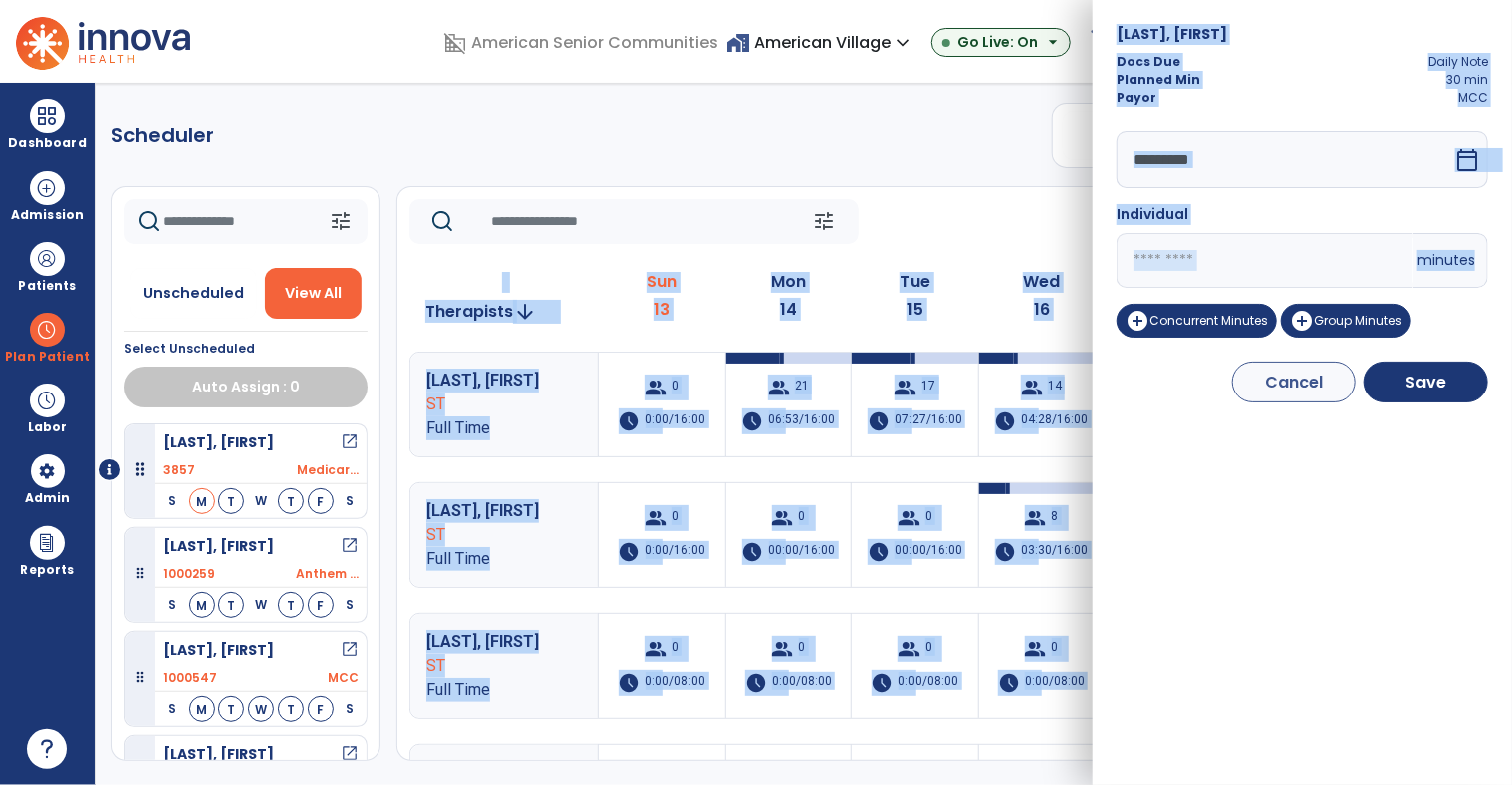 drag, startPoint x: 1091, startPoint y: 249, endPoint x: 1230, endPoint y: 258, distance: 139.29106 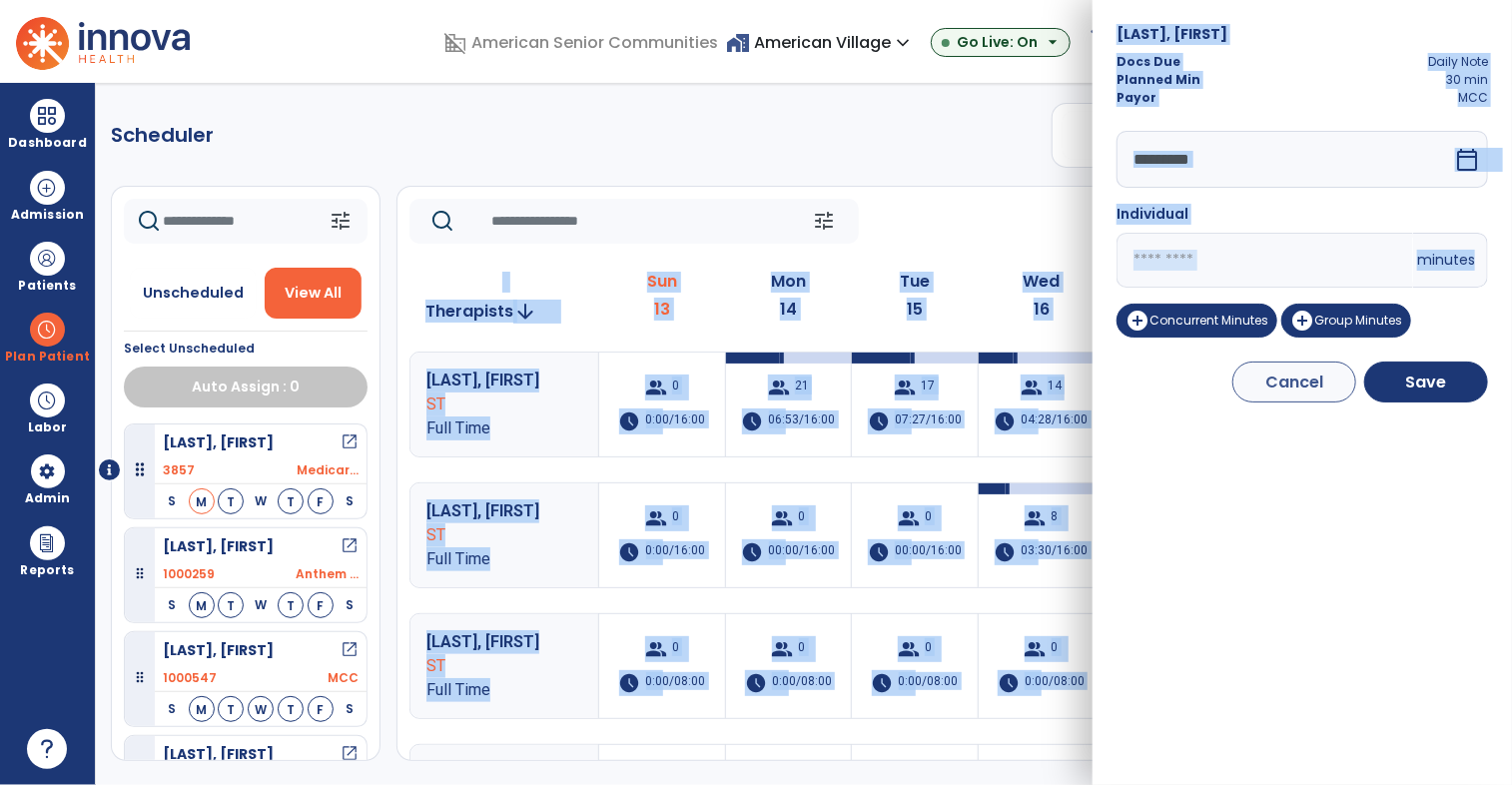 click on "**" at bounding box center [1264, 260] 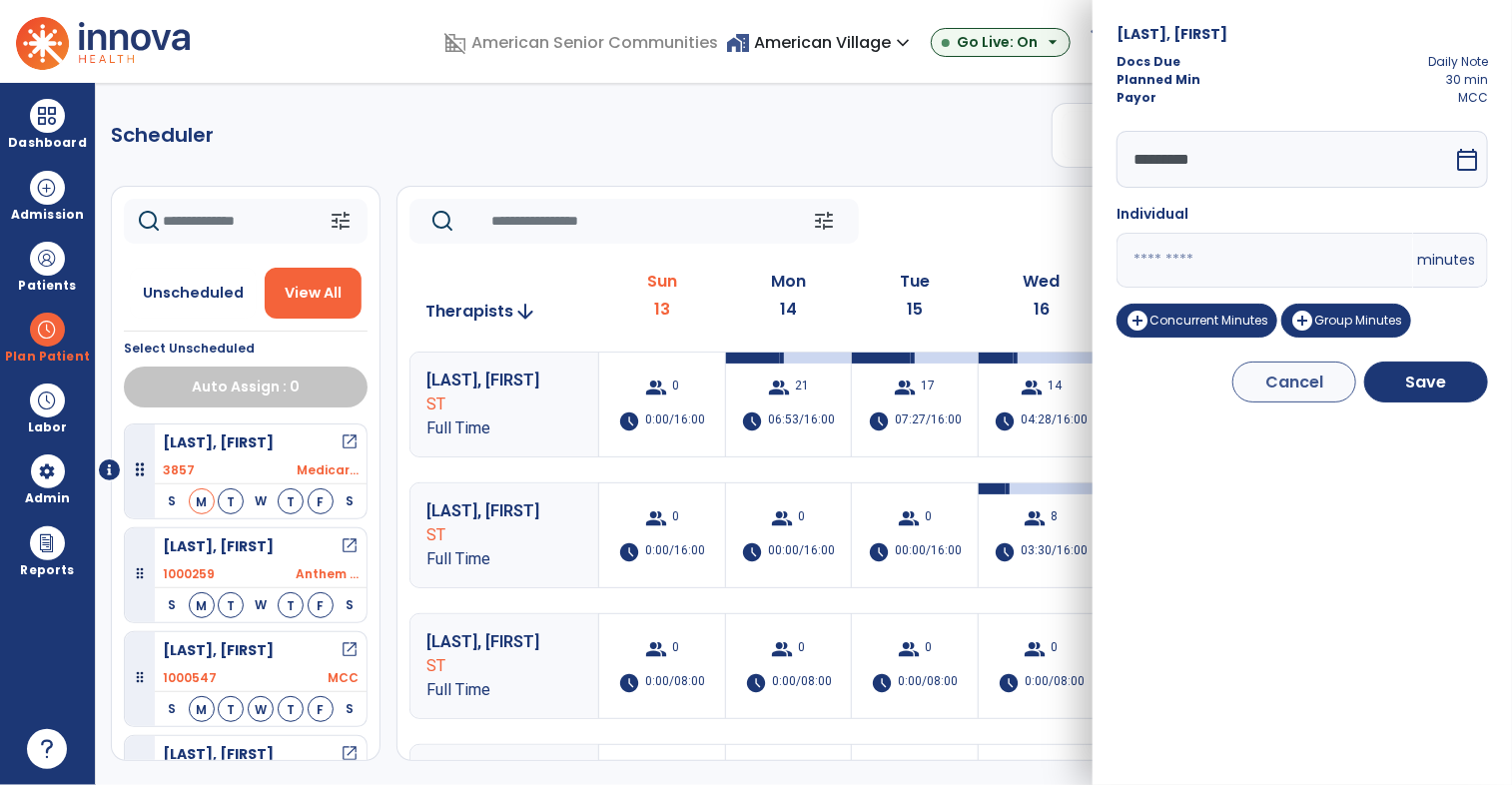 type on "*" 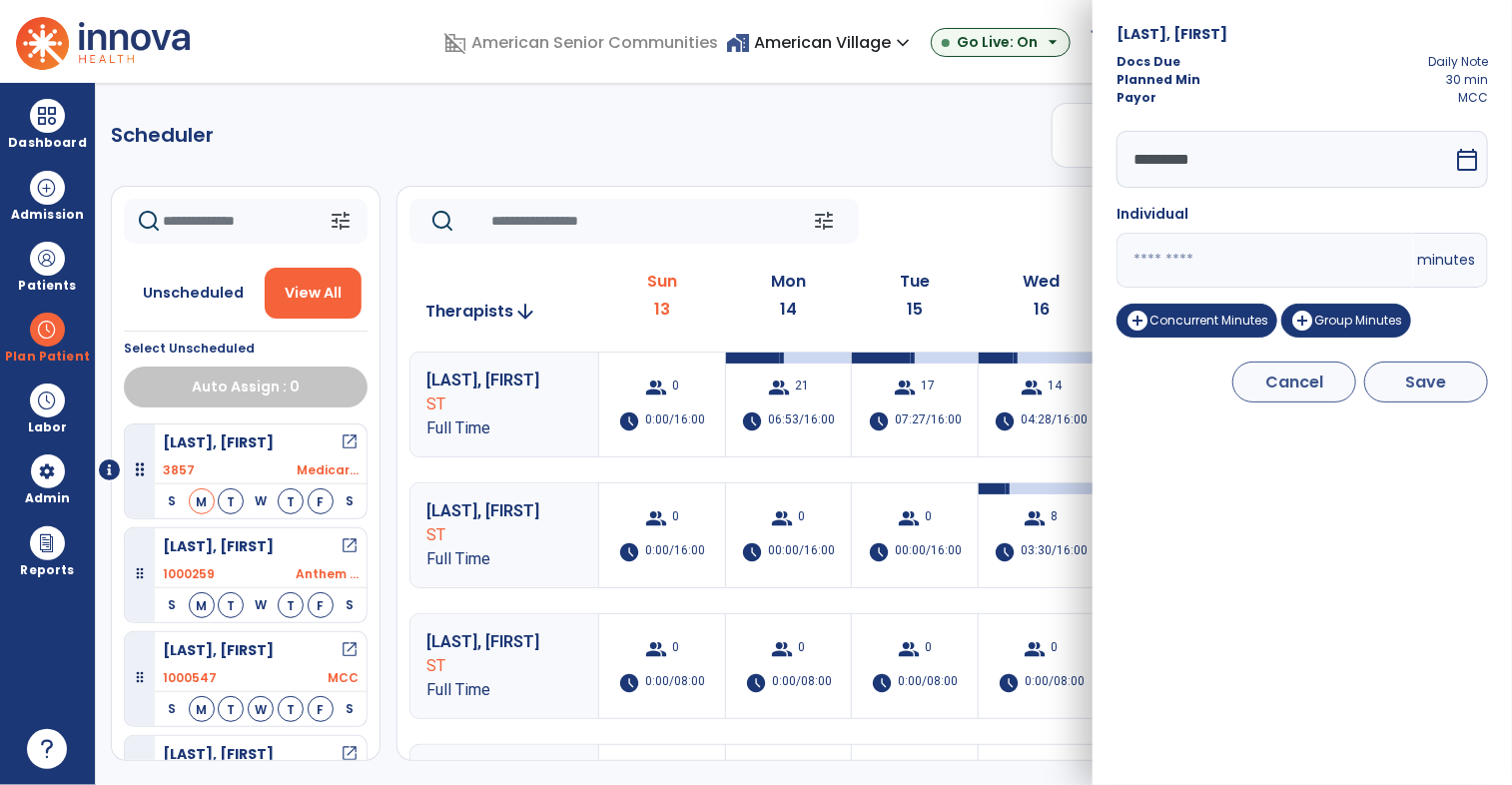 type on "**" 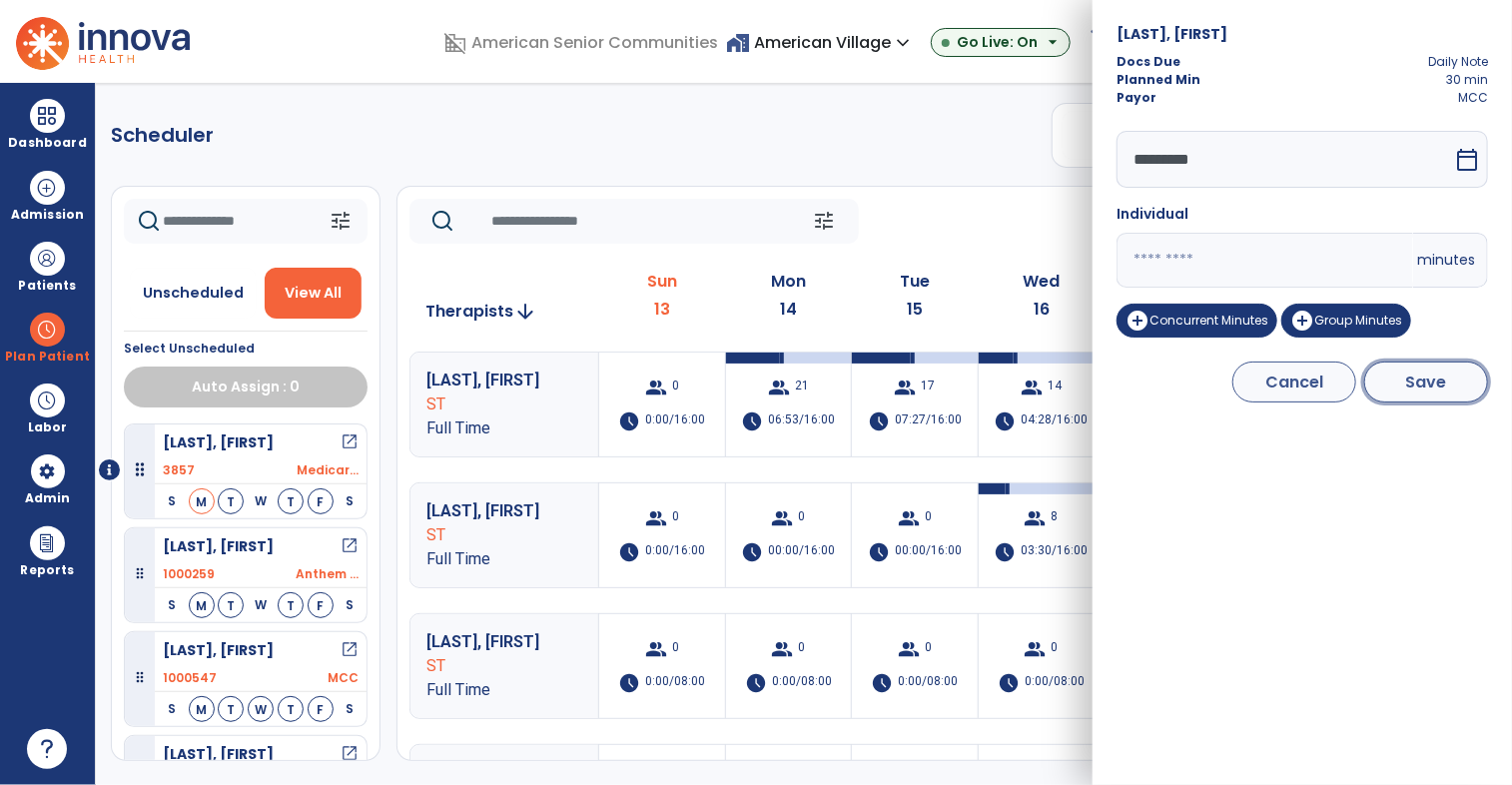 click on "Save" at bounding box center [1426, 382] 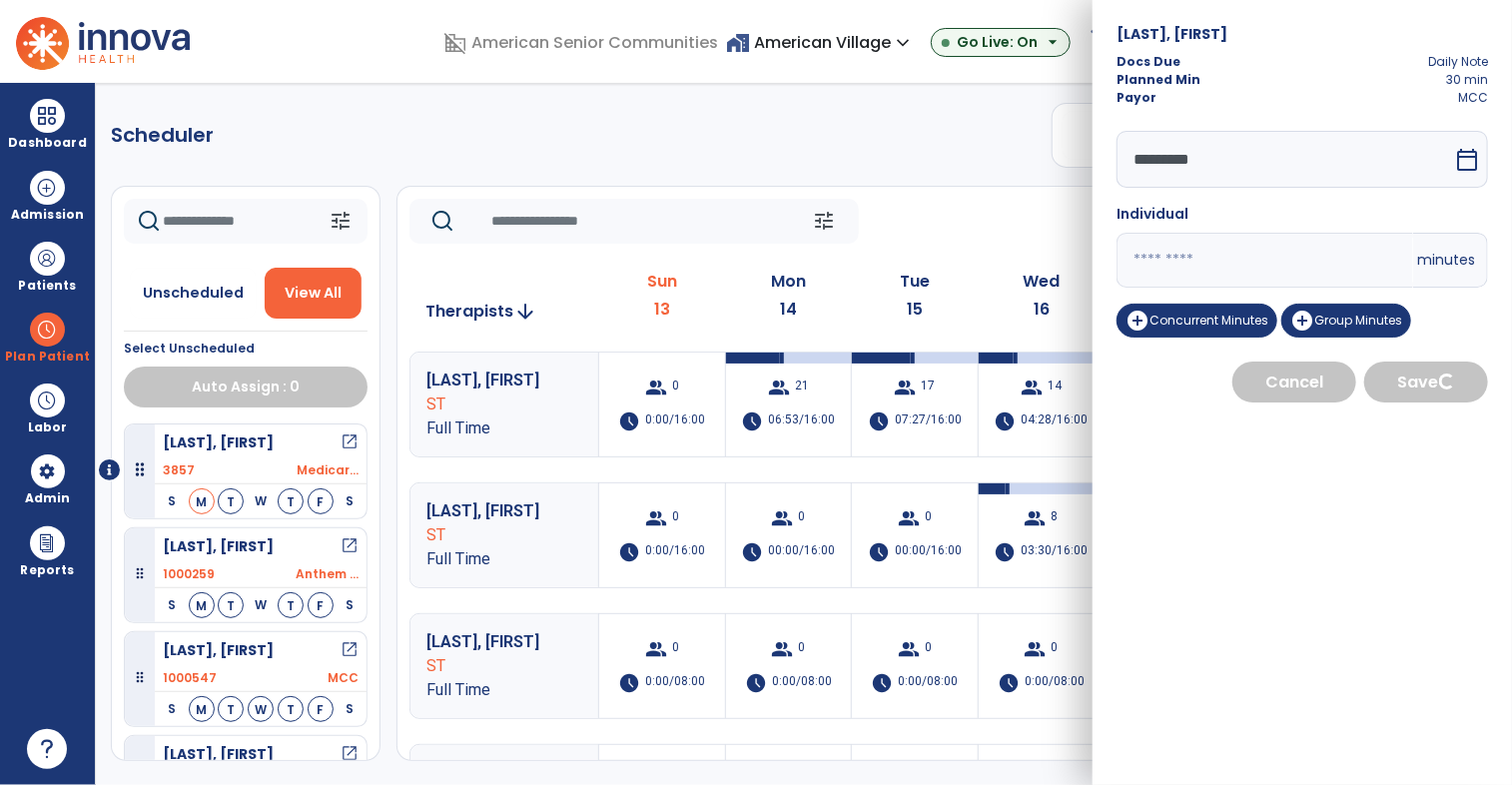select on "****" 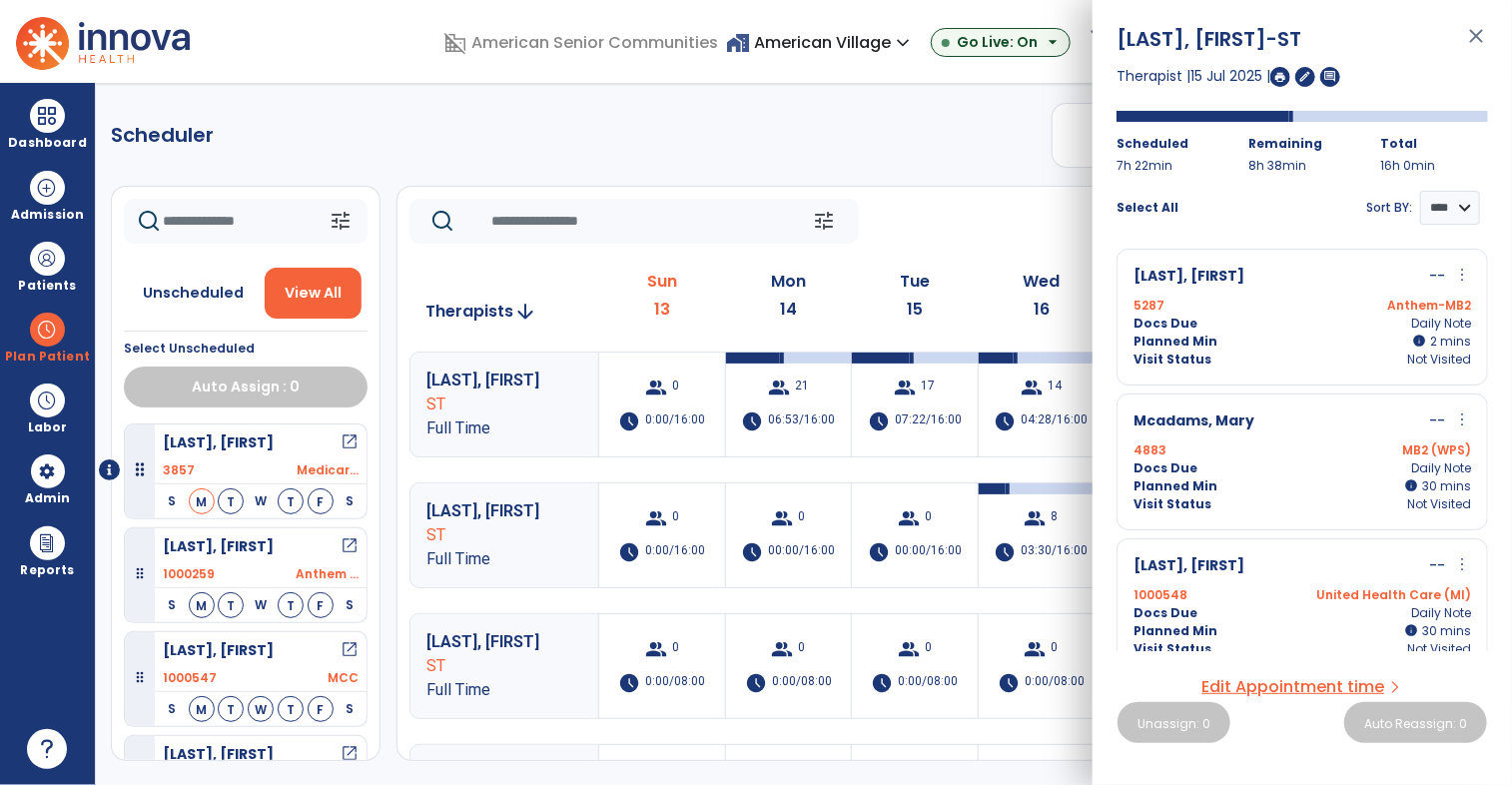 scroll, scrollTop: 1159, scrollLeft: 0, axis: vertical 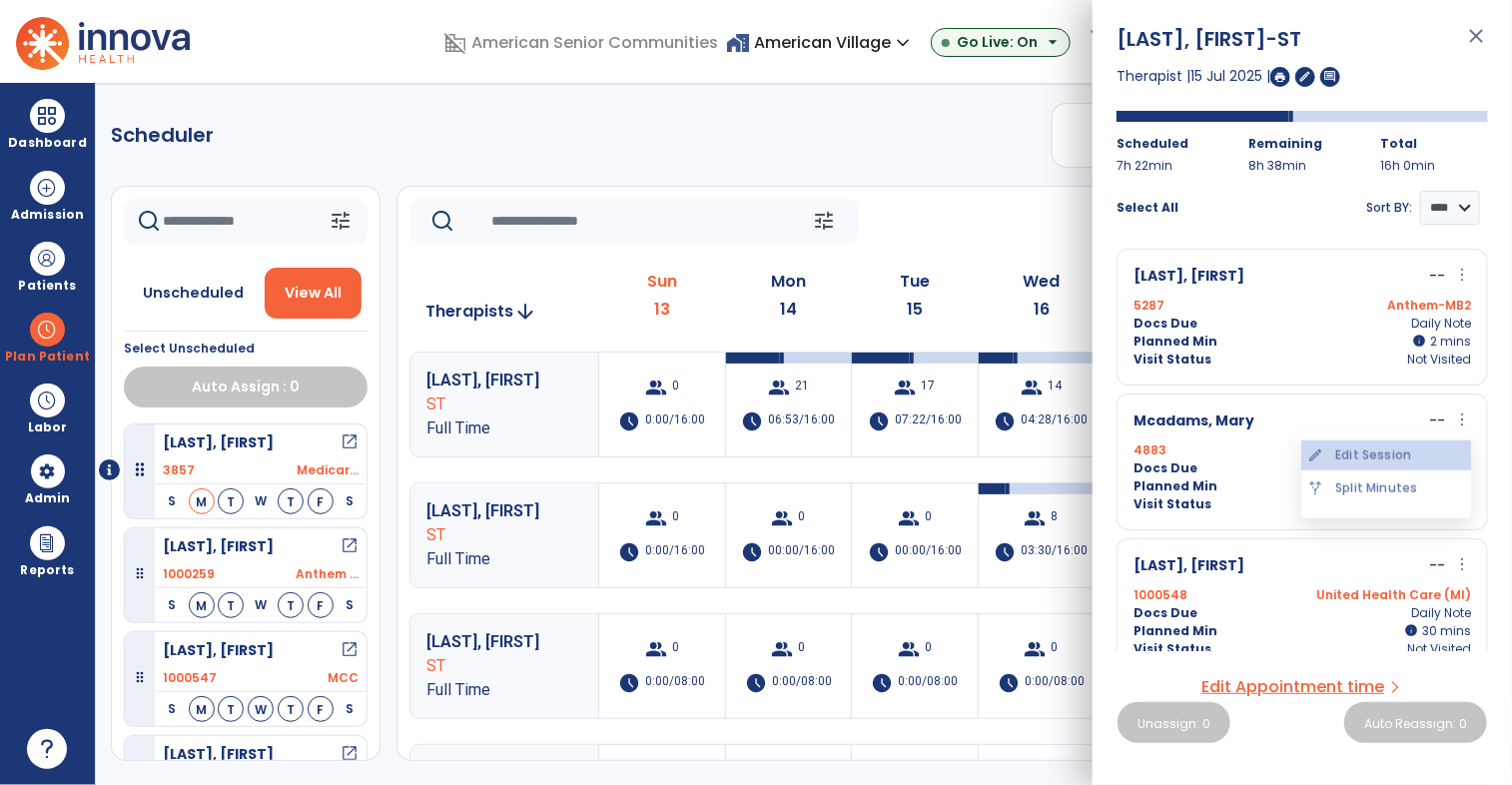 click on "edit   Edit Session" at bounding box center [1386, 455] 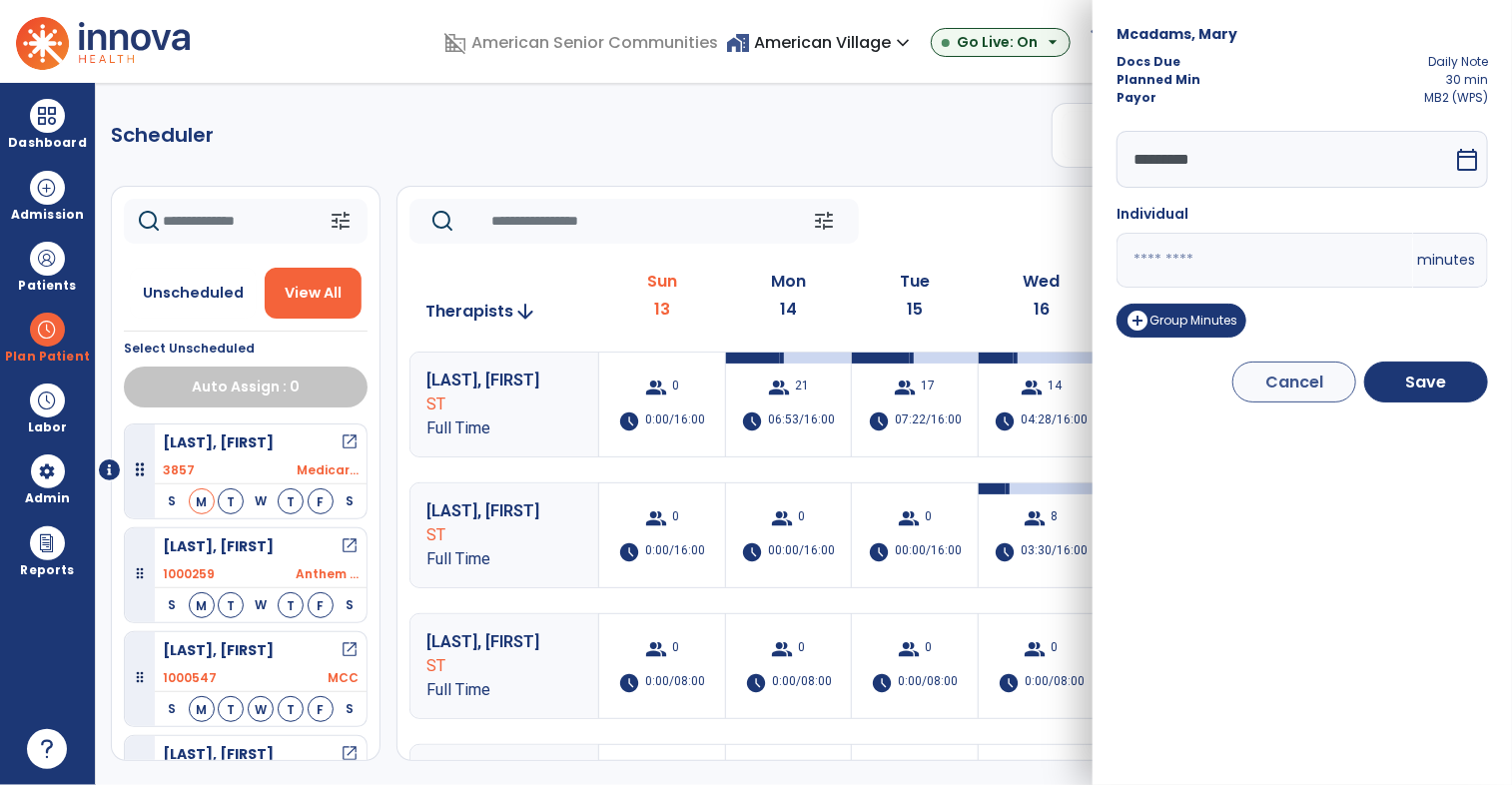drag, startPoint x: 1197, startPoint y: 254, endPoint x: 1084, endPoint y: 263, distance: 113.35784 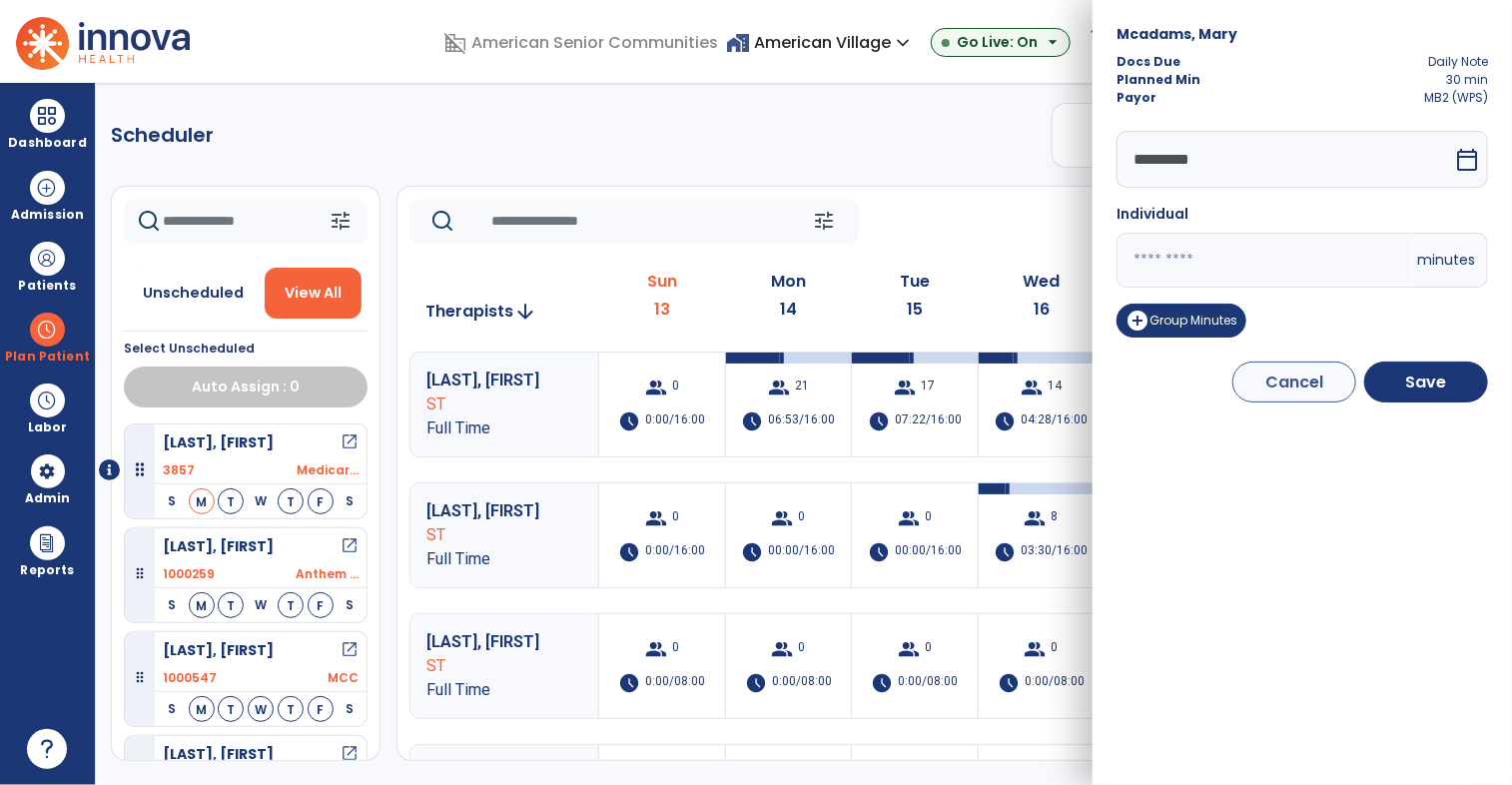 click on "domain_disabled [ORGANIZATION] home_work [ORGANIZATION] expand_more [ORGANIZATION] ASC-Sandbox [ORGANIZATION] Show All Go Live: On arrow_drop_down schedule My Time: Sunday, Jul 13 Open your timecard arrow_right 99+ Notifications Mark as read Census Alert - A22 Today at 3:52 AM | [ORGANIZATION] Census Alert - A21 Today at 1:22 AM | [ORGANIZATION] Census Alert - A22 Today at 1:17 AM | [ORGANIZATION] Census Alert - A21 Yesterday at 11:17 PM | [ORGANIZATION] Census Alert - A02 Yesterday at 10:22 PM | [ORGANIZATION] See all Notifications JW [LAST], [FIRST] expand_more home Home person Profile manage_accounts Admin help Help logout Log out Dashboard dashboard Therapist Dashboard view_quilt Operations Dashboard Admission Patients format_list_bulleted Patient List space_dashboard Patient Board insert_chart PDPM Board Plan Patient Planner" at bounding box center [756, 392] 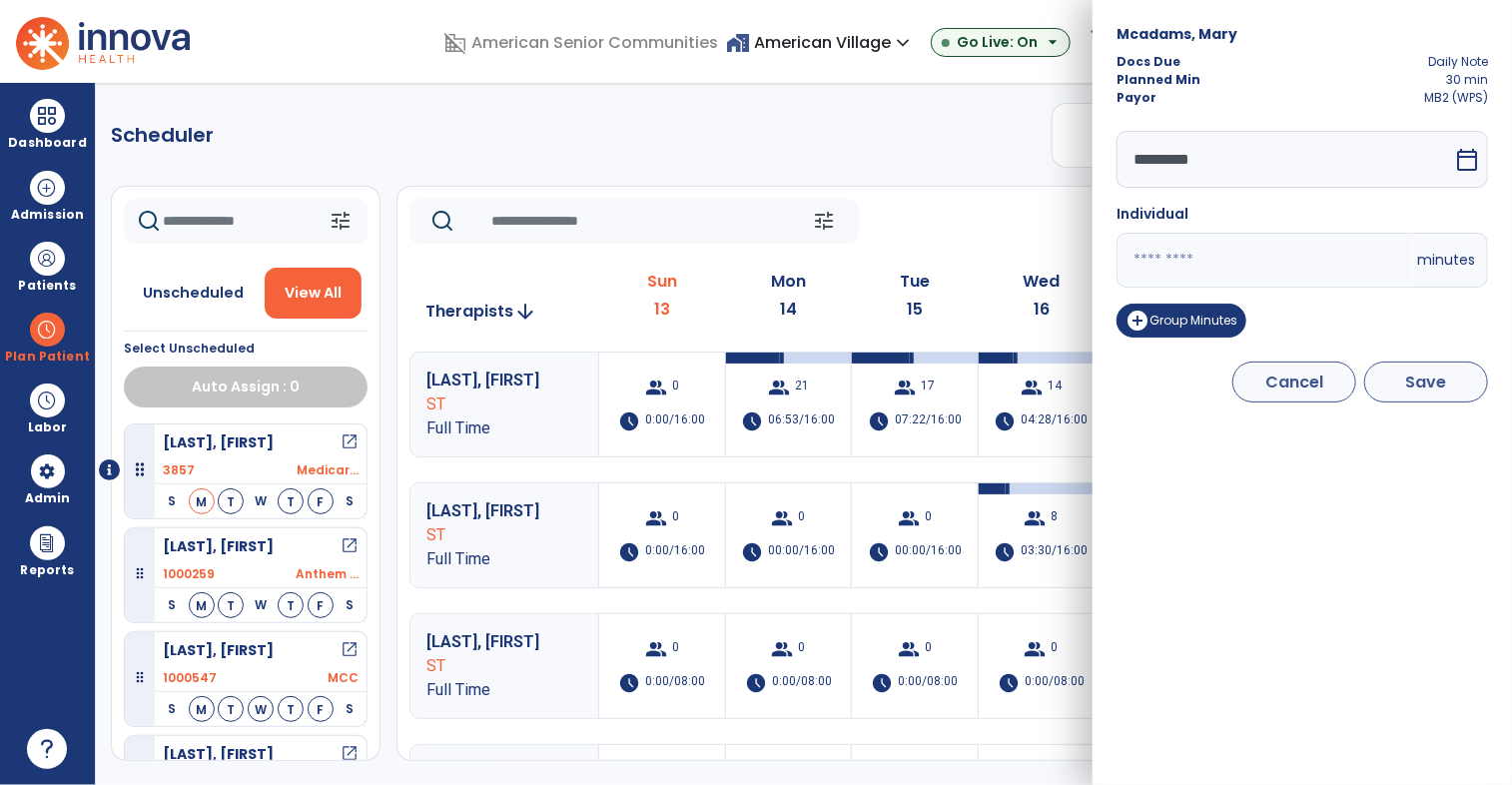 type on "**" 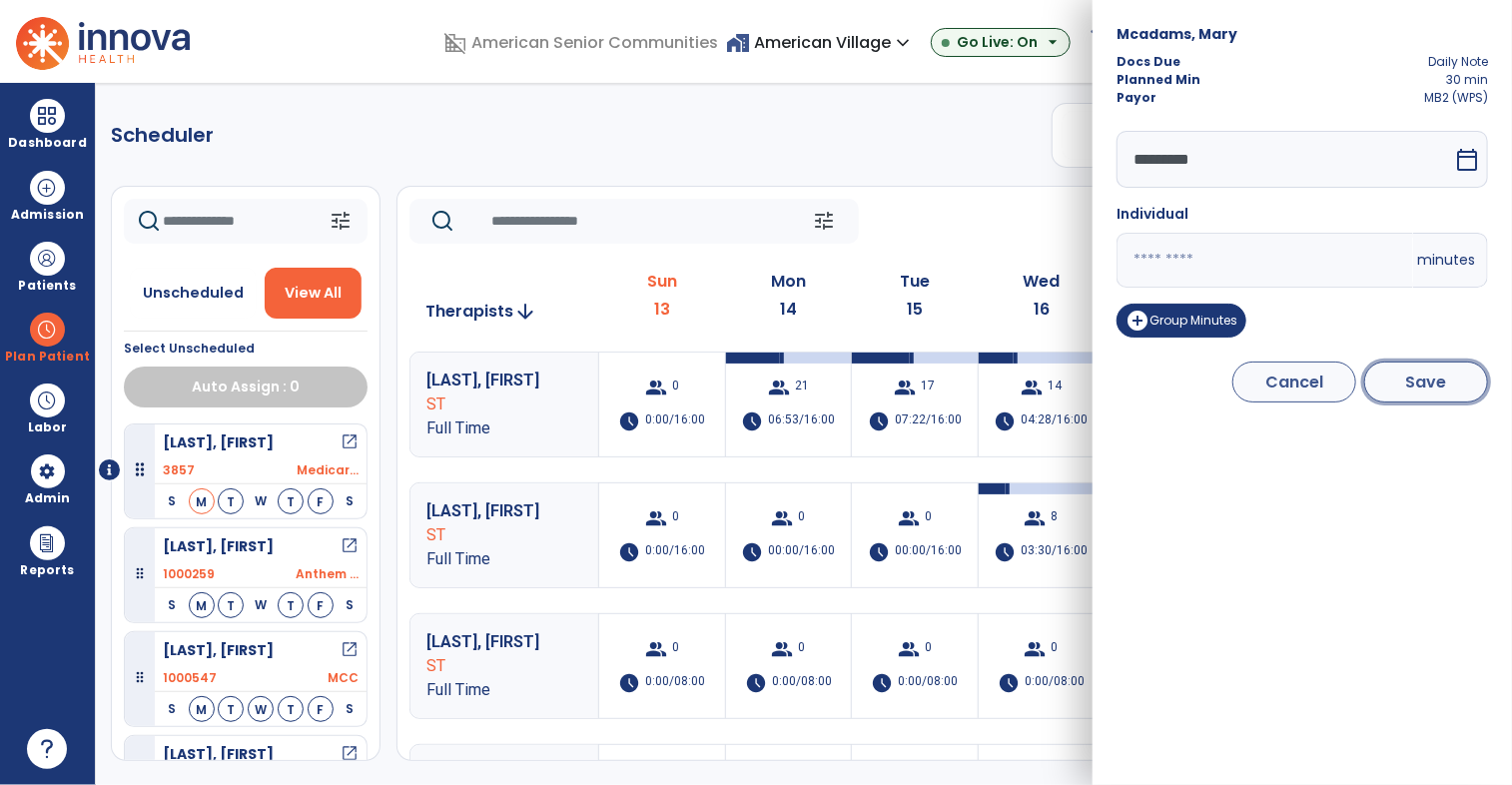 click on "Save" at bounding box center [1426, 382] 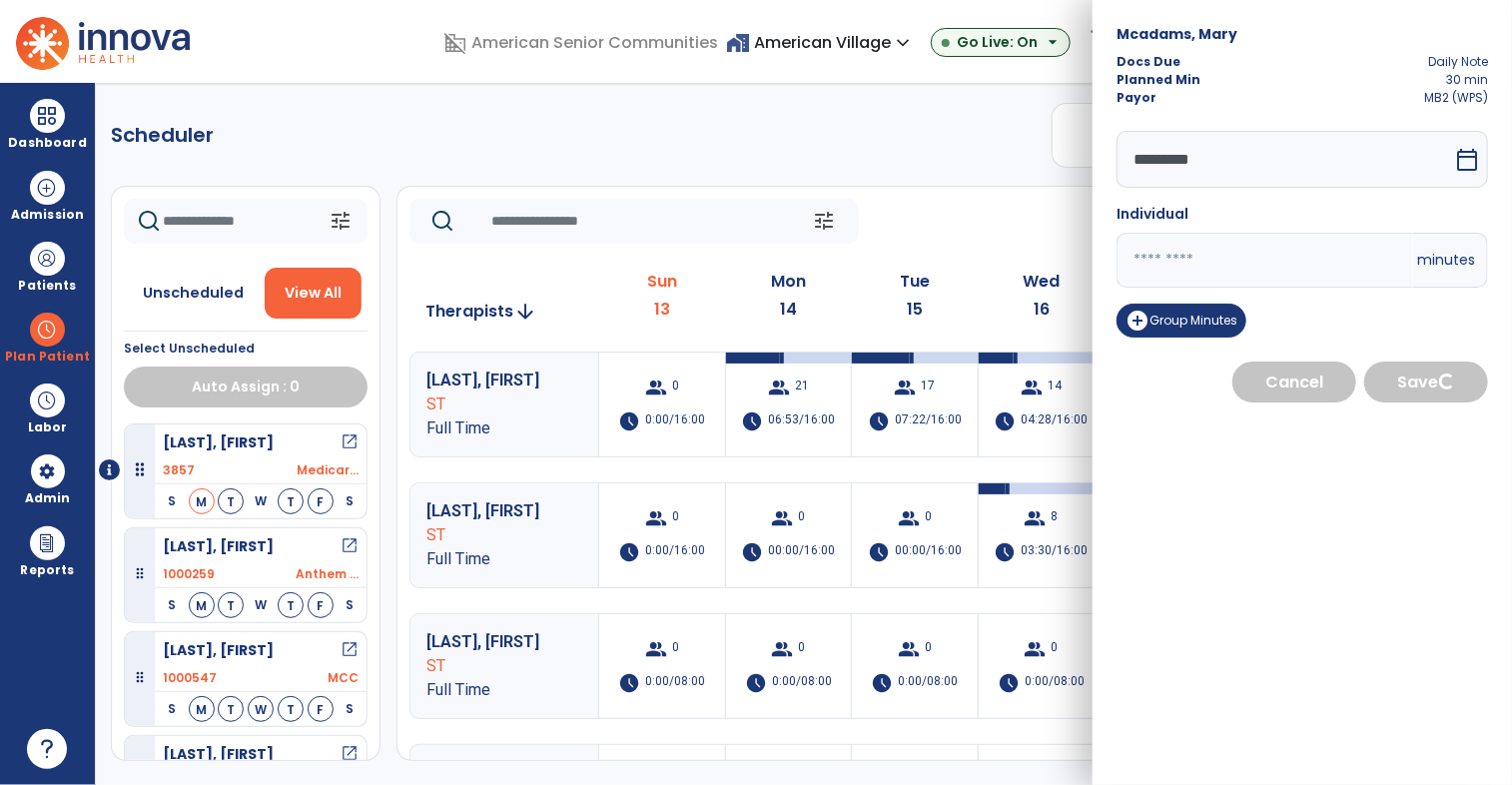 select on "****" 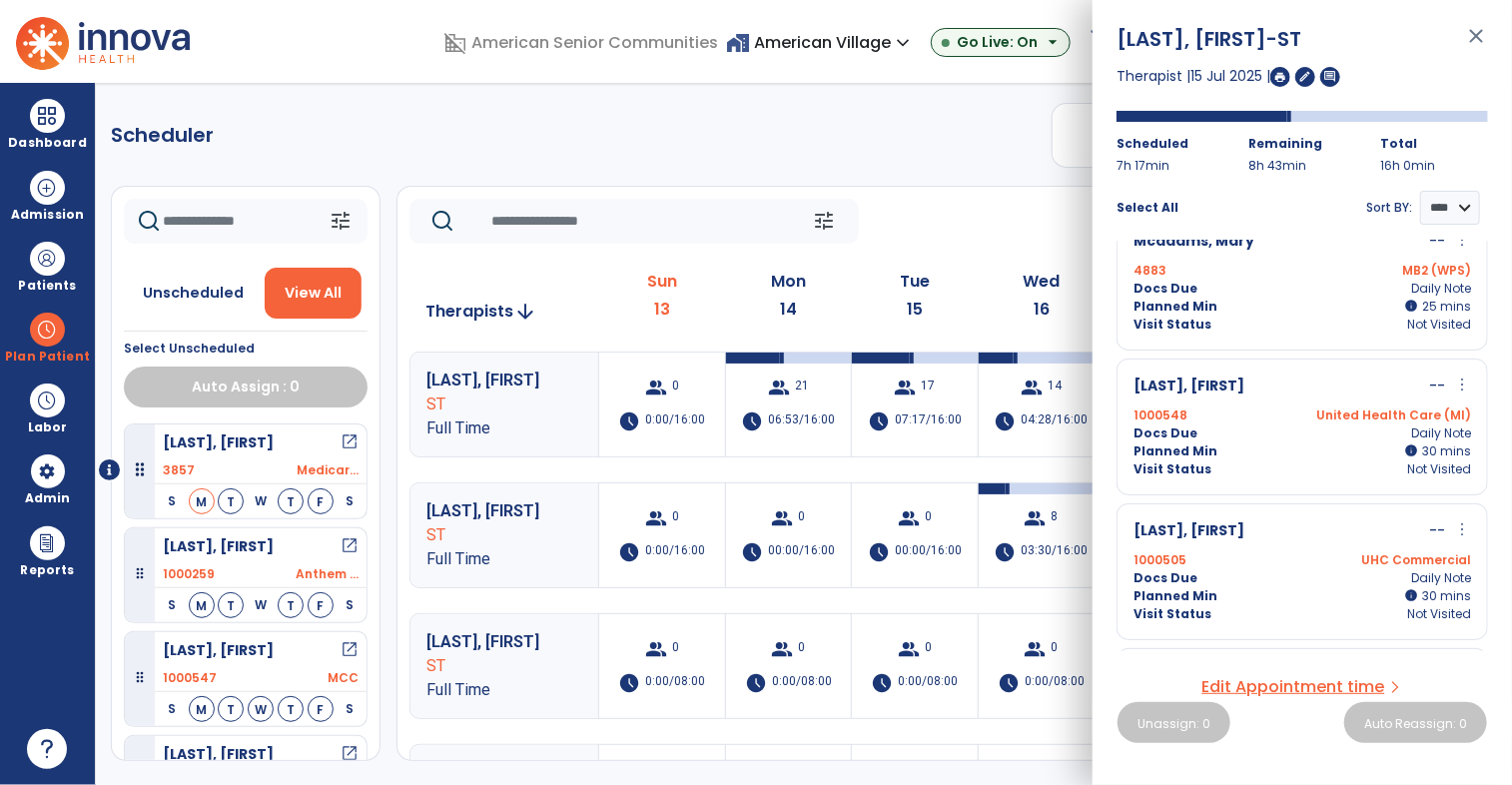 scroll, scrollTop: 1352, scrollLeft: 0, axis: vertical 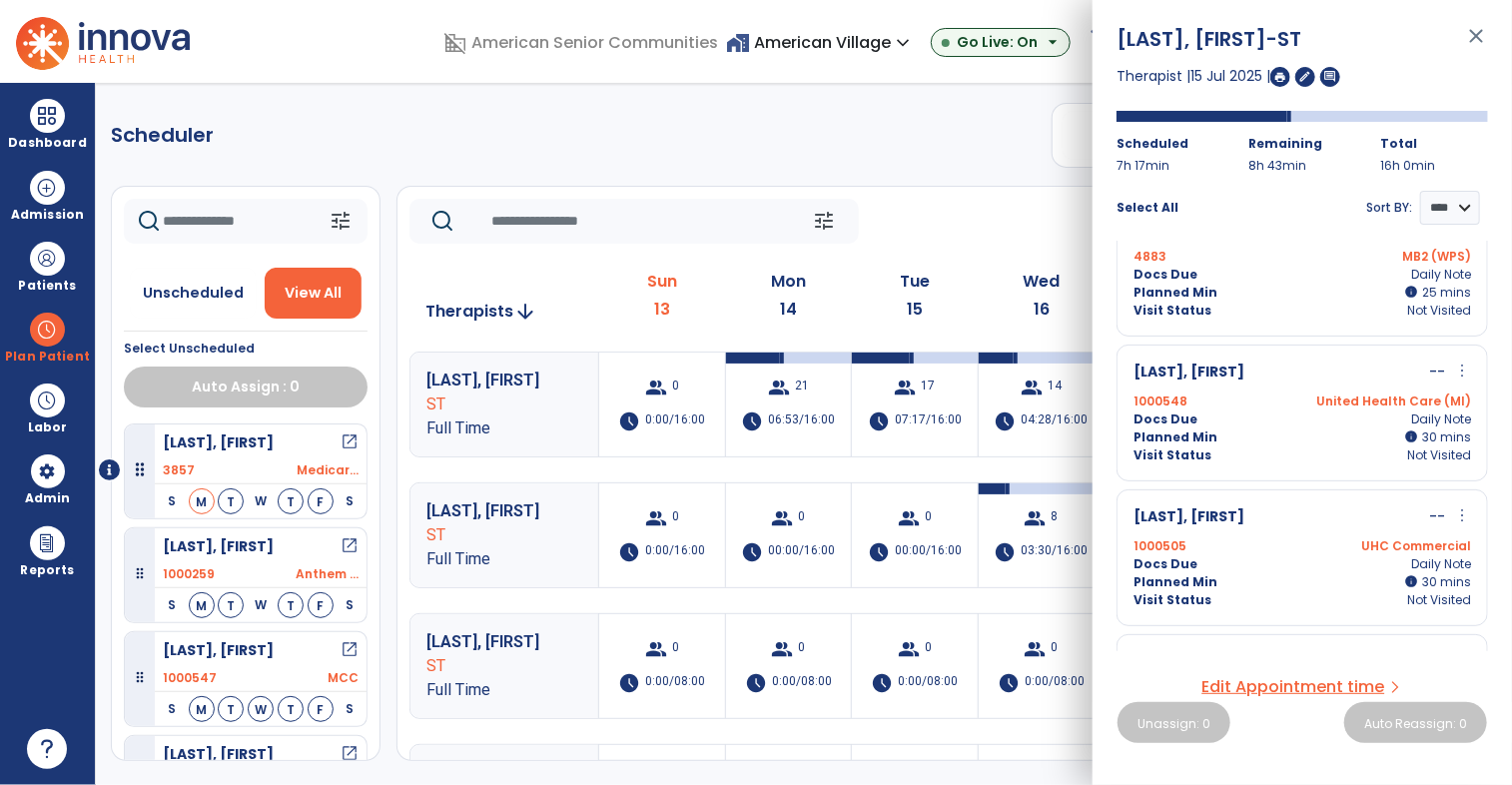click on "more_vert" at bounding box center [1462, 371] 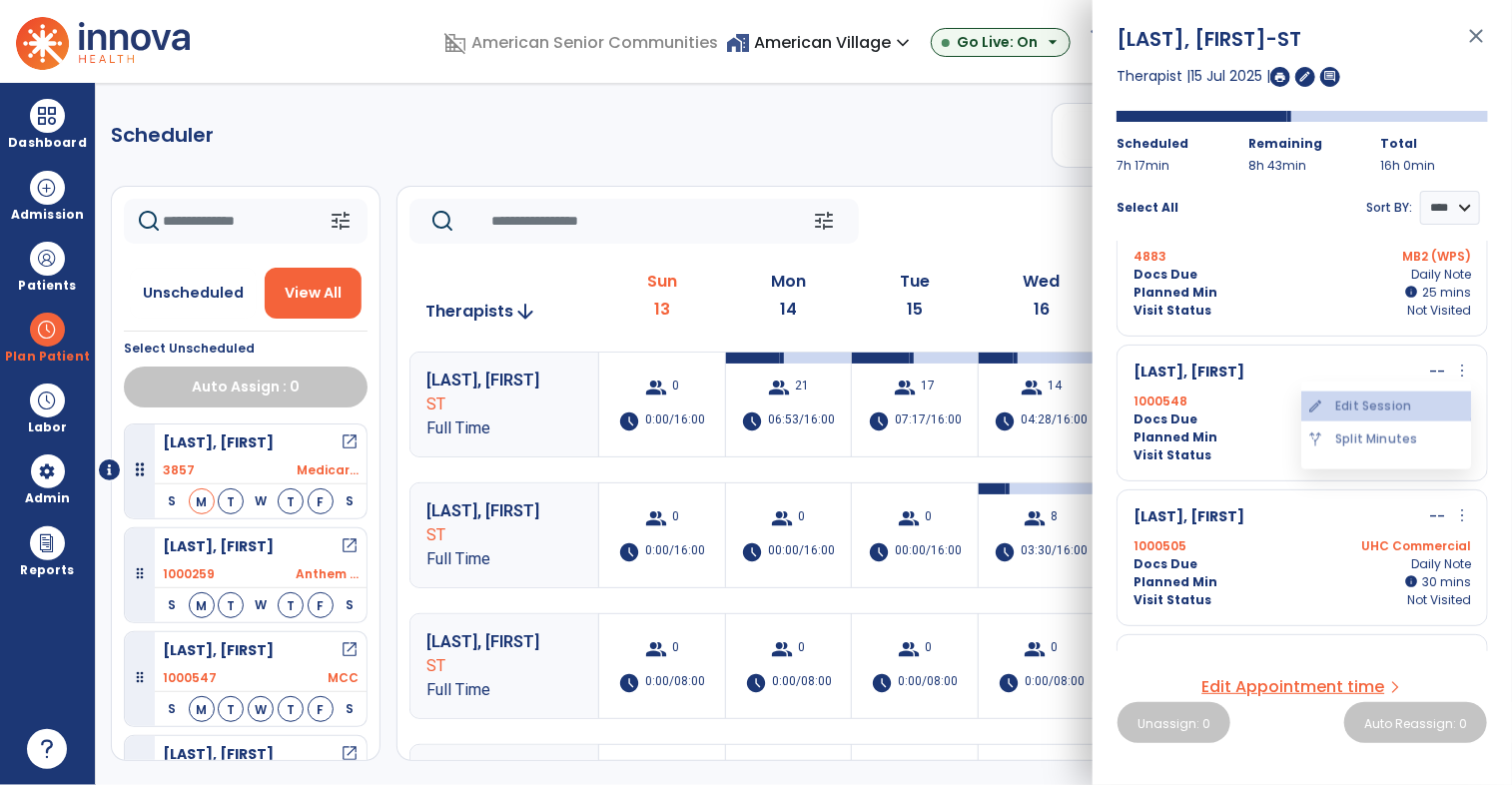 click on "edit   Edit Session" at bounding box center (1386, 406) 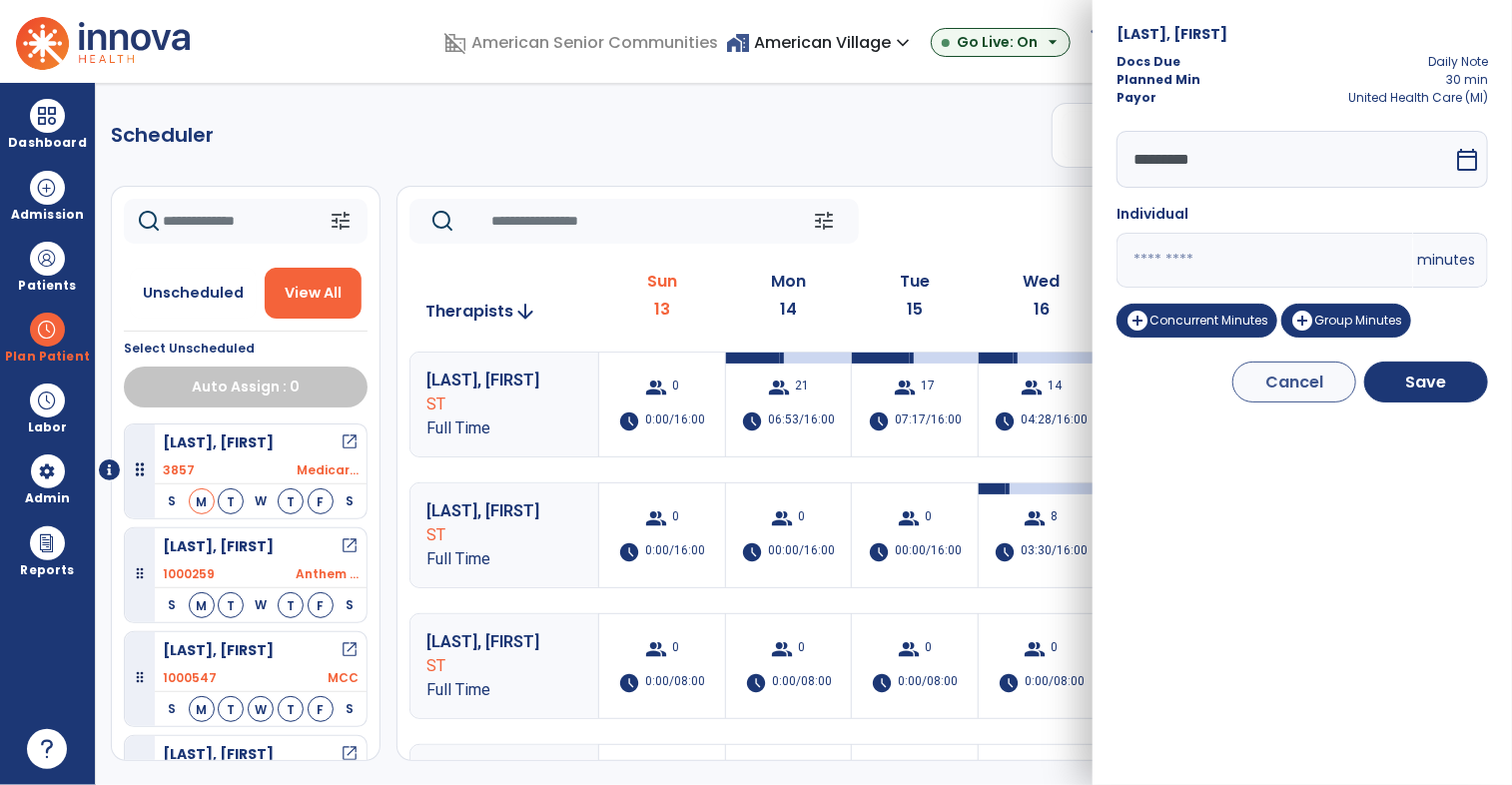 drag, startPoint x: 1161, startPoint y: 269, endPoint x: 1058, endPoint y: 259, distance: 103.4843 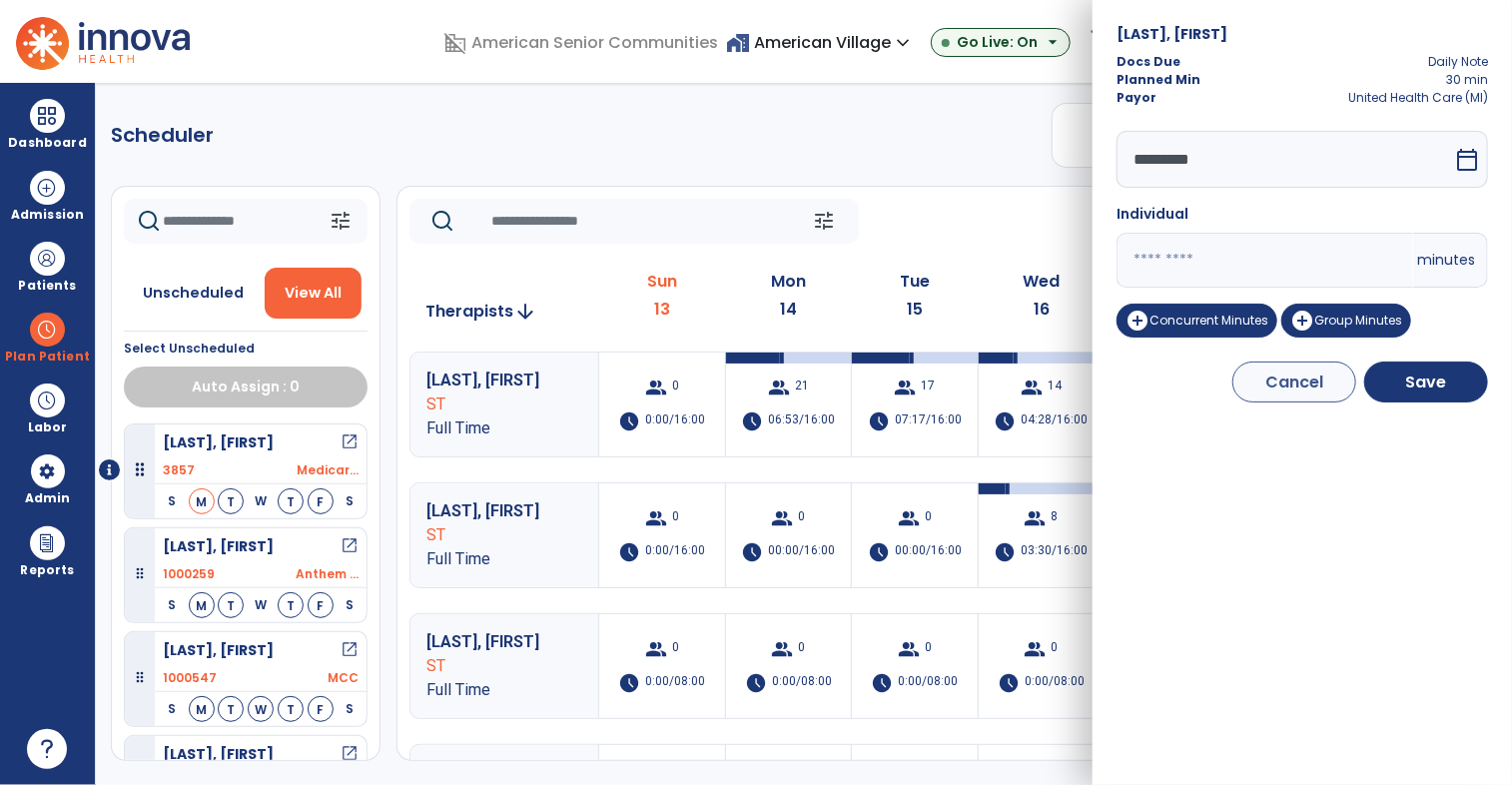 click on "domain_disabled [ORGANIZATION] home_work [ORGANIZATION] expand_more [ORGANIZATION] ASC-Sandbox [ORGANIZATION] Show All Go Live: On arrow_drop_down schedule My Time: Sunday, Jul 13 Open your timecard arrow_right 99+ Notifications Mark as read Census Alert - A22 Today at 3:52 AM | [ORGANIZATION] Census Alert - A21 Today at 1:22 AM | [ORGANIZATION] Census Alert - A22 Today at 1:17 AM | [ORGANIZATION] Census Alert - A21 Yesterday at 11:17 PM | [ORGANIZATION] Census Alert - A02 Yesterday at 10:22 PM | [ORGANIZATION] See all Notifications JW [LAST], [FIRST] expand_more home Home person Profile manage_accounts Admin help Help logout Log out Dashboard dashboard Therapist Dashboard view_quilt Operations Dashboard Admission Patients format_list_bulleted Patient List space_dashboard Patient Board insert_chart PDPM Board Plan Patient Planner" at bounding box center (756, 392) 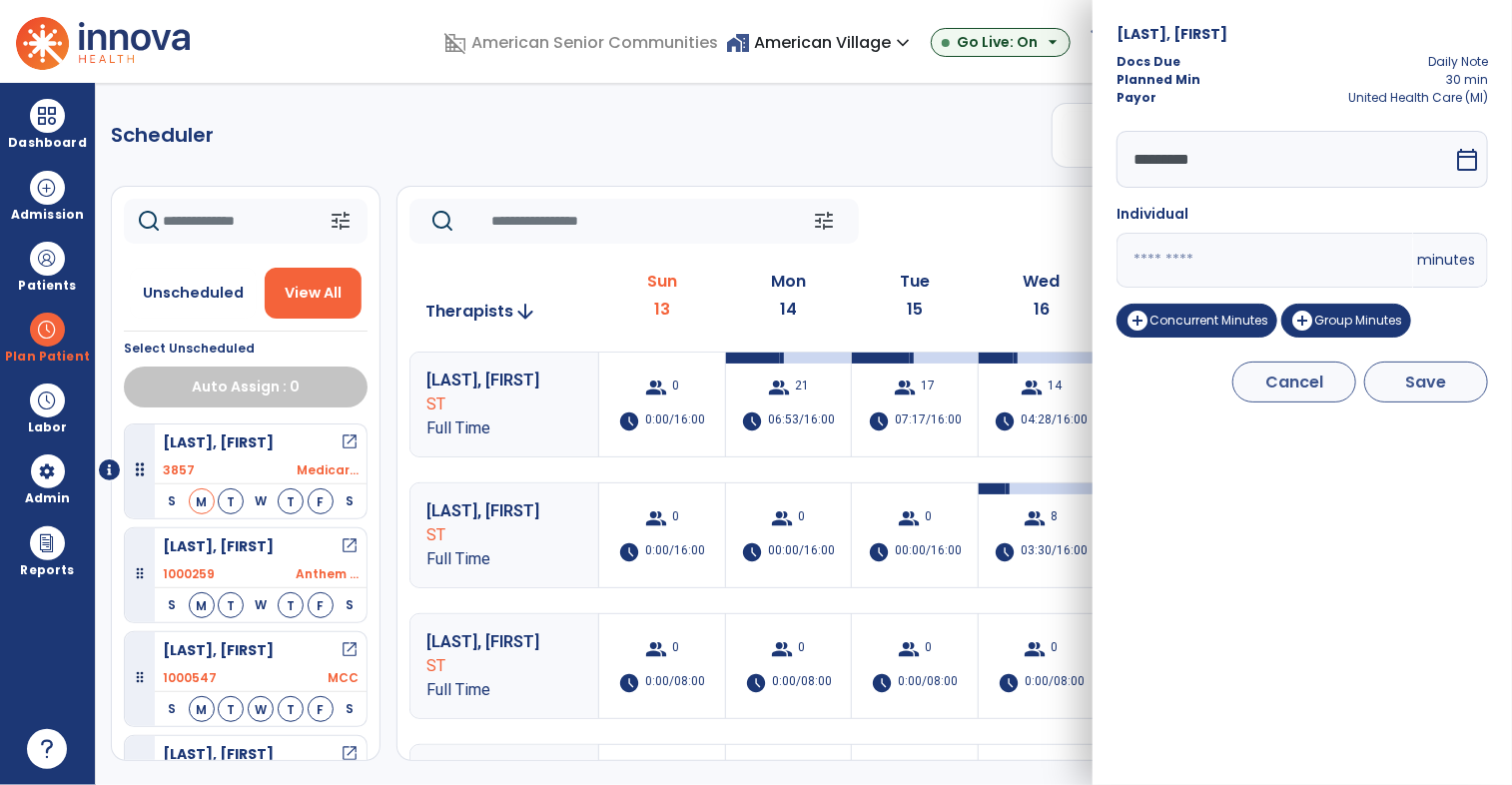 type on "**" 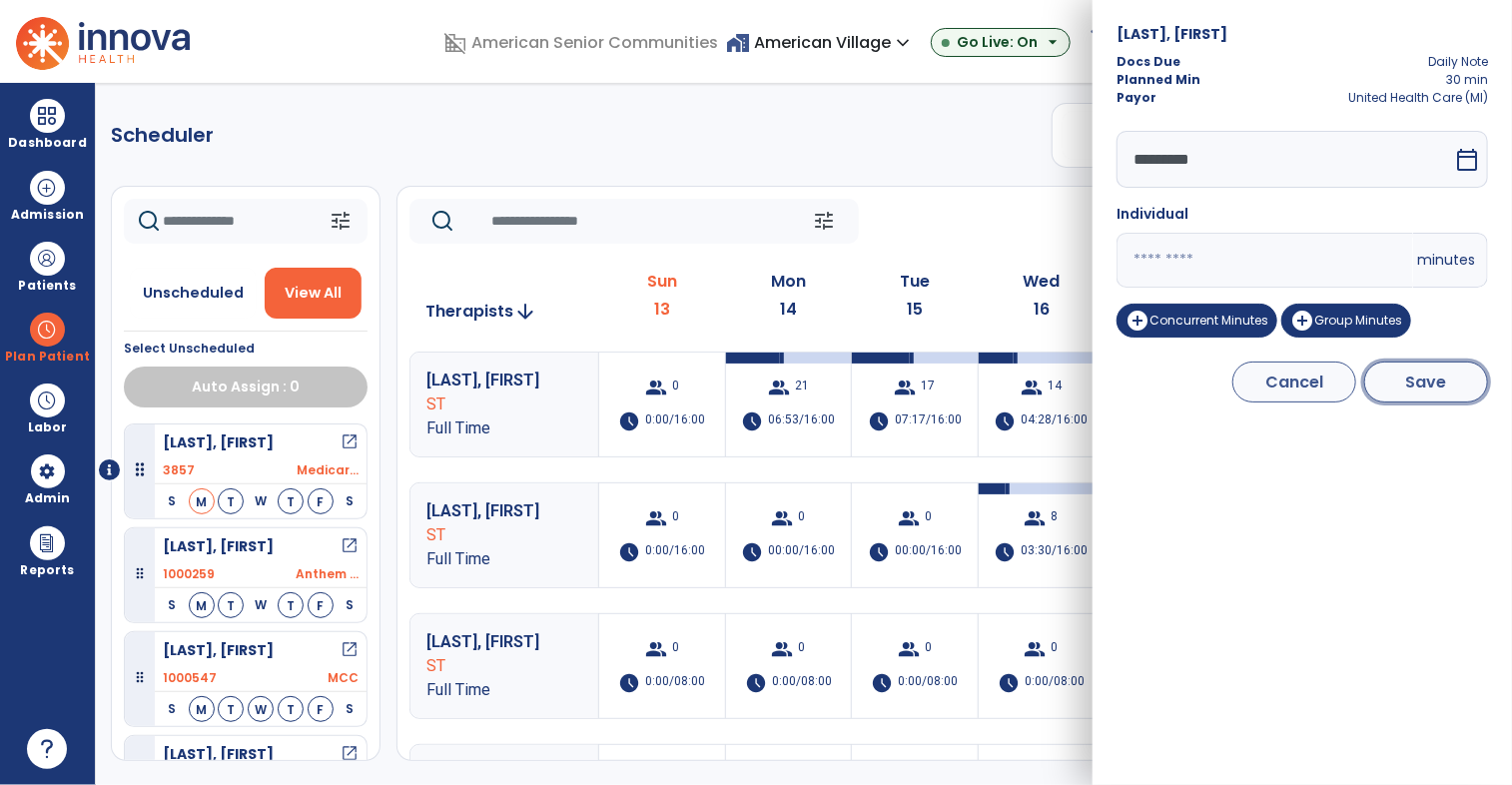 click on "Save" at bounding box center [1426, 382] 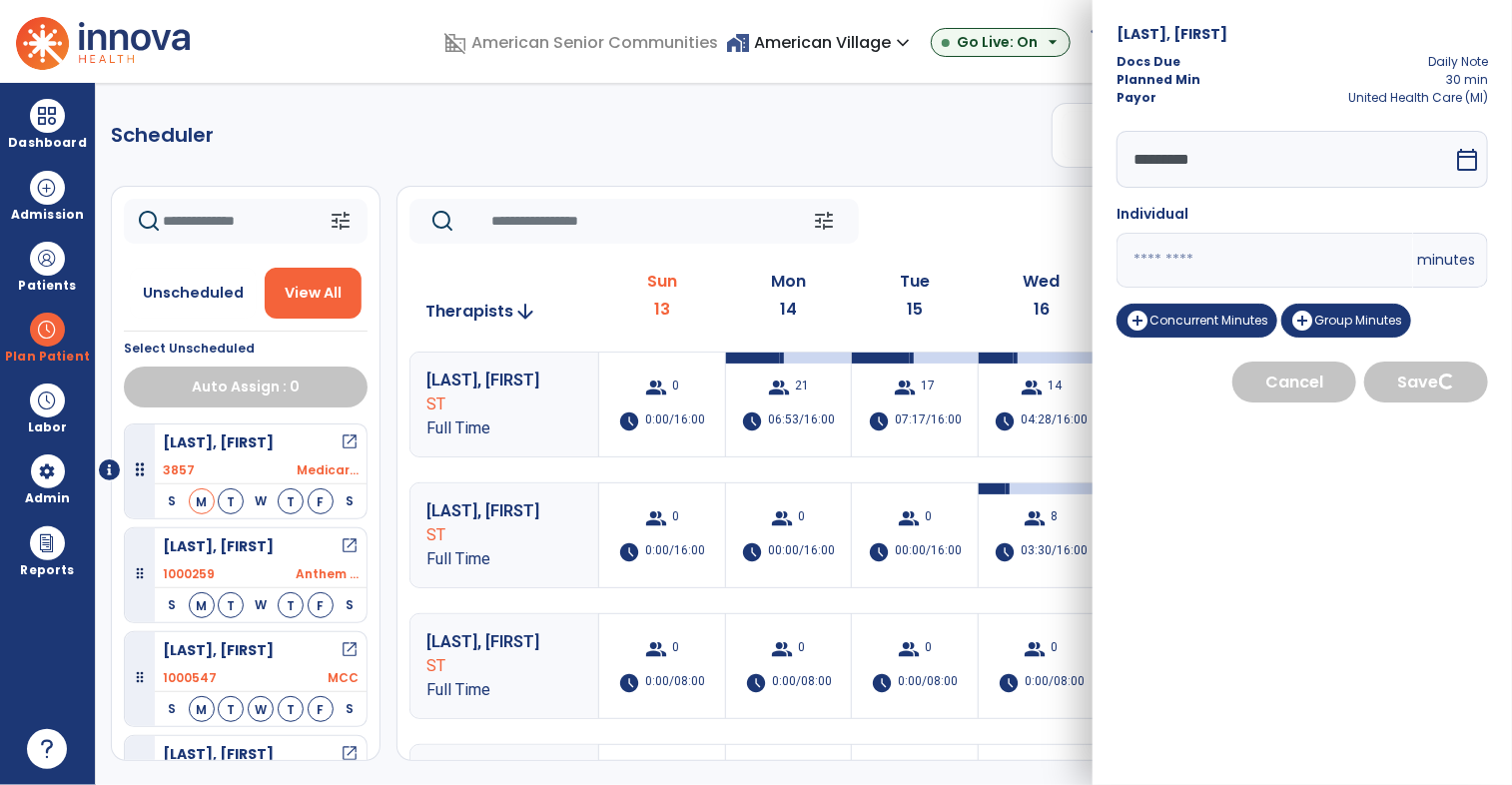 select on "****" 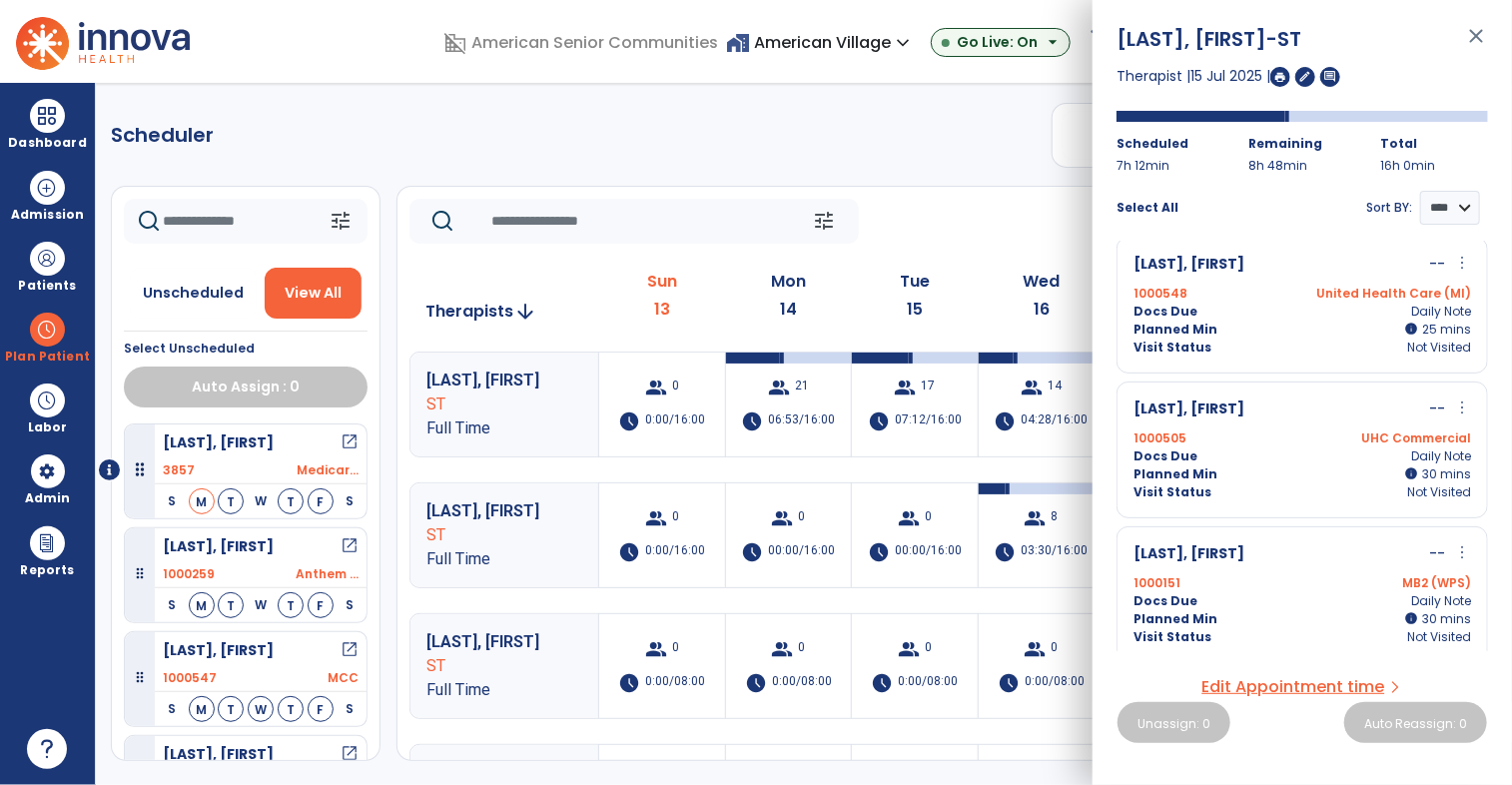 scroll, scrollTop: 1461, scrollLeft: 0, axis: vertical 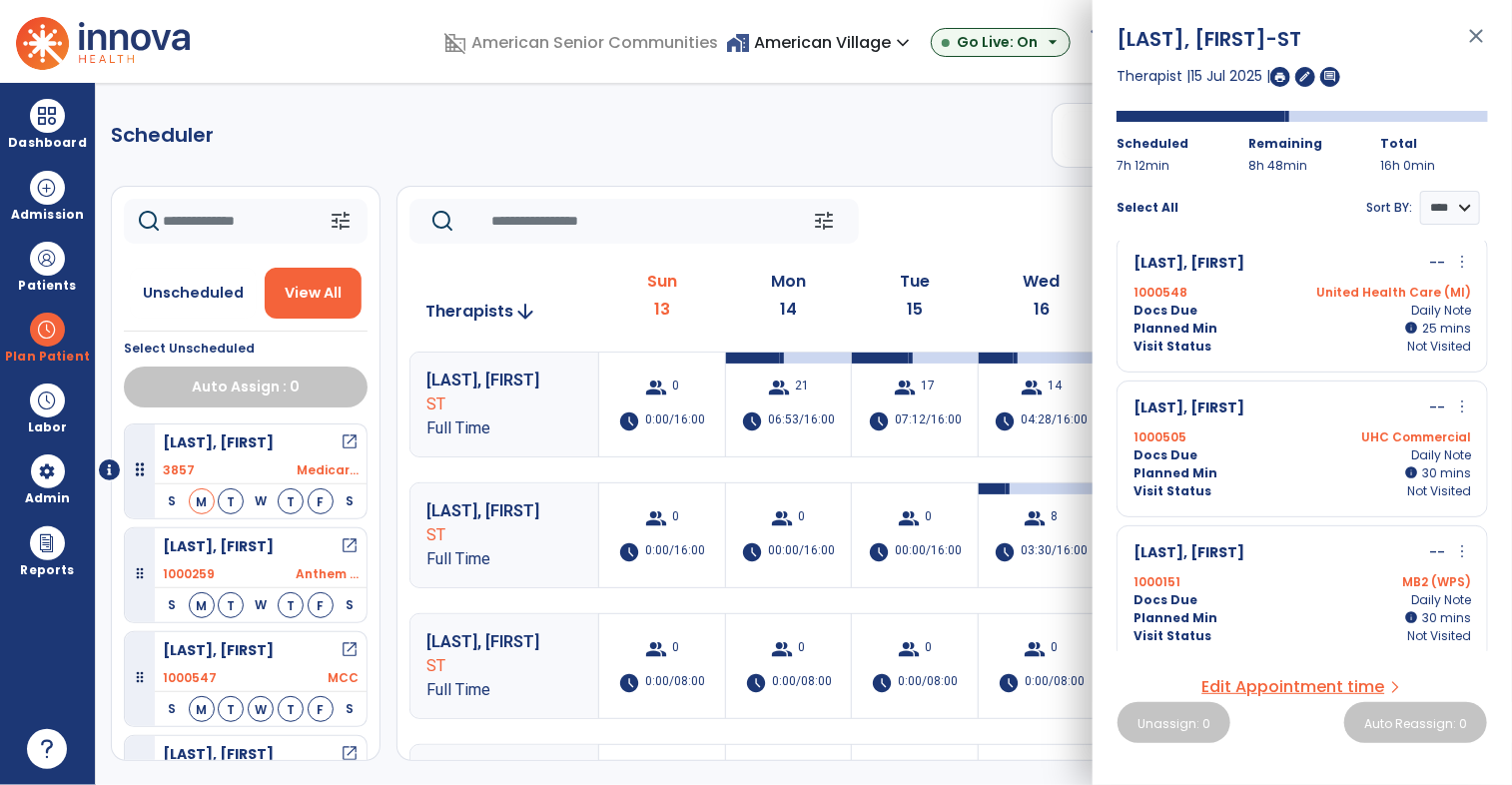 click on "more_vert" at bounding box center (1462, 406) 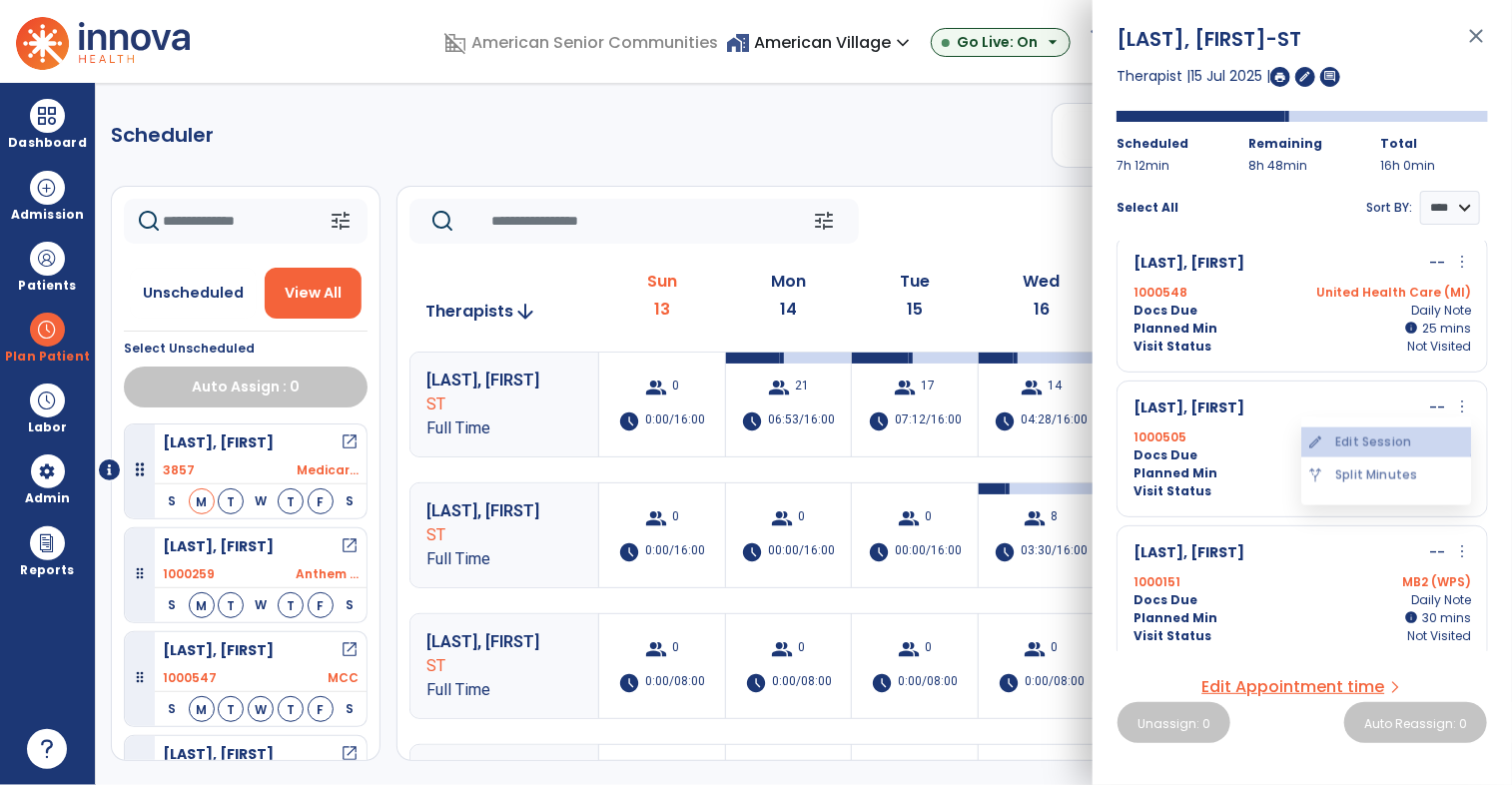 click on "edit   Edit Session" at bounding box center [1386, 442] 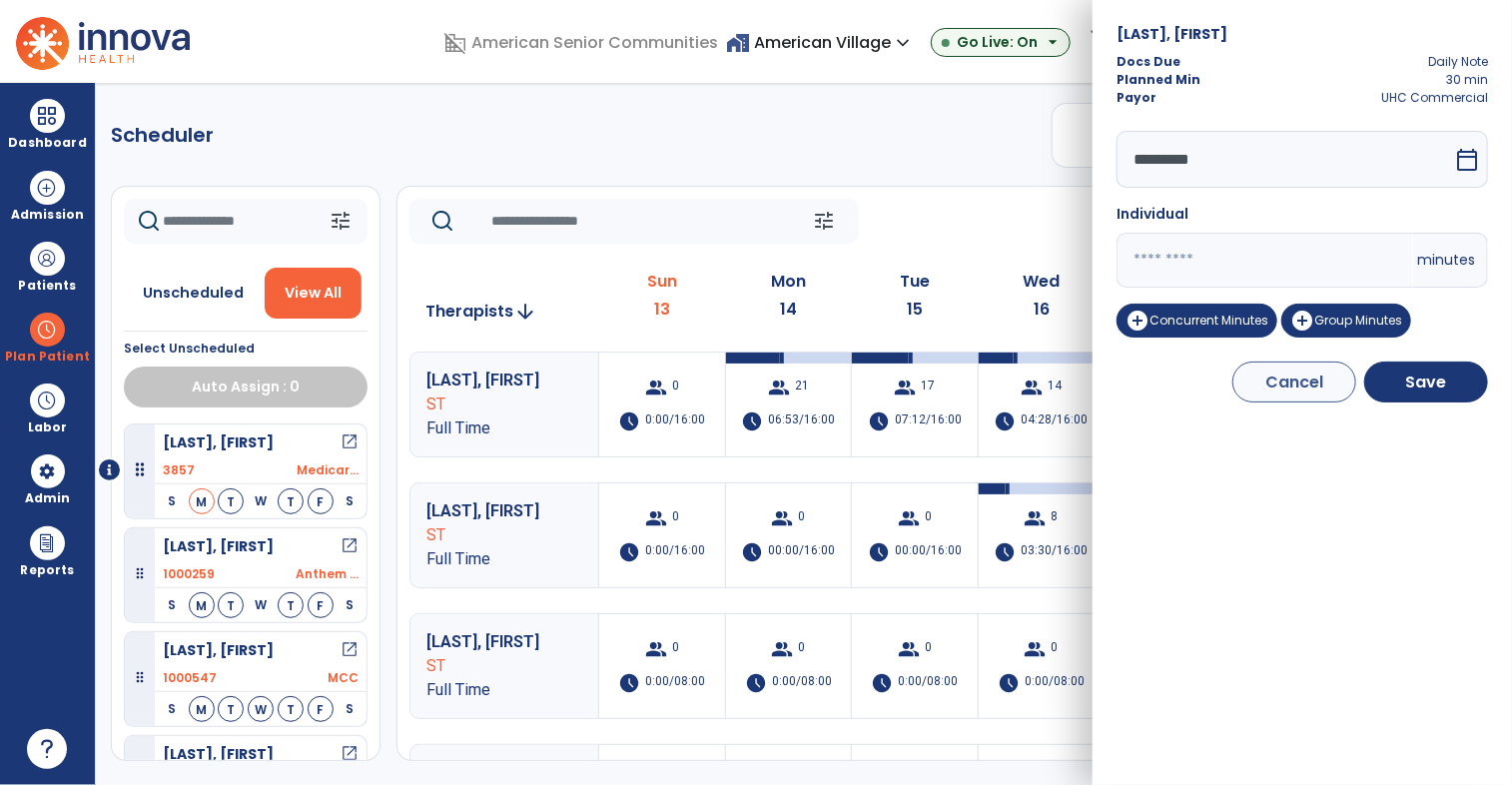 drag, startPoint x: 1164, startPoint y: 261, endPoint x: 1072, endPoint y: 252, distance: 92.43917 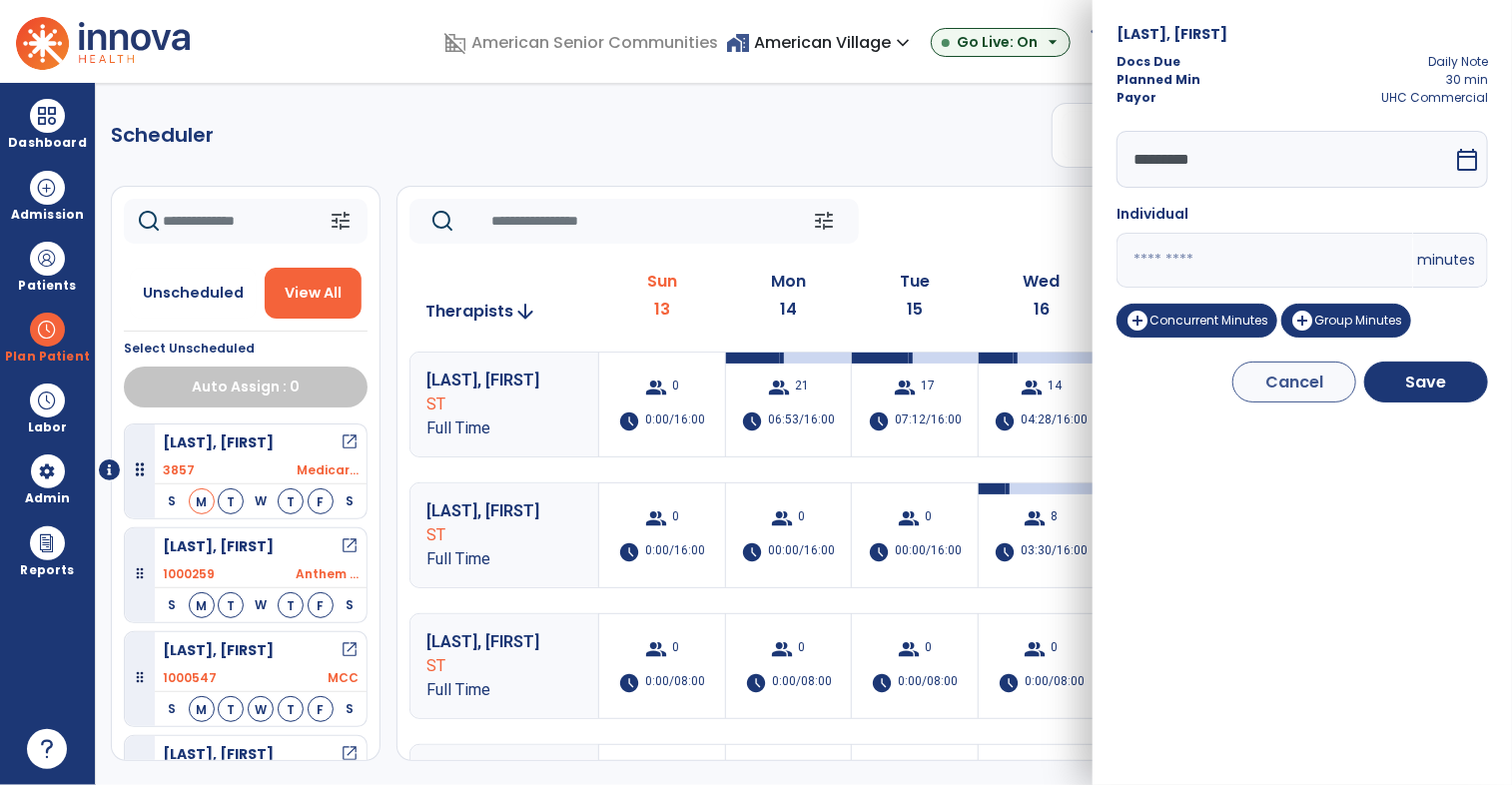 click on "domain_disabled [ORGANIZATION] home_work [ORGANIZATION] expand_more [ORGANIZATION] ASC-Sandbox [ORGANIZATION] Show All Go Live: On arrow_drop_down schedule My Time: Sunday, Jul 13 Open your timecard arrow_right 99+ Notifications Mark as read Census Alert - A22 Today at 3:52 AM | [ORGANIZATION] Census Alert - A21 Today at 1:22 AM | [ORGANIZATION] Census Alert - A22 Today at 1:17 AM | [ORGANIZATION] Census Alert - A21 Yesterday at 11:17 PM | [ORGANIZATION] Census Alert - A02 Yesterday at 10:22 PM | [ORGANIZATION] See all Notifications JW [LAST], [FIRST] expand_more home Home person Profile manage_accounts Admin help Help logout Log out Dashboard dashboard Therapist Dashboard view_quilt Operations Dashboard Admission Patients format_list_bulleted Patient List space_dashboard Patient Board insert_chart PDPM Board Plan Patient Planner" at bounding box center [756, 392] 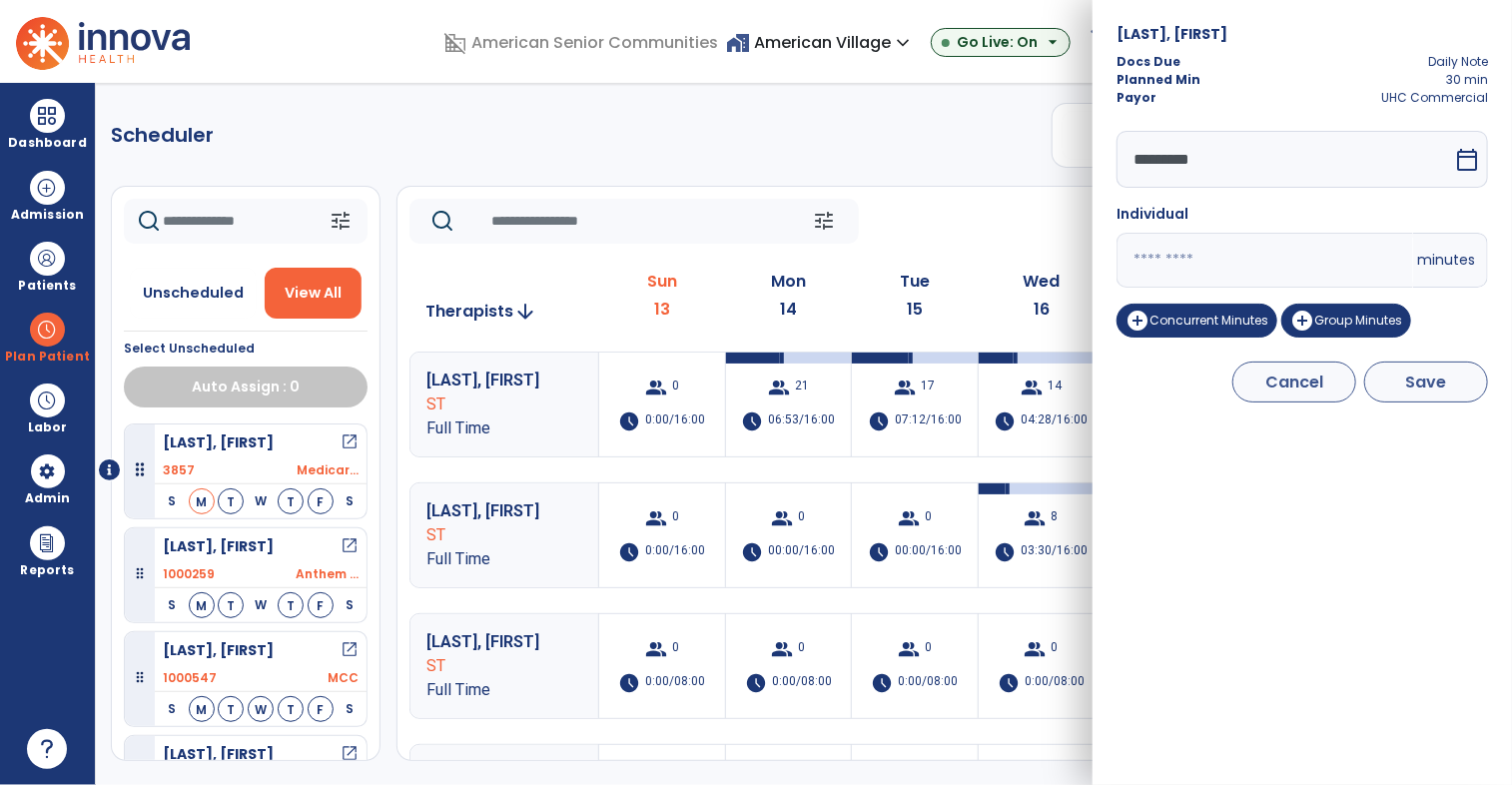 type on "**" 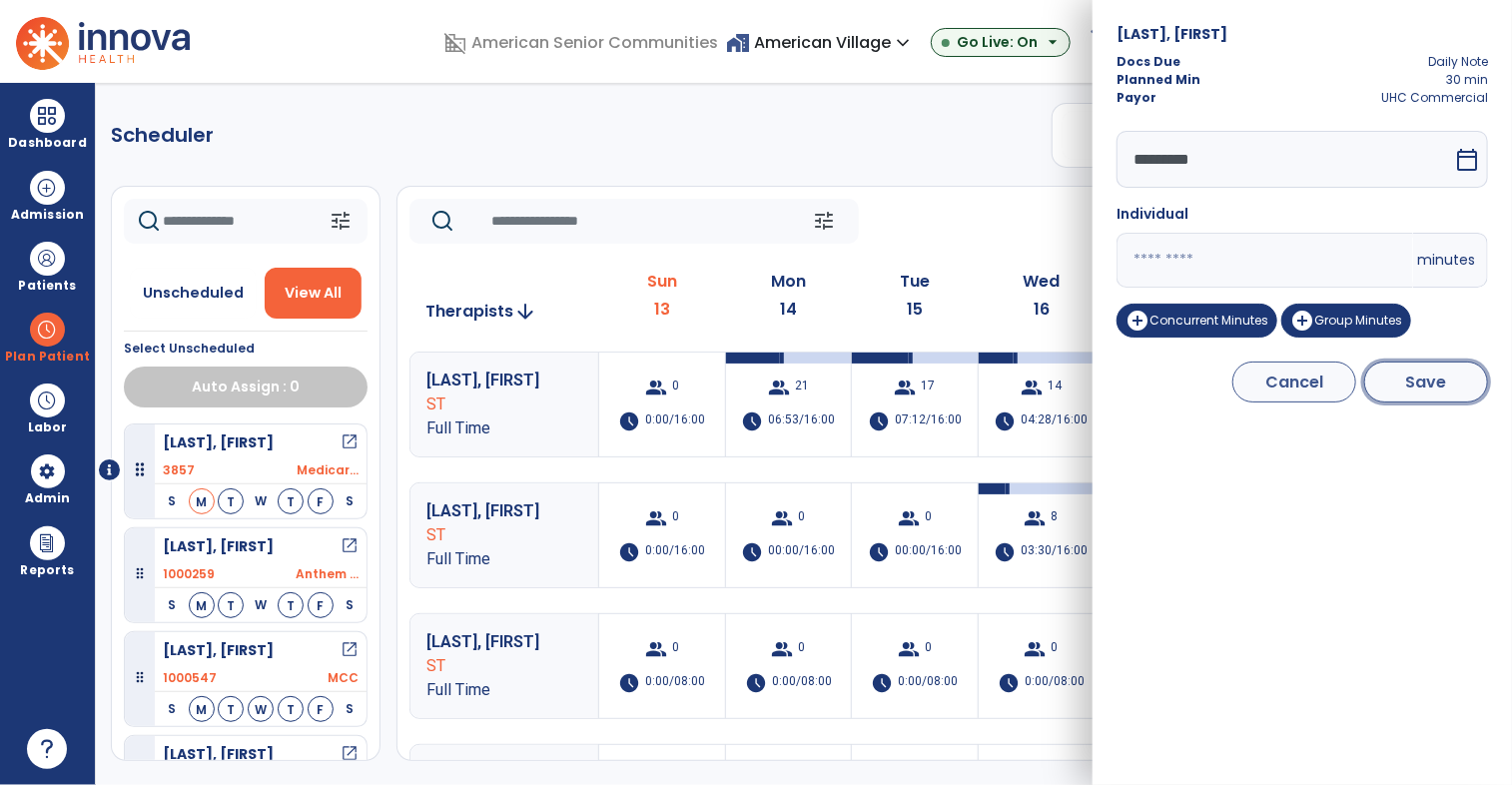 click on "Save" at bounding box center (1426, 382) 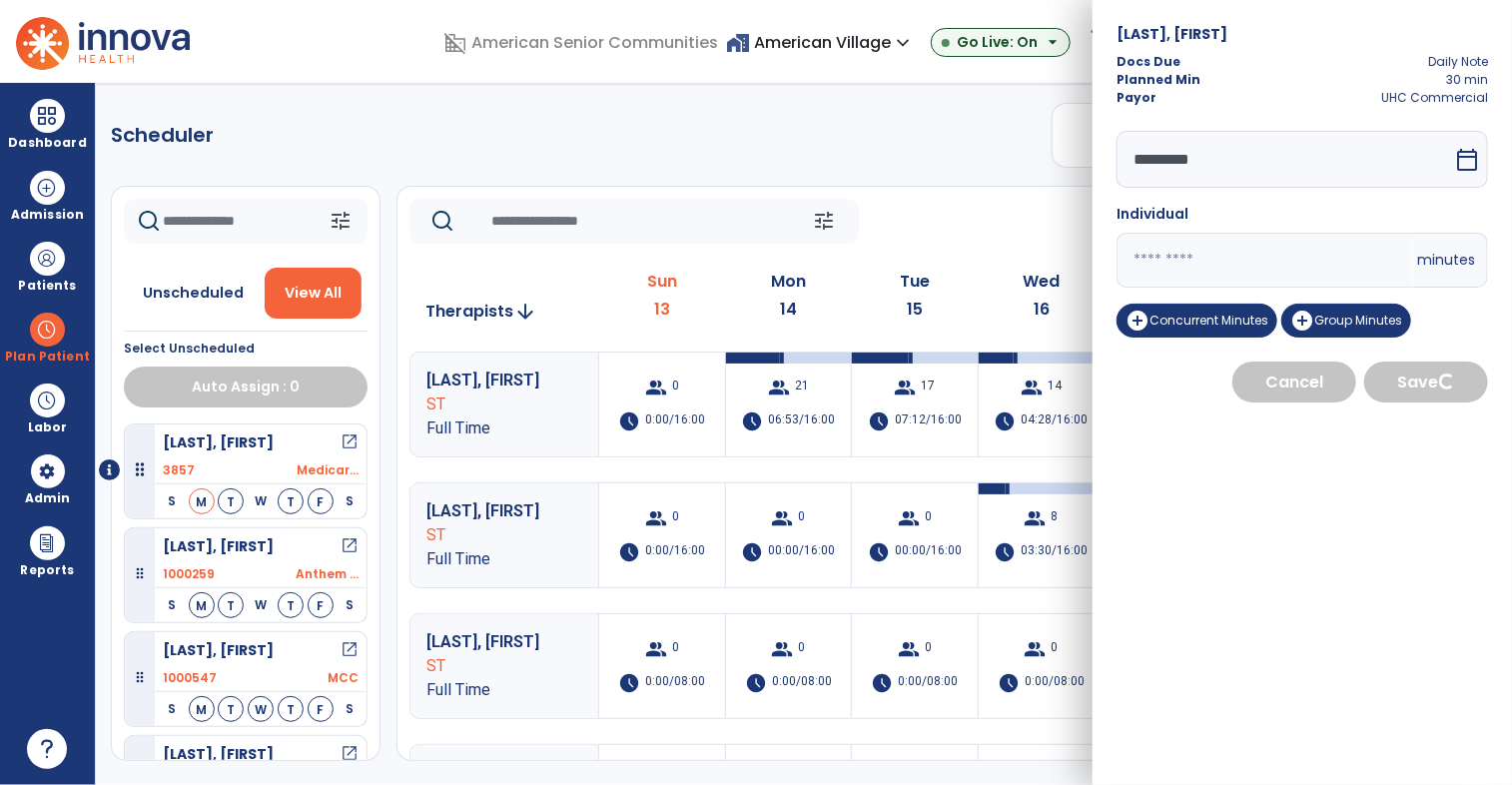 select on "****" 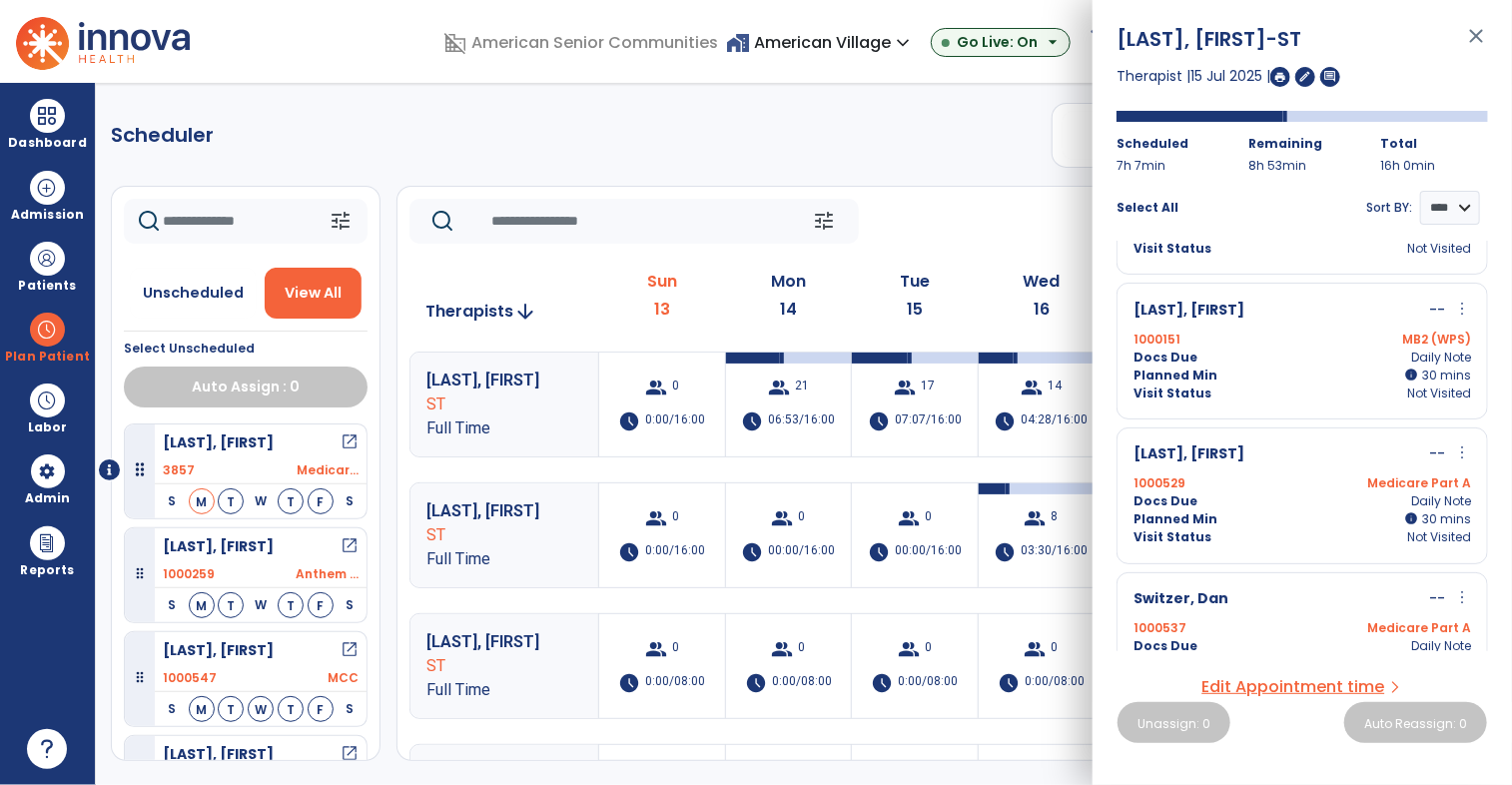 scroll, scrollTop: 1712, scrollLeft: 0, axis: vertical 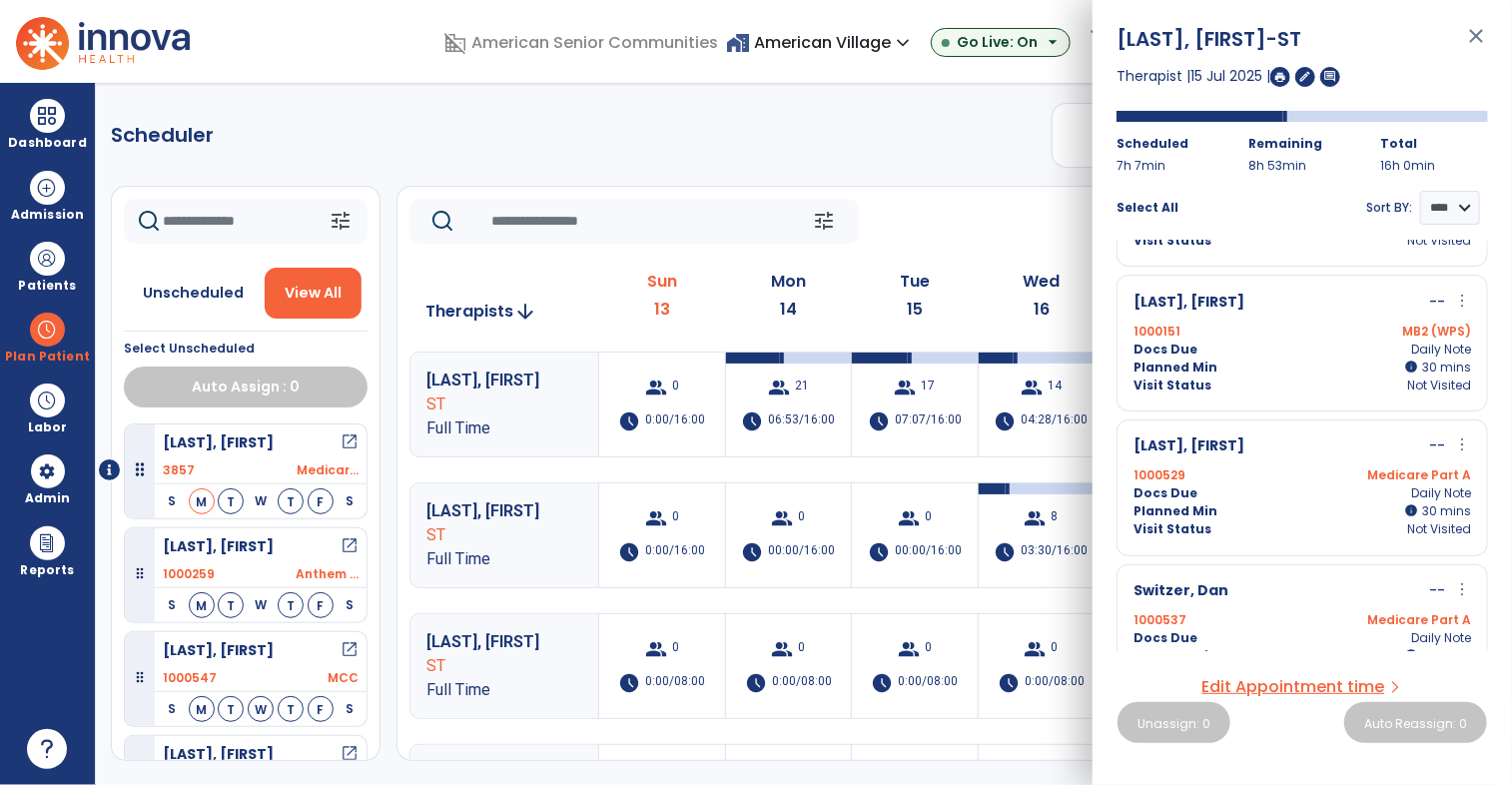 click on "more_vert" at bounding box center [1462, 301] 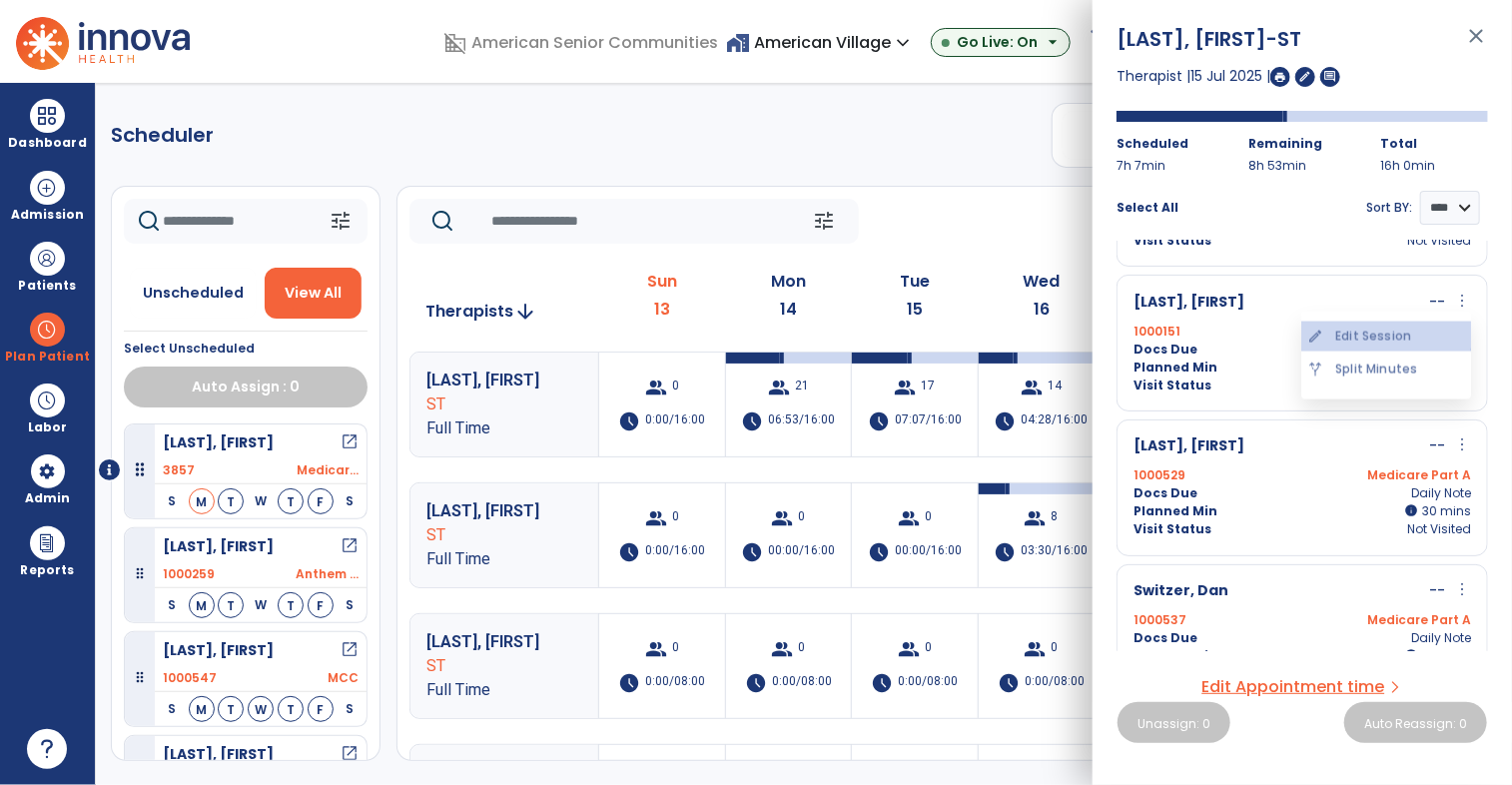 click on "edit   Edit Session" at bounding box center (1386, 337) 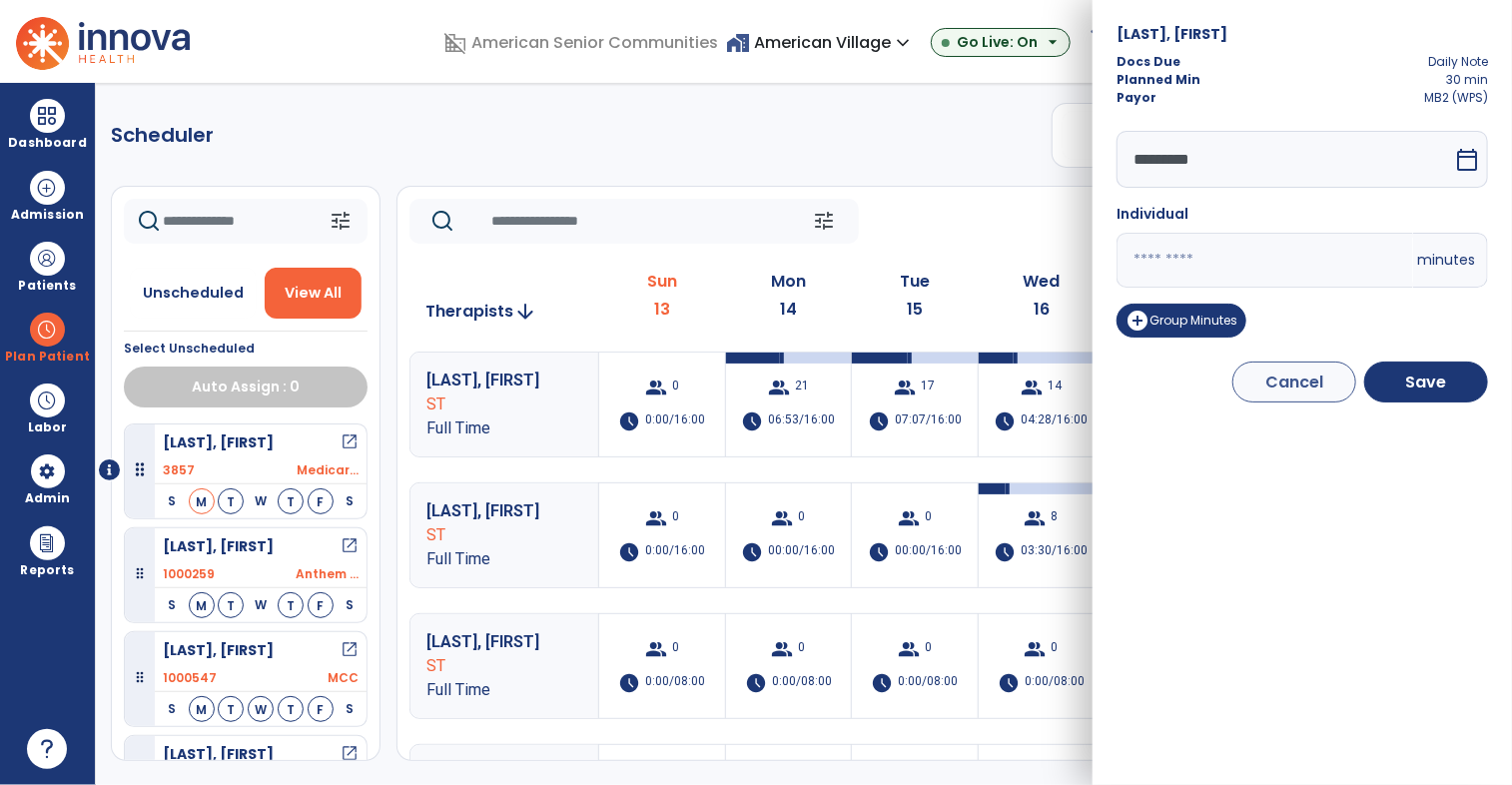 drag, startPoint x: 1183, startPoint y: 253, endPoint x: 1083, endPoint y: 260, distance: 100.2447 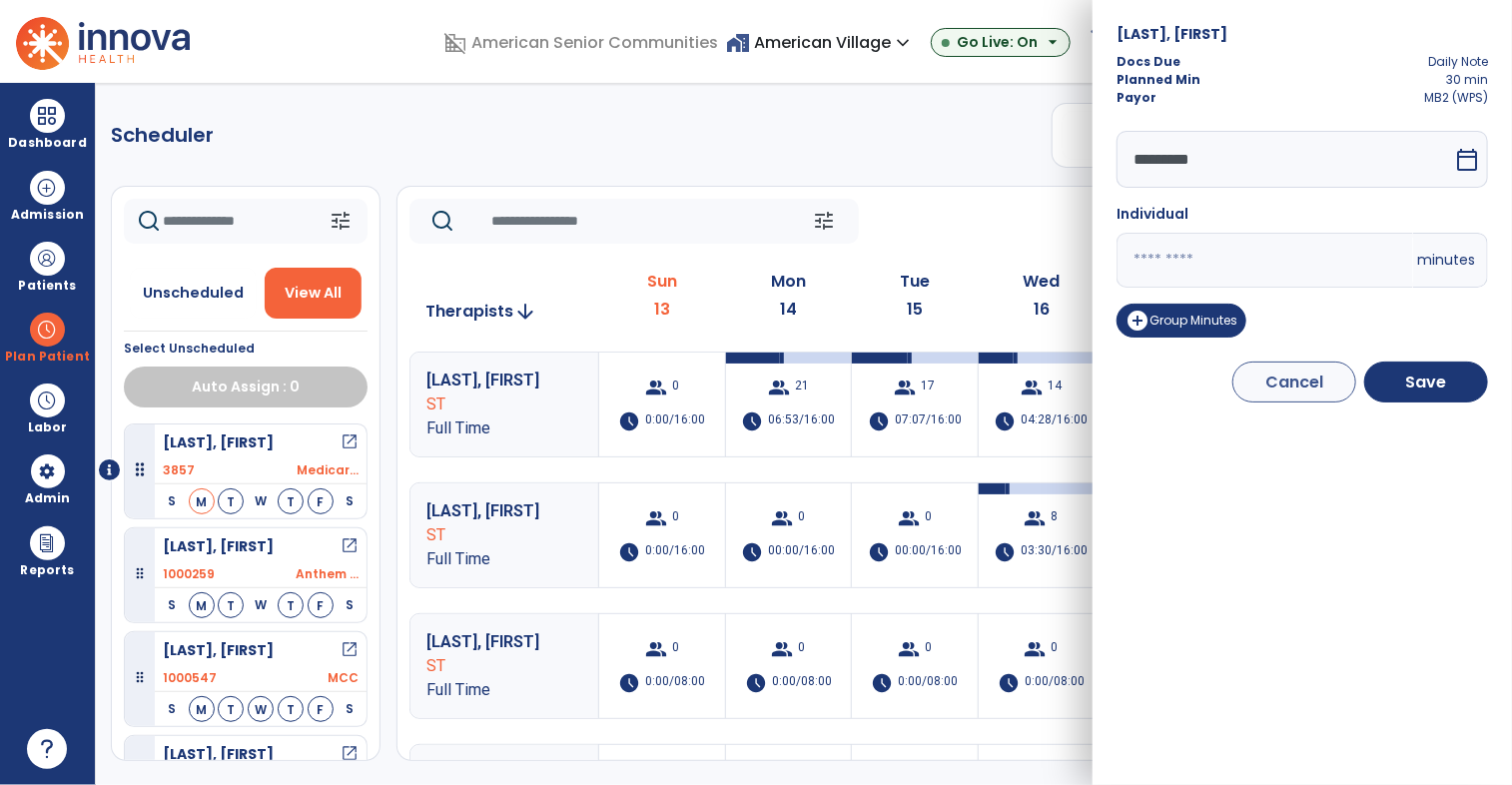 click on "domain_disabled [ORGANIZATION] home_work [ORGANIZATION] expand_more [ORGANIZATION] ASC-Sandbox [ORGANIZATION] Show All Go Live: On arrow_drop_down schedule My Time: Sunday, Jul 13 Open your timecard arrow_right 99+ Notifications Mark as read Census Alert - A22 Today at 3:52 AM | [ORGANIZATION] Census Alert - A21 Today at 1:22 AM | [ORGANIZATION] Census Alert - A22 Today at 1:17 AM | [ORGANIZATION] Census Alert - A21 Yesterday at 11:17 PM | [ORGANIZATION] Census Alert - A02 Yesterday at 10:22 PM | [ORGANIZATION] See all Notifications JW [LAST], [FIRST] expand_more home Home person Profile manage_accounts Admin help Help logout Log out Dashboard dashboard Therapist Dashboard view_quilt Operations Dashboard Admission Patients format_list_bulleted Patient List space_dashboard Patient Board insert_chart PDPM Board Plan Patient Planner" at bounding box center [756, 392] 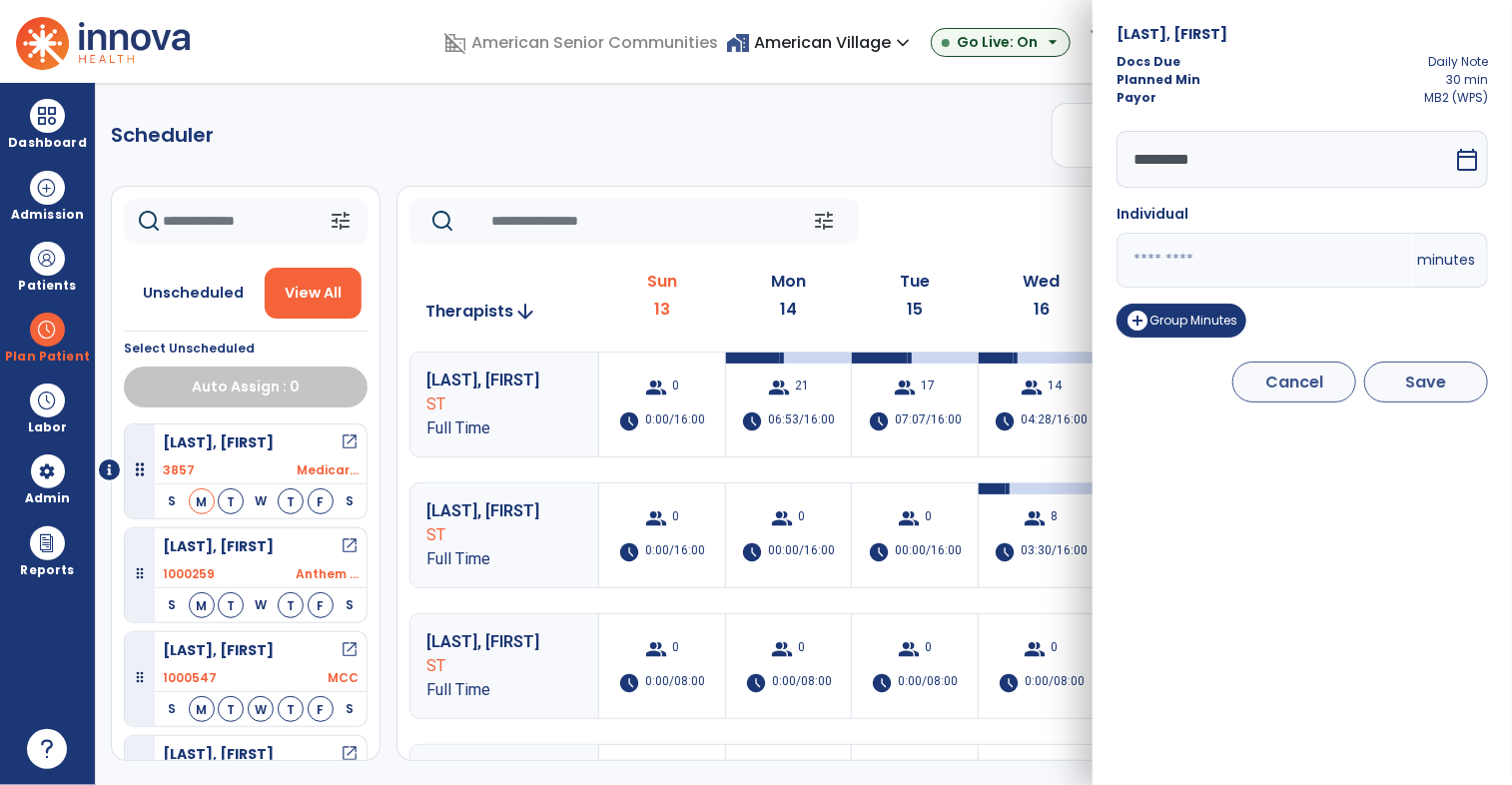 type on "**" 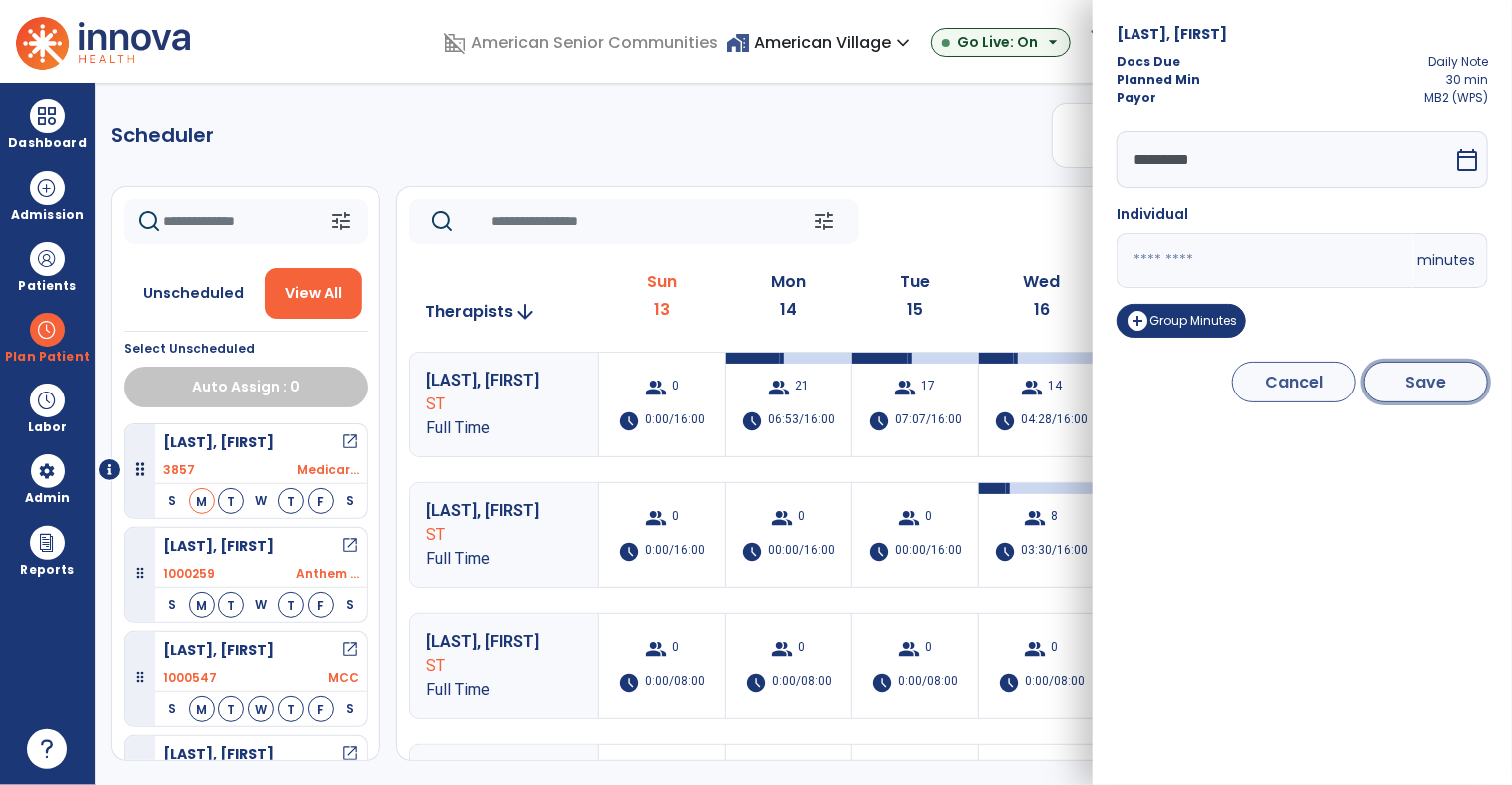 click on "Save" at bounding box center (1426, 382) 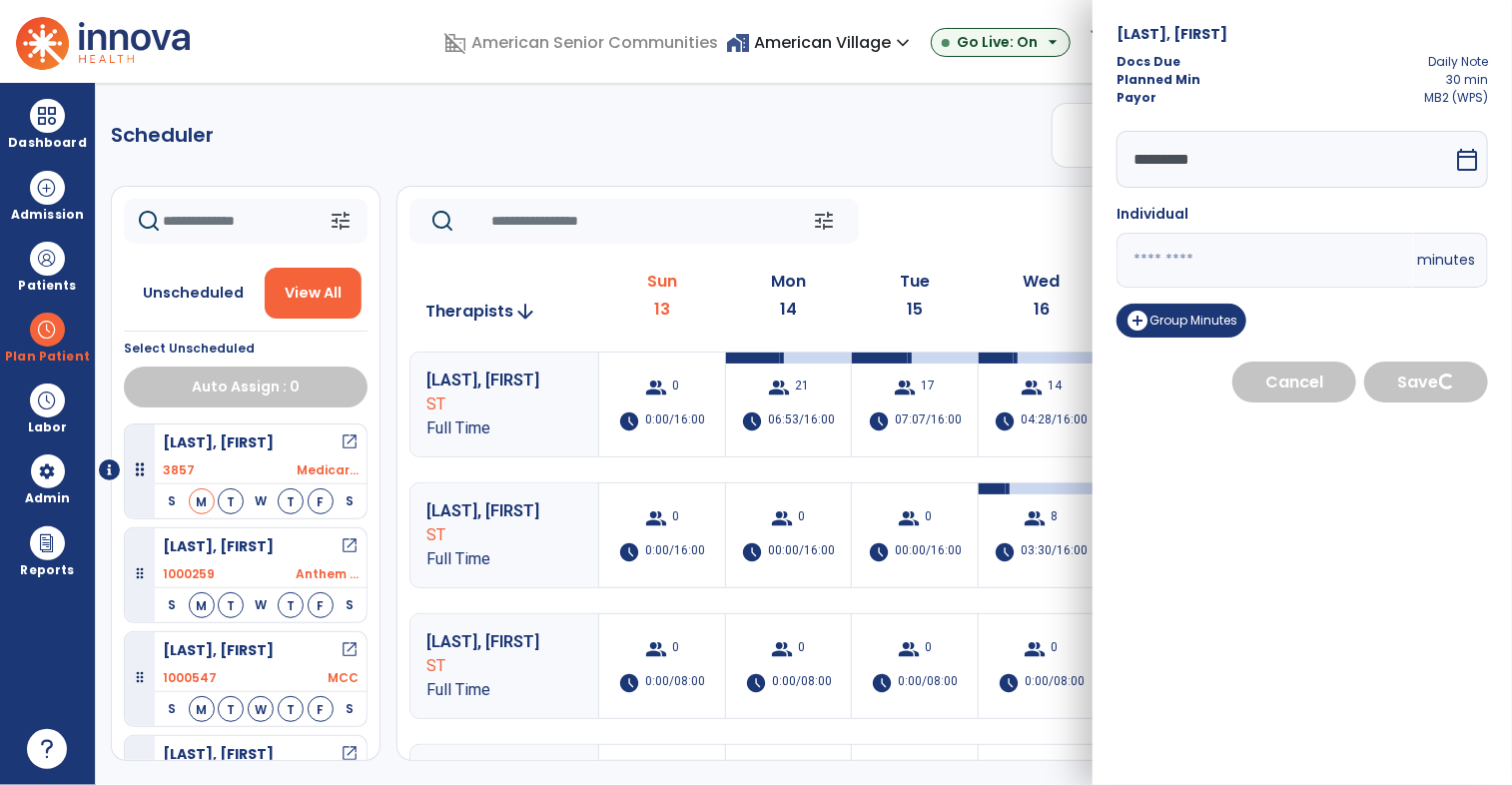select on "****" 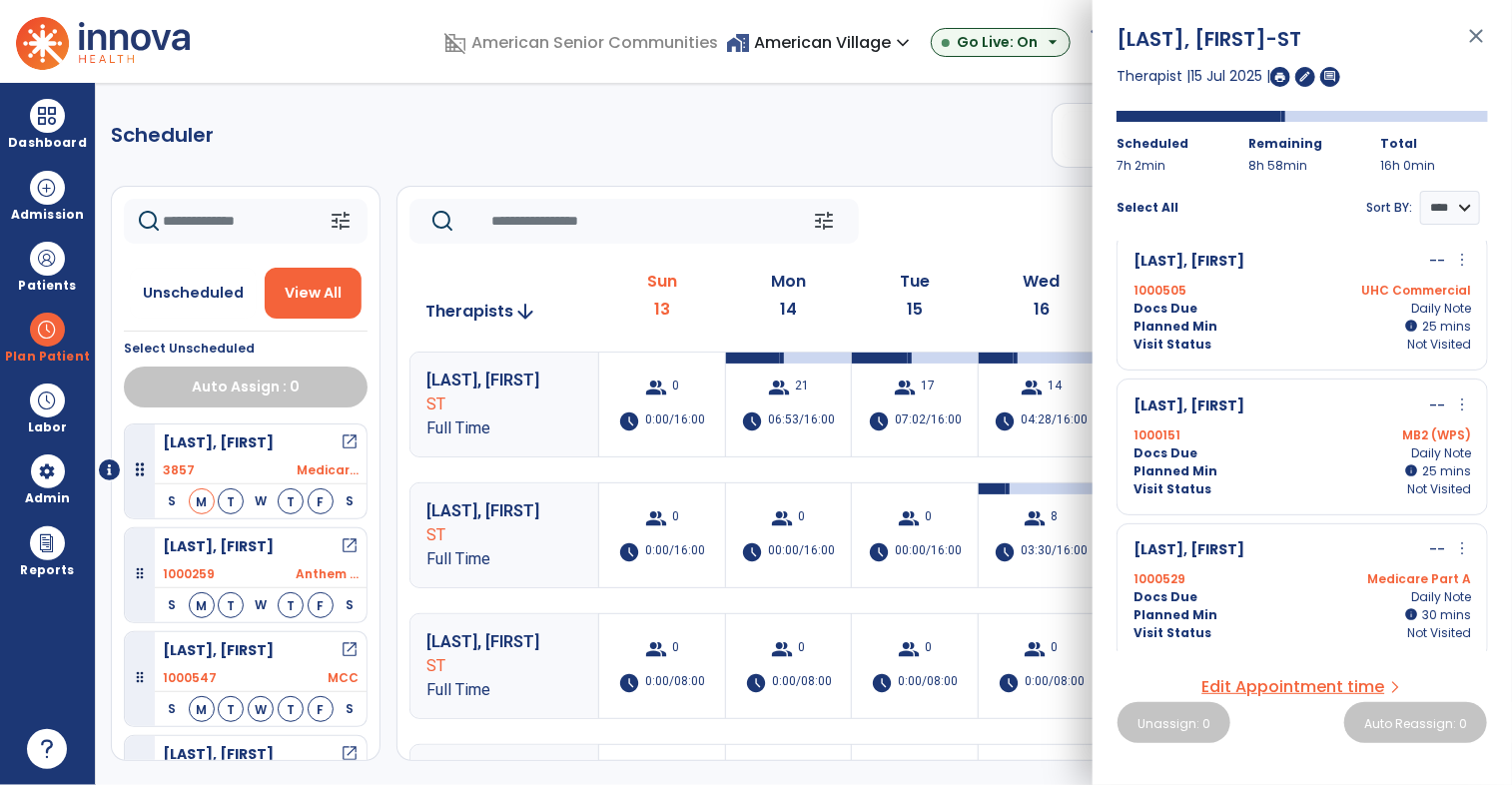 scroll, scrollTop: 2040, scrollLeft: 0, axis: vertical 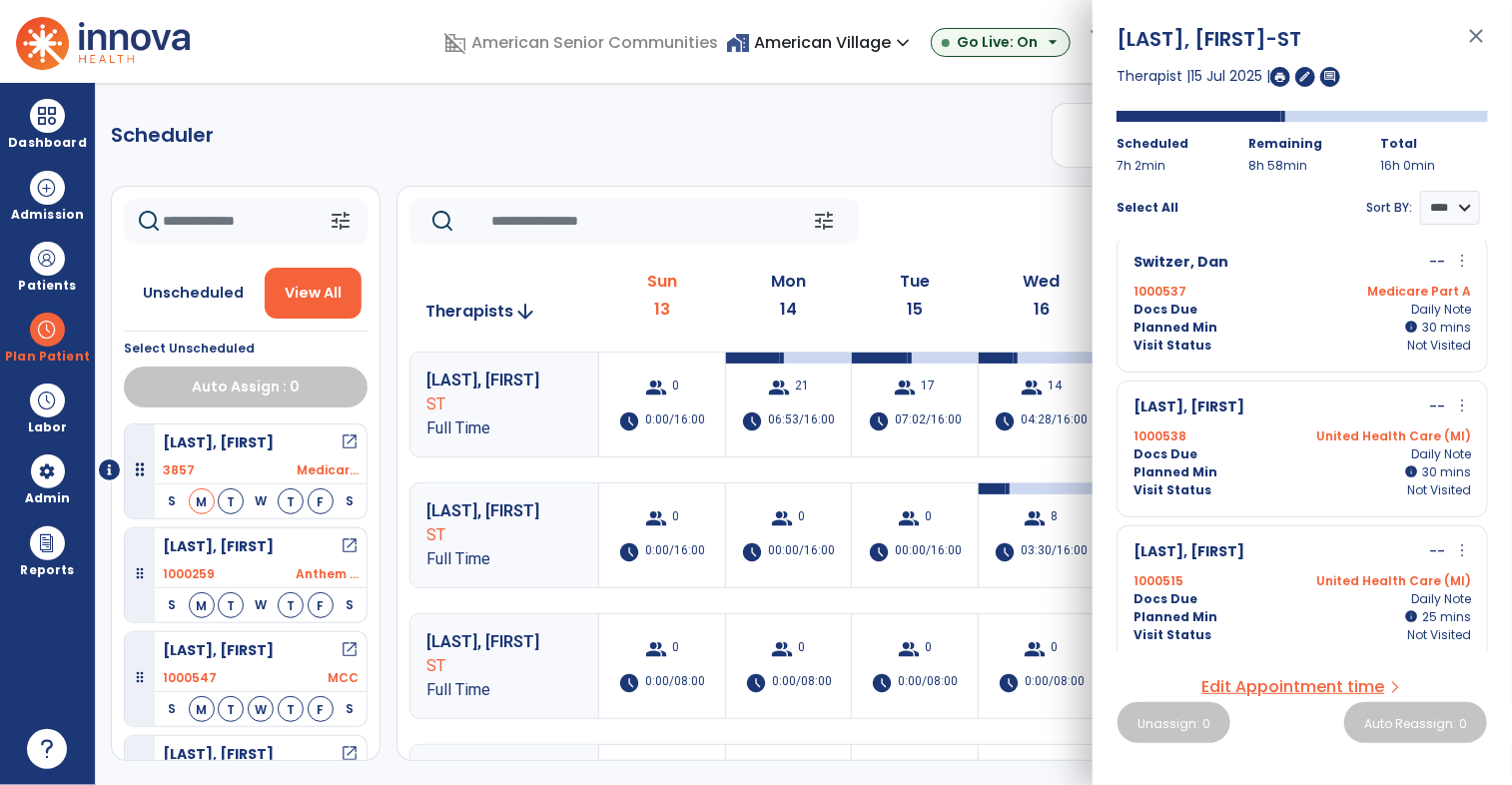 click on "more_vert" at bounding box center [1462, 406] 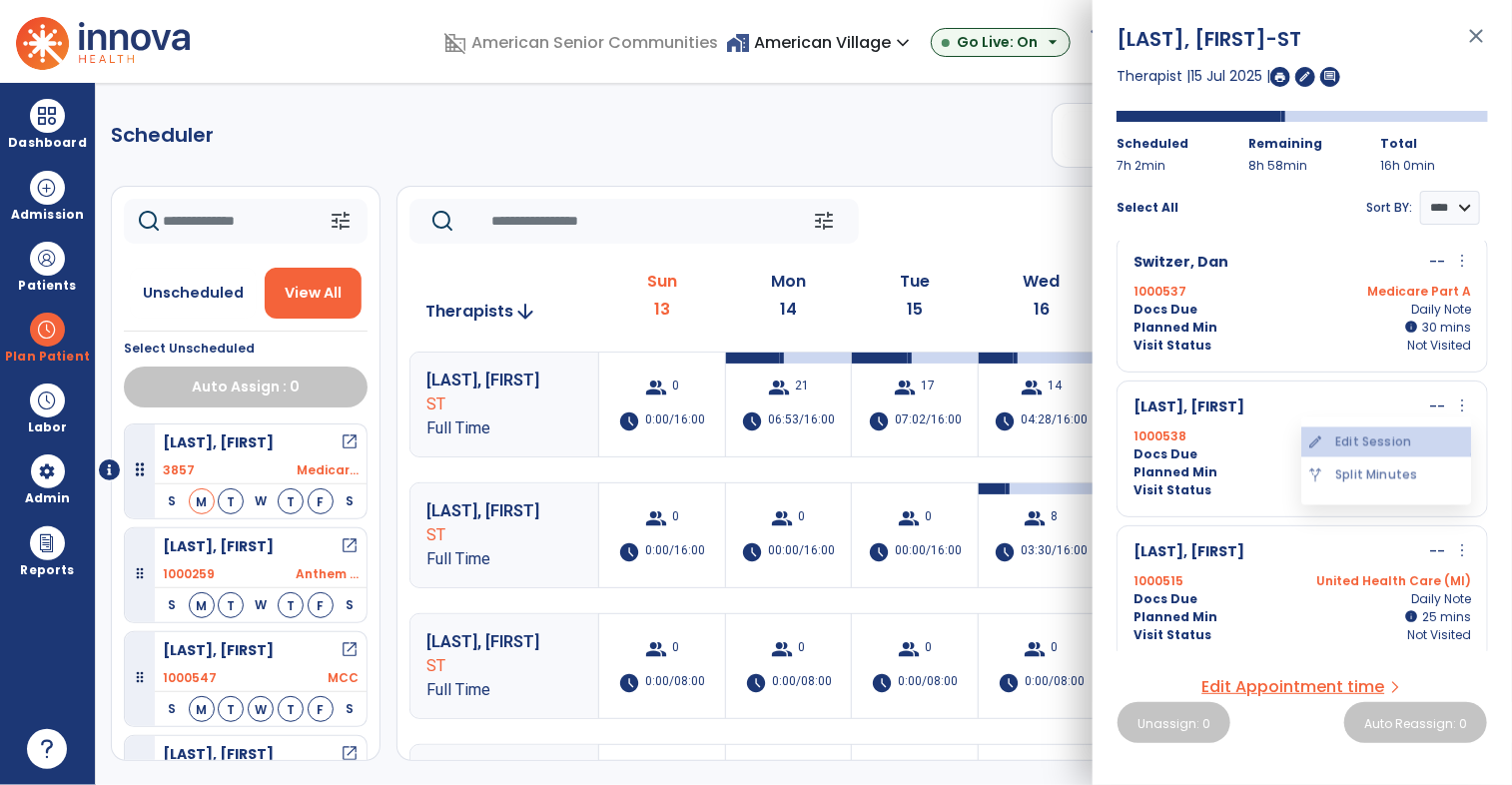 click on "edit   Edit Session" at bounding box center (1386, 442) 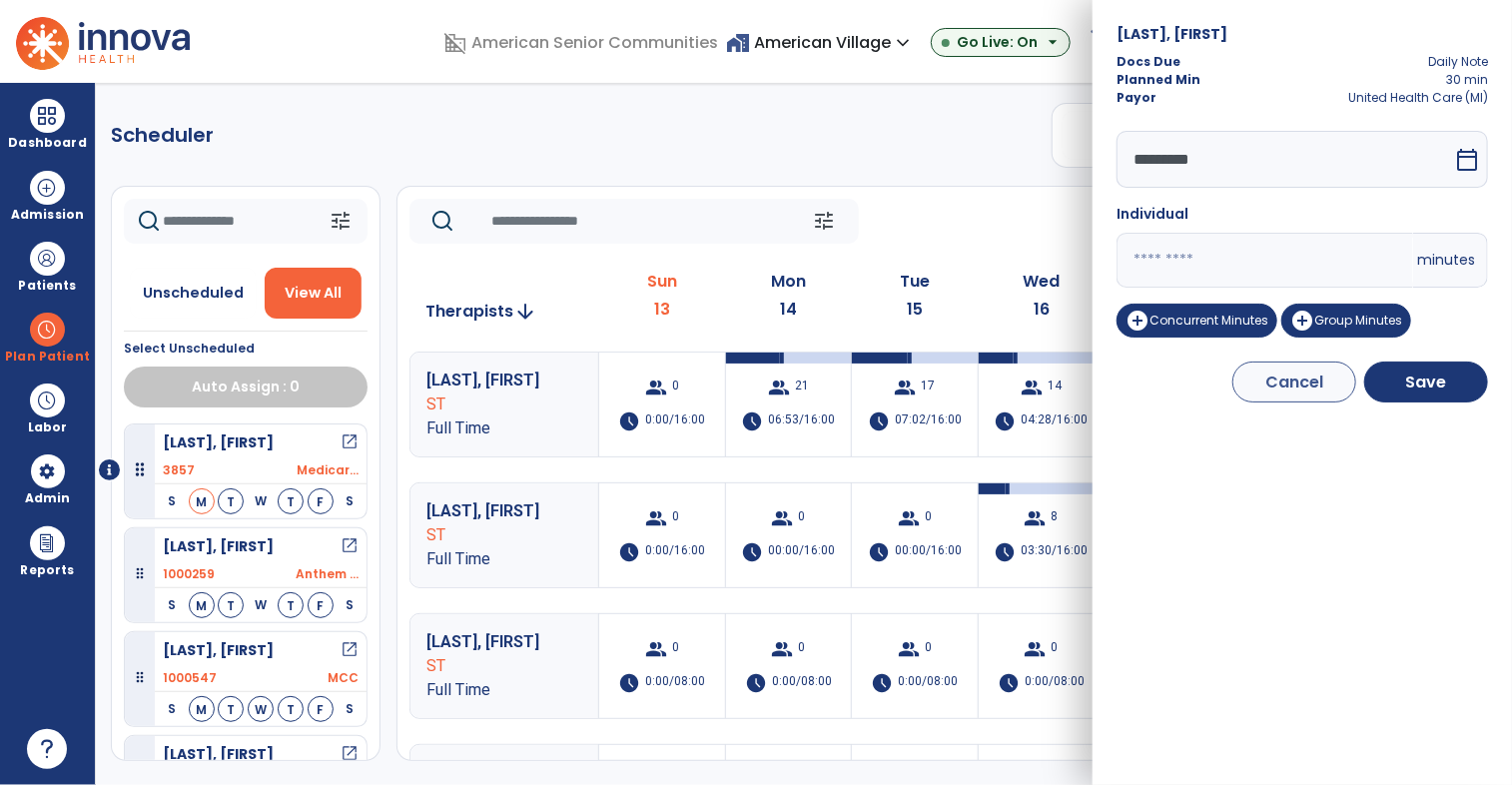 drag, startPoint x: 1154, startPoint y: 251, endPoint x: 1070, endPoint y: 264, distance: 85 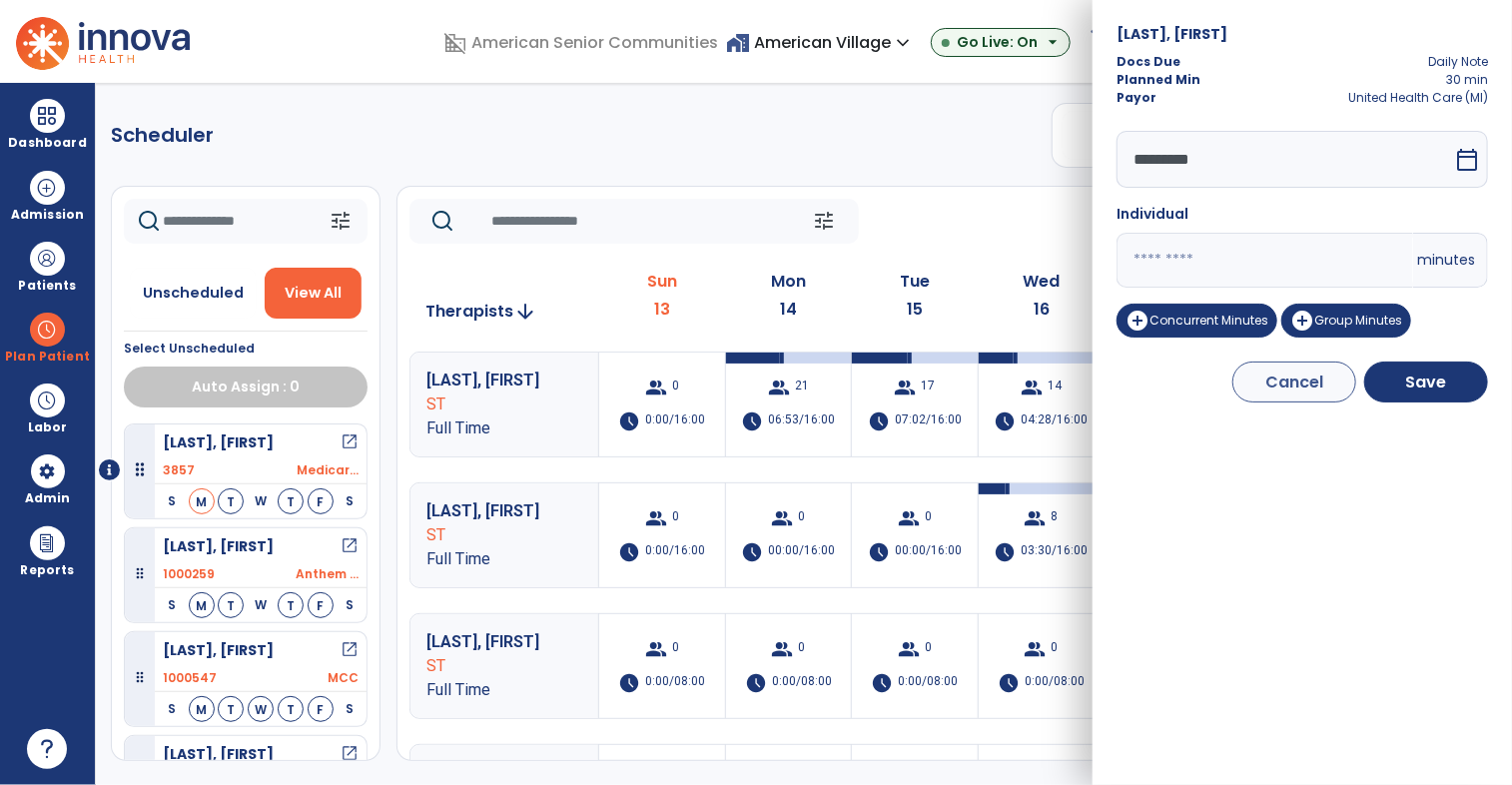 click on "domain_disabled [ORGANIZATION] home_work [ORGANIZATION] expand_more [ORGANIZATION] ASC-Sandbox [ORGANIZATION] Show All Go Live: On arrow_drop_down schedule My Time: Sunday, Jul 13 Open your timecard arrow_right 99+ Notifications Mark as read Census Alert - A22 Today at 3:52 AM | [ORGANIZATION] Census Alert - A21 Today at 1:22 AM | [ORGANIZATION] Census Alert - A22 Today at 1:17 AM | [ORGANIZATION] Census Alert - A21 Yesterday at 11:17 PM | [ORGANIZATION] Census Alert - A02 Yesterday at 10:22 PM | [ORGANIZATION] See all Notifications JW [LAST], [FIRST] expand_more home Home person Profile manage_accounts Admin help Help logout Log out Dashboard dashboard Therapist Dashboard view_quilt Operations Dashboard Admission Patients format_list_bulleted Patient List space_dashboard Patient Board insert_chart PDPM Board Plan Patient Planner" at bounding box center [756, 392] 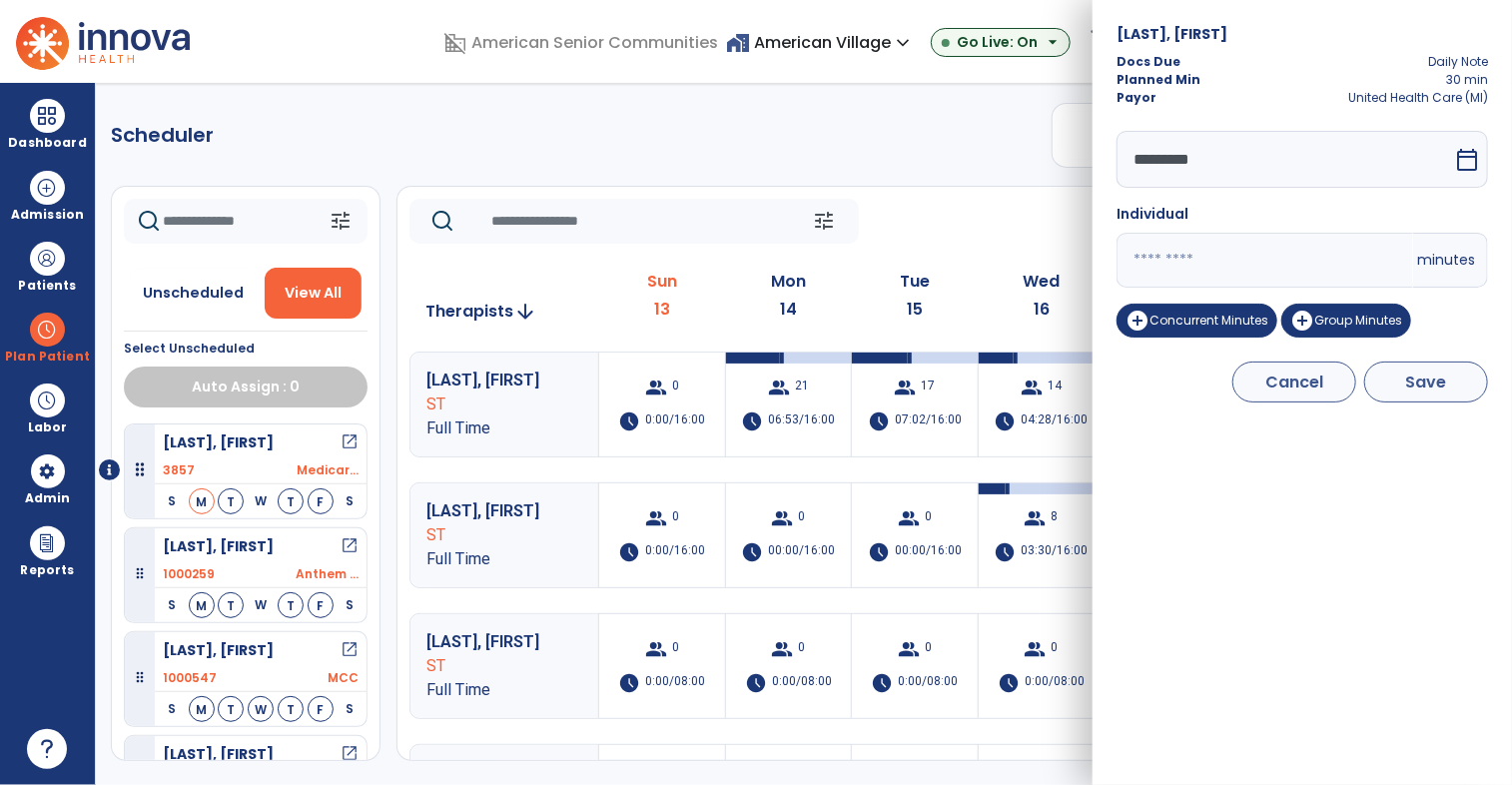 type on "**" 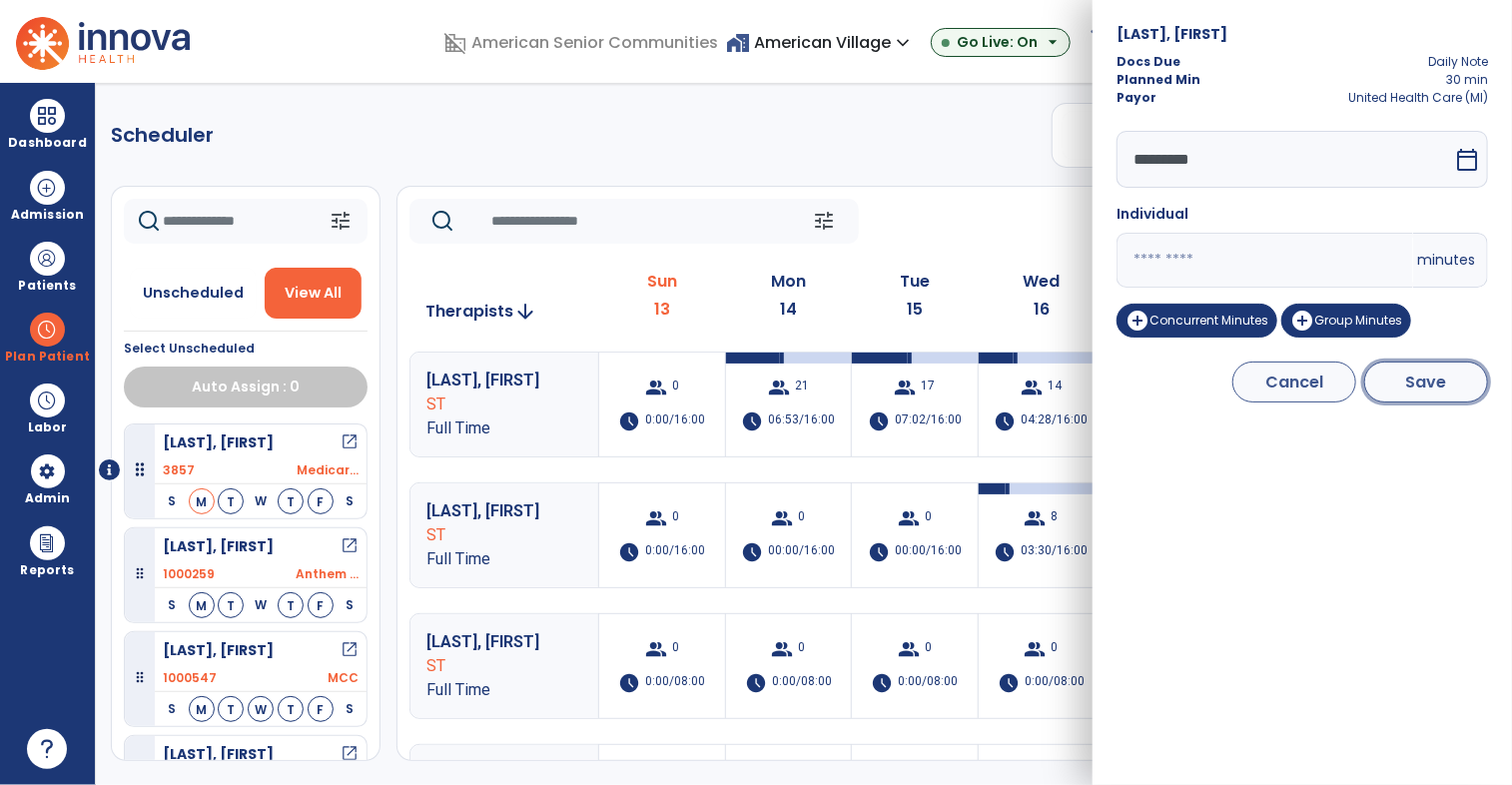 click on "Save" at bounding box center [1426, 382] 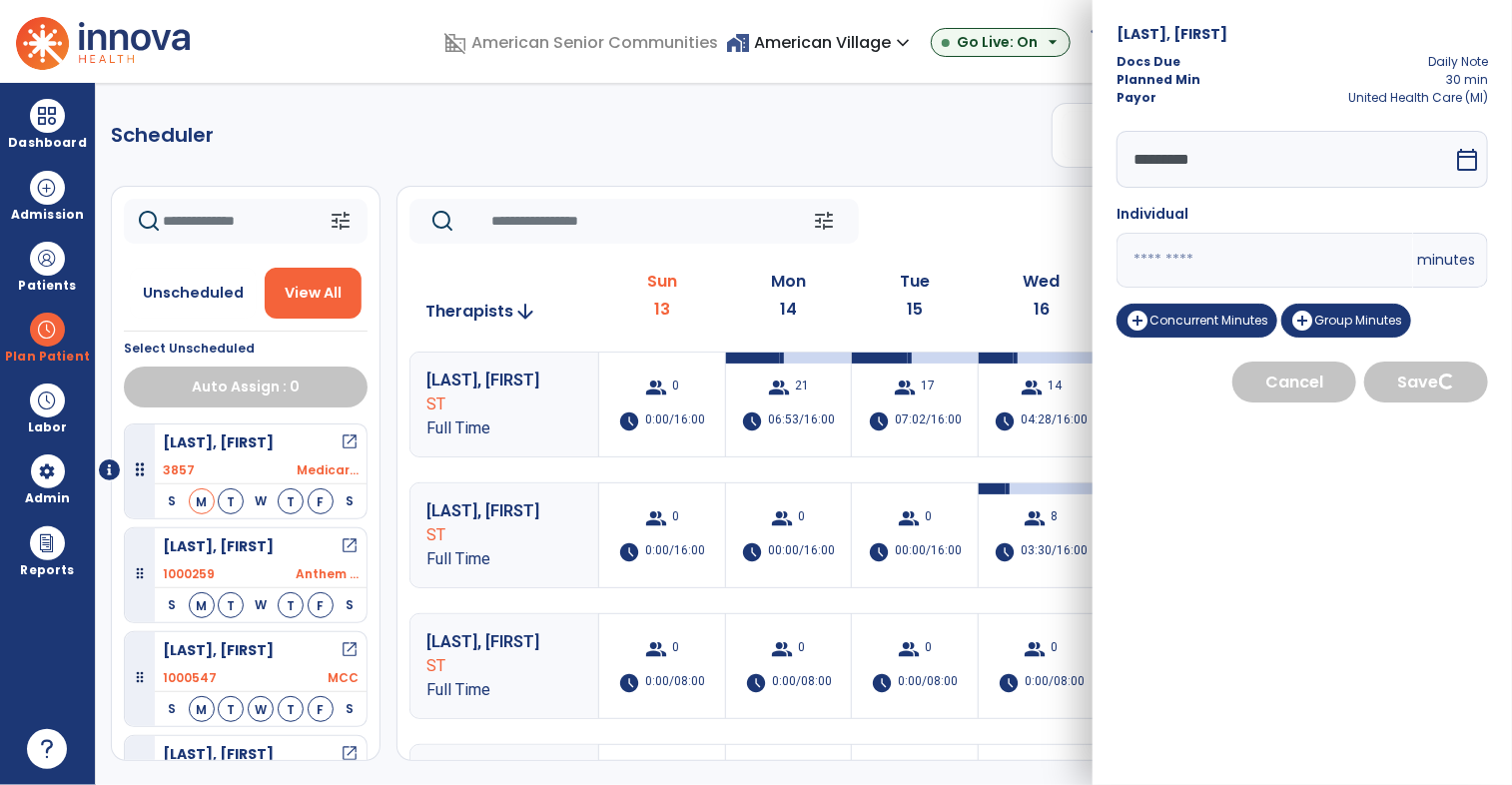 select on "****" 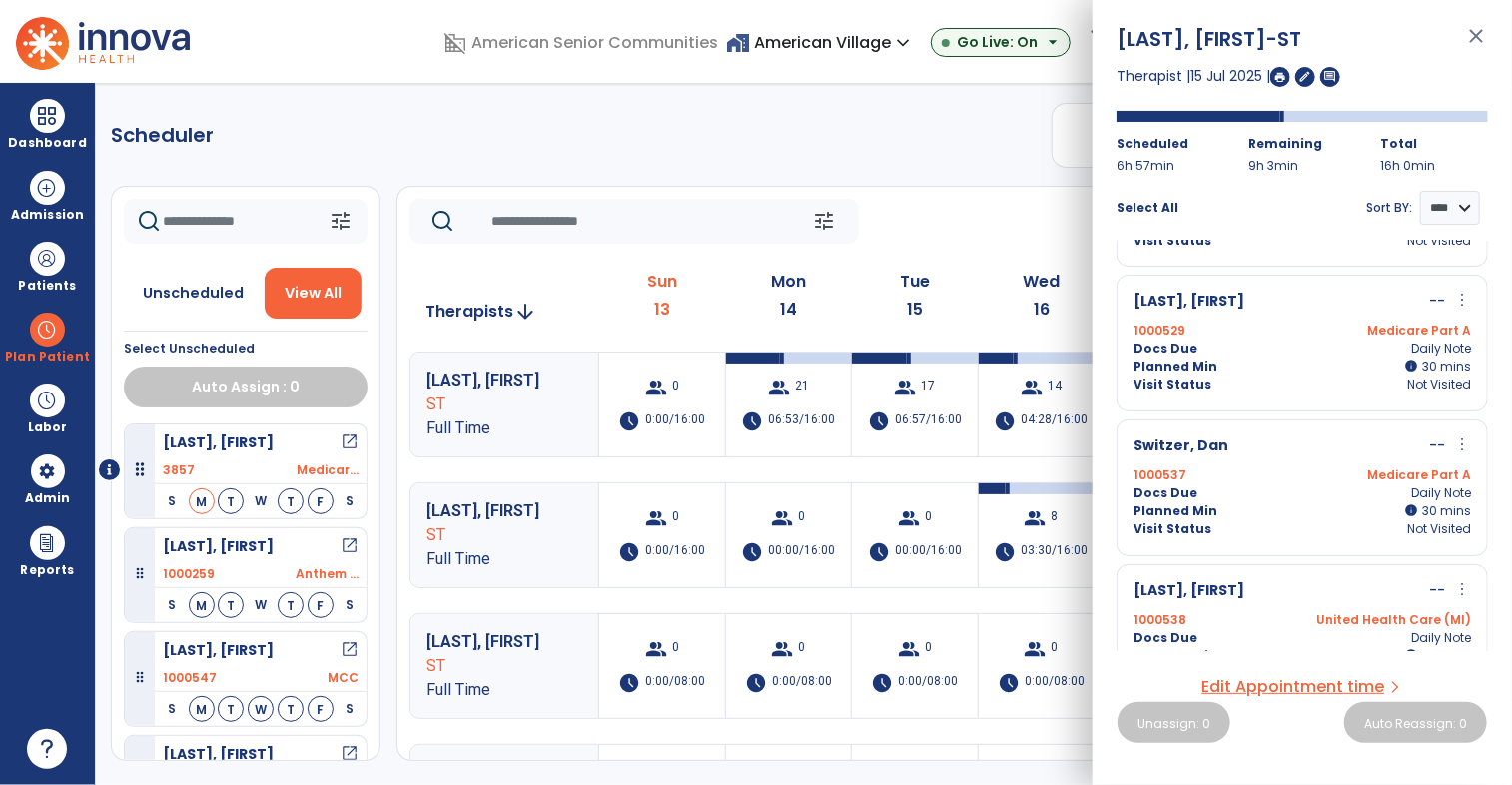 scroll, scrollTop: 2040, scrollLeft: 0, axis: vertical 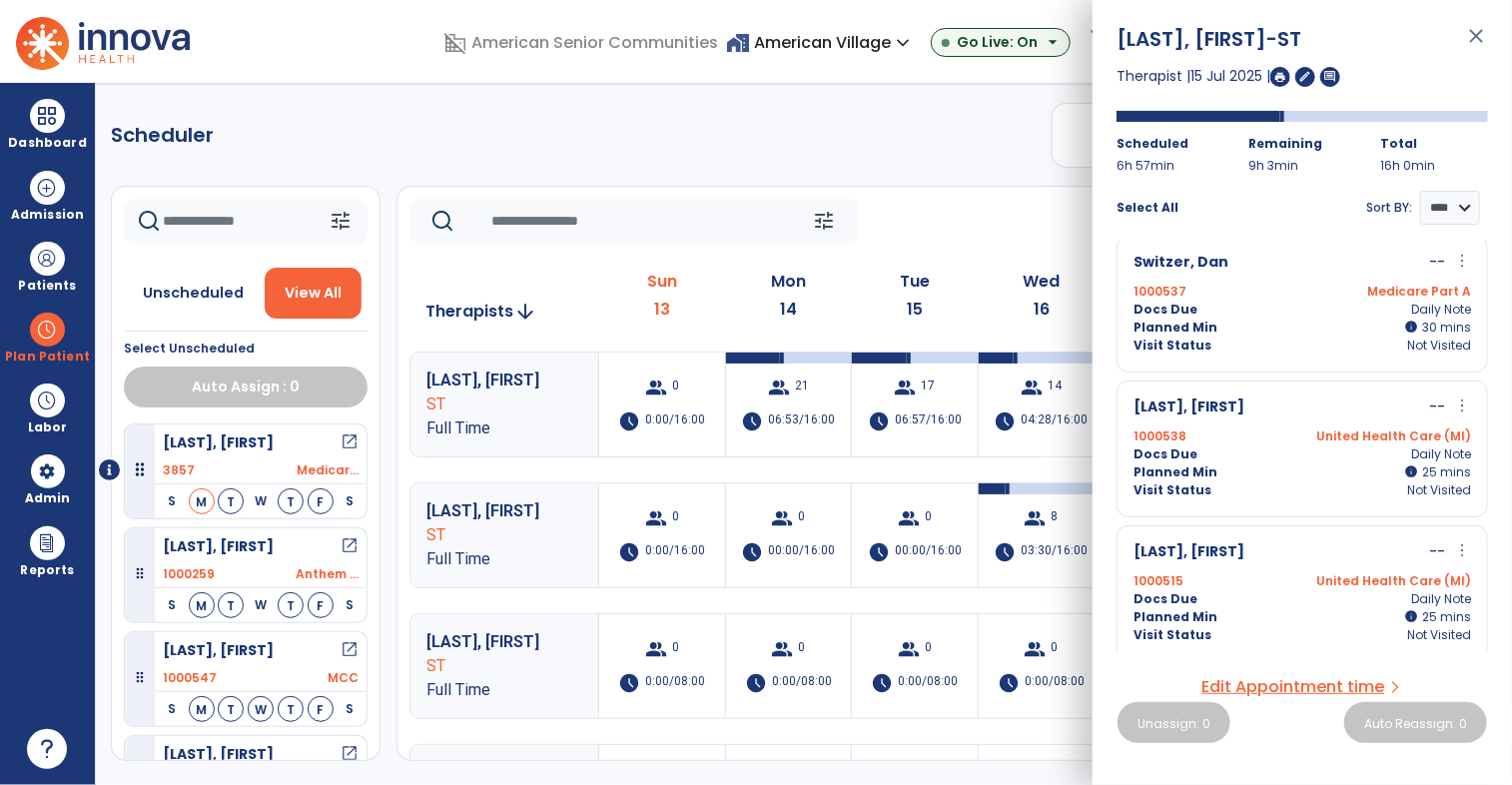 click on "more_vert" at bounding box center [1462, 262] 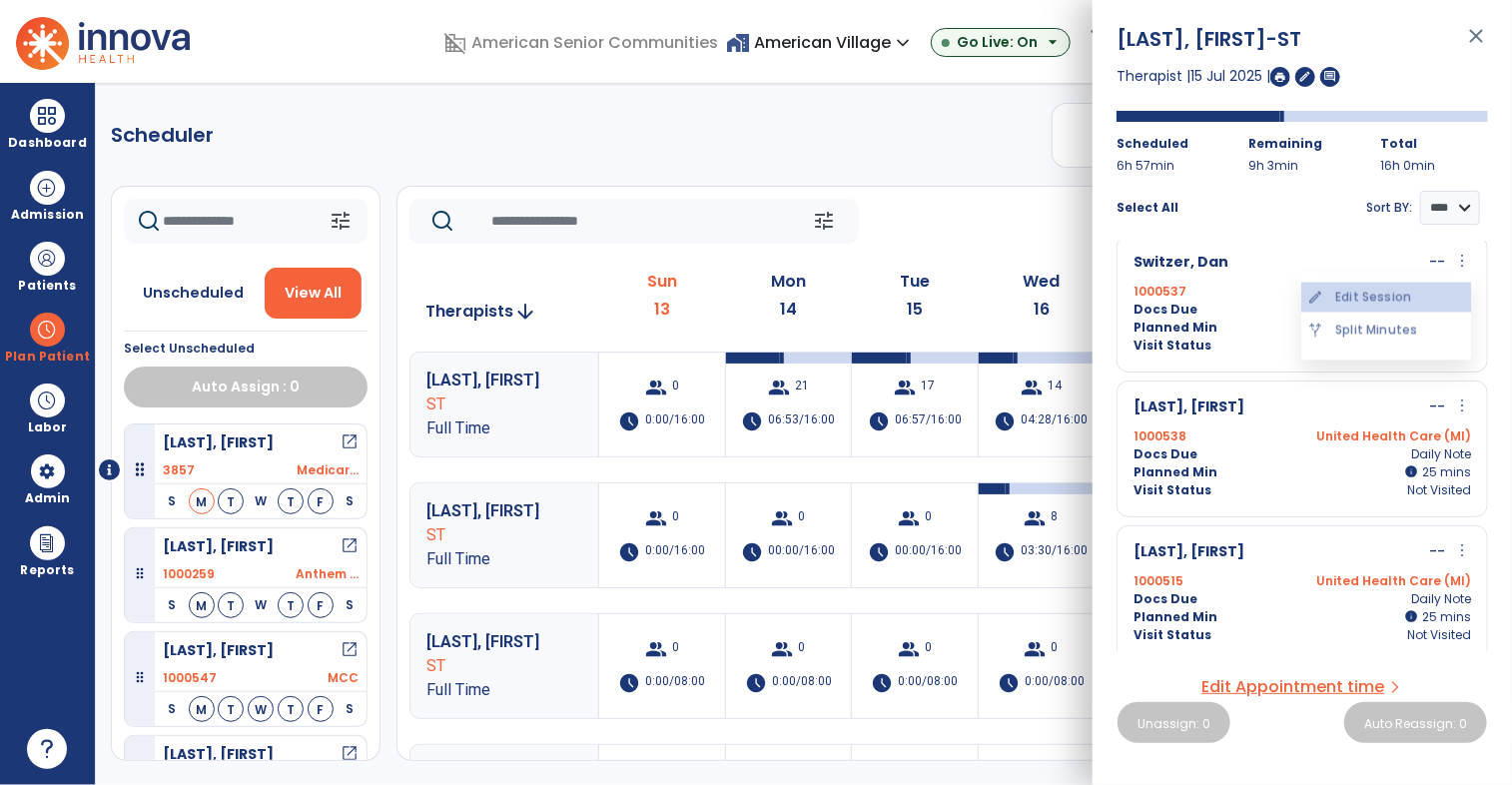 click on "edit   Edit Session" at bounding box center (1386, 298) 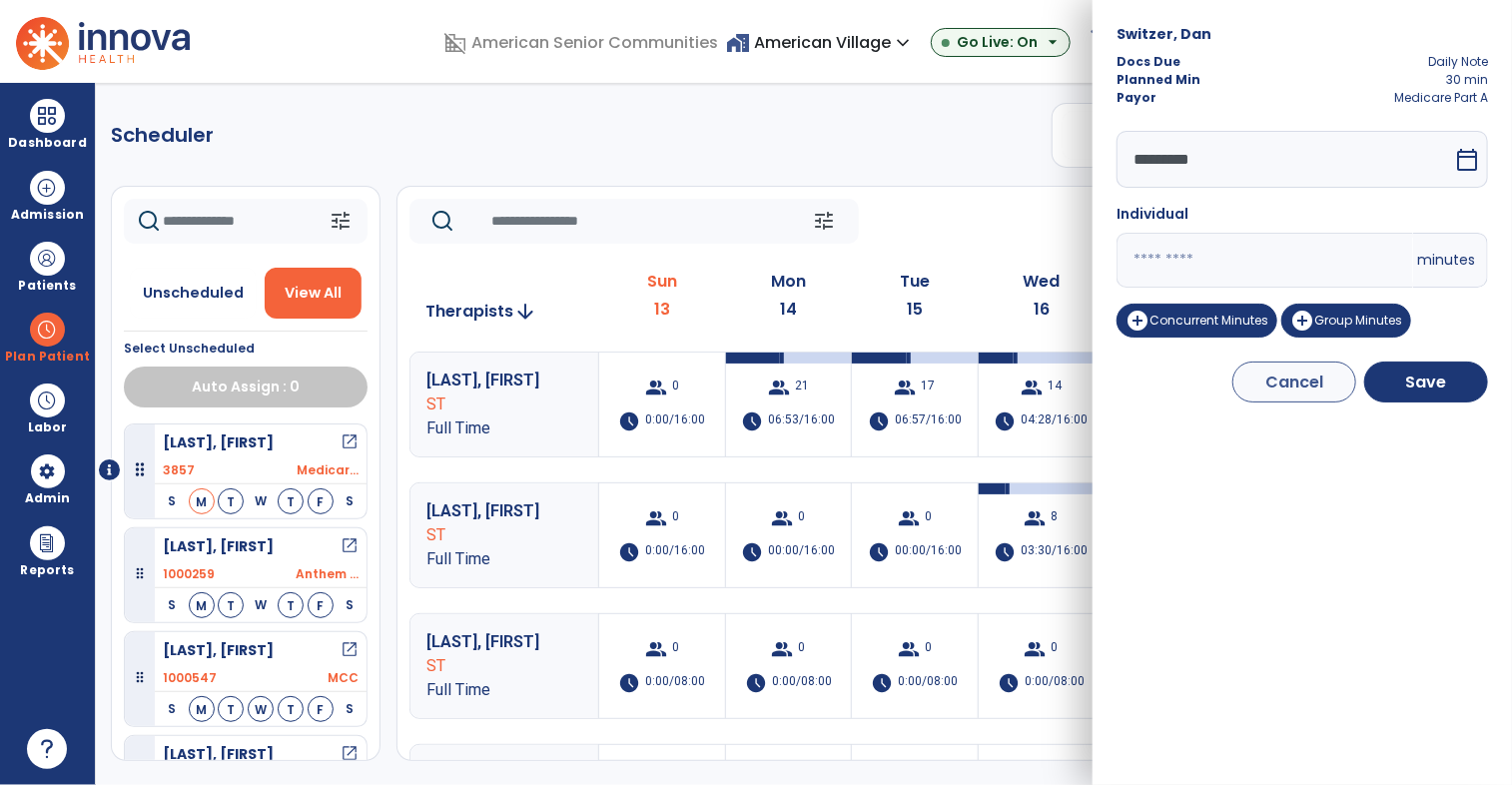 drag, startPoint x: 1161, startPoint y: 255, endPoint x: 1046, endPoint y: 254, distance: 115.00435 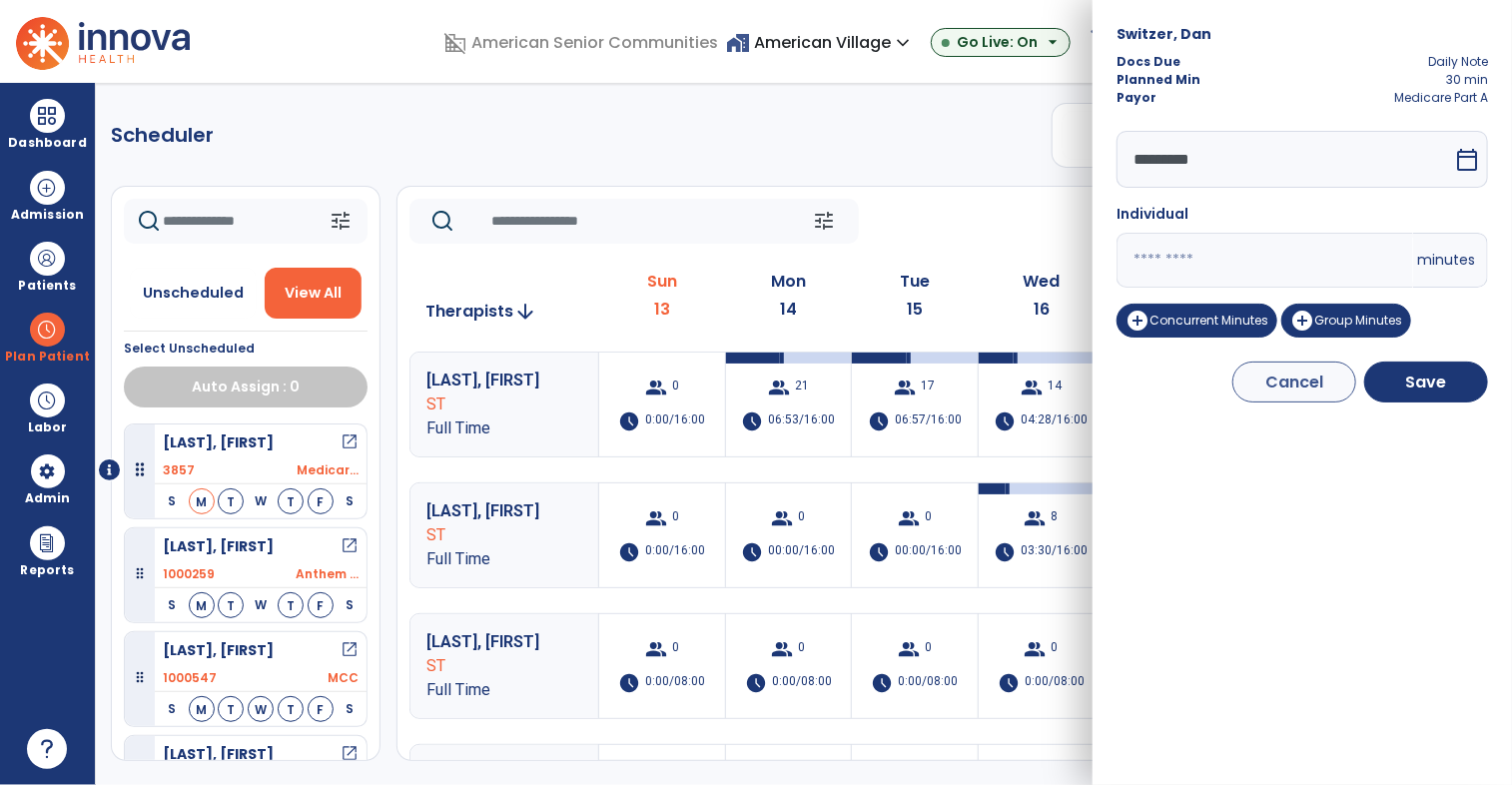click on "domain_disabled [ORGANIZATION] home_work [ORGANIZATION] expand_more [ORGANIZATION] ASC-Sandbox [ORGANIZATION] Show All Go Live: On arrow_drop_down schedule My Time: Sunday, Jul 13 Open your timecard arrow_right 99+ Notifications Mark as read Census Alert - A22 Today at 3:52 AM | [ORGANIZATION] Census Alert - A21 Today at 1:22 AM | [ORGANIZATION] Census Alert - A22 Today at 1:17 AM | [ORGANIZATION] Census Alert - A21 Yesterday at 11:17 PM | [ORGANIZATION] Census Alert - A02 Yesterday at 10:22 PM | [ORGANIZATION] See all Notifications JW [LAST], [FIRST] expand_more home Home person Profile manage_accounts Admin help Help logout Log out Dashboard dashboard Therapist Dashboard view_quilt Operations Dashboard Admission Patients format_list_bulleted Patient List space_dashboard Patient Board insert_chart PDPM Board Plan Patient Planner" at bounding box center [756, 392] 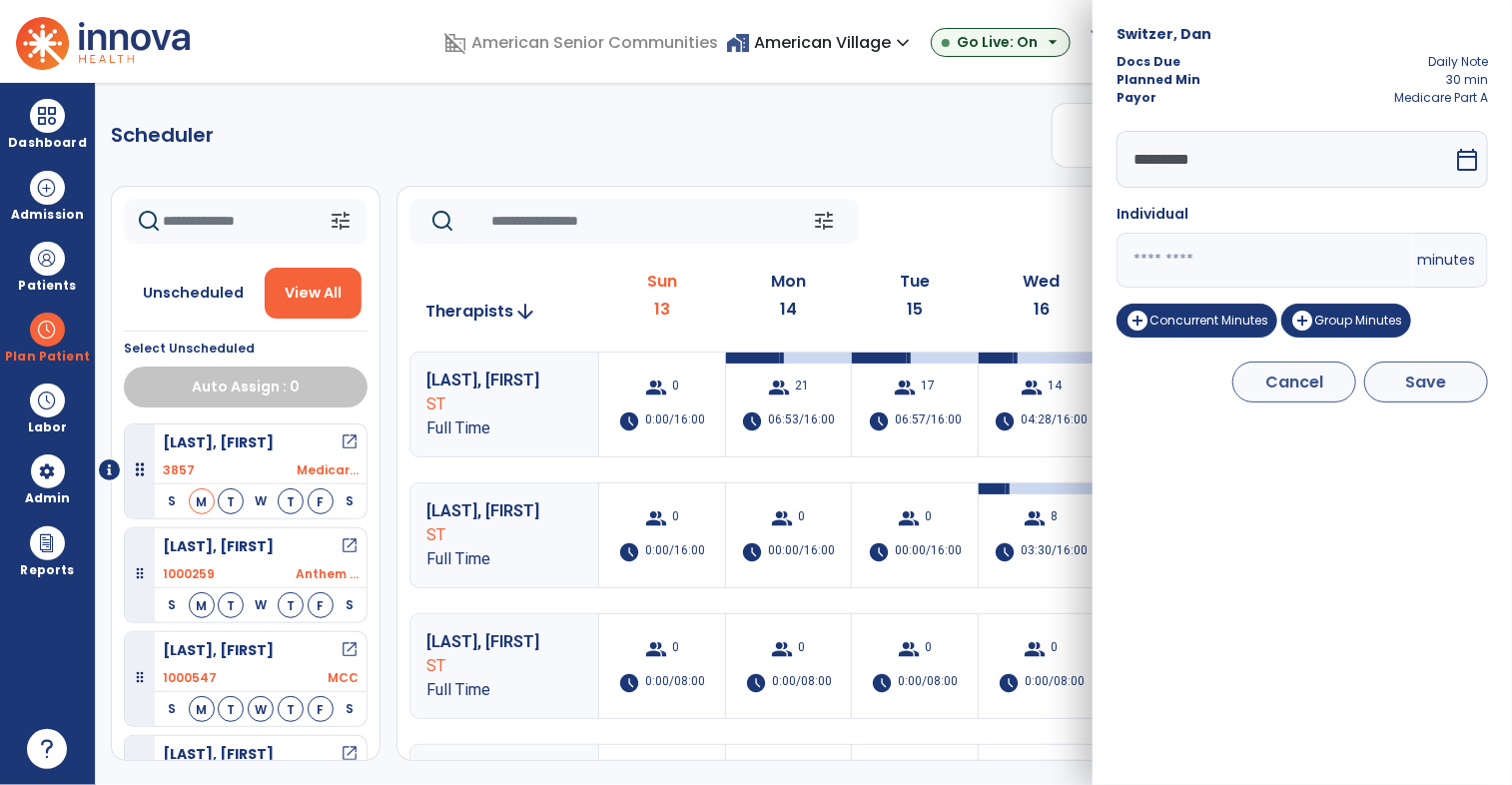 type on "**" 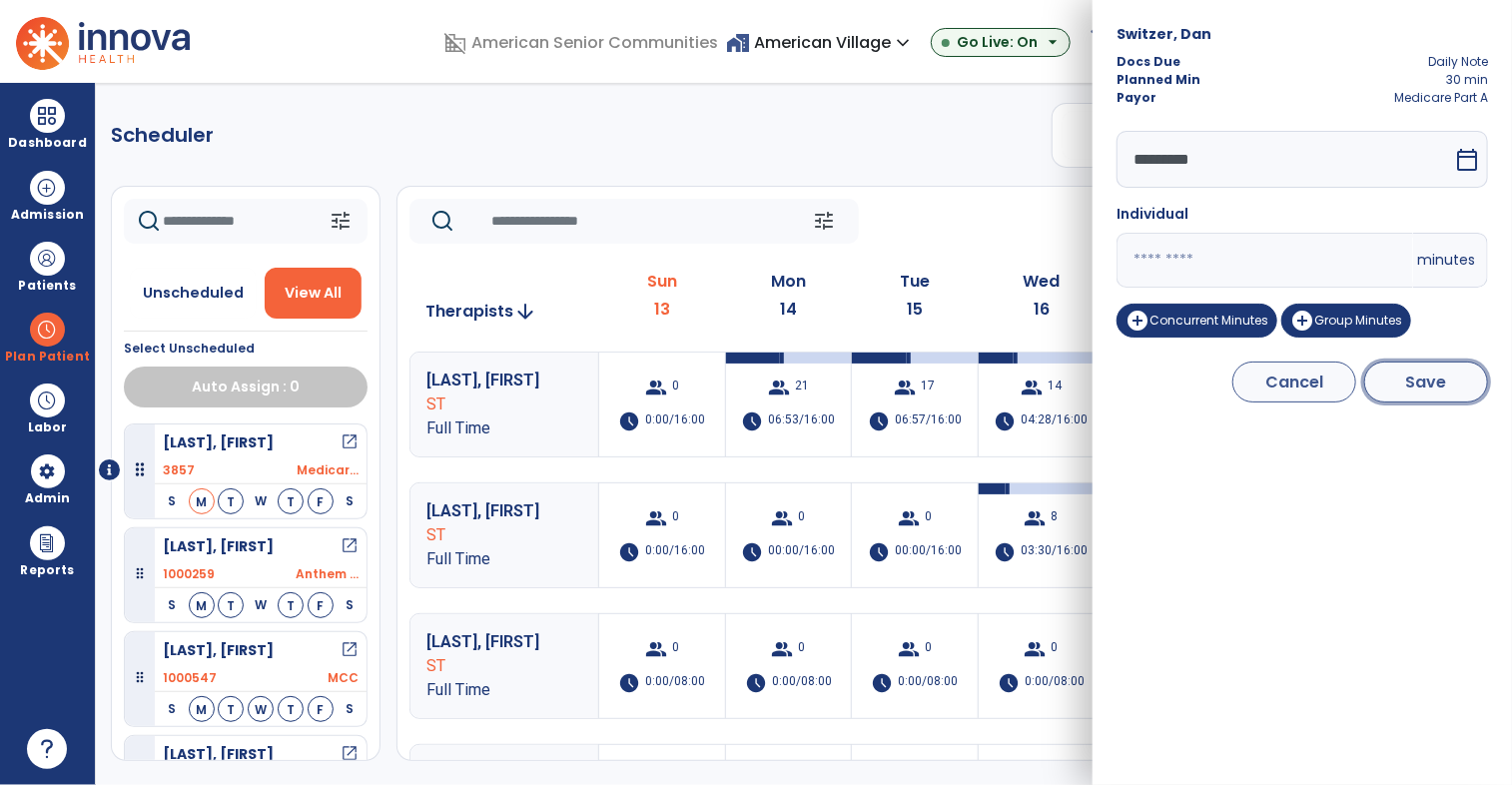 click on "Save" at bounding box center [1426, 382] 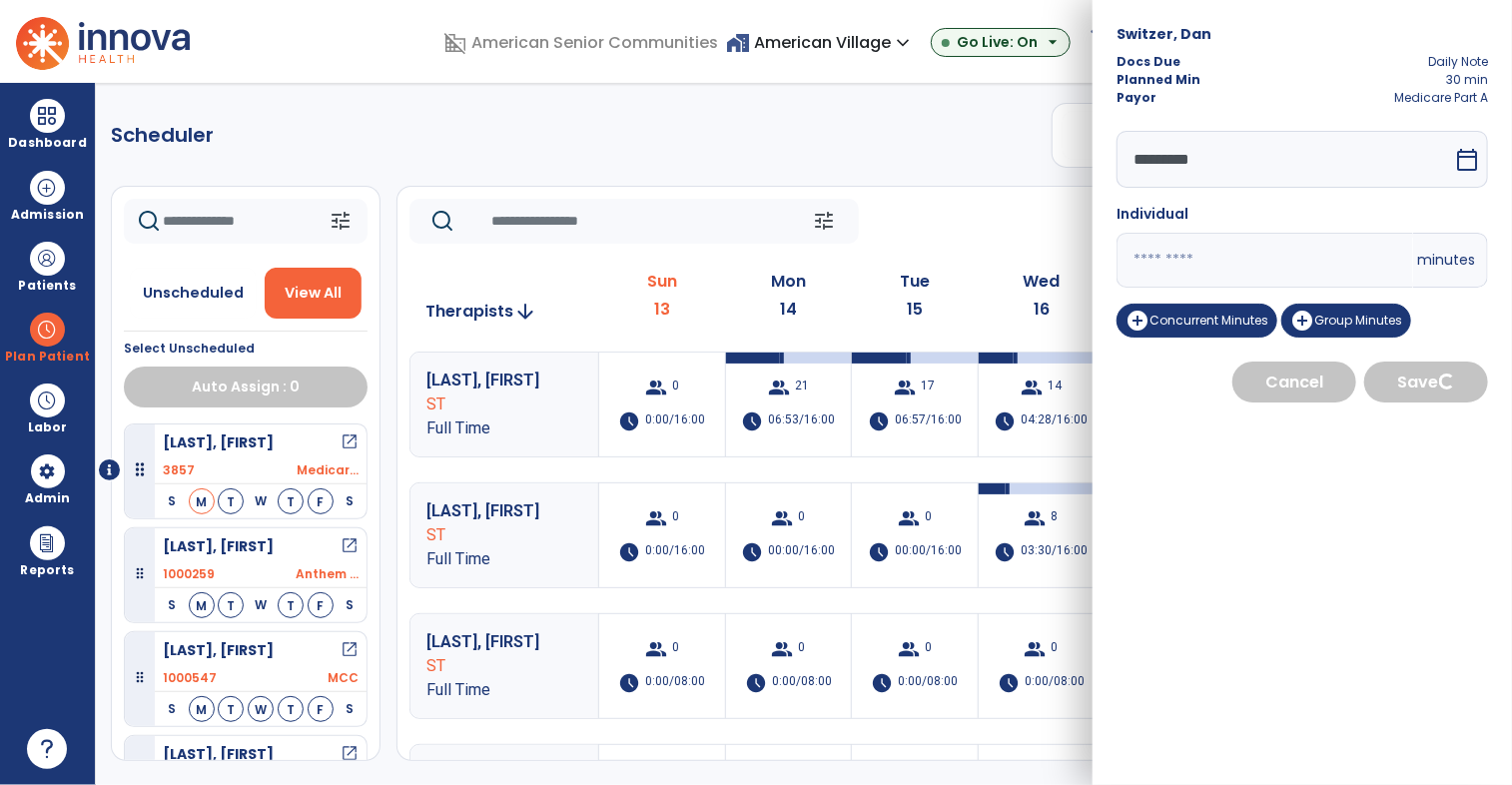 select on "****" 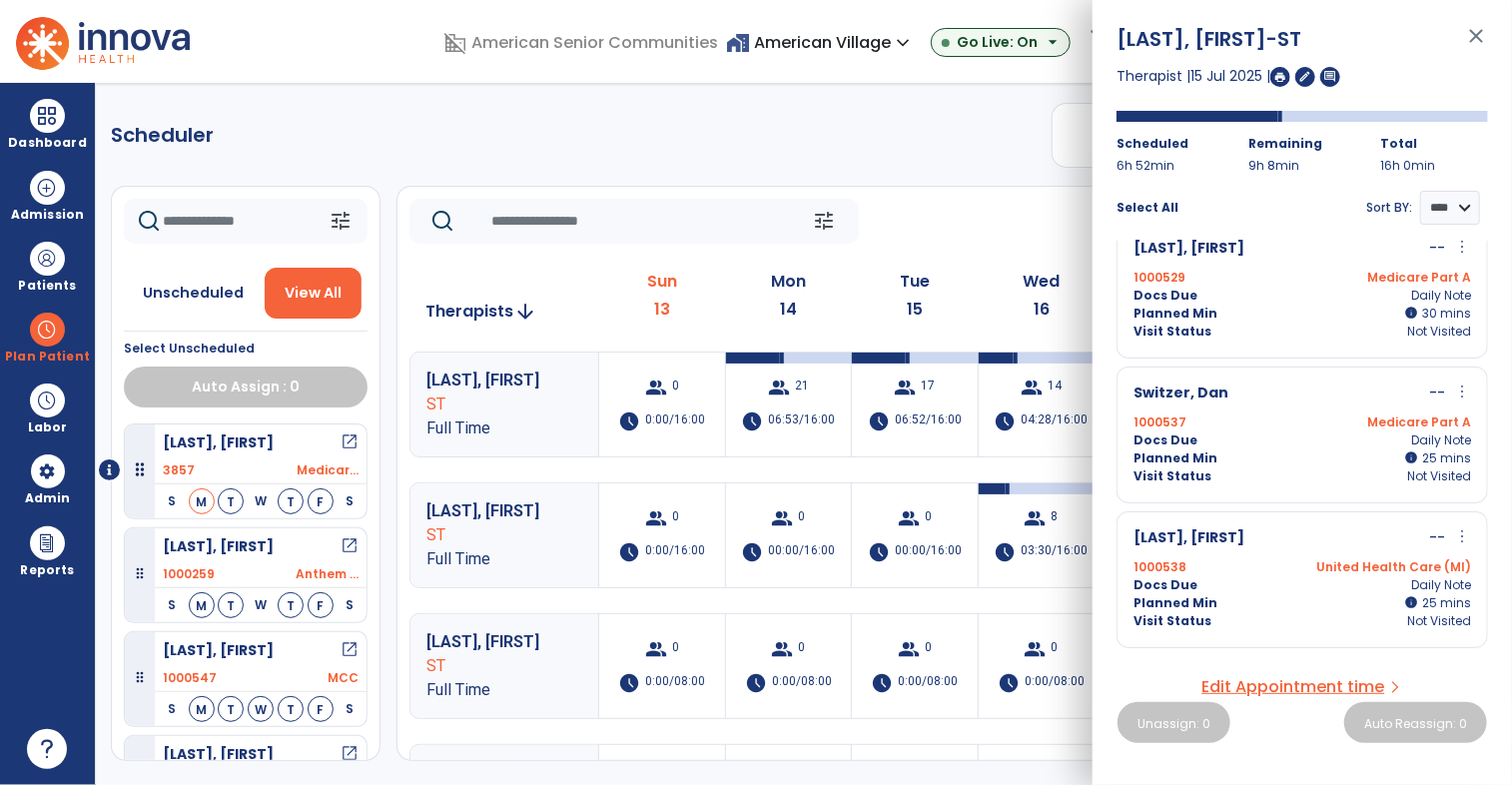 scroll, scrollTop: 1857, scrollLeft: 0, axis: vertical 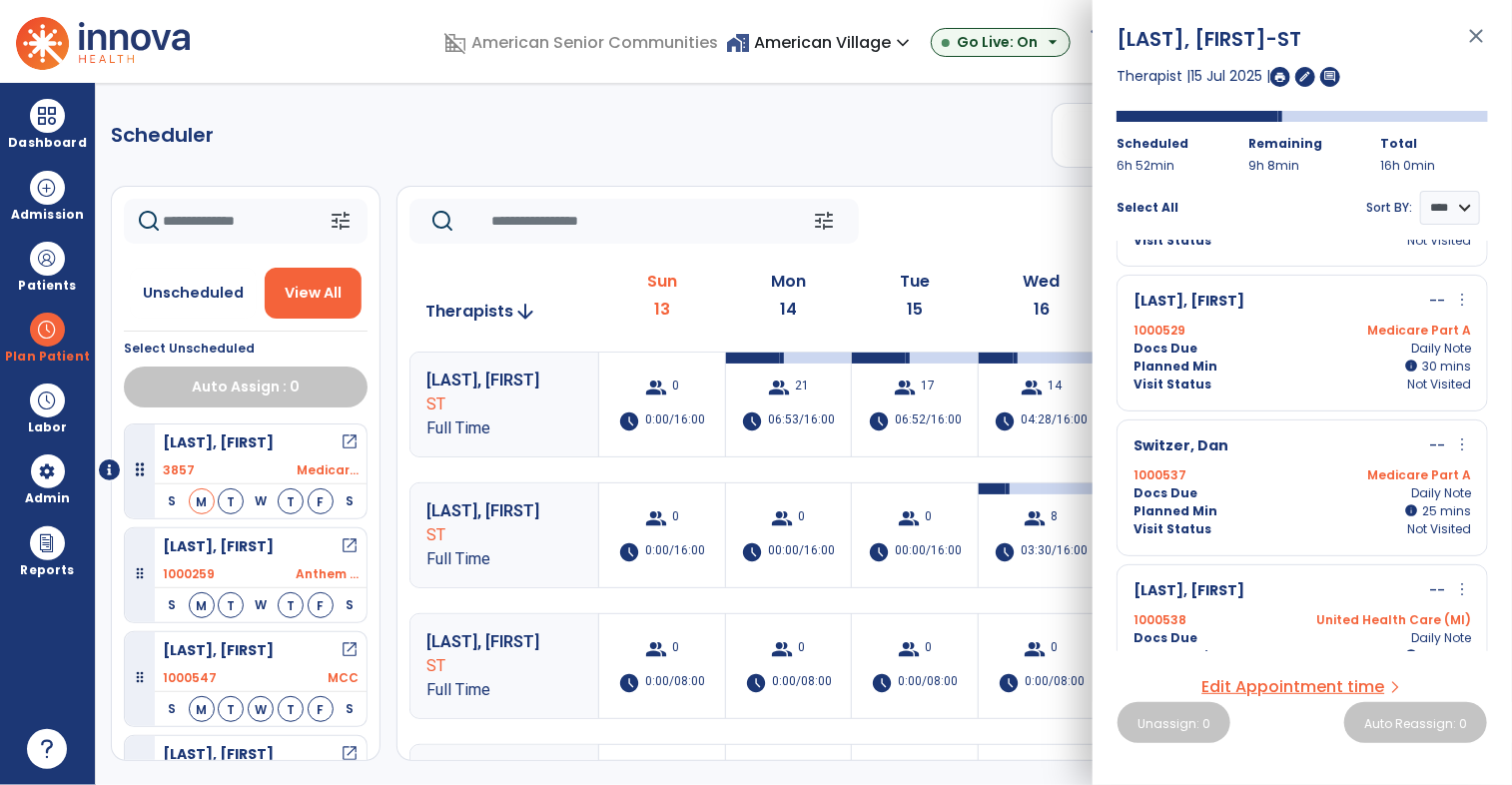 click on "more_vert" at bounding box center [1462, 301] 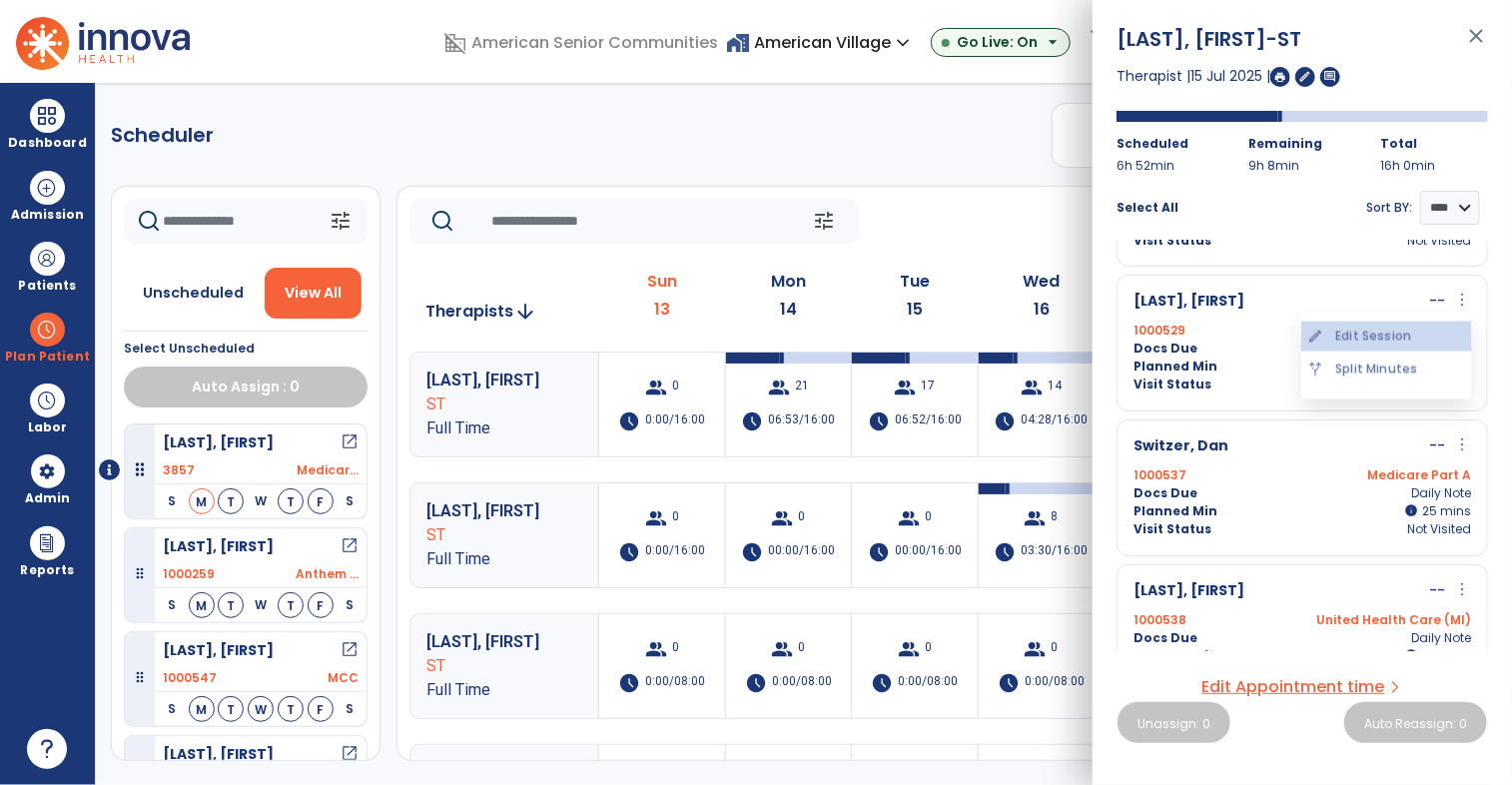 click on "edit   Edit Session" at bounding box center (1386, 337) 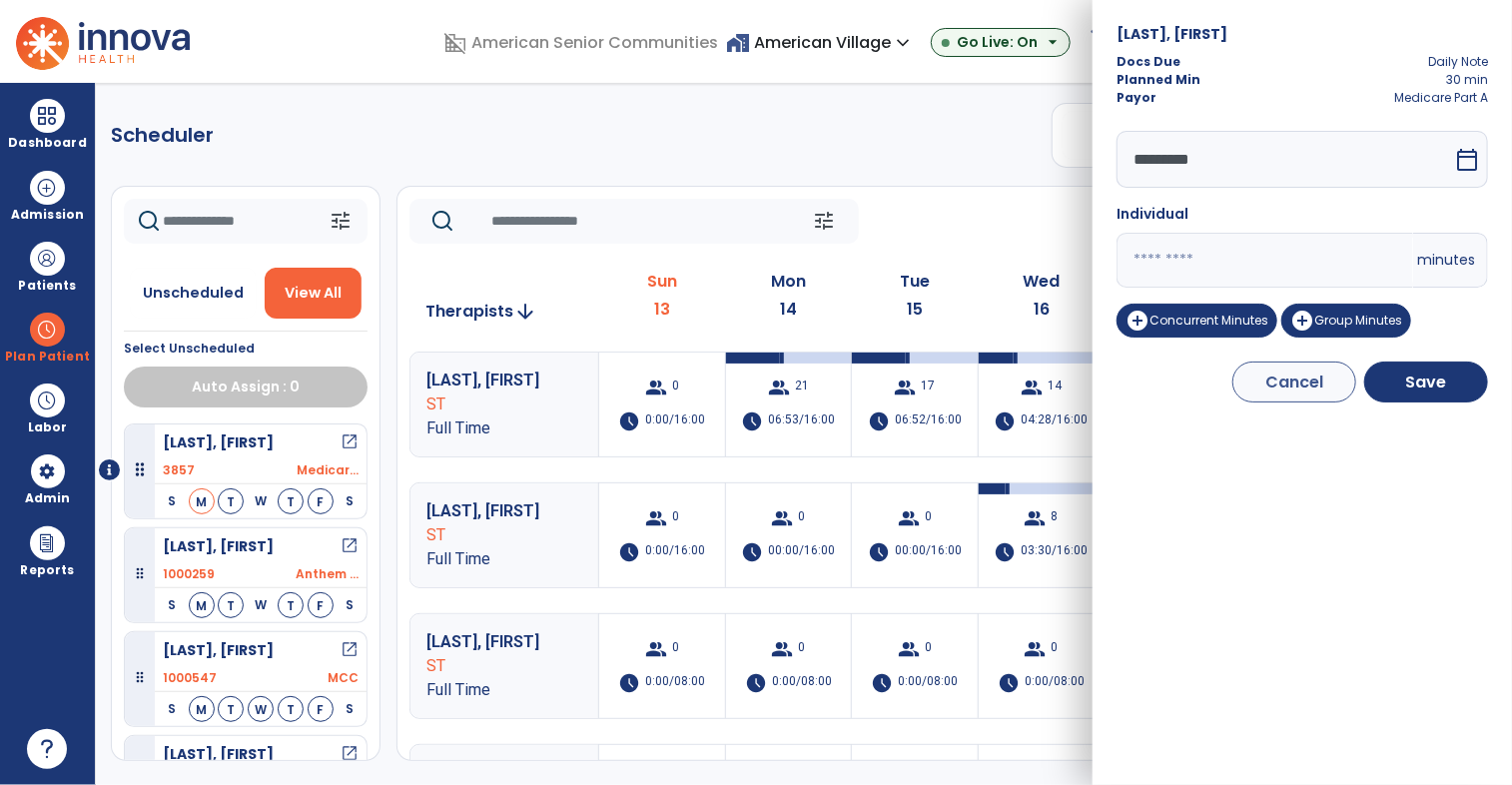 drag, startPoint x: 1161, startPoint y: 253, endPoint x: 1032, endPoint y: 265, distance: 129.55694 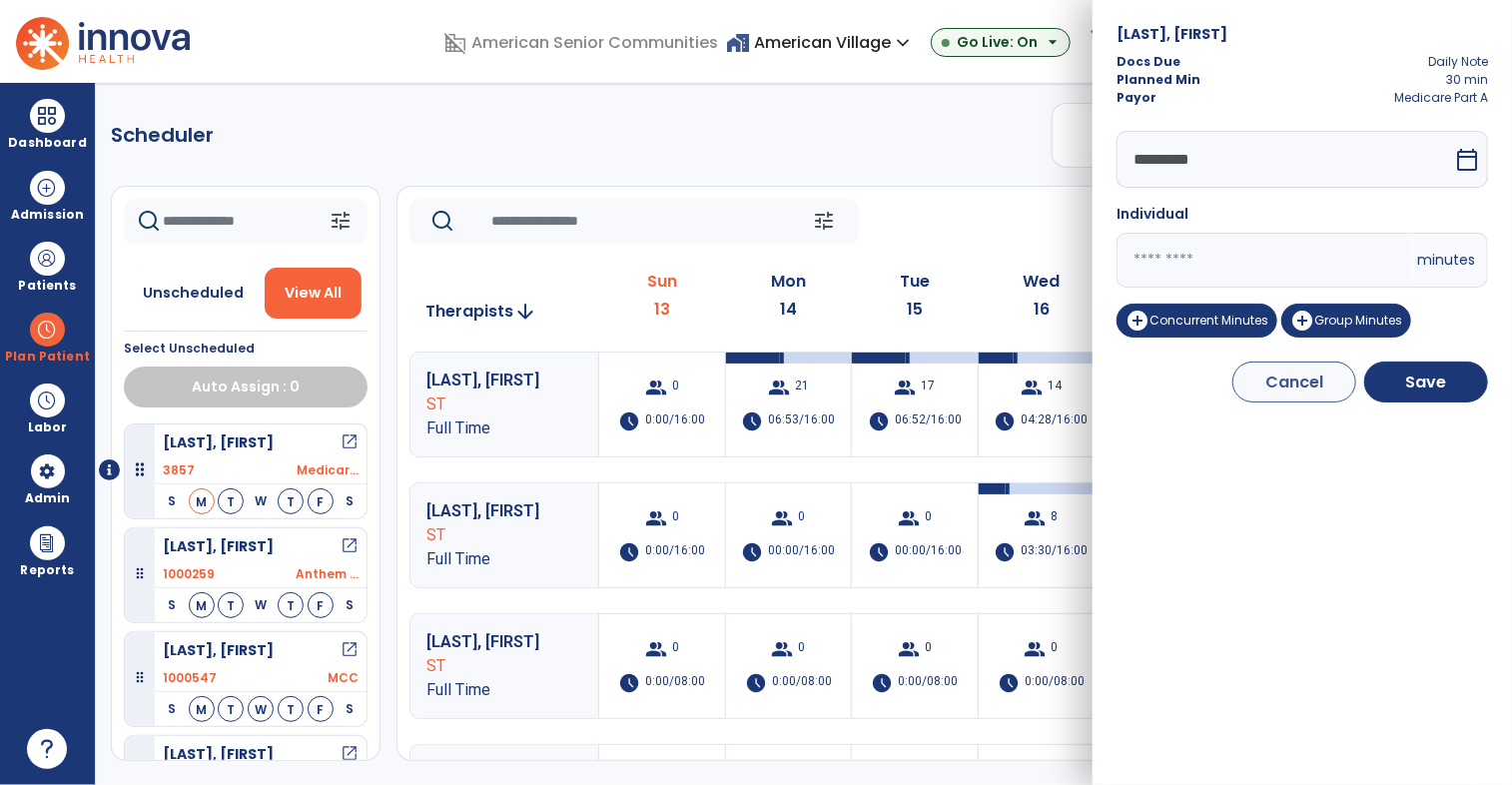 click on "domain_disabled [ORGANIZATION] home_work [ORGANIZATION] expand_more [ORGANIZATION] ASC-Sandbox [ORGANIZATION] Show All Go Live: On arrow_drop_down schedule My Time: Sunday, Jul 13 Open your timecard arrow_right 99+ Notifications Mark as read Census Alert - A22 Today at 3:52 AM | [ORGANIZATION] Census Alert - A21 Today at 1:22 AM | [ORGANIZATION] Census Alert - A22 Today at 1:17 AM | [ORGANIZATION] Census Alert - A21 Yesterday at 11:17 PM | [ORGANIZATION] Census Alert - A02 Yesterday at 10:22 PM | [ORGANIZATION] See all Notifications JW [LAST], [FIRST] expand_more home Home person Profile manage_accounts Admin help Help logout Log out Dashboard dashboard Therapist Dashboard view_quilt Operations Dashboard Admission Patients format_list_bulleted Patient List space_dashboard Patient Board insert_chart PDPM Board Plan Patient Planner" at bounding box center [756, 392] 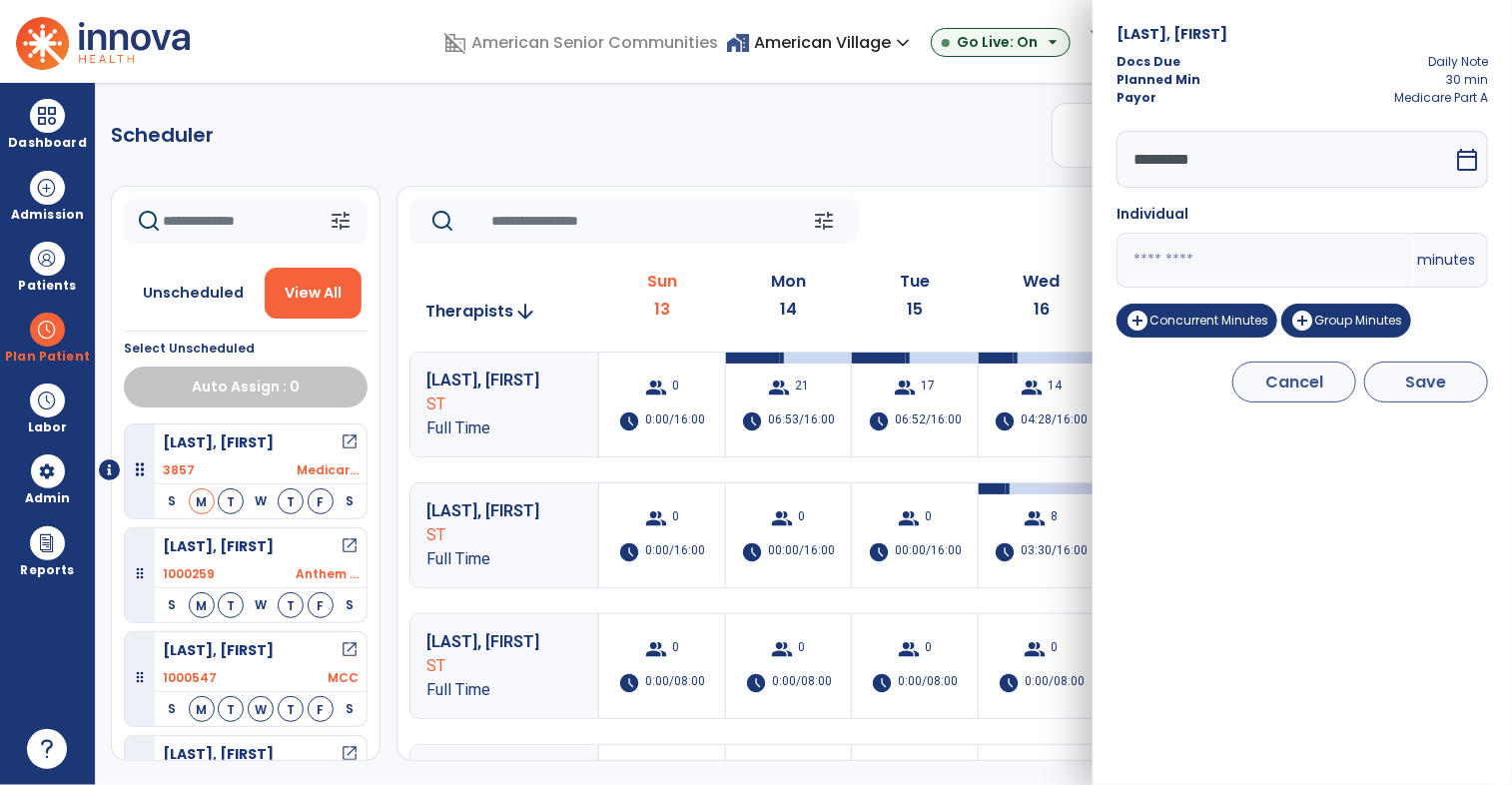 type on "**" 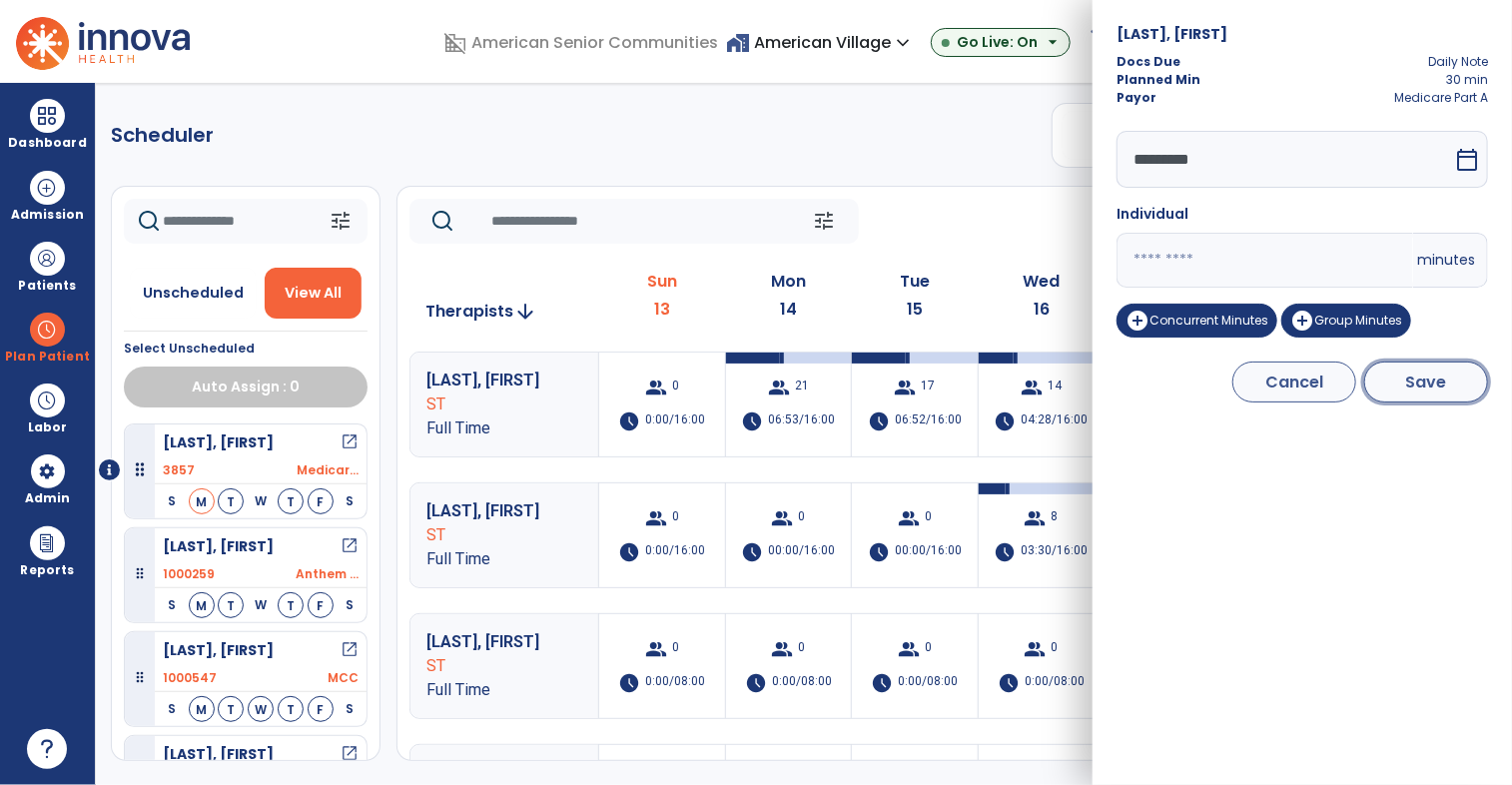click on "Save" at bounding box center [1426, 382] 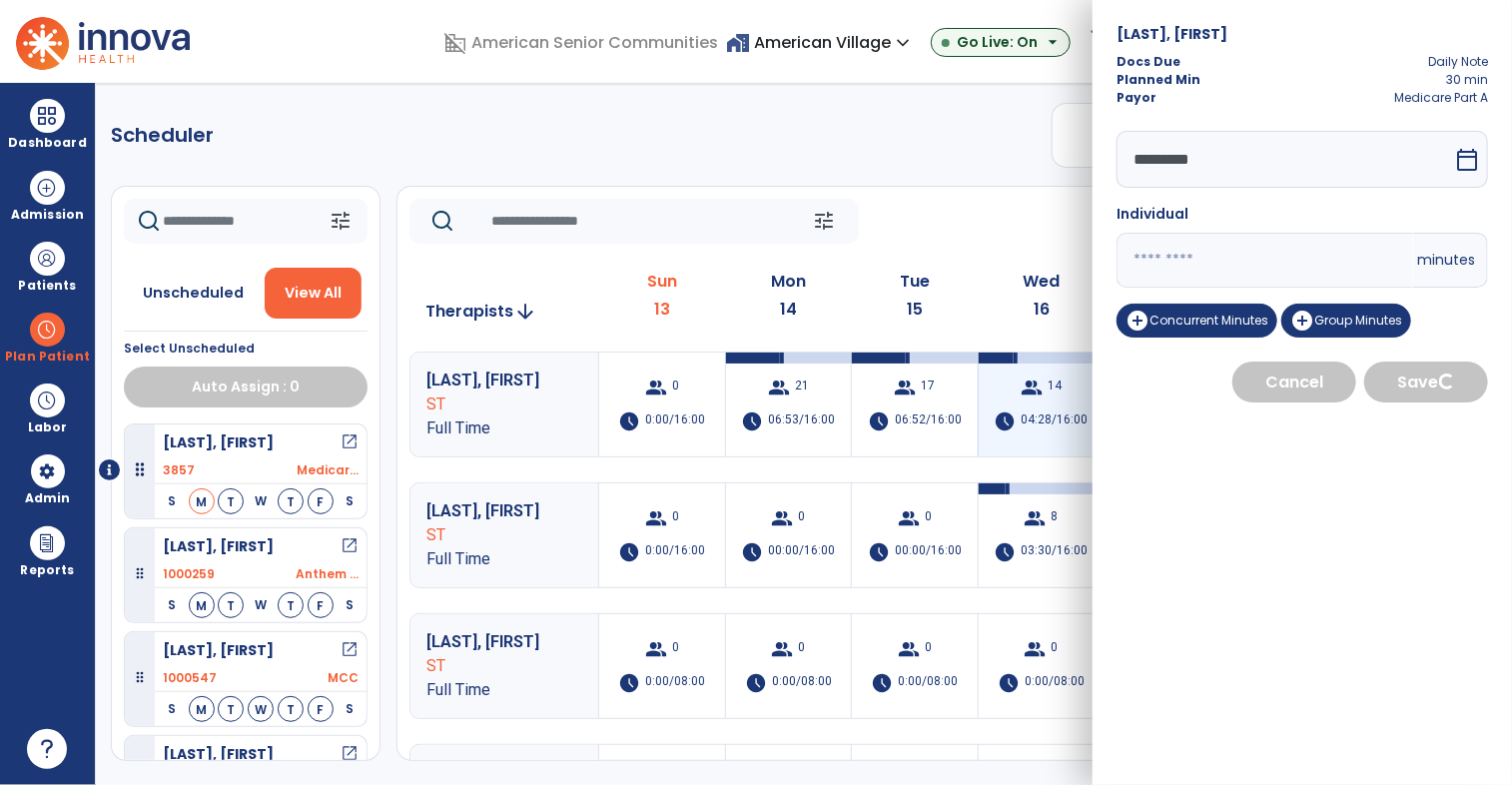 select on "****" 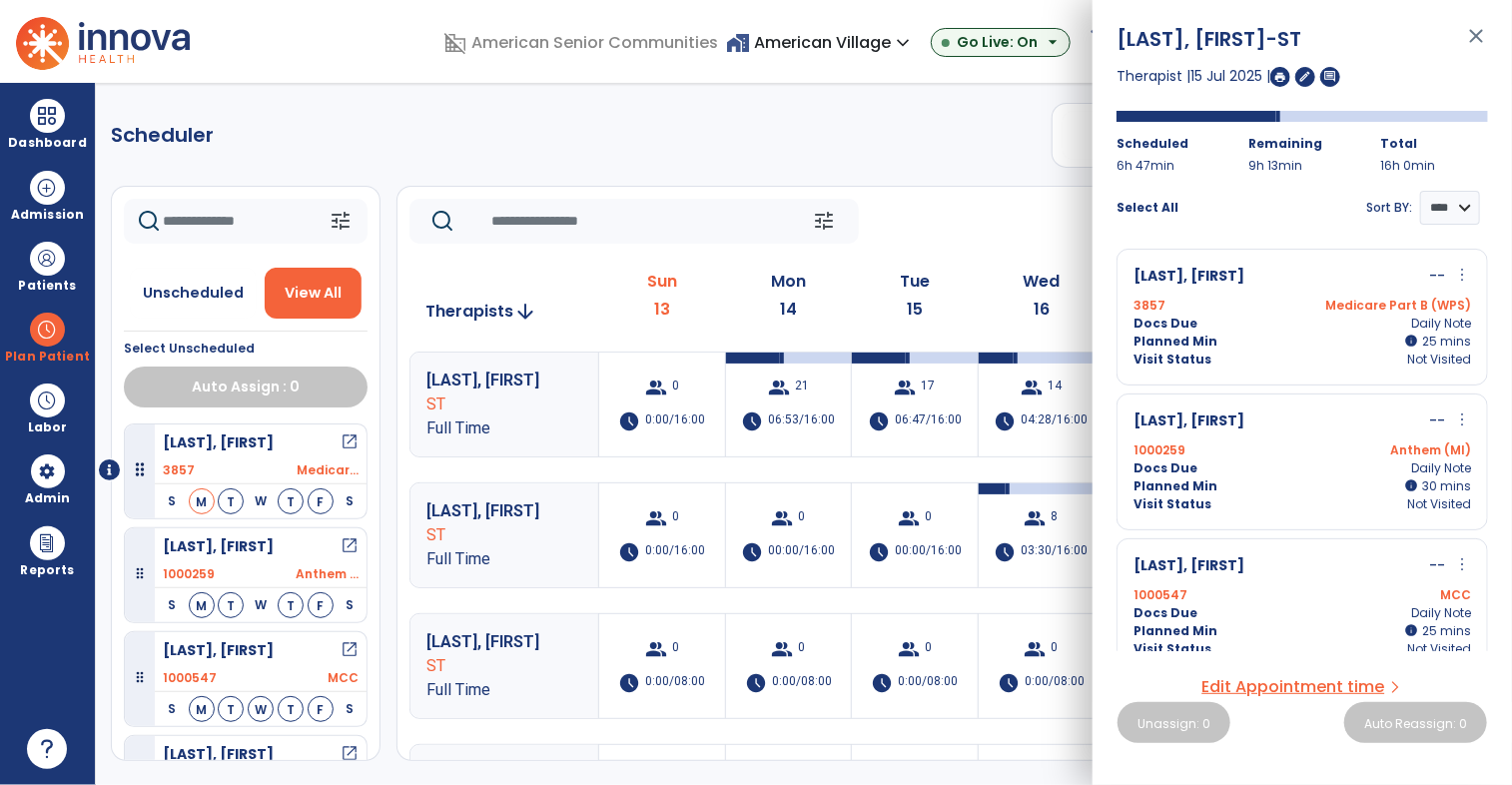 click on "group  21  schedule  06:53/16:00" at bounding box center [789, 404] 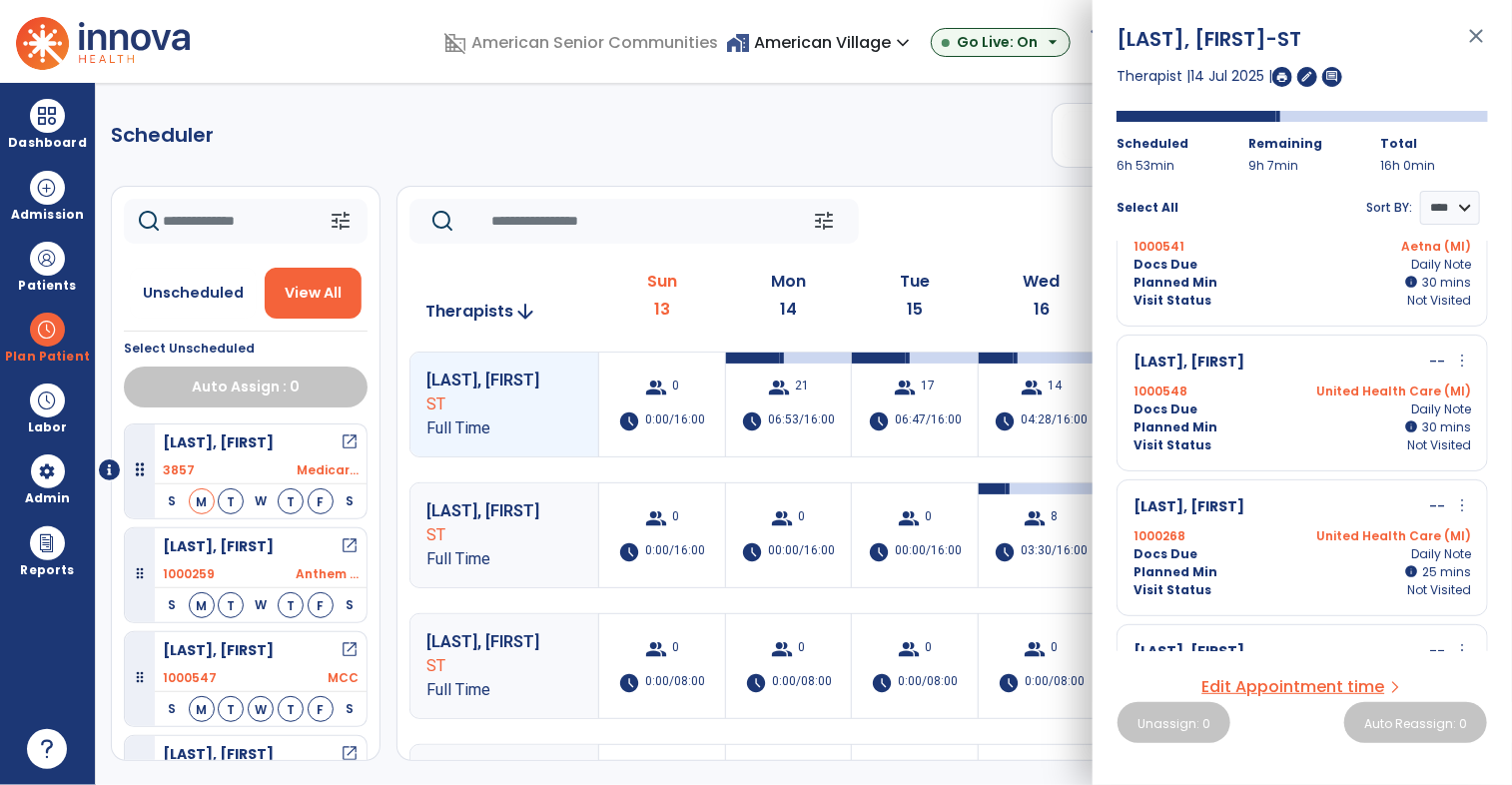 scroll, scrollTop: 759, scrollLeft: 0, axis: vertical 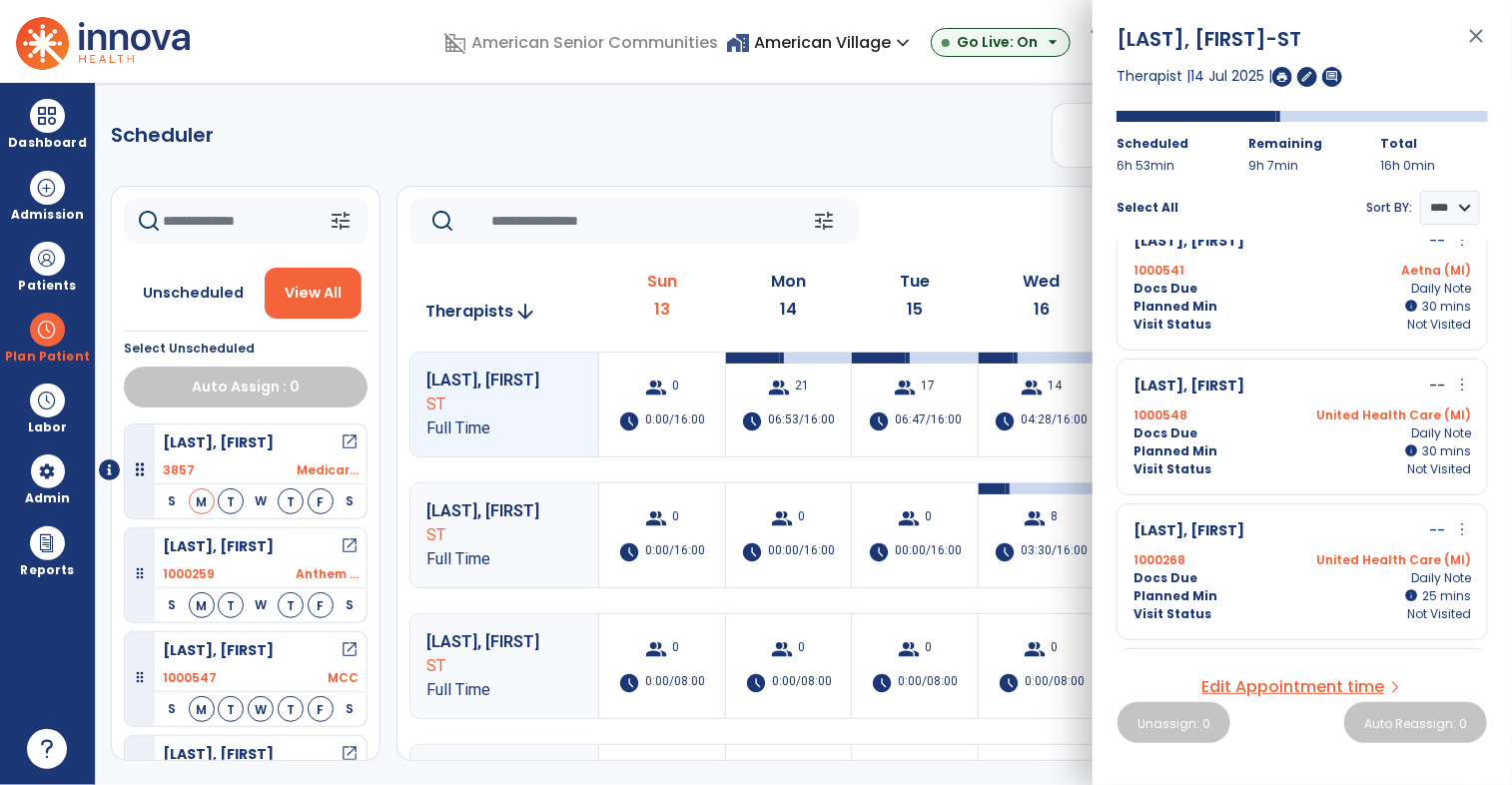 click on "more_vert" at bounding box center [1462, 385] 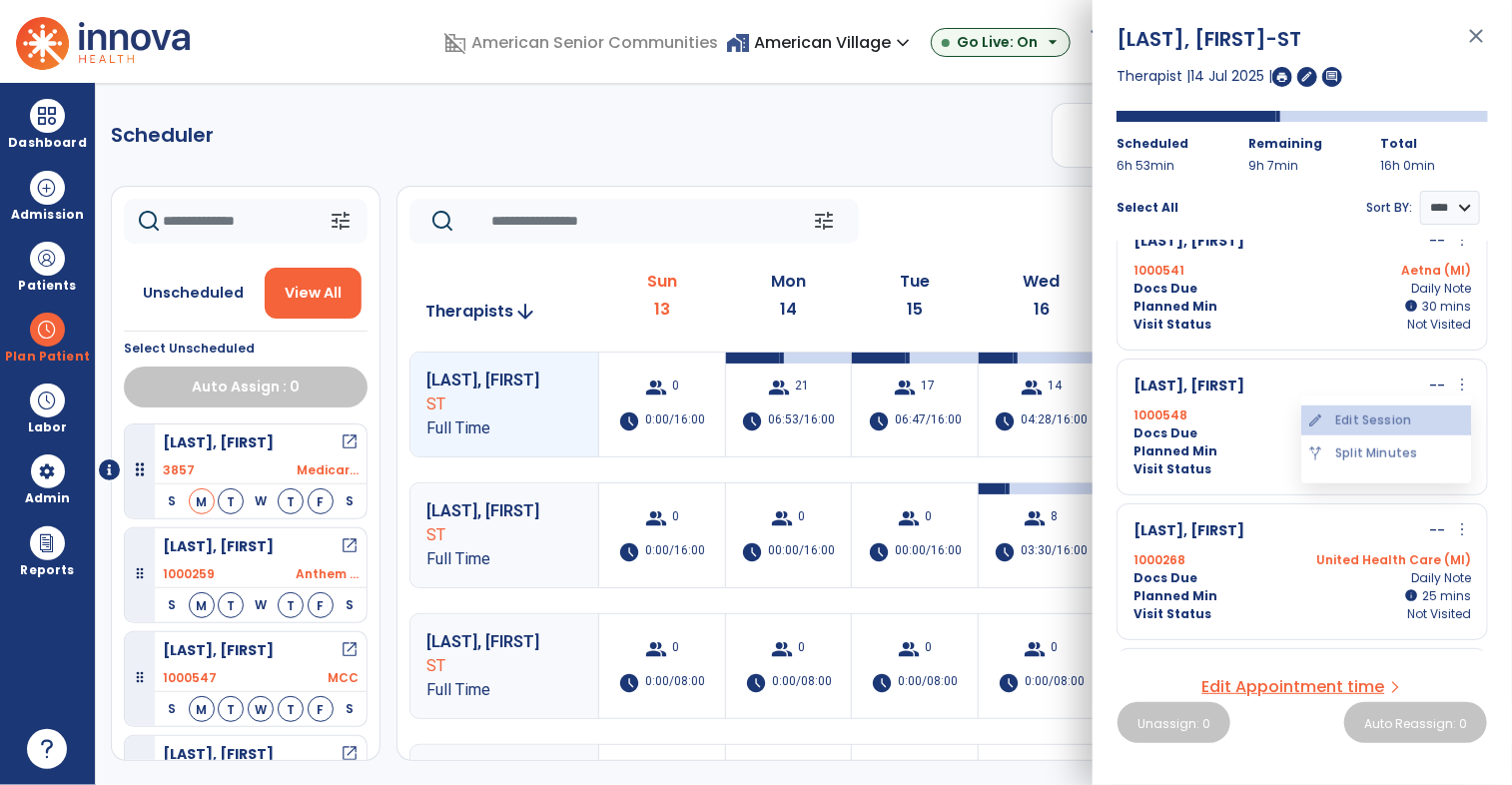 click on "edit   Edit Session" at bounding box center (1386, 420) 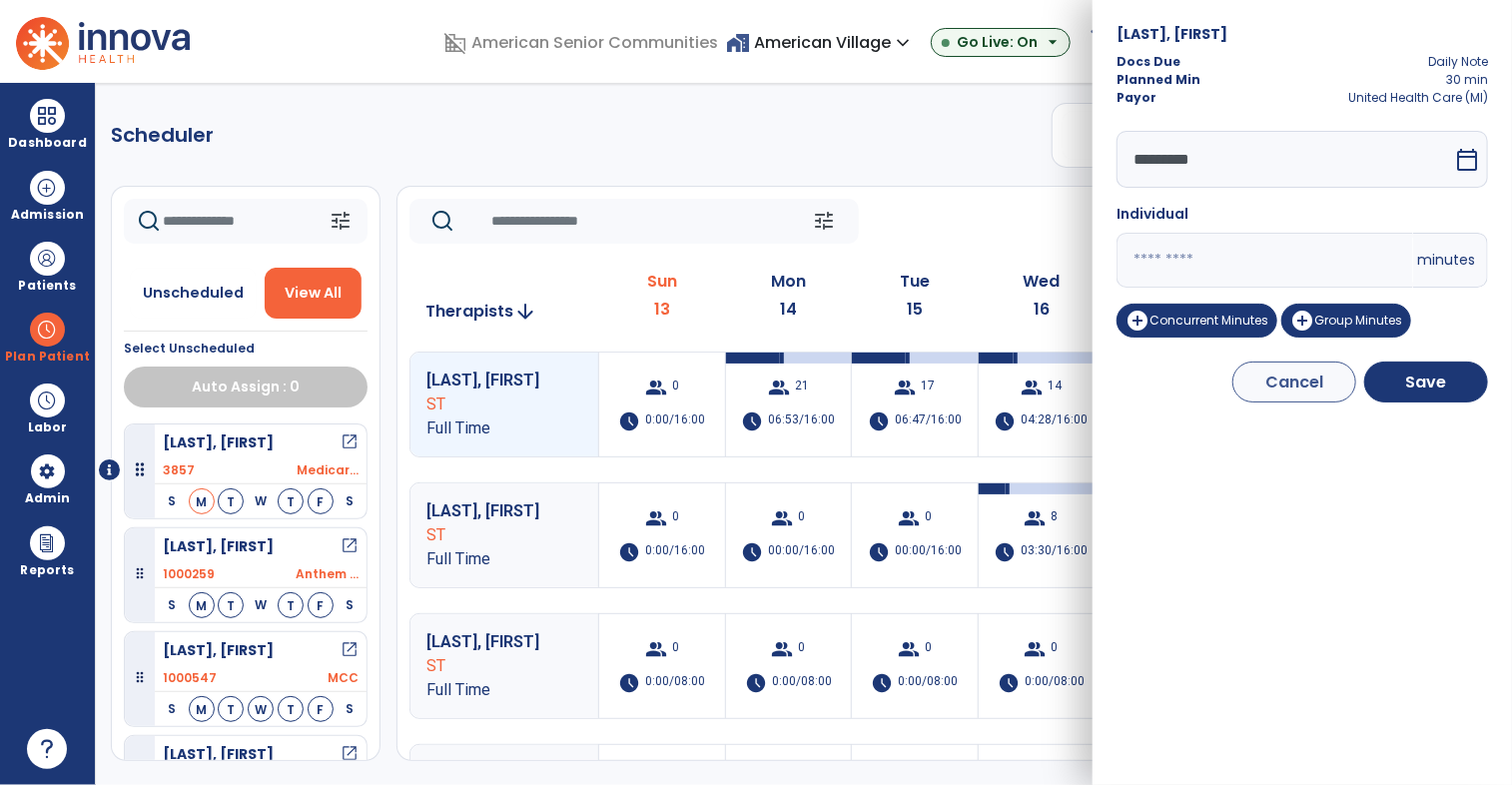 drag, startPoint x: 1161, startPoint y: 251, endPoint x: 1043, endPoint y: 254, distance: 118.03813 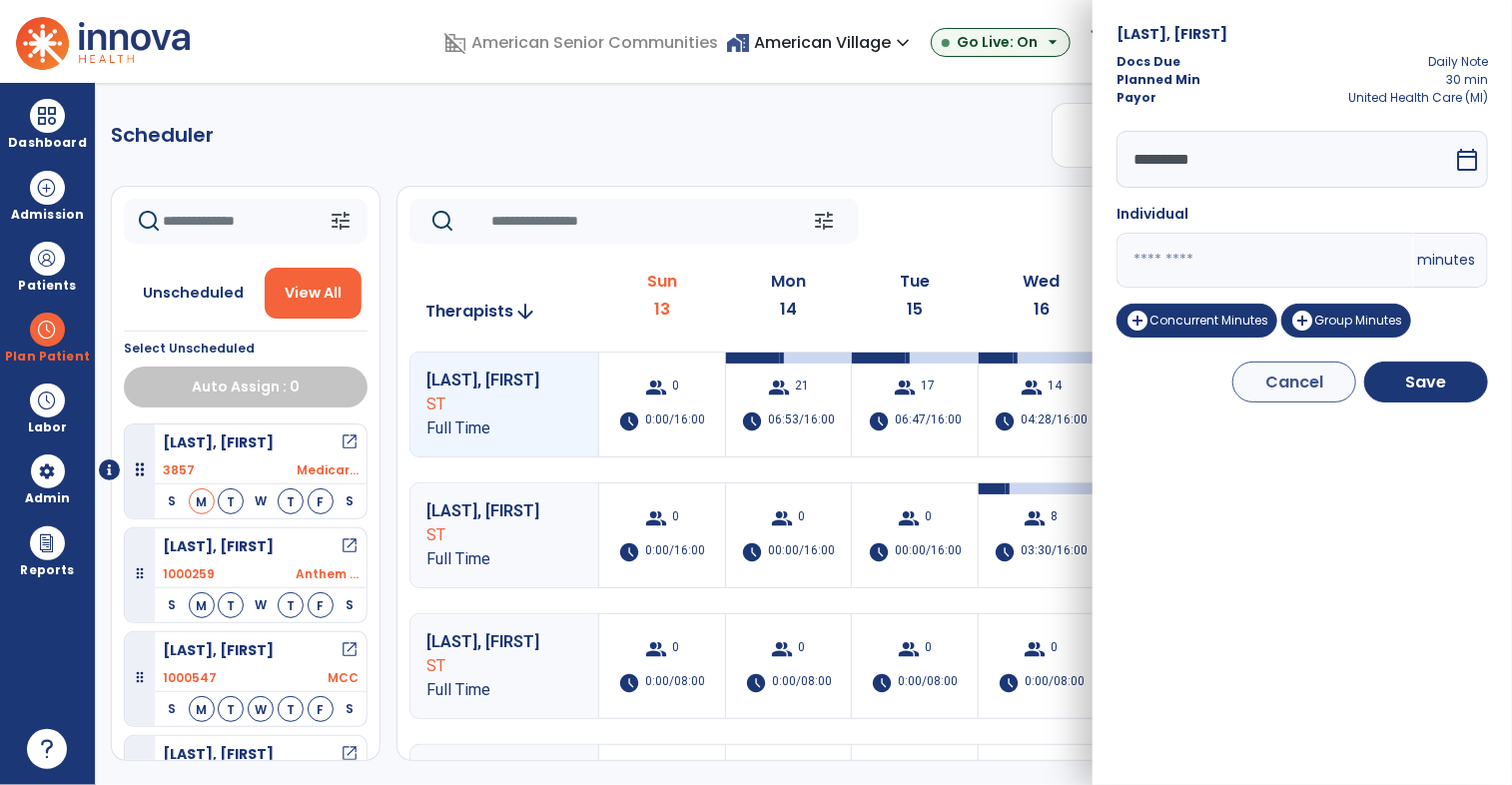 click on "domain_disabled [ORGANIZATION] home_work [ORGANIZATION] expand_more [ORGANIZATION] ASC-Sandbox [ORGANIZATION] Show All Go Live: On arrow_drop_down schedule My Time: Sunday, Jul 13 Open your timecard arrow_right 99+ Notifications Mark as read Census Alert - A22 Today at 3:52 AM | [ORGANIZATION] Census Alert - A21 Today at 1:22 AM | [ORGANIZATION] Census Alert - A22 Today at 1:17 AM | [ORGANIZATION] Census Alert - A21 Yesterday at 11:17 PM | [ORGANIZATION] Census Alert - A02 Yesterday at 10:22 PM | [ORGANIZATION] See all Notifications JW [LAST], [FIRST] expand_more home Home person Profile manage_accounts Admin help Help logout Log out Dashboard dashboard Therapist Dashboard view_quilt Operations Dashboard Admission Patients format_list_bulleted Patient List space_dashboard Patient Board insert_chart PDPM Board Plan Patient Planner" at bounding box center (756, 392) 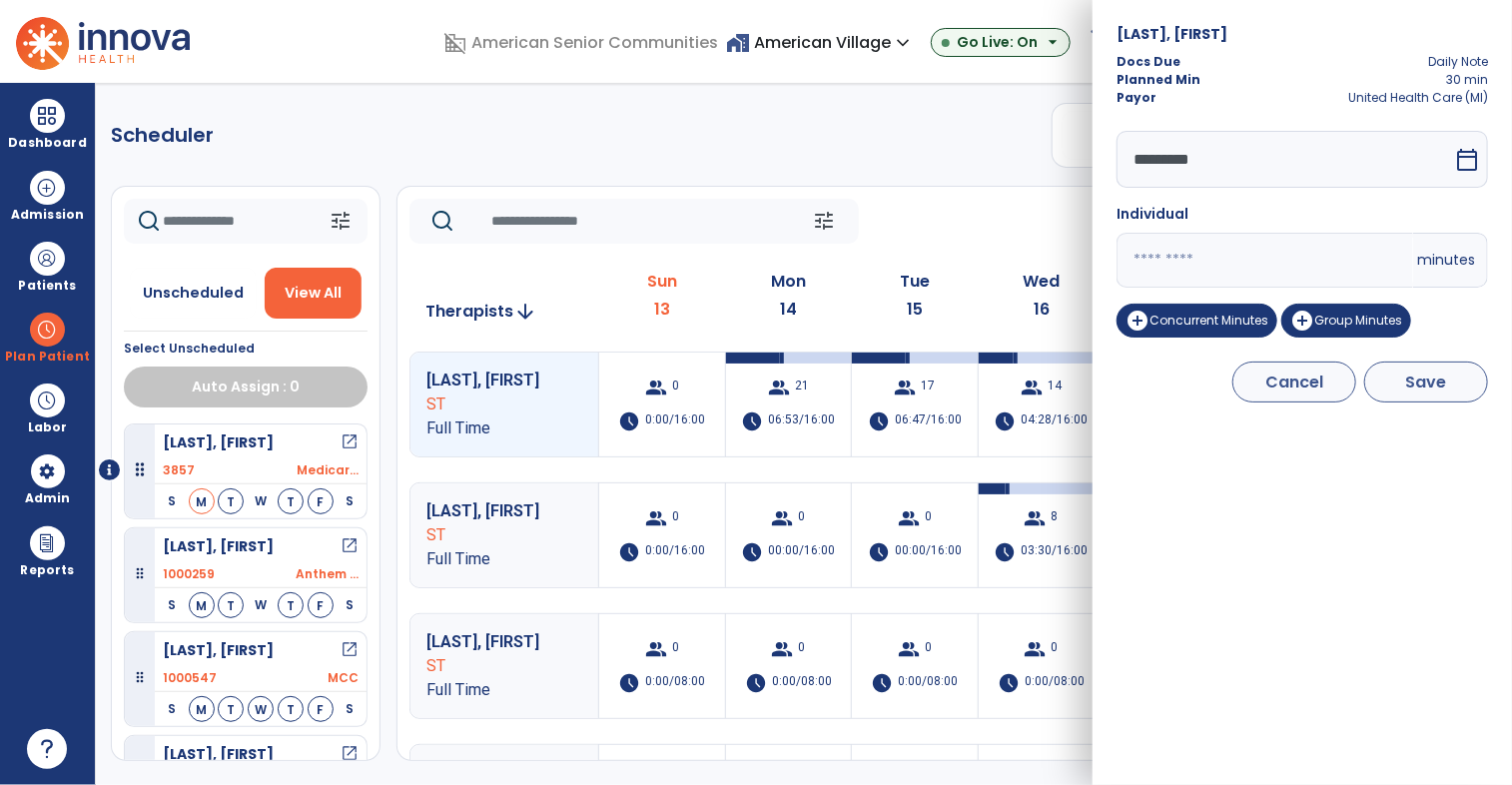 type on "**" 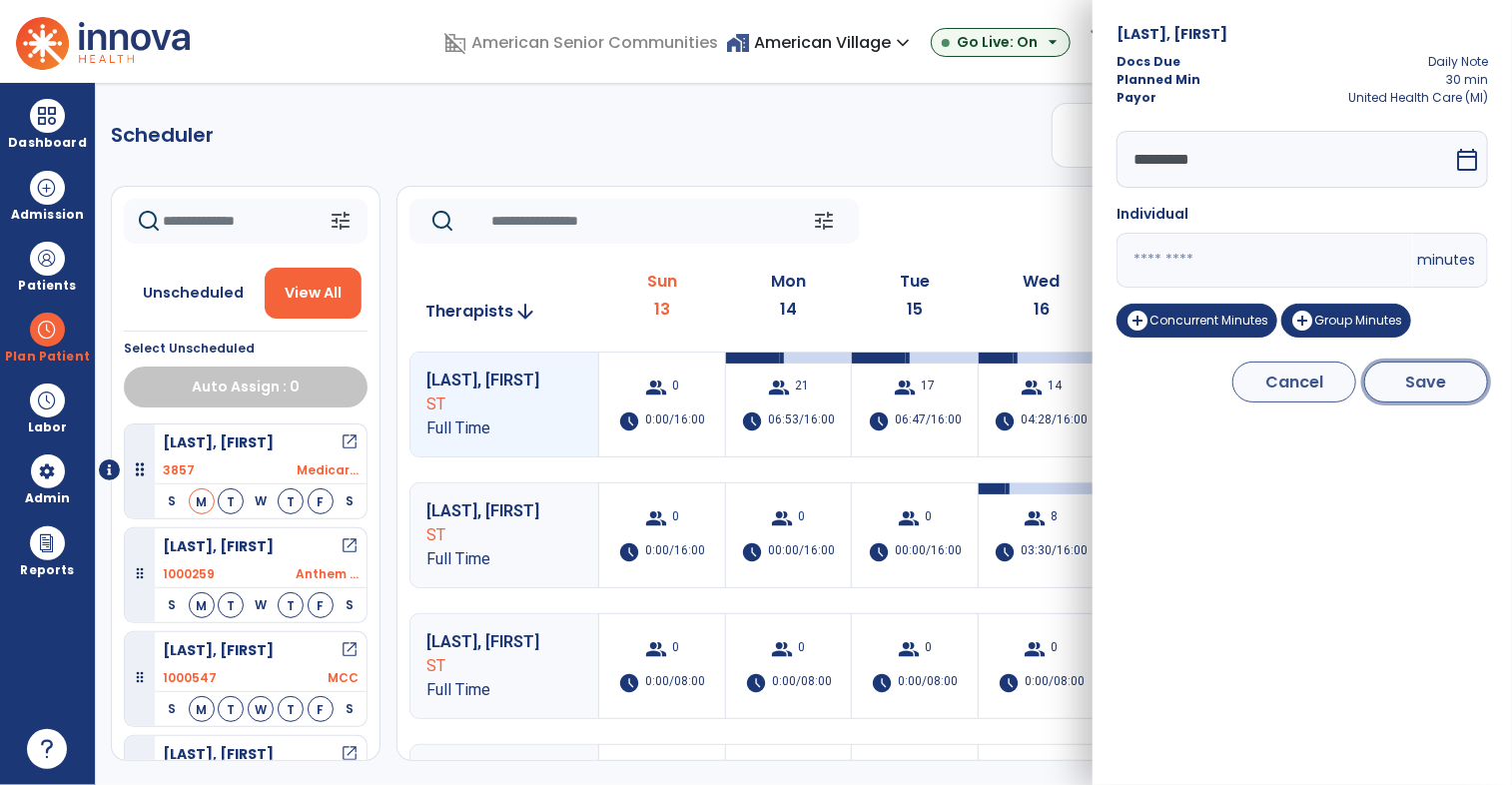 click on "Save" at bounding box center [1426, 382] 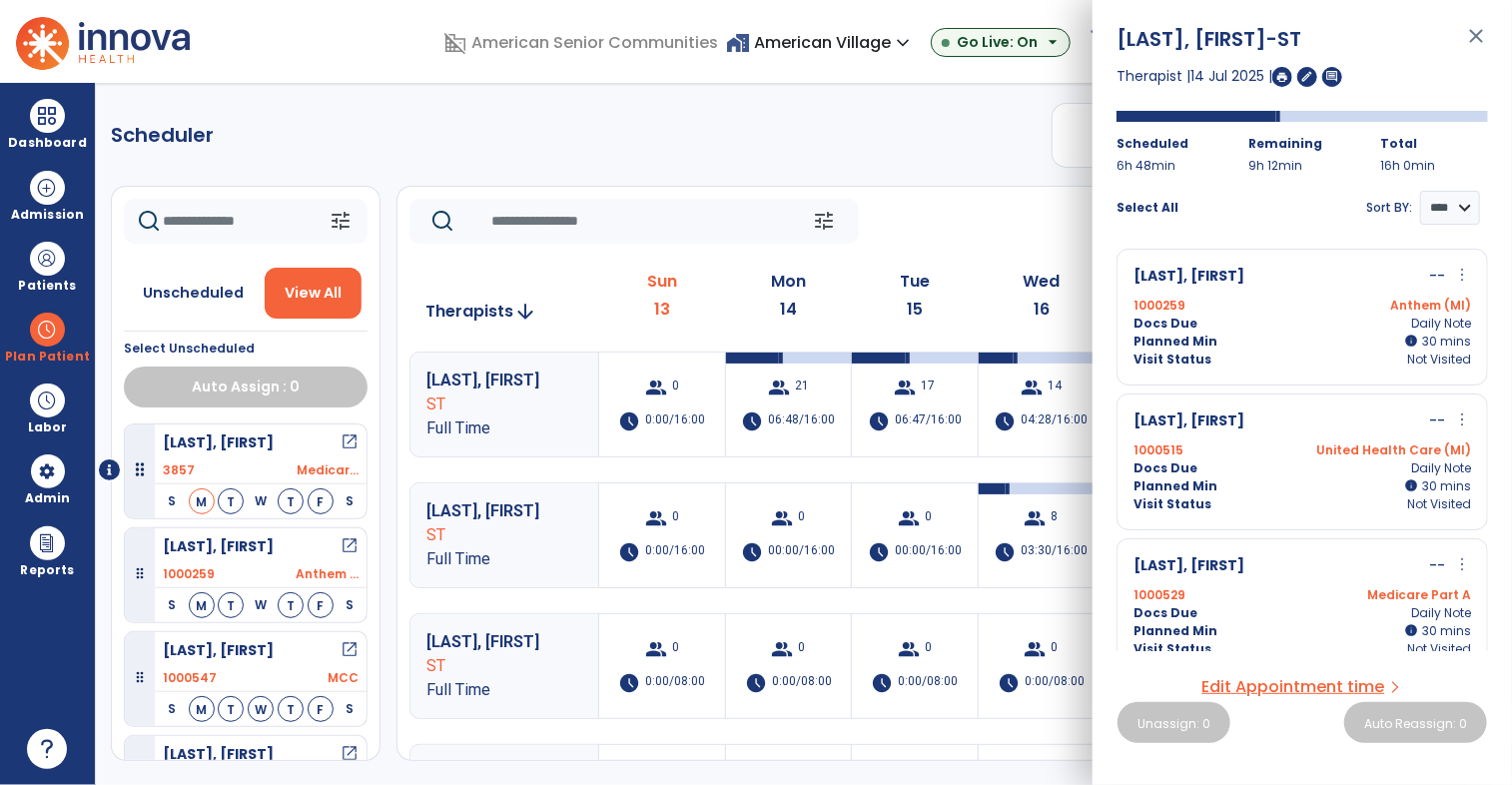click on "group  14  schedule  04:28/16:00" at bounding box center [1042, 404] 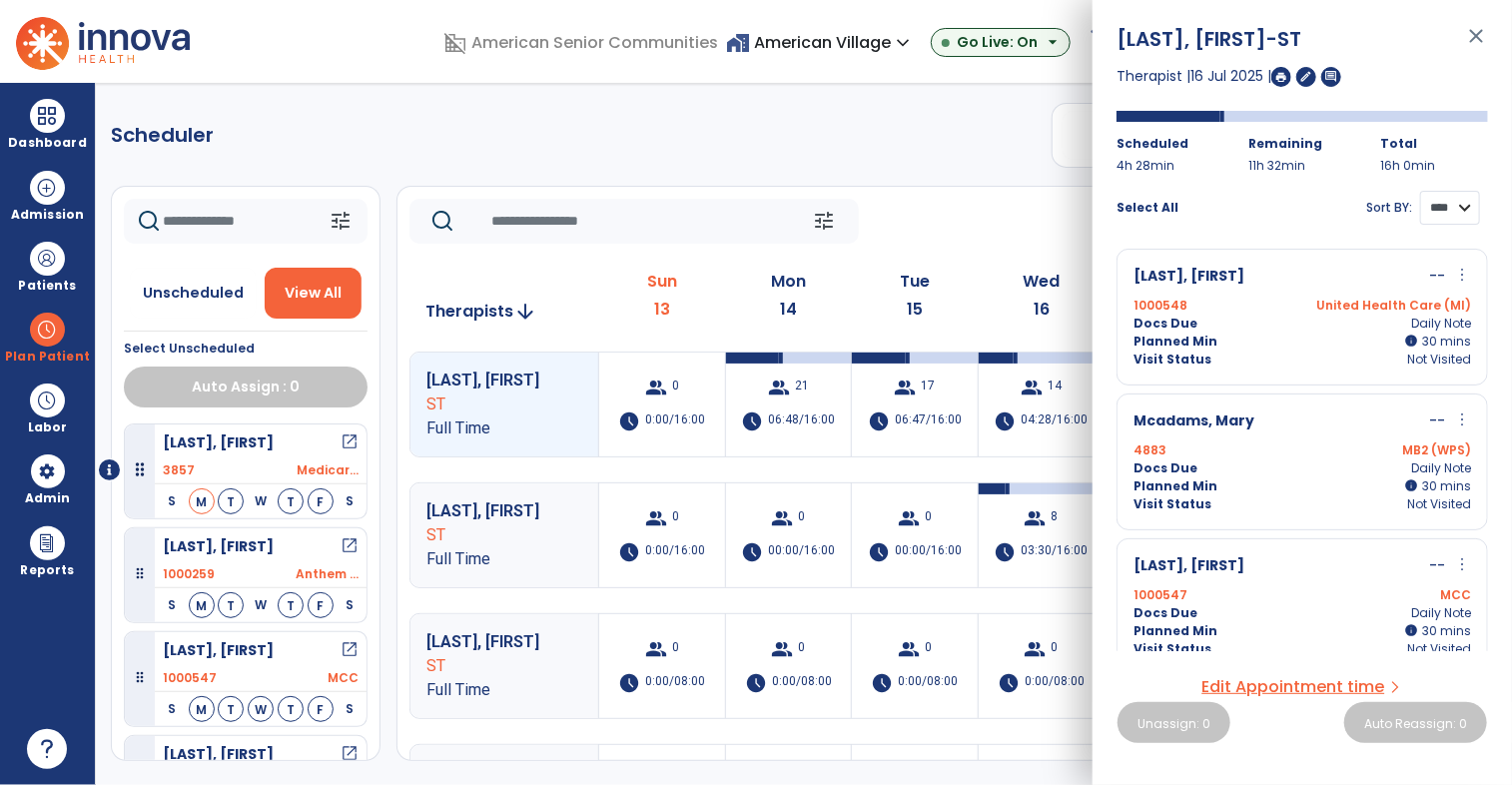 click on "**** ****" at bounding box center (1450, 208) 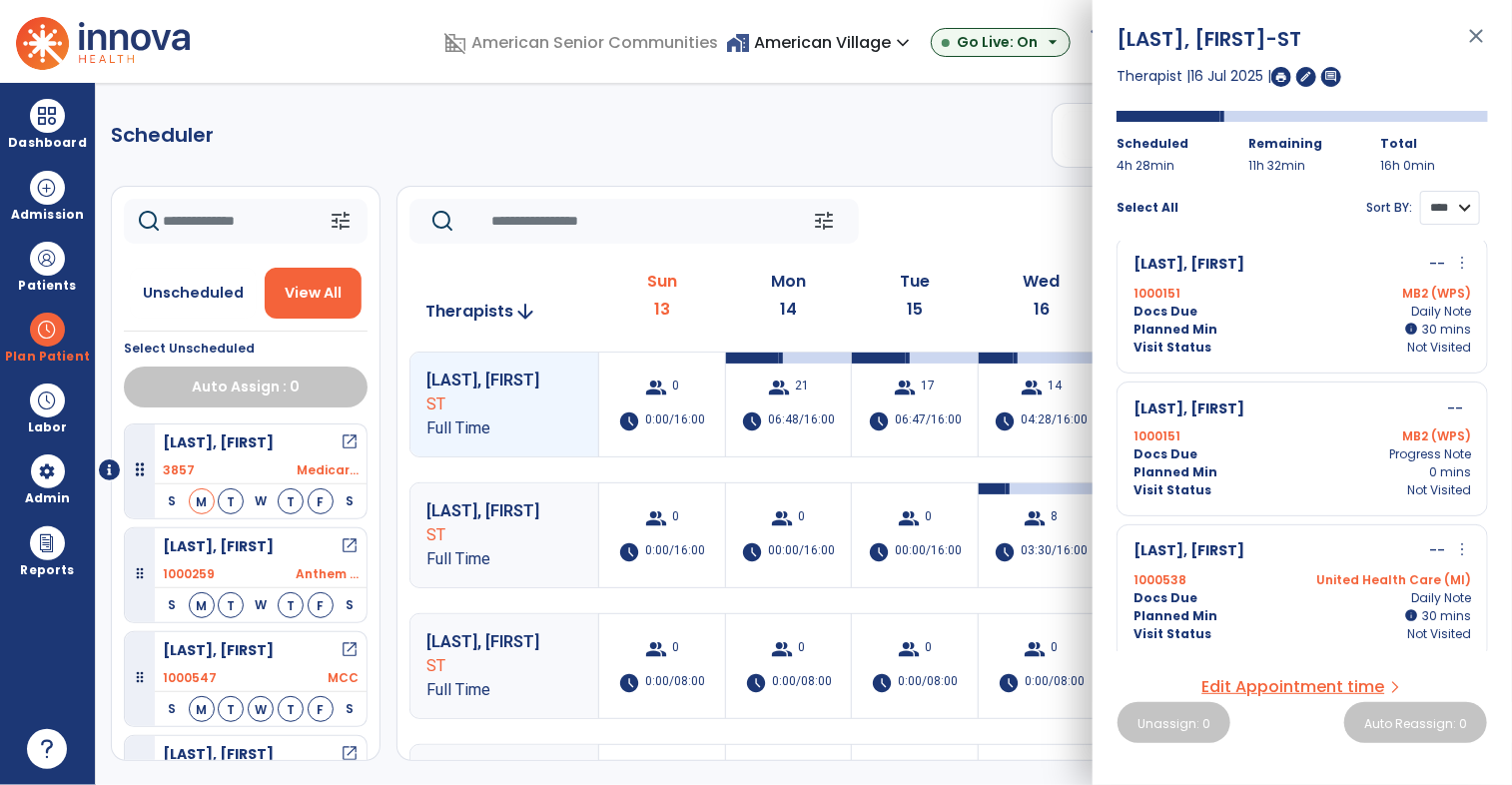 scroll, scrollTop: 1602, scrollLeft: 0, axis: vertical 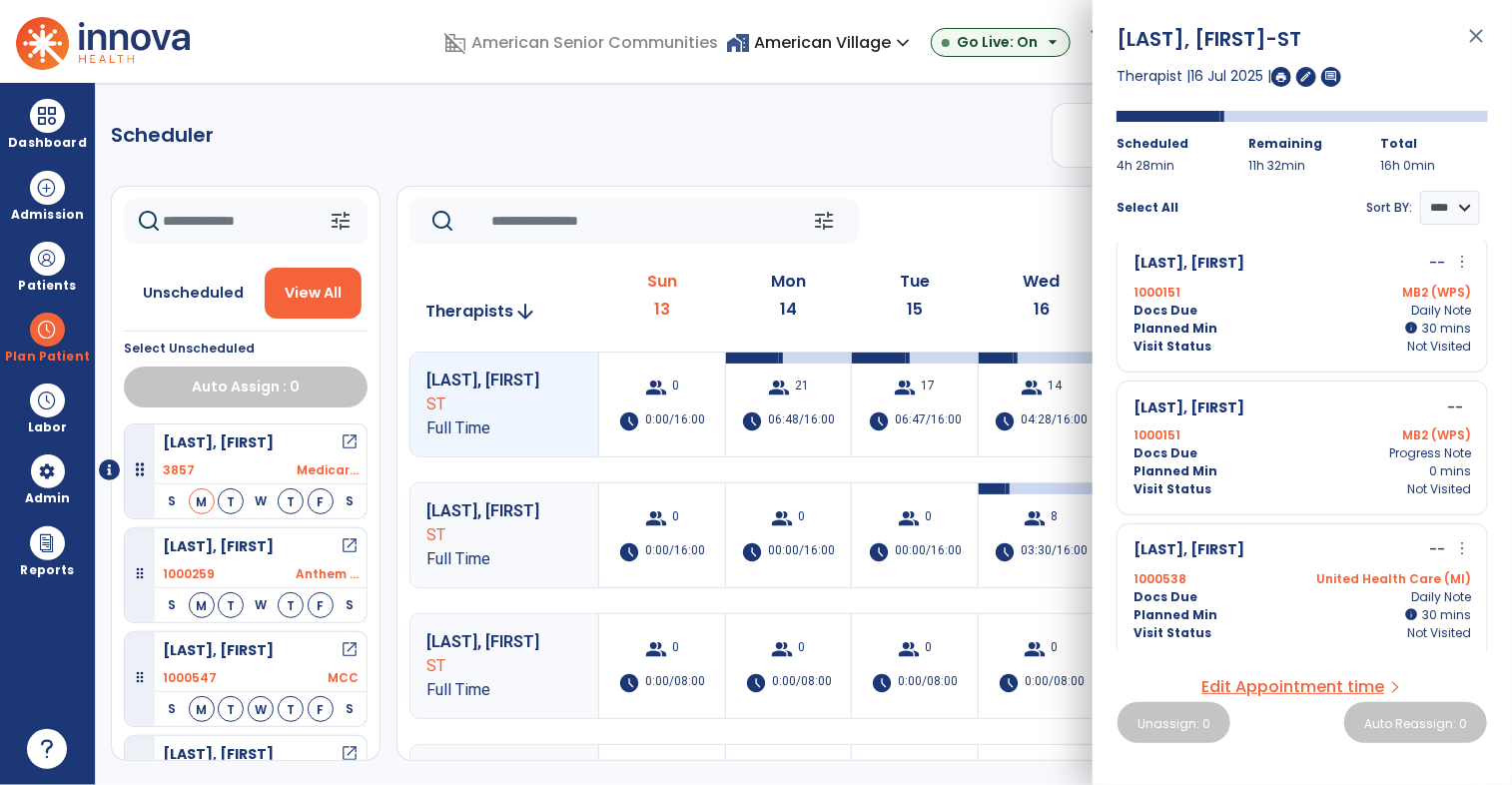 click on "tune   Today  chevron_left Jul 13, 2025 - Jul 19, 2025  *********  calendar_today  chevron_right" 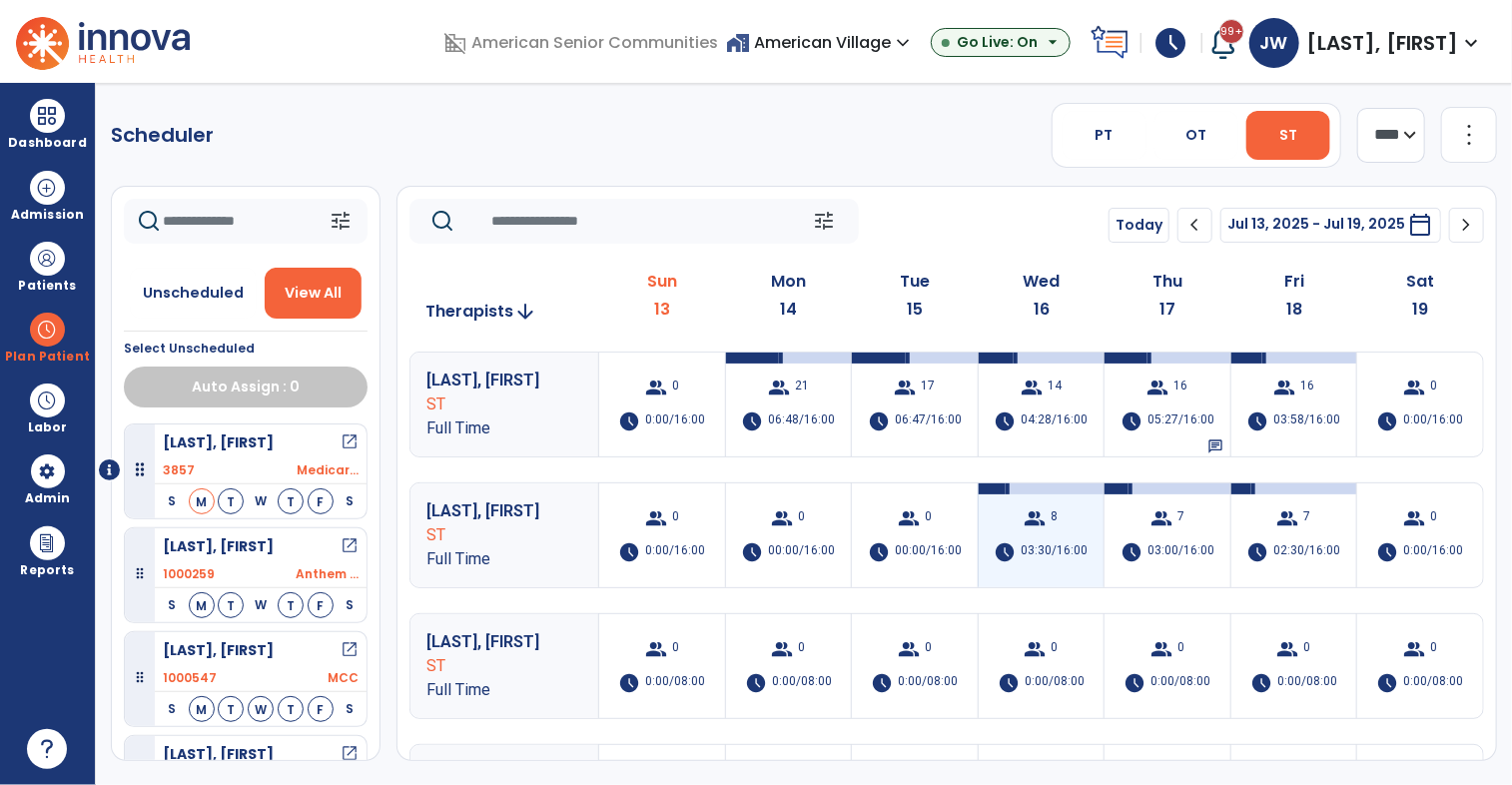 click on "group" at bounding box center (1036, 518) 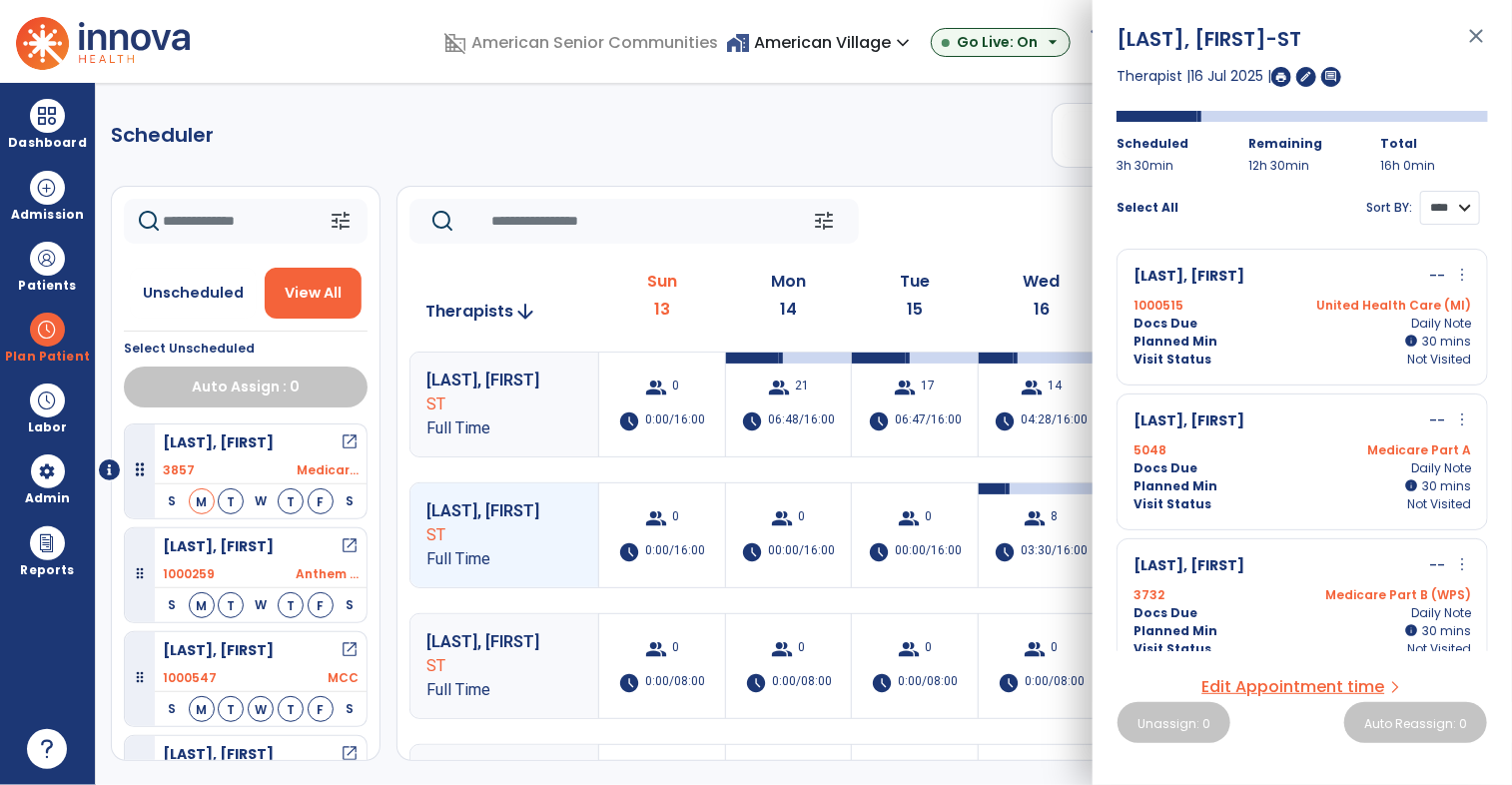 click on "**** ****" at bounding box center (1450, 208) 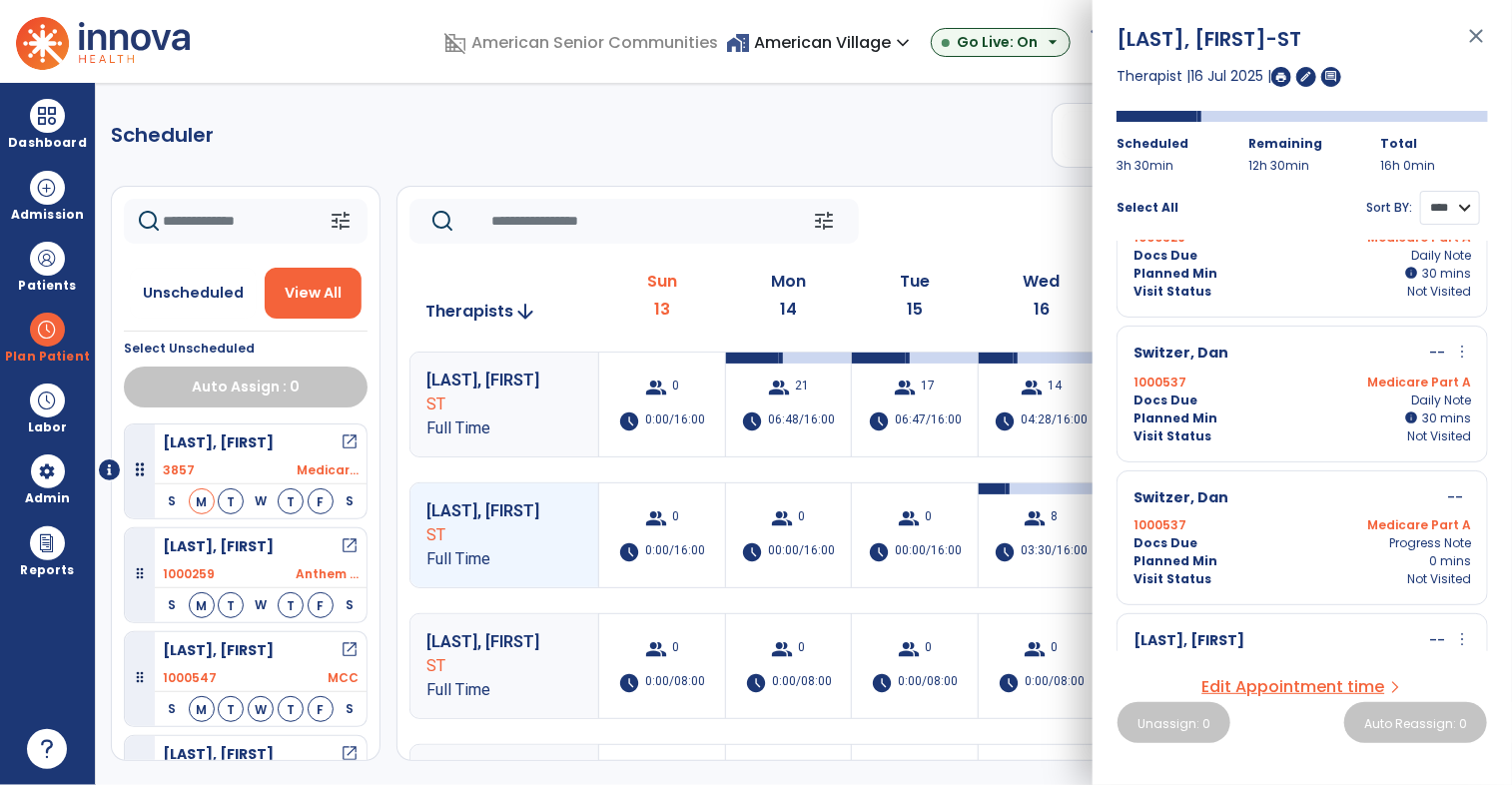 scroll, scrollTop: 740, scrollLeft: 0, axis: vertical 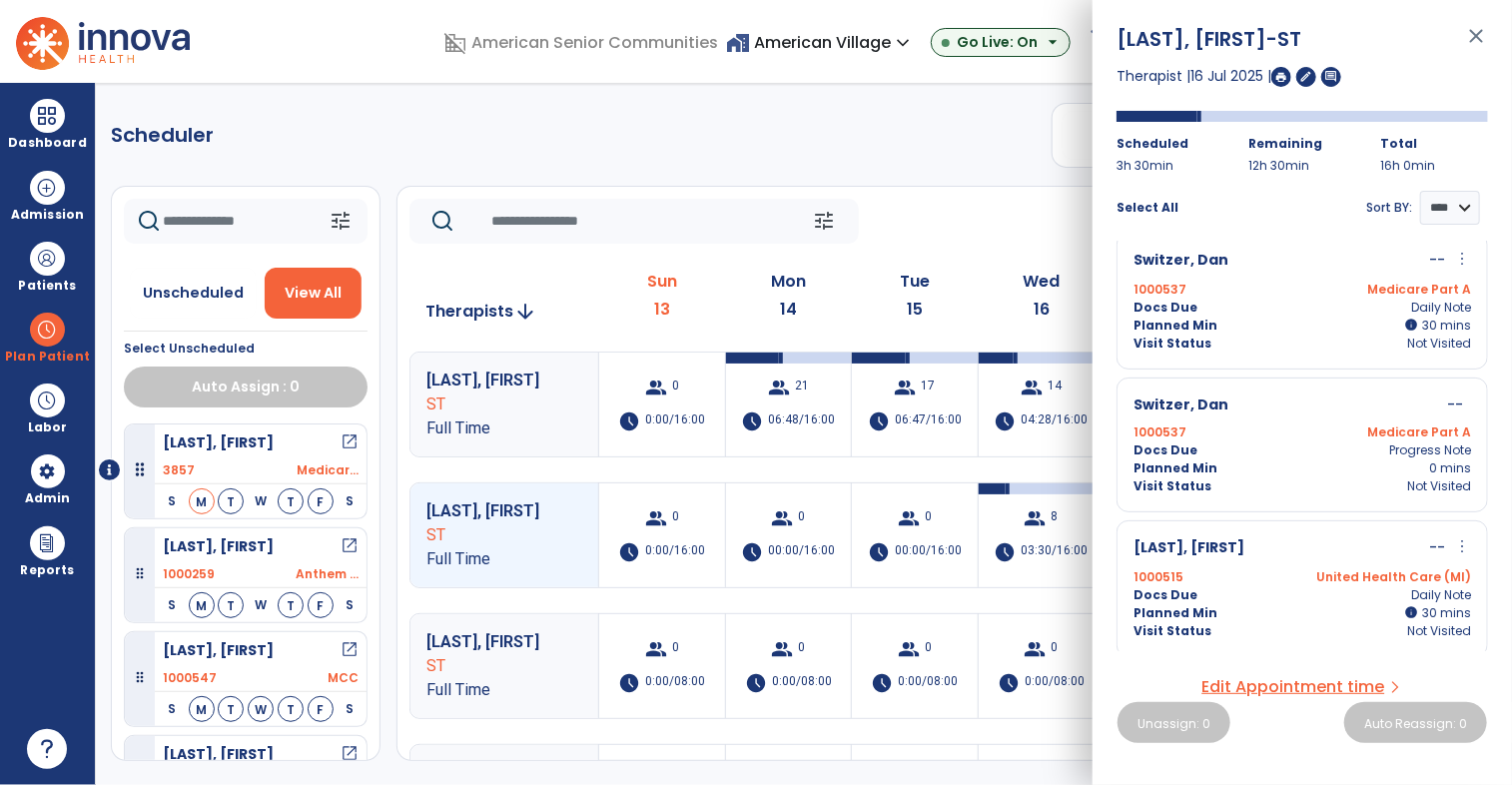 click on "tune   Today  chevron_left Jul 13, 2025 - Jul 19, 2025  *********  calendar_today  chevron_right" 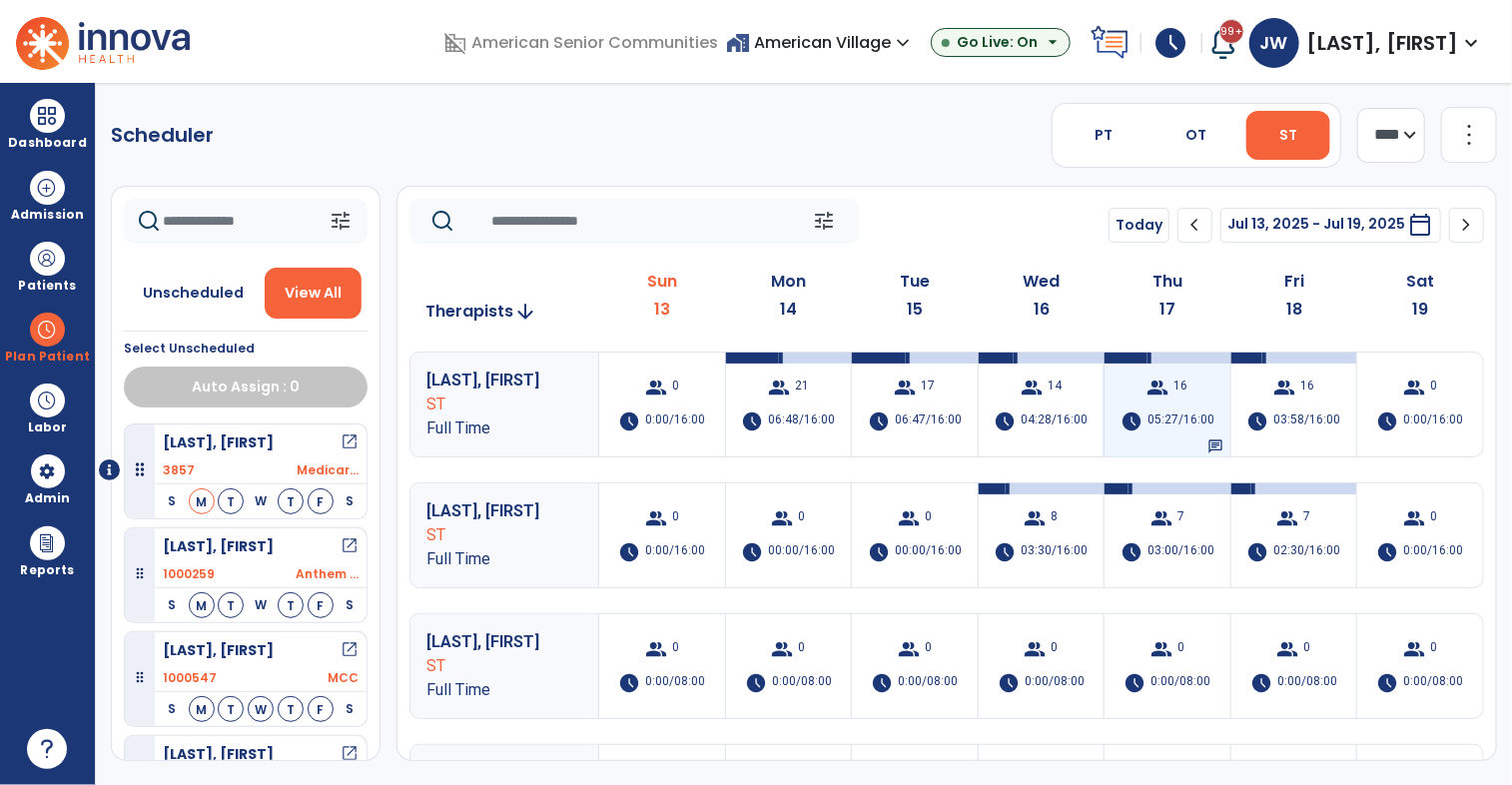 click on "group" at bounding box center (1158, 388) 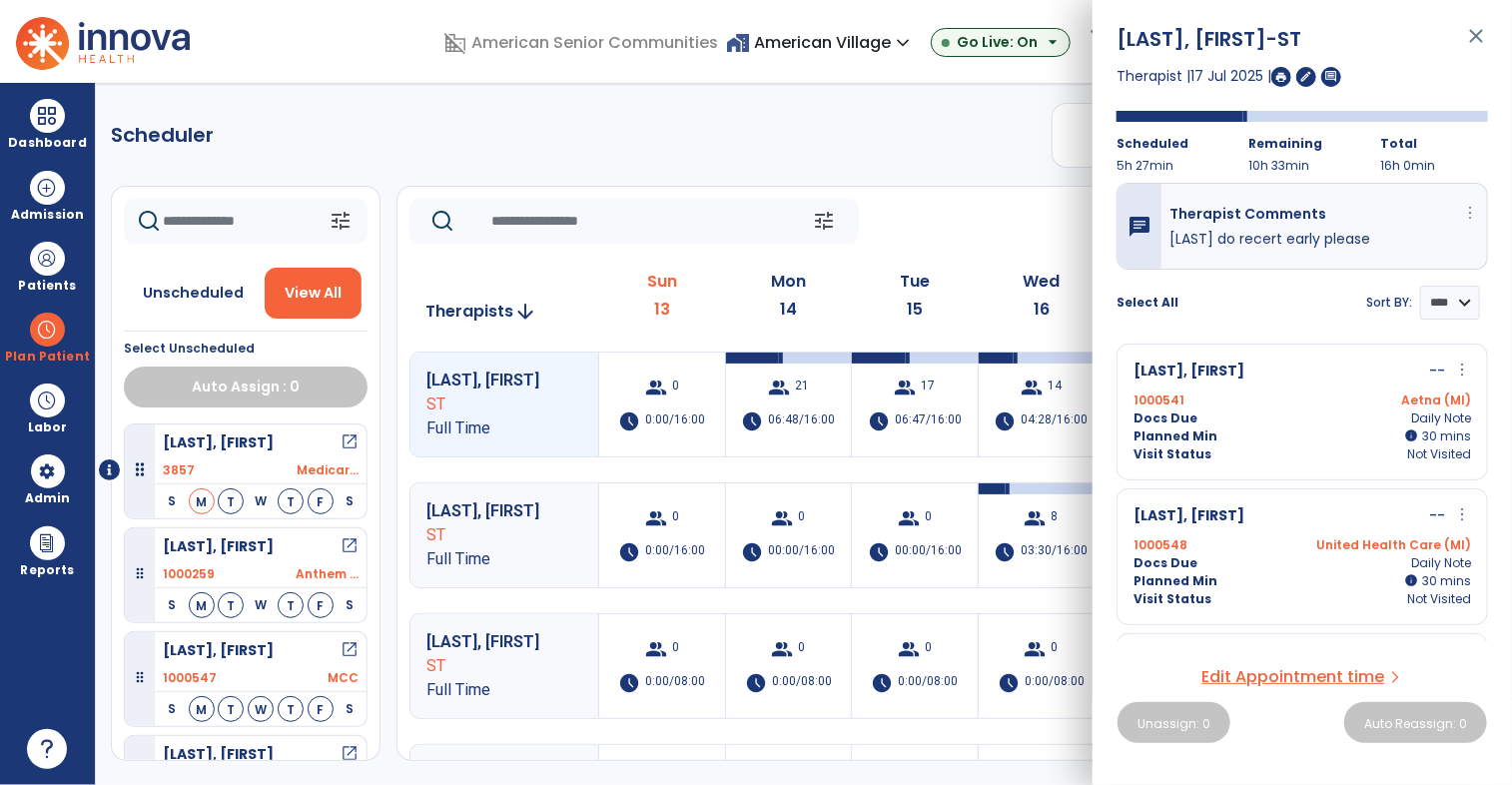 click on "more_vert" at bounding box center (1470, 213) 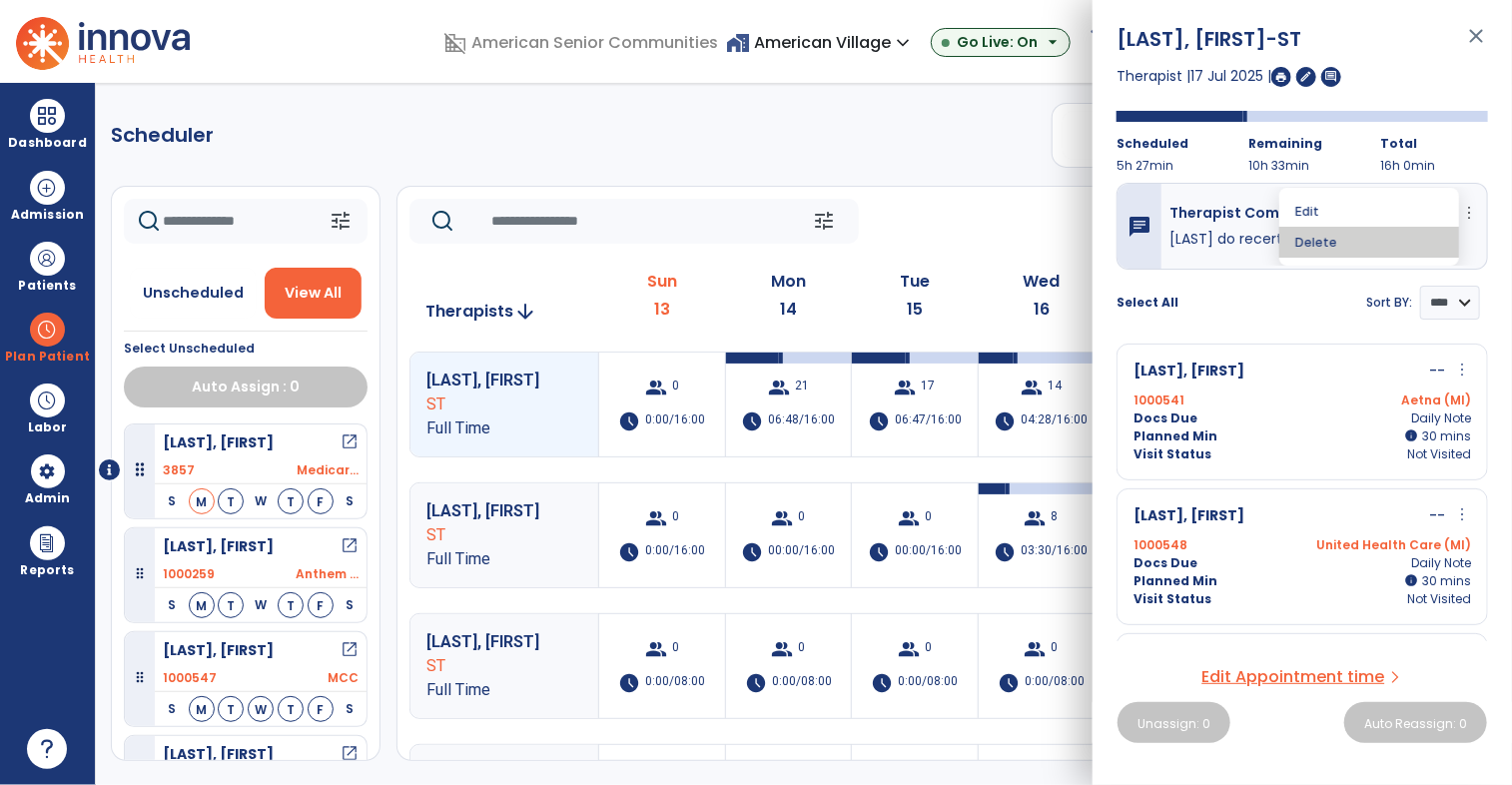 click on "Edit   Delete" at bounding box center [1369, 227] 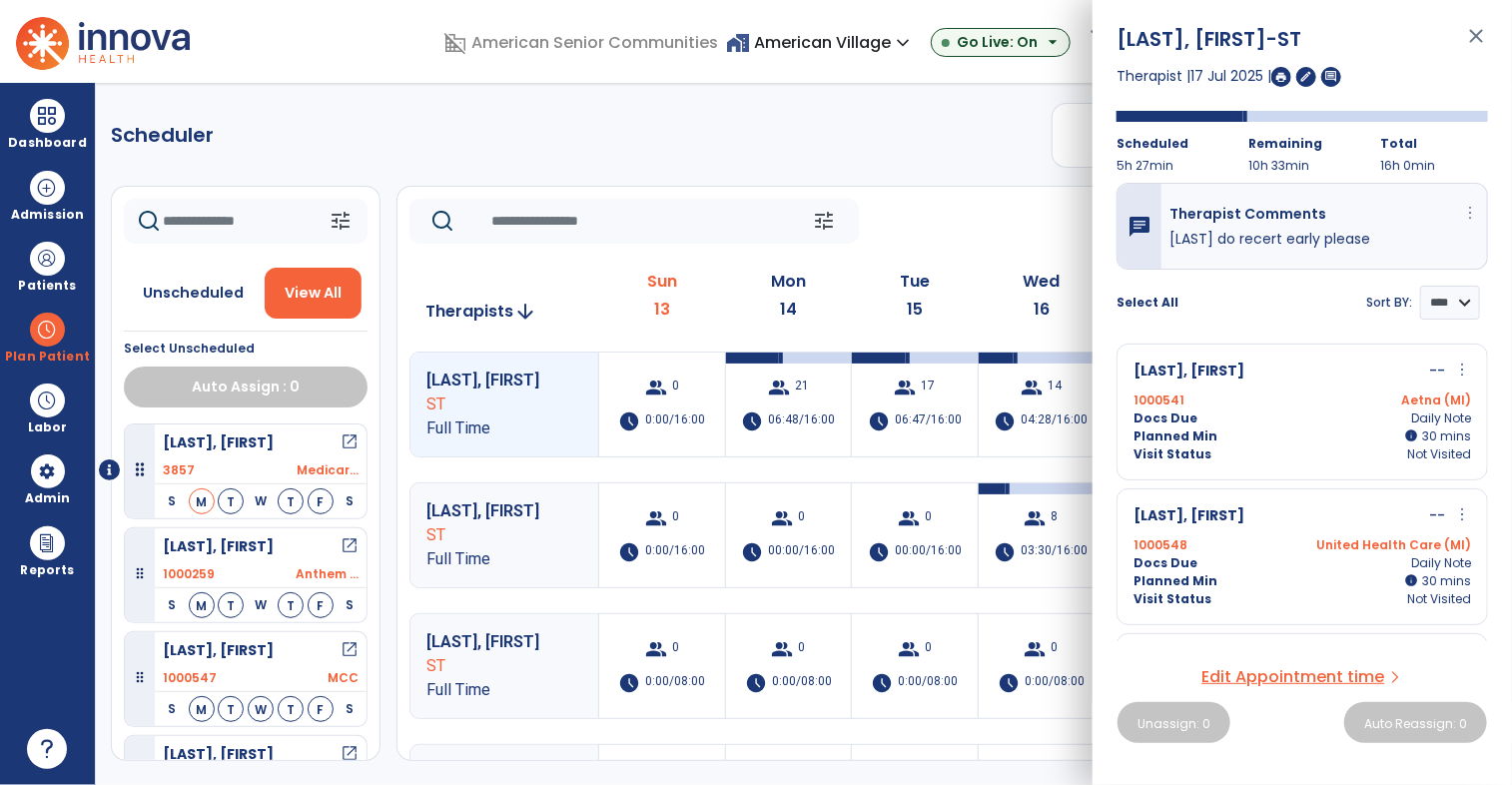 click on "more_vert" at bounding box center [1470, 213] 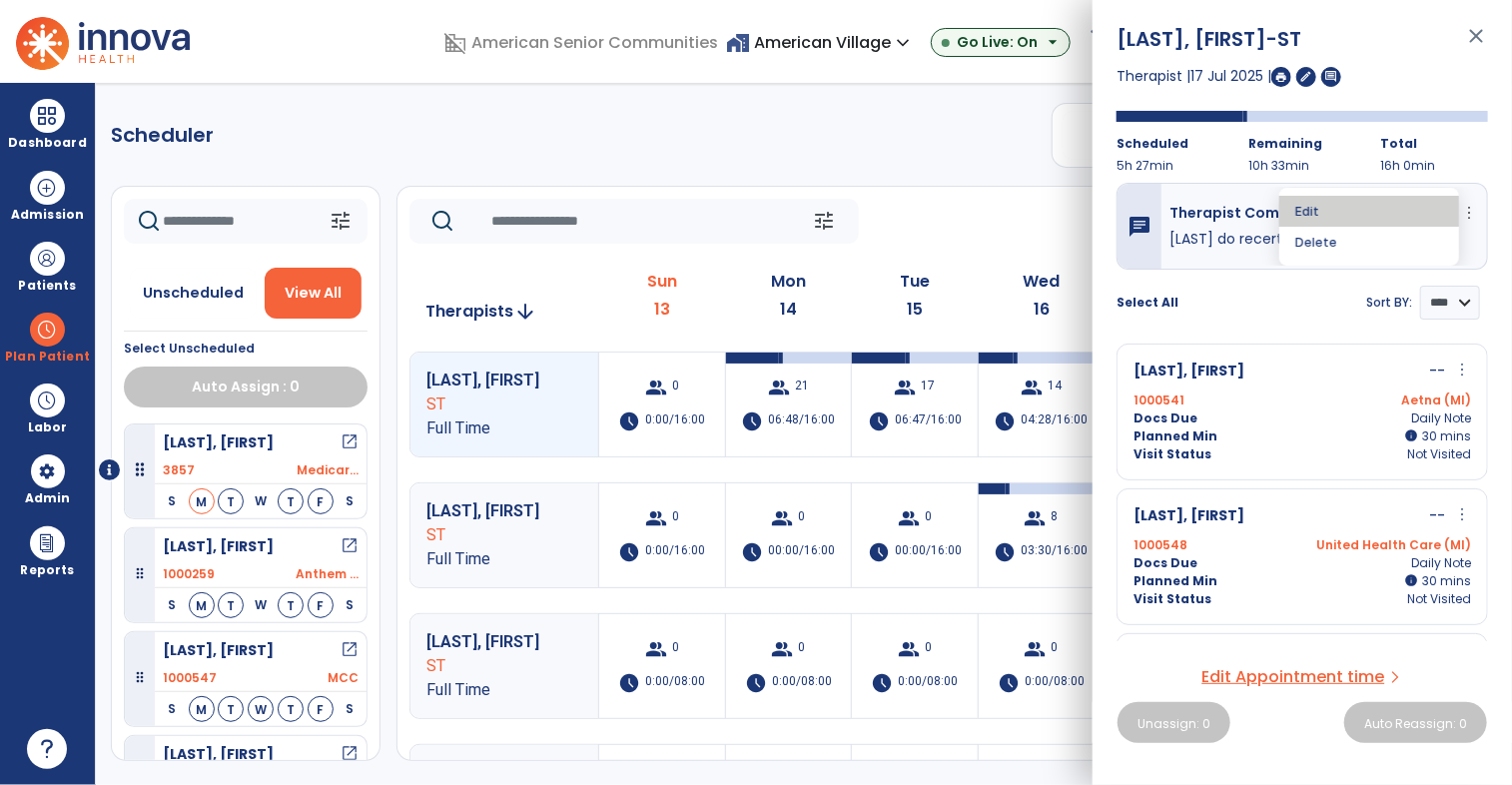 click on "Edit" at bounding box center (1369, 211) 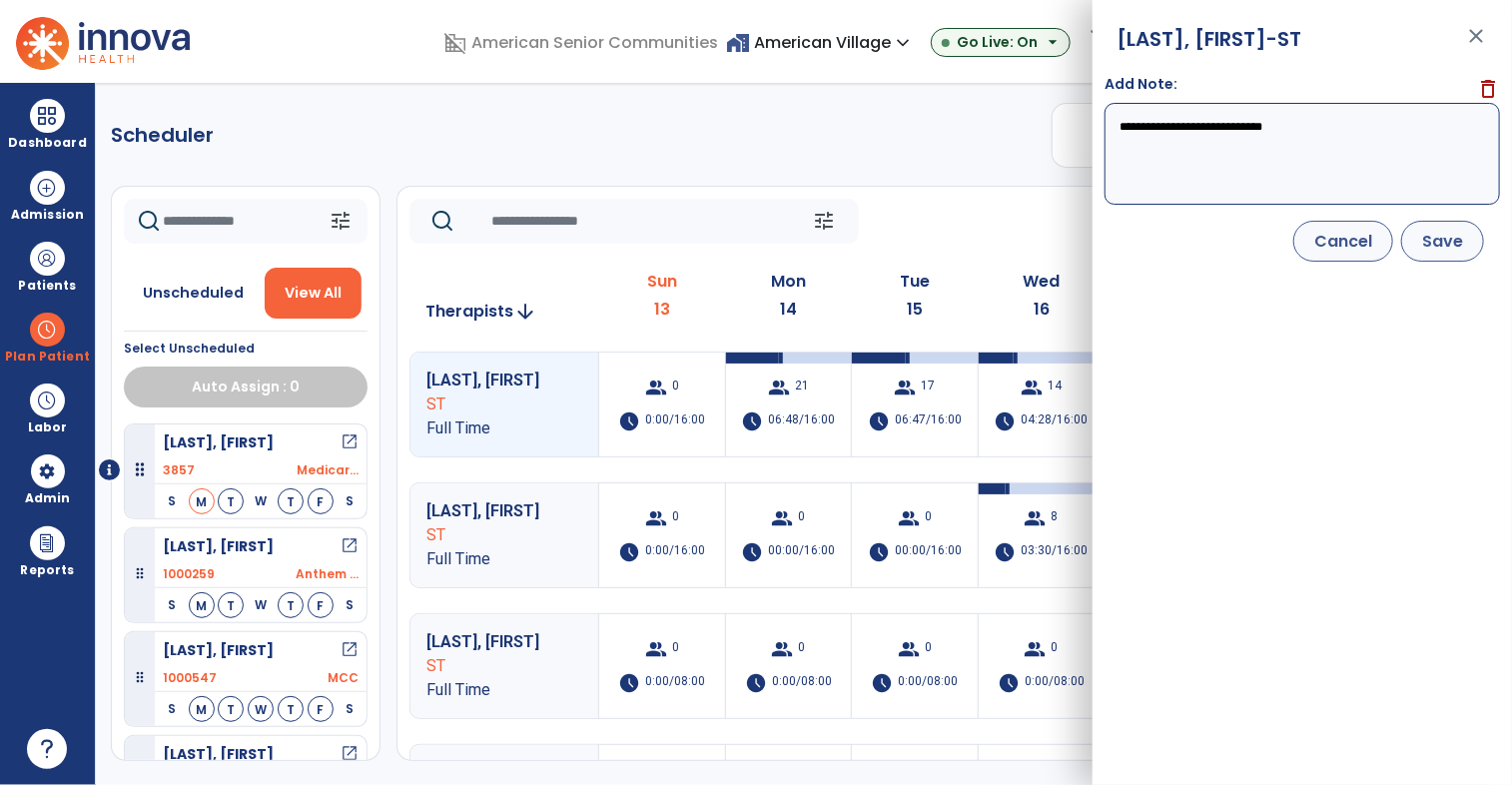 type on "**********" 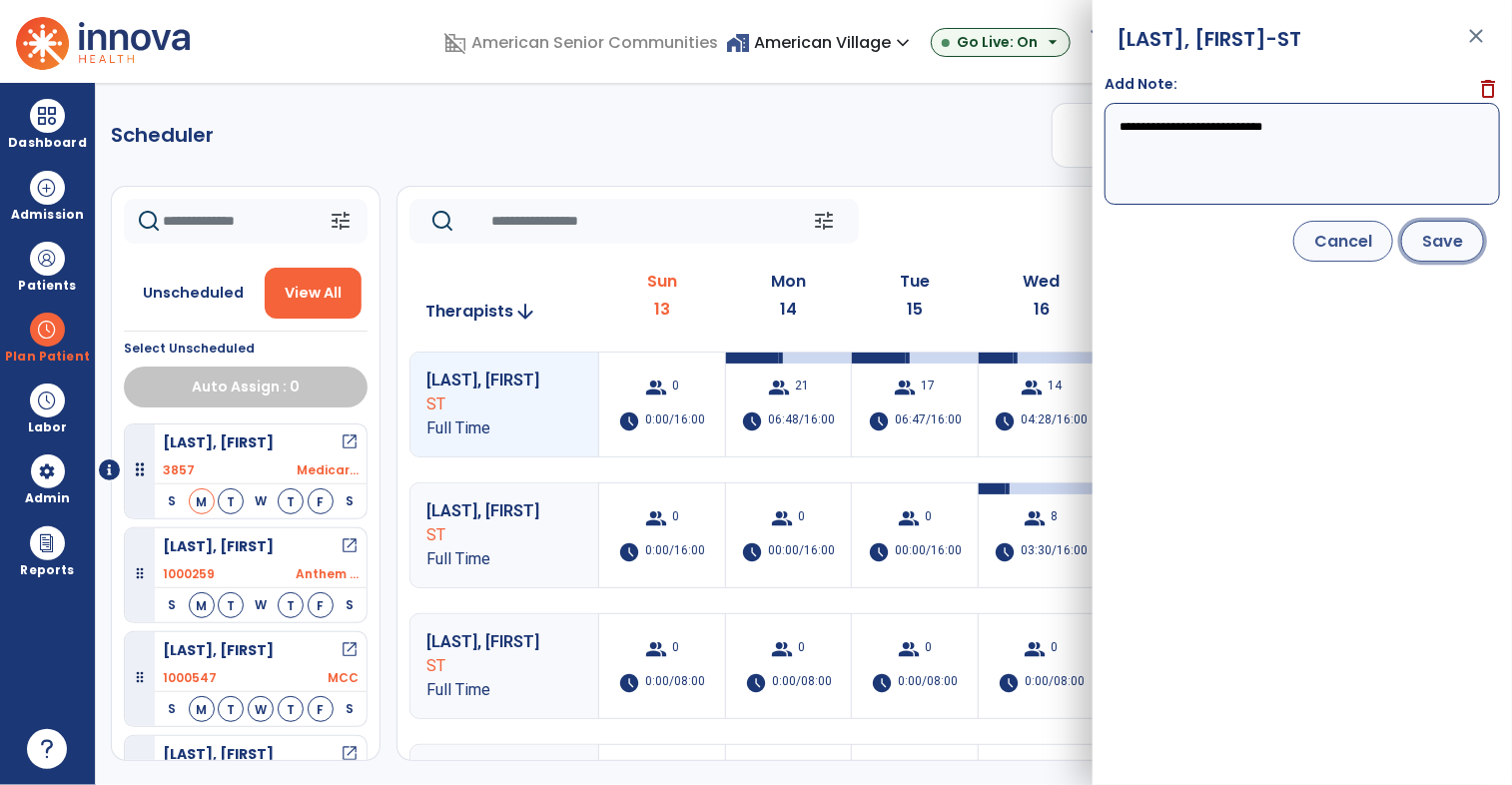 click on "Save" at bounding box center [1442, 241] 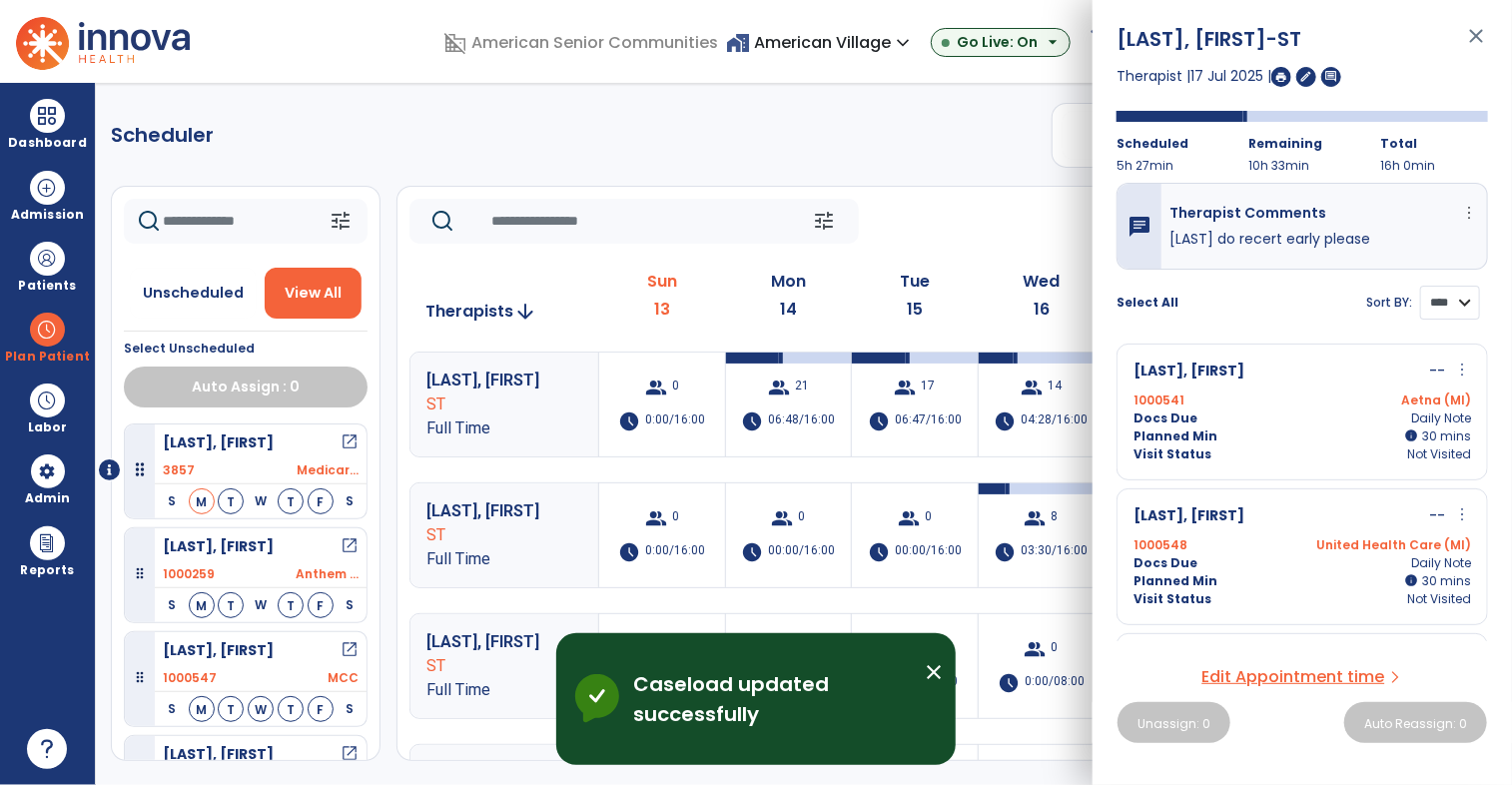 click on "**** ****" at bounding box center [1450, 303] 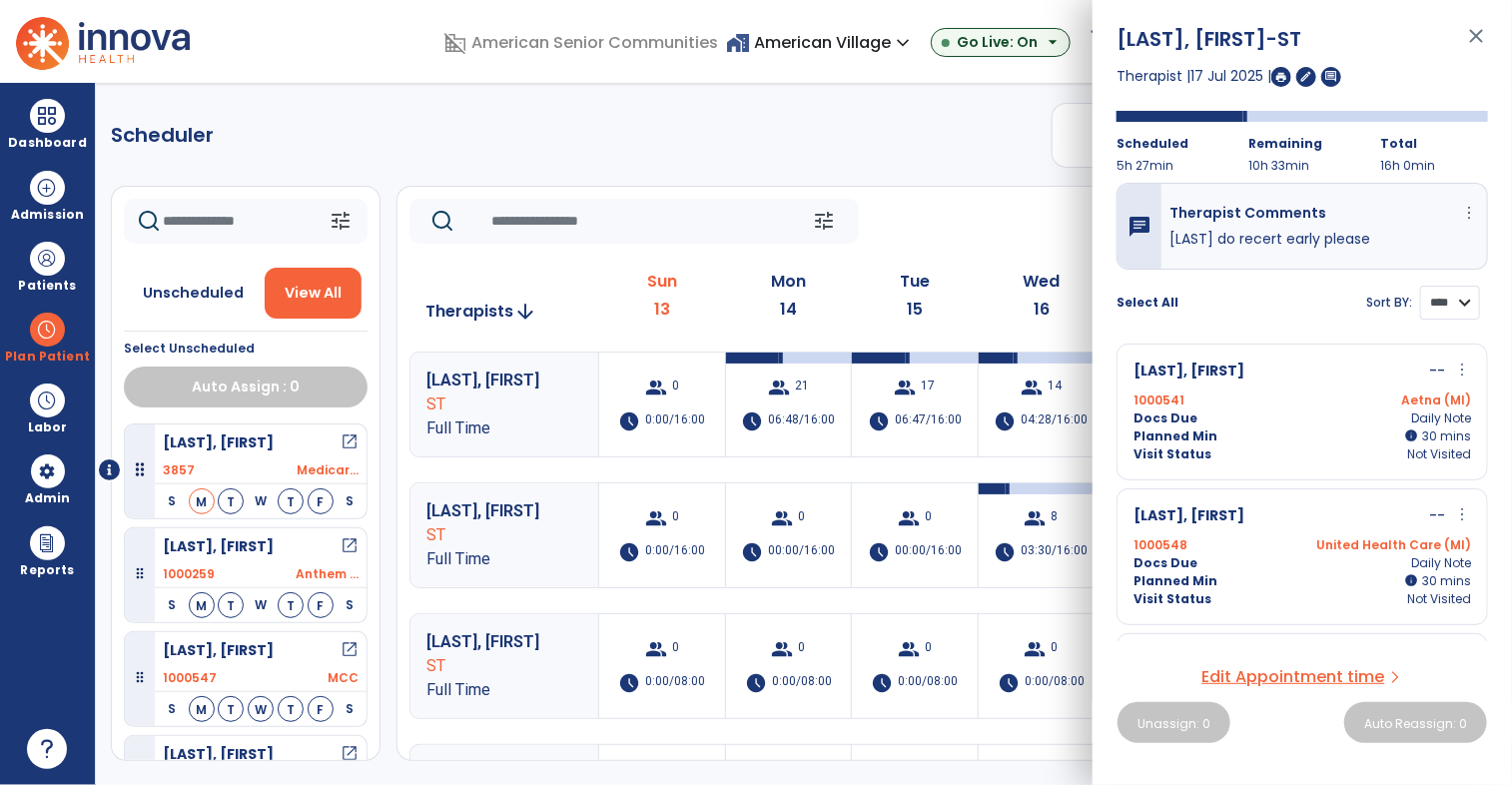 select on "****" 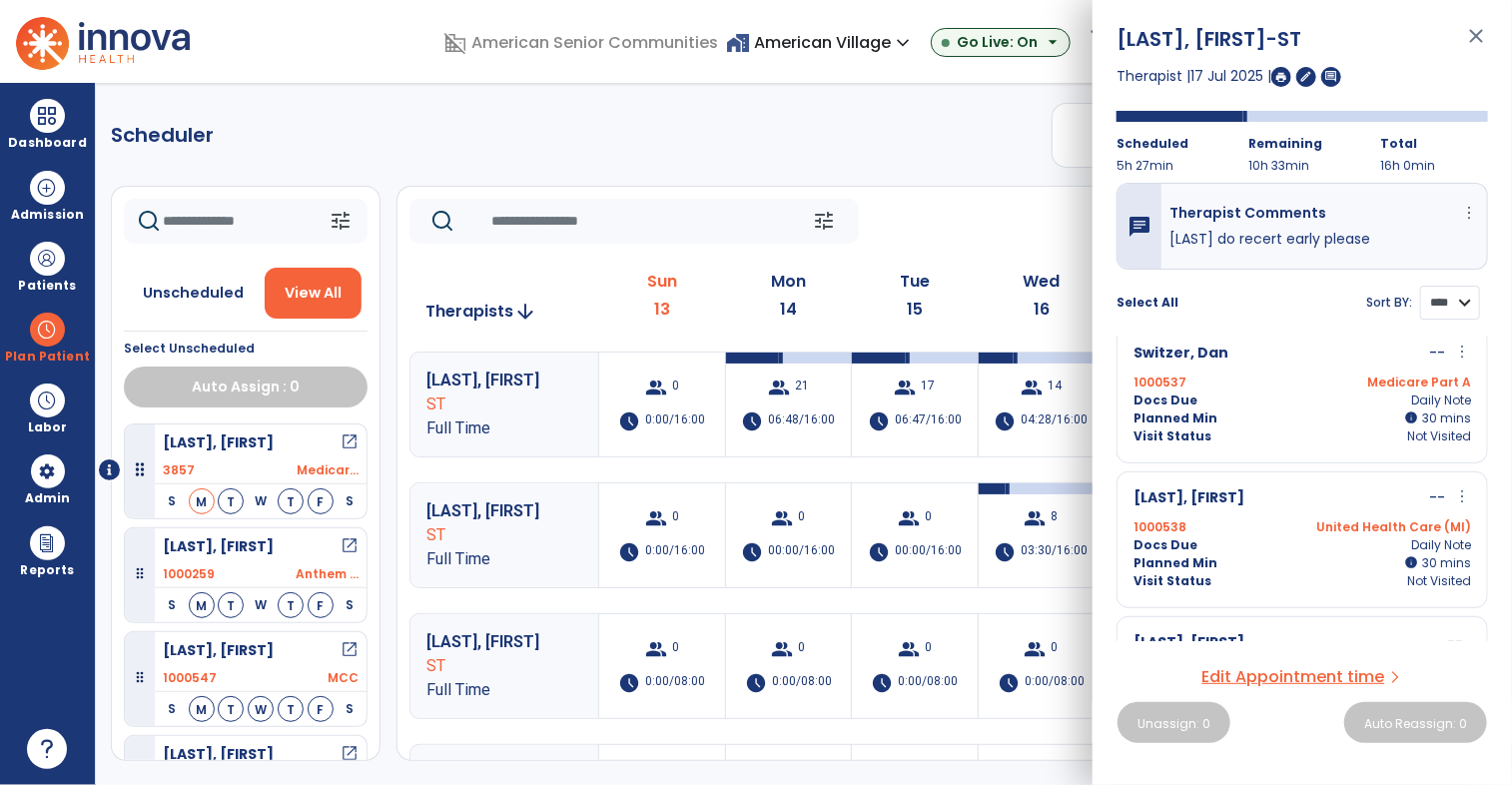 scroll, scrollTop: 1995, scrollLeft: 0, axis: vertical 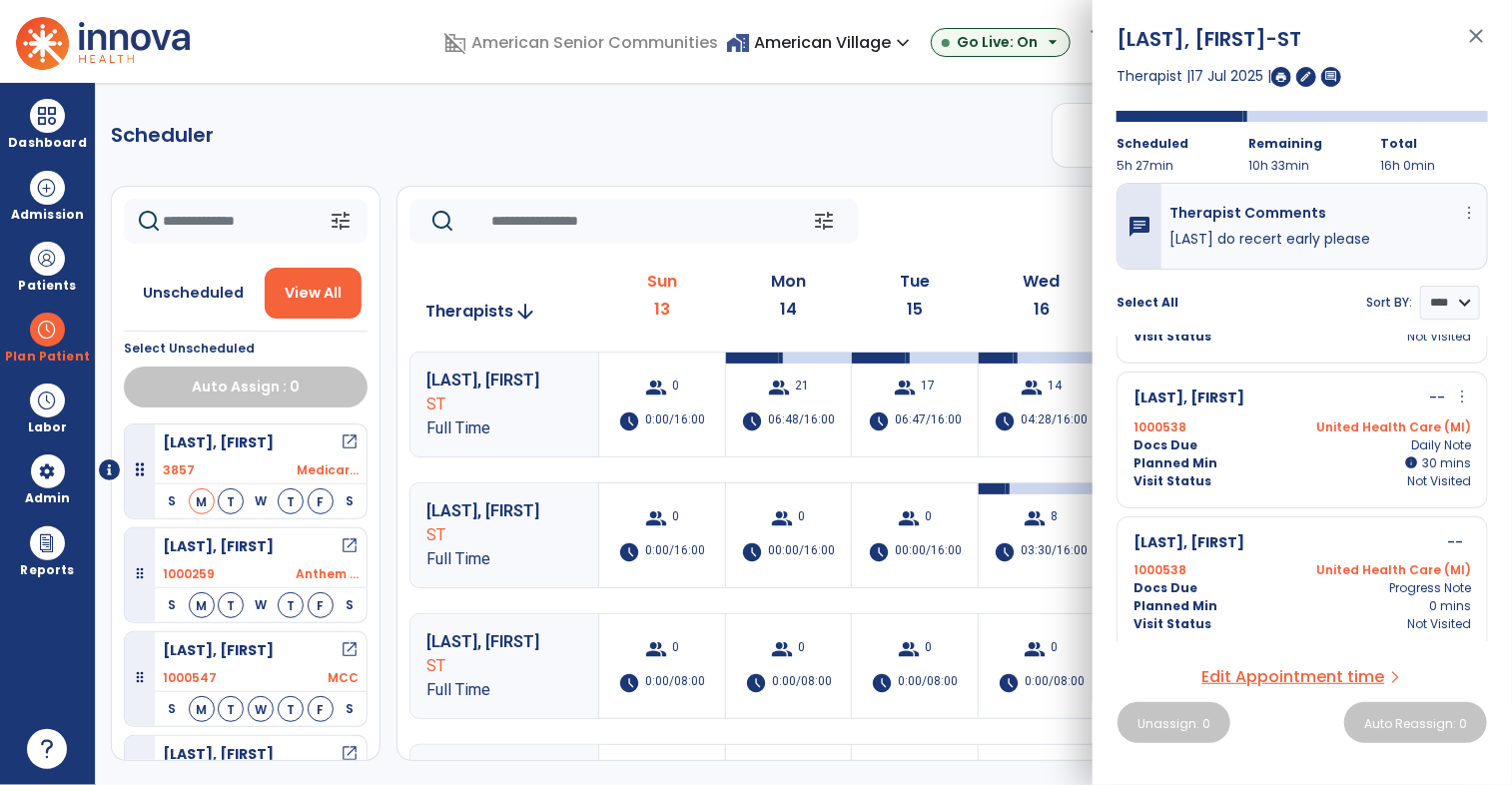 click on "tune   Today  chevron_left Jul 13, 2025 - Jul 19, 2025  *********  calendar_today  chevron_right" 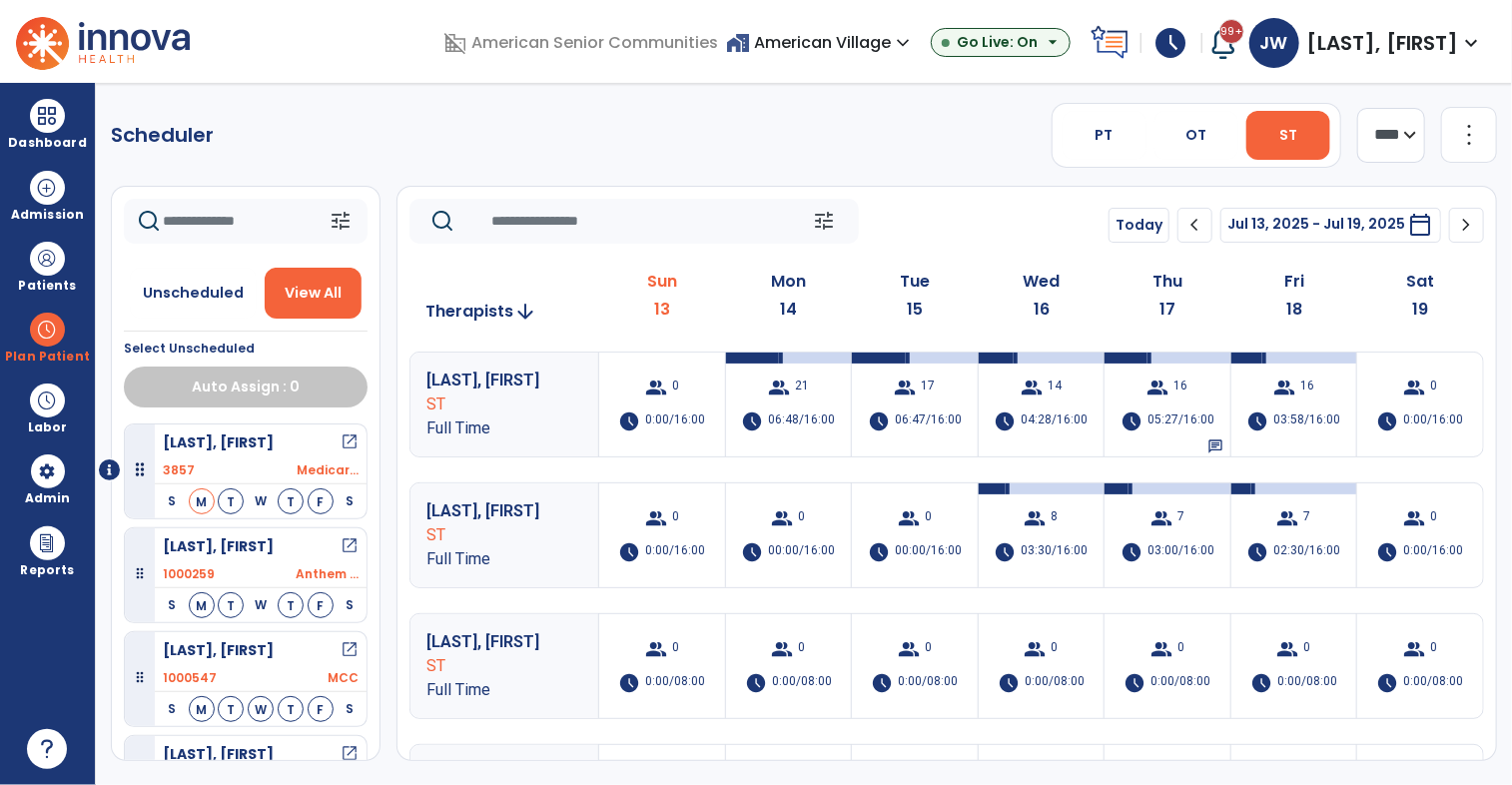 click on "tune   Today  chevron_left Jul 13, 2025 - Jul 19, 2025  *********  calendar_today  chevron_right" 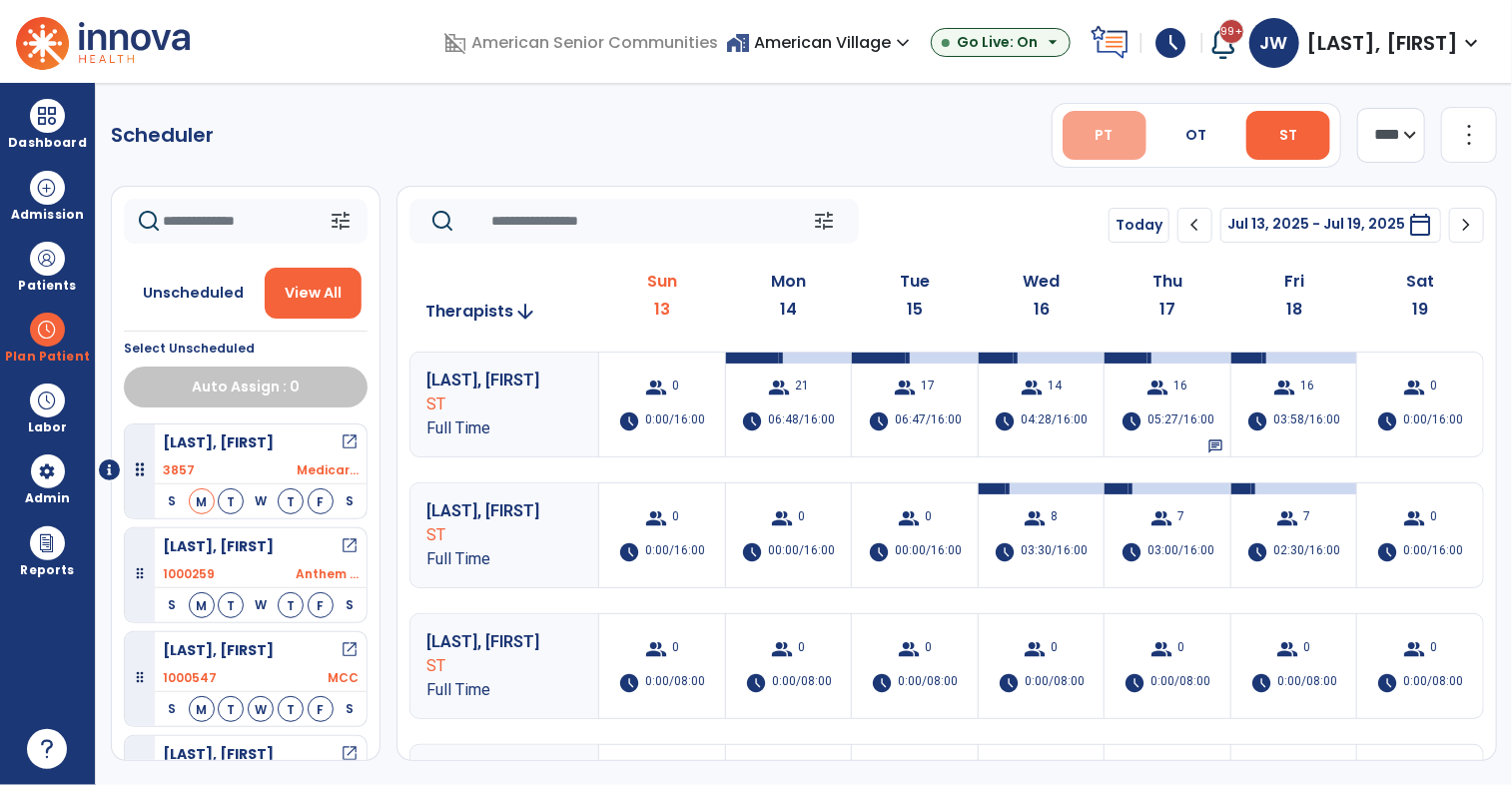 click on "PT" at bounding box center [1105, 135] 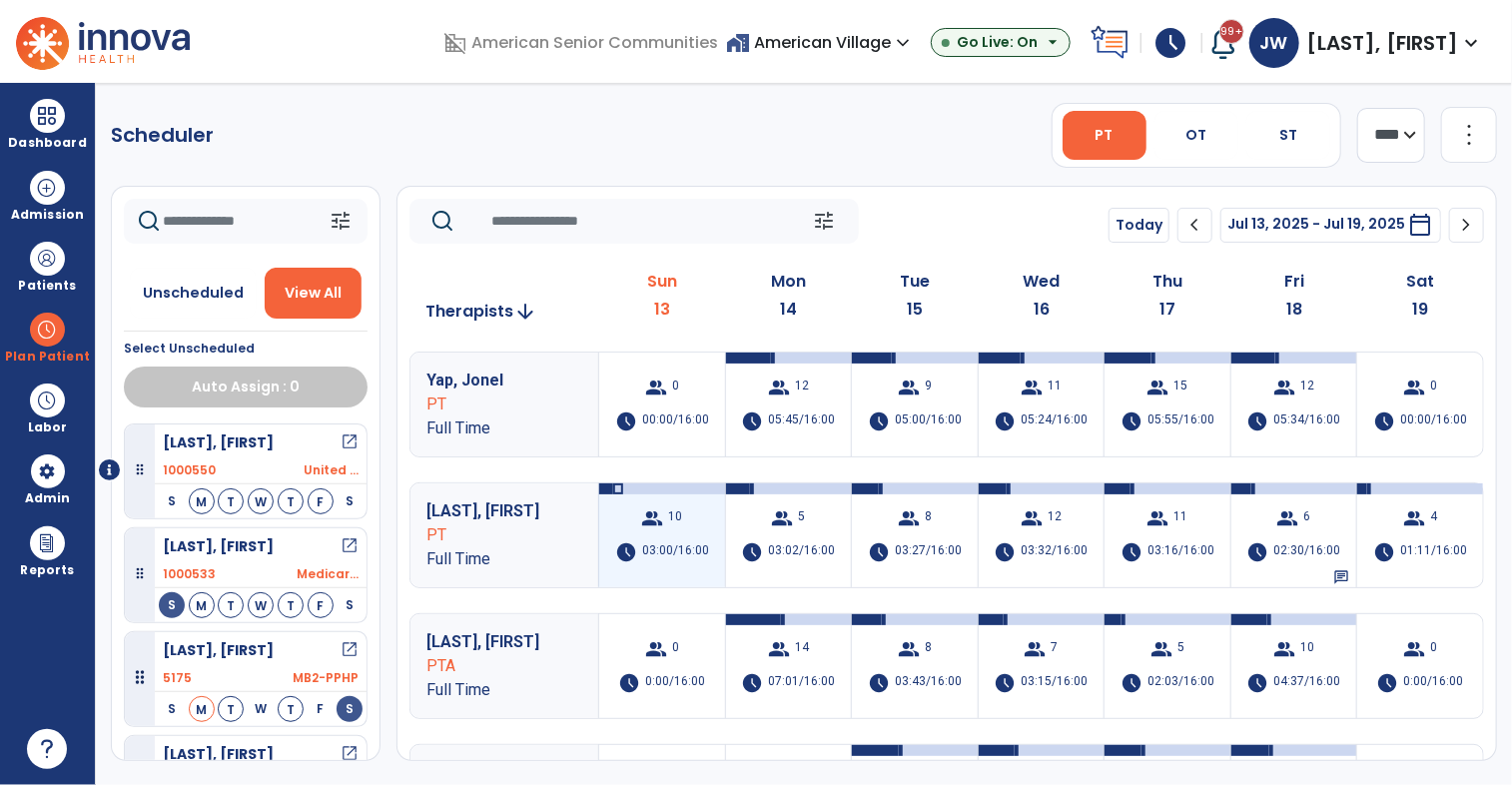 click on "group  10  schedule  03:00/16:00" at bounding box center [662, 535] 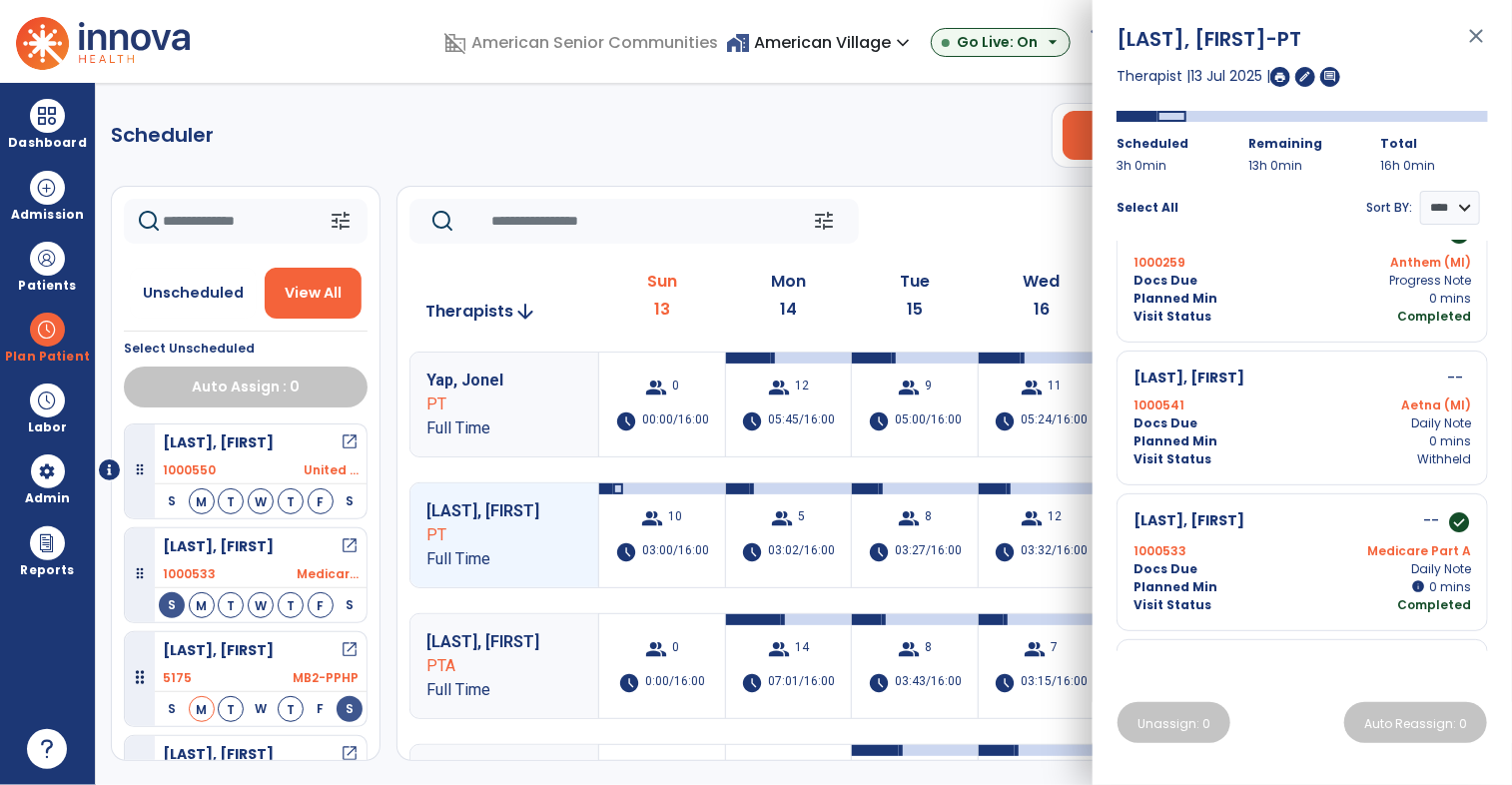 scroll, scrollTop: 721, scrollLeft: 0, axis: vertical 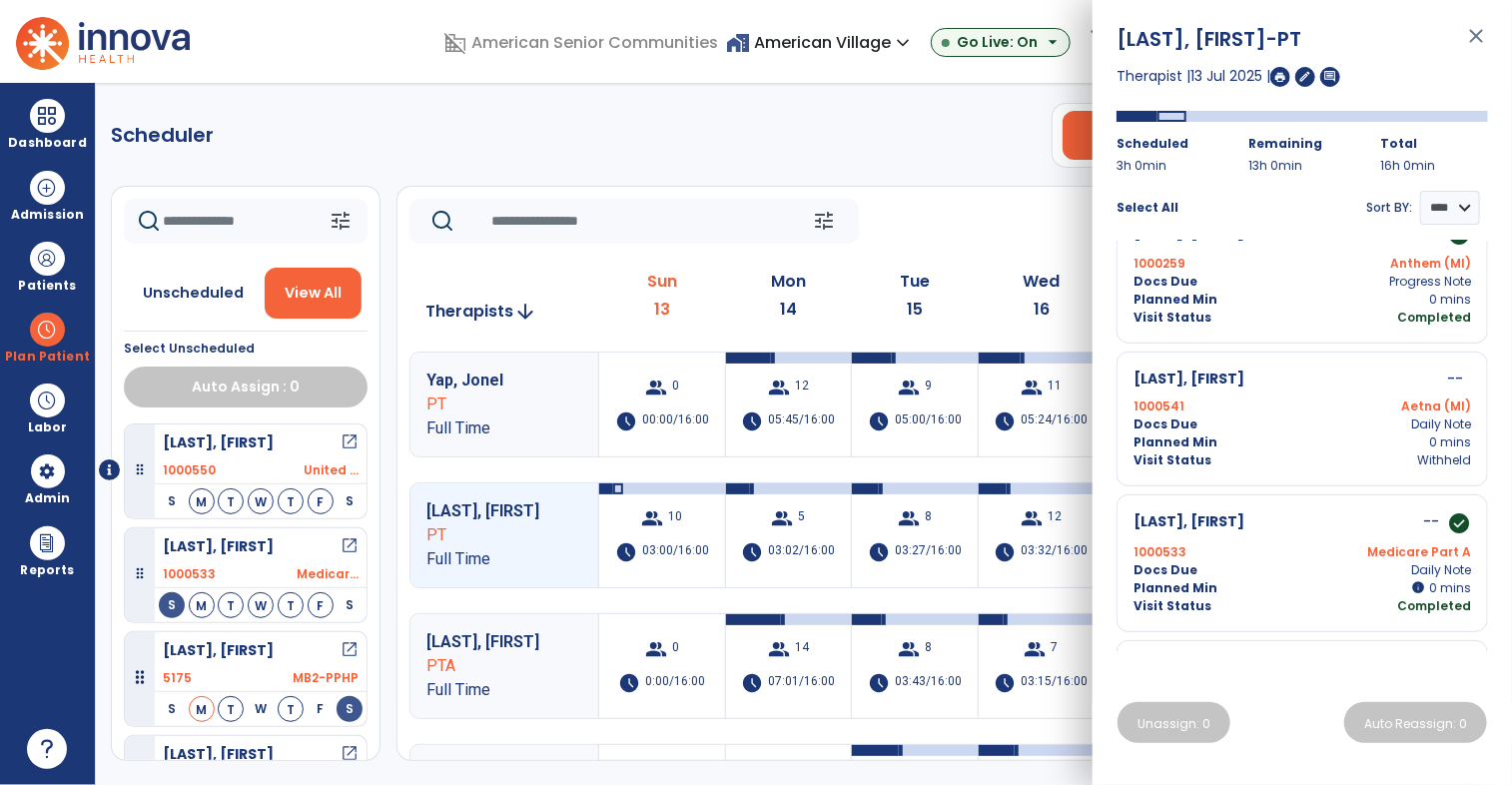 click on "close" at bounding box center (1476, 45) 